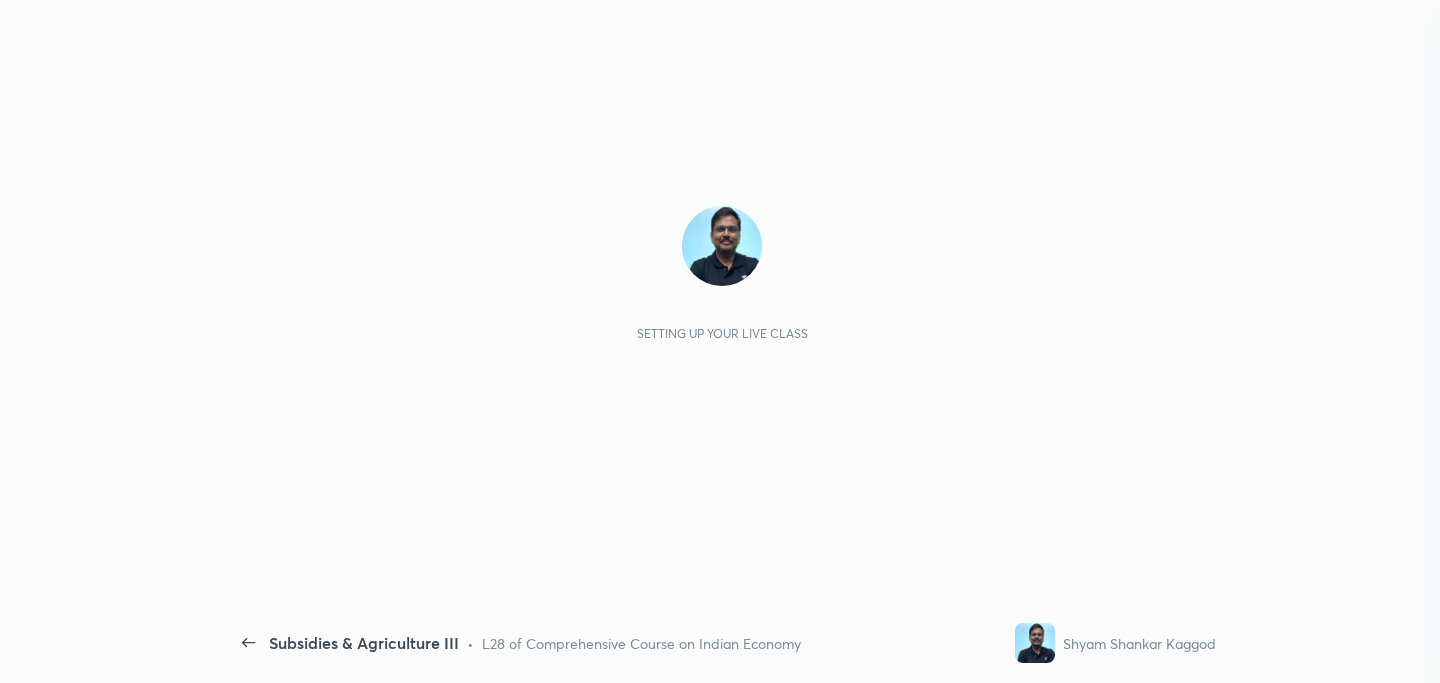scroll, scrollTop: 0, scrollLeft: 0, axis: both 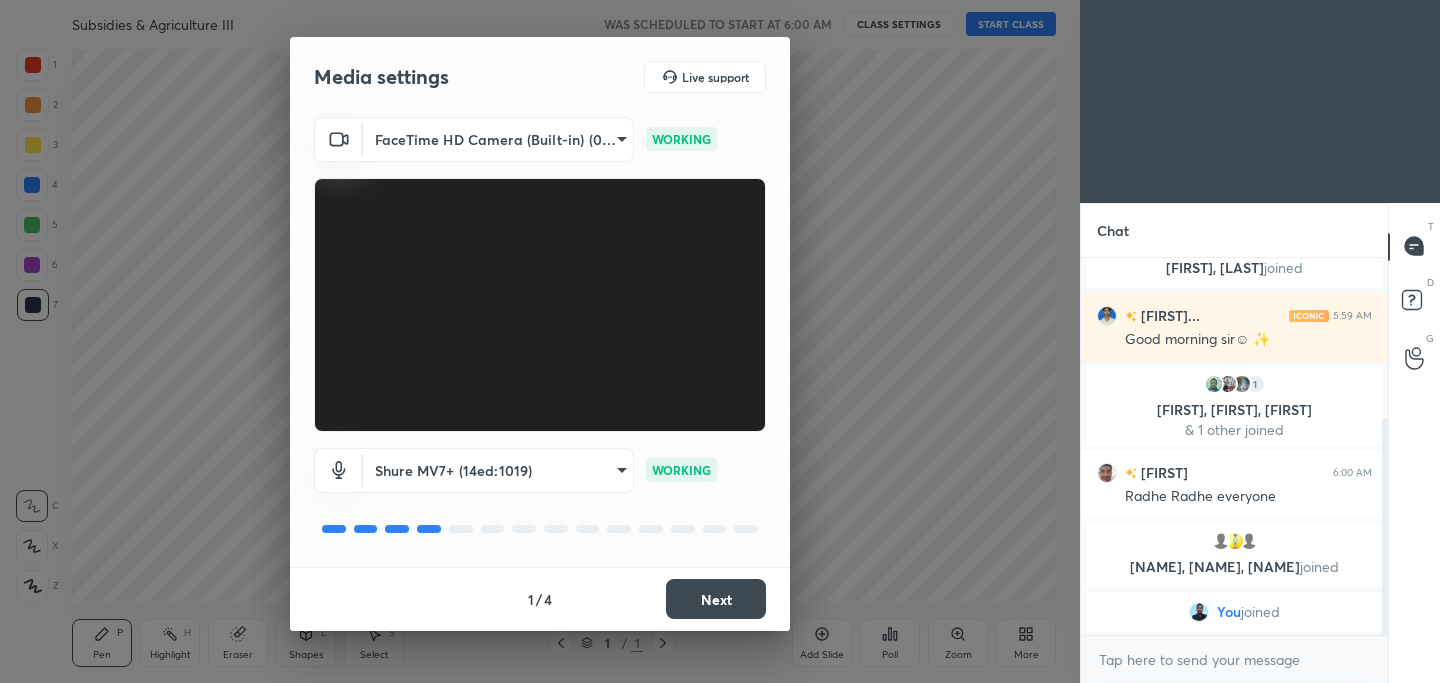 click on "Next" at bounding box center (716, 599) 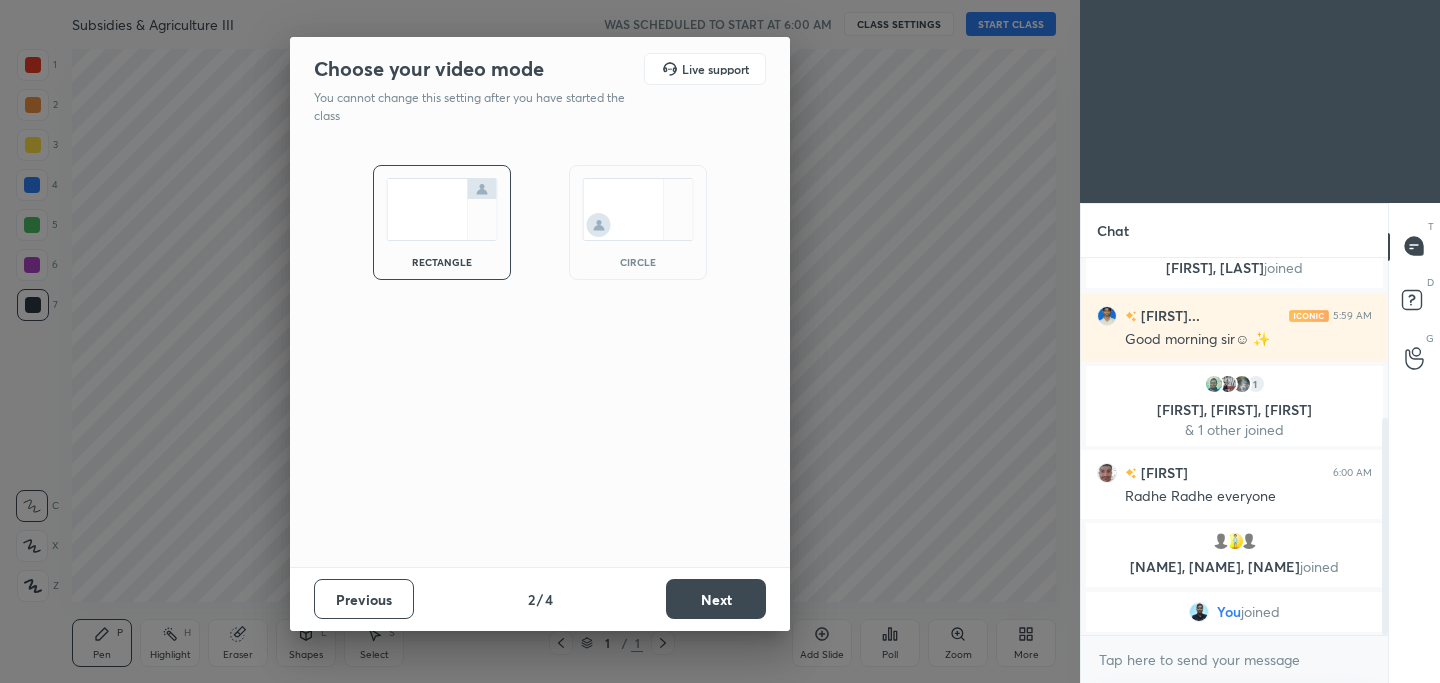click on "Next" at bounding box center [716, 599] 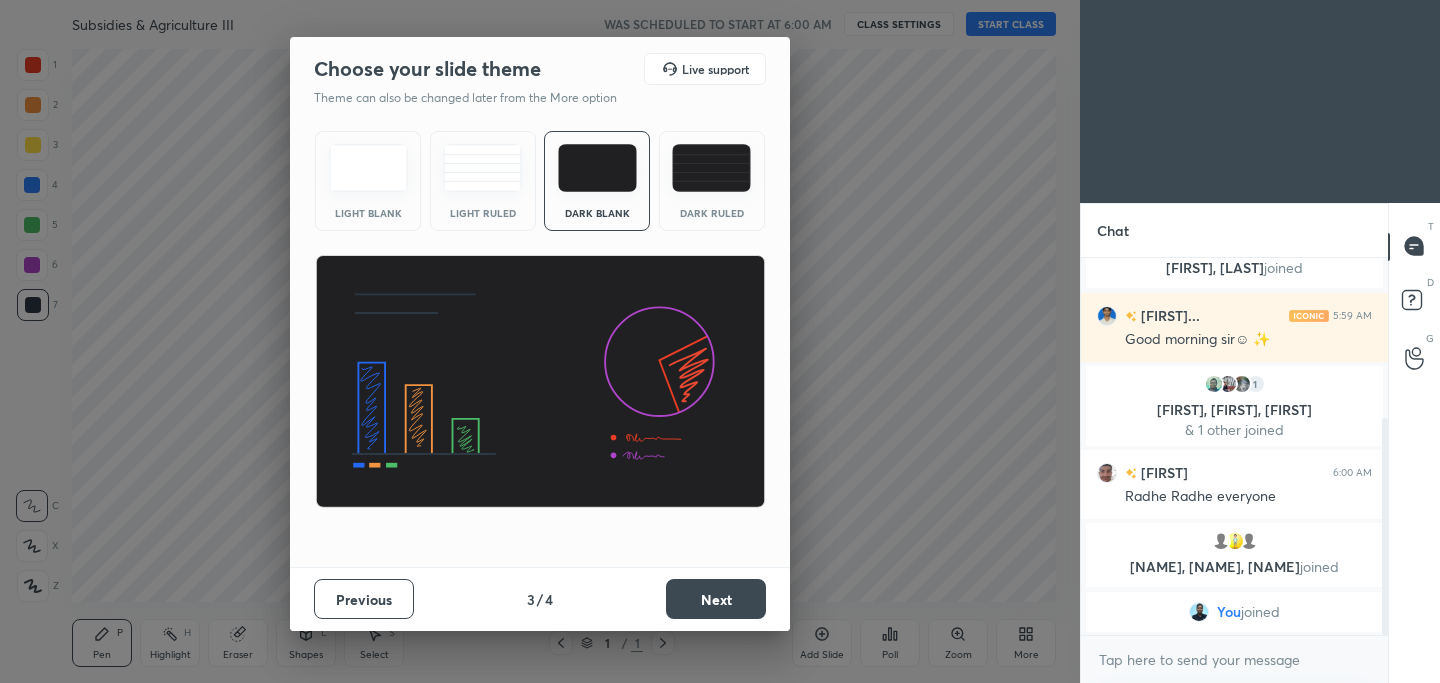 click on "Next" at bounding box center (716, 599) 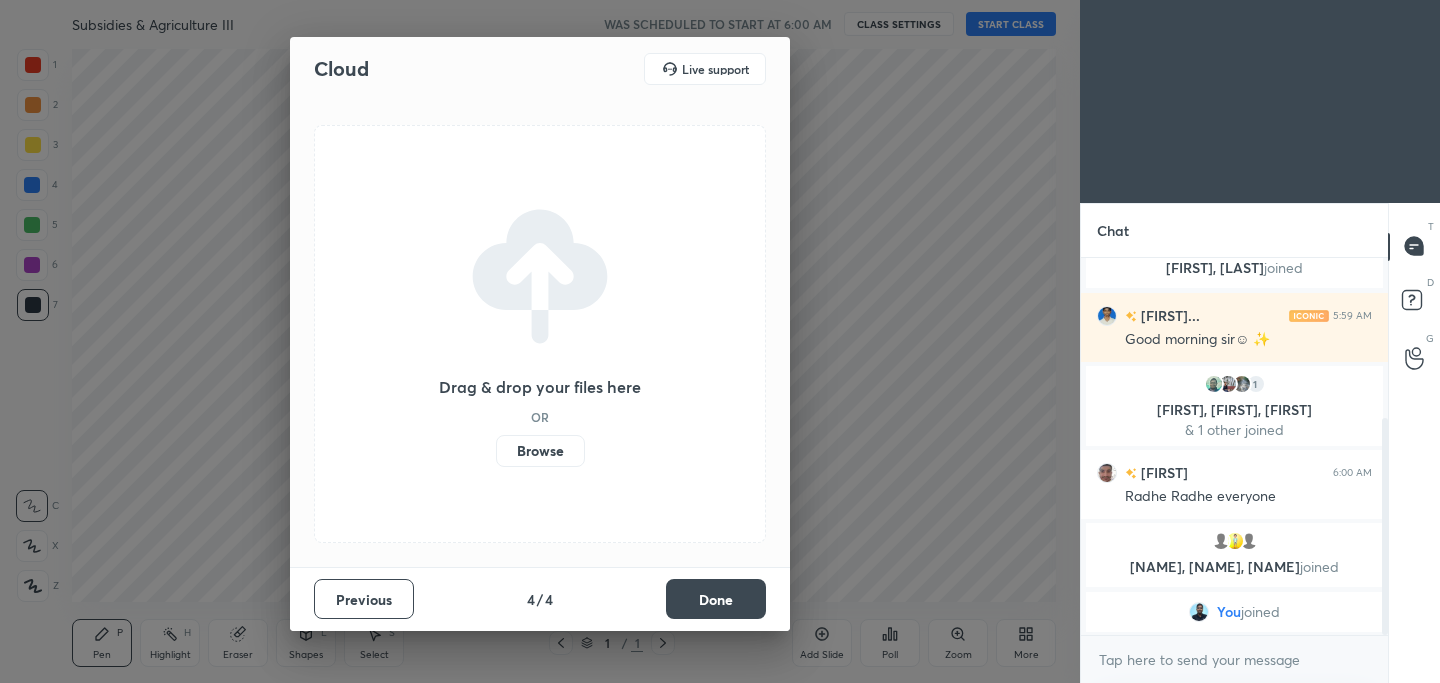 click on "Done" at bounding box center [716, 599] 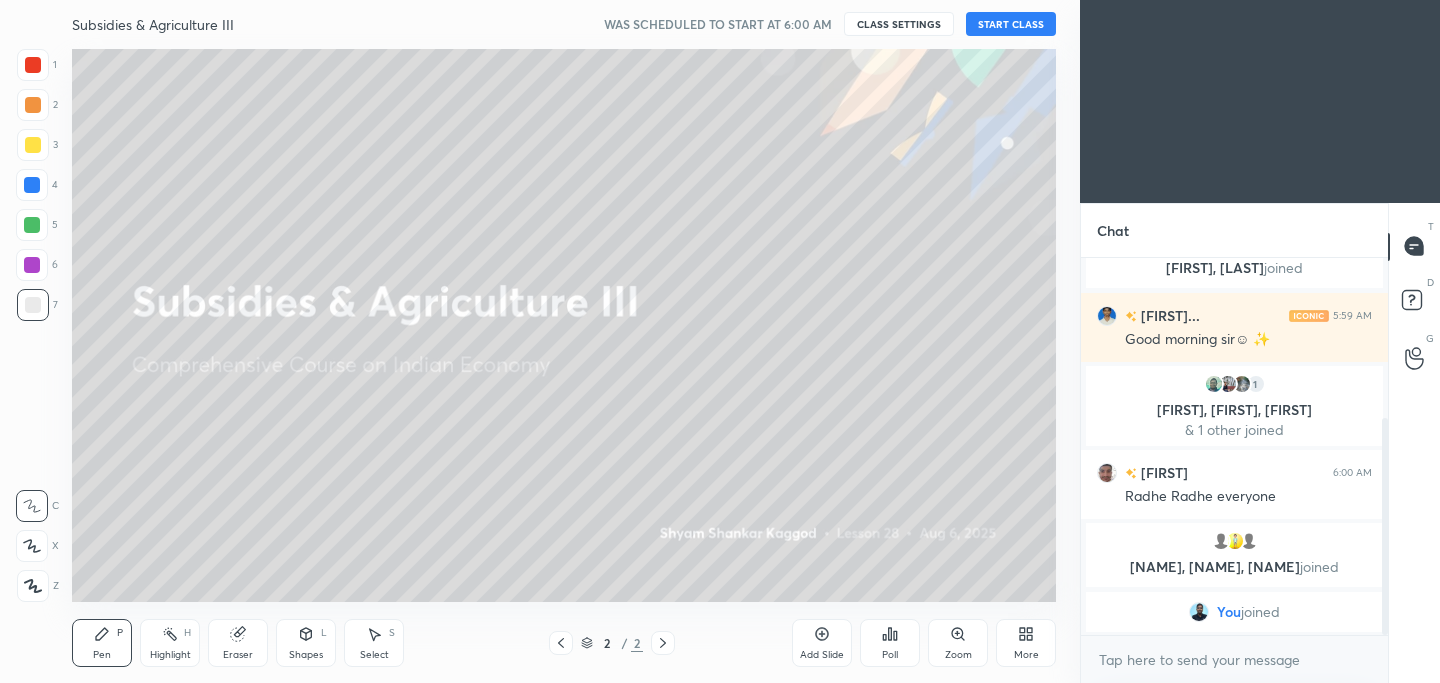 click on "START CLASS" at bounding box center (1011, 24) 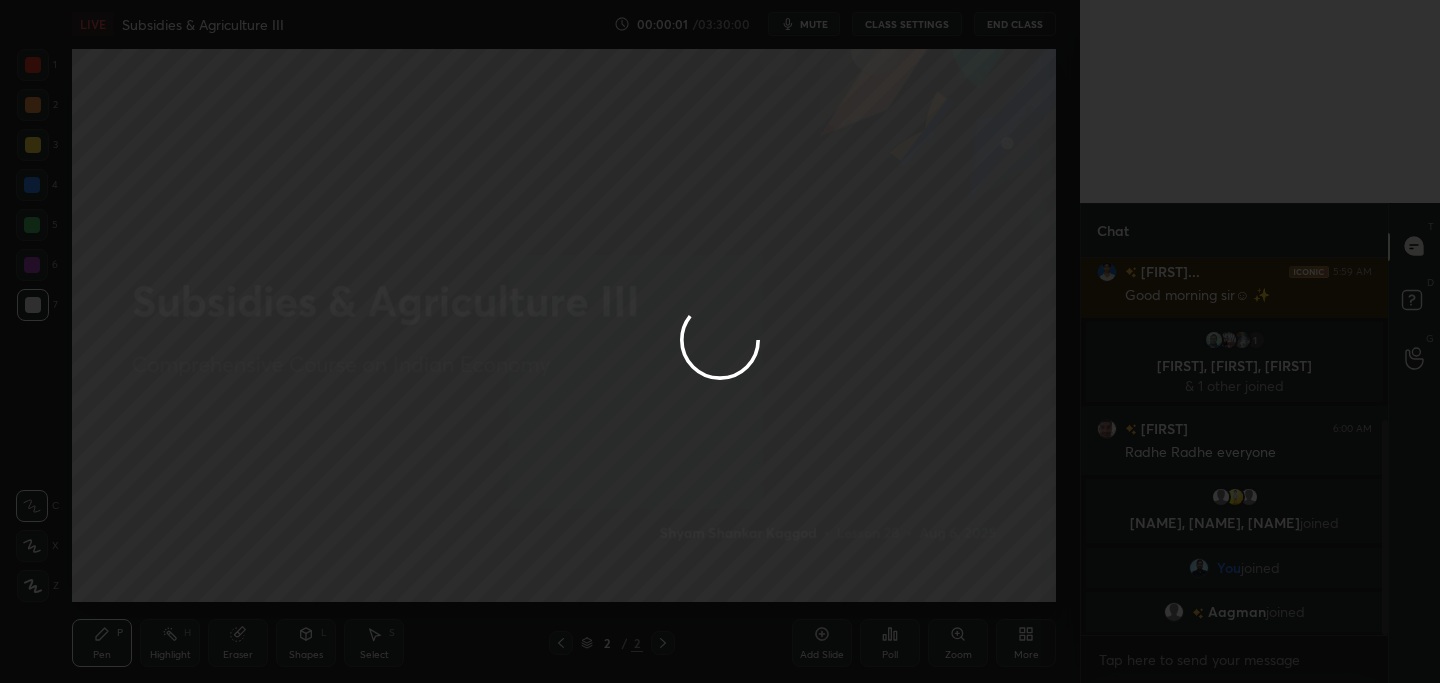 scroll, scrollTop: 310, scrollLeft: 0, axis: vertical 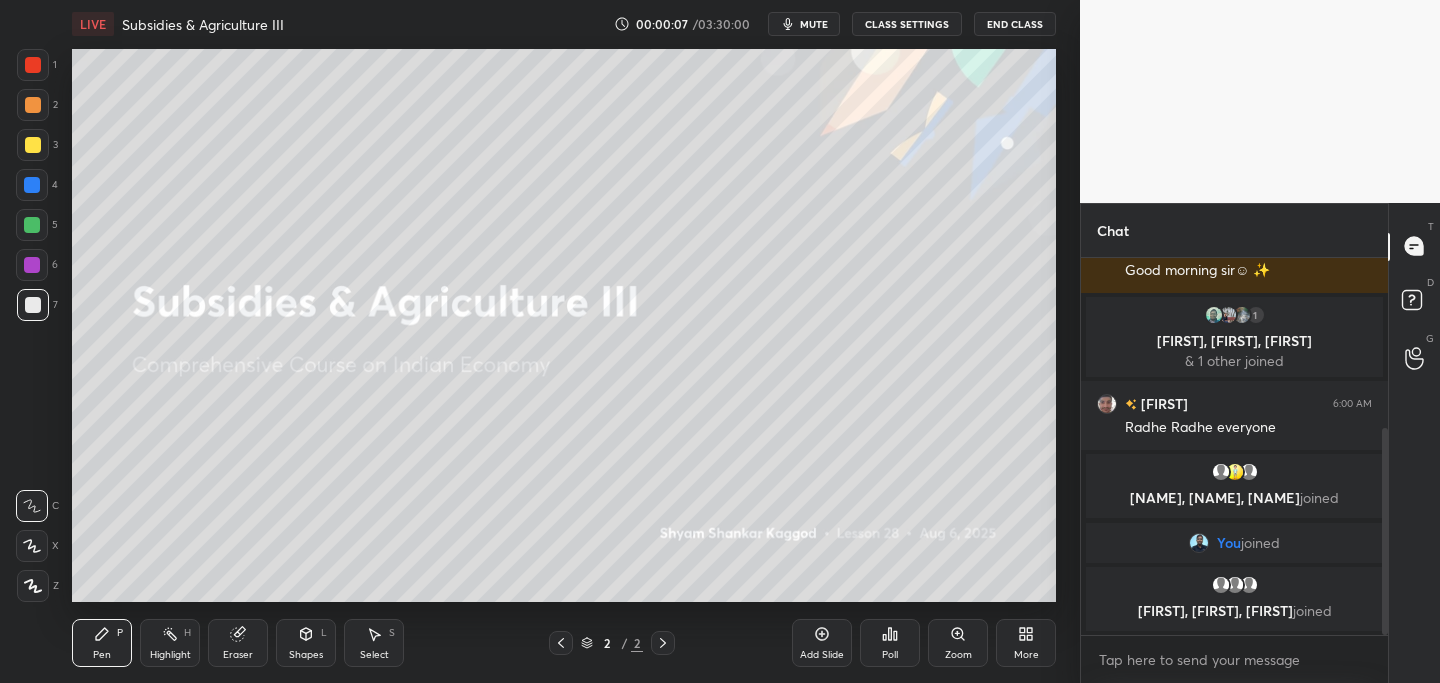 click on "More" at bounding box center (1026, 643) 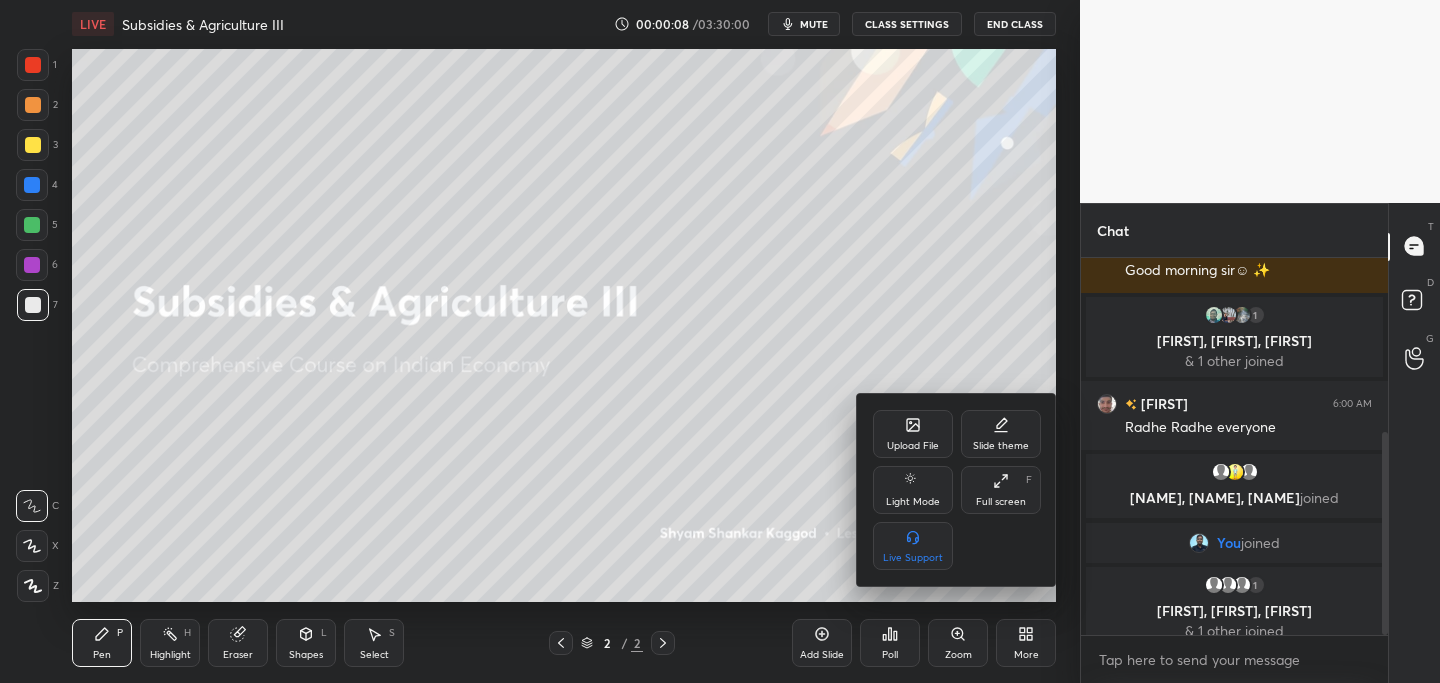 scroll, scrollTop: 325, scrollLeft: 0, axis: vertical 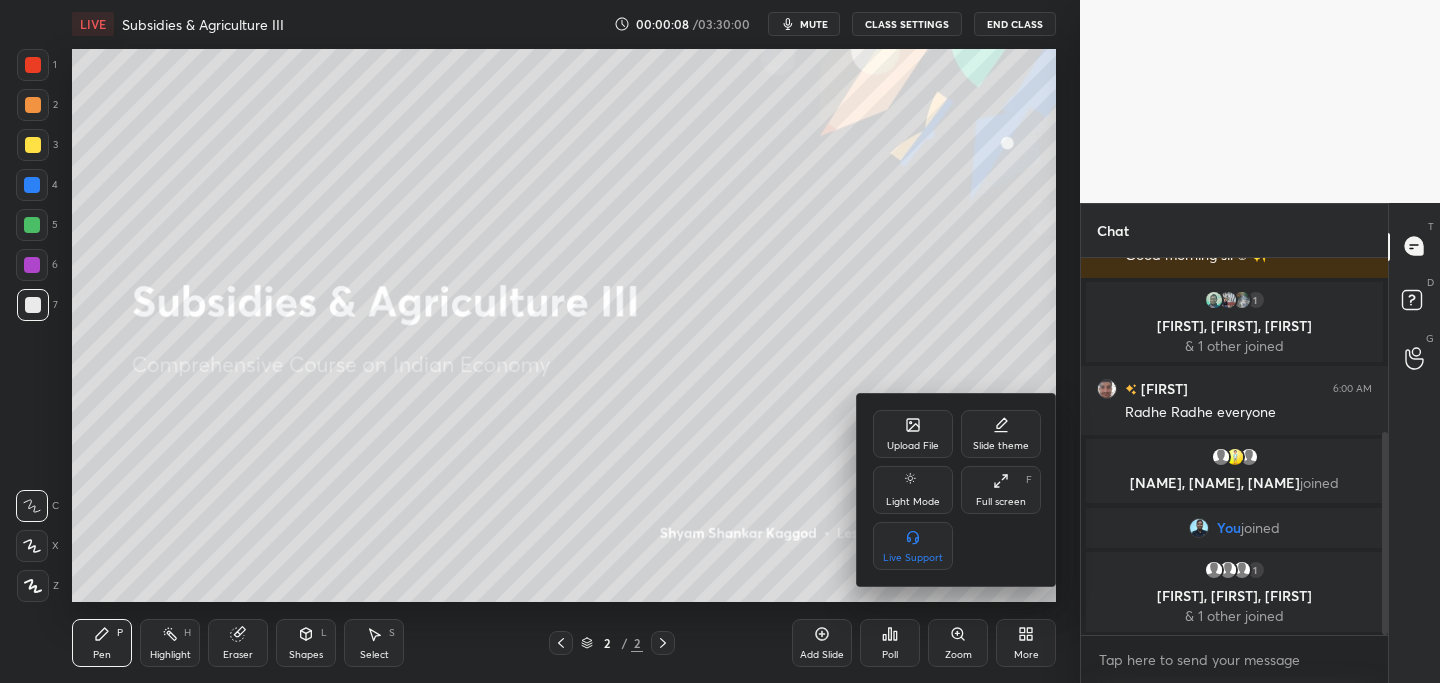 click on "Upload File" at bounding box center [913, 446] 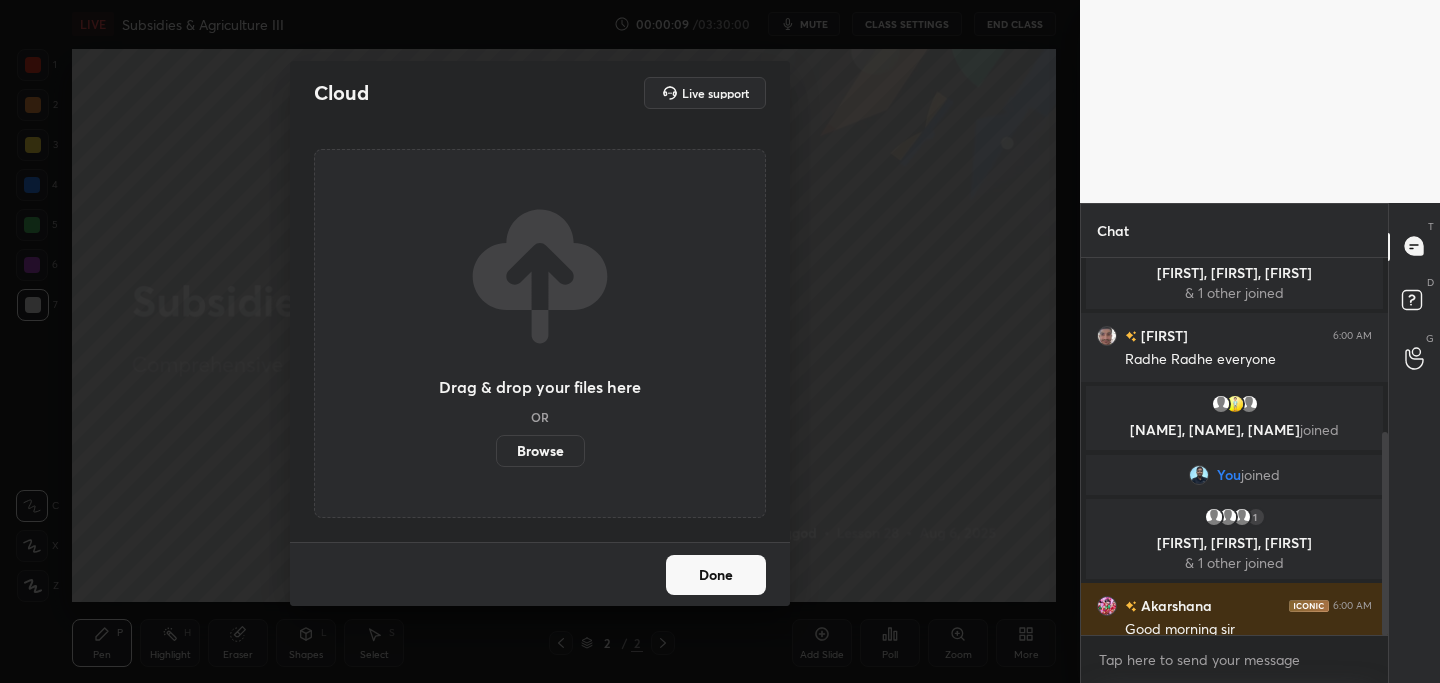 scroll, scrollTop: 341, scrollLeft: 0, axis: vertical 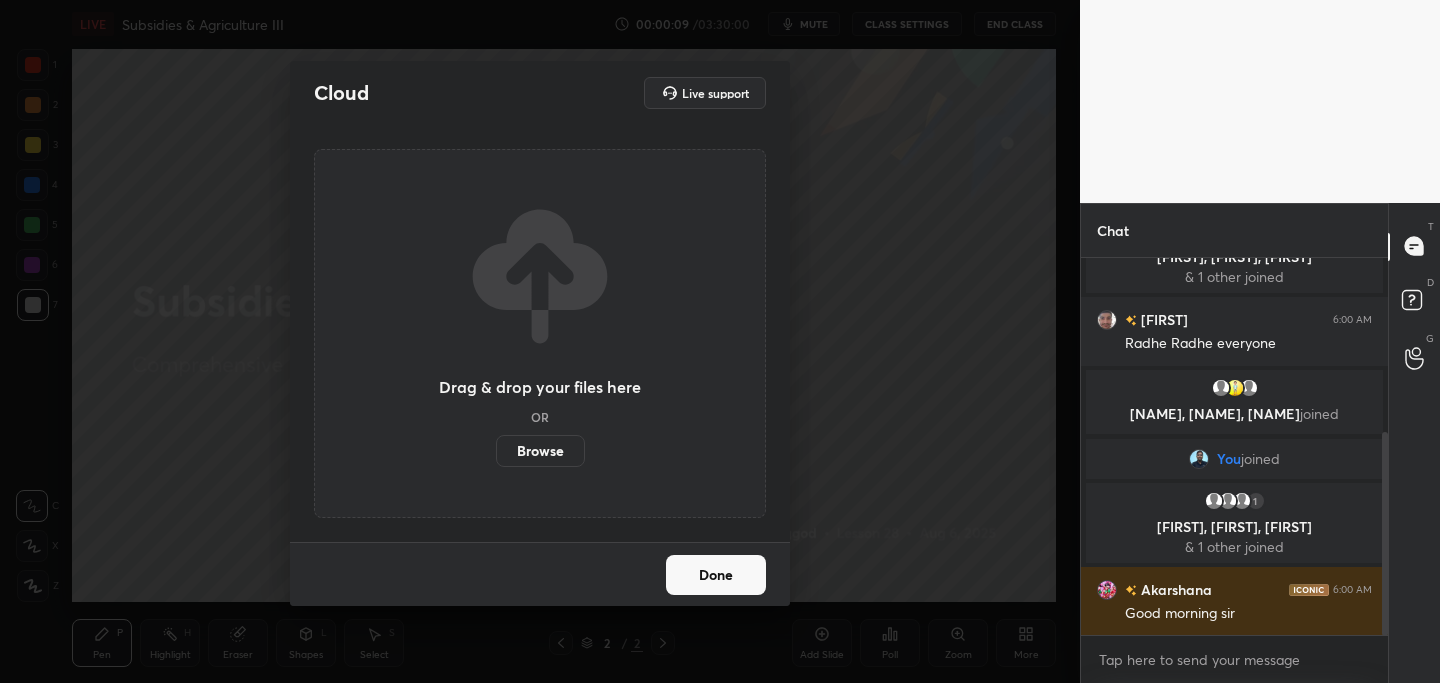 click on "Browse" at bounding box center [540, 451] 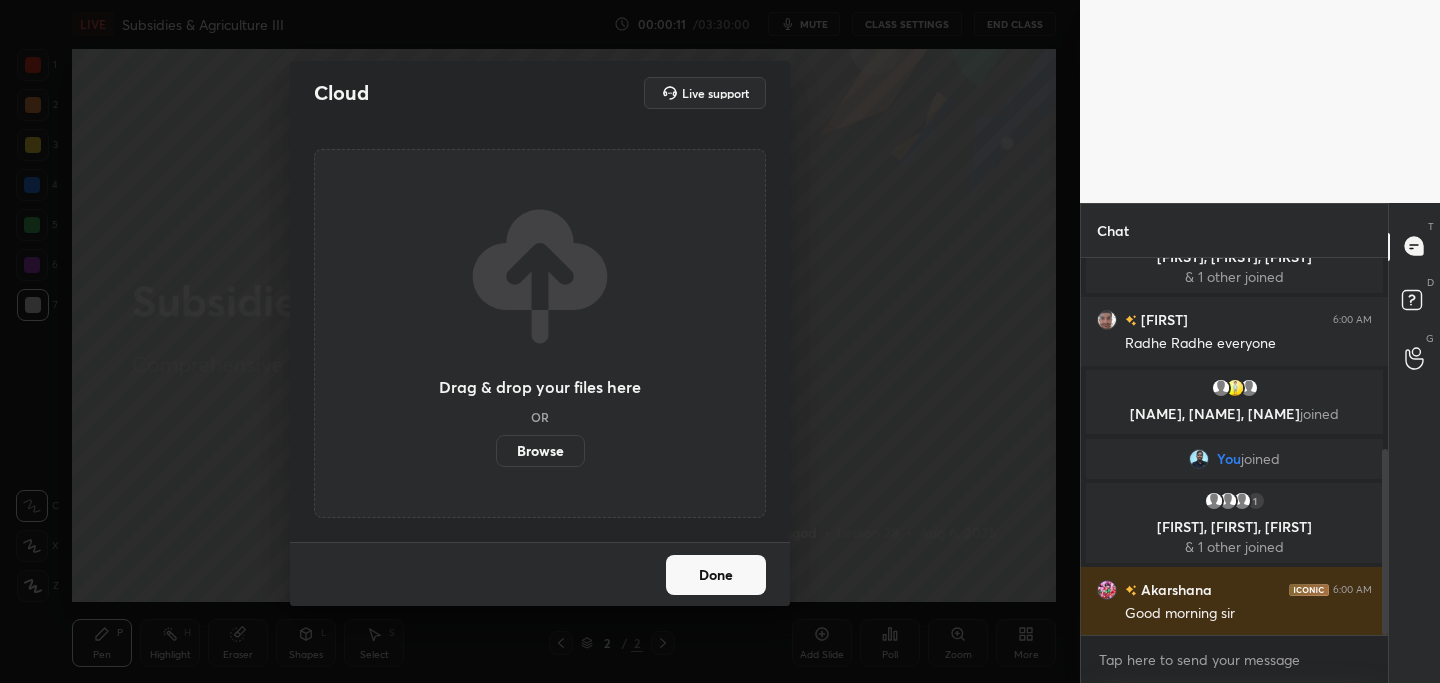 scroll, scrollTop: 389, scrollLeft: 0, axis: vertical 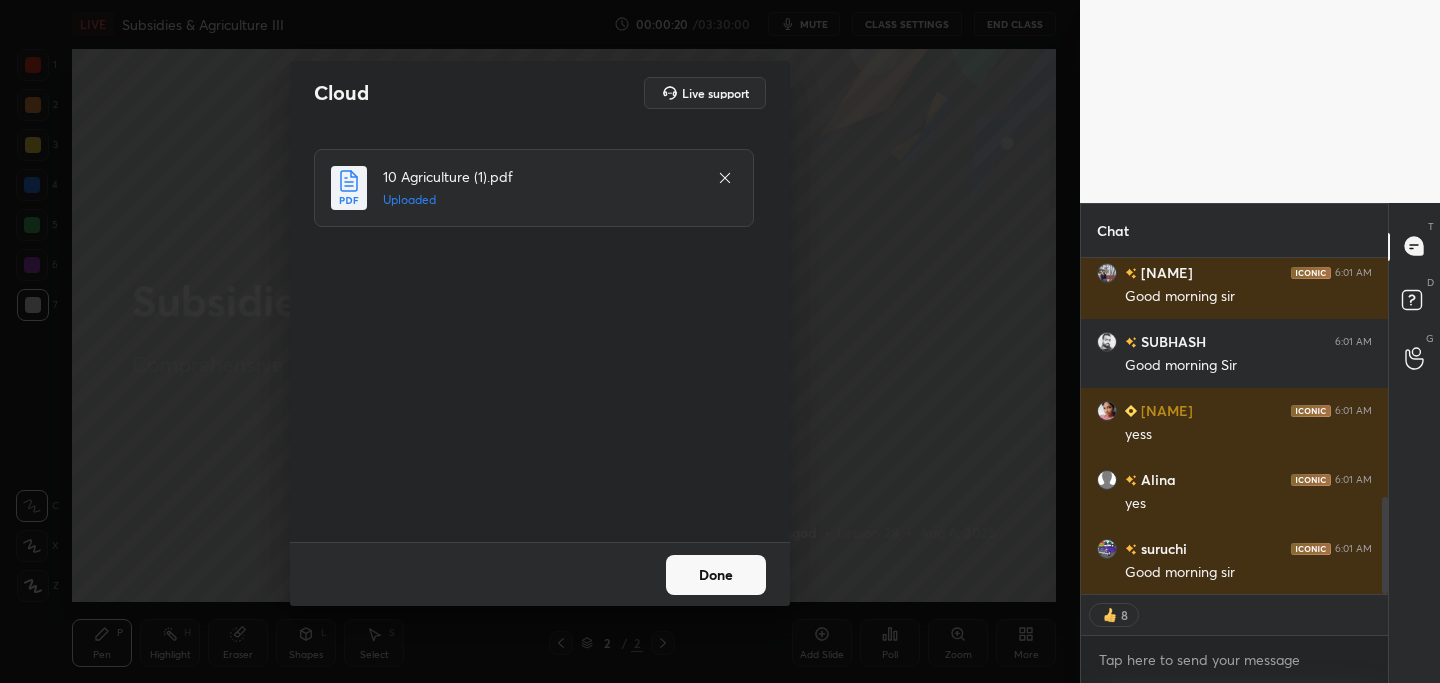 click on "Done" at bounding box center [716, 575] 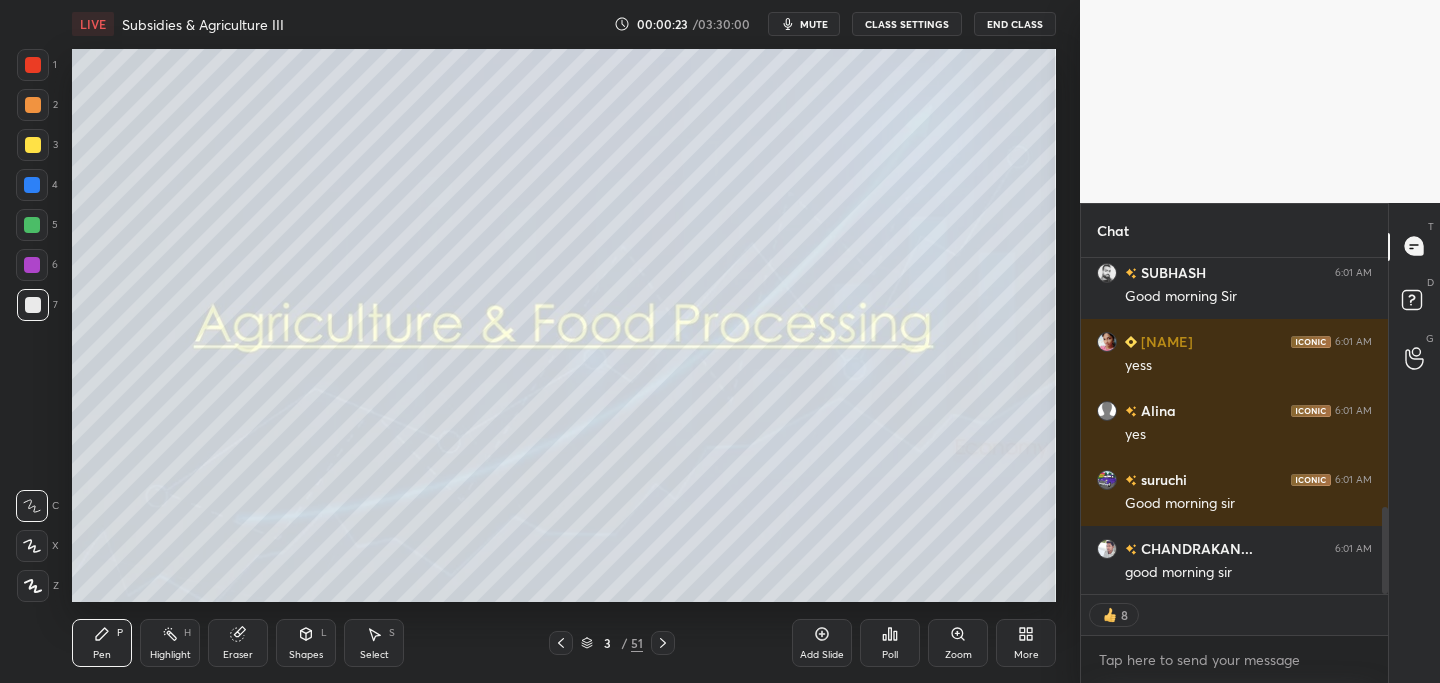 scroll, scrollTop: 967, scrollLeft: 0, axis: vertical 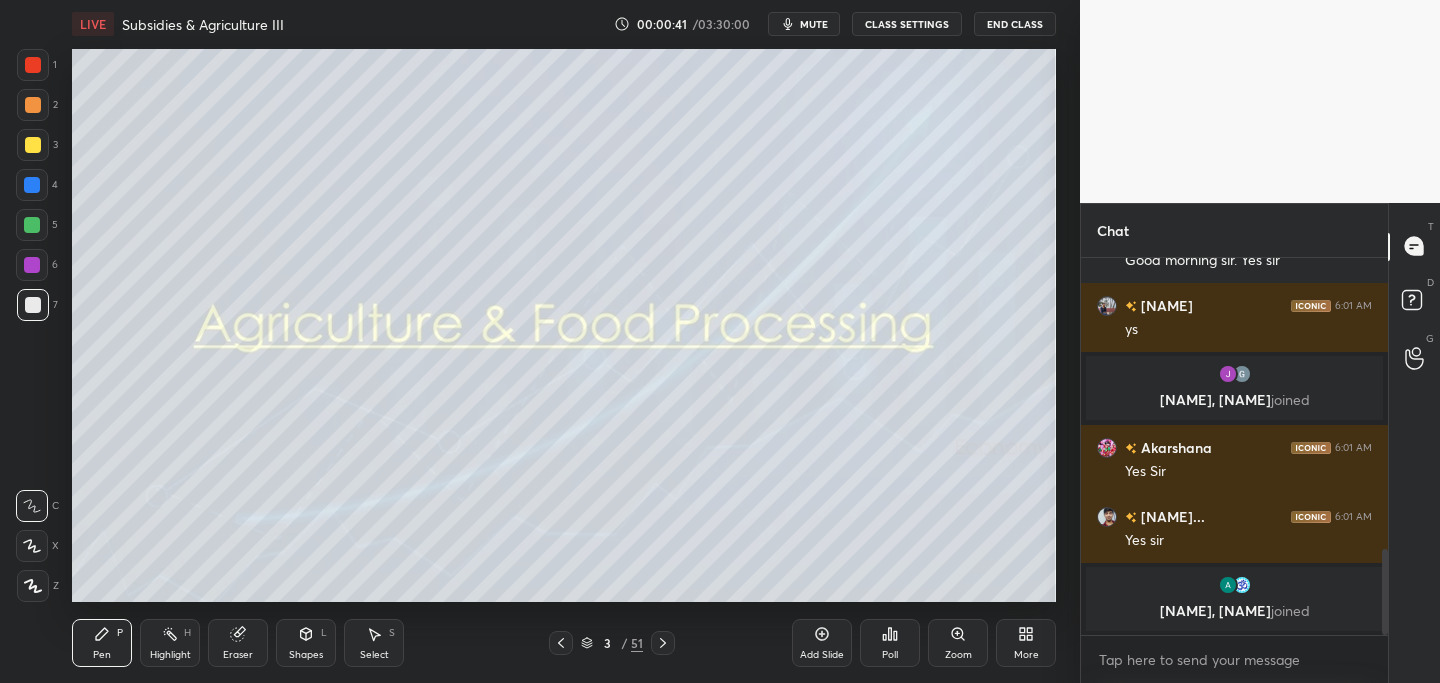 drag, startPoint x: 821, startPoint y: 643, endPoint x: 806, endPoint y: 641, distance: 15.132746 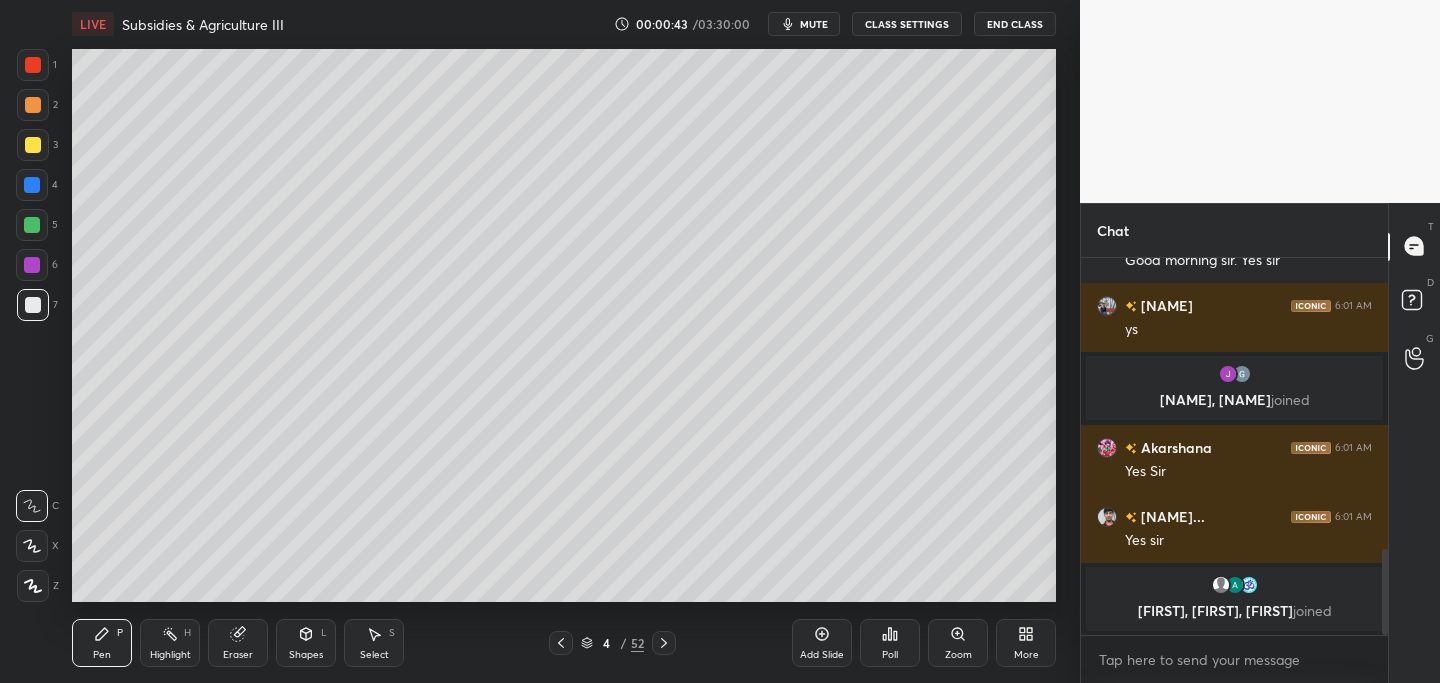 click at bounding box center (33, 145) 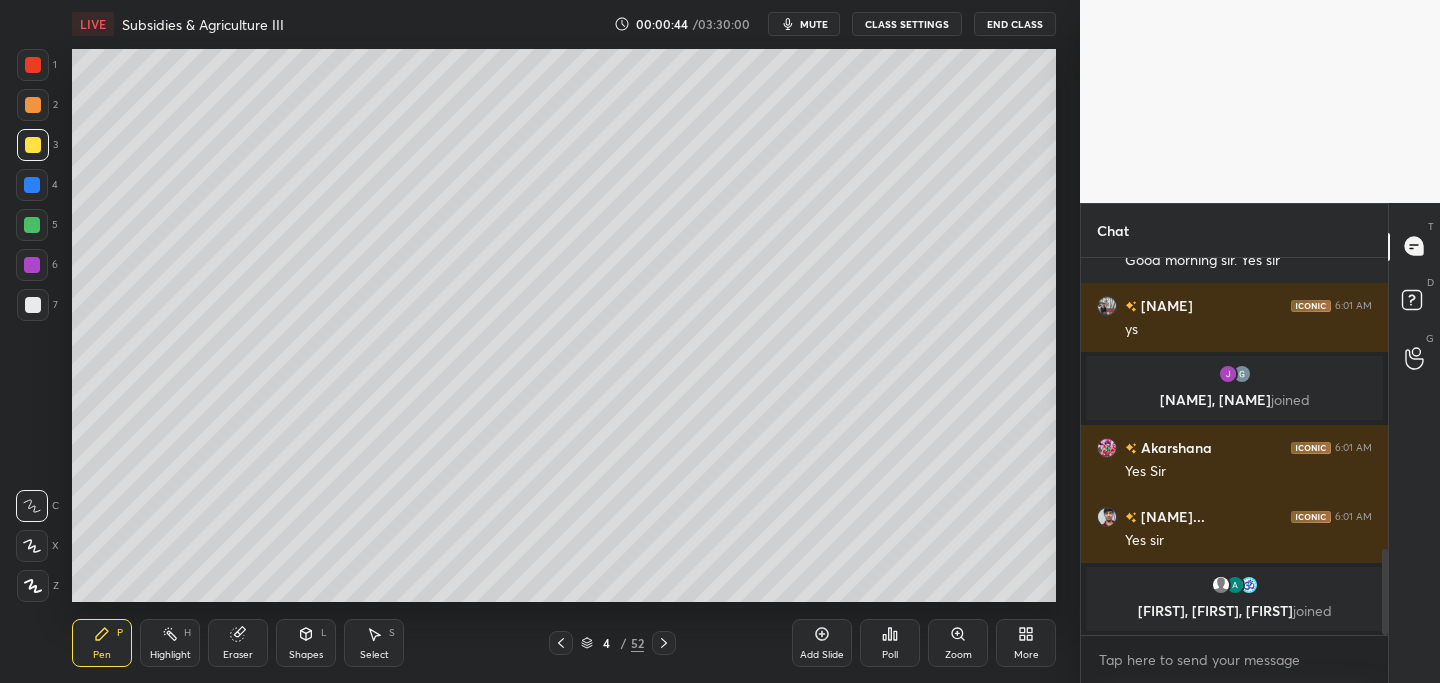 click 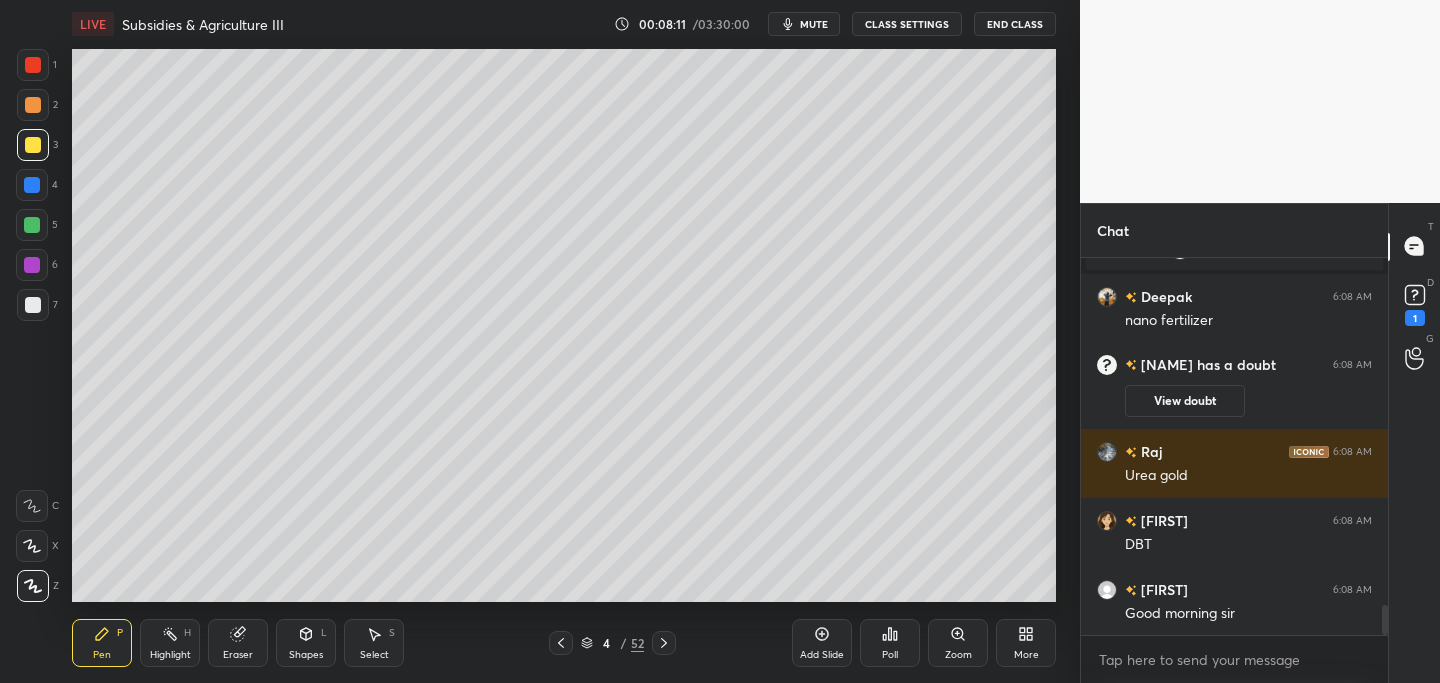 scroll, scrollTop: 4450, scrollLeft: 0, axis: vertical 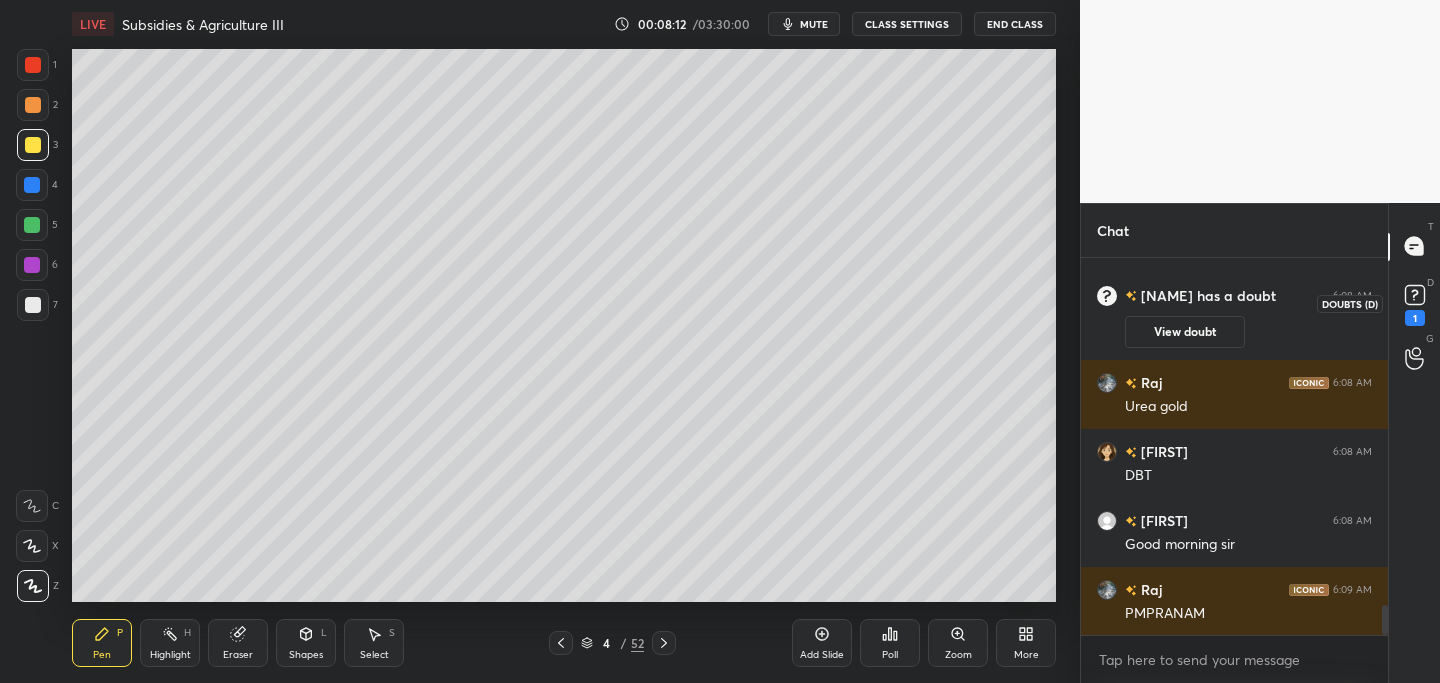 click 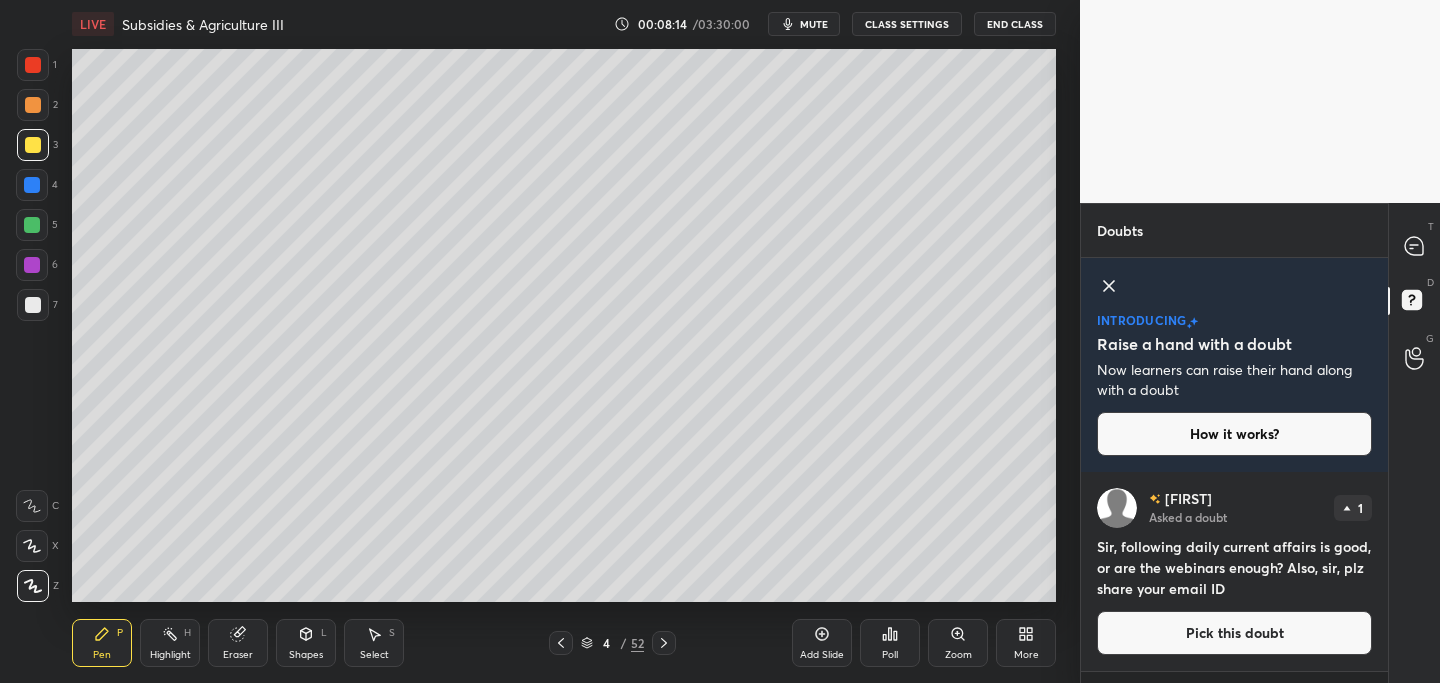 drag, startPoint x: 1112, startPoint y: 284, endPoint x: 1096, endPoint y: 284, distance: 16 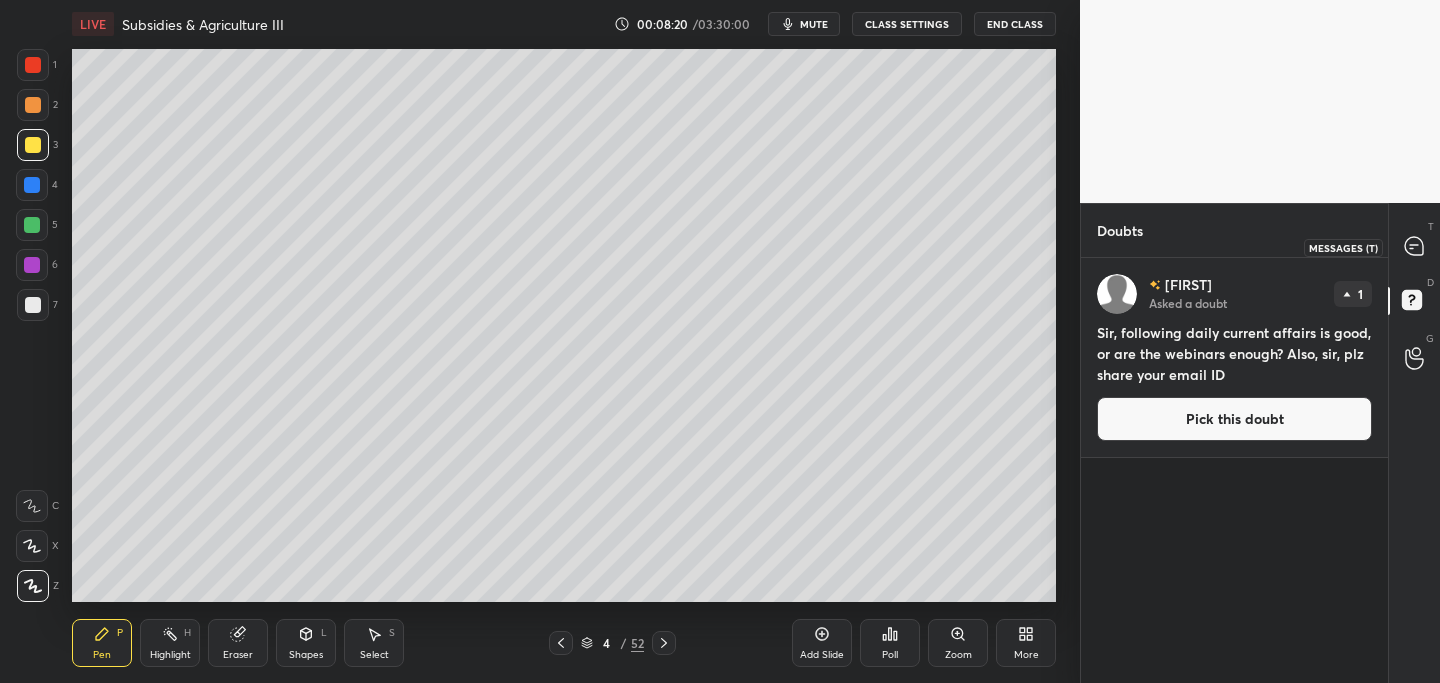 click 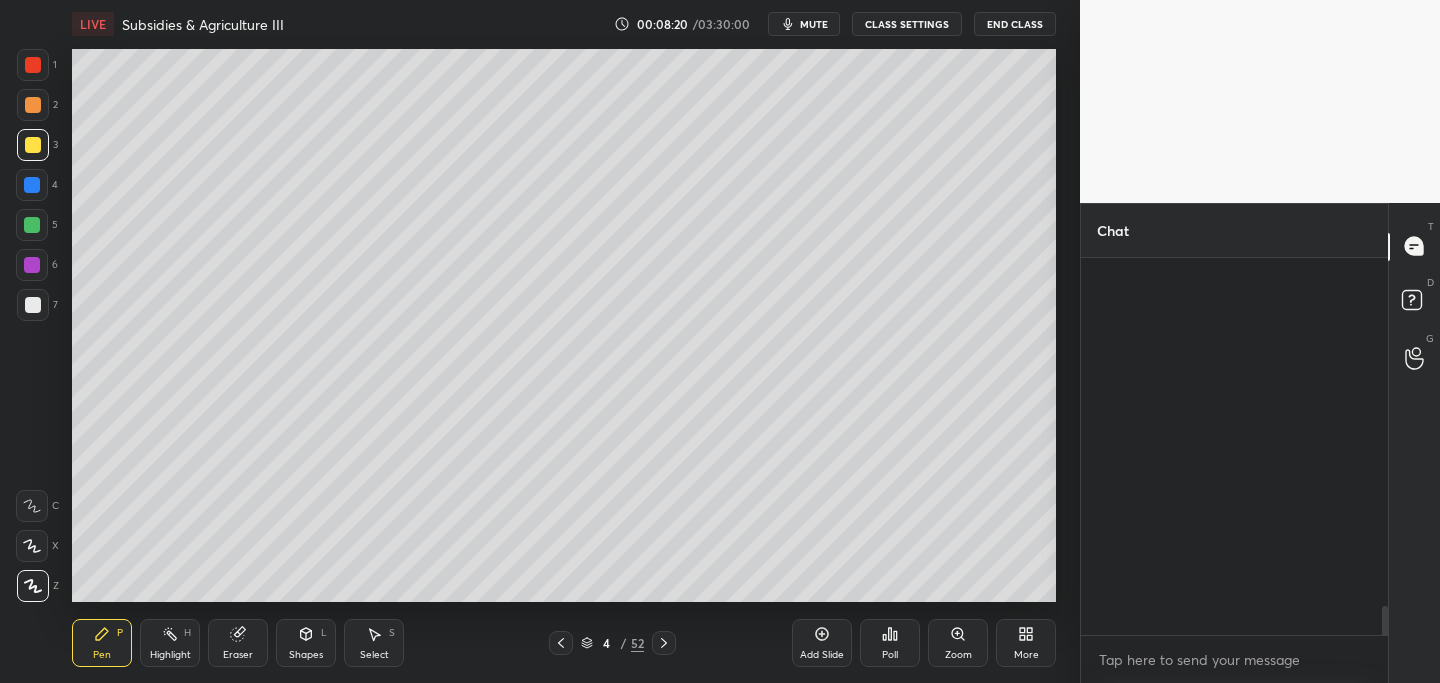 scroll, scrollTop: 4887, scrollLeft: 0, axis: vertical 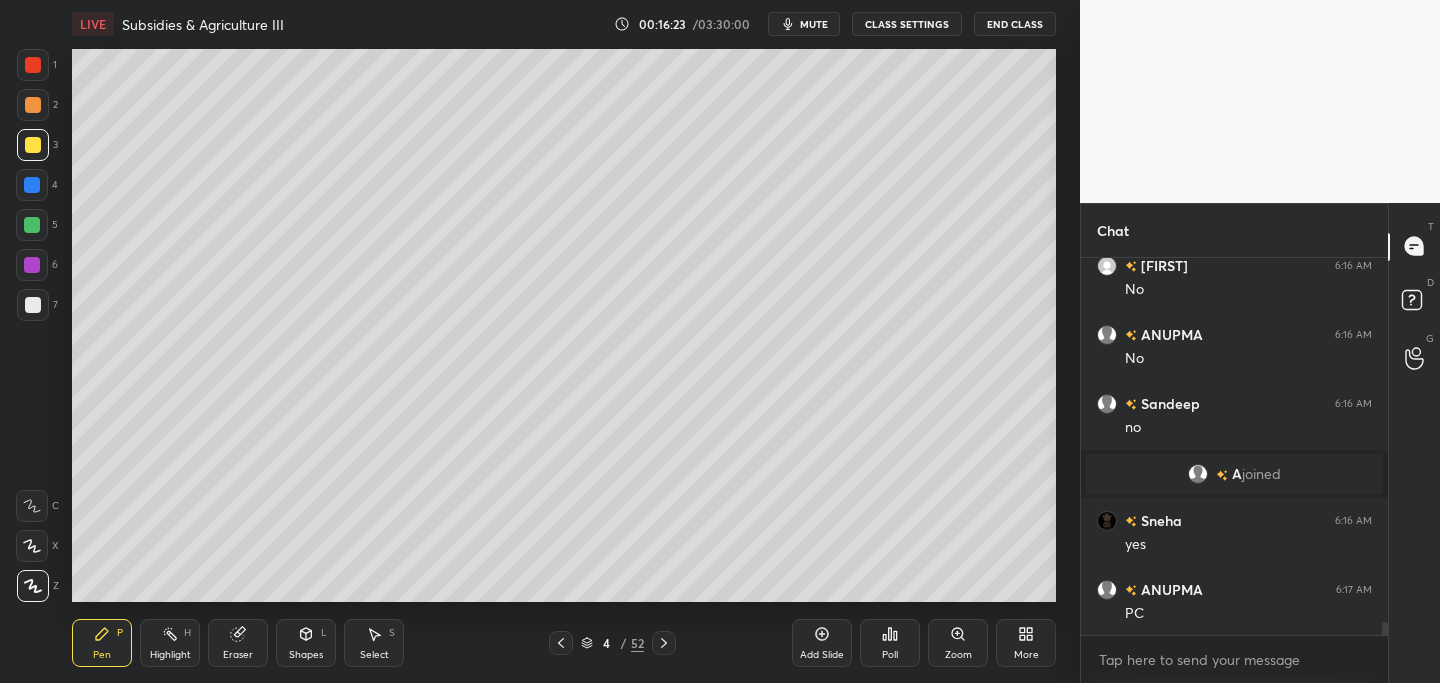 drag, startPoint x: 824, startPoint y: 635, endPoint x: 811, endPoint y: 644, distance: 15.811388 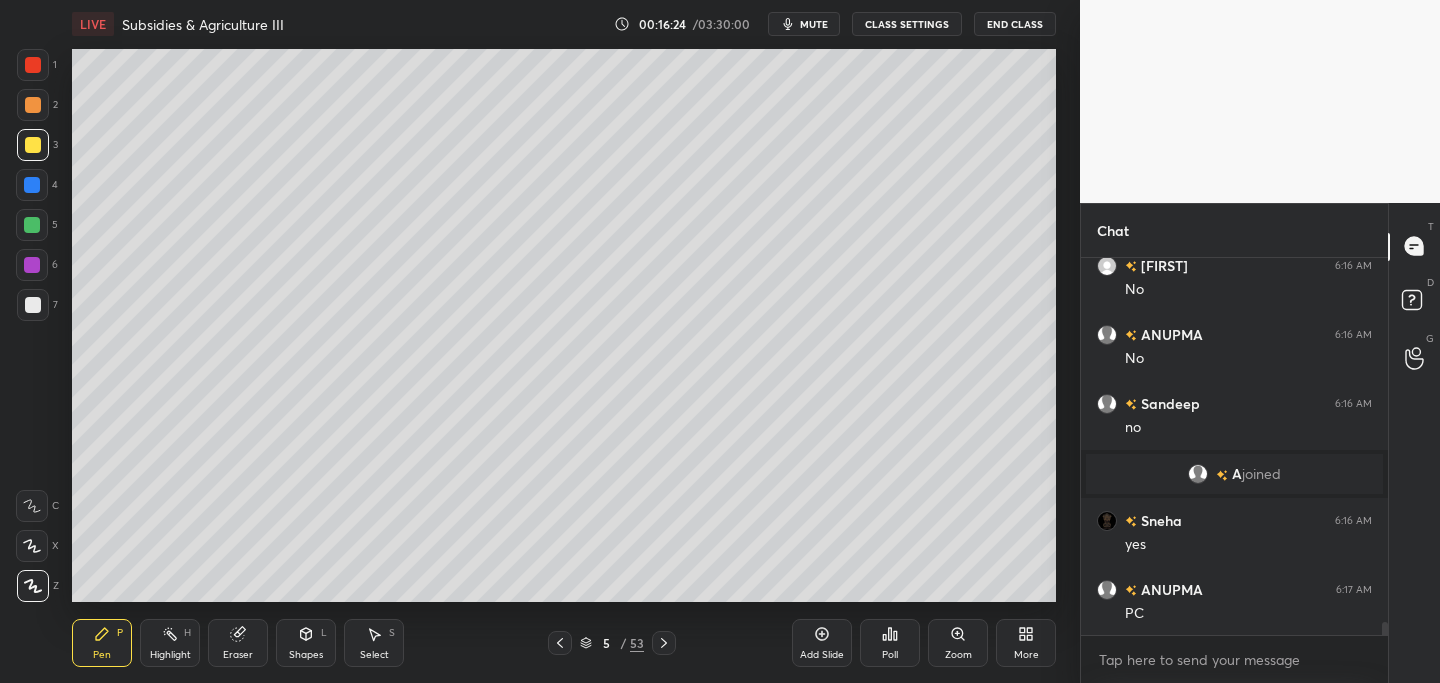 click 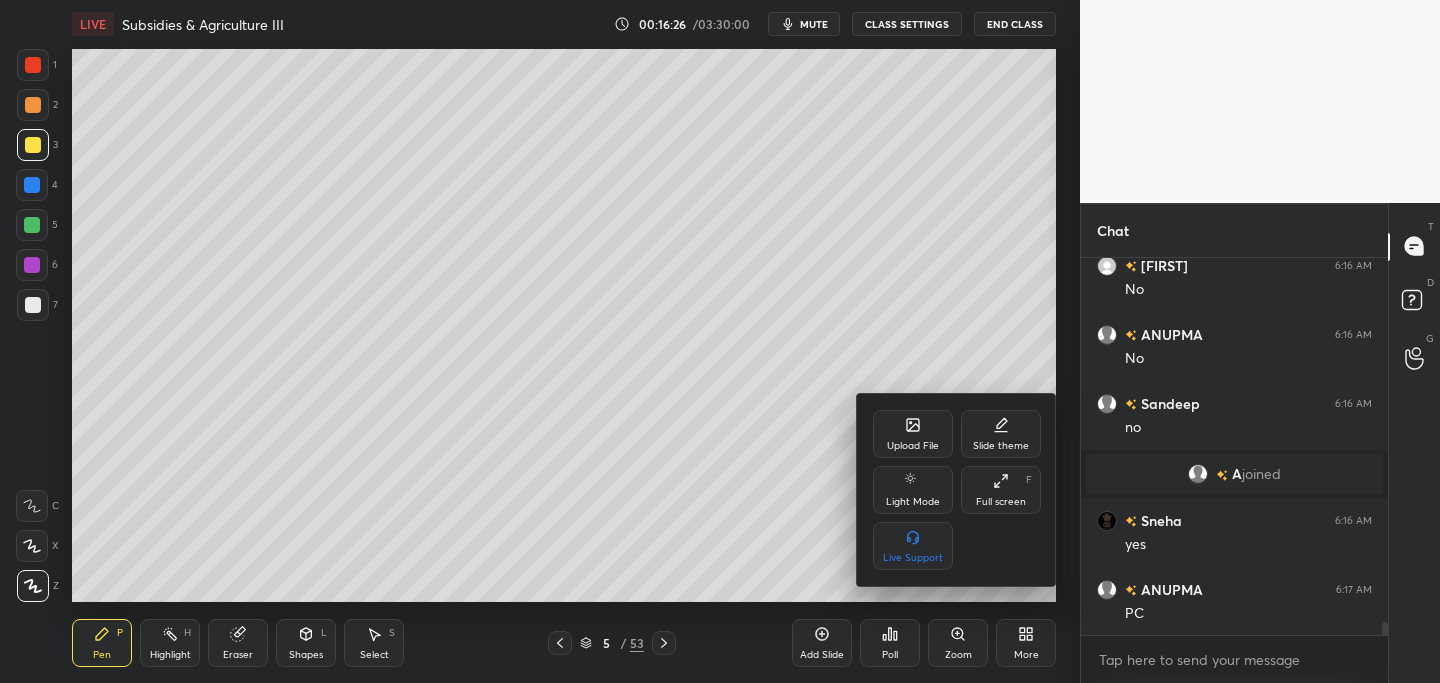 click 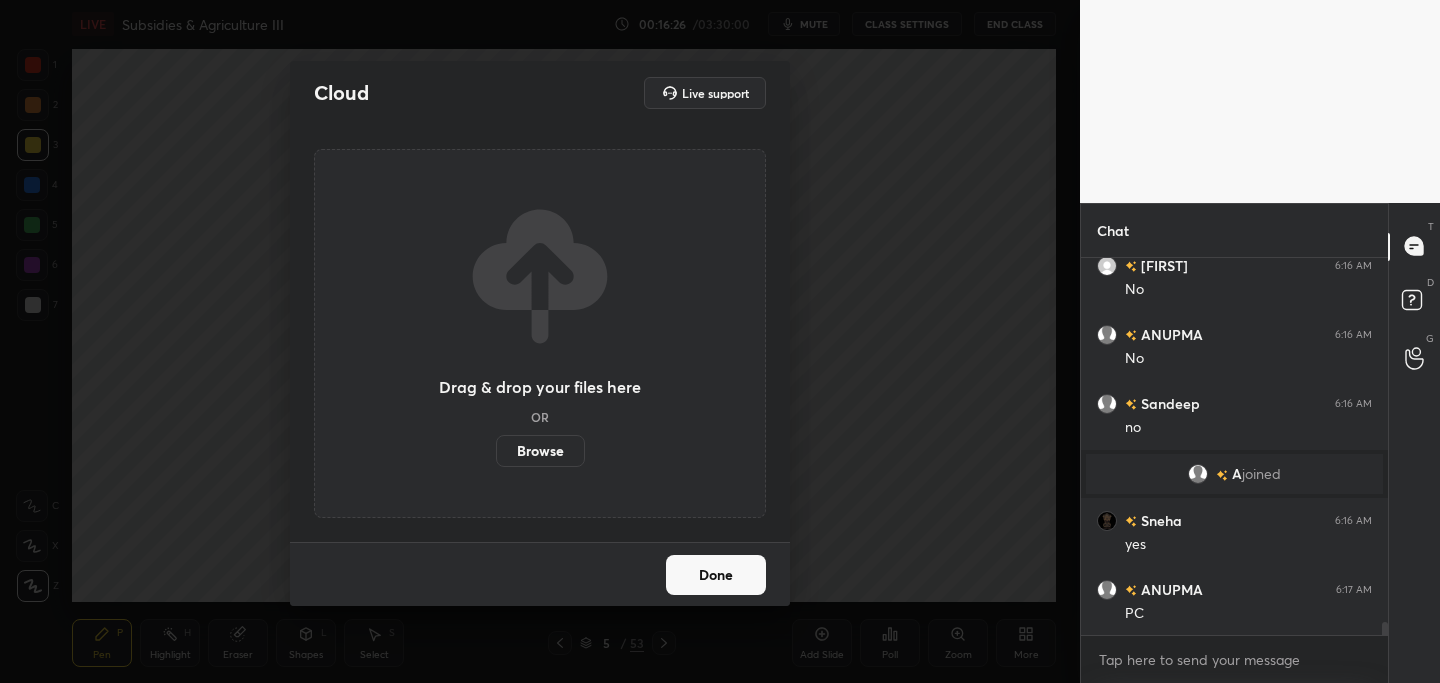 scroll, scrollTop: 10920, scrollLeft: 0, axis: vertical 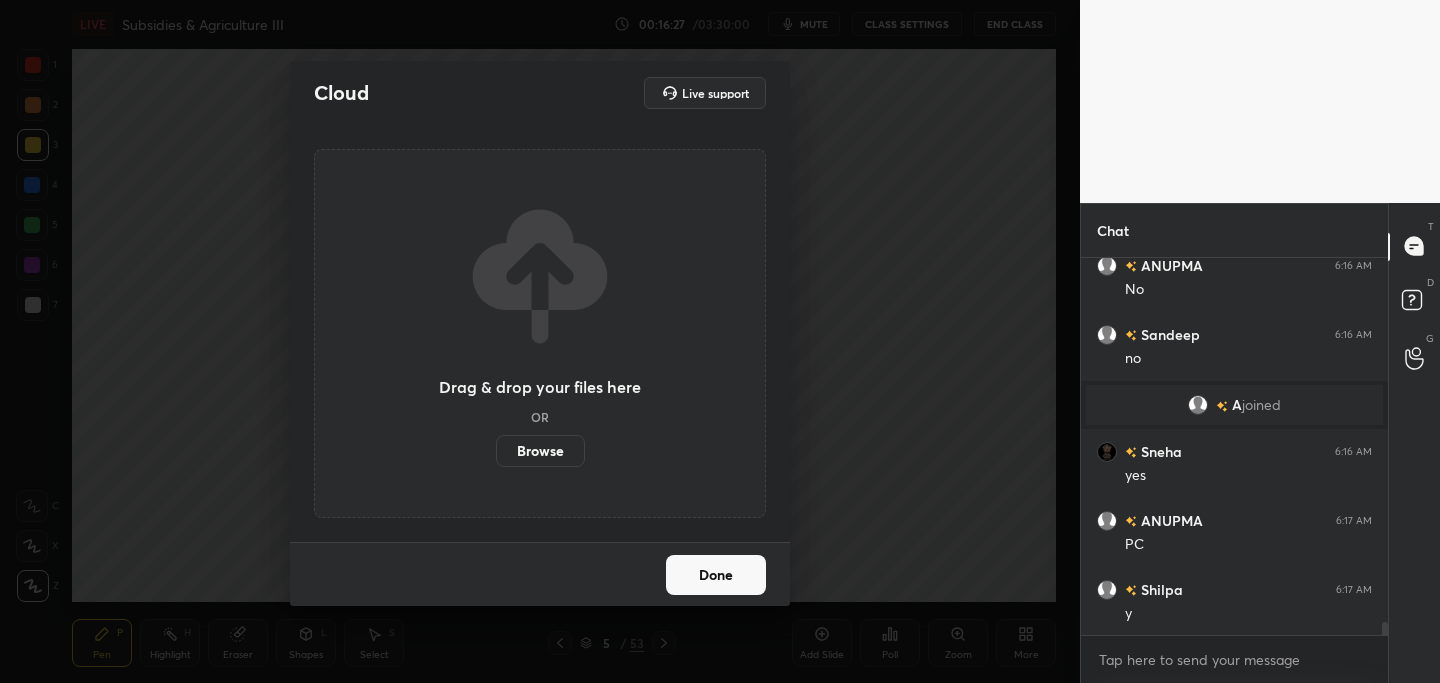 click on "Browse" at bounding box center (540, 451) 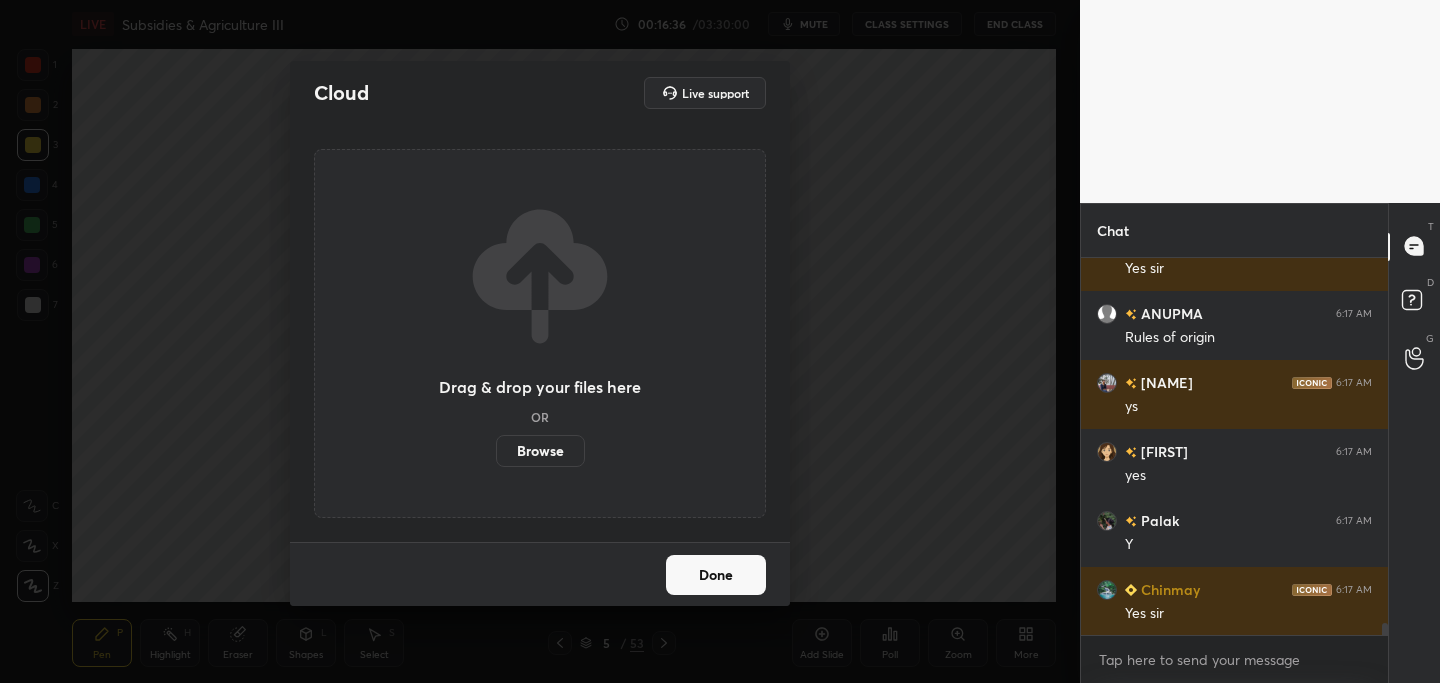 scroll, scrollTop: 12024, scrollLeft: 0, axis: vertical 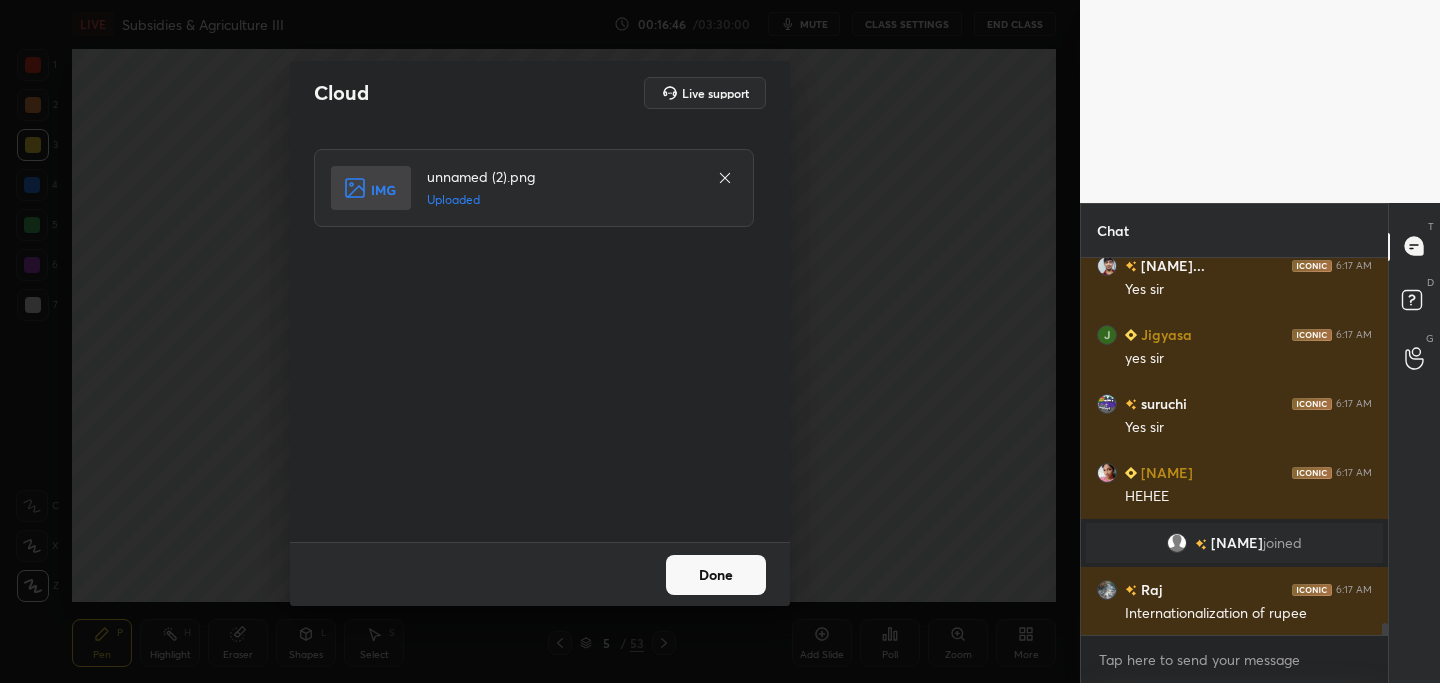 click on "Done" at bounding box center [716, 575] 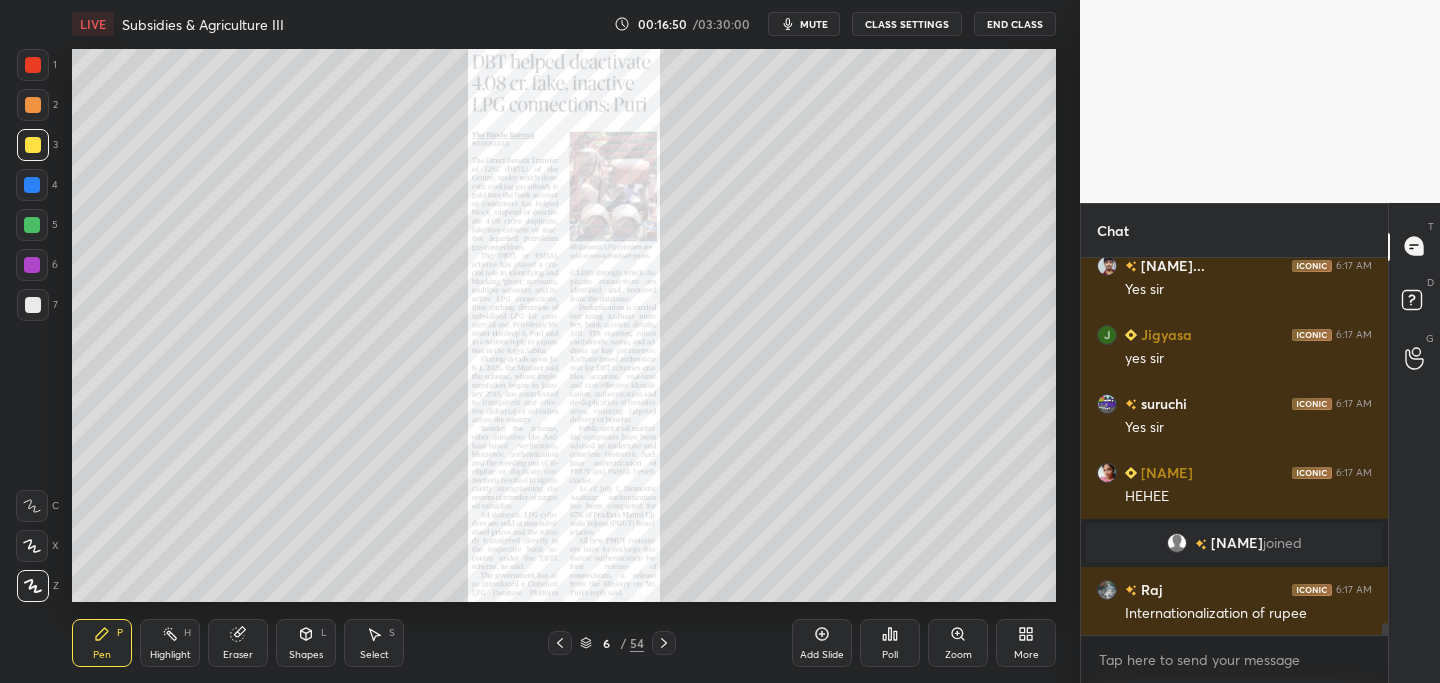 scroll, scrollTop: 11931, scrollLeft: 0, axis: vertical 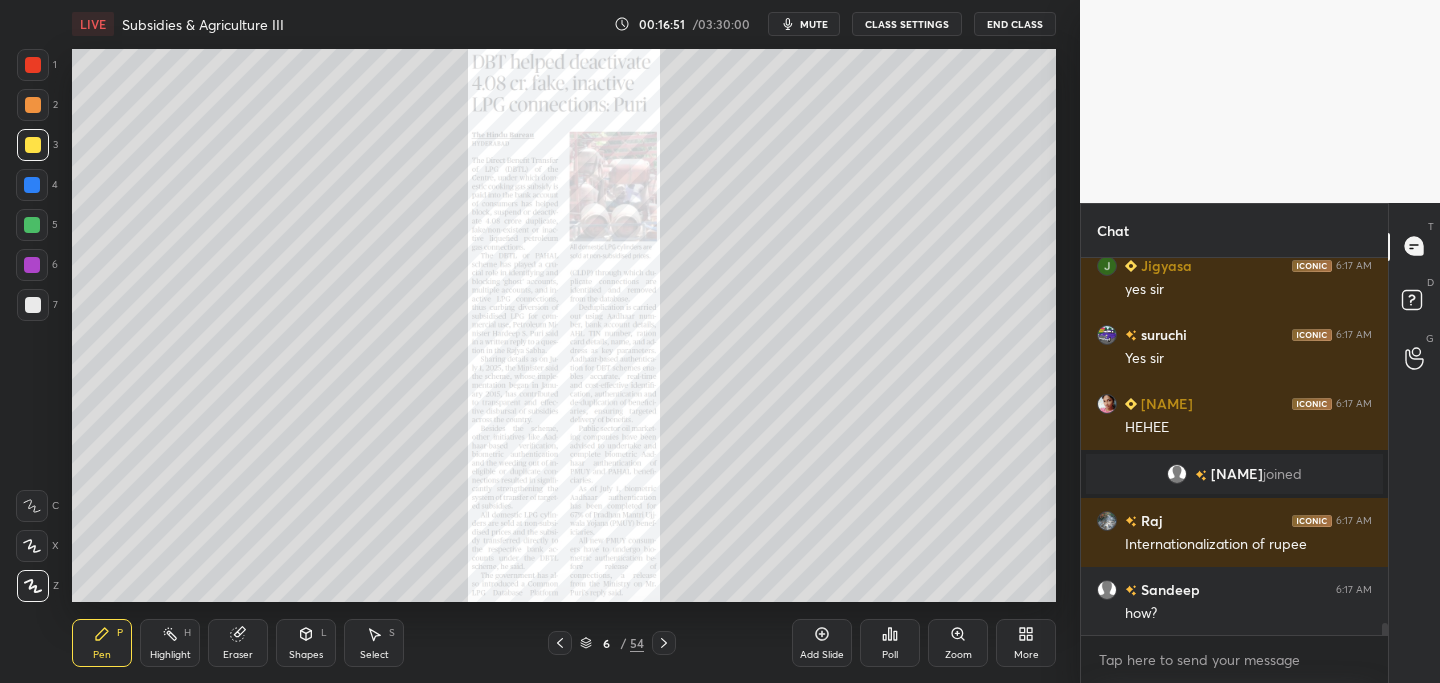 click on "Zoom" at bounding box center (958, 643) 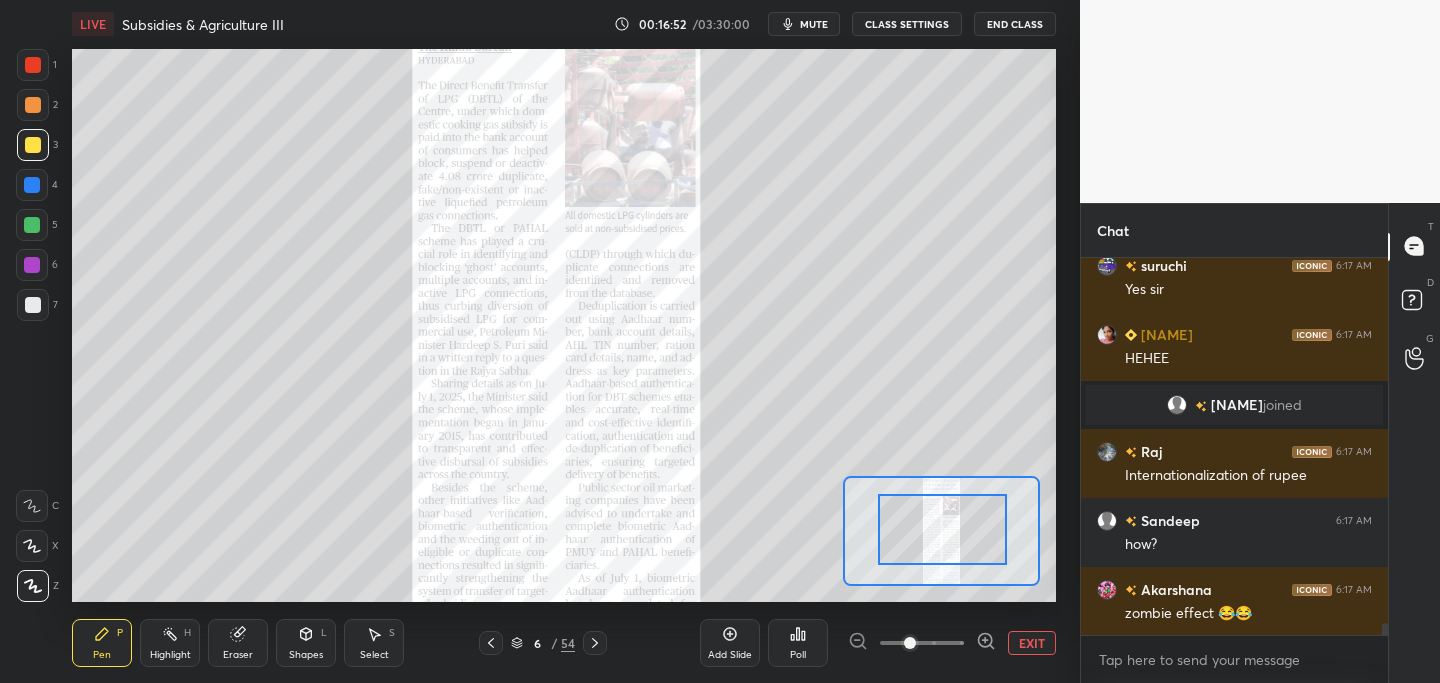 drag, startPoint x: 949, startPoint y: 522, endPoint x: 957, endPoint y: 496, distance: 27.202942 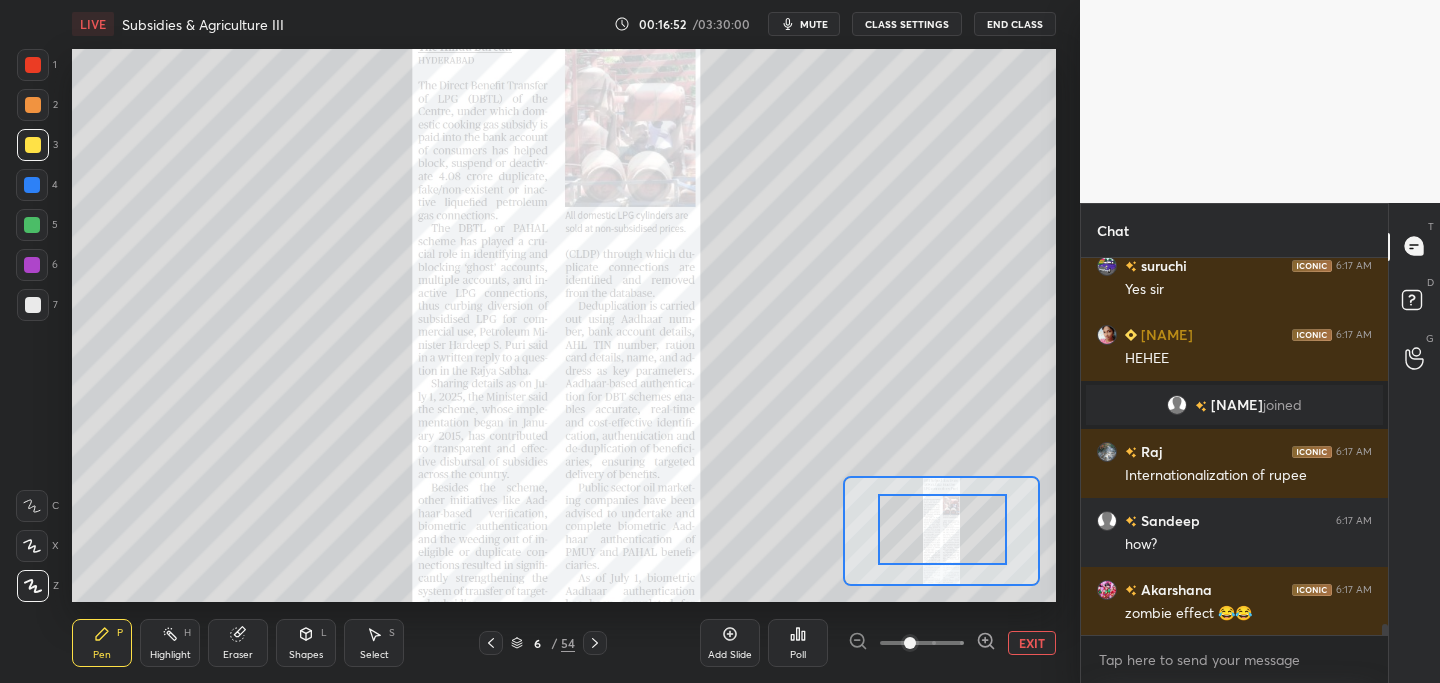 scroll, scrollTop: 12069, scrollLeft: 0, axis: vertical 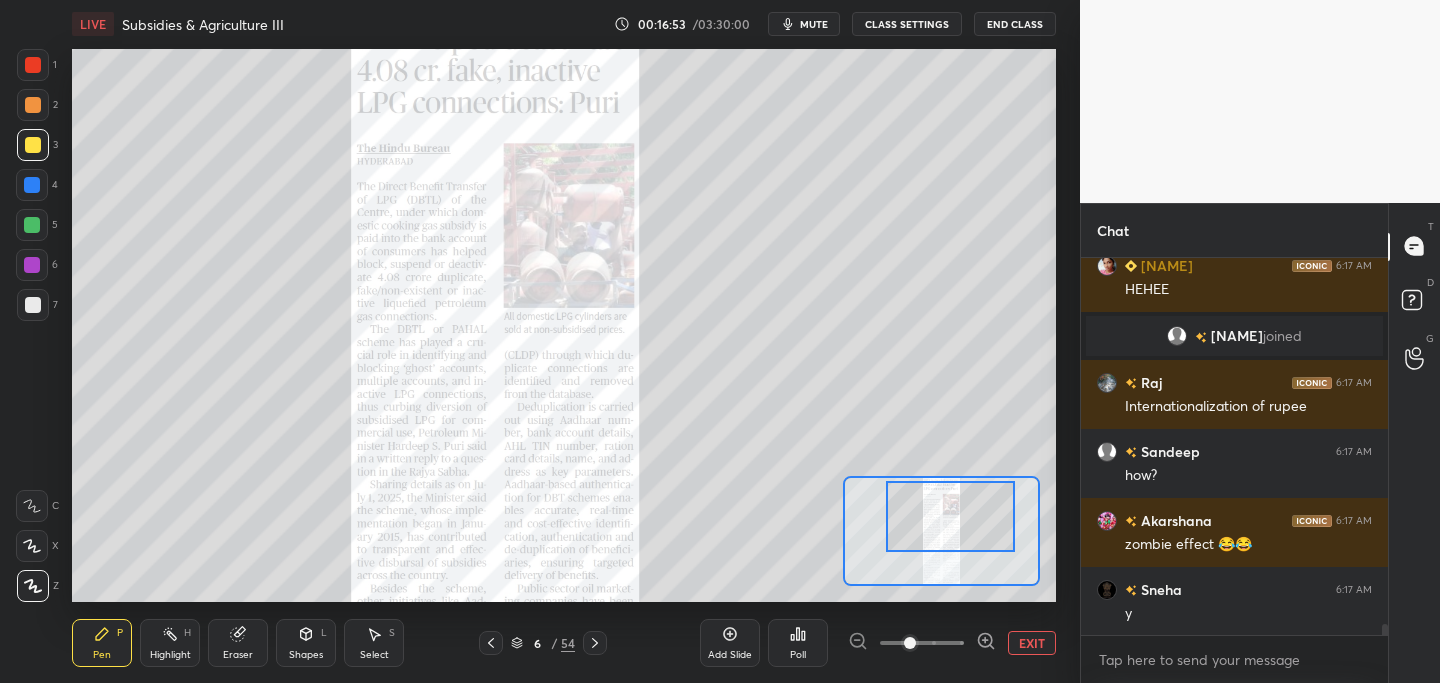 drag, startPoint x: 952, startPoint y: 511, endPoint x: 960, endPoint y: 498, distance: 15.264338 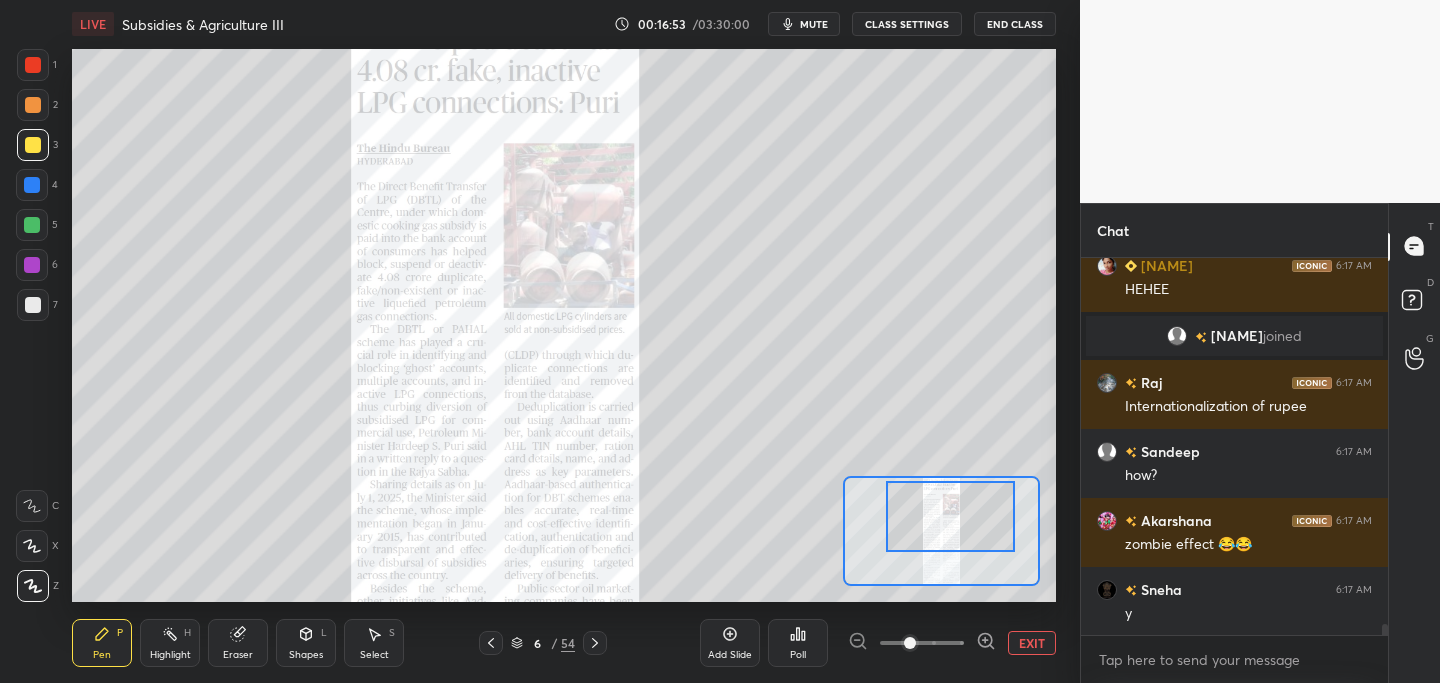 click at bounding box center (950, 516) 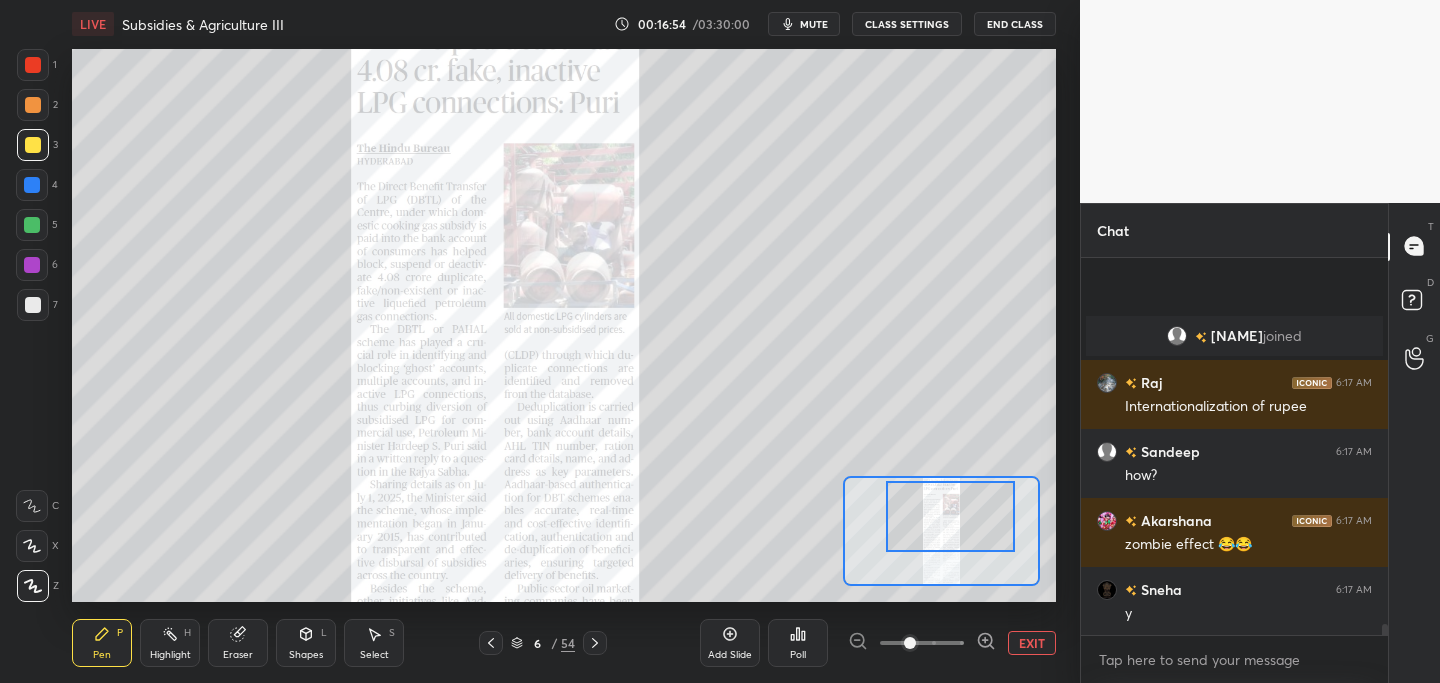 scroll, scrollTop: 12186, scrollLeft: 0, axis: vertical 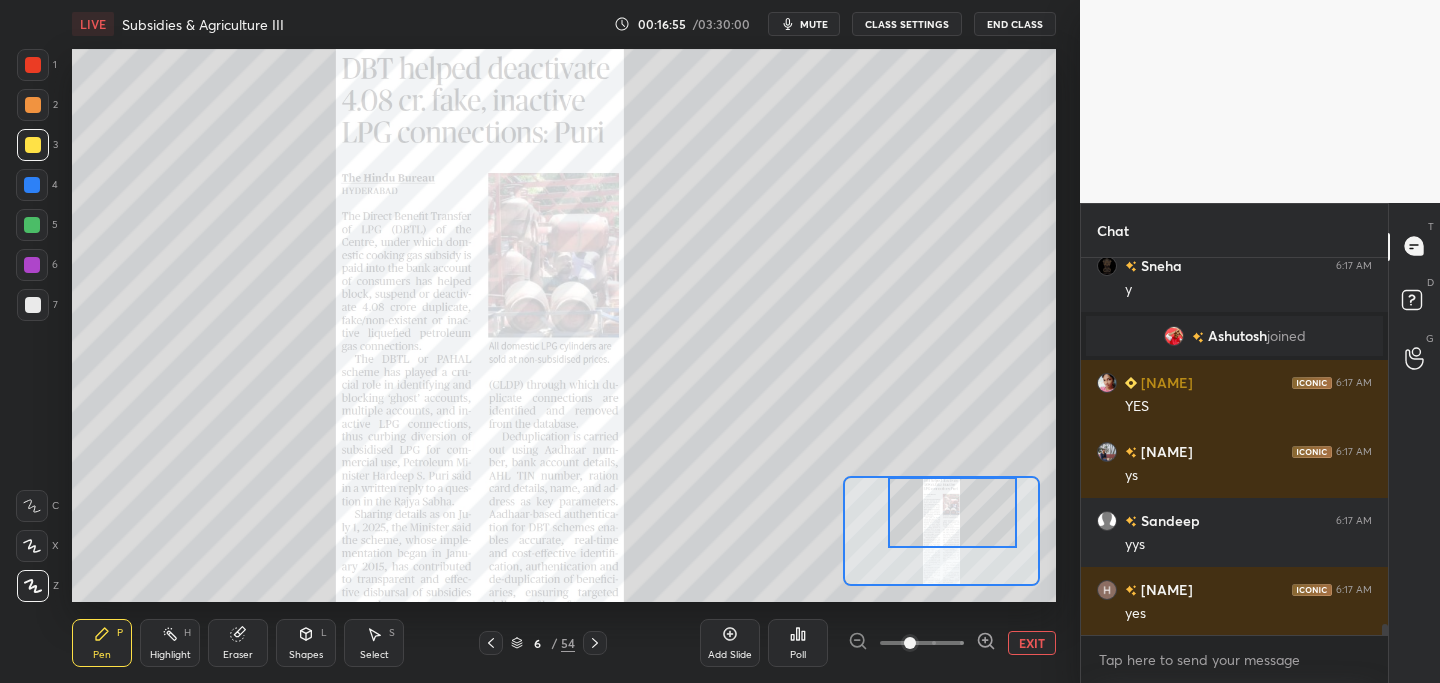 click at bounding box center (952, 512) 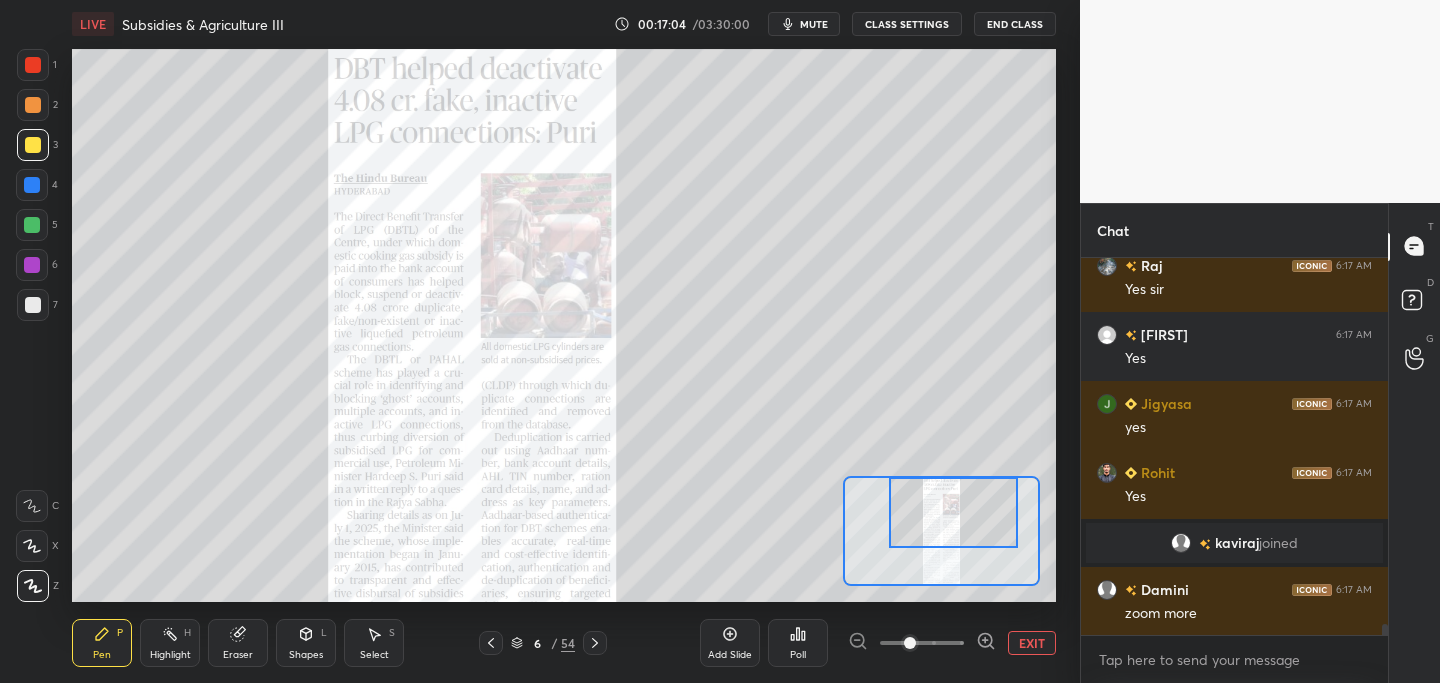 scroll, scrollTop: 12670, scrollLeft: 0, axis: vertical 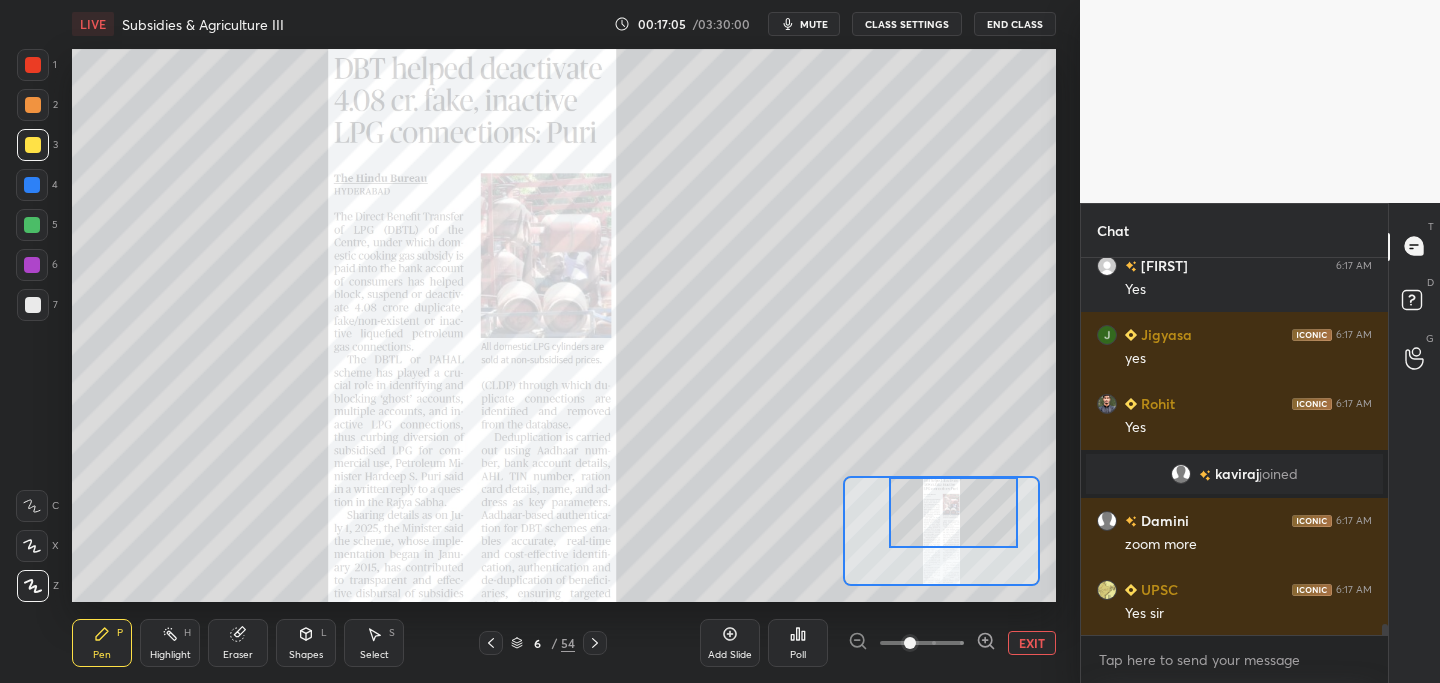 click 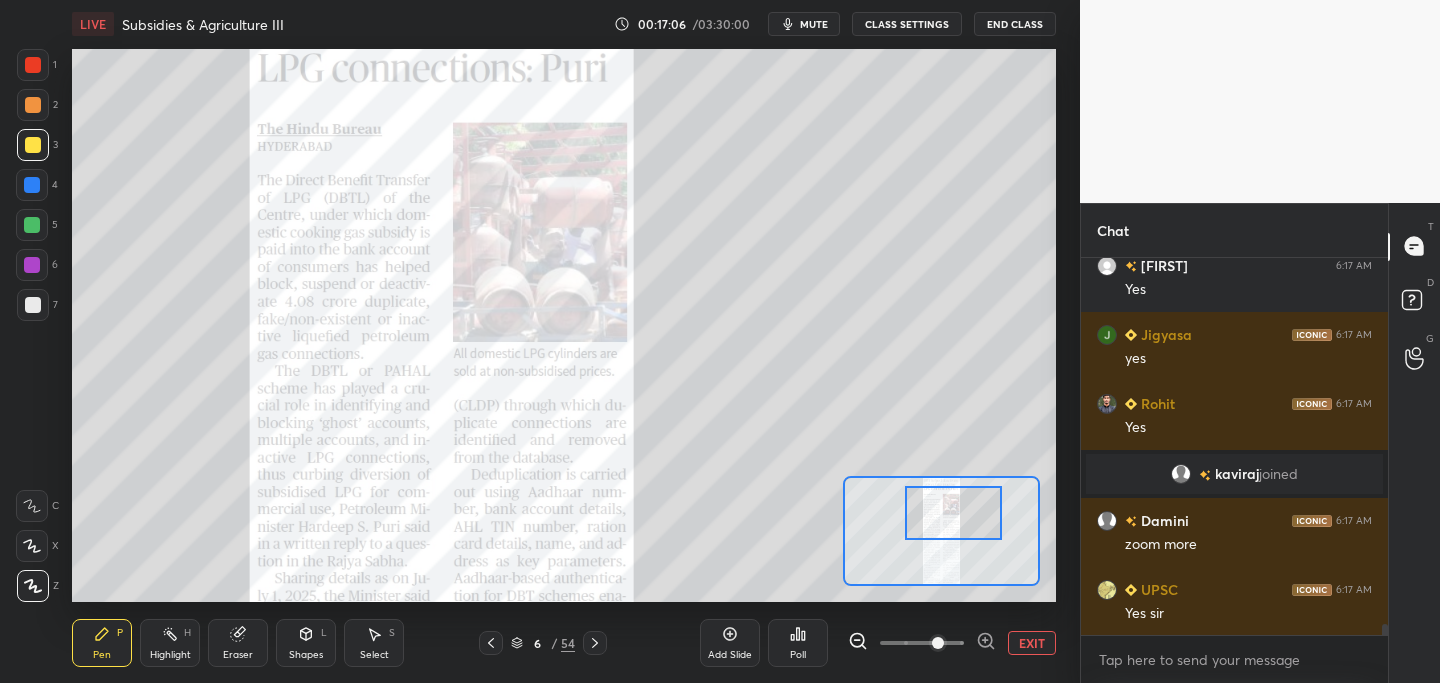 scroll, scrollTop: 12739, scrollLeft: 0, axis: vertical 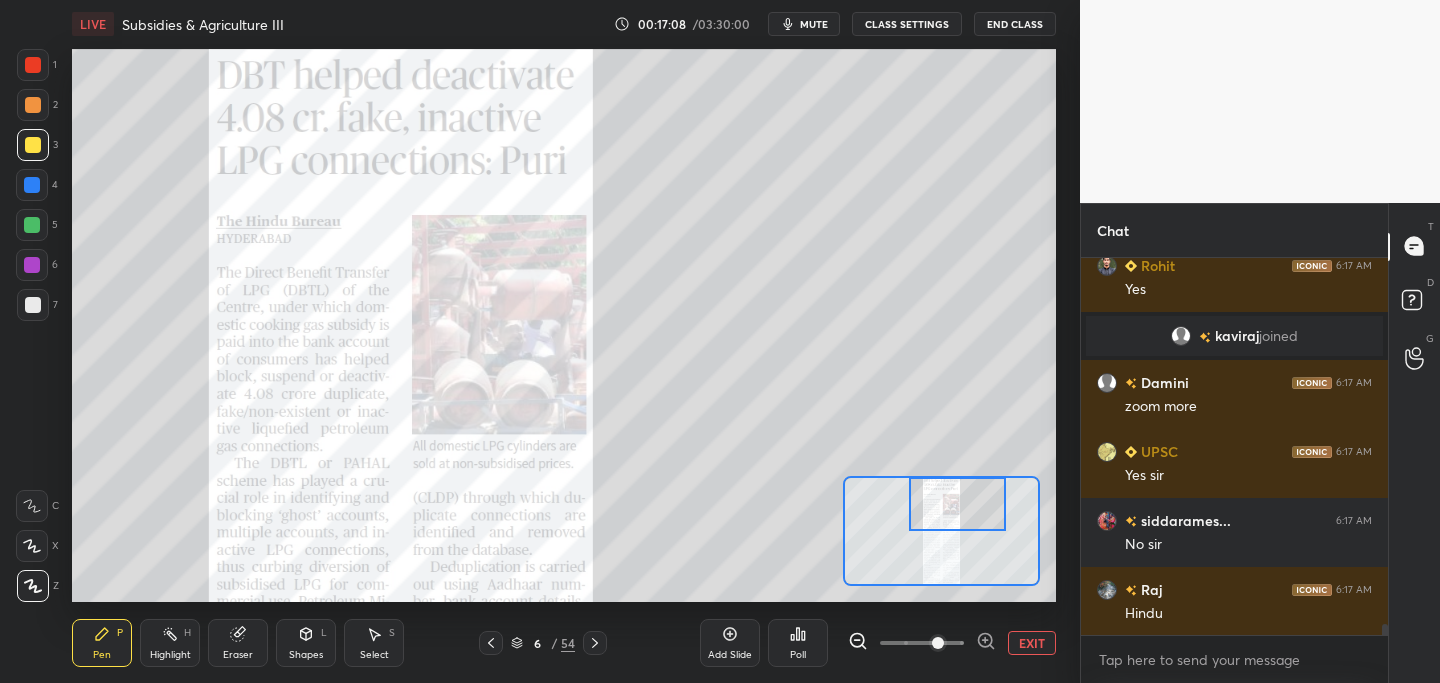 click at bounding box center [957, 503] 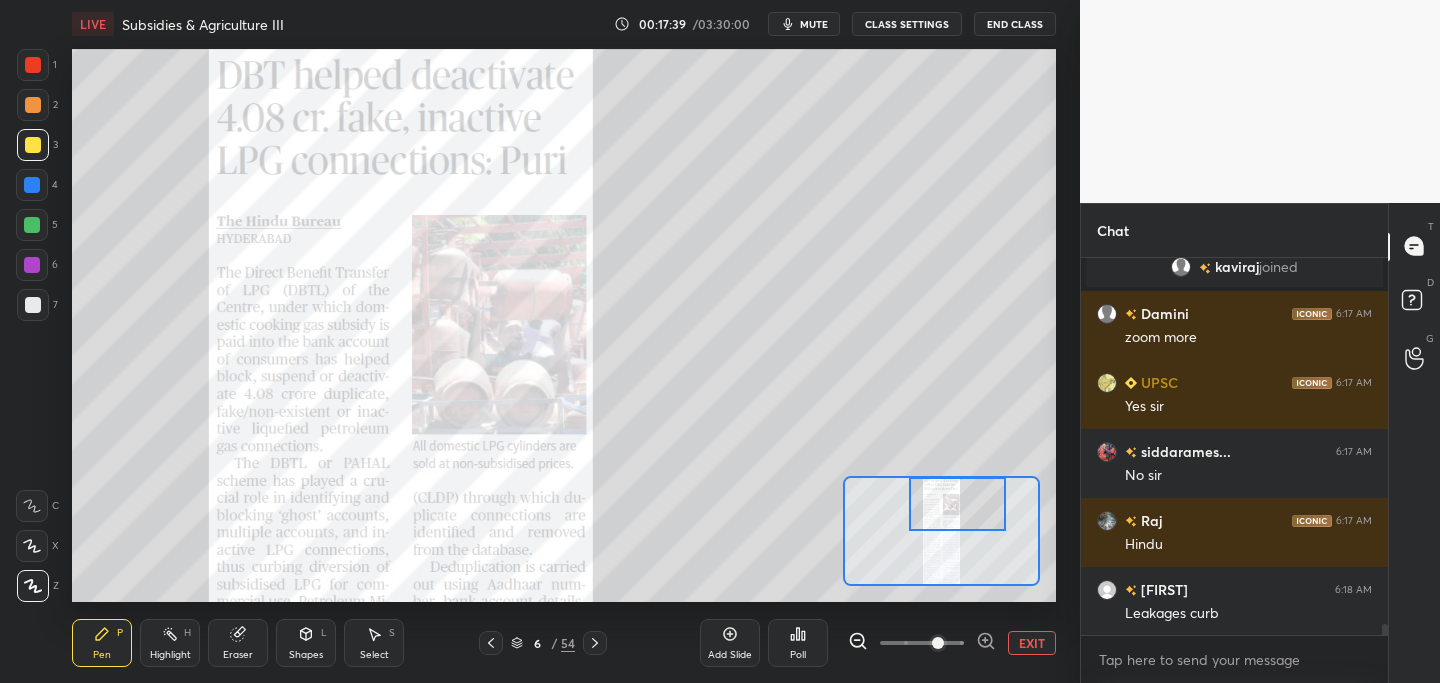 scroll, scrollTop: 12946, scrollLeft: 0, axis: vertical 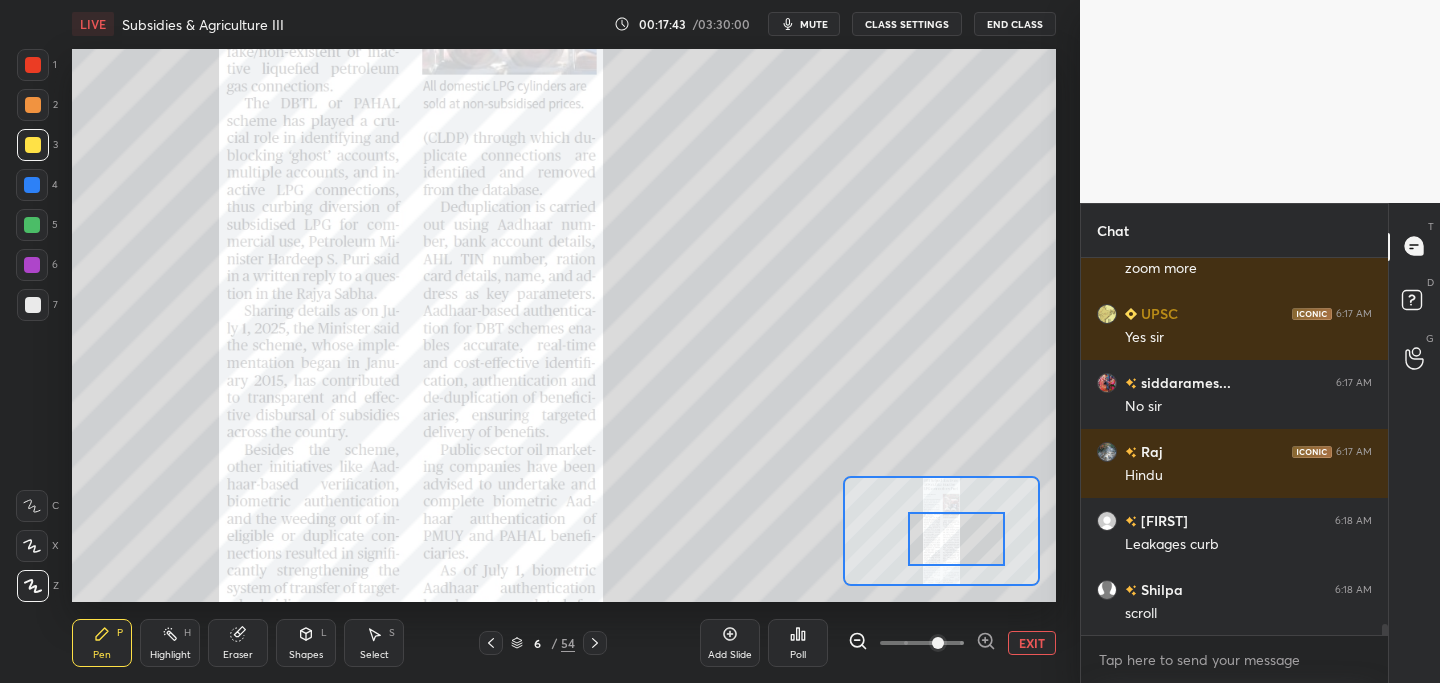 drag, startPoint x: 943, startPoint y: 506, endPoint x: 942, endPoint y: 536, distance: 30.016663 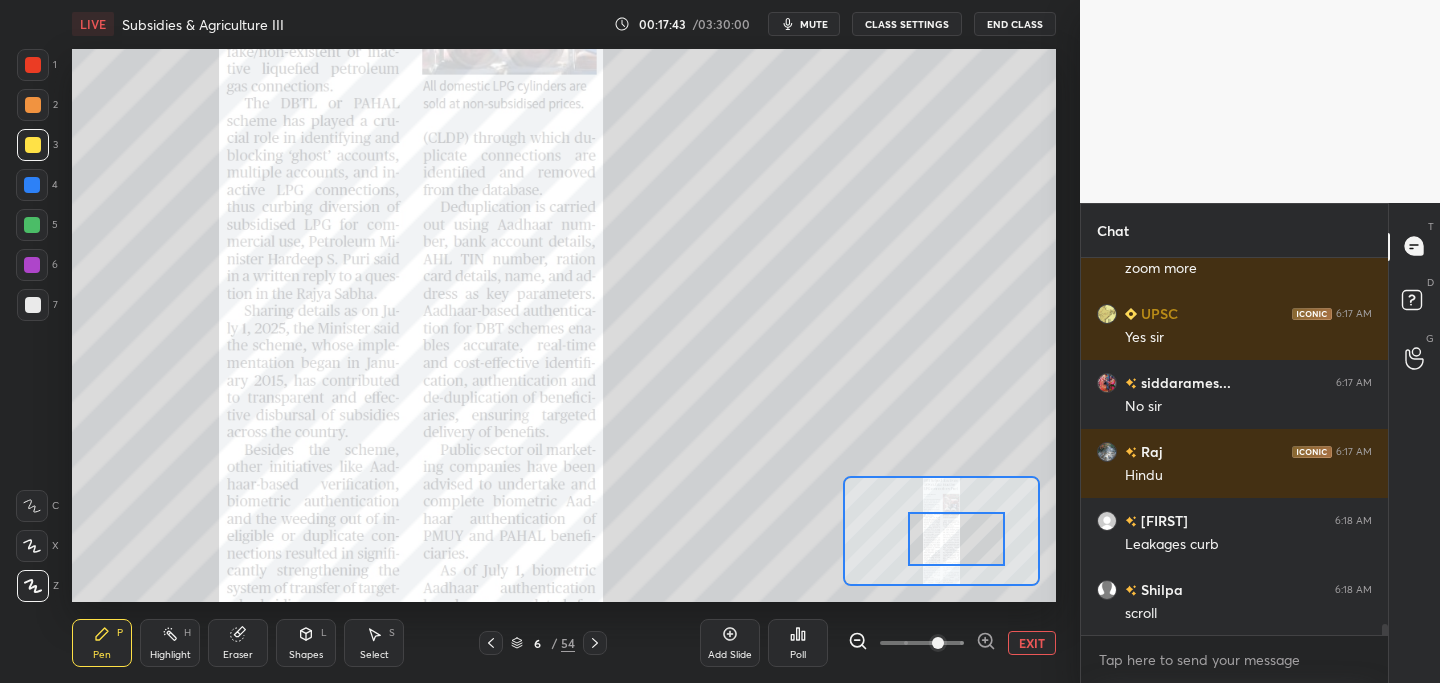 click at bounding box center (956, 538) 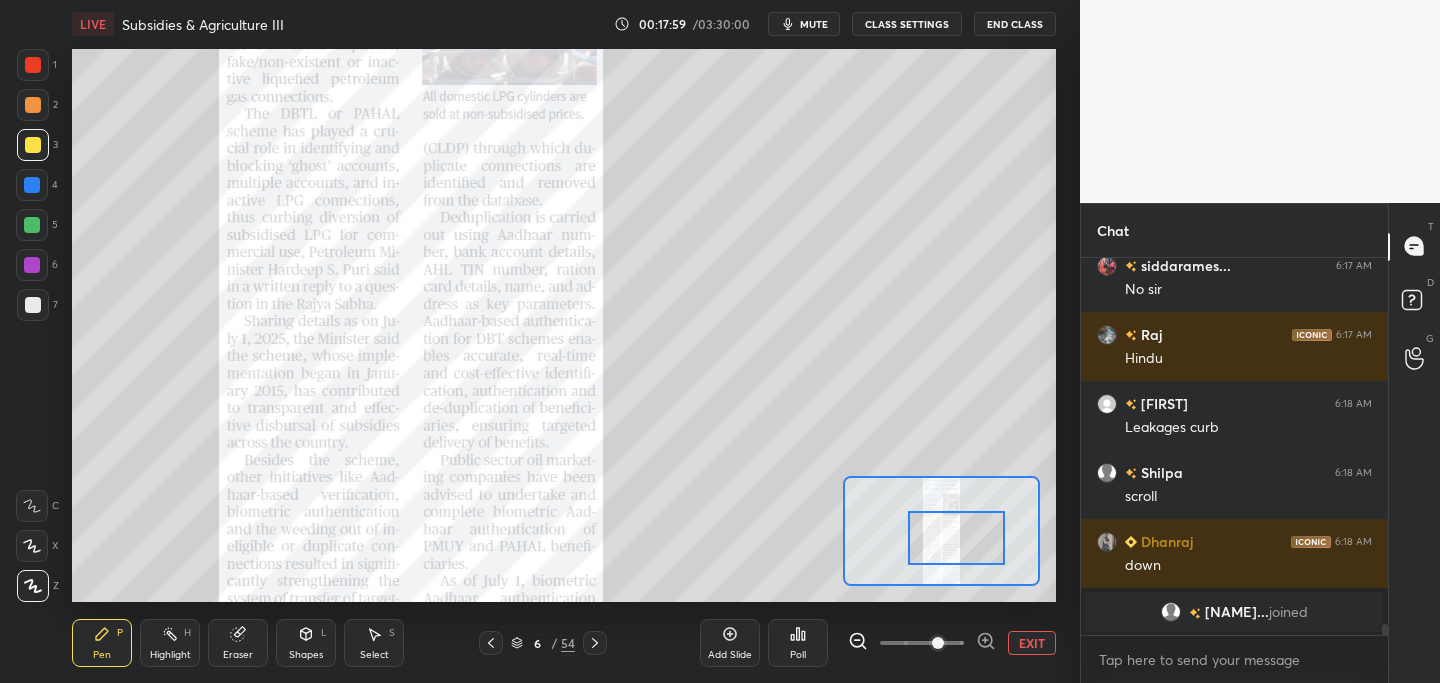 scroll, scrollTop: 13088, scrollLeft: 0, axis: vertical 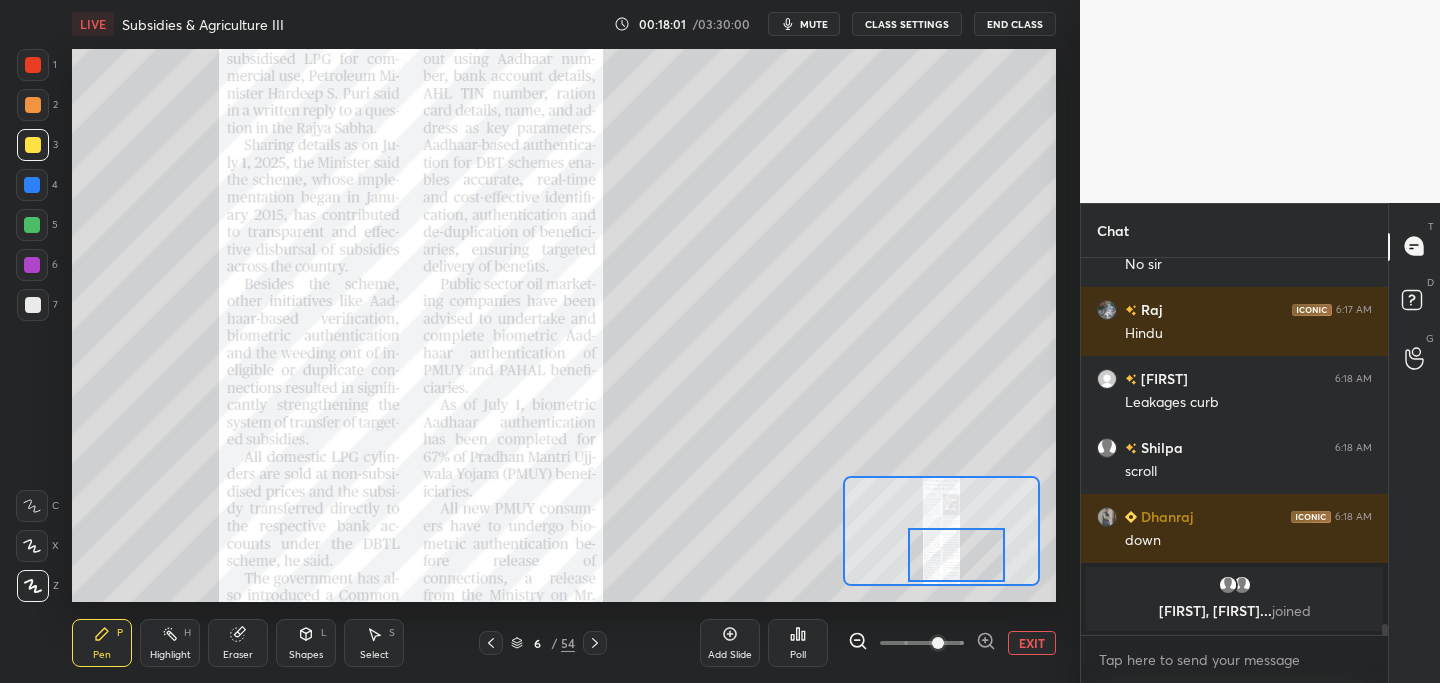 drag, startPoint x: 946, startPoint y: 538, endPoint x: 945, endPoint y: 556, distance: 18.027756 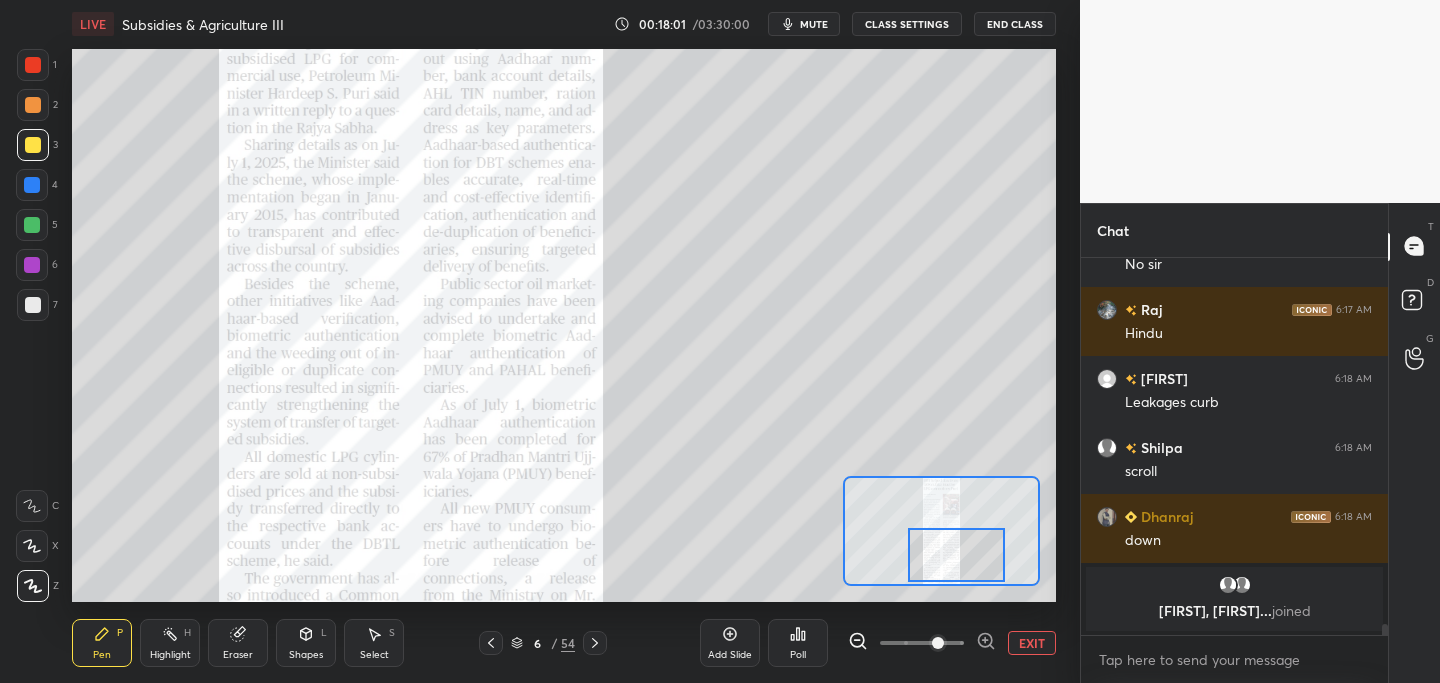 click at bounding box center (956, 554) 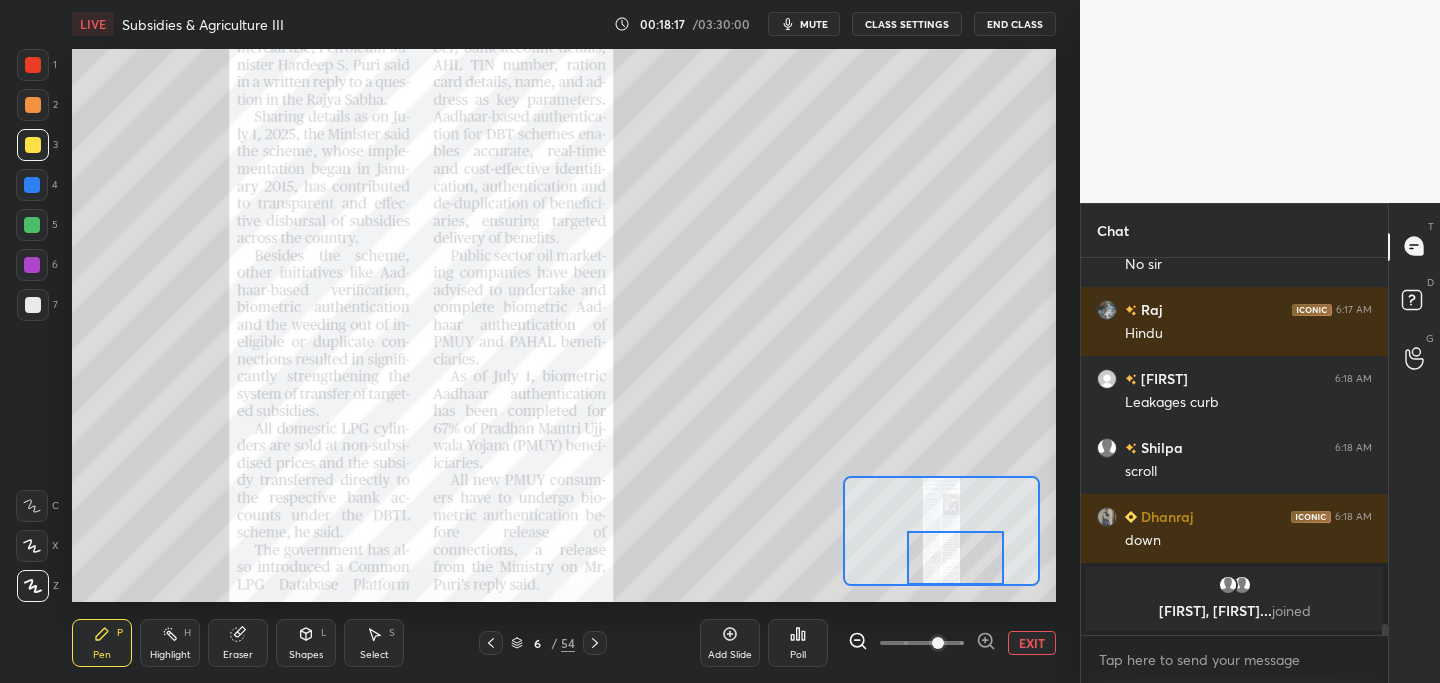 click at bounding box center [955, 557] 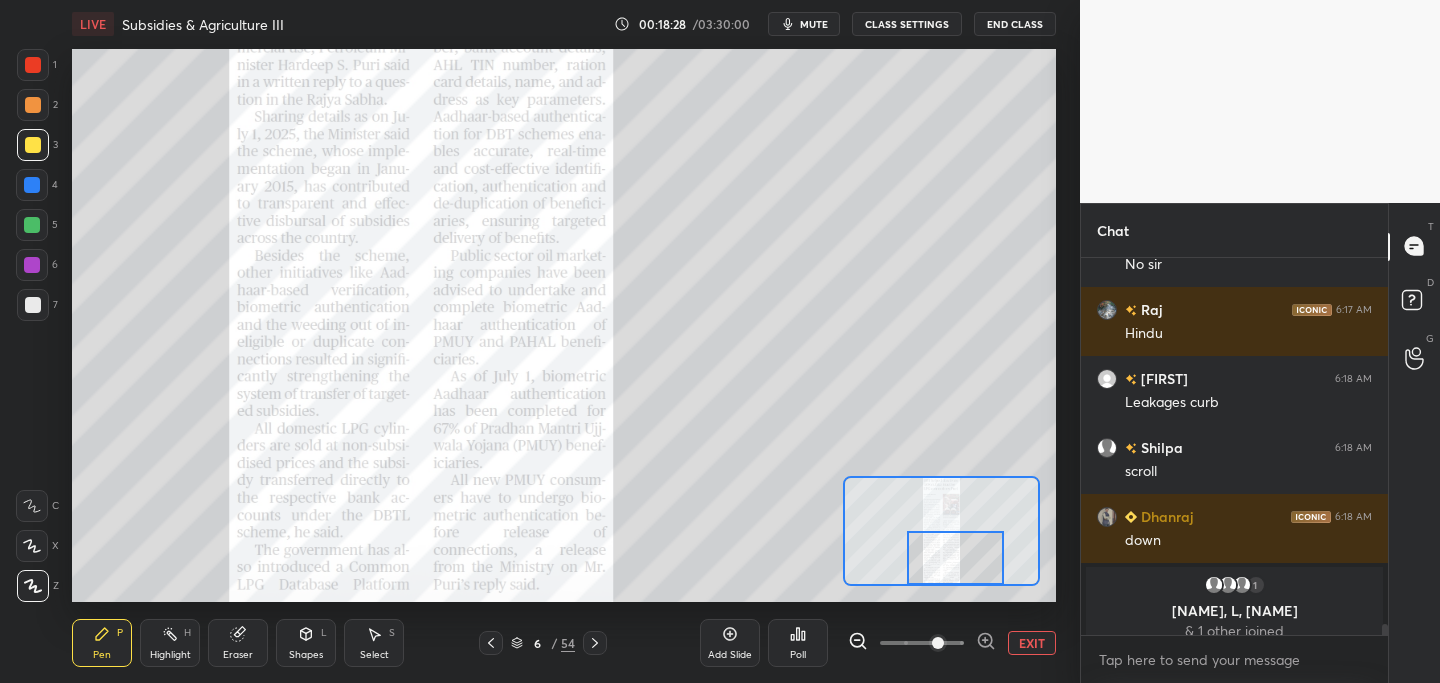scroll, scrollTop: 13103, scrollLeft: 0, axis: vertical 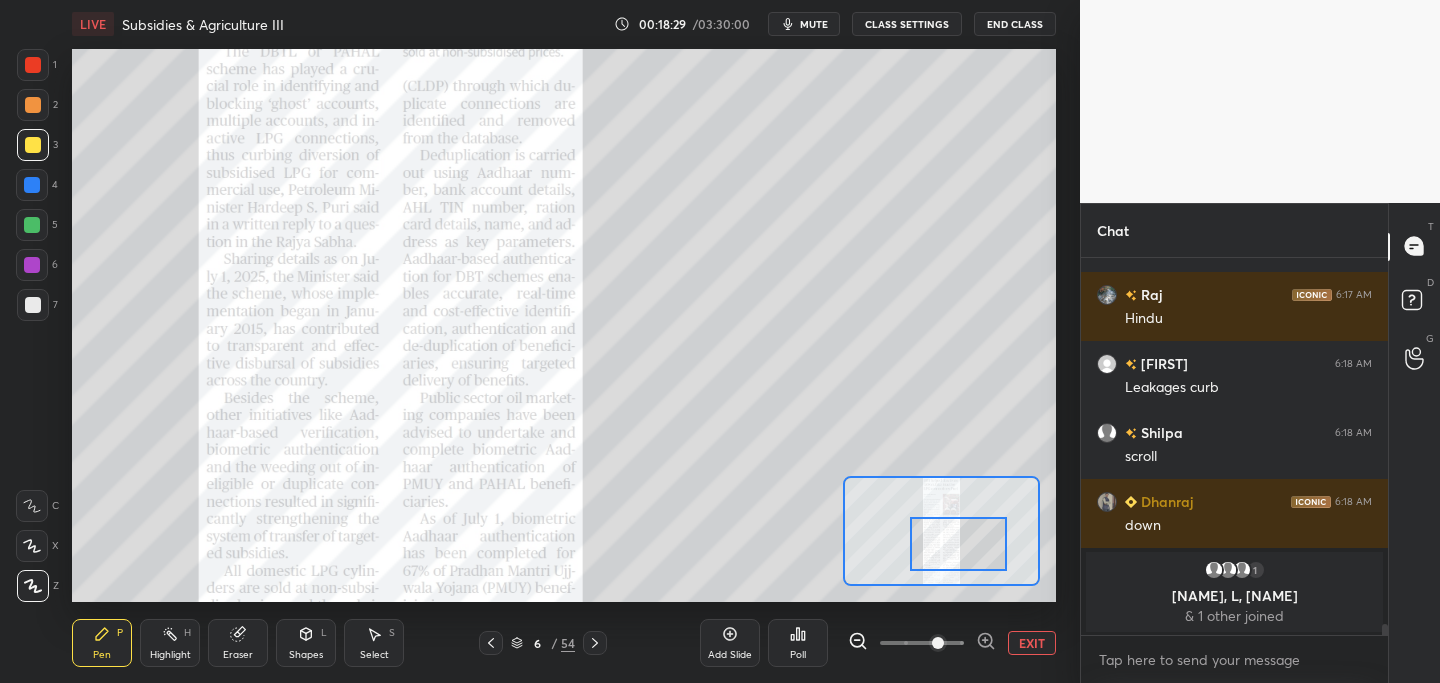 drag, startPoint x: 972, startPoint y: 557, endPoint x: 967, endPoint y: 548, distance: 10.29563 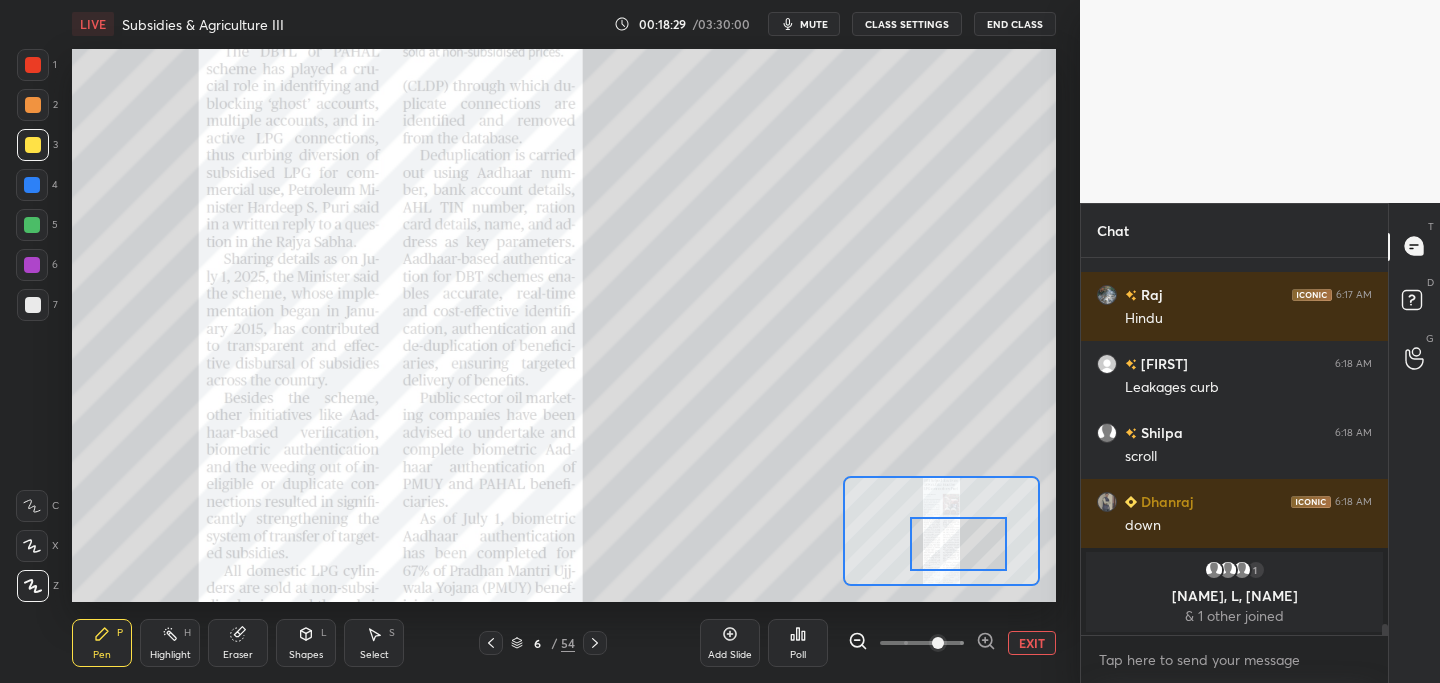 click at bounding box center (958, 543) 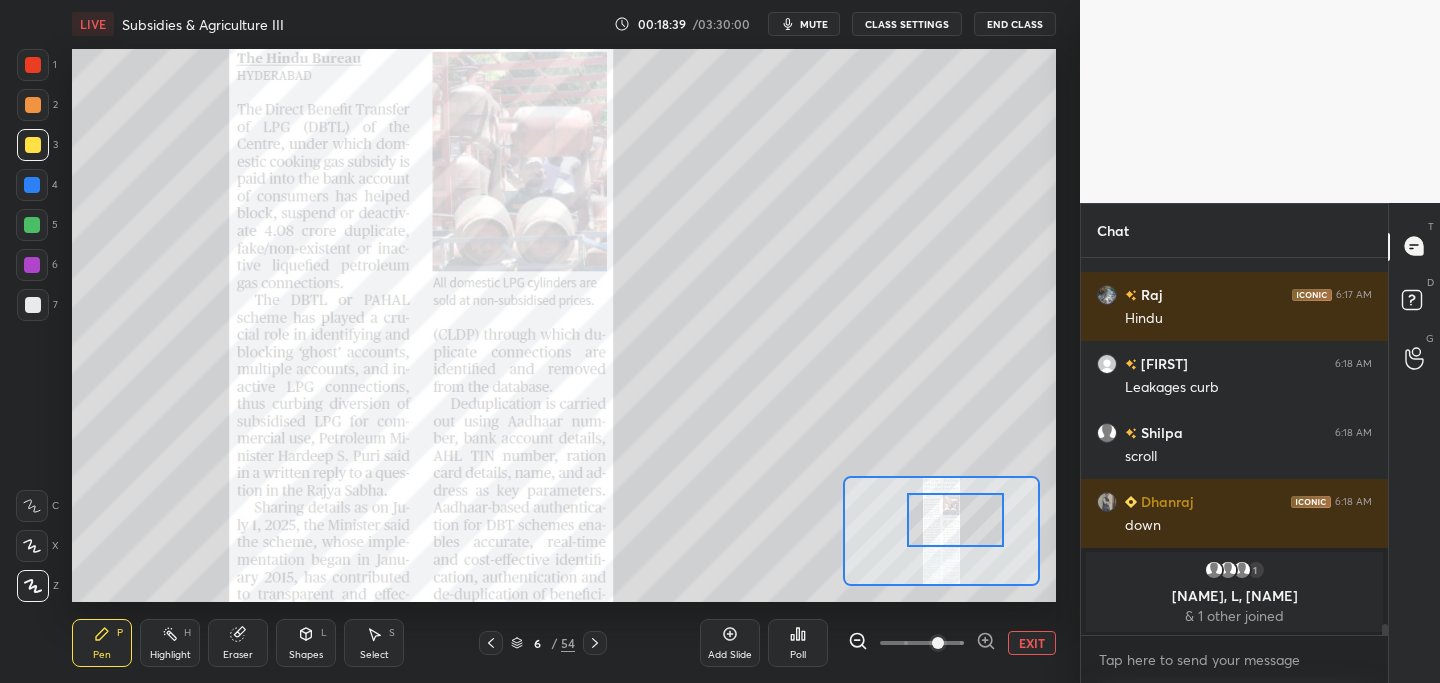 drag, startPoint x: 944, startPoint y: 549, endPoint x: 927, endPoint y: 523, distance: 31.06445 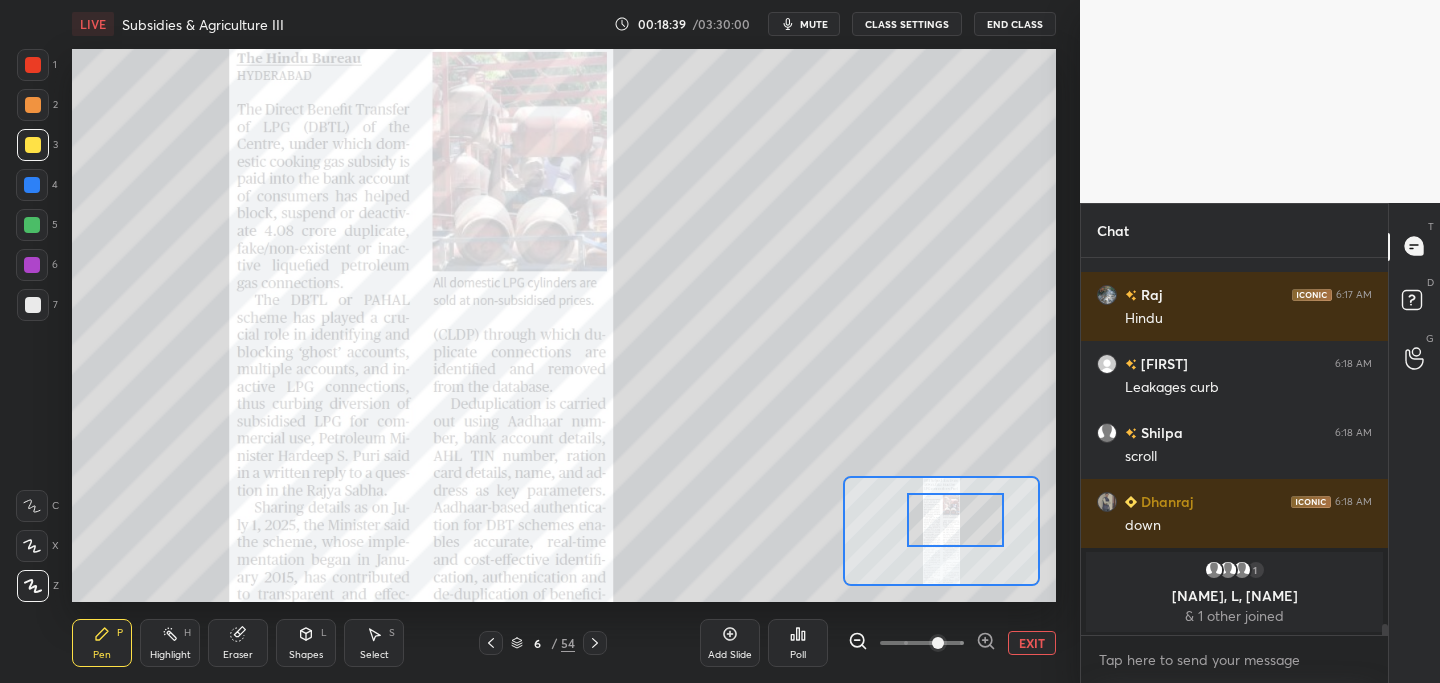 click at bounding box center [955, 519] 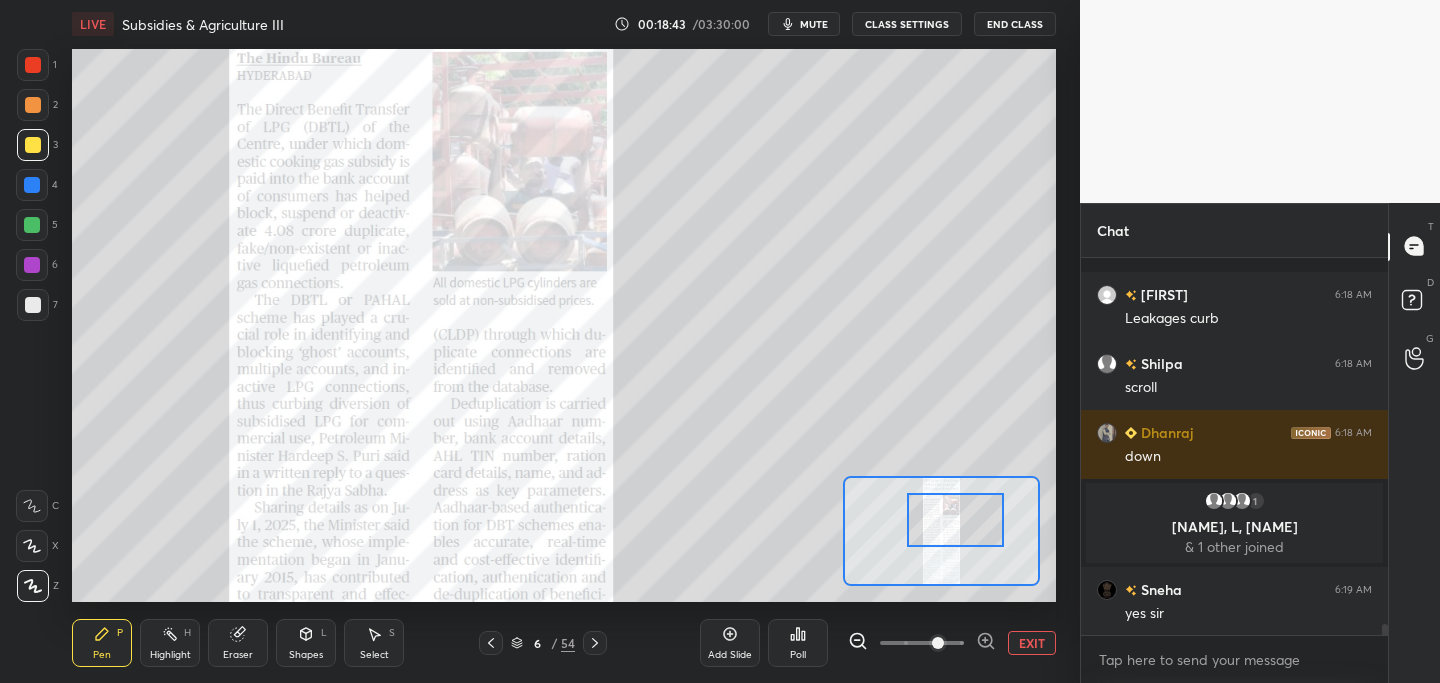 scroll, scrollTop: 13200, scrollLeft: 0, axis: vertical 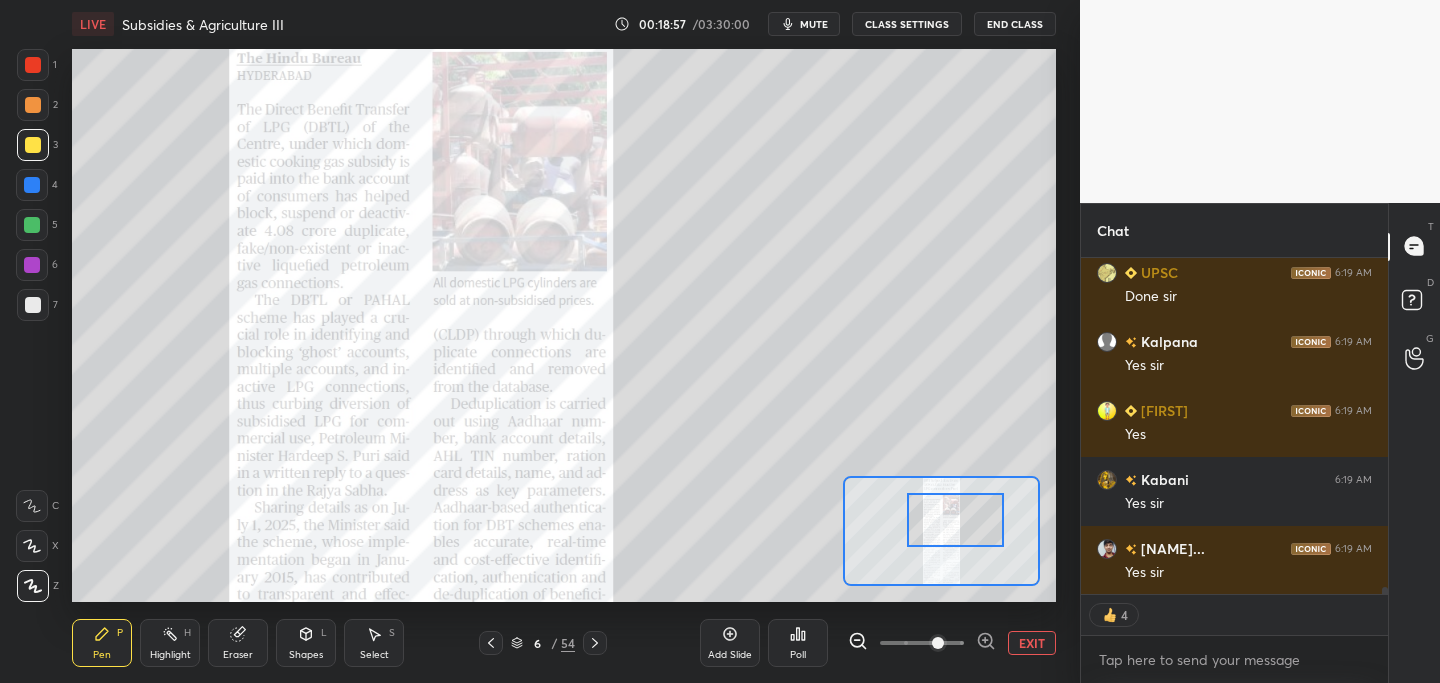 click on "EXIT" at bounding box center (1032, 643) 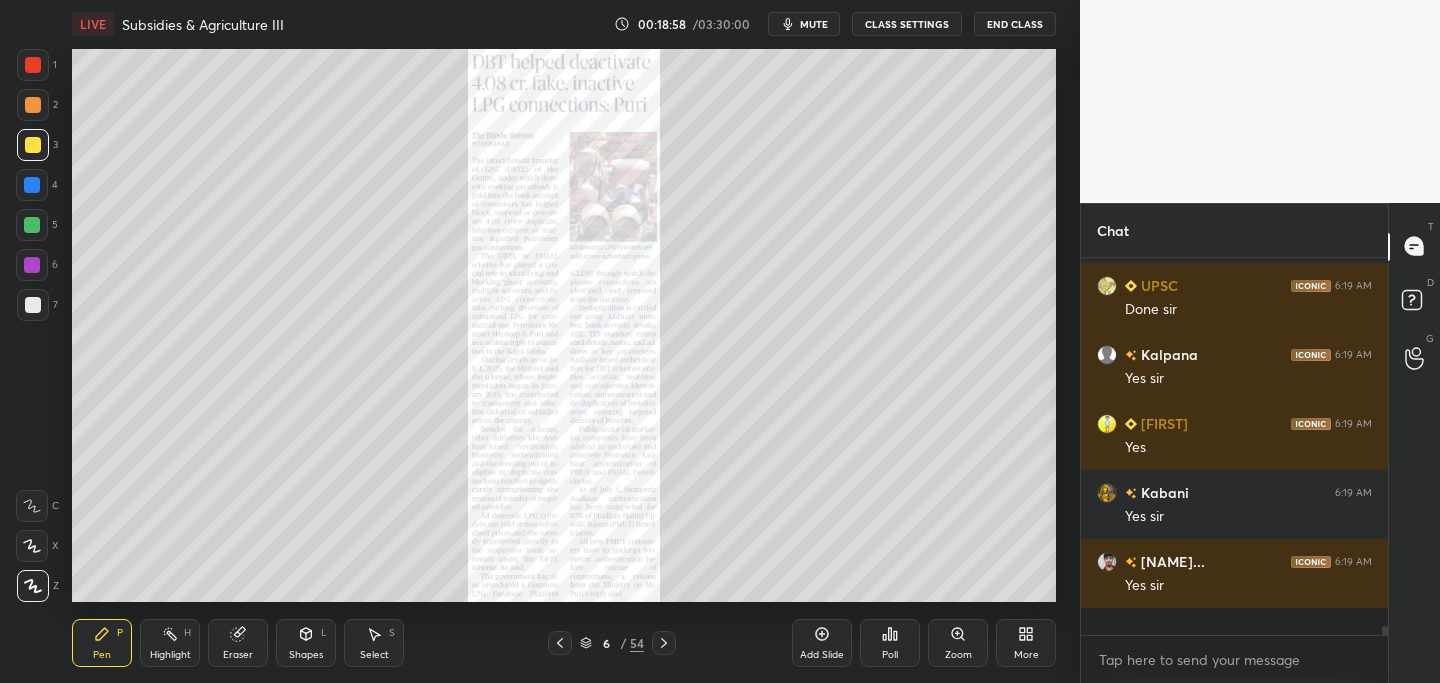 scroll, scrollTop: 7, scrollLeft: 7, axis: both 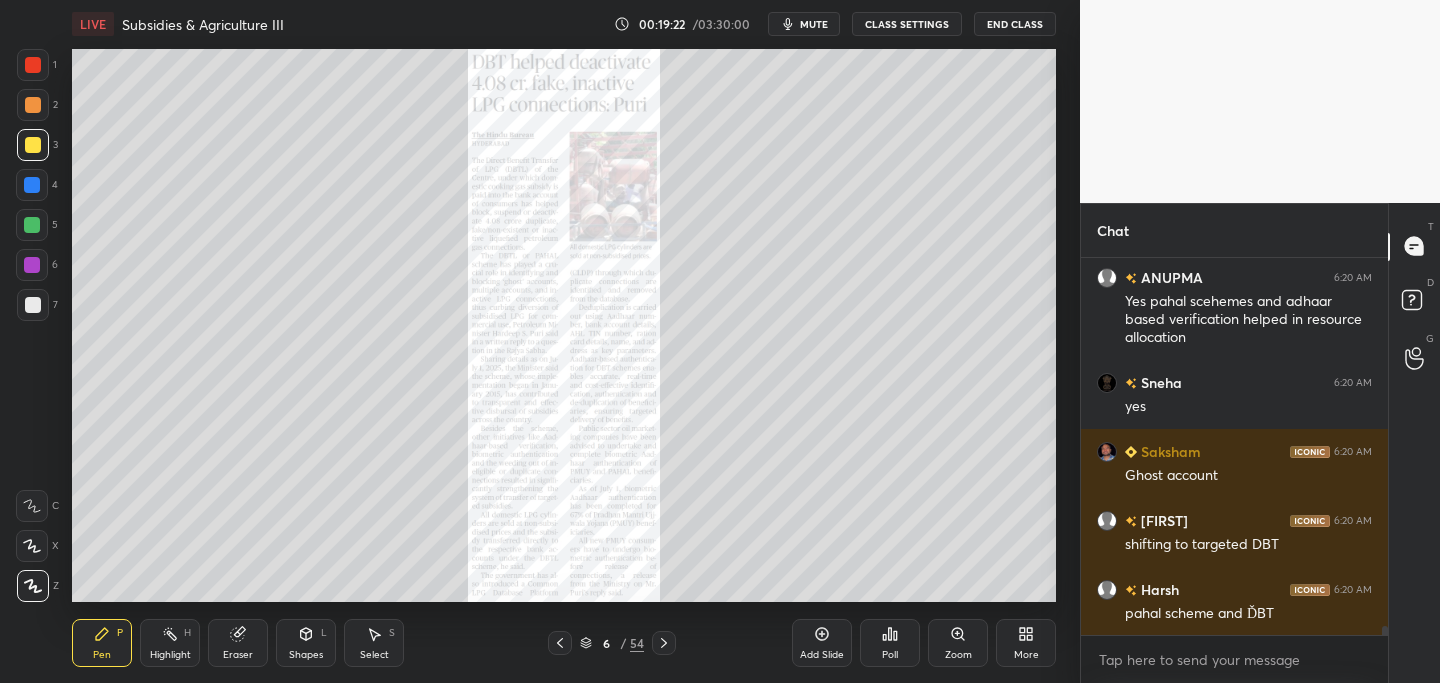 click 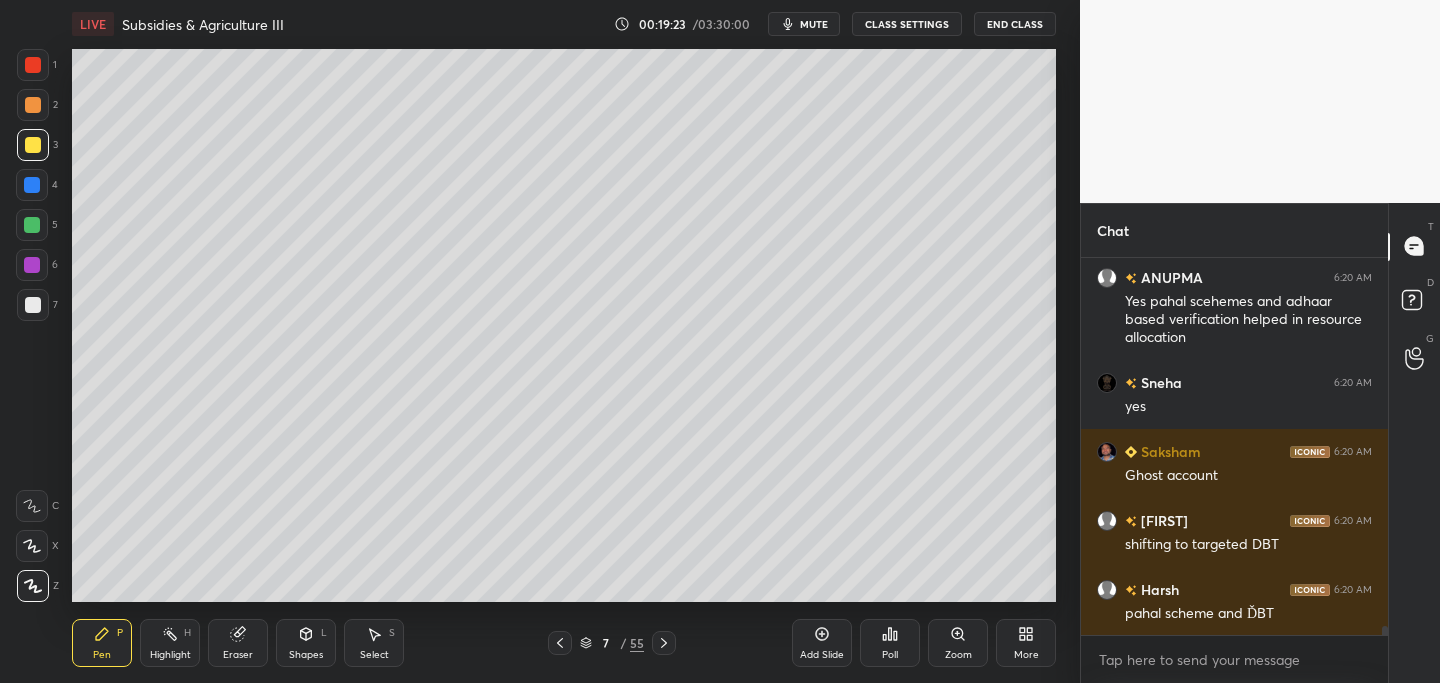 click 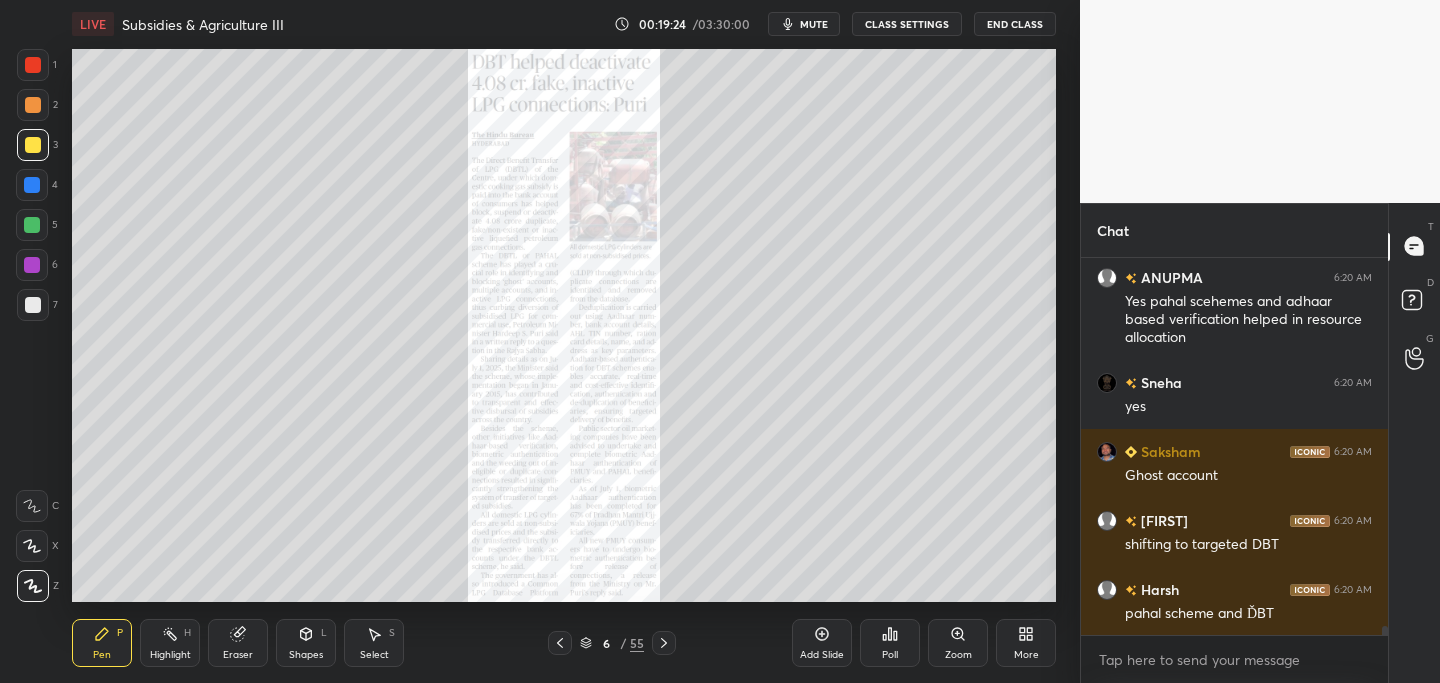 scroll, scrollTop: 15430, scrollLeft: 0, axis: vertical 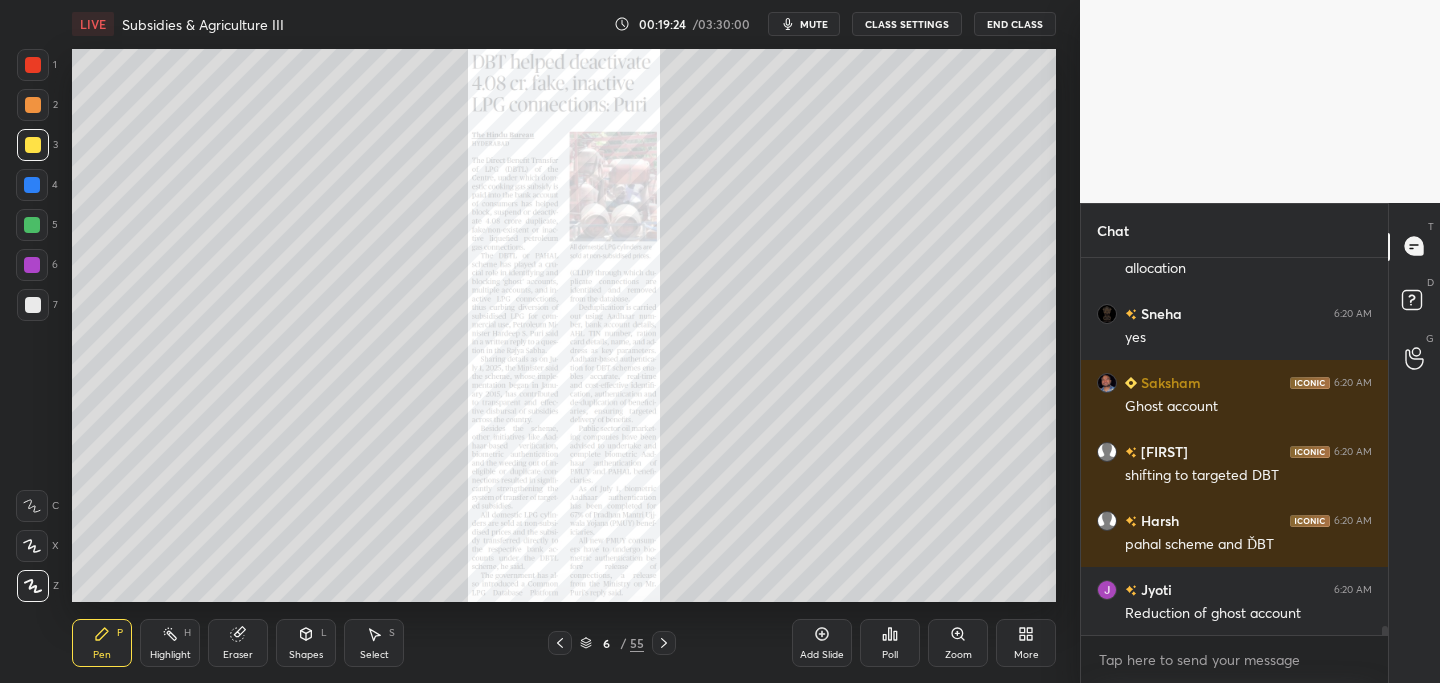 click 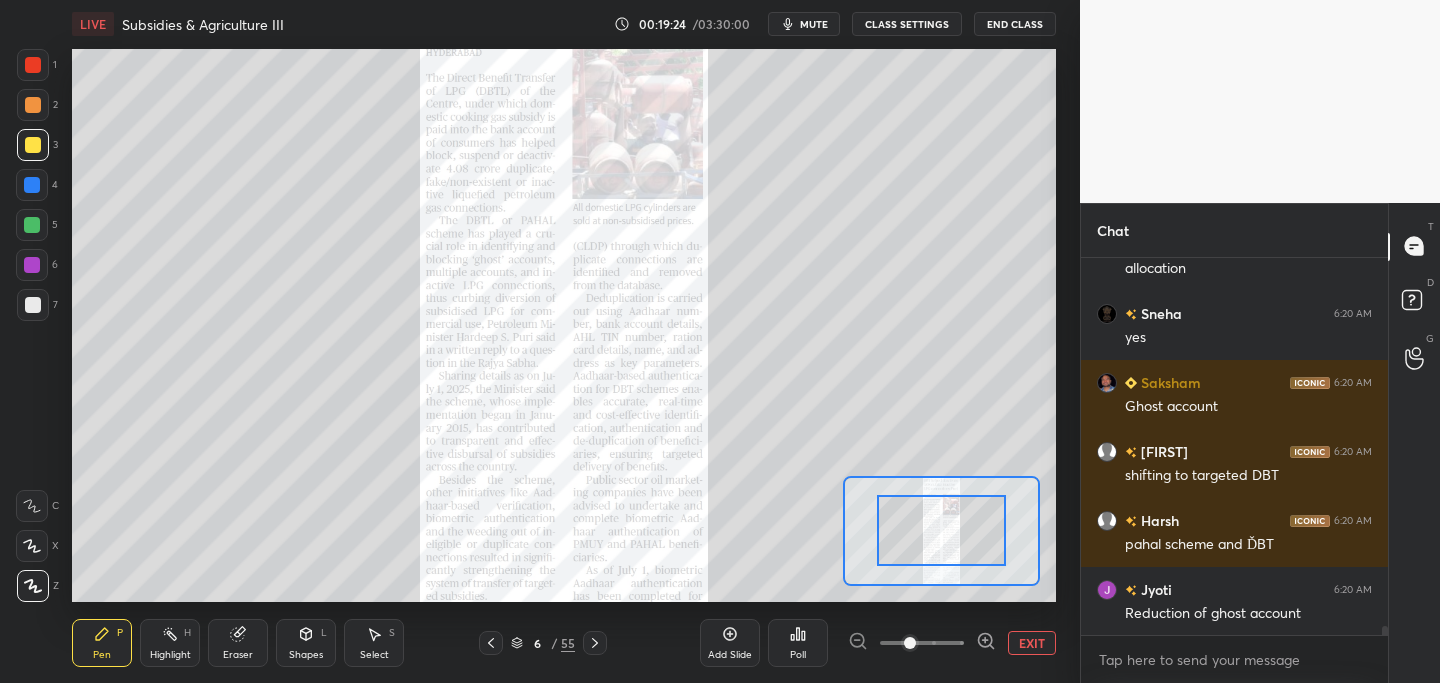 click at bounding box center (922, 643) 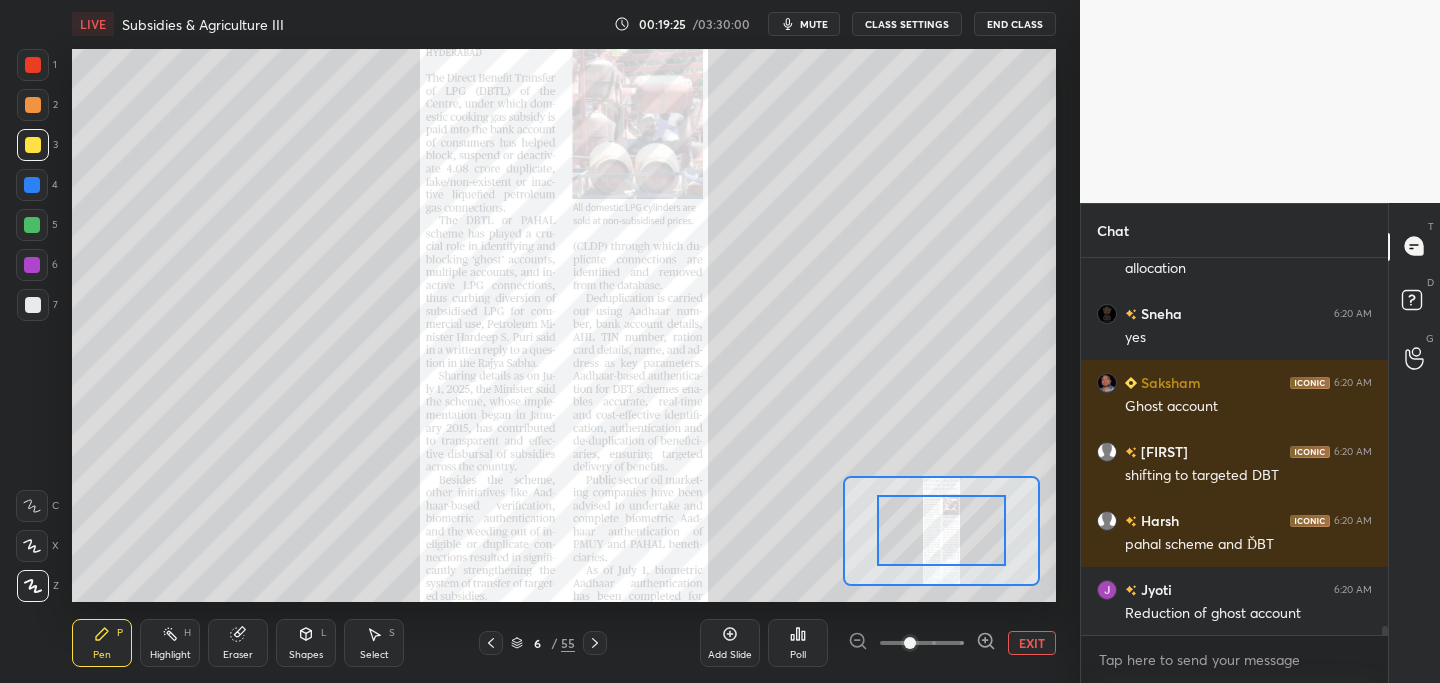 scroll, scrollTop: 330, scrollLeft: 301, axis: both 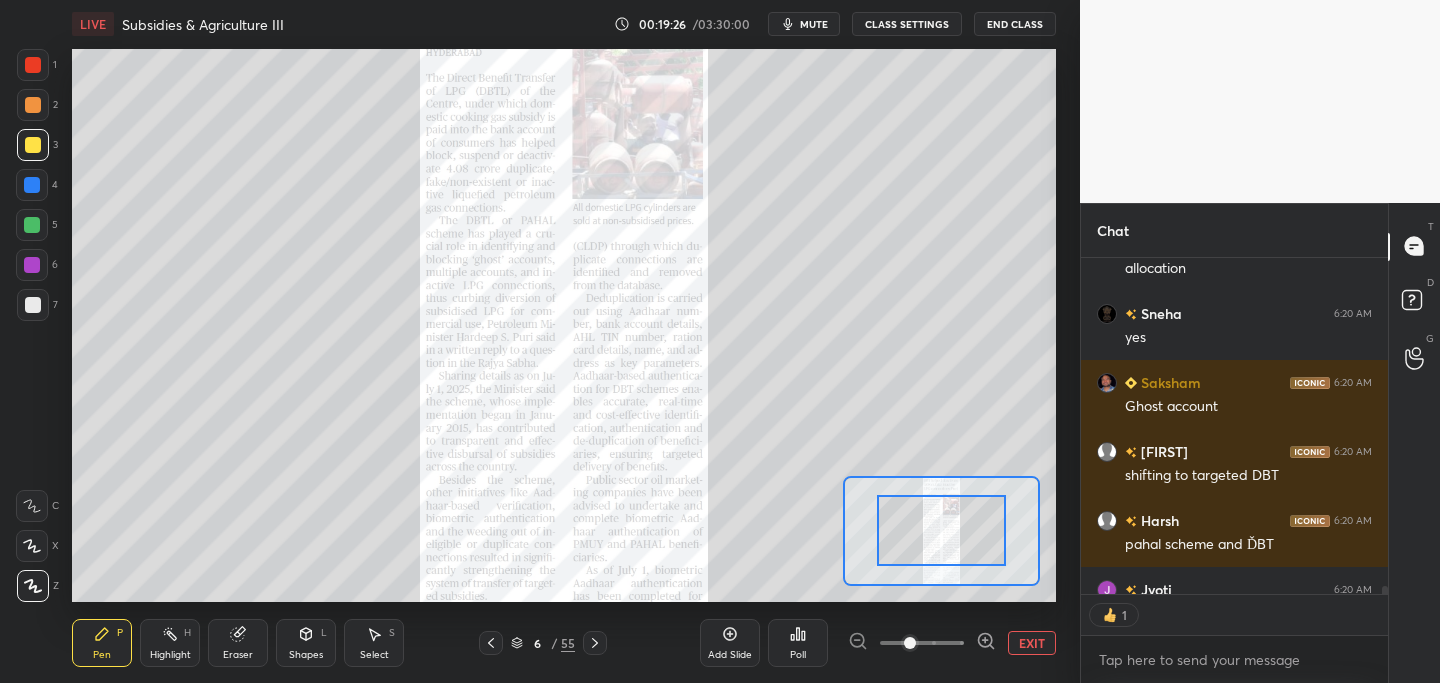 click 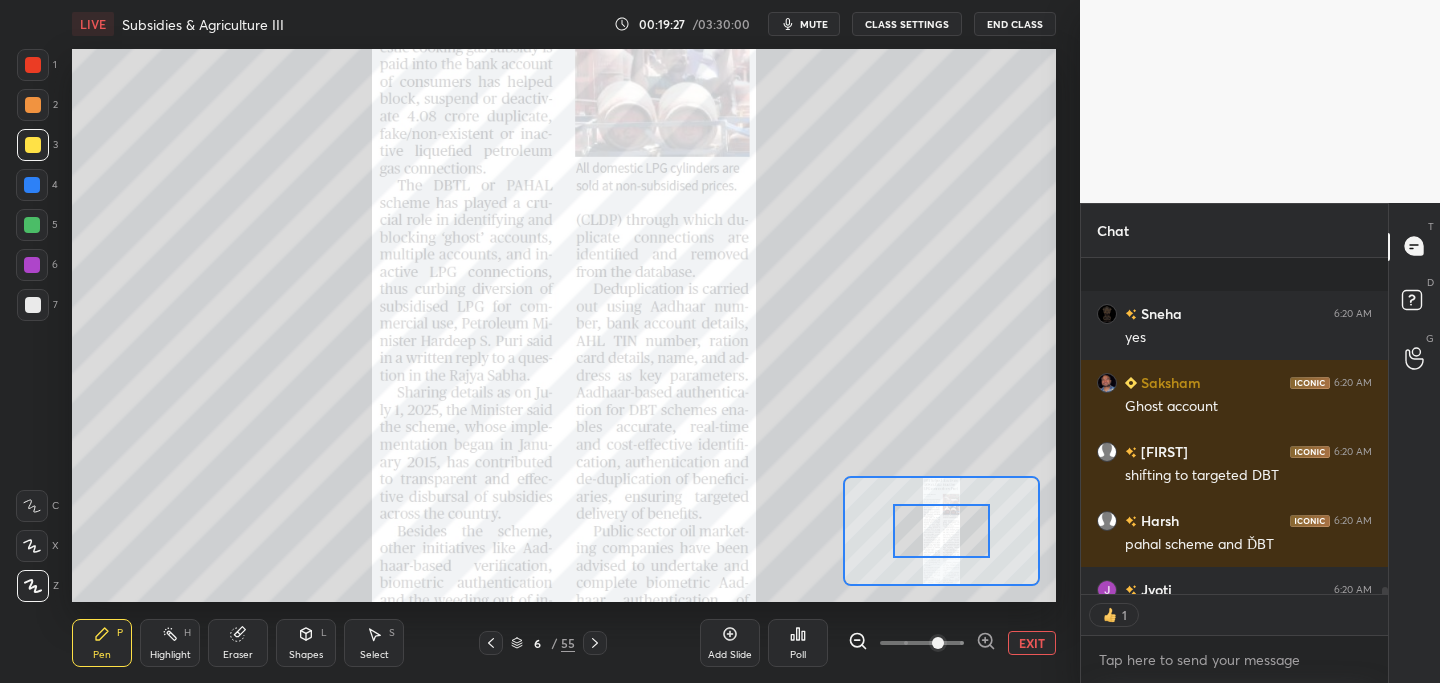 scroll, scrollTop: 15540, scrollLeft: 0, axis: vertical 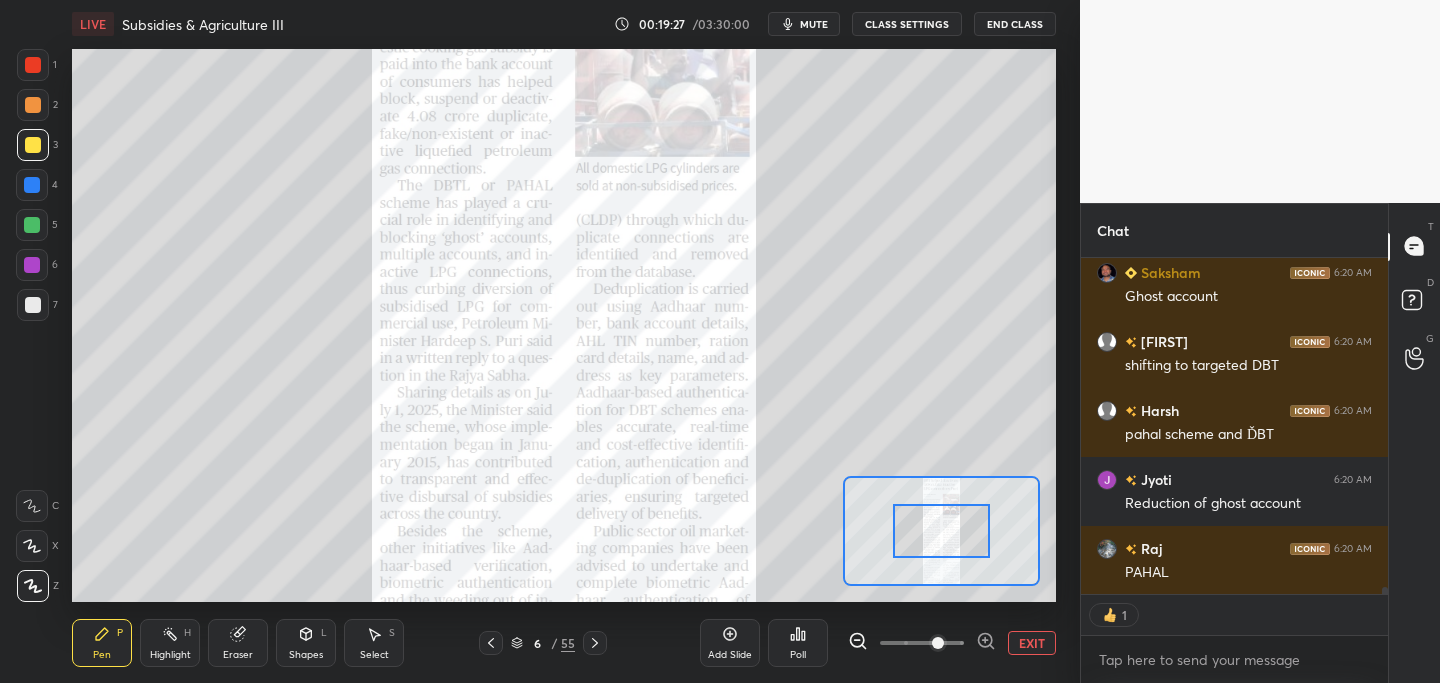 click 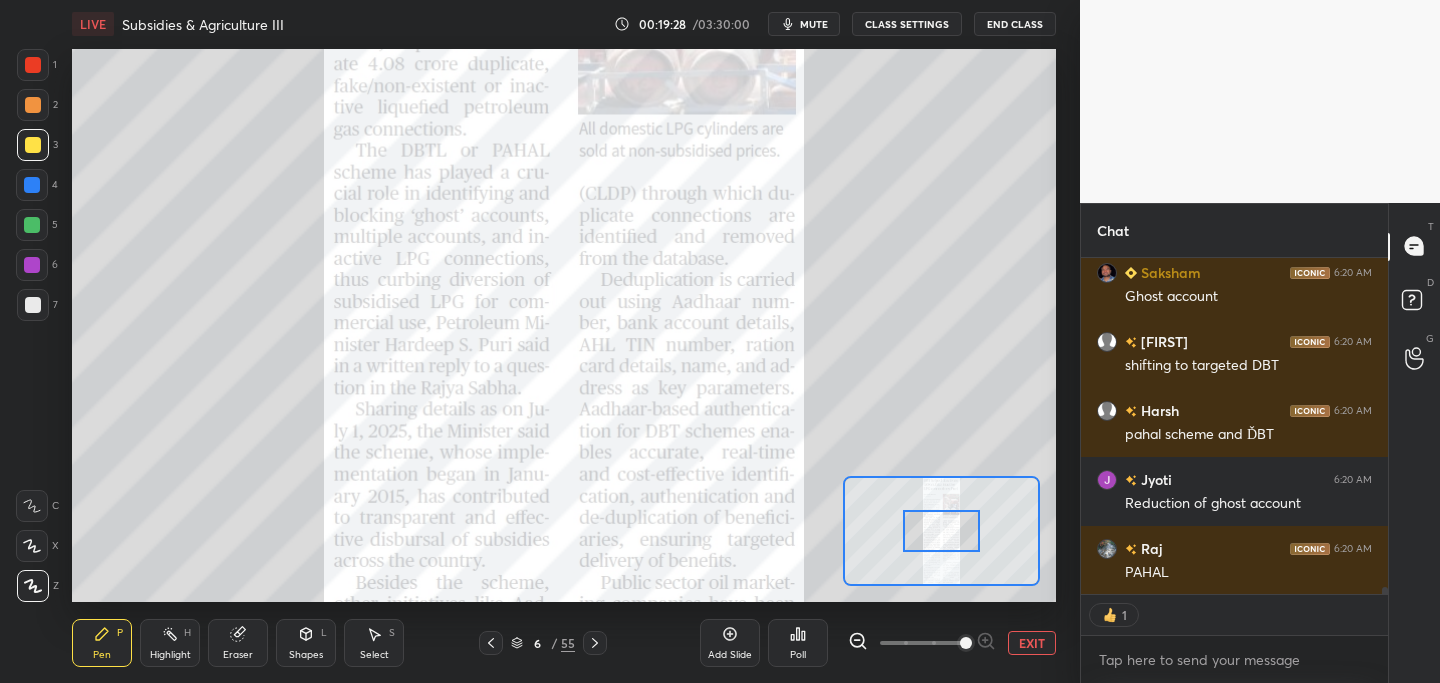 scroll, scrollTop: 15588, scrollLeft: 0, axis: vertical 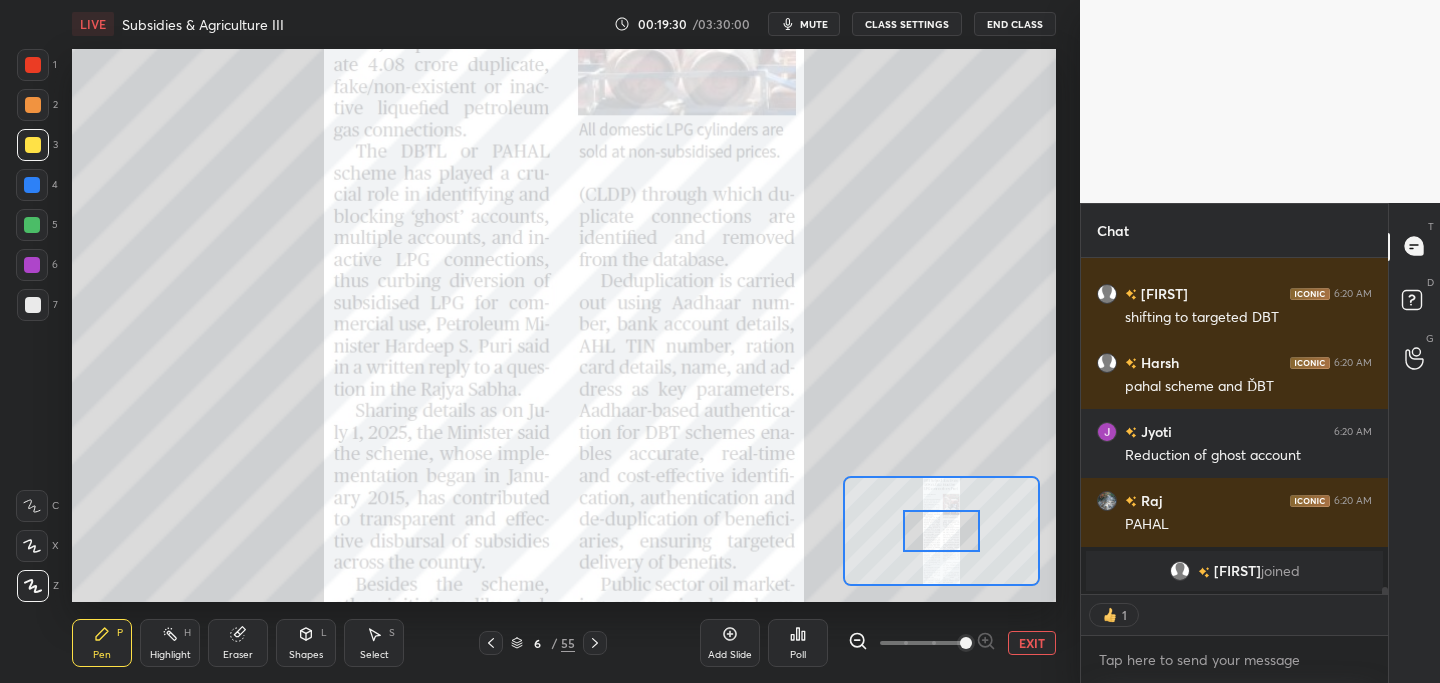 drag, startPoint x: 27, startPoint y: 71, endPoint x: 69, endPoint y: 89, distance: 45.694637 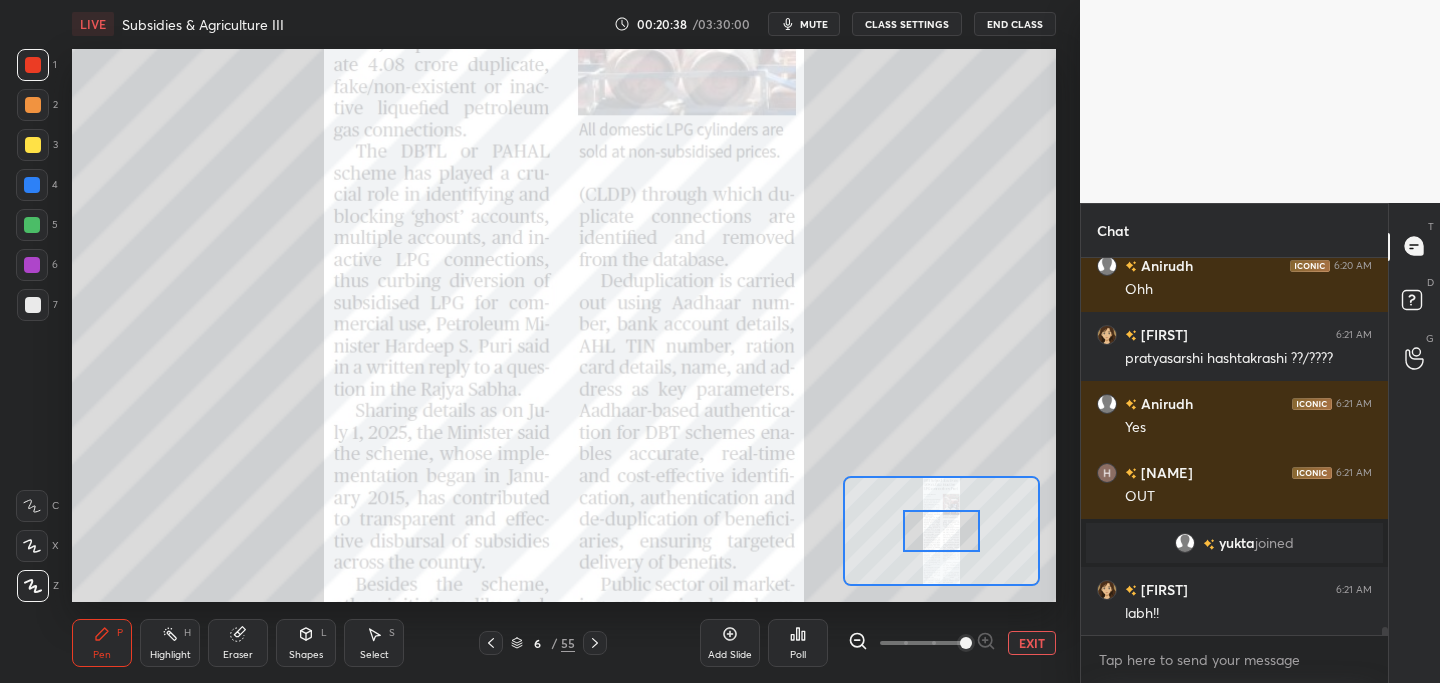 scroll, scrollTop: 18089, scrollLeft: 0, axis: vertical 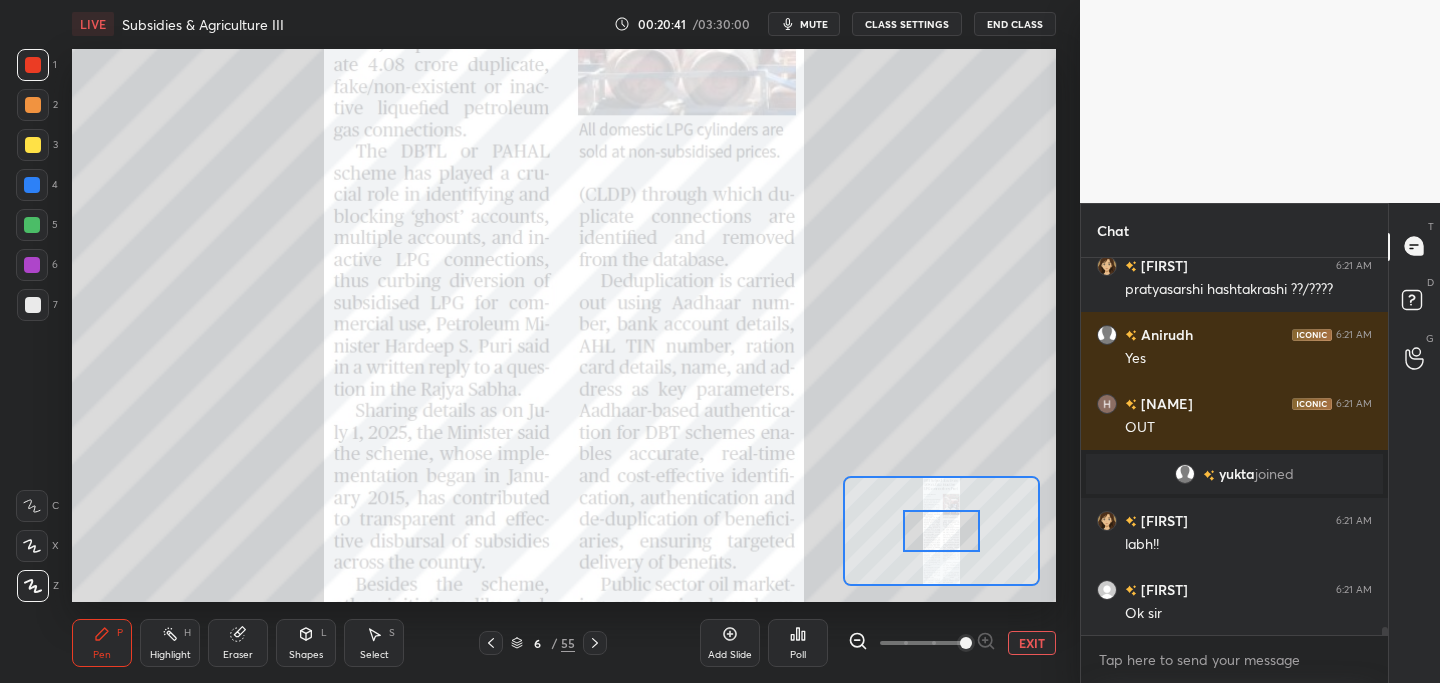 click on "EXIT" at bounding box center (1032, 643) 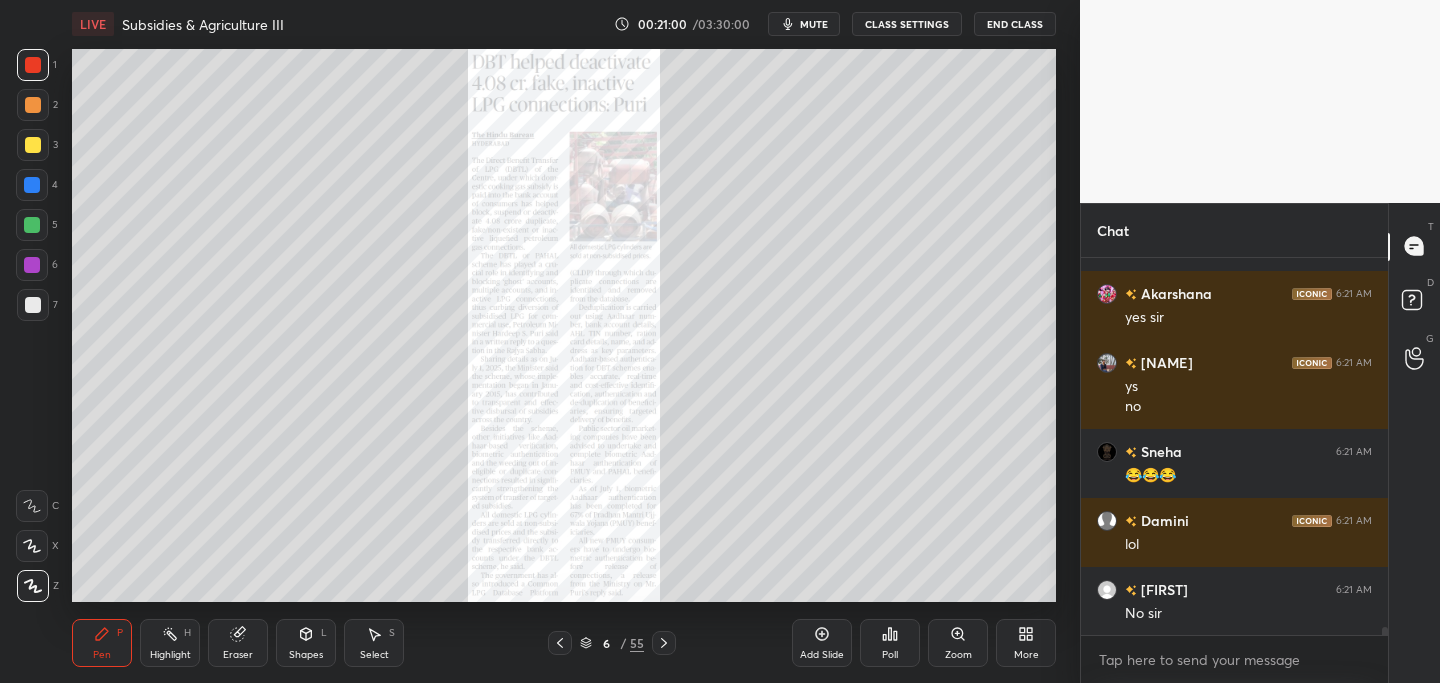 scroll, scrollTop: 18661, scrollLeft: 0, axis: vertical 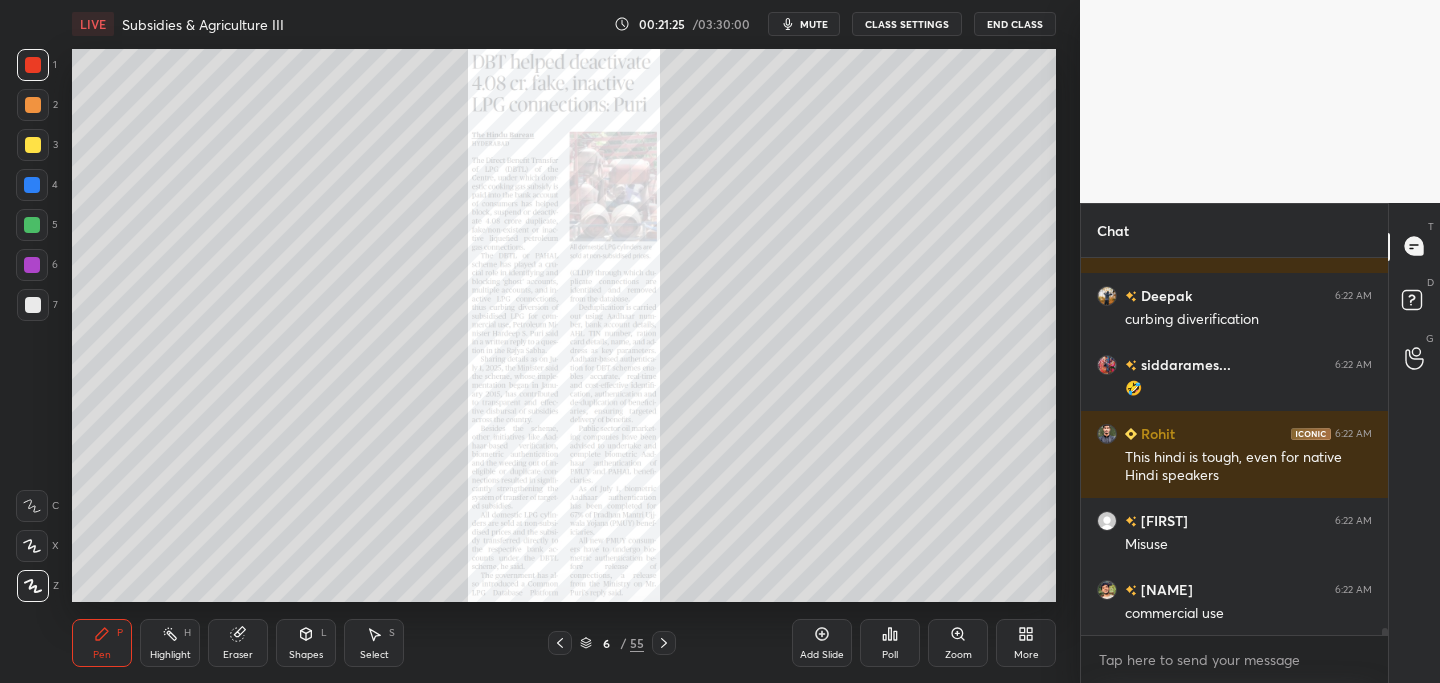 click 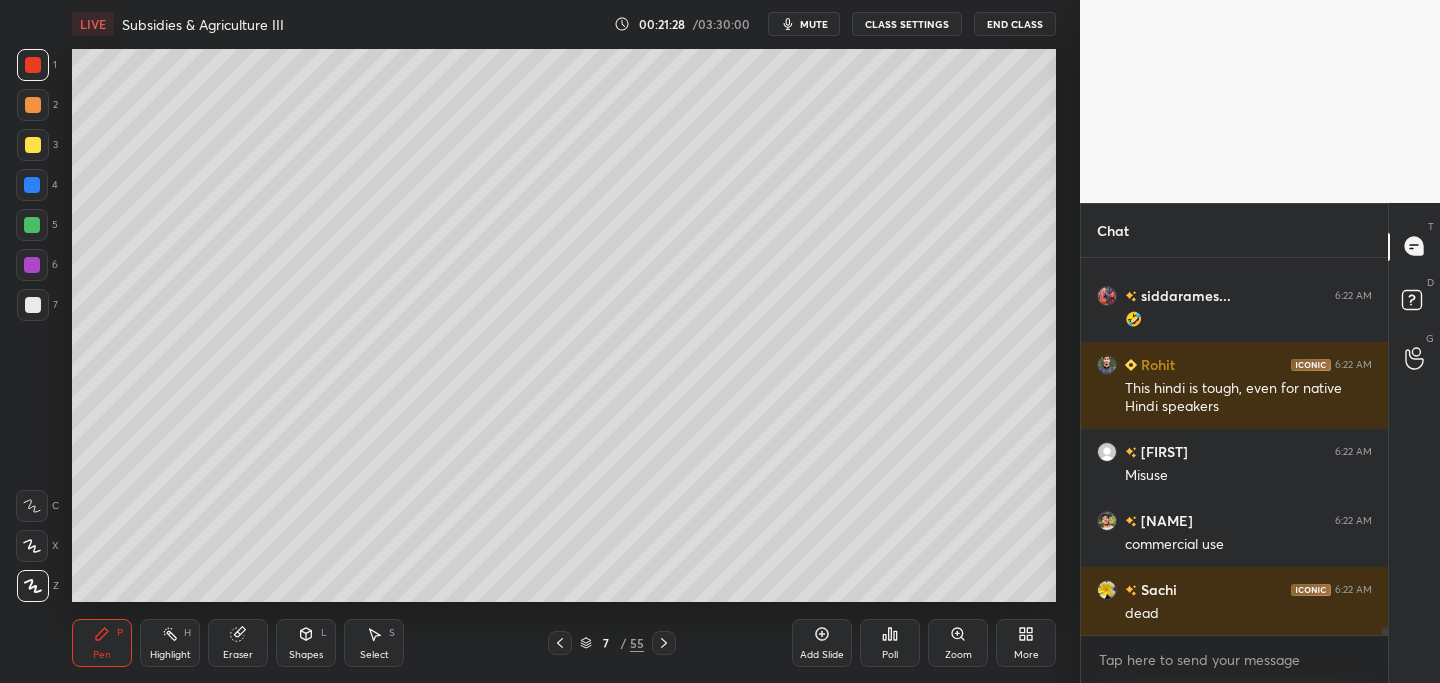 scroll, scrollTop: 19438, scrollLeft: 0, axis: vertical 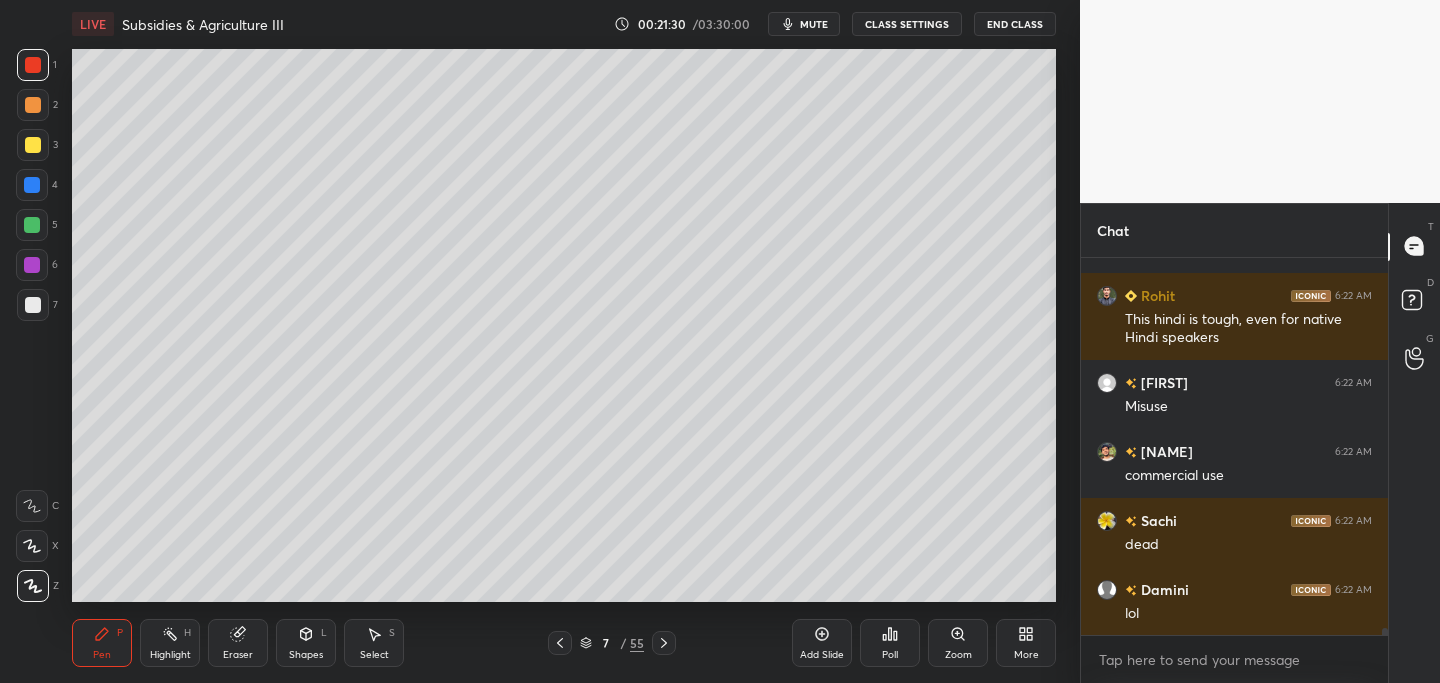 click on "More" at bounding box center (1026, 643) 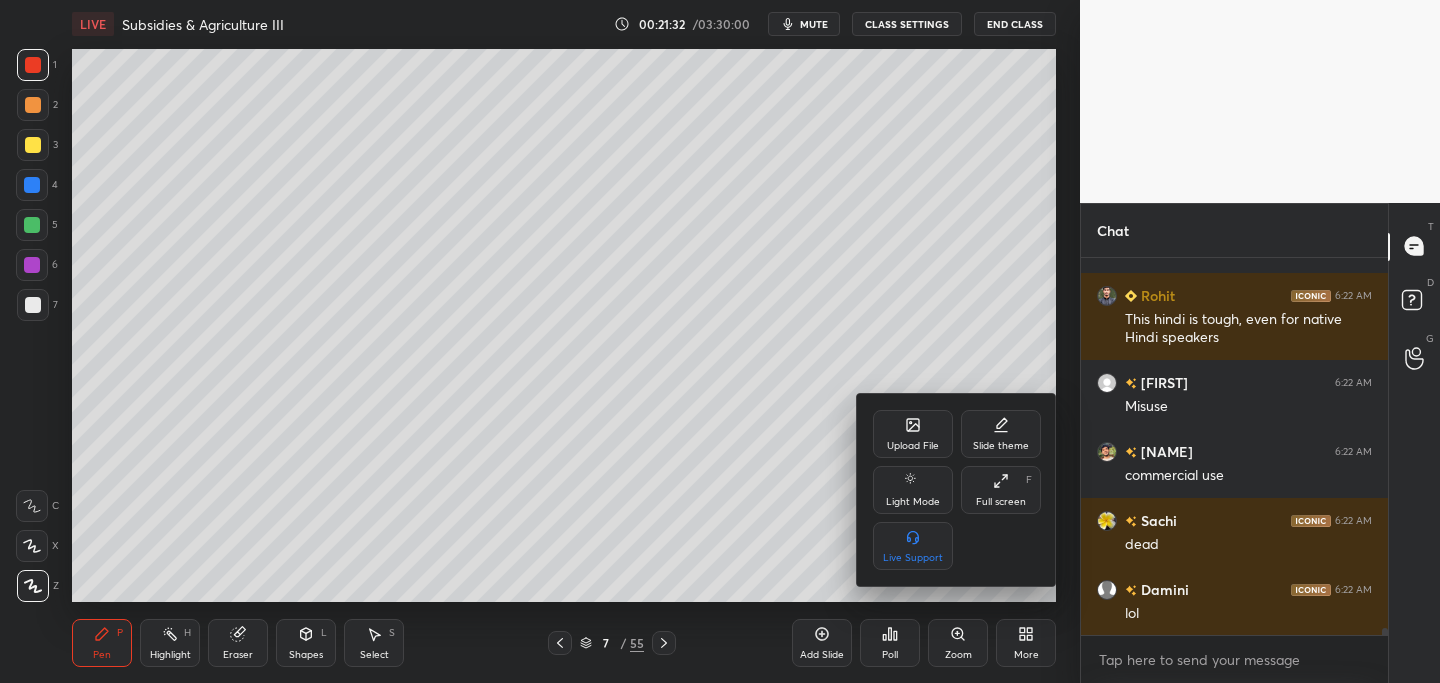 click 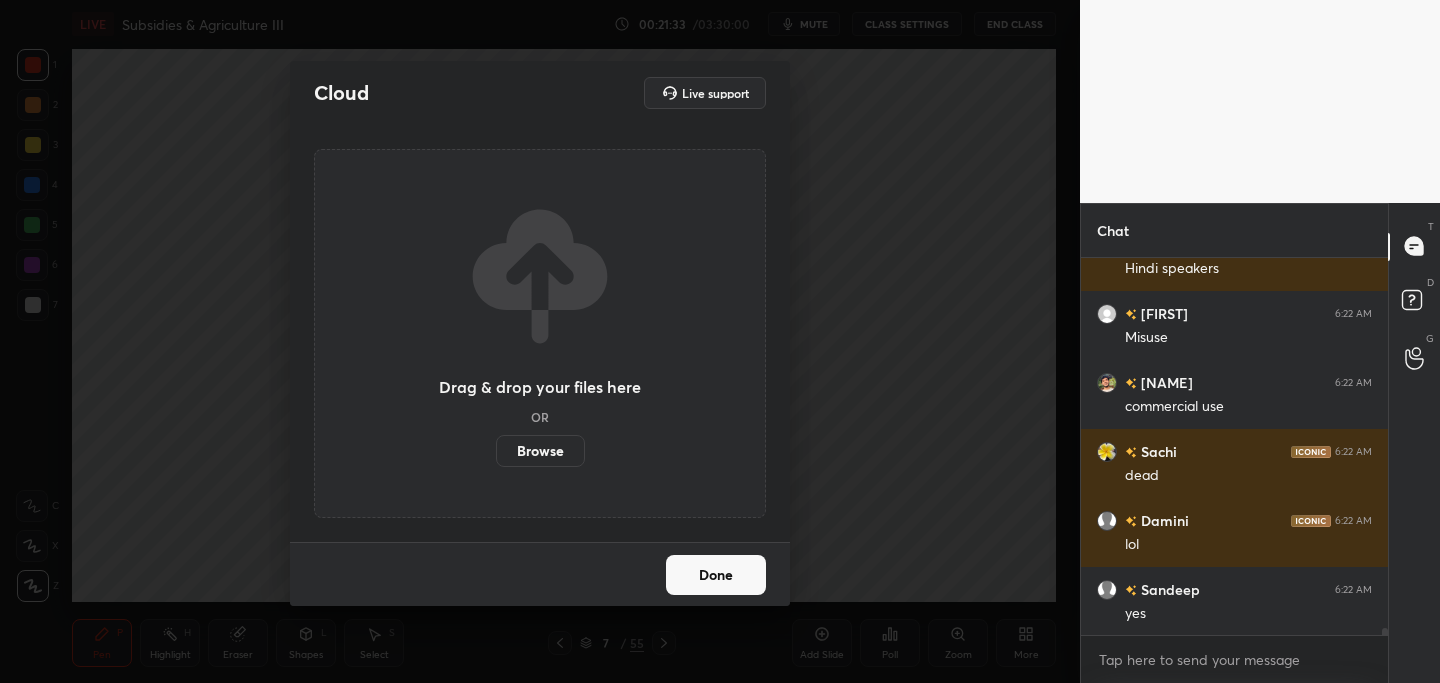 click on "Browse" at bounding box center [540, 451] 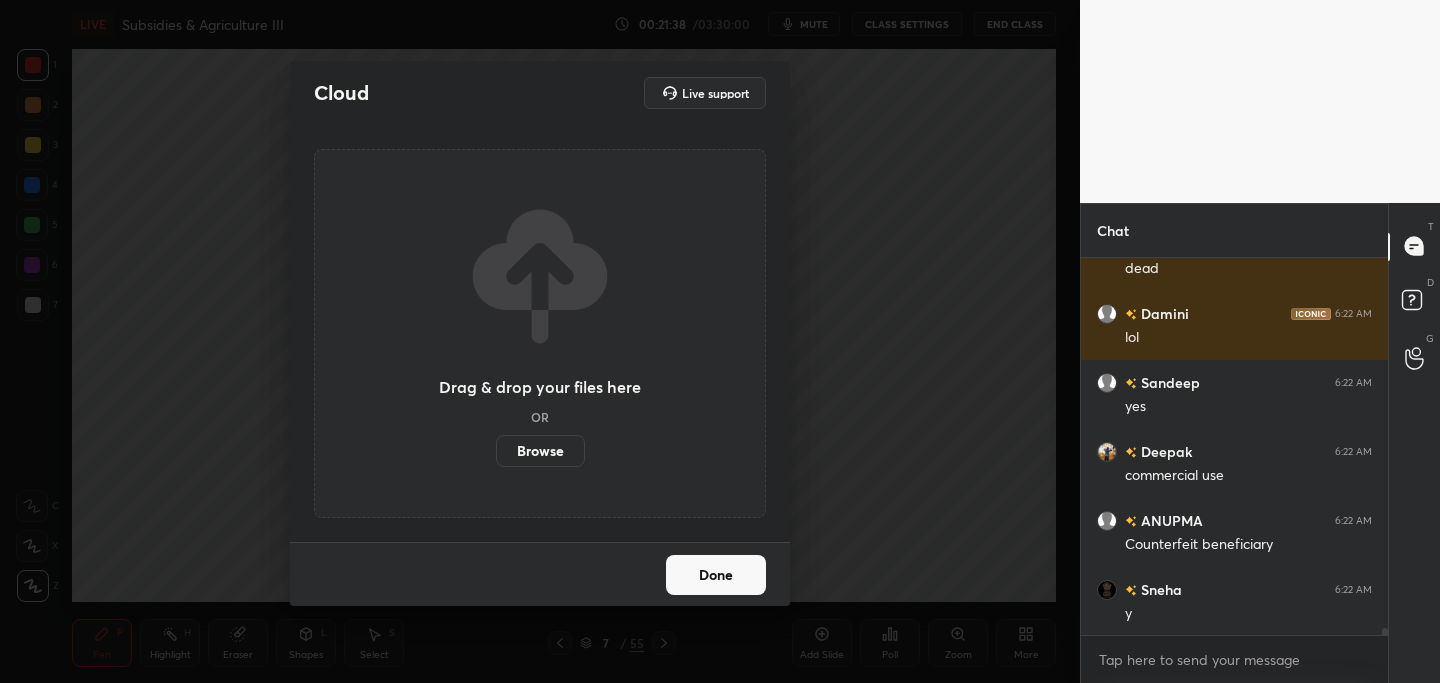 scroll, scrollTop: 19762, scrollLeft: 0, axis: vertical 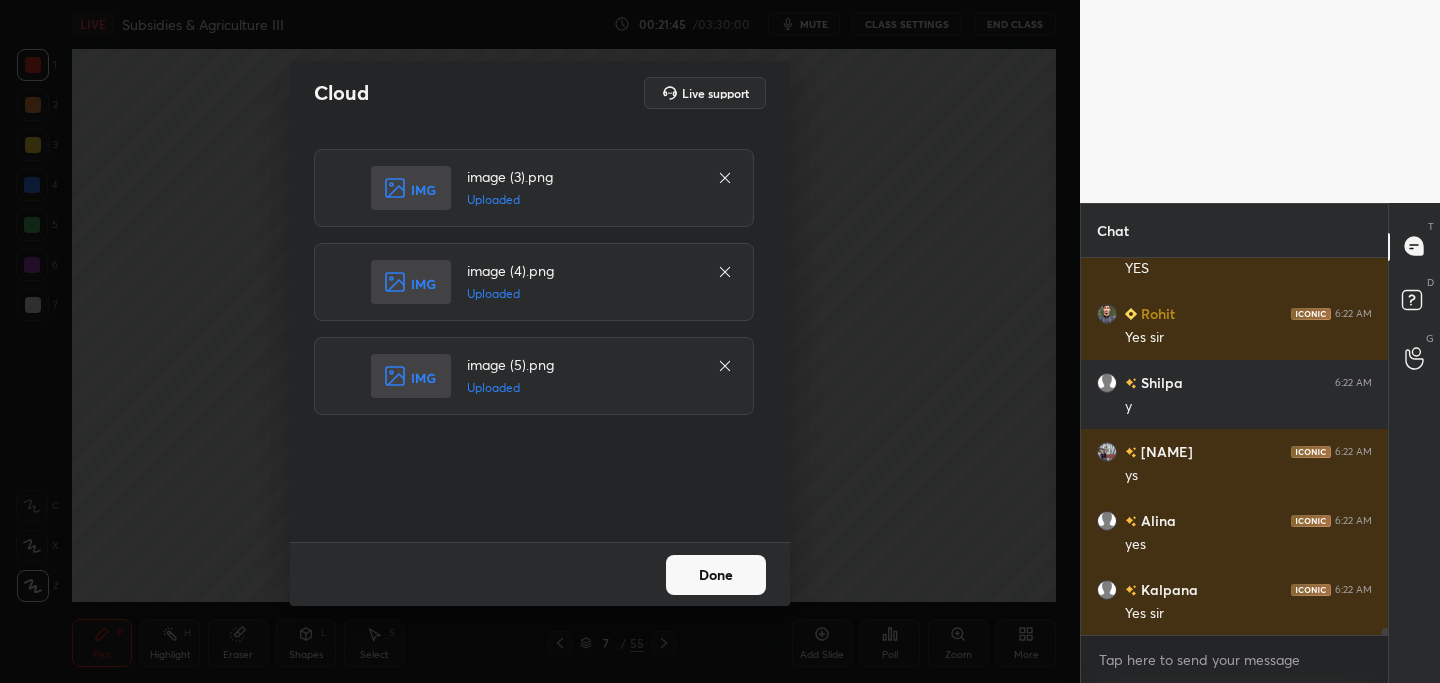 click on "Done" at bounding box center [716, 575] 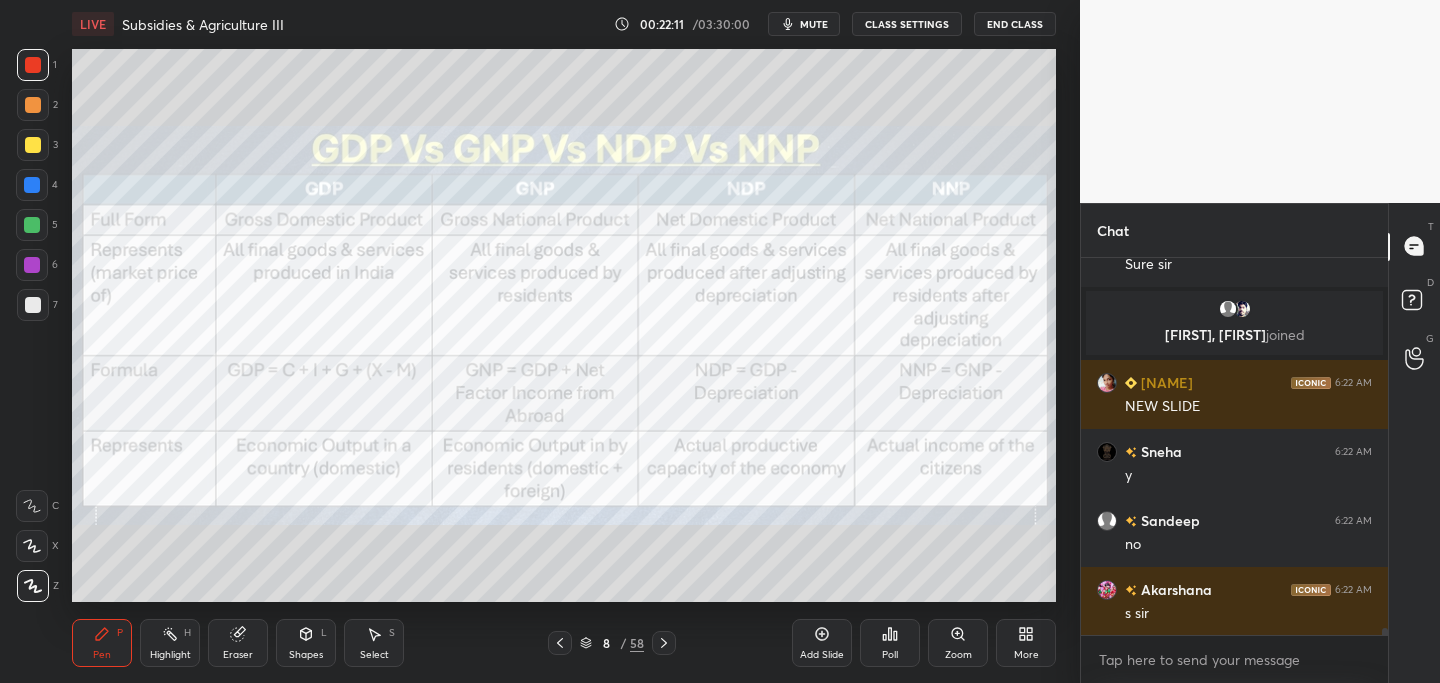scroll, scrollTop: 20073, scrollLeft: 0, axis: vertical 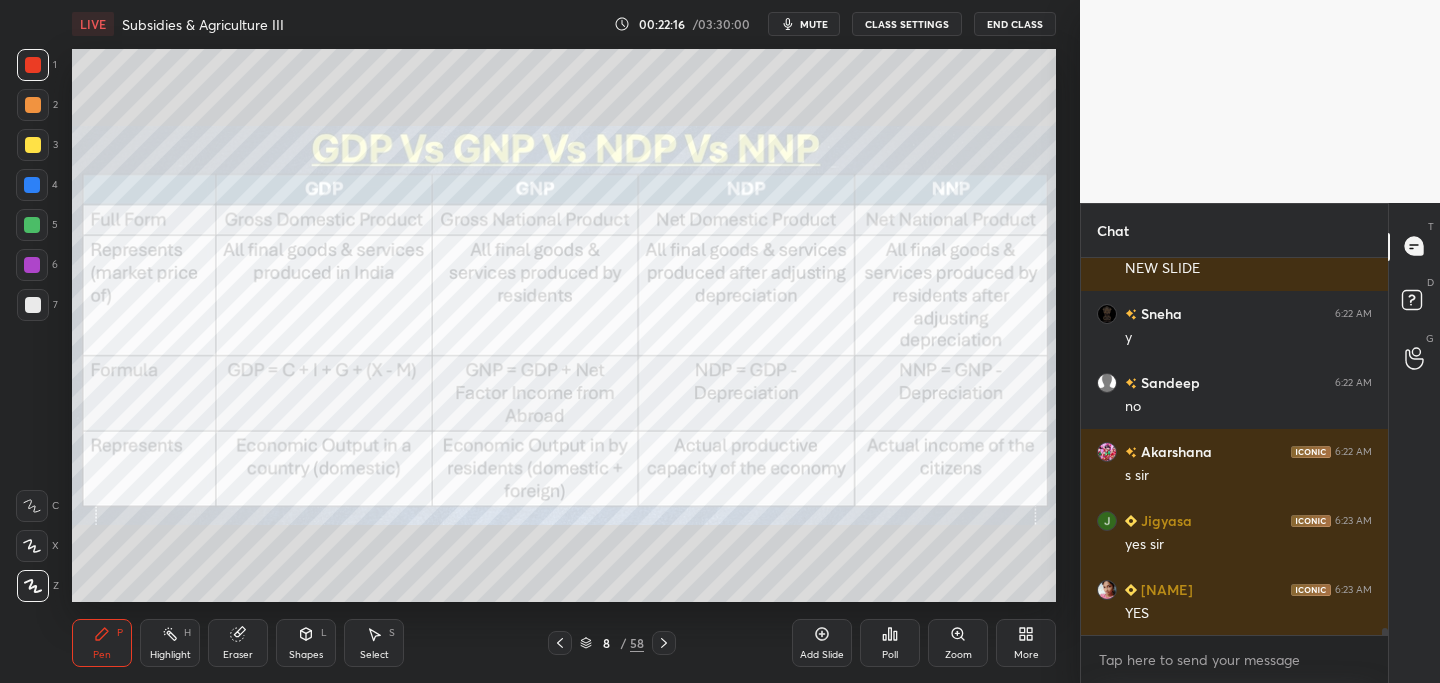 click 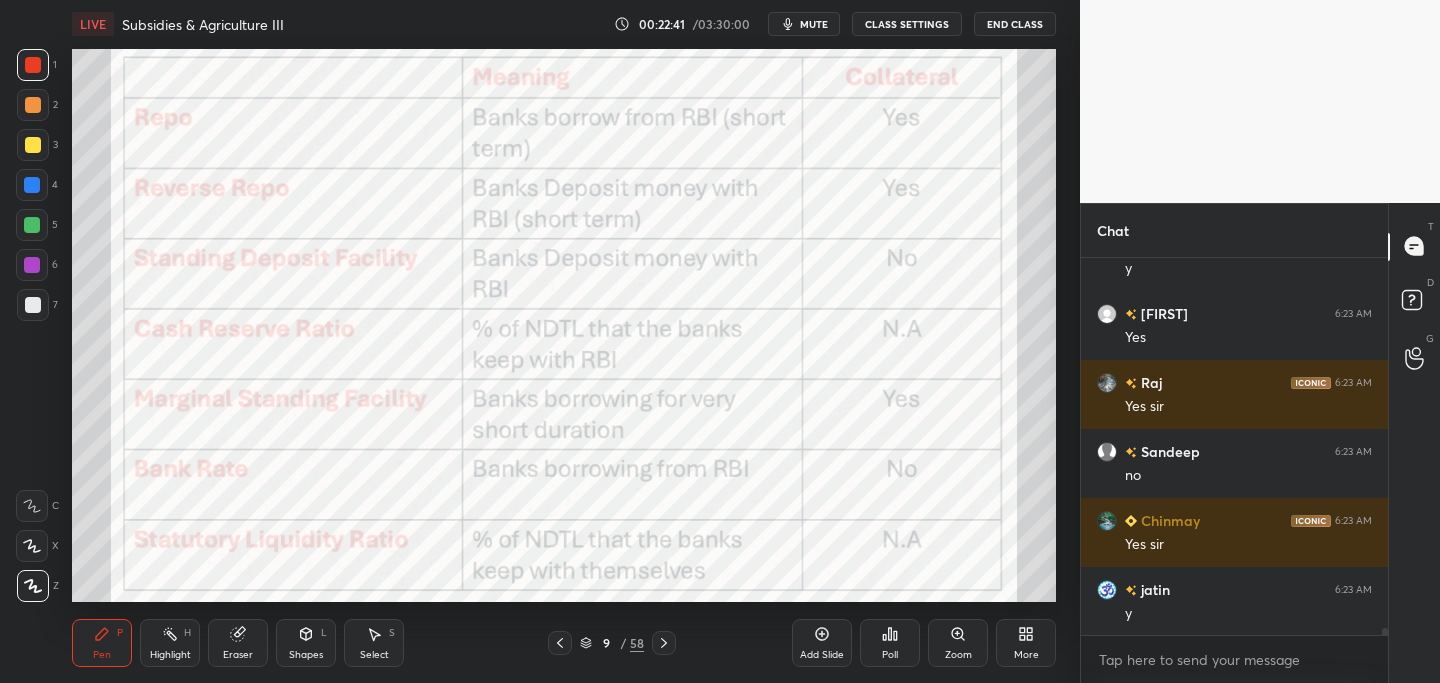 scroll, scrollTop: 20901, scrollLeft: 0, axis: vertical 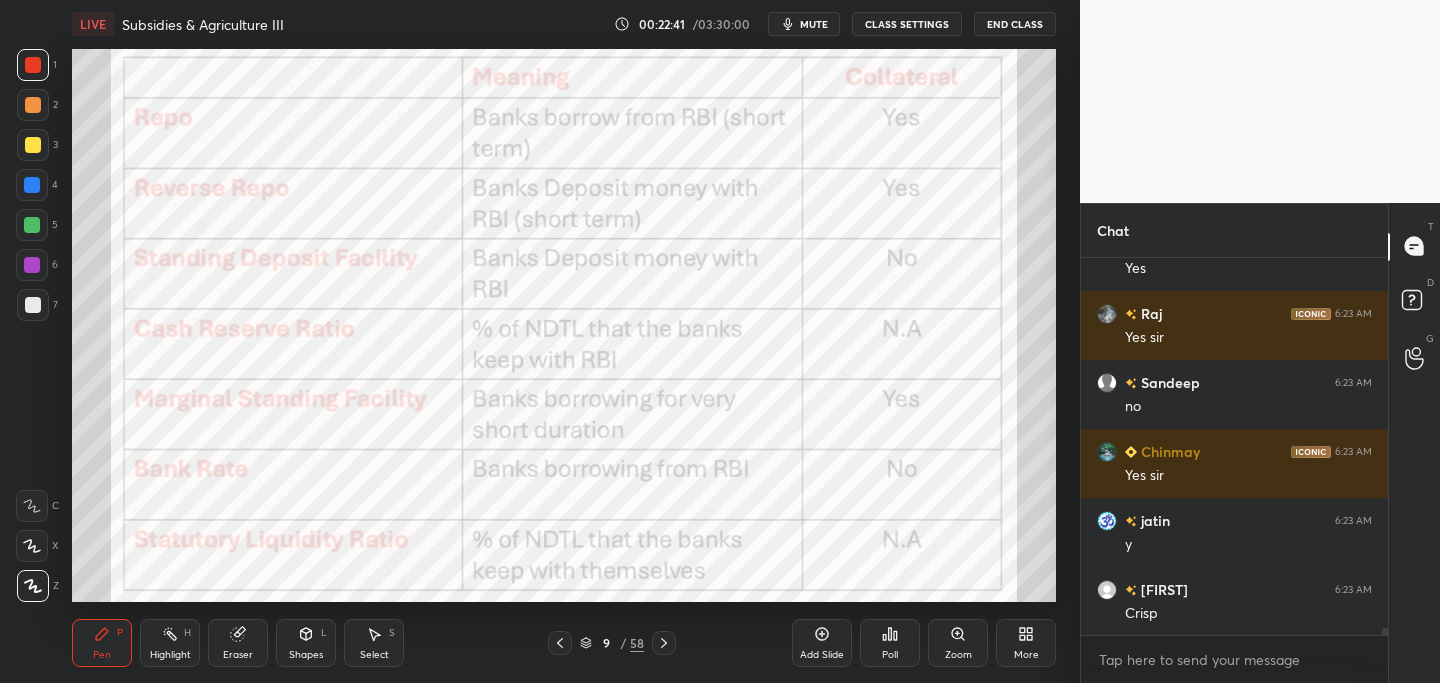 click 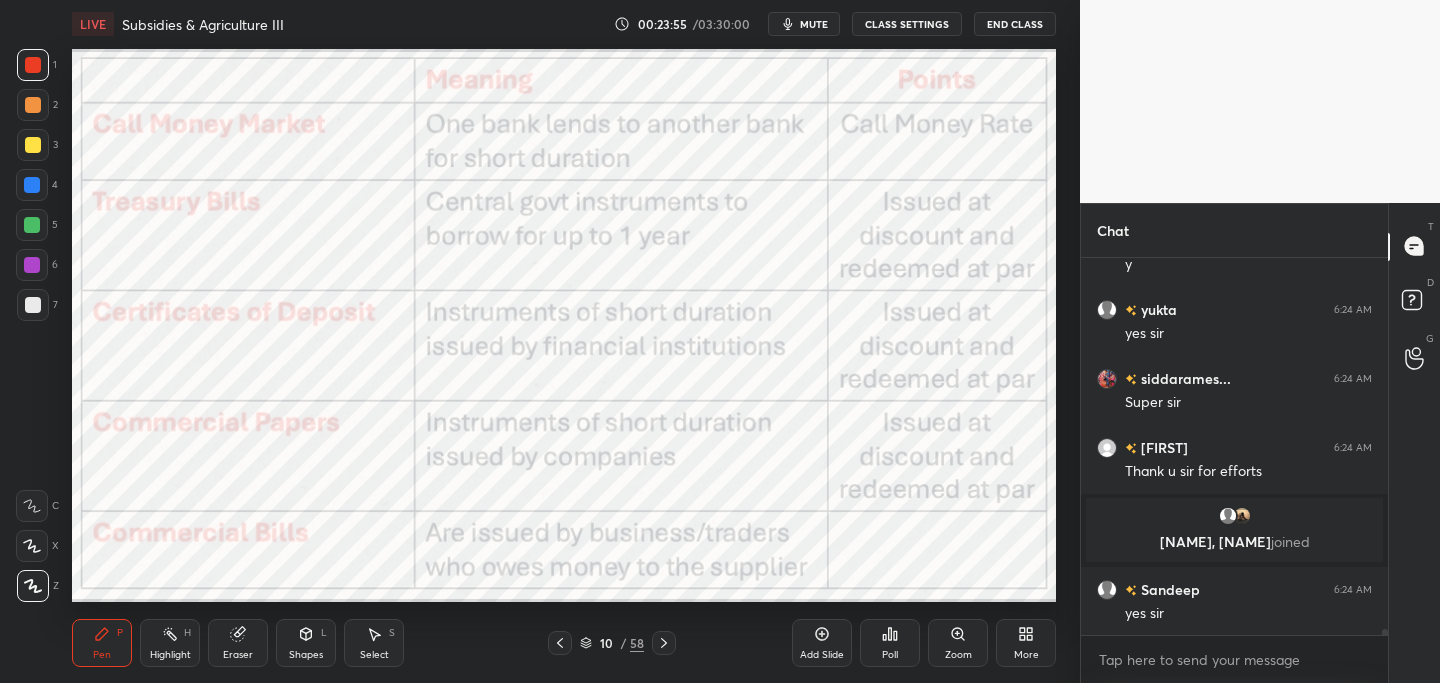 scroll, scrollTop: 21916, scrollLeft: 0, axis: vertical 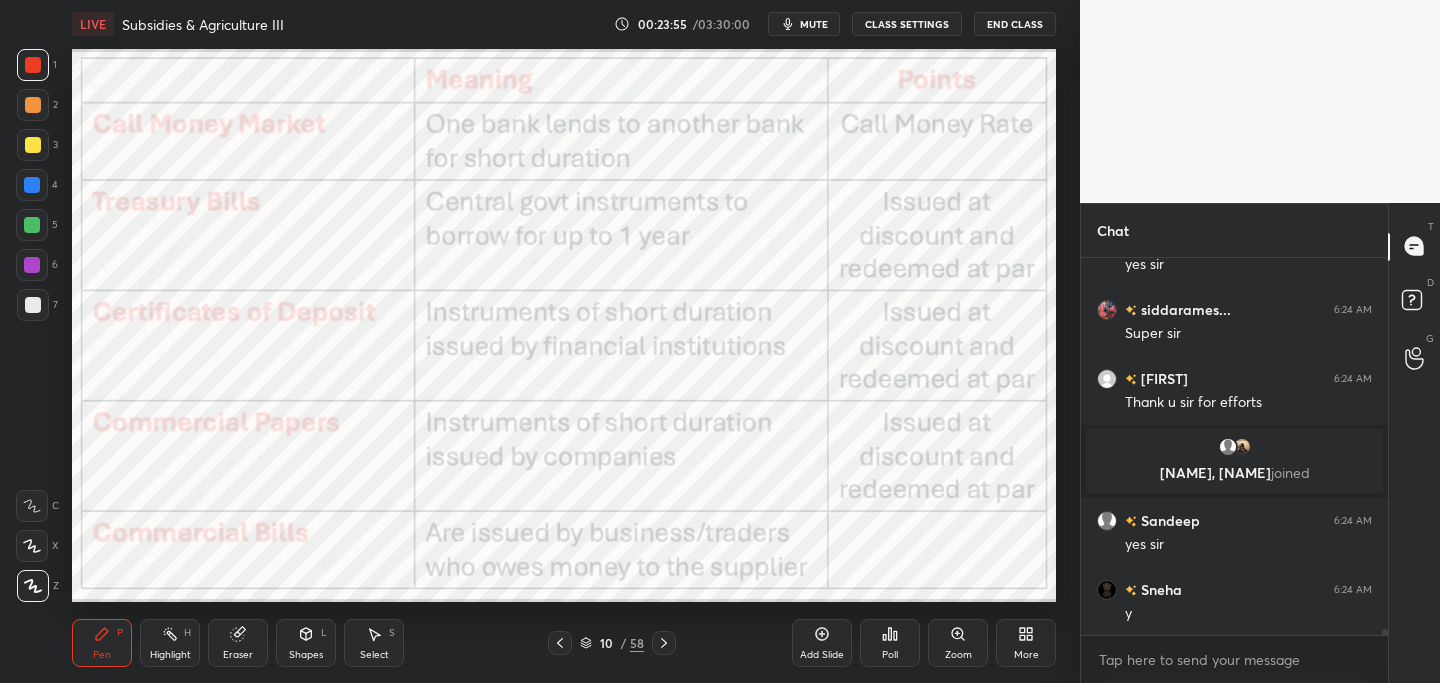 click at bounding box center [664, 643] 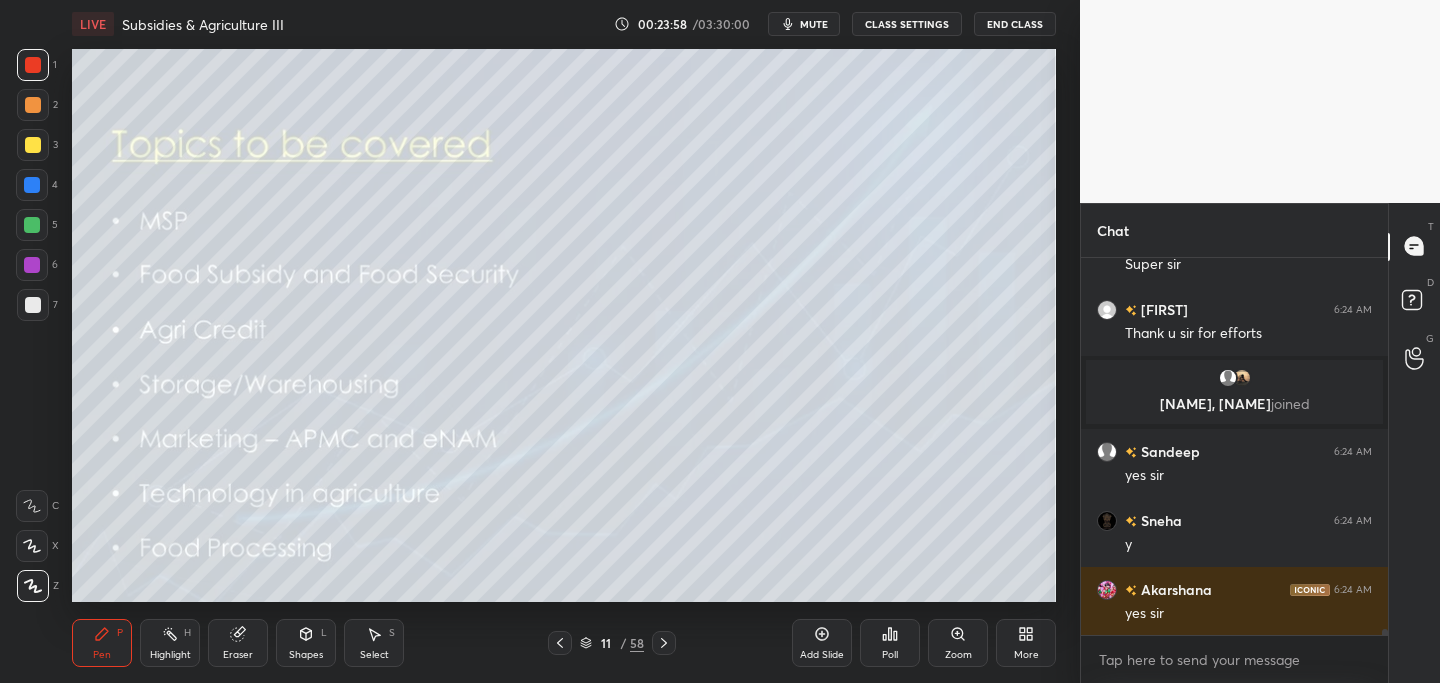 scroll, scrollTop: 22054, scrollLeft: 0, axis: vertical 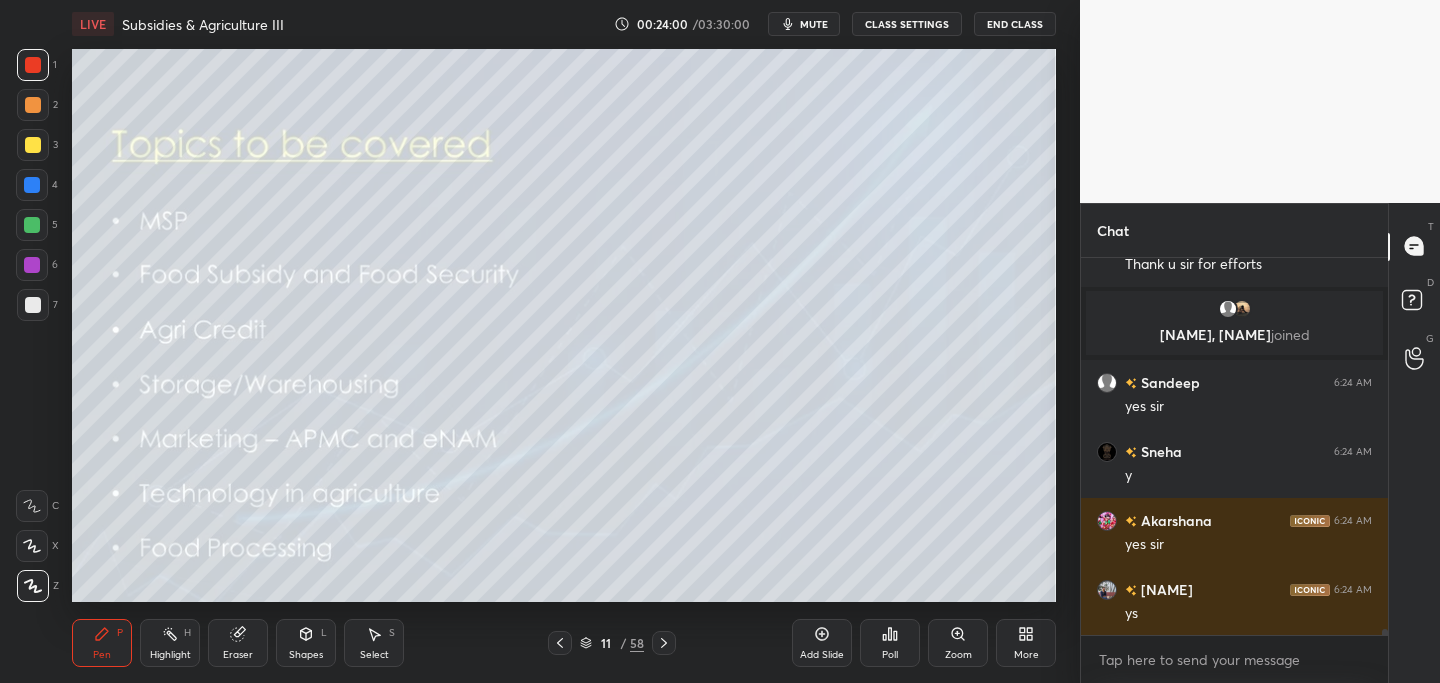 click 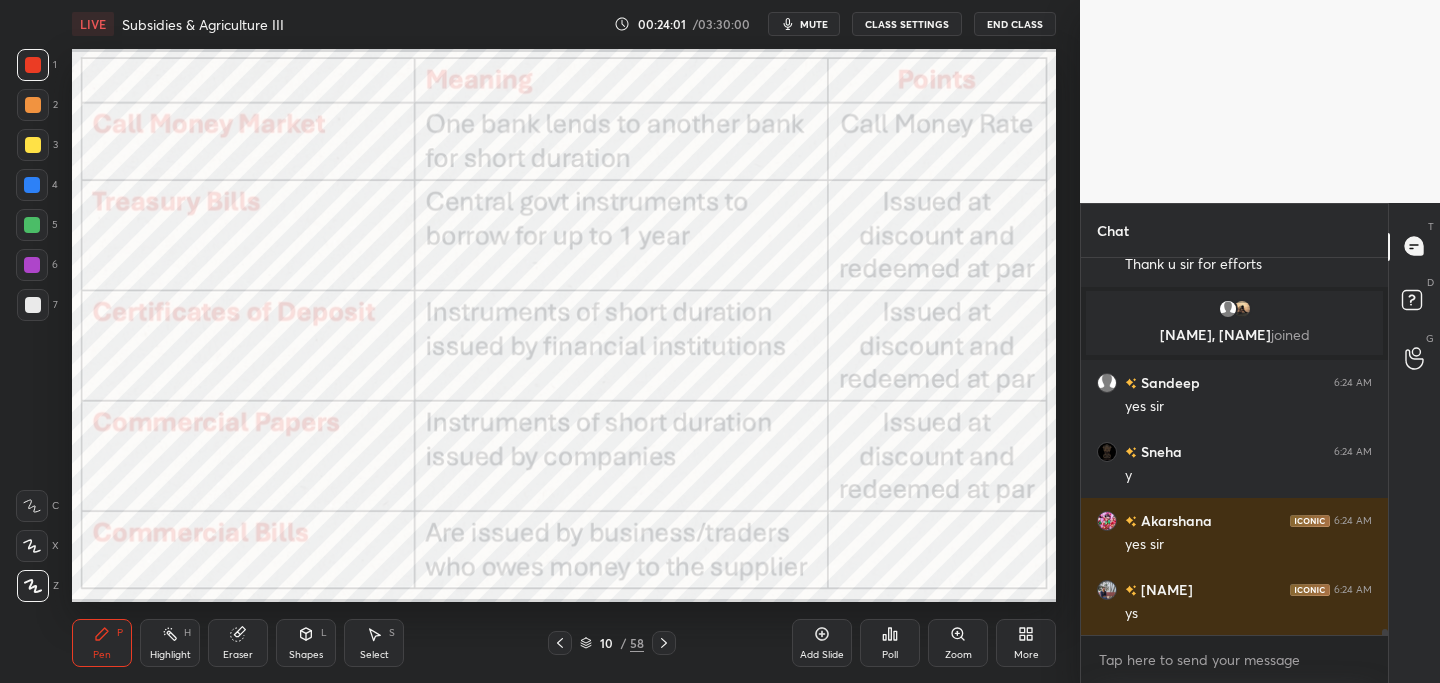 click 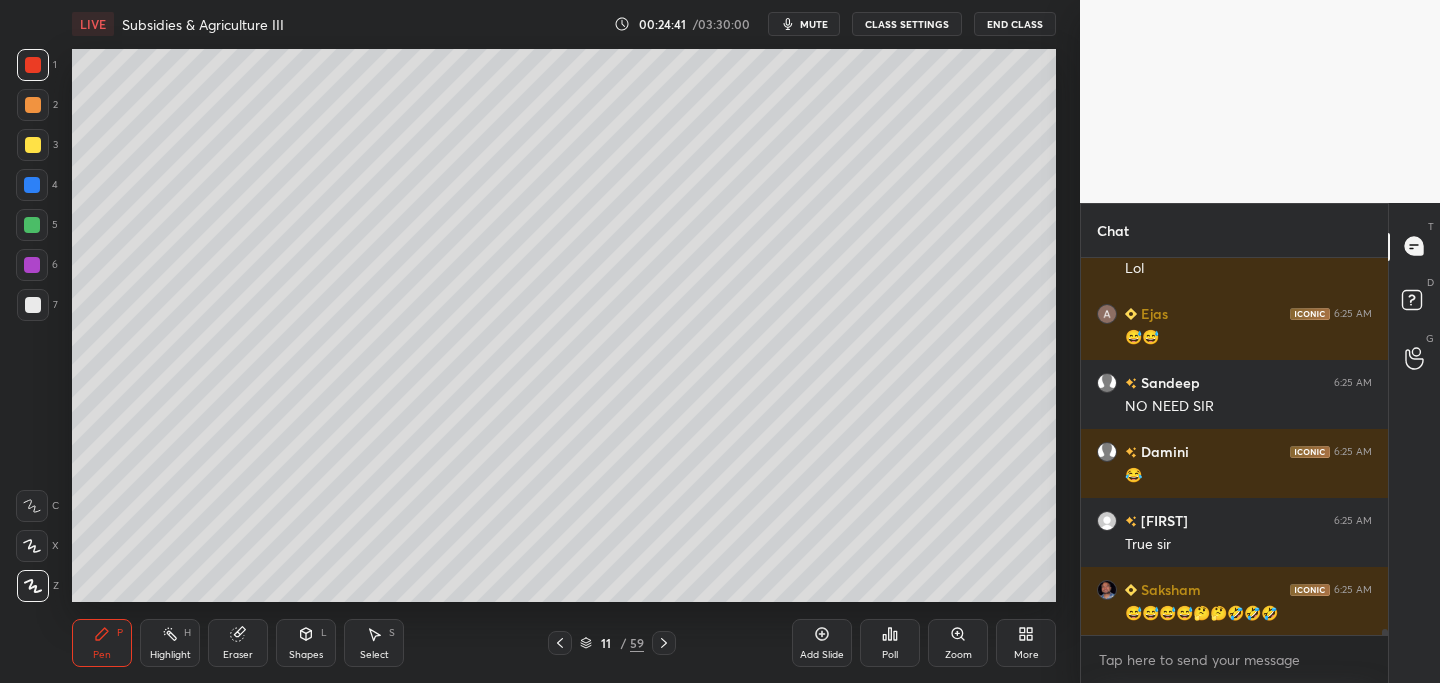 scroll, scrollTop: 24004, scrollLeft: 0, axis: vertical 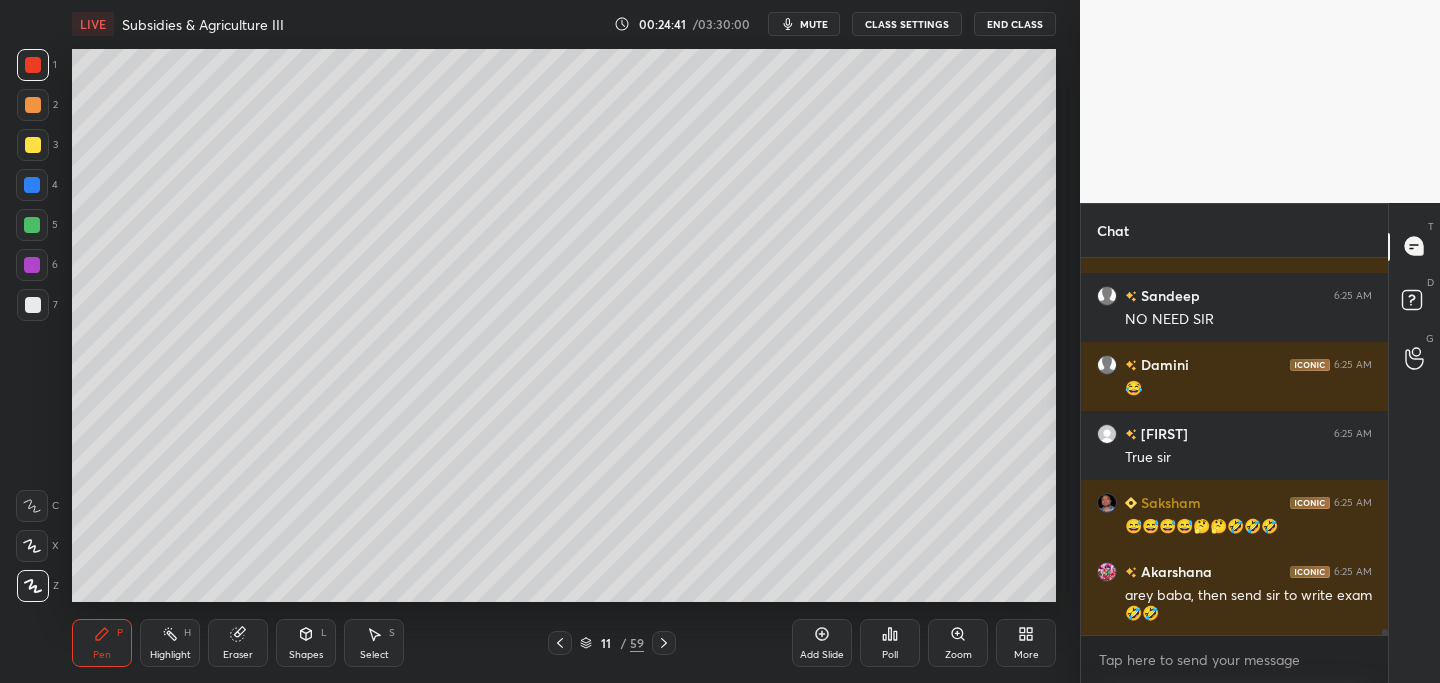 click 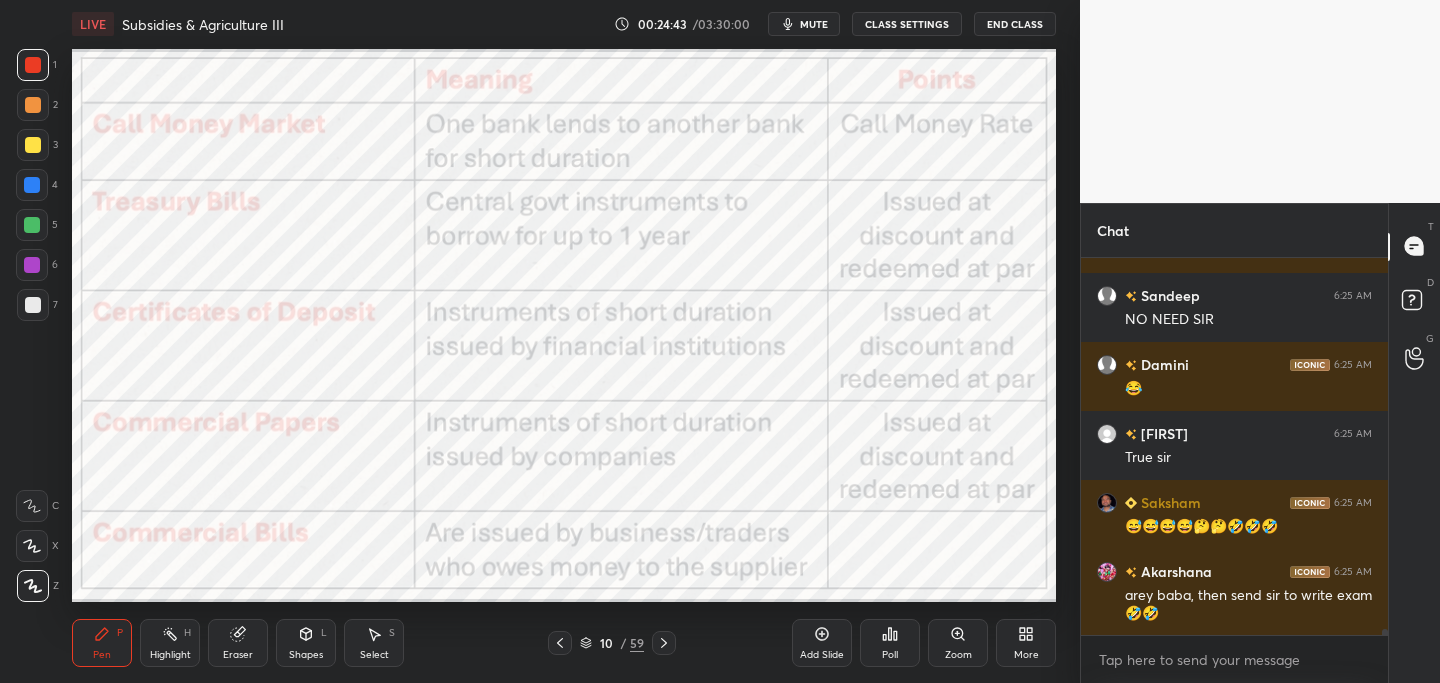 scroll, scrollTop: 24073, scrollLeft: 0, axis: vertical 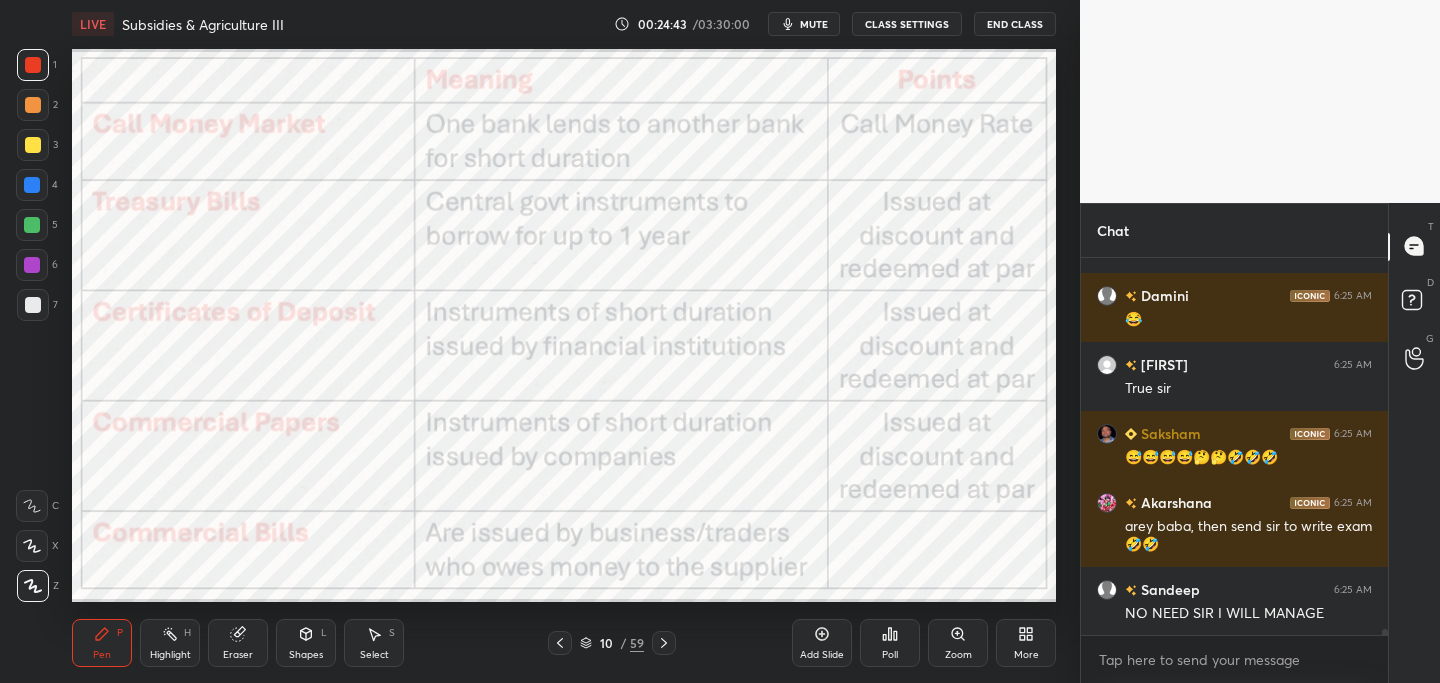 click 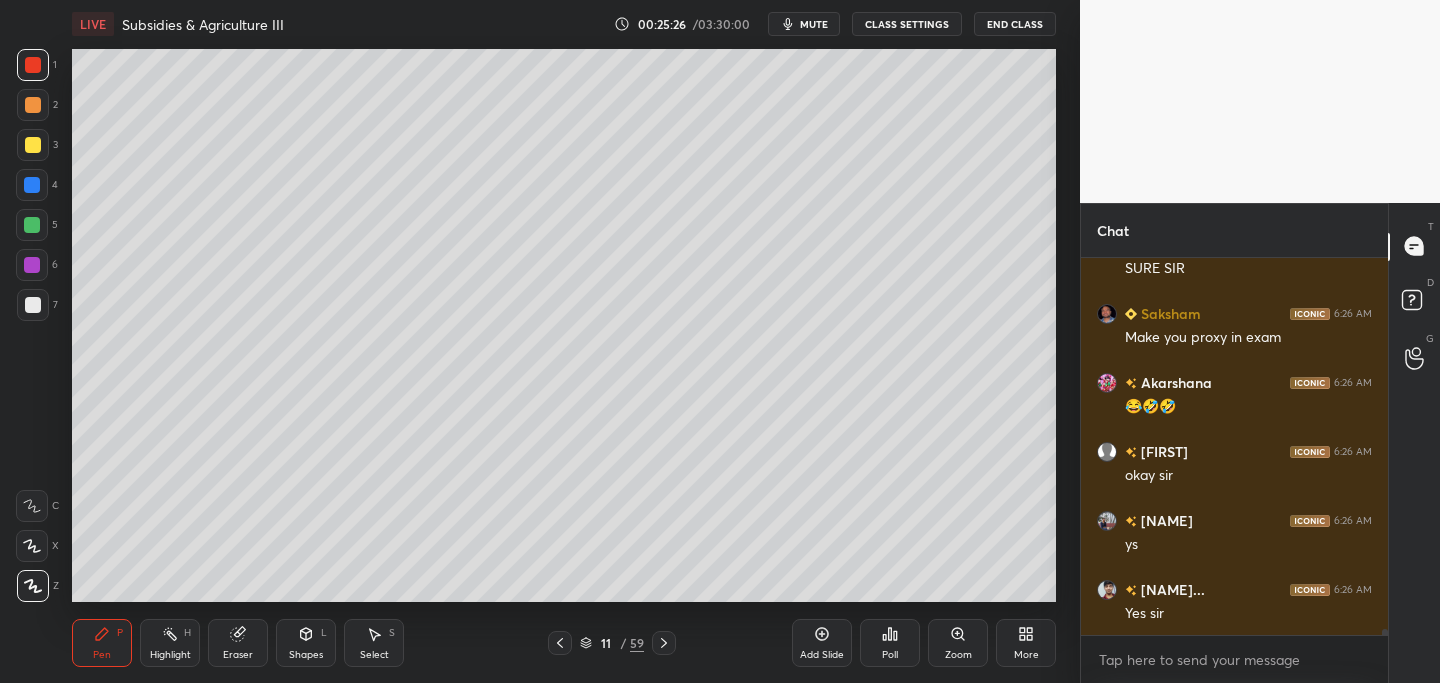 scroll, scrollTop: 24987, scrollLeft: 0, axis: vertical 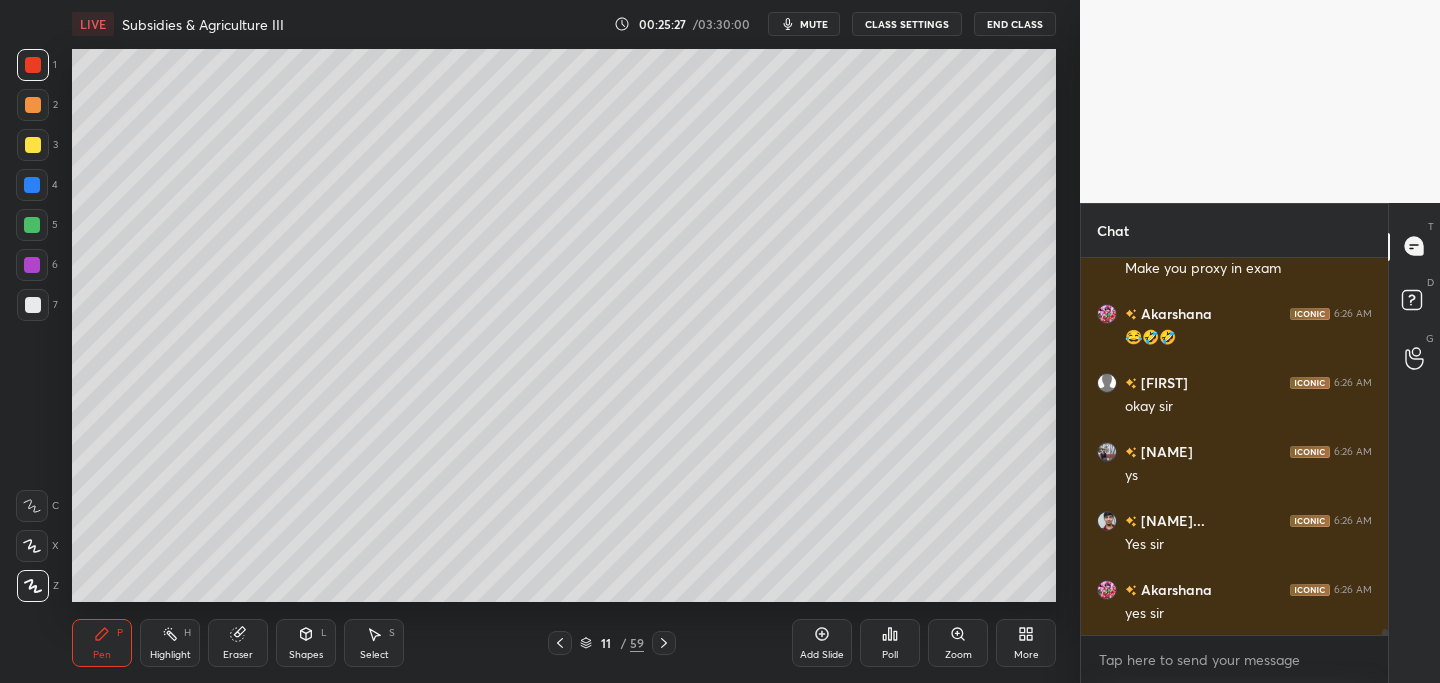 click 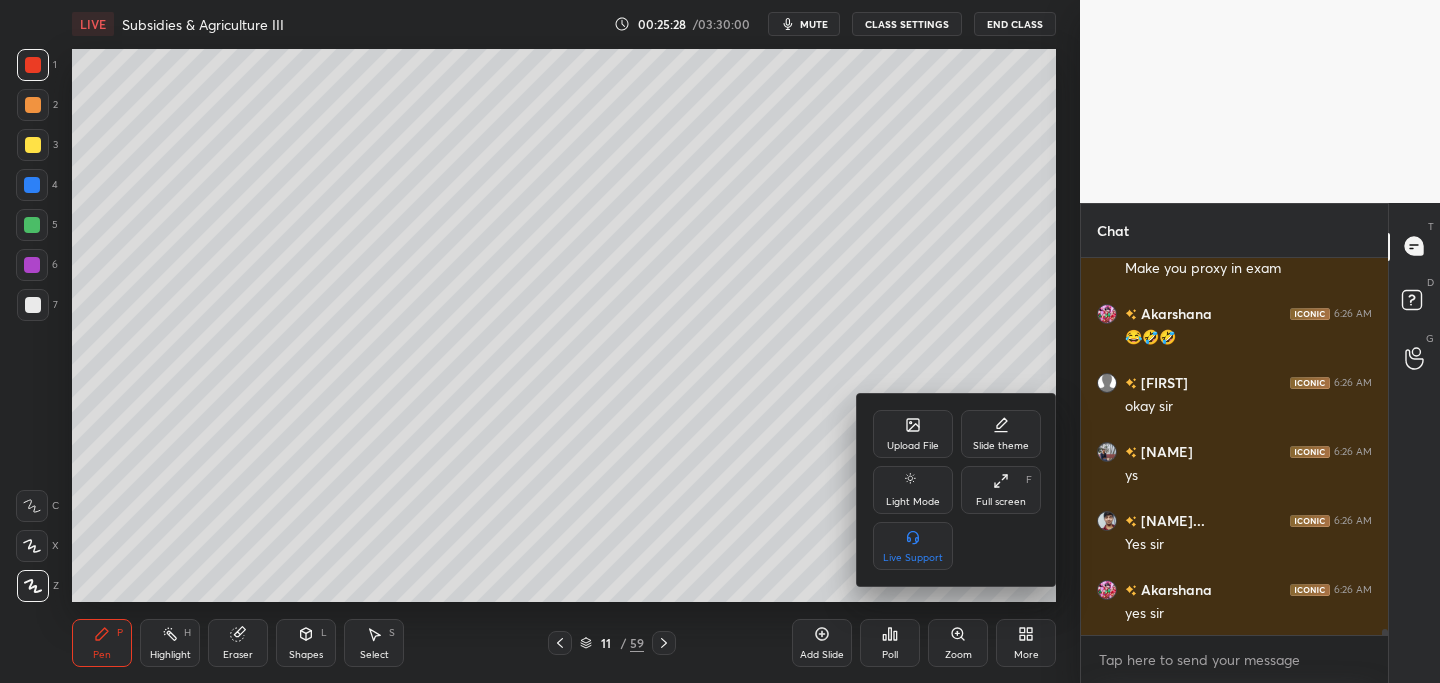 scroll, scrollTop: 25056, scrollLeft: 0, axis: vertical 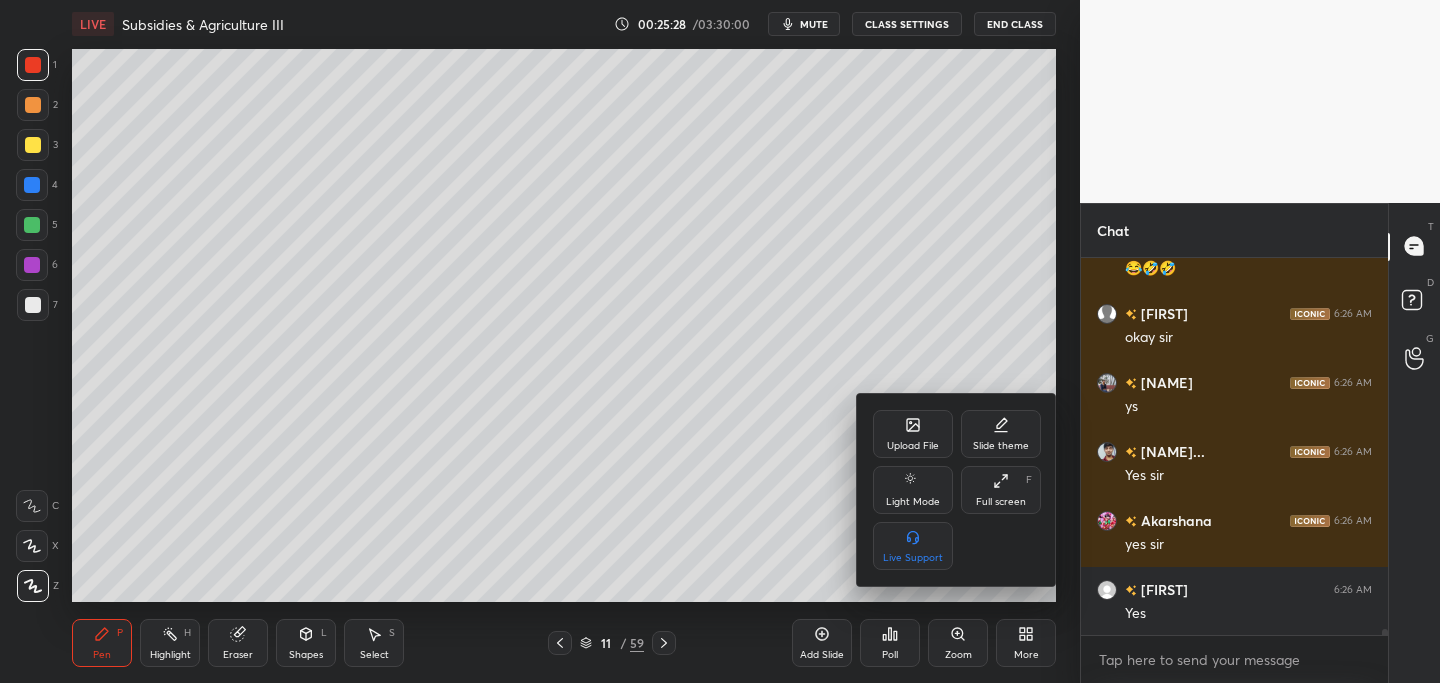 click 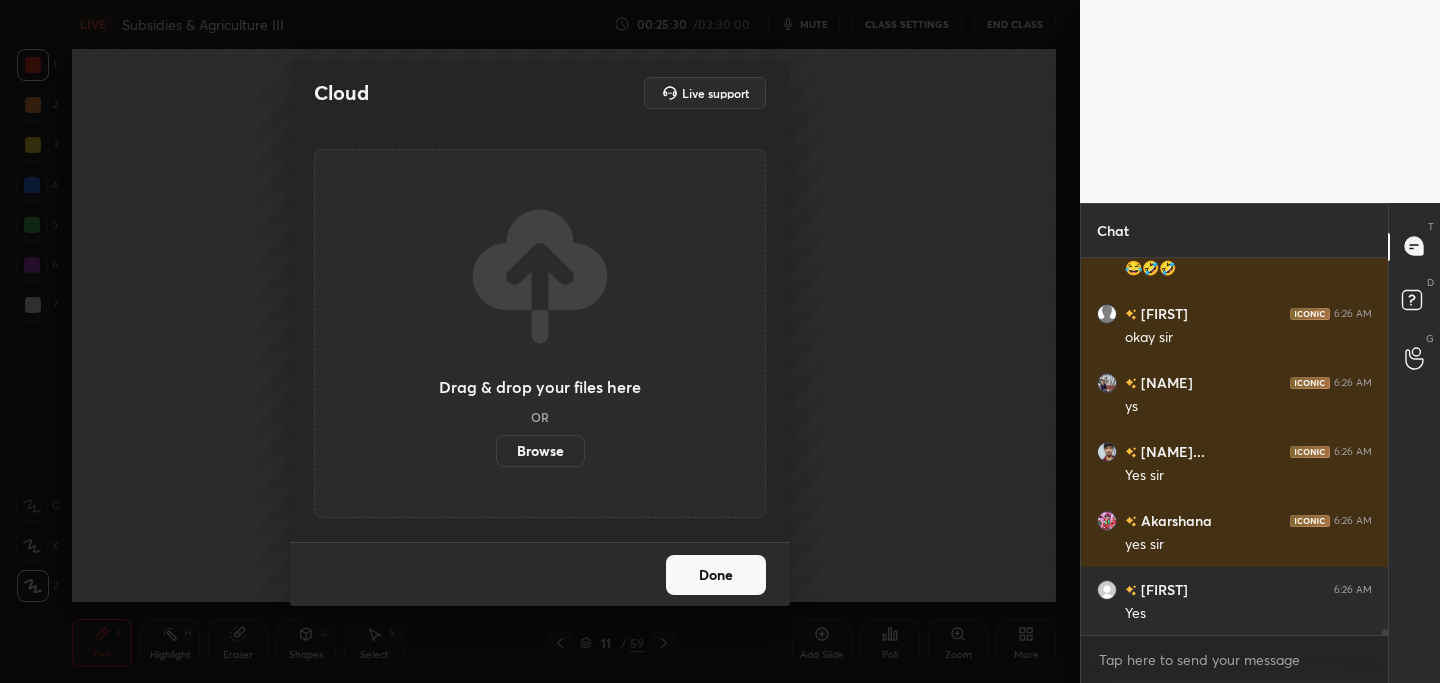 click on "Browse" at bounding box center (540, 451) 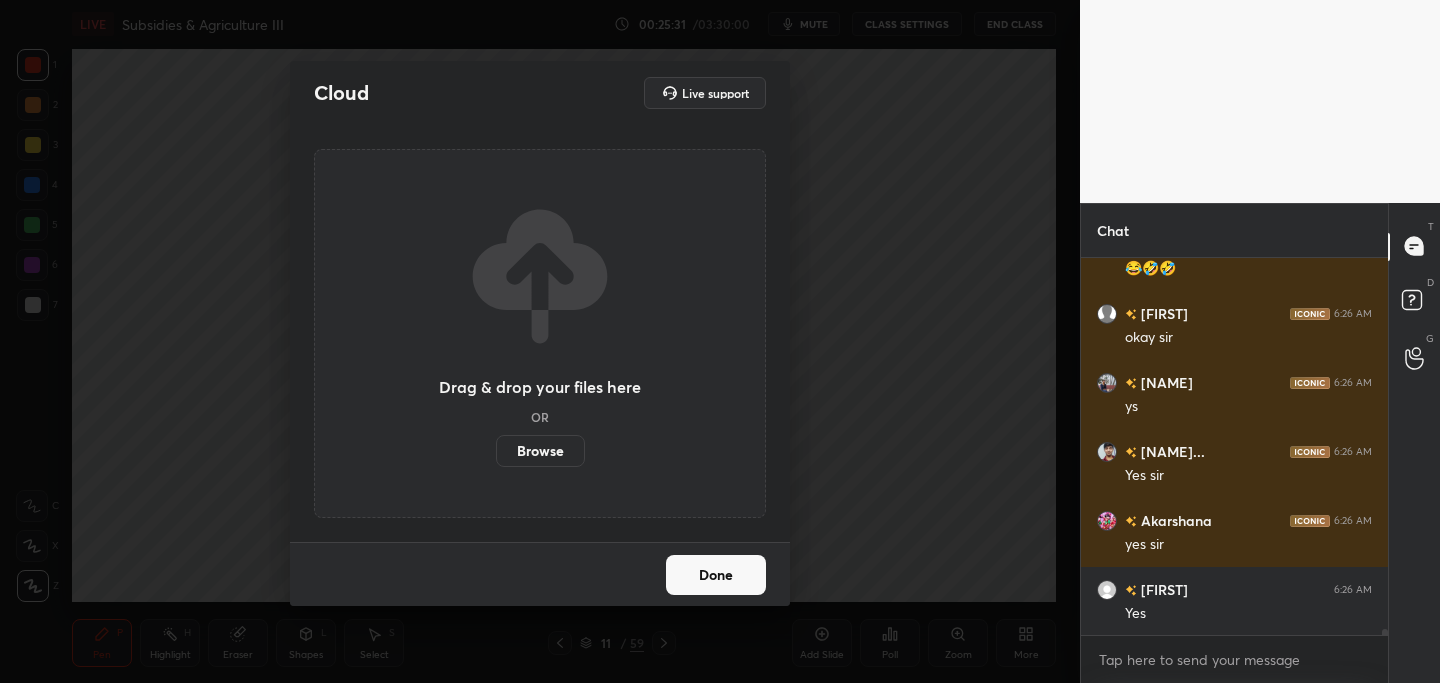 scroll, scrollTop: 25125, scrollLeft: 0, axis: vertical 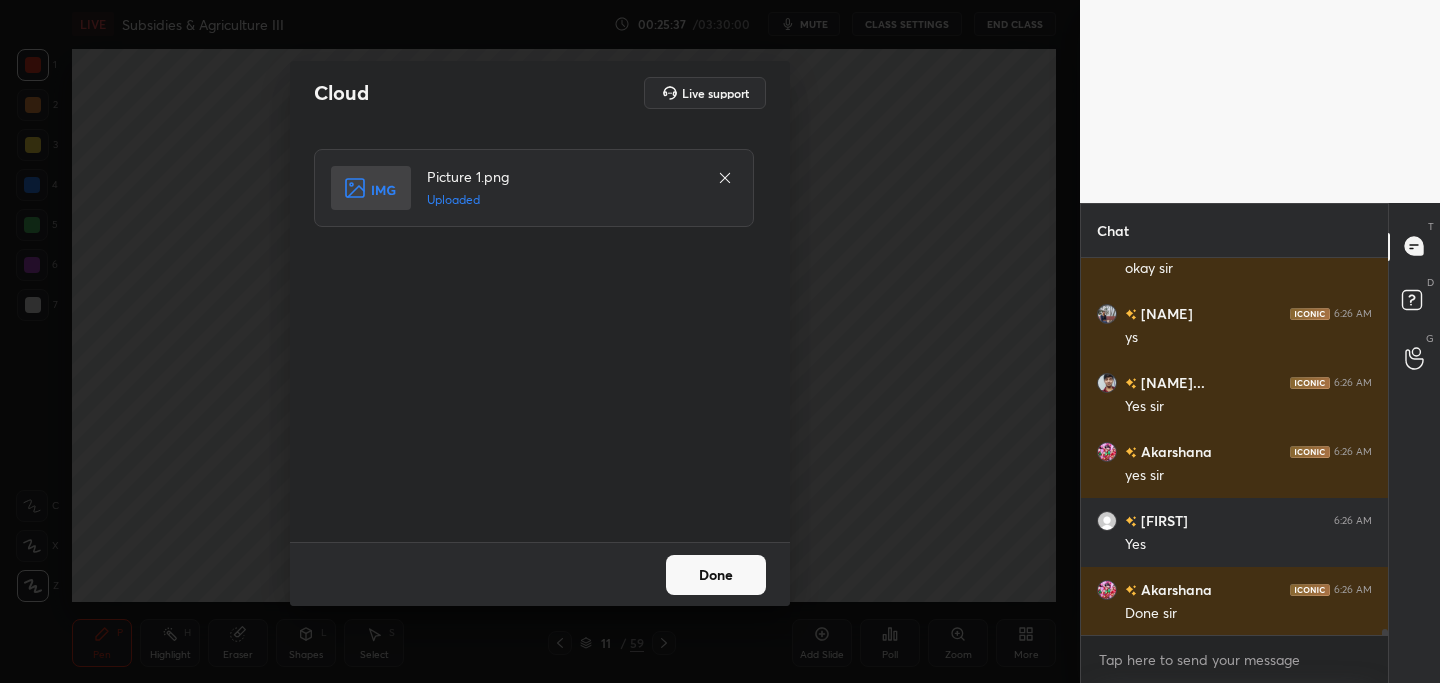 click on "Done" at bounding box center (716, 575) 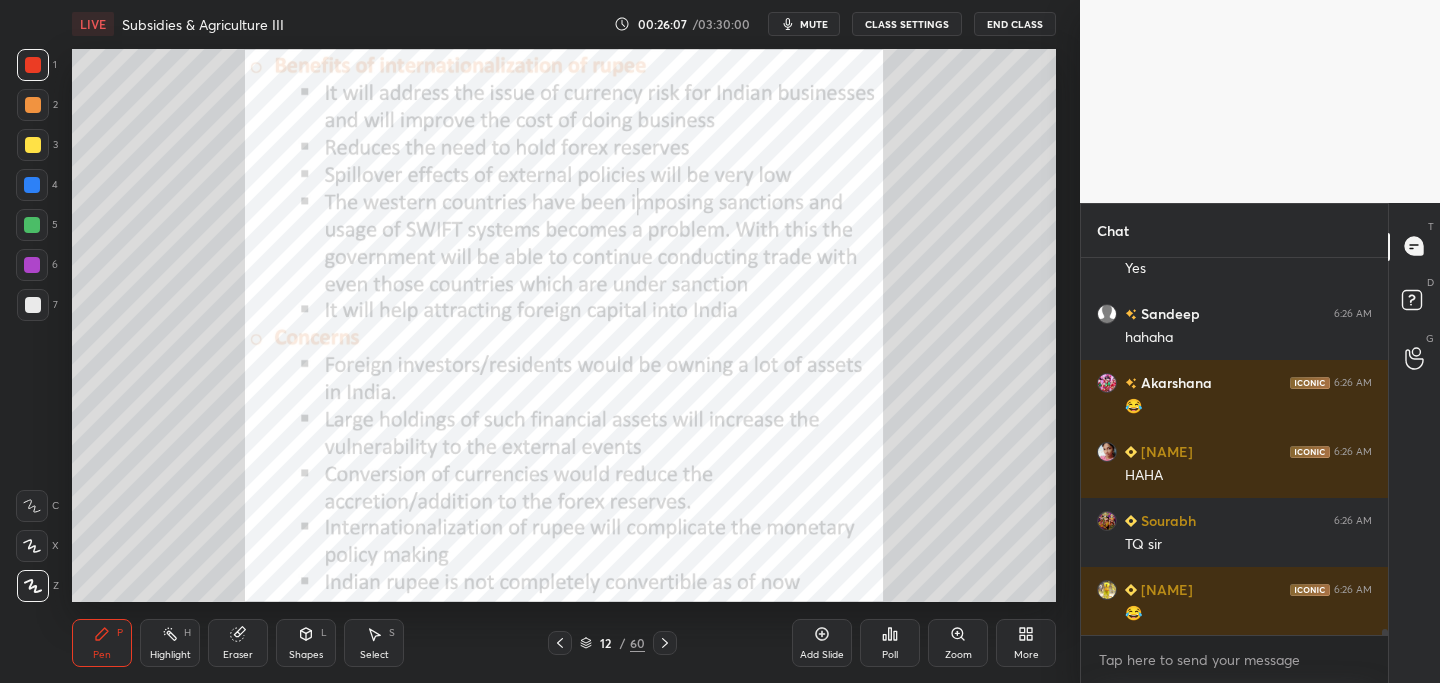 scroll, scrollTop: 25425, scrollLeft: 0, axis: vertical 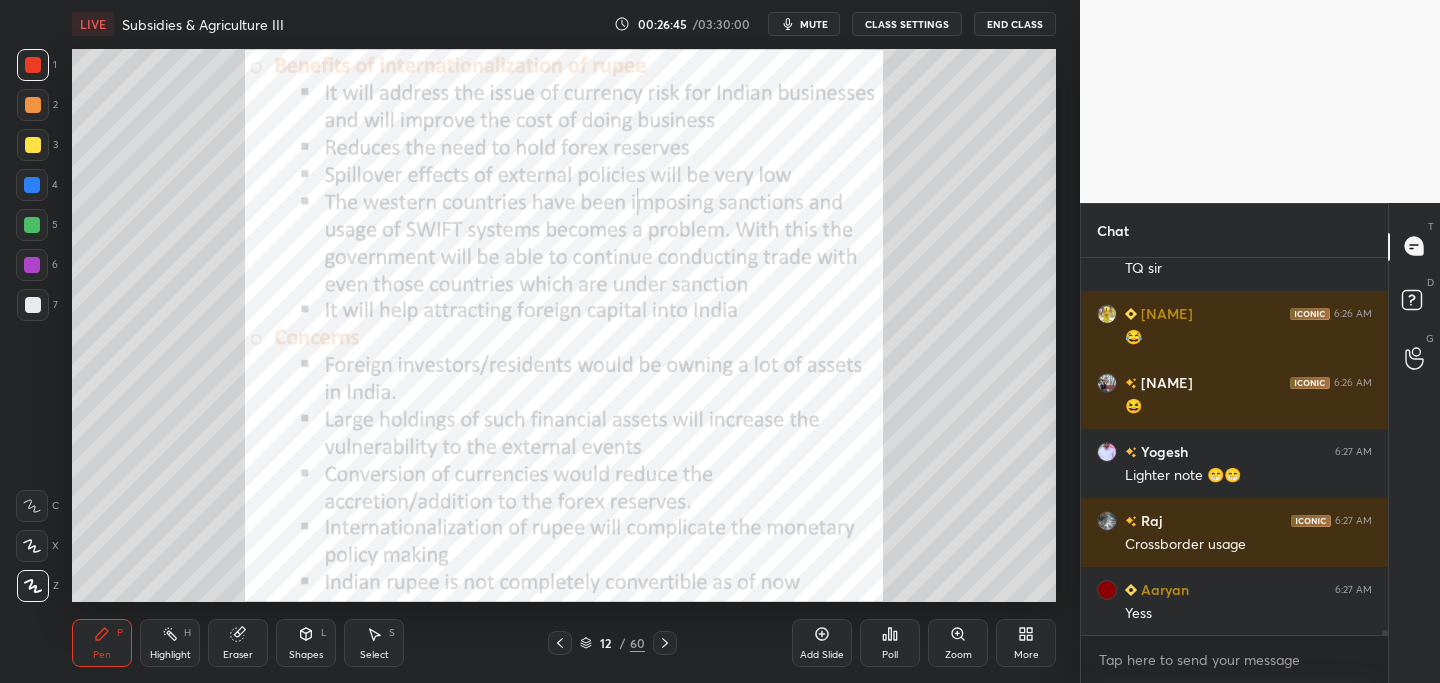 drag, startPoint x: 31, startPoint y: 141, endPoint x: 44, endPoint y: 145, distance: 13.601471 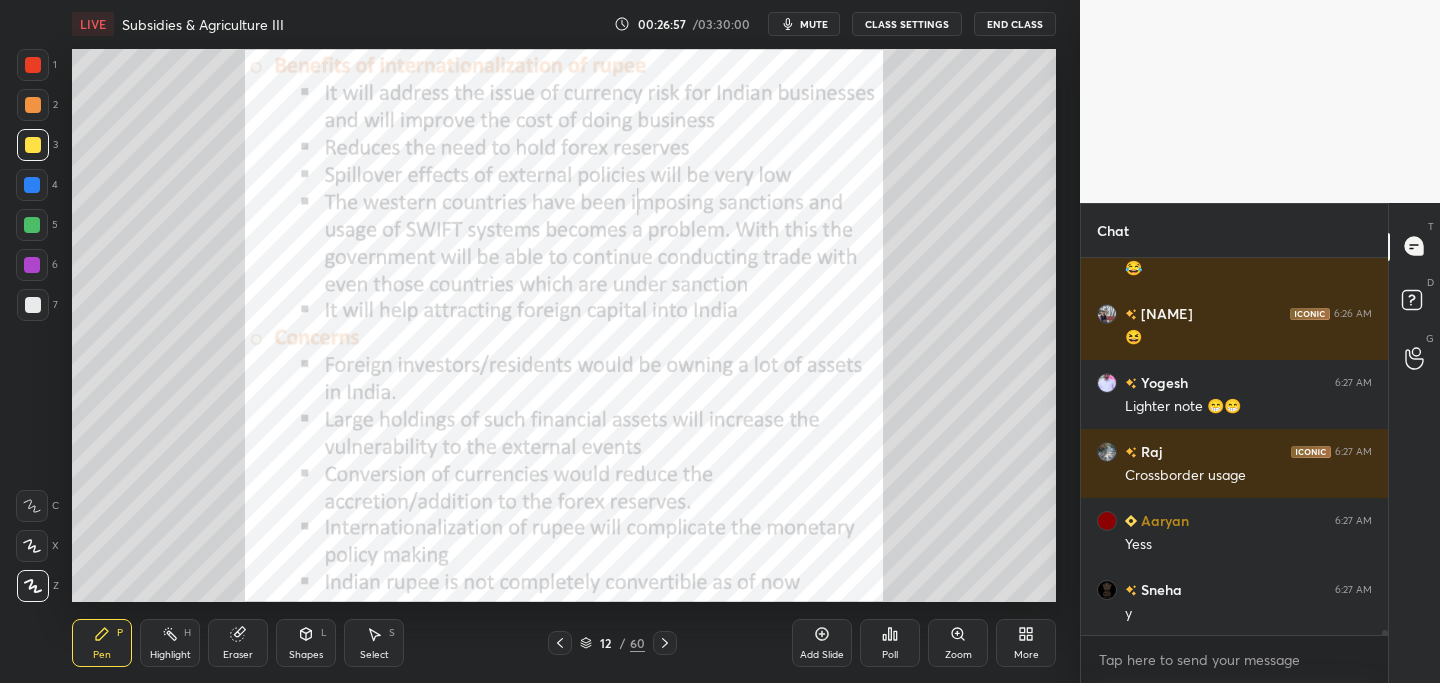 scroll, scrollTop: 25770, scrollLeft: 0, axis: vertical 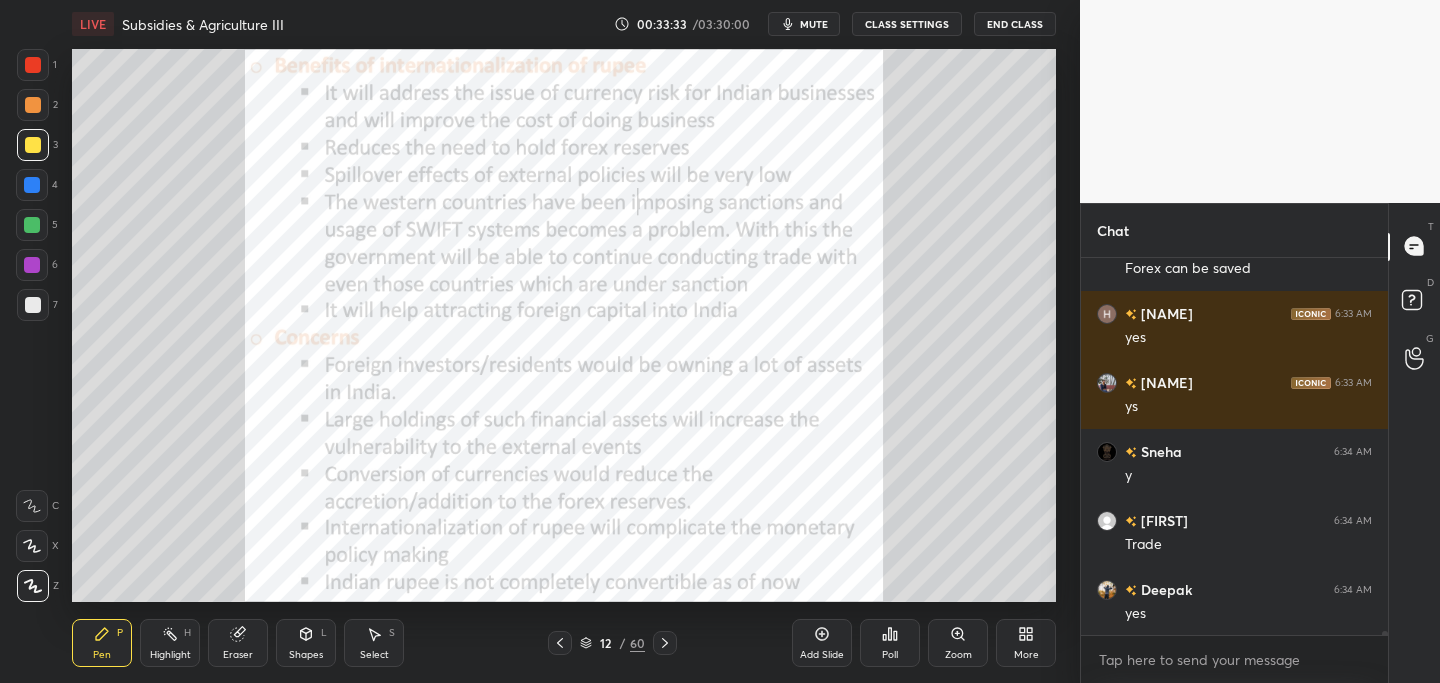 click 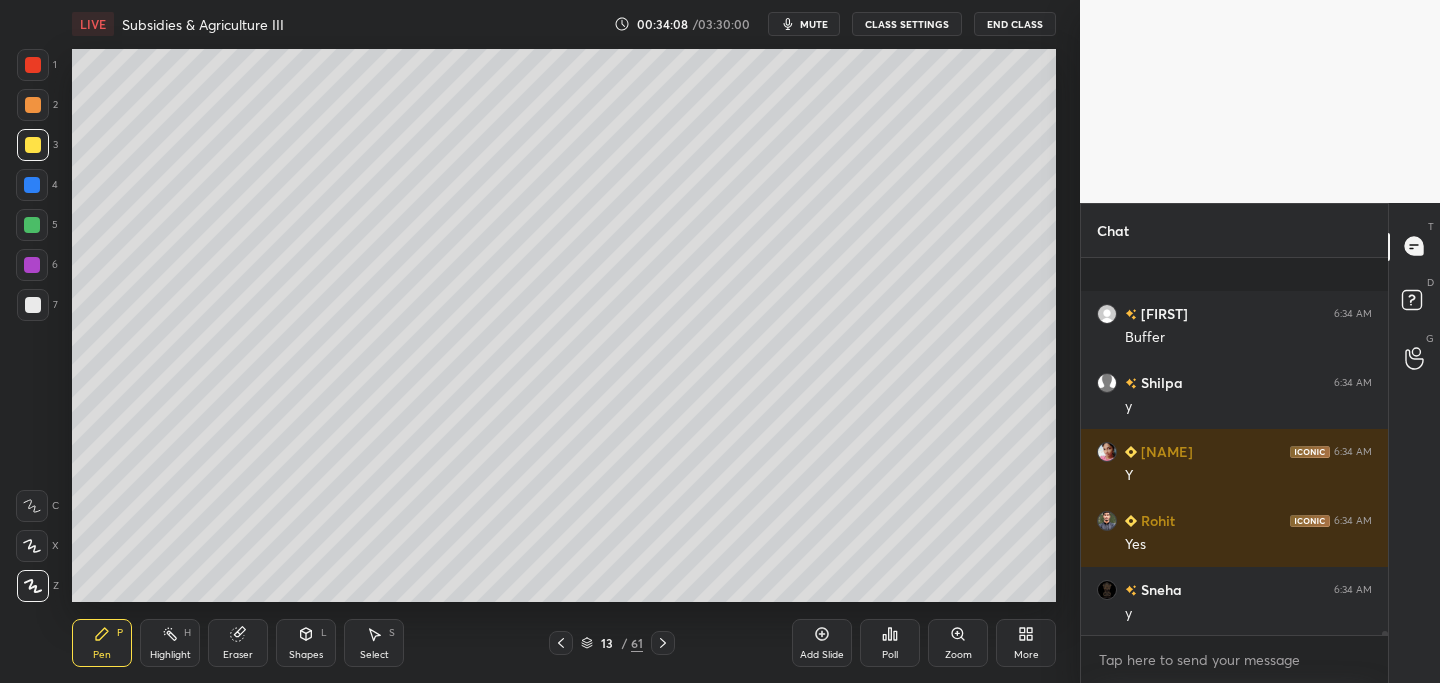 scroll, scrollTop: 31925, scrollLeft: 0, axis: vertical 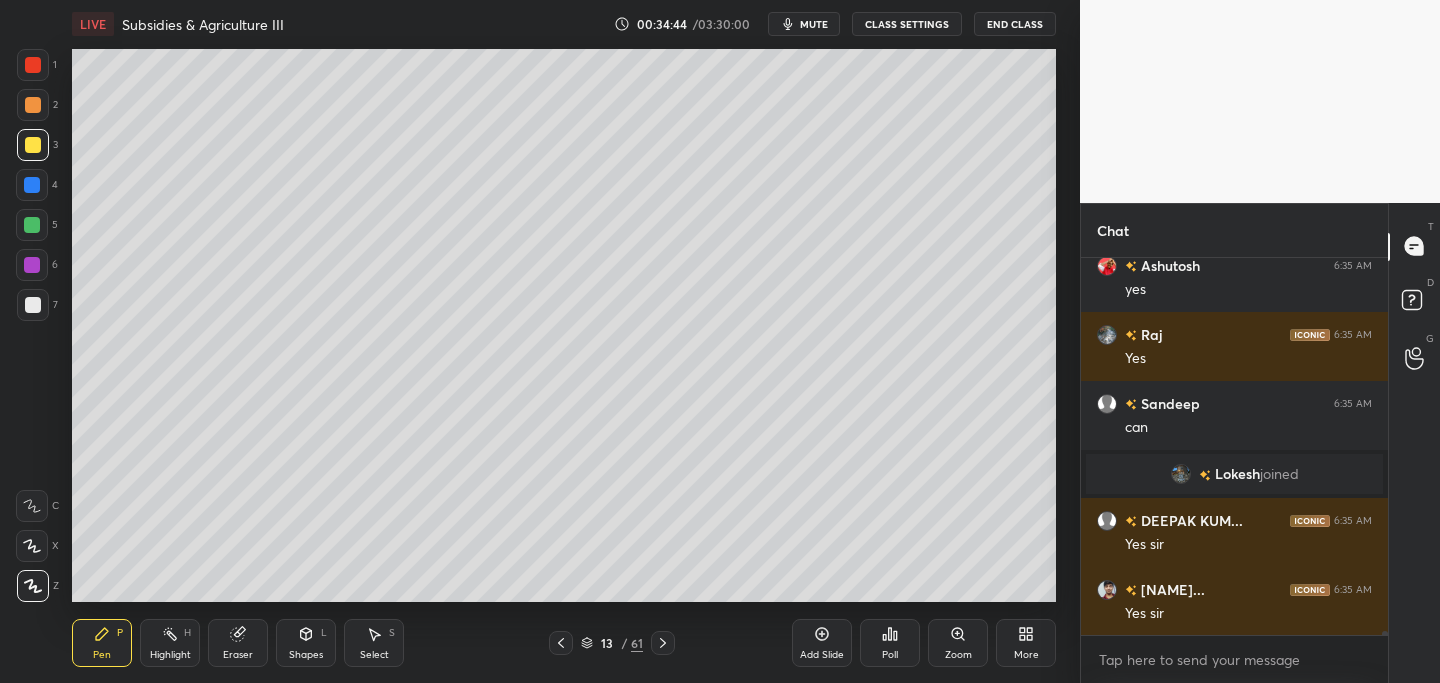 click 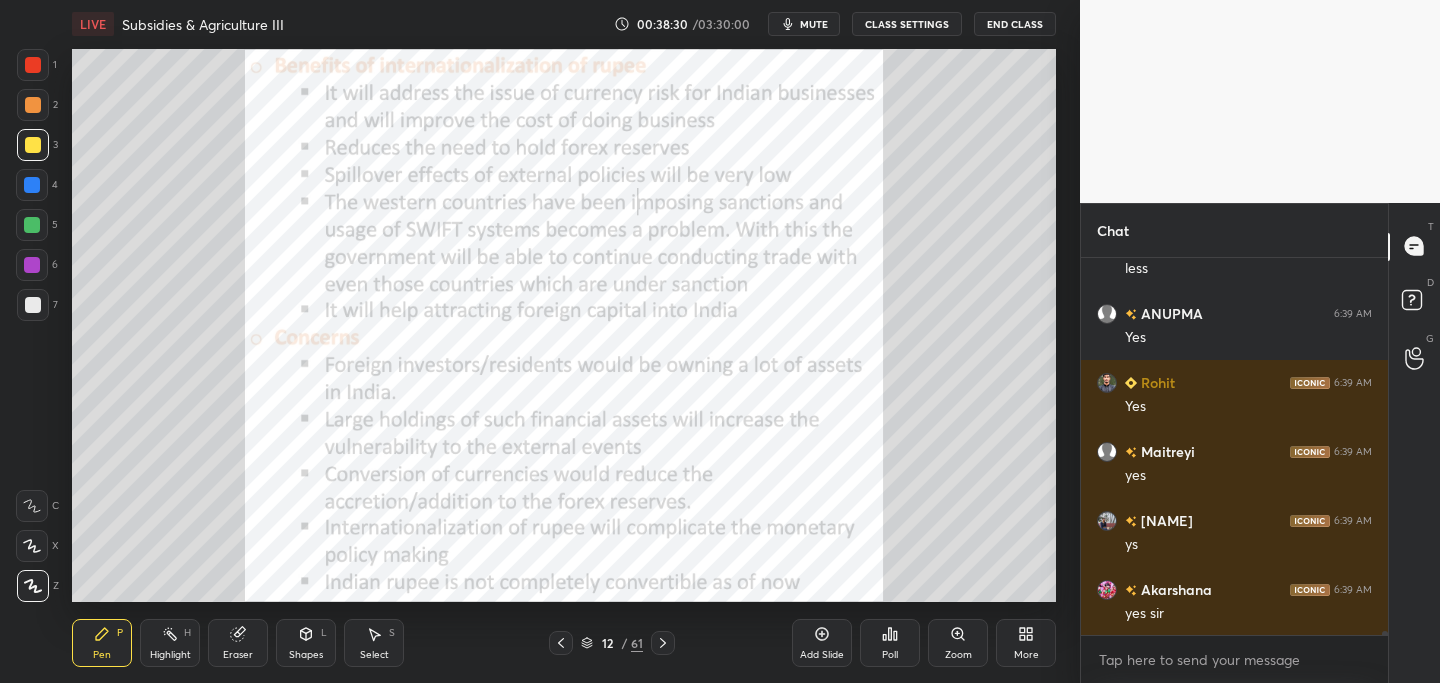 scroll, scrollTop: 38034, scrollLeft: 0, axis: vertical 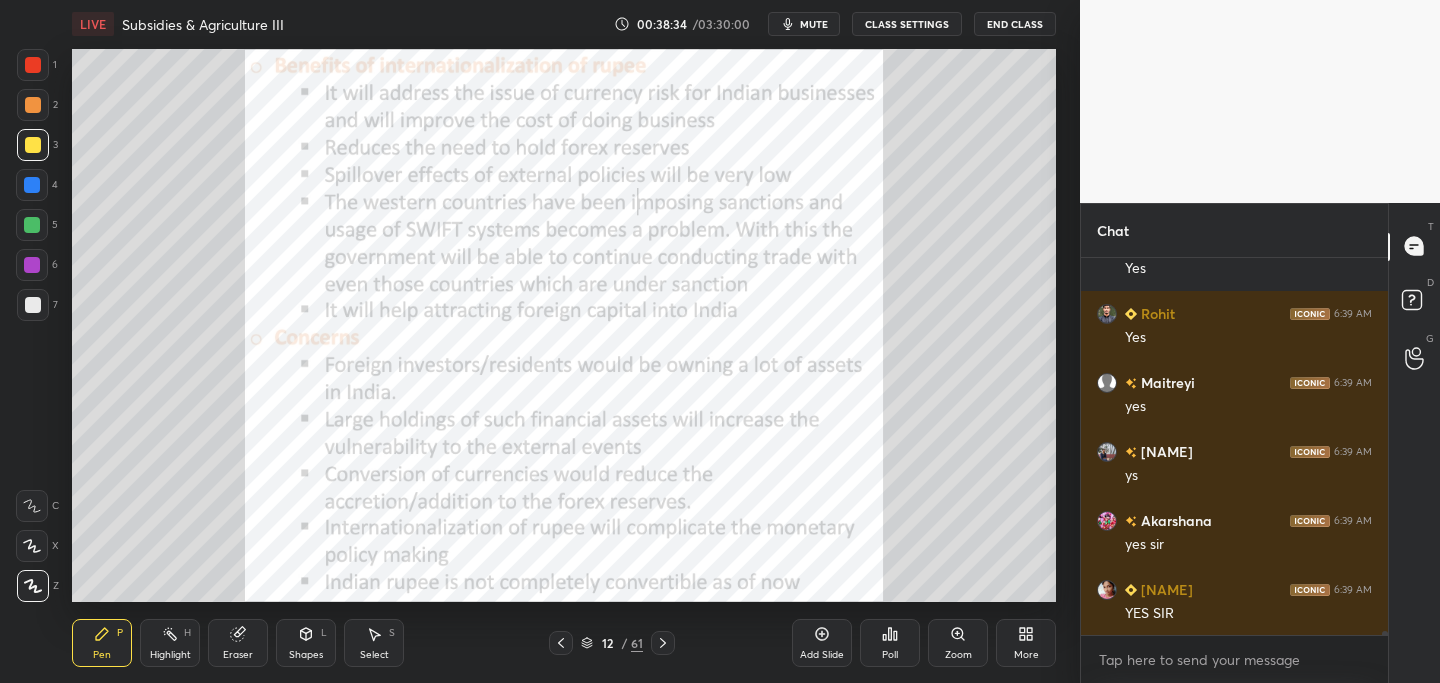 click 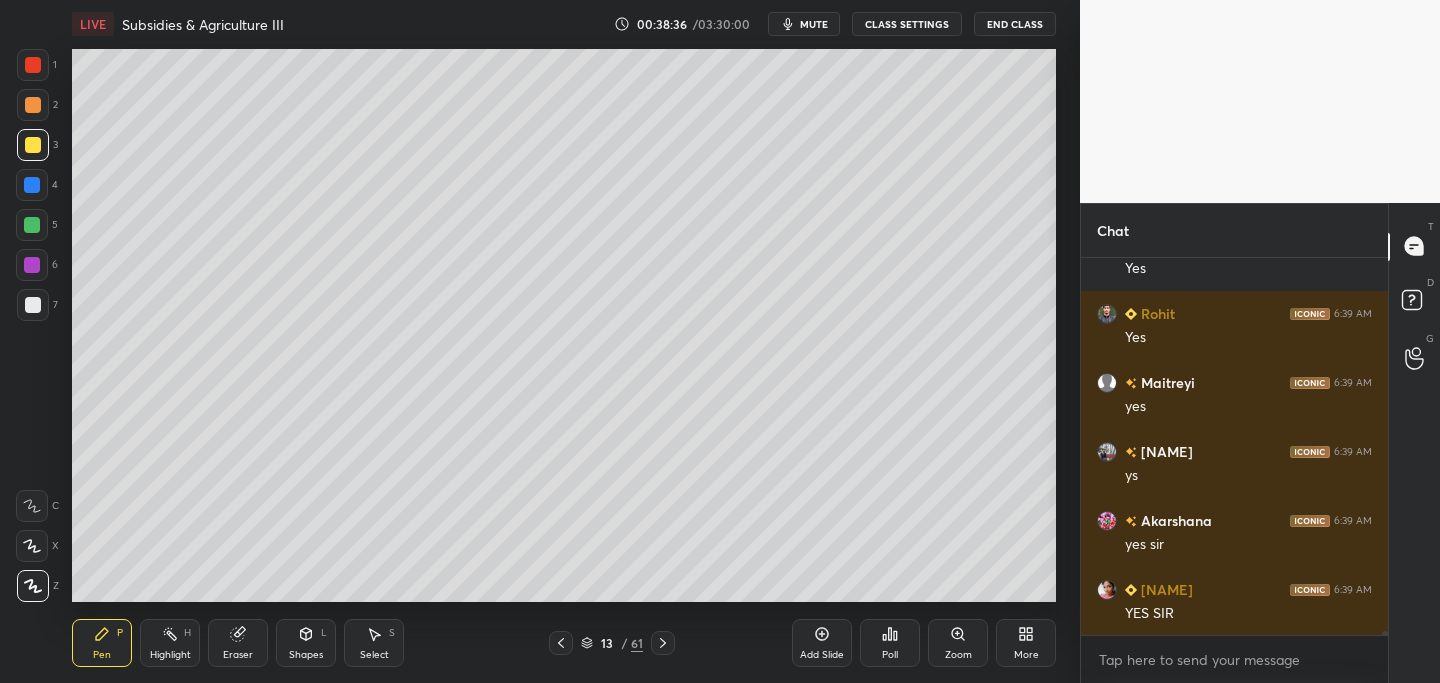 click 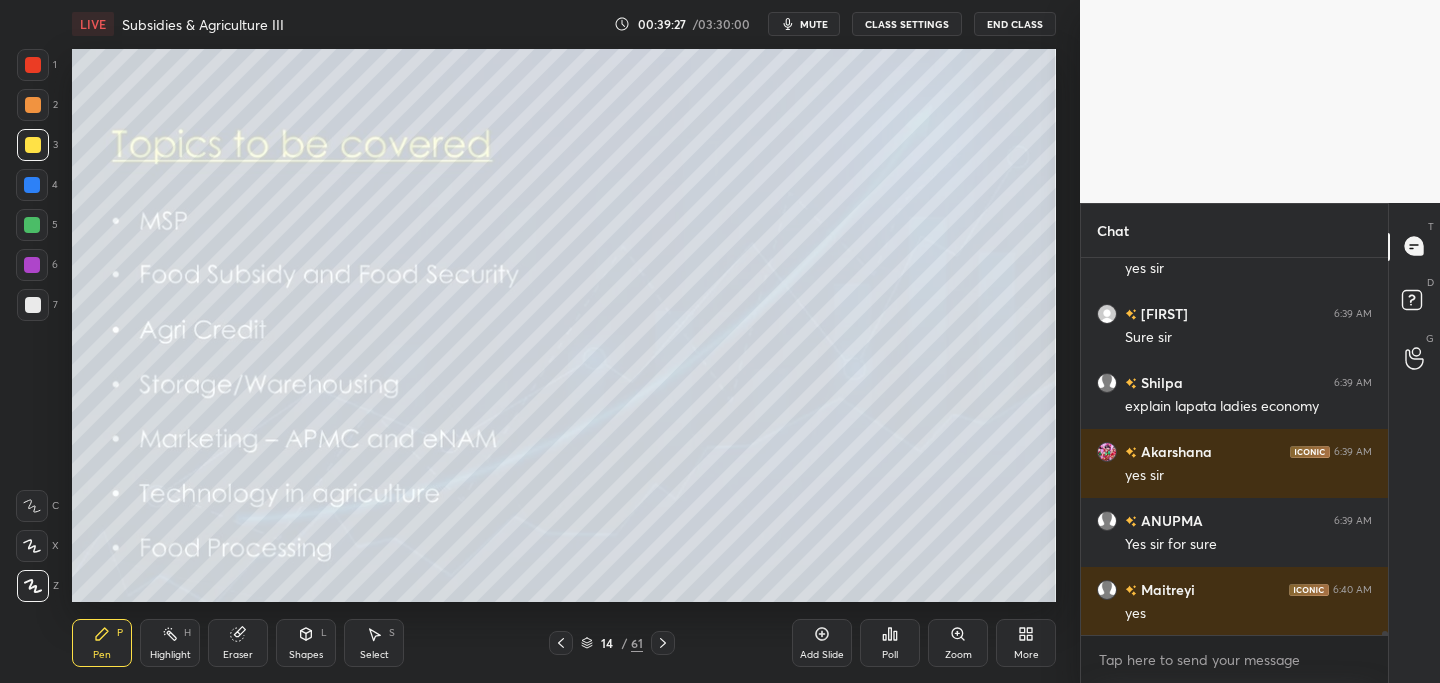scroll, scrollTop: 39138, scrollLeft: 0, axis: vertical 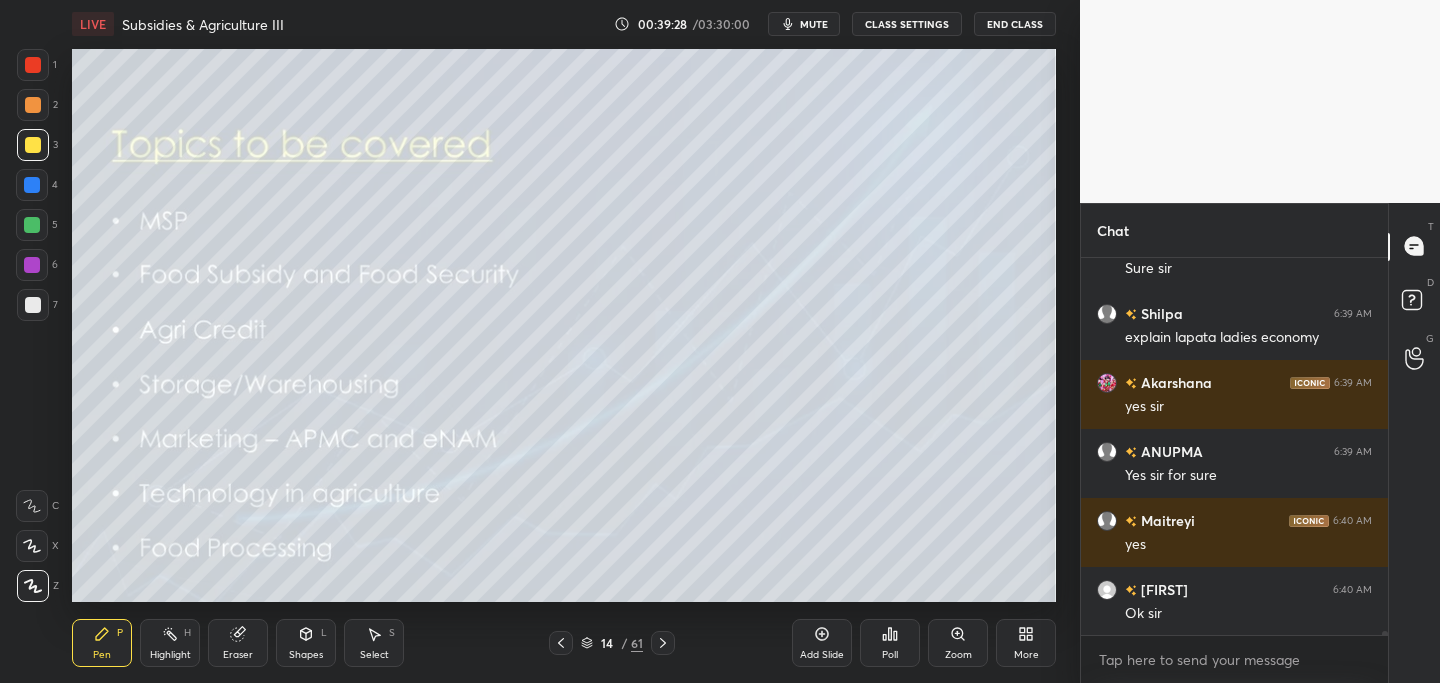 click 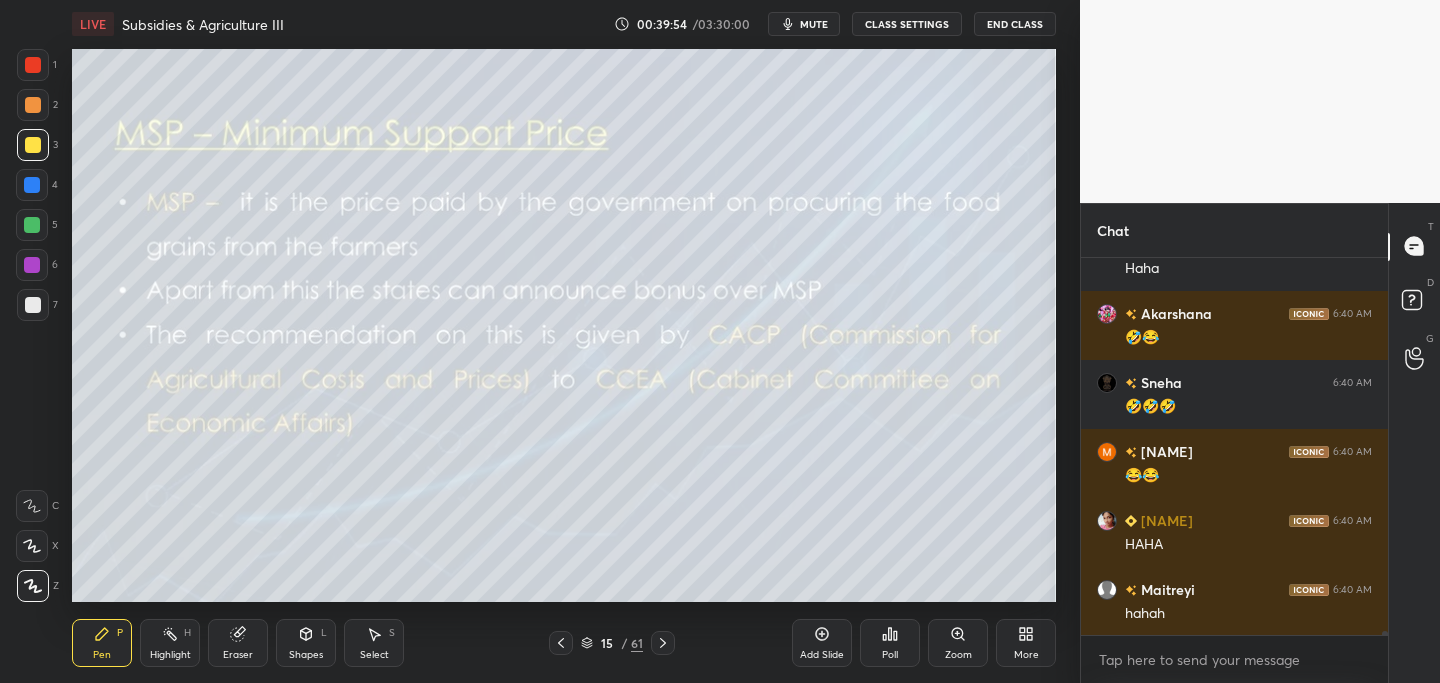 scroll, scrollTop: 39882, scrollLeft: 0, axis: vertical 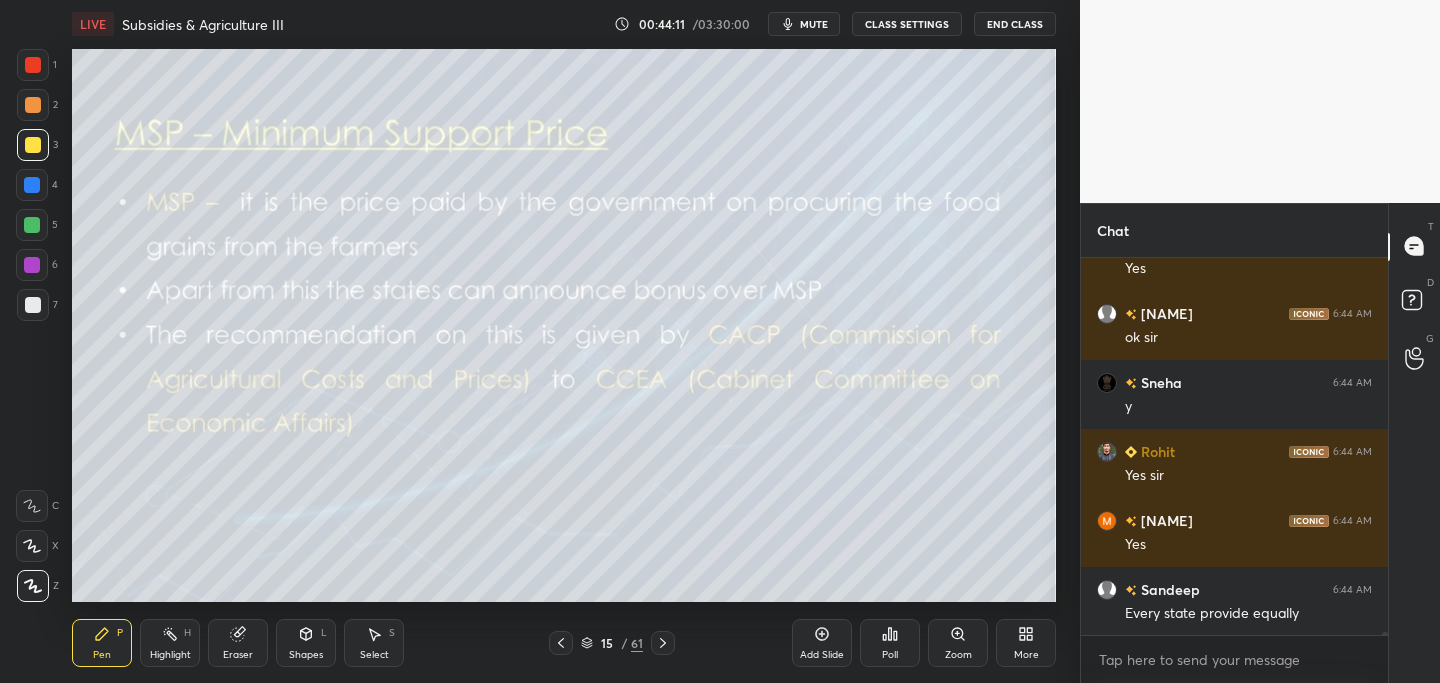 click 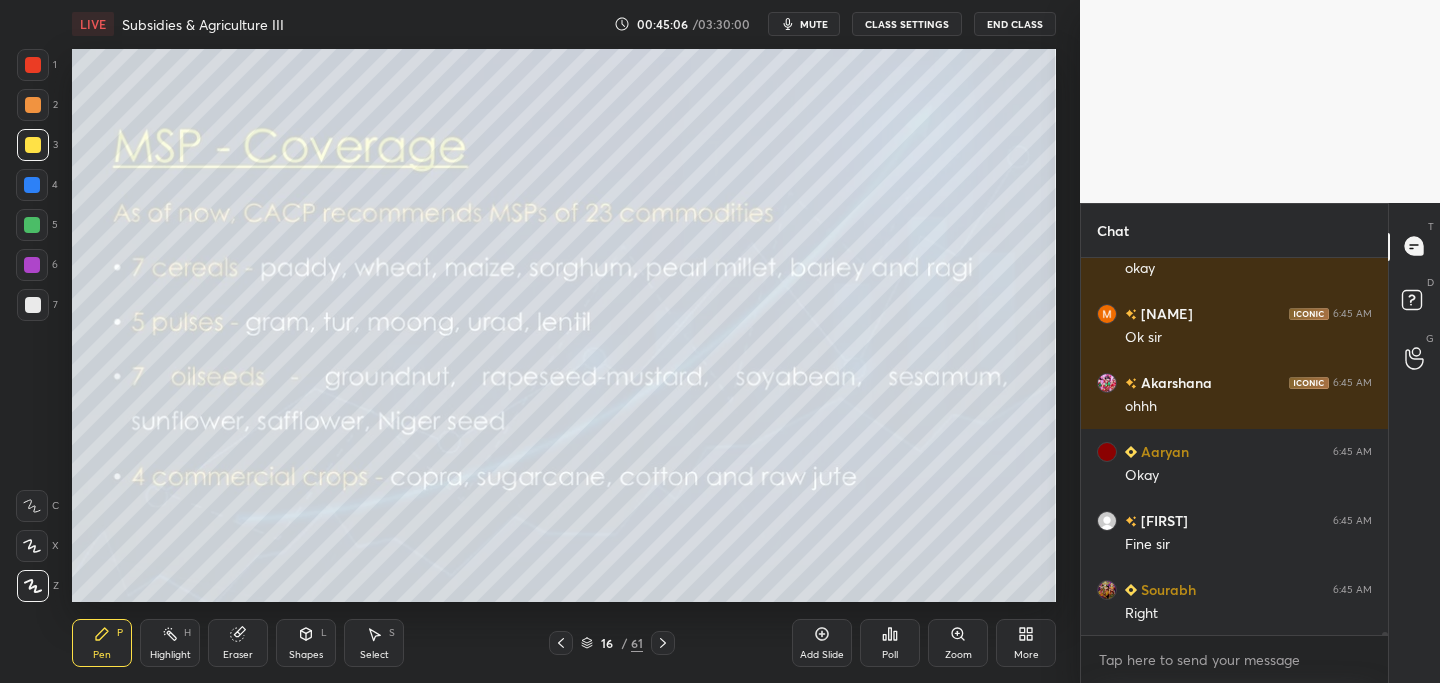 scroll, scrollTop: 42527, scrollLeft: 0, axis: vertical 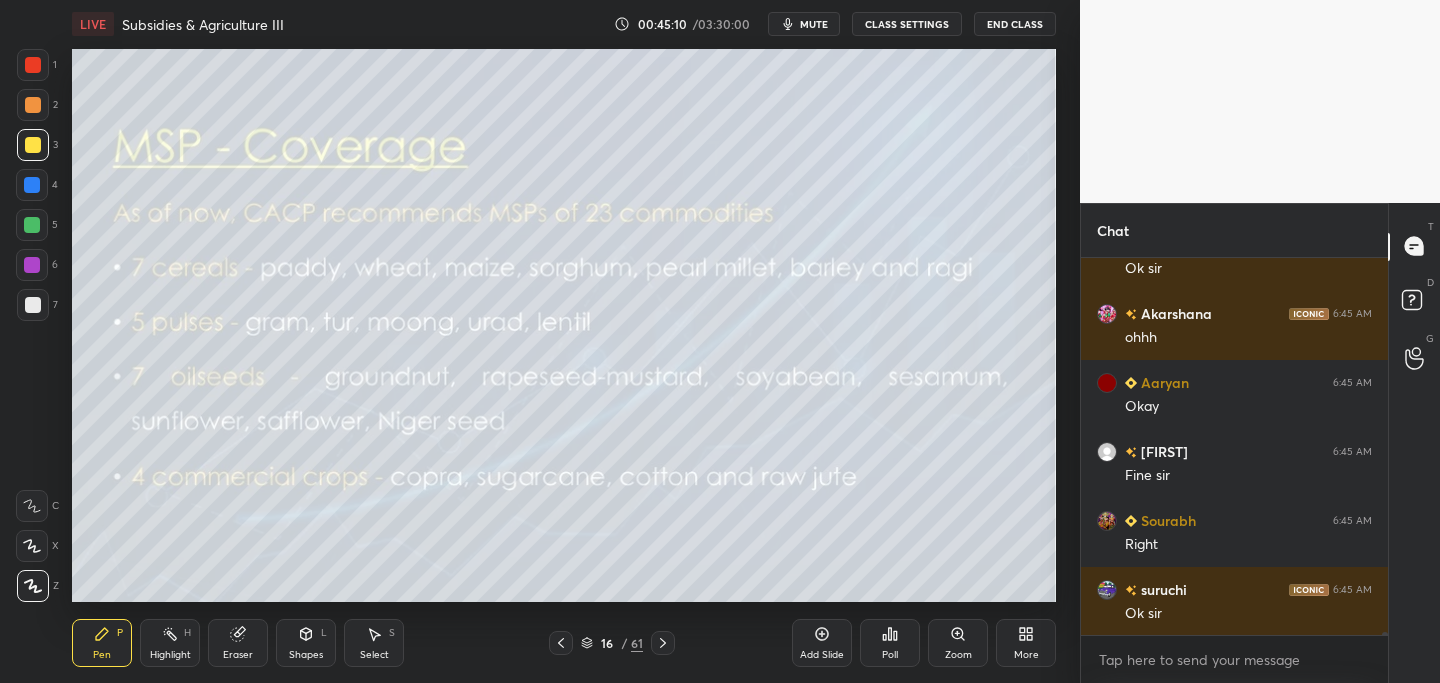 drag, startPoint x: 826, startPoint y: 635, endPoint x: 805, endPoint y: 635, distance: 21 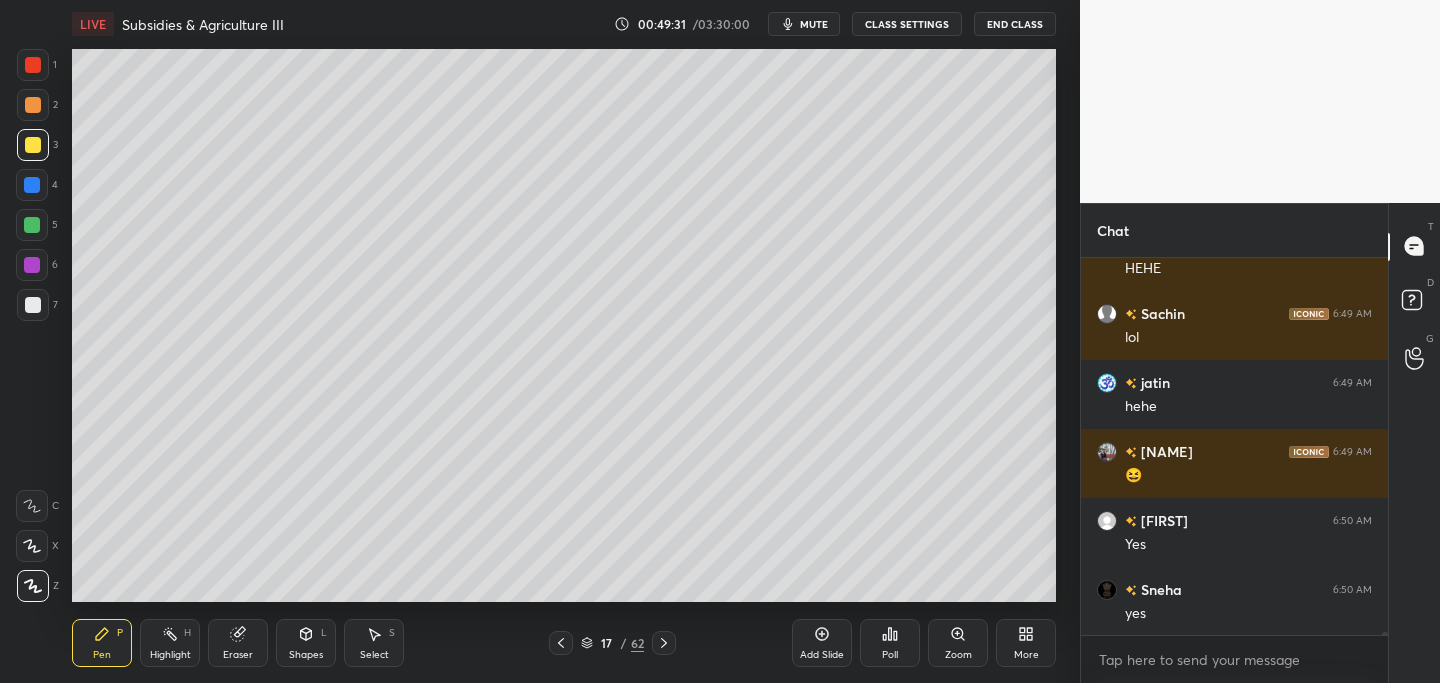 scroll, scrollTop: 45723, scrollLeft: 0, axis: vertical 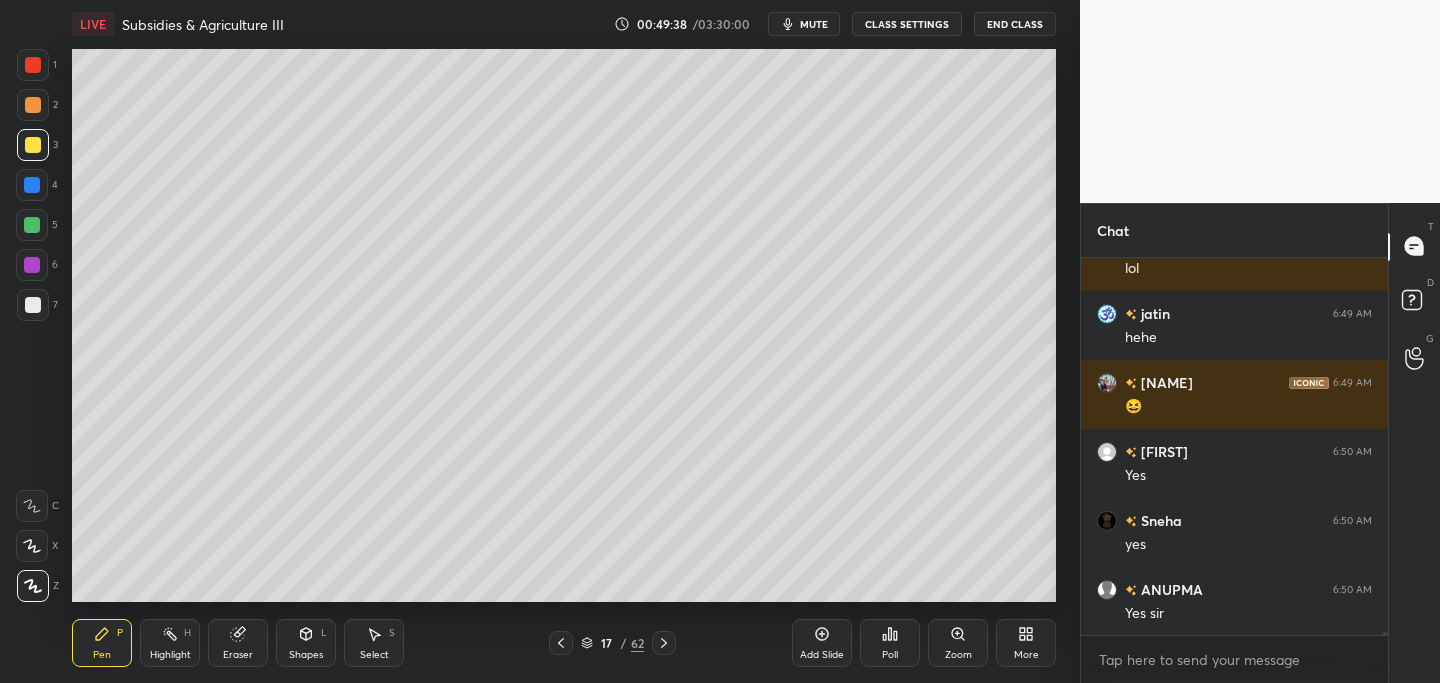 click 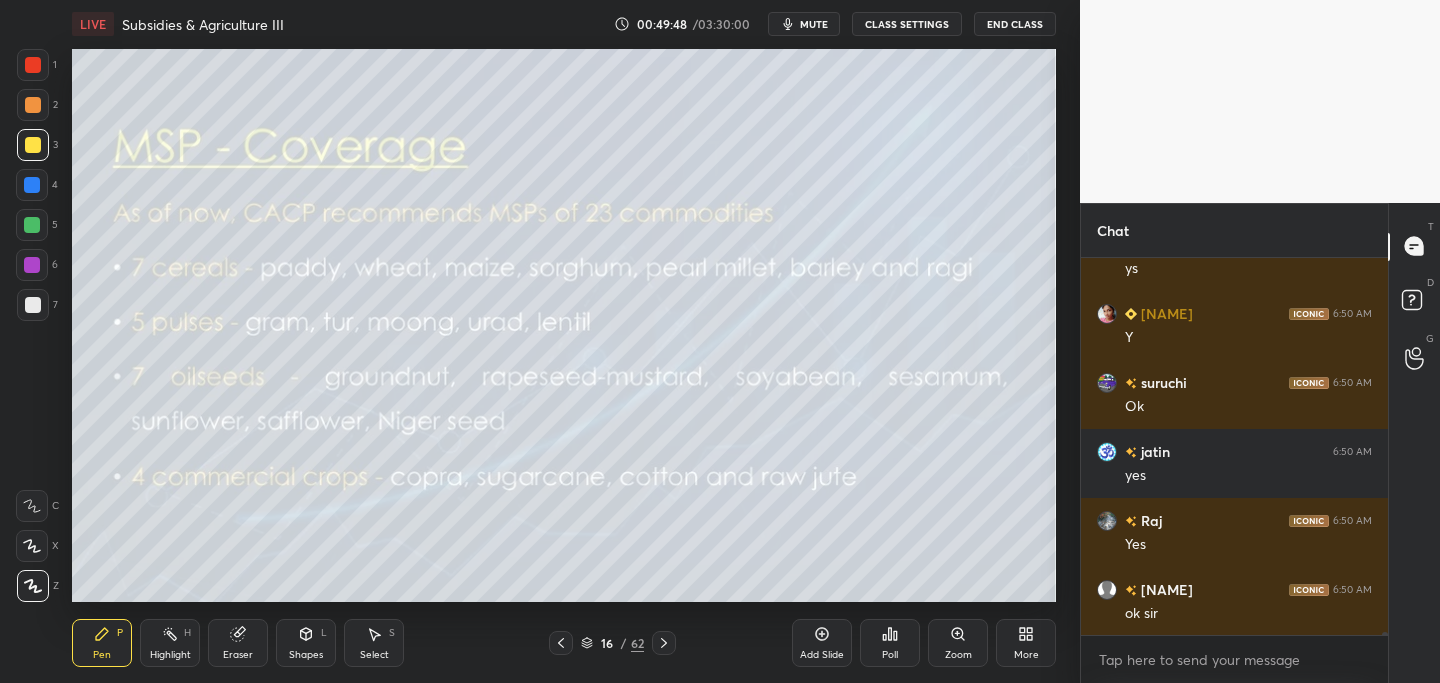 scroll, scrollTop: 46362, scrollLeft: 0, axis: vertical 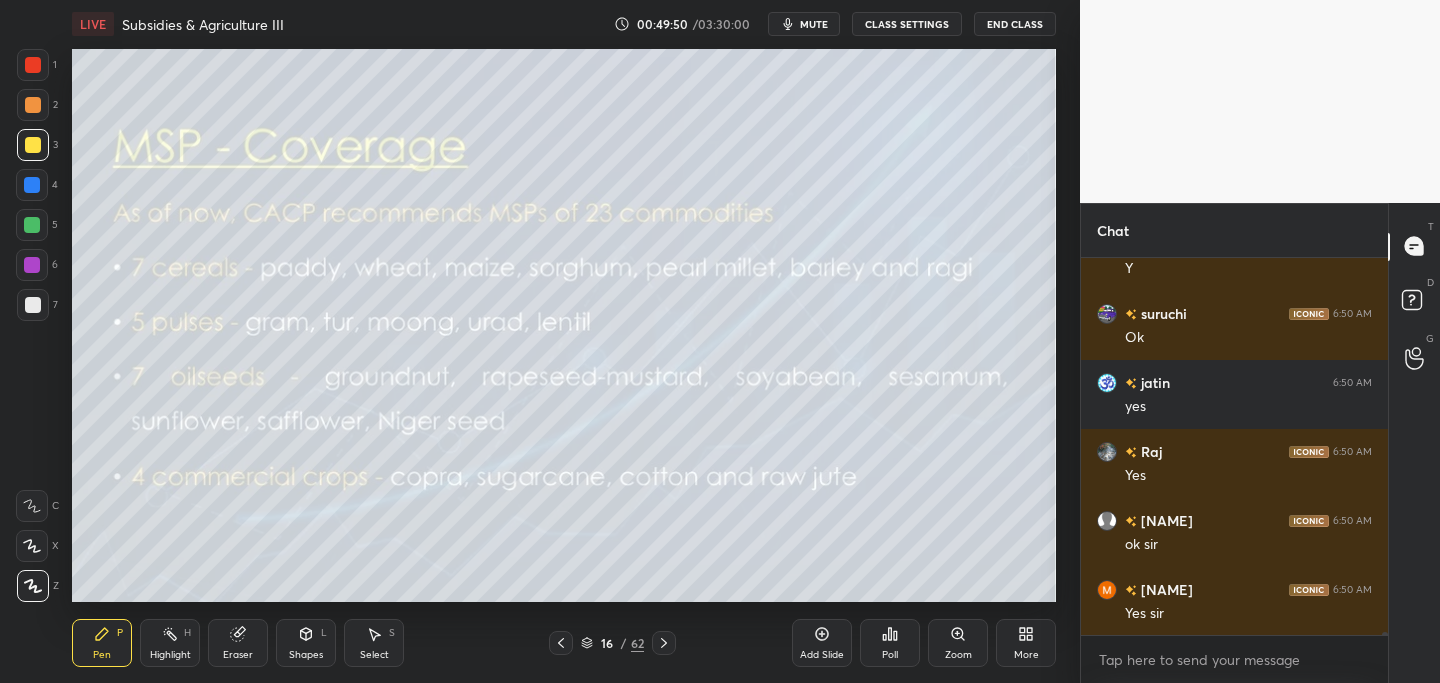 click 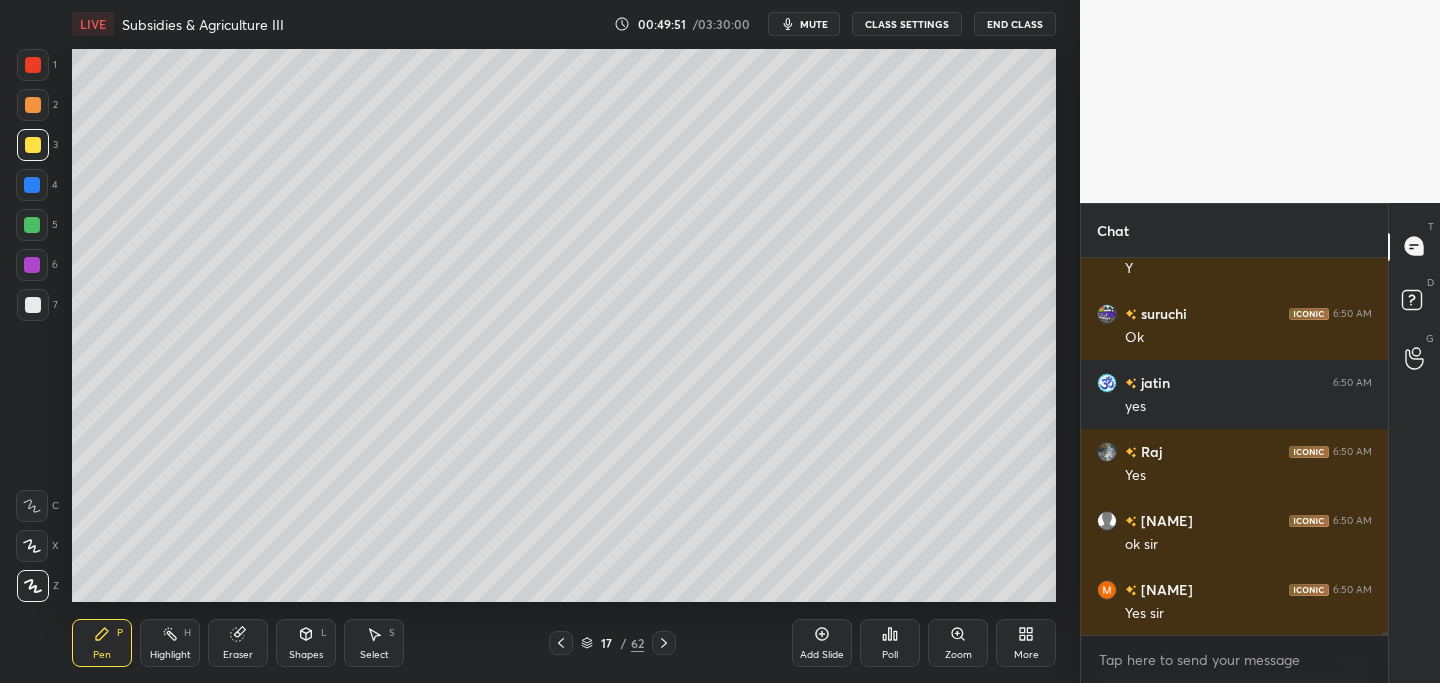 click 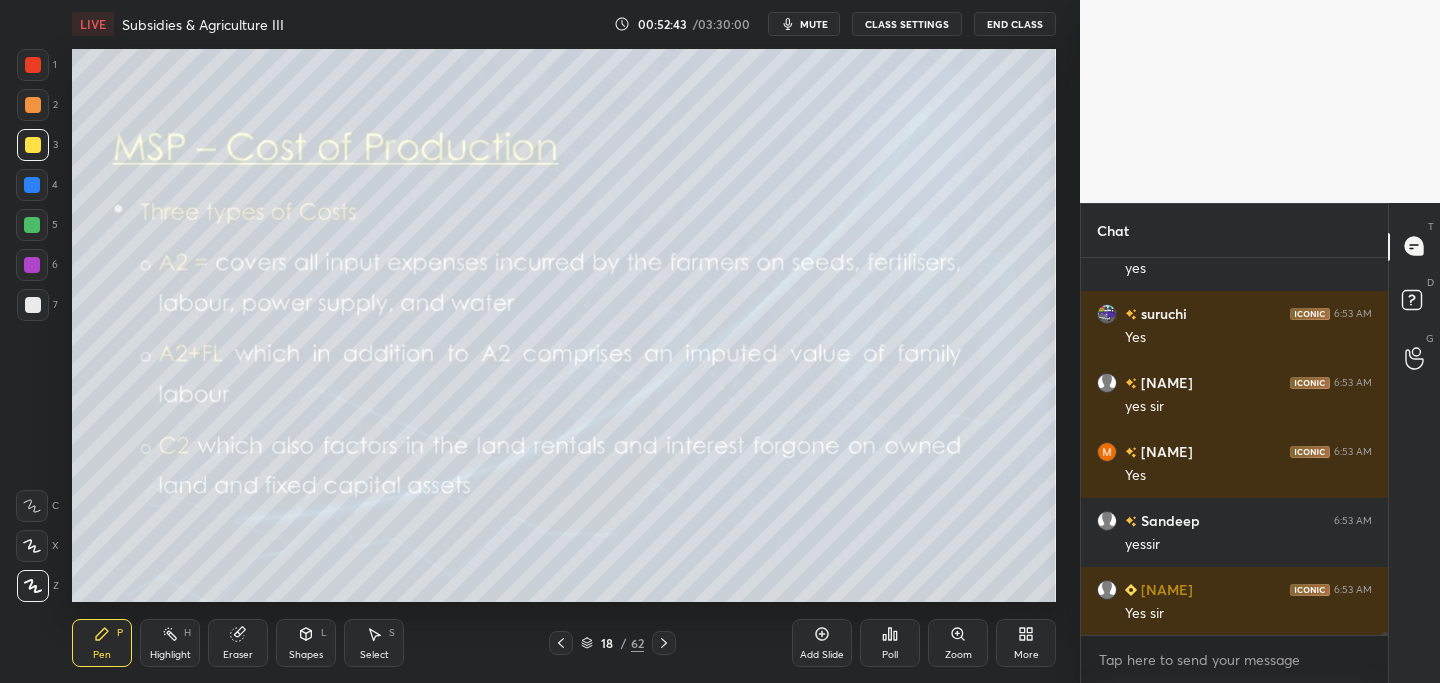 scroll, scrollTop: 46940, scrollLeft: 0, axis: vertical 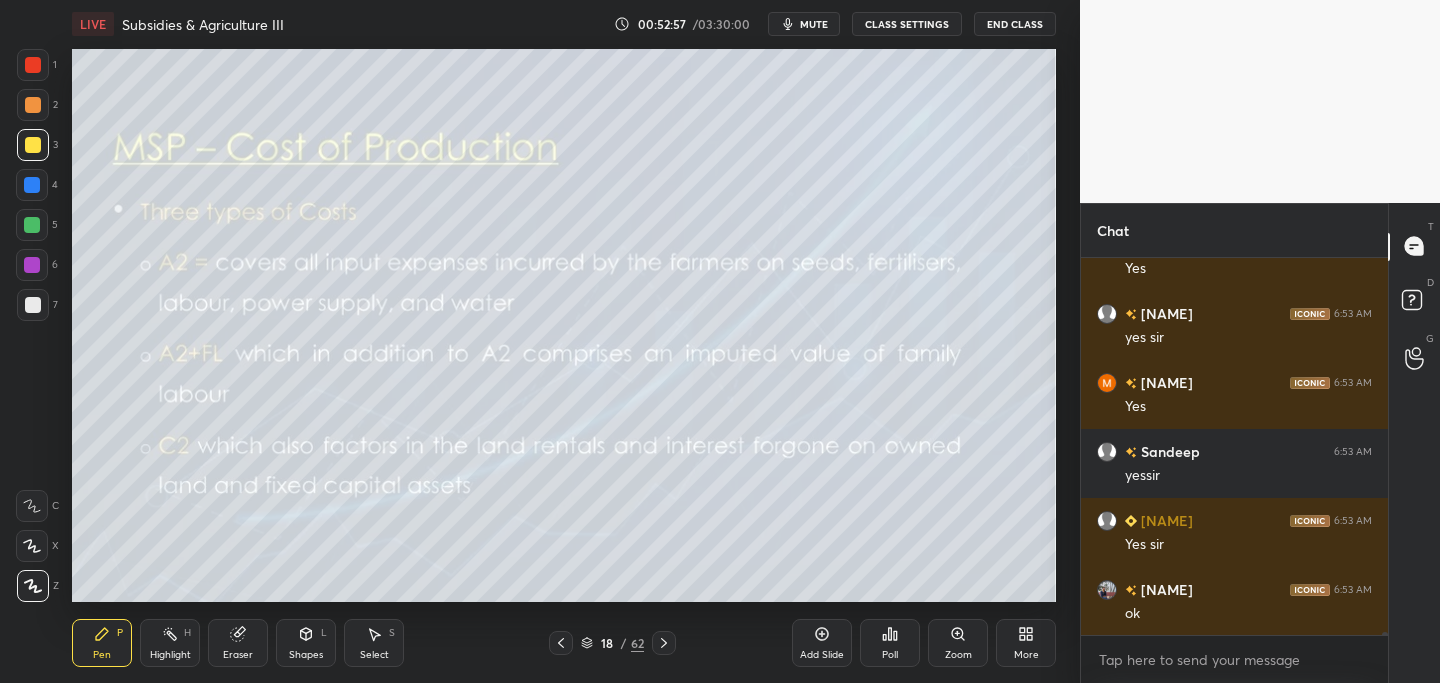drag, startPoint x: 823, startPoint y: 636, endPoint x: 797, endPoint y: 639, distance: 26.172504 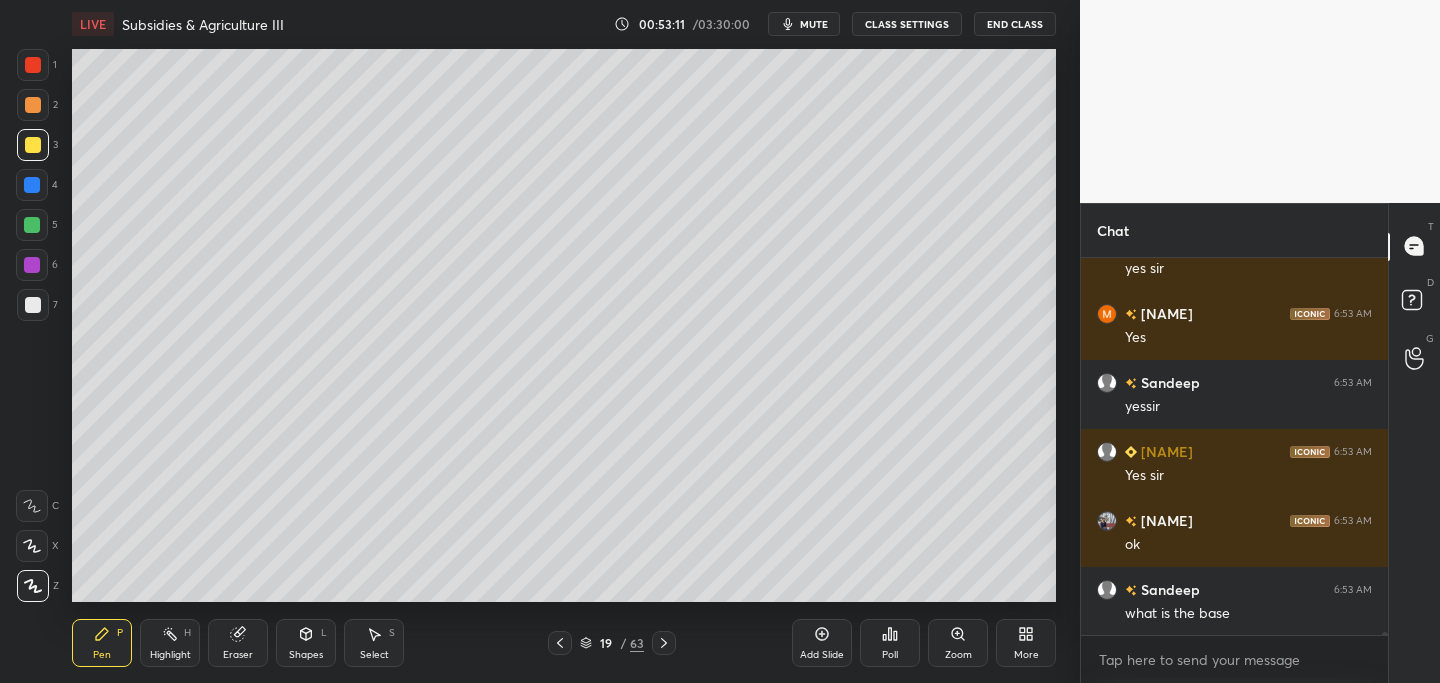scroll, scrollTop: 47078, scrollLeft: 0, axis: vertical 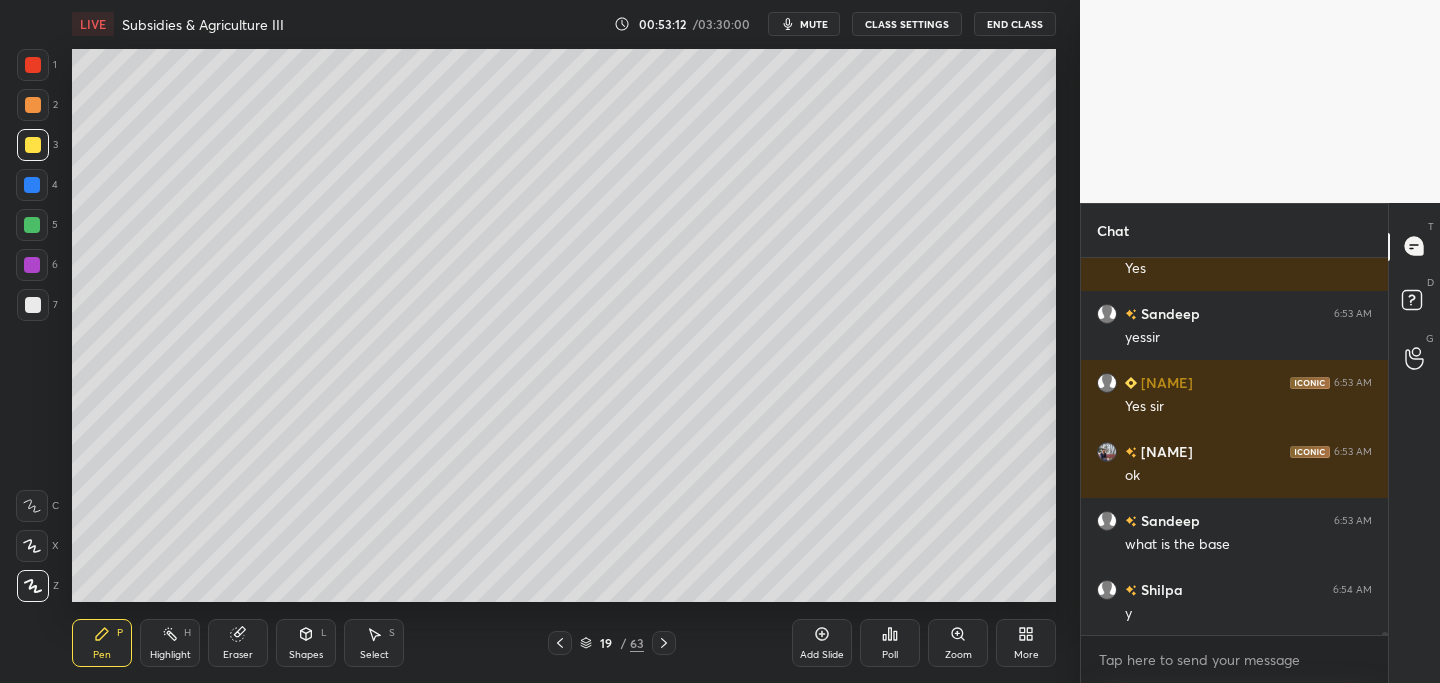 drag, startPoint x: 560, startPoint y: 640, endPoint x: 548, endPoint y: 634, distance: 13.416408 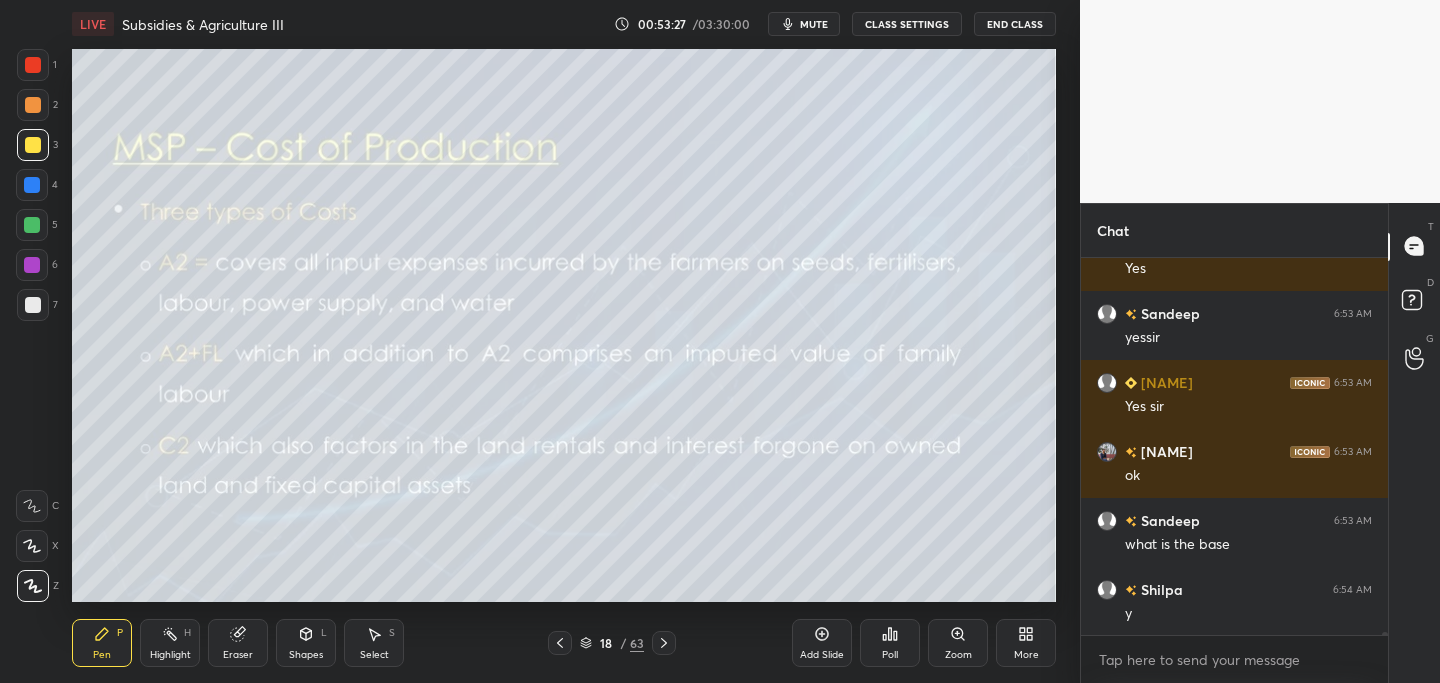drag, startPoint x: 671, startPoint y: 644, endPoint x: 660, endPoint y: 643, distance: 11.045361 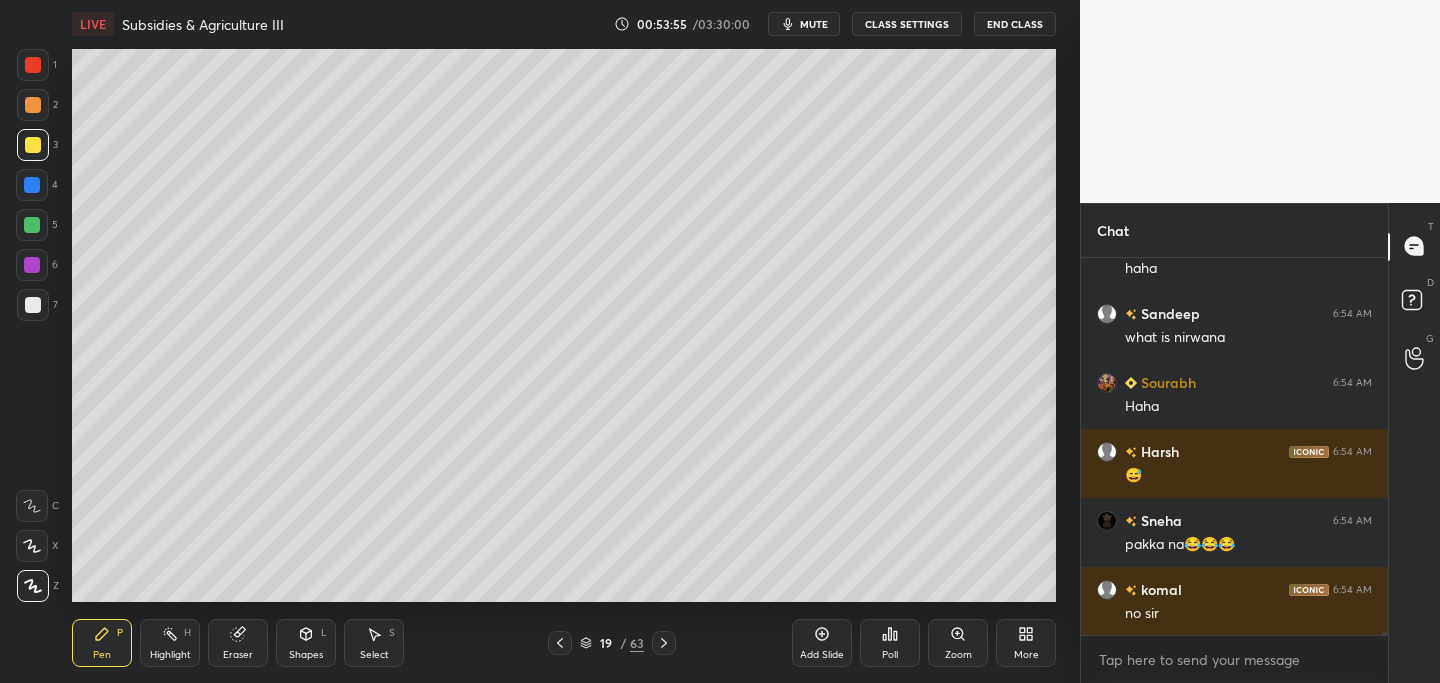 scroll, scrollTop: 47433, scrollLeft: 0, axis: vertical 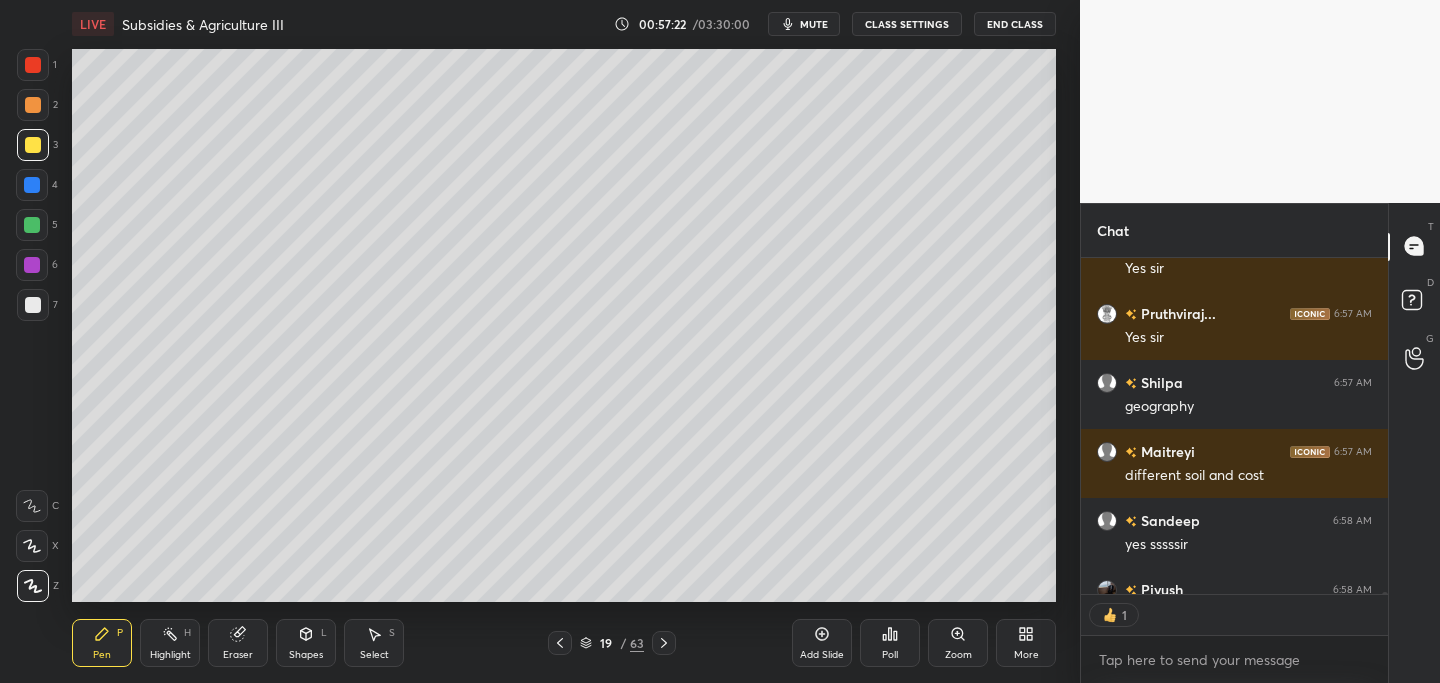 click 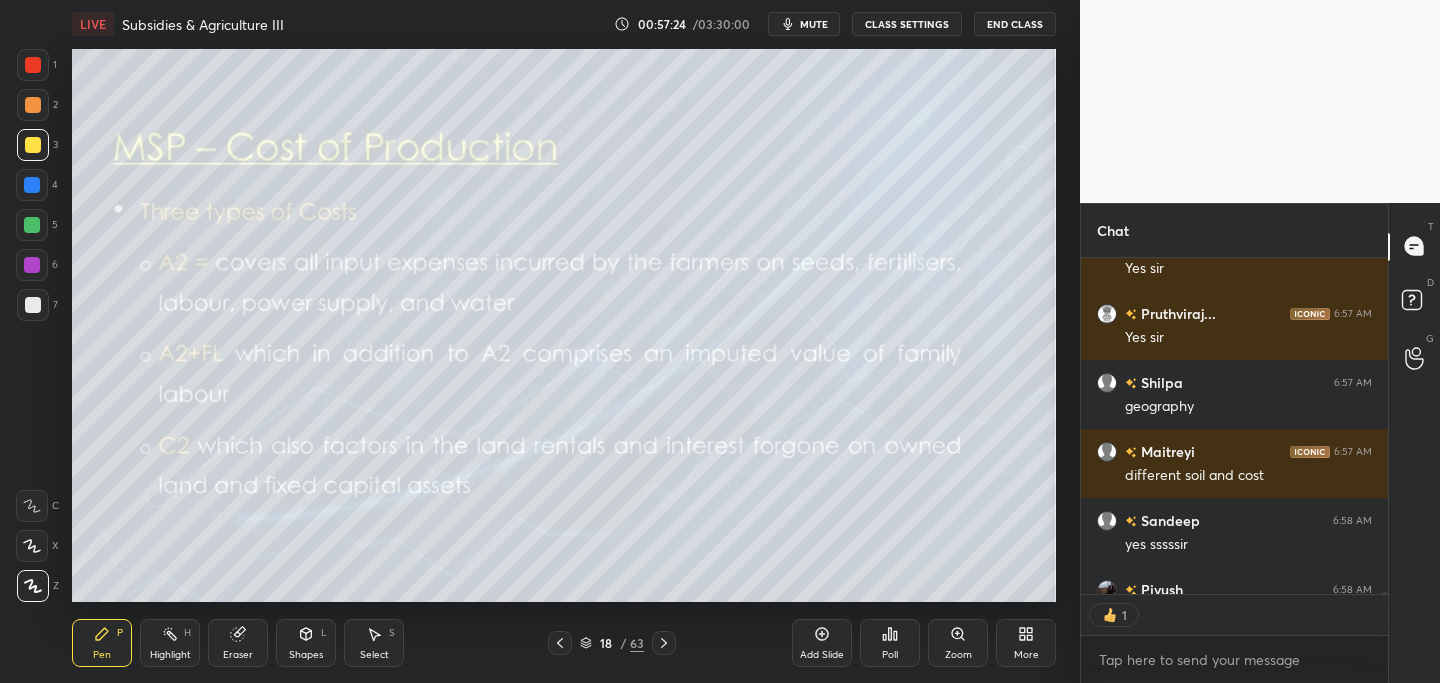scroll, scrollTop: 51954, scrollLeft: 0, axis: vertical 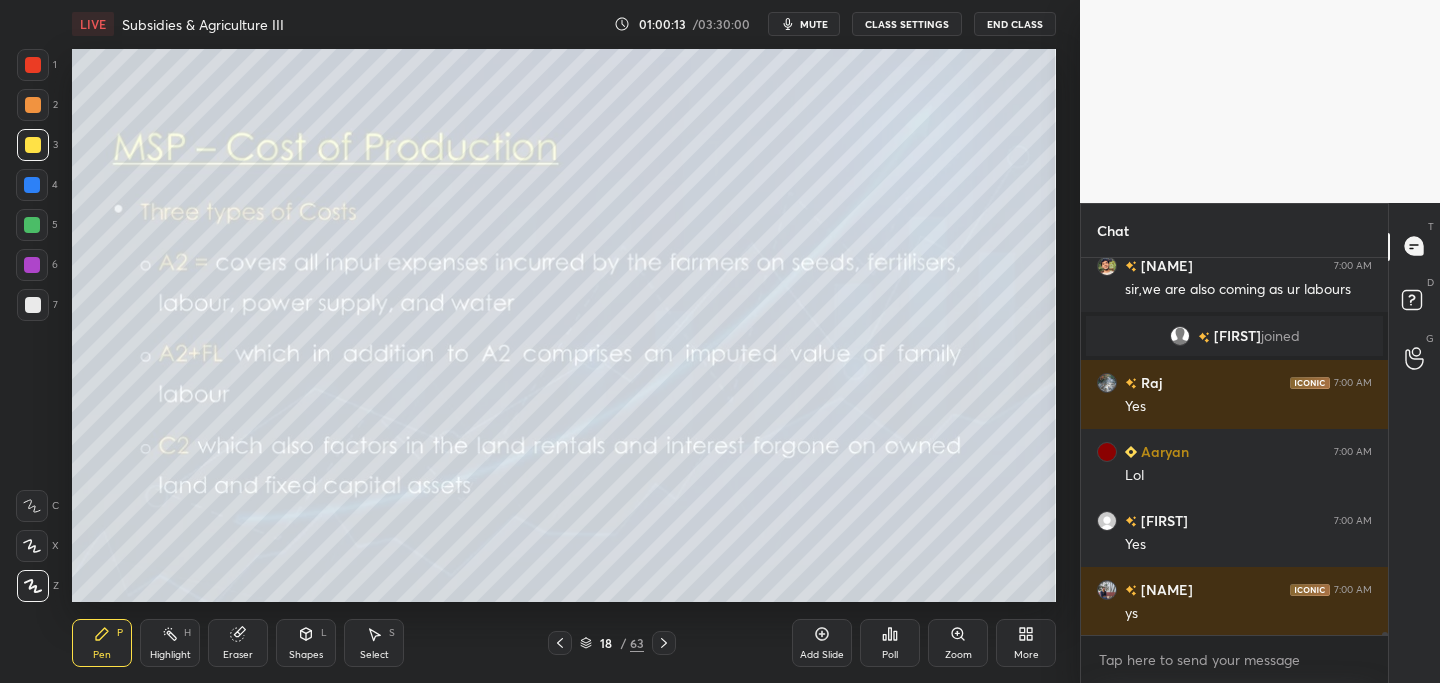 drag, startPoint x: 669, startPoint y: 643, endPoint x: 650, endPoint y: 649, distance: 19.924858 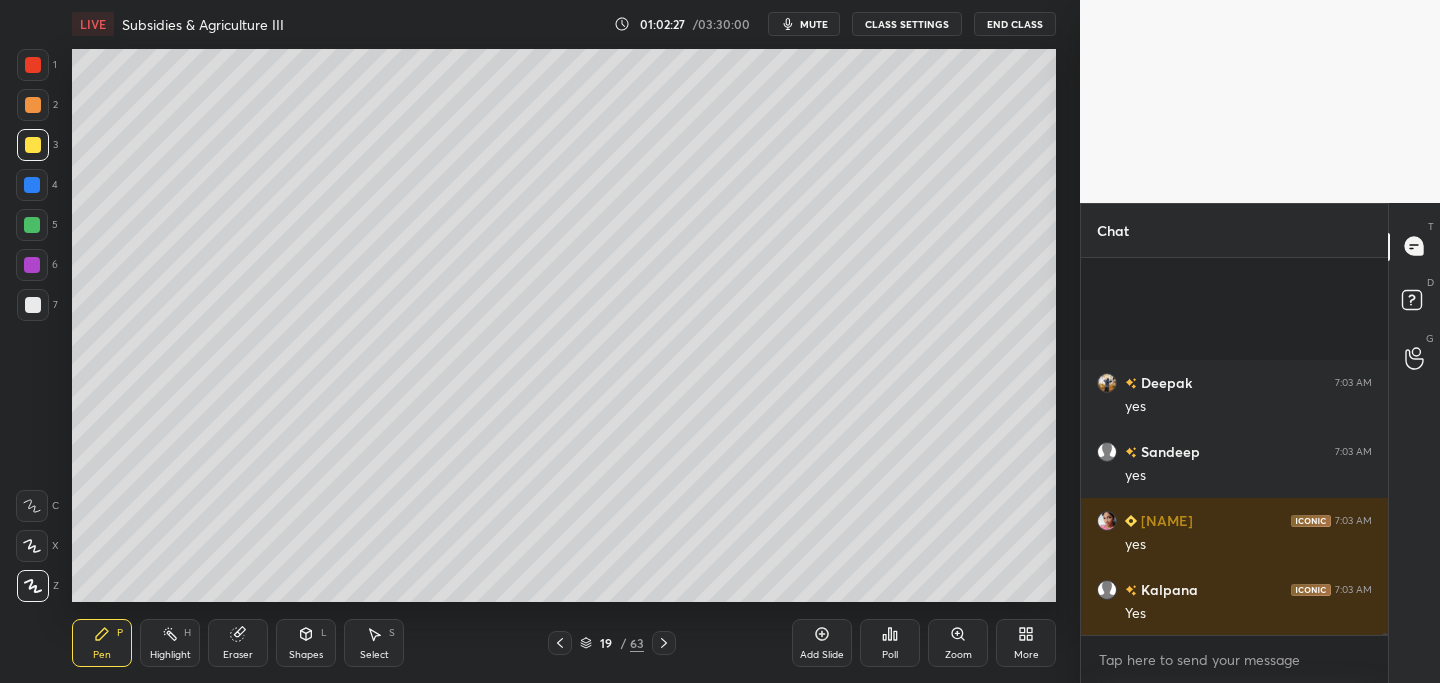 scroll, scrollTop: 56835, scrollLeft: 0, axis: vertical 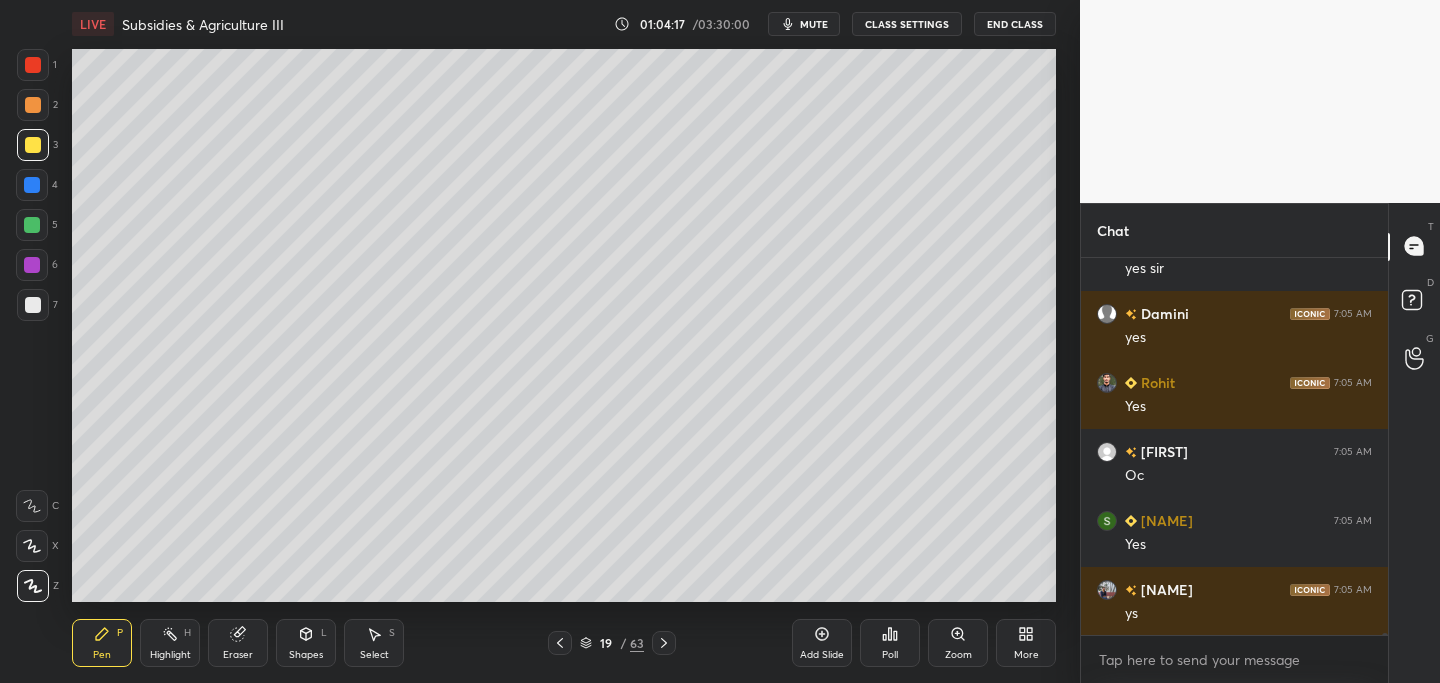 click 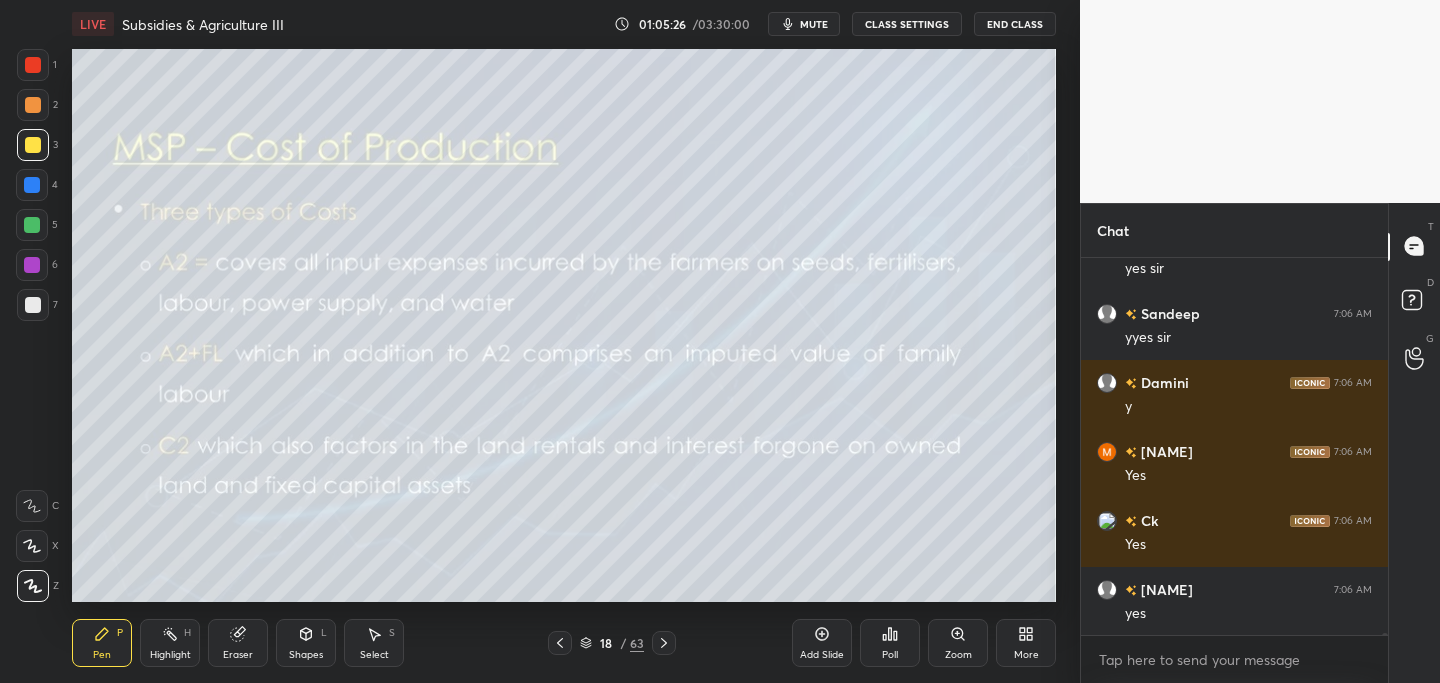 scroll, scrollTop: 61276, scrollLeft: 0, axis: vertical 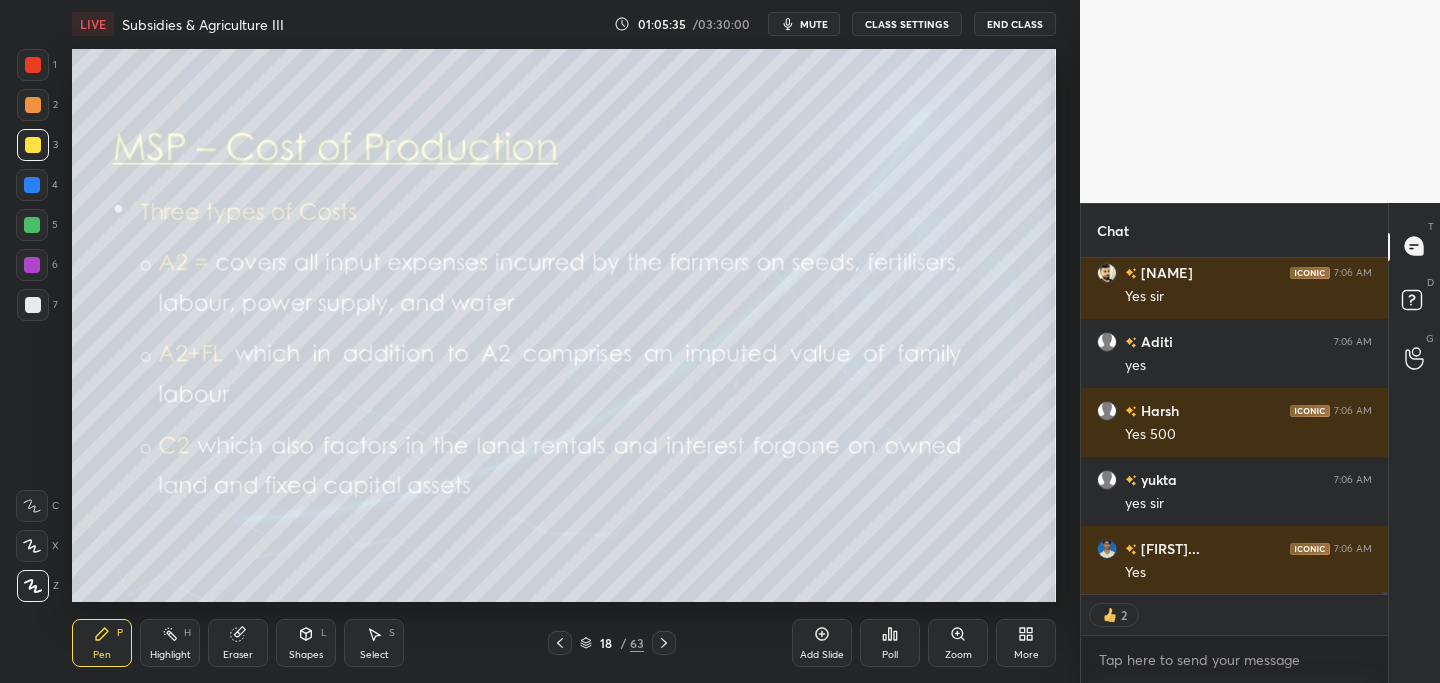 click 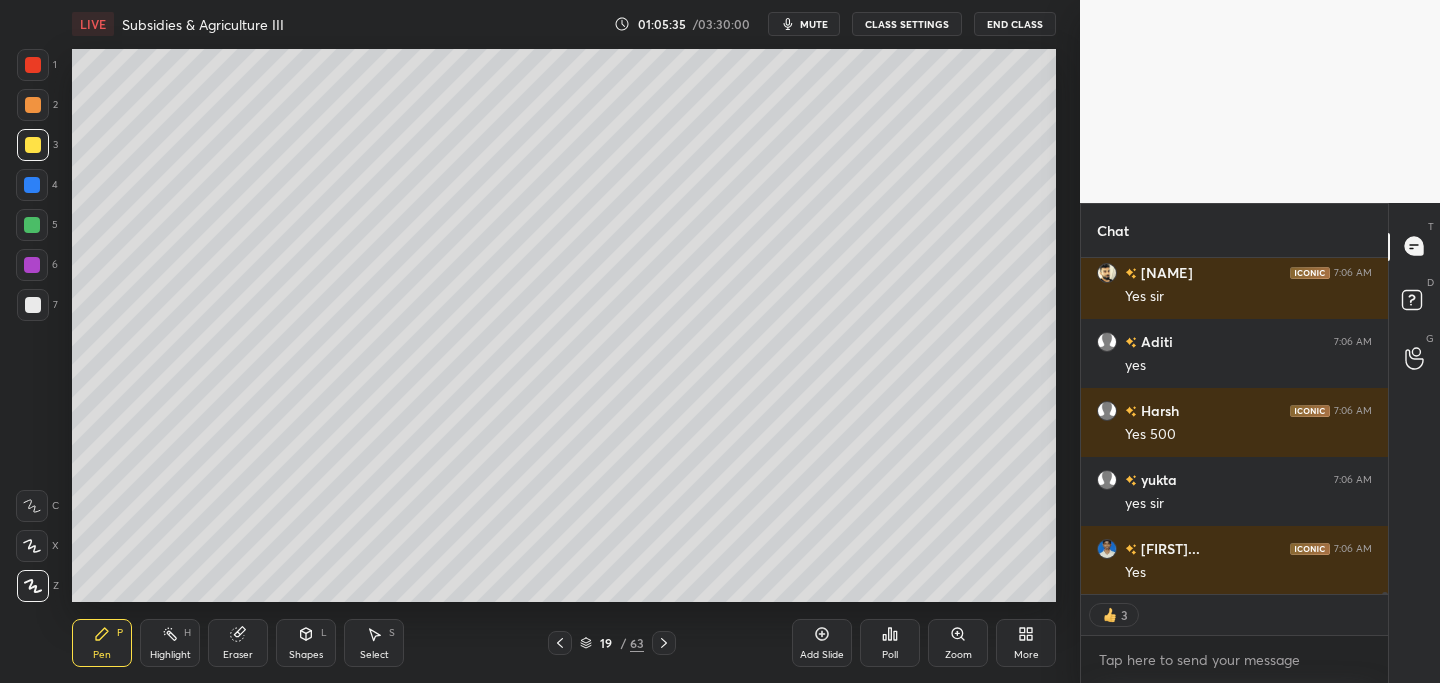 click 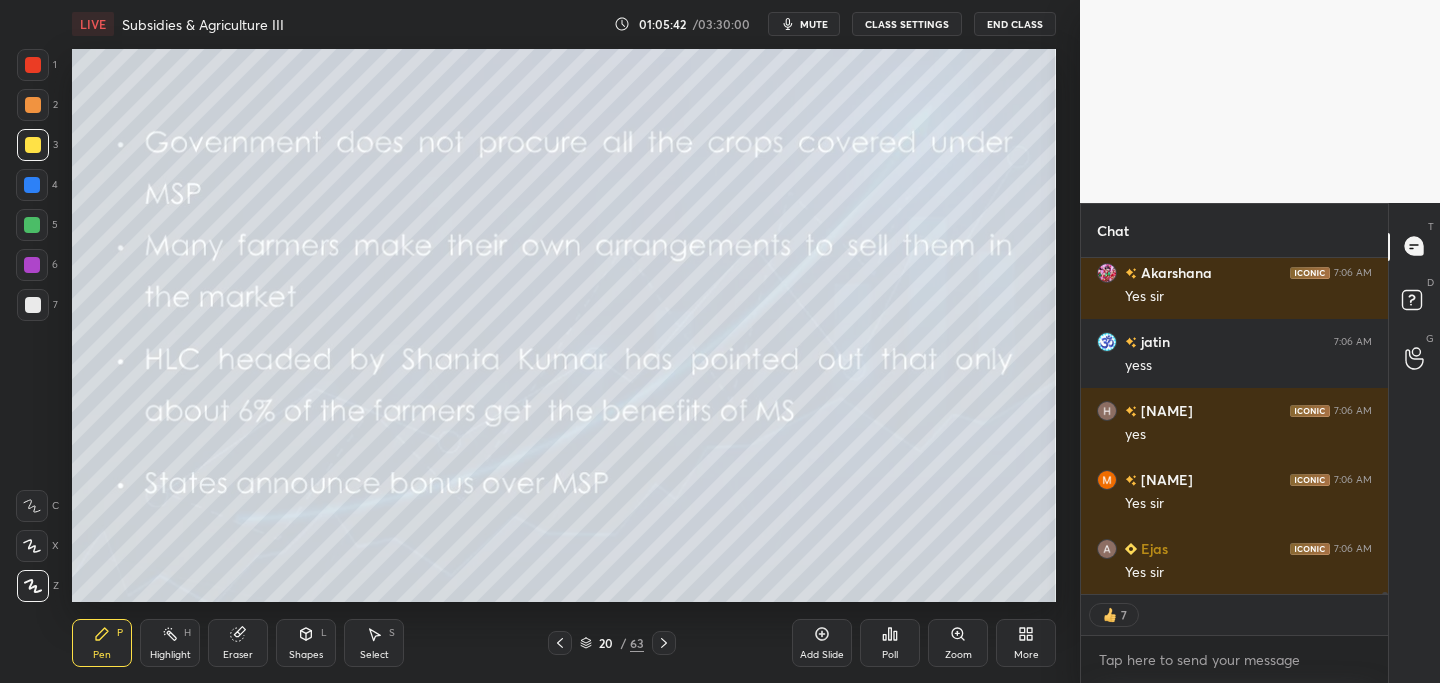 scroll, scrollTop: 62697, scrollLeft: 0, axis: vertical 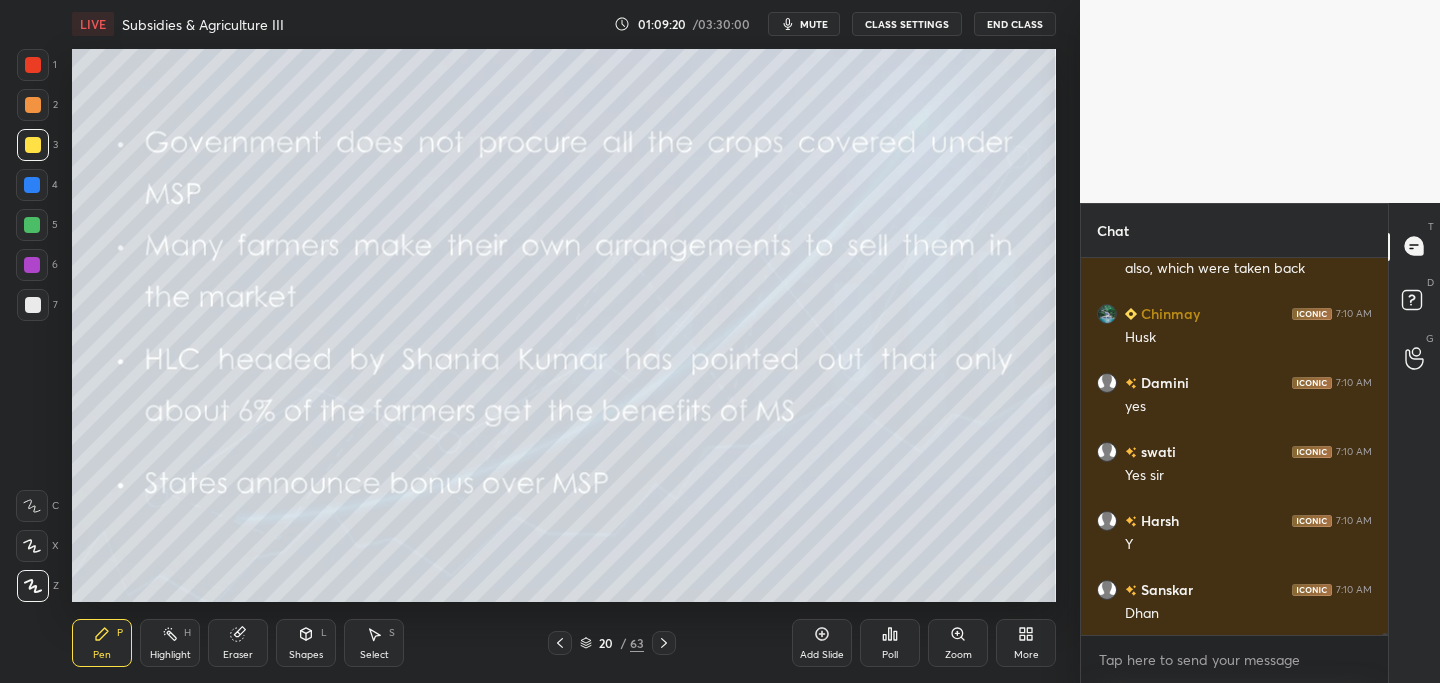 drag, startPoint x: 37, startPoint y: 104, endPoint x: 59, endPoint y: 119, distance: 26.627054 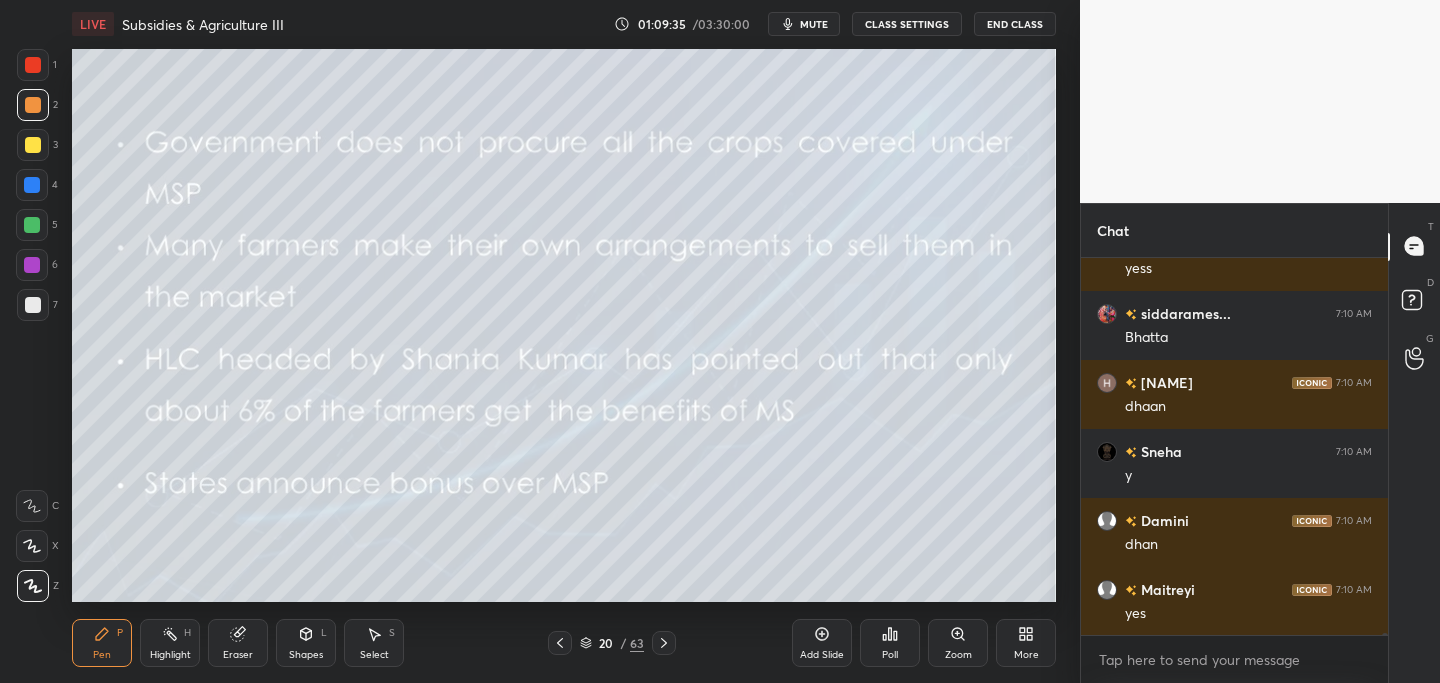 scroll, scrollTop: 66260, scrollLeft: 0, axis: vertical 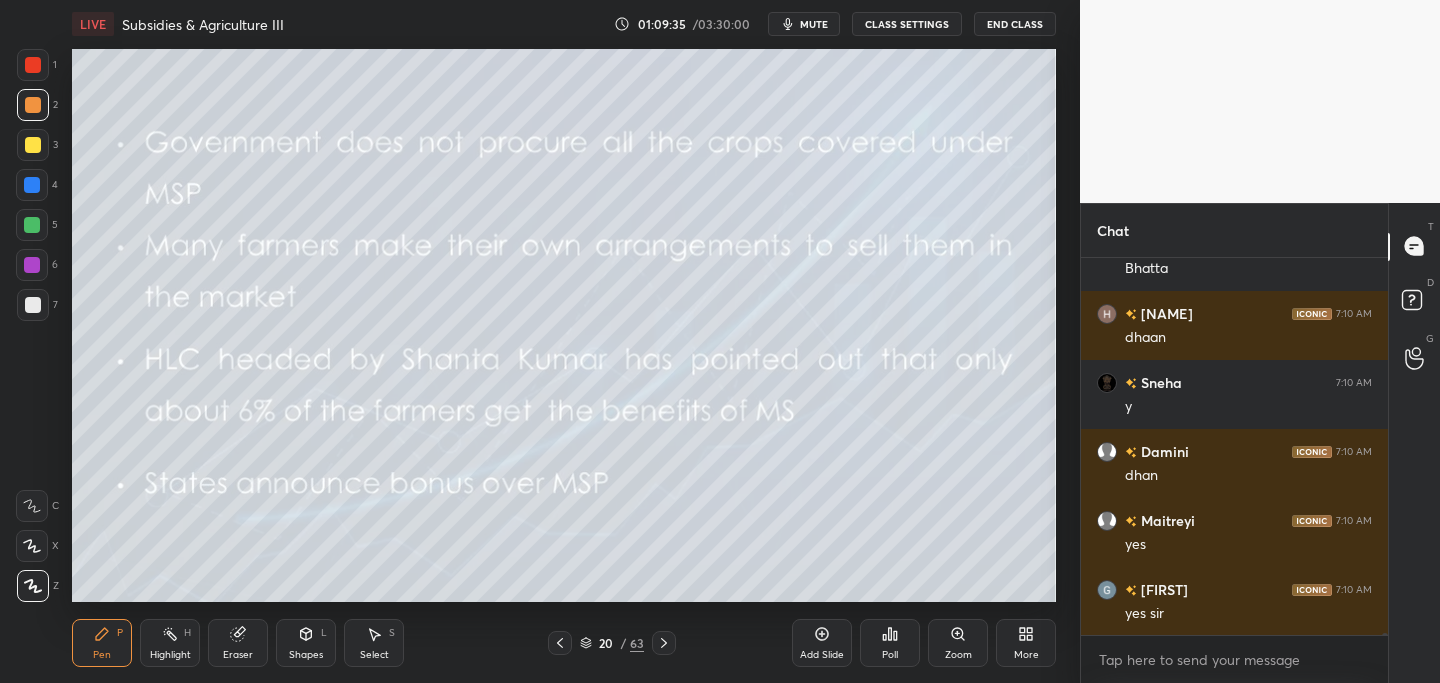 click at bounding box center [33, 145] 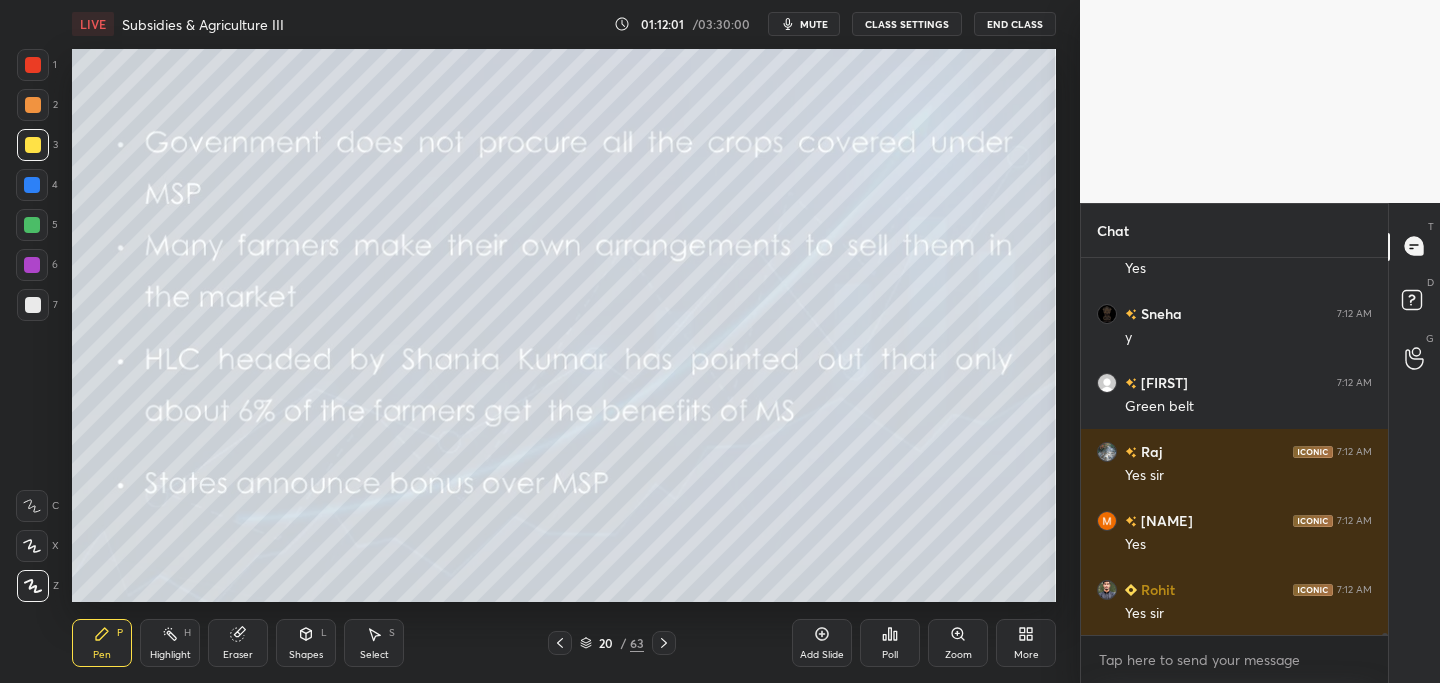 scroll, scrollTop: 66974, scrollLeft: 0, axis: vertical 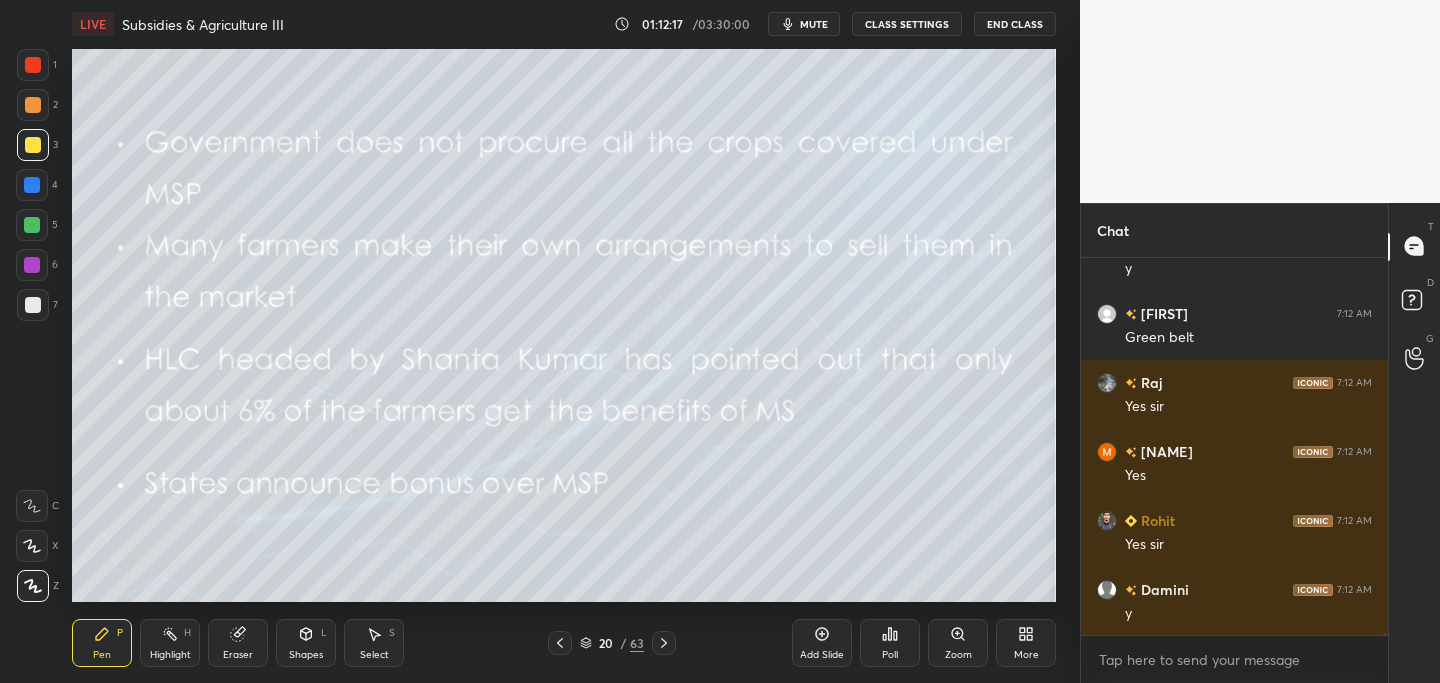 click on "Add Slide" at bounding box center (822, 643) 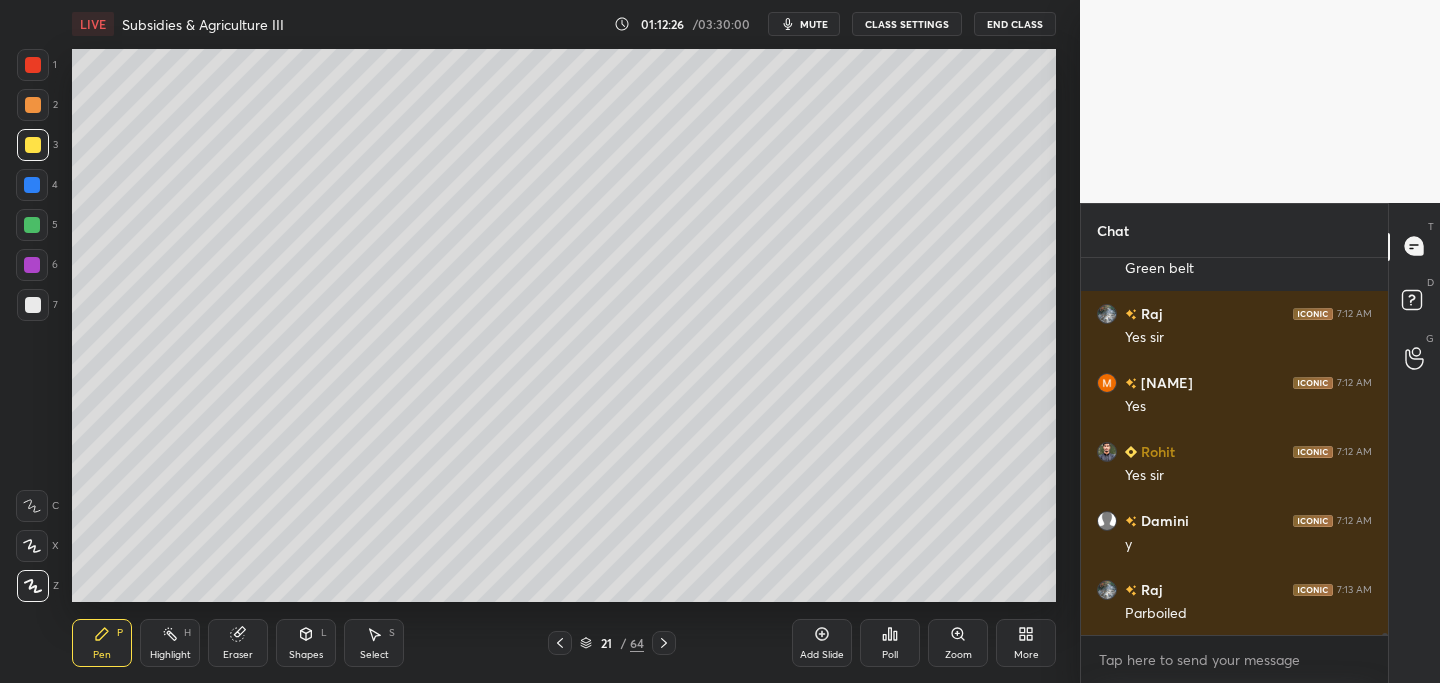 scroll, scrollTop: 67112, scrollLeft: 0, axis: vertical 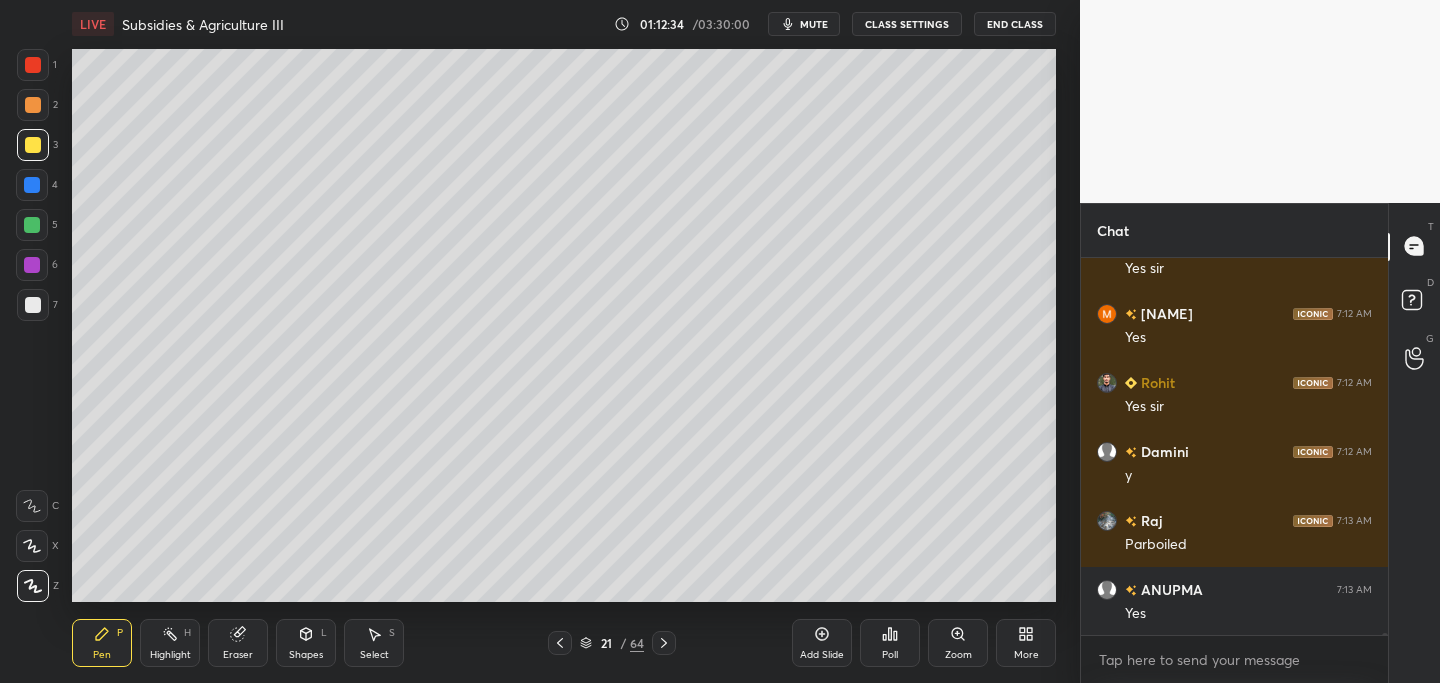 drag, startPoint x: 32, startPoint y: 96, endPoint x: 50, endPoint y: 117, distance: 27.658634 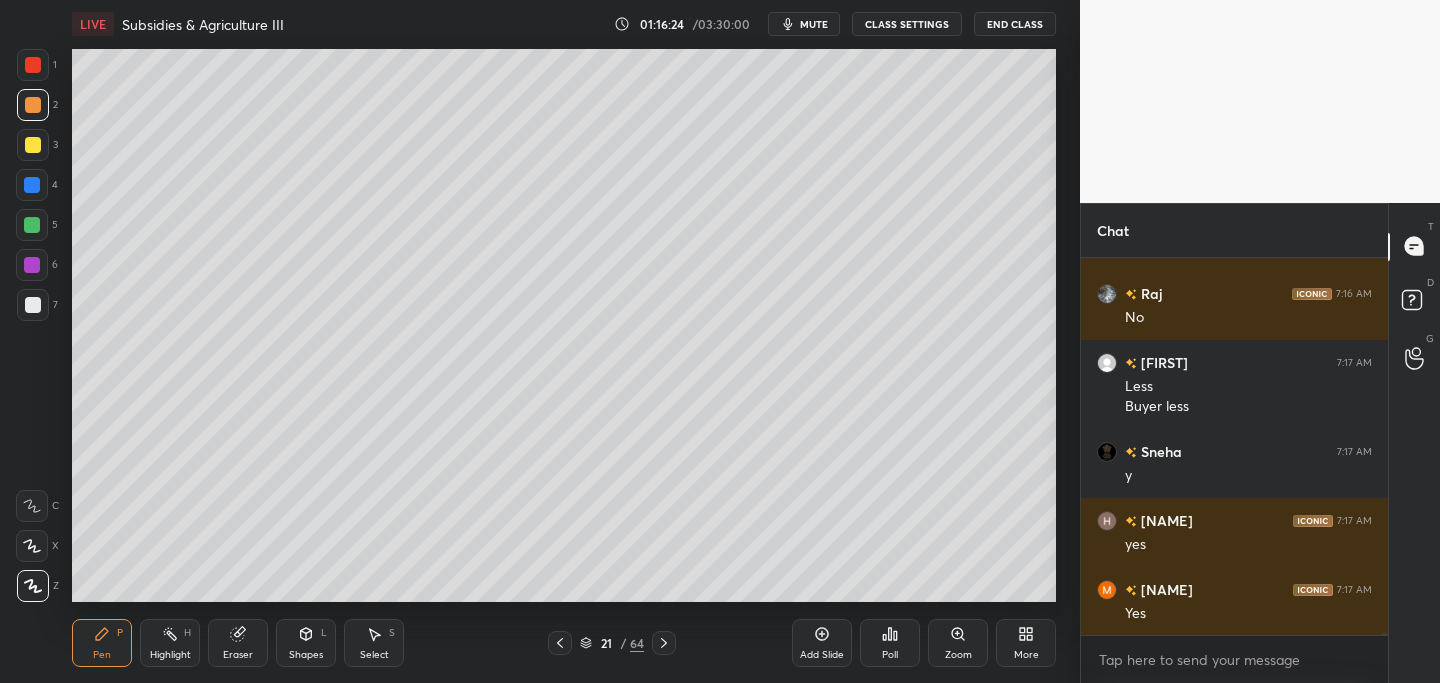 scroll, scrollTop: 71083, scrollLeft: 0, axis: vertical 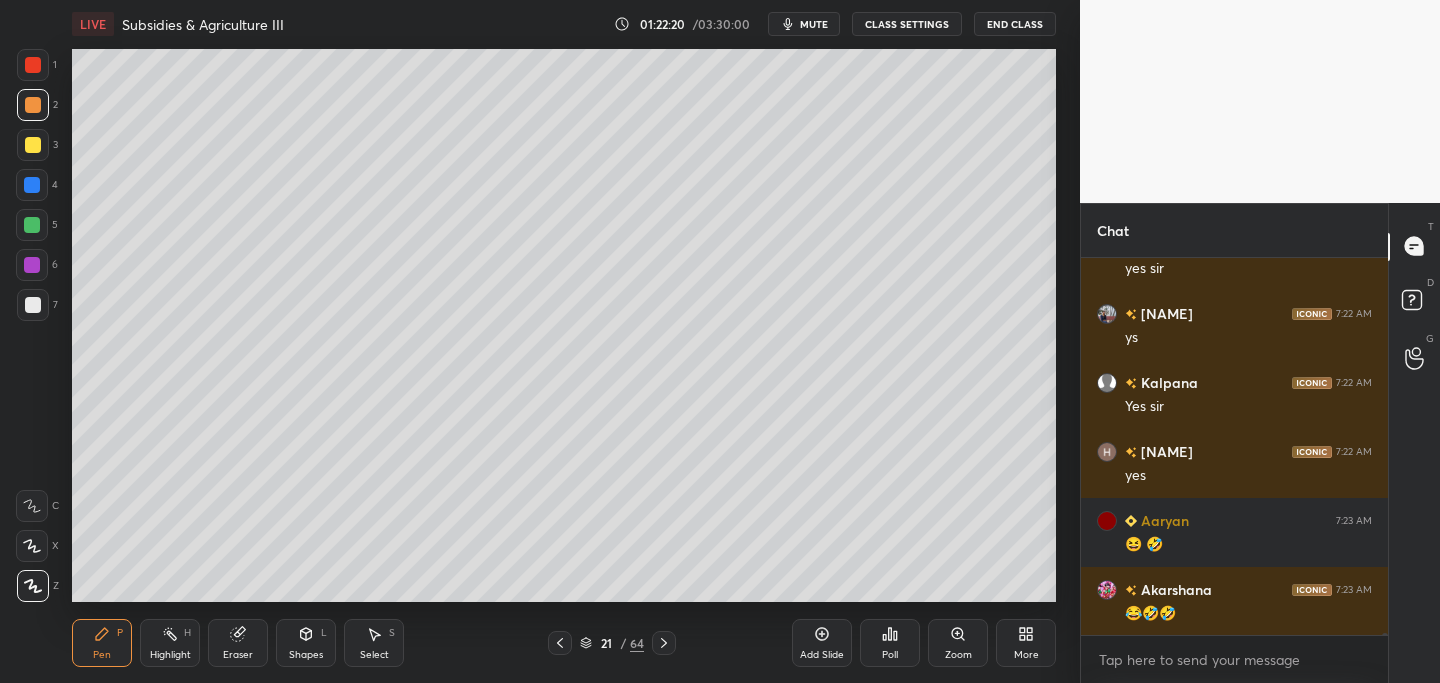 drag, startPoint x: 550, startPoint y: 644, endPoint x: 567, endPoint y: 642, distance: 17.117243 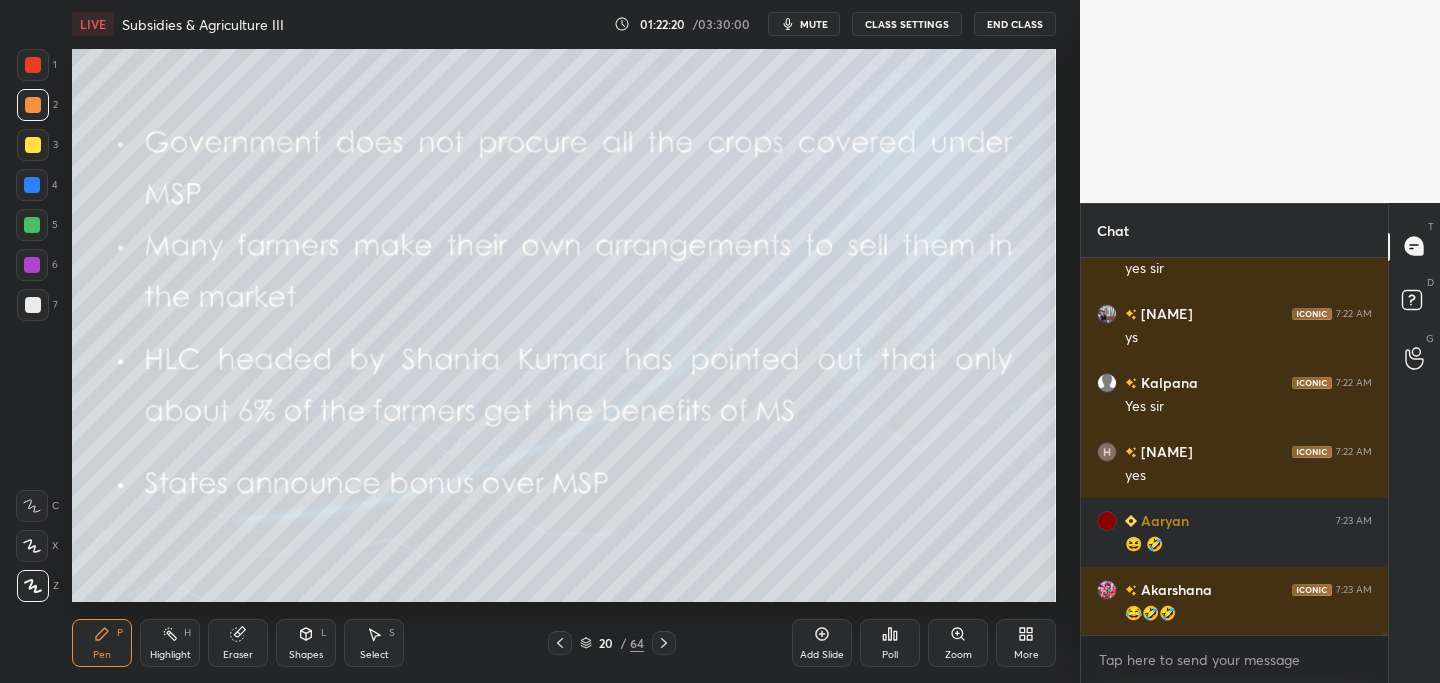 scroll, scrollTop: 76554, scrollLeft: 0, axis: vertical 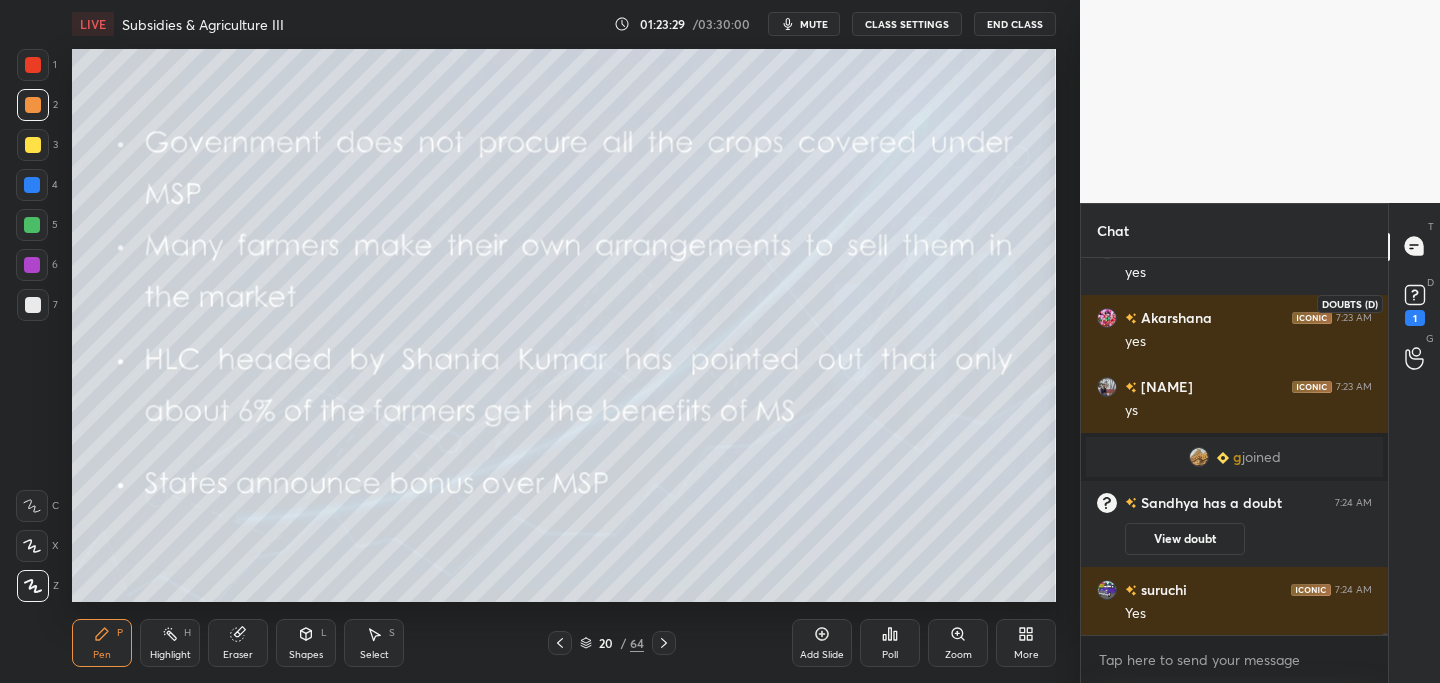 click 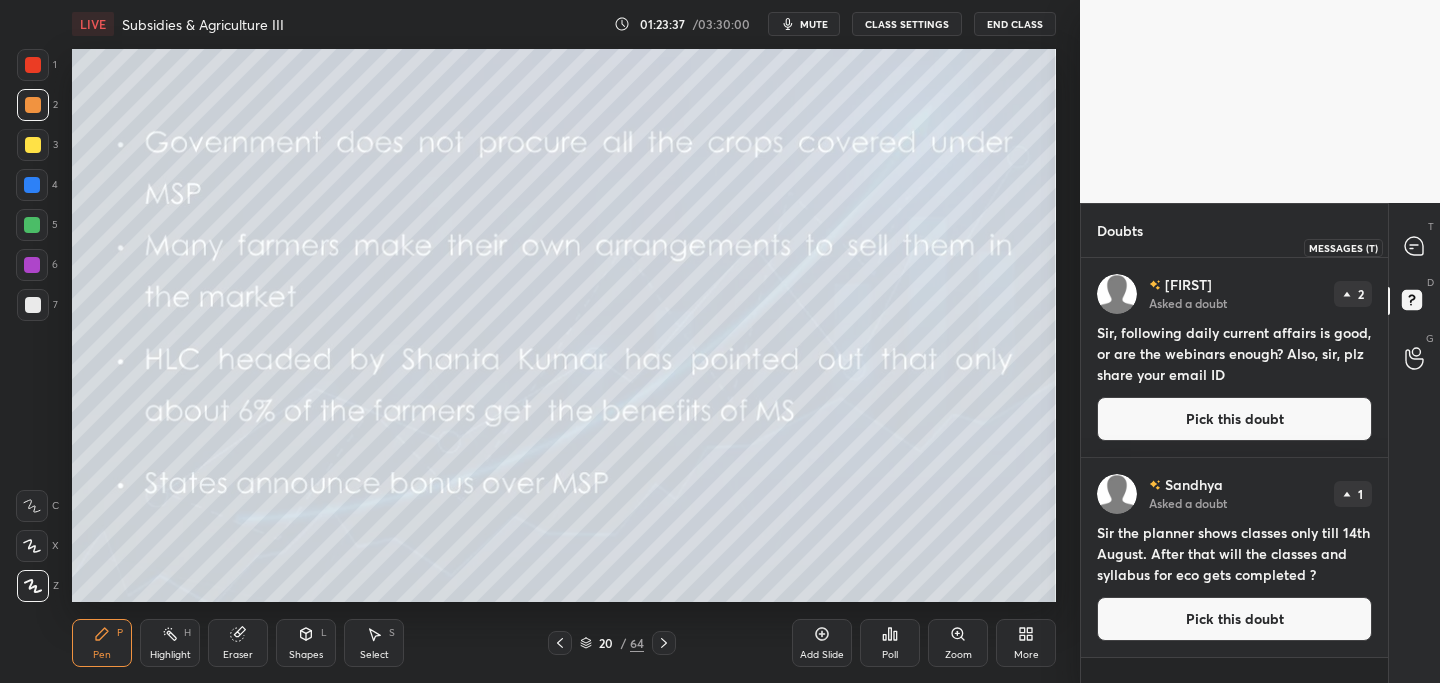 drag, startPoint x: 1414, startPoint y: 244, endPoint x: 1401, endPoint y: 247, distance: 13.341664 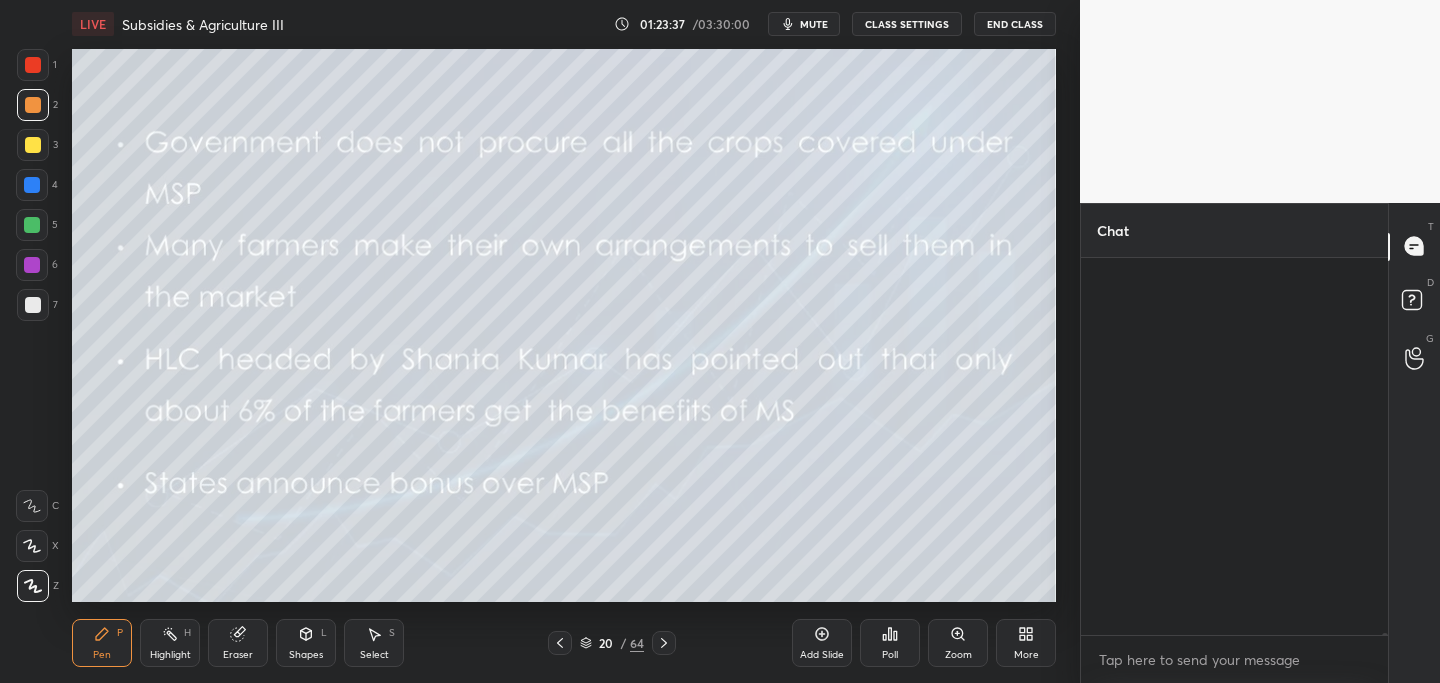scroll, scrollTop: 77185, scrollLeft: 0, axis: vertical 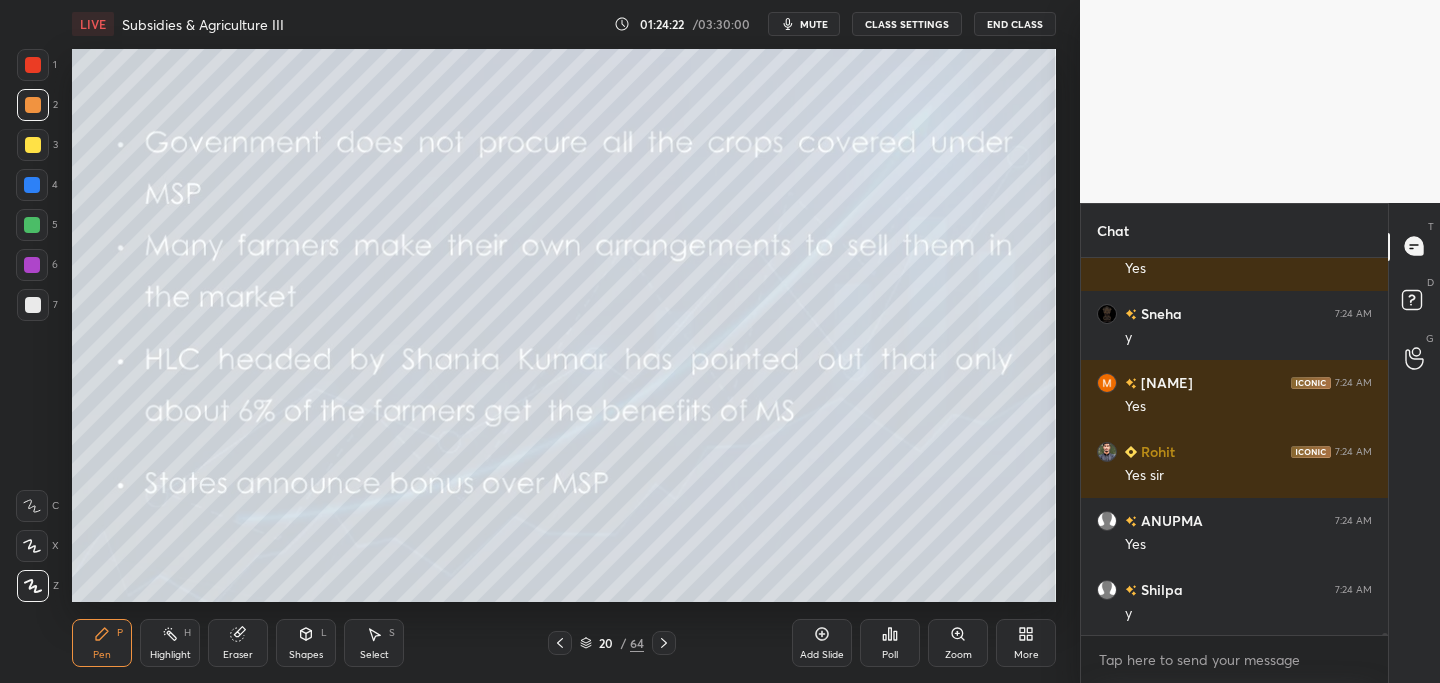 click 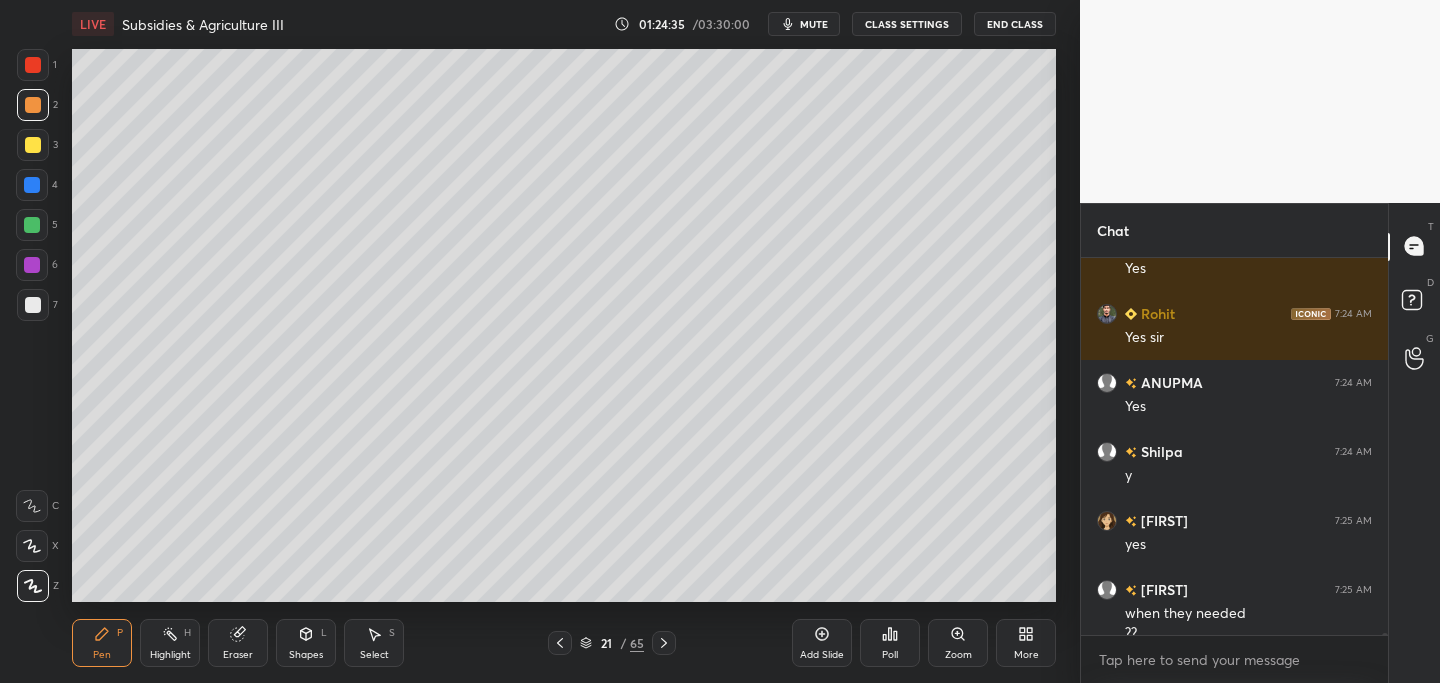 scroll, scrollTop: 77688, scrollLeft: 0, axis: vertical 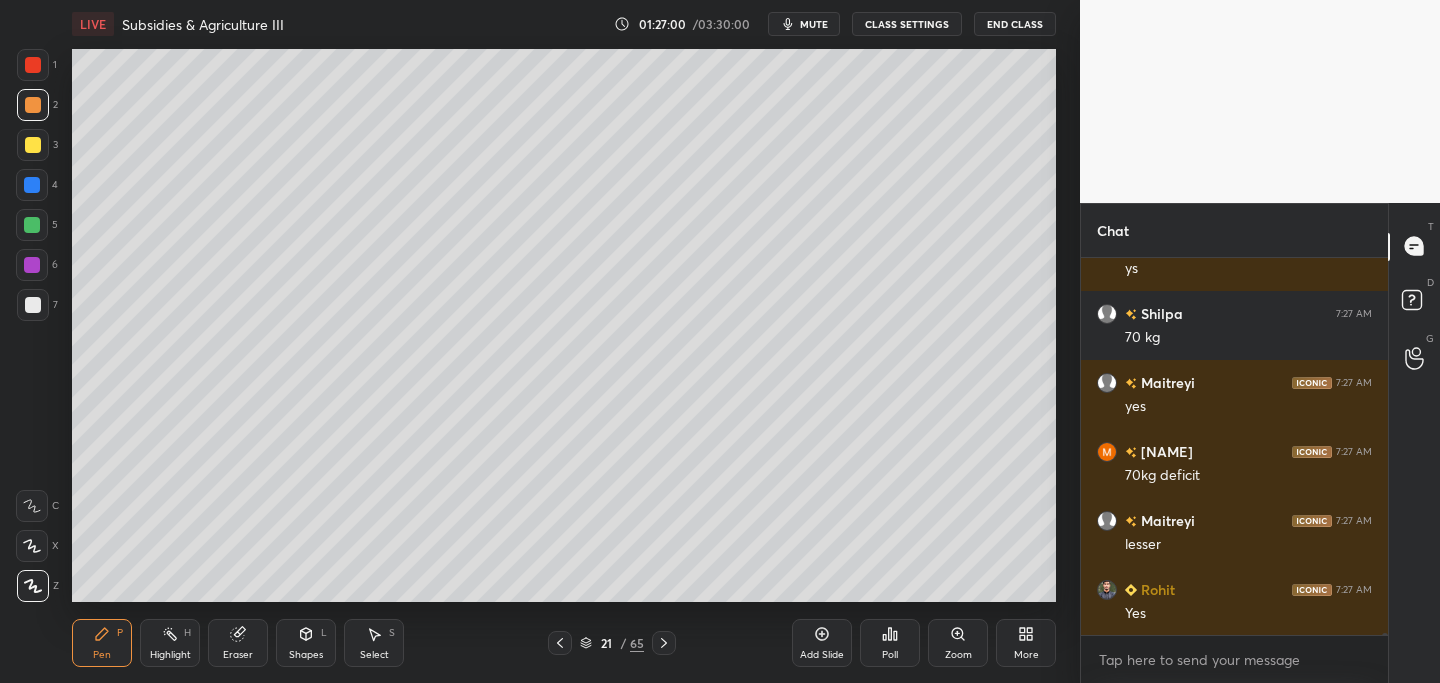 drag, startPoint x: 35, startPoint y: 143, endPoint x: 57, endPoint y: 191, distance: 52.801514 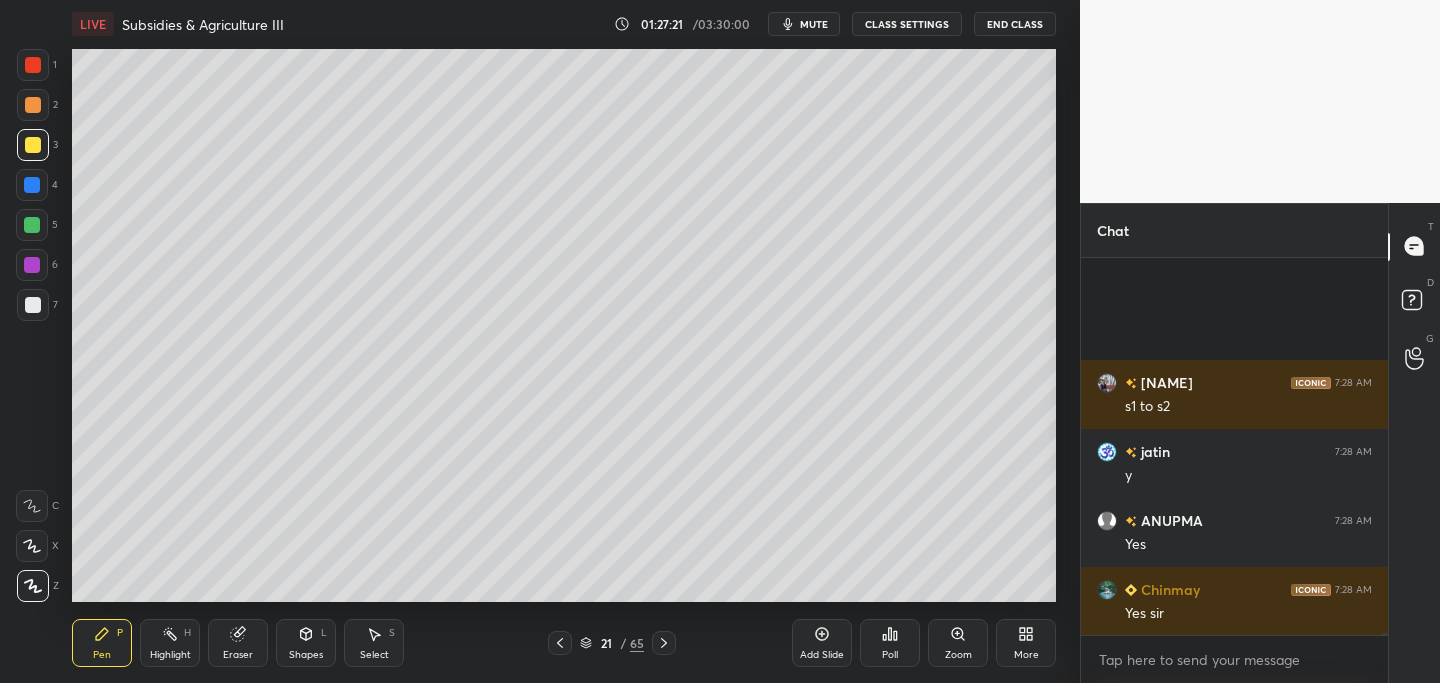 scroll, scrollTop: 79785, scrollLeft: 0, axis: vertical 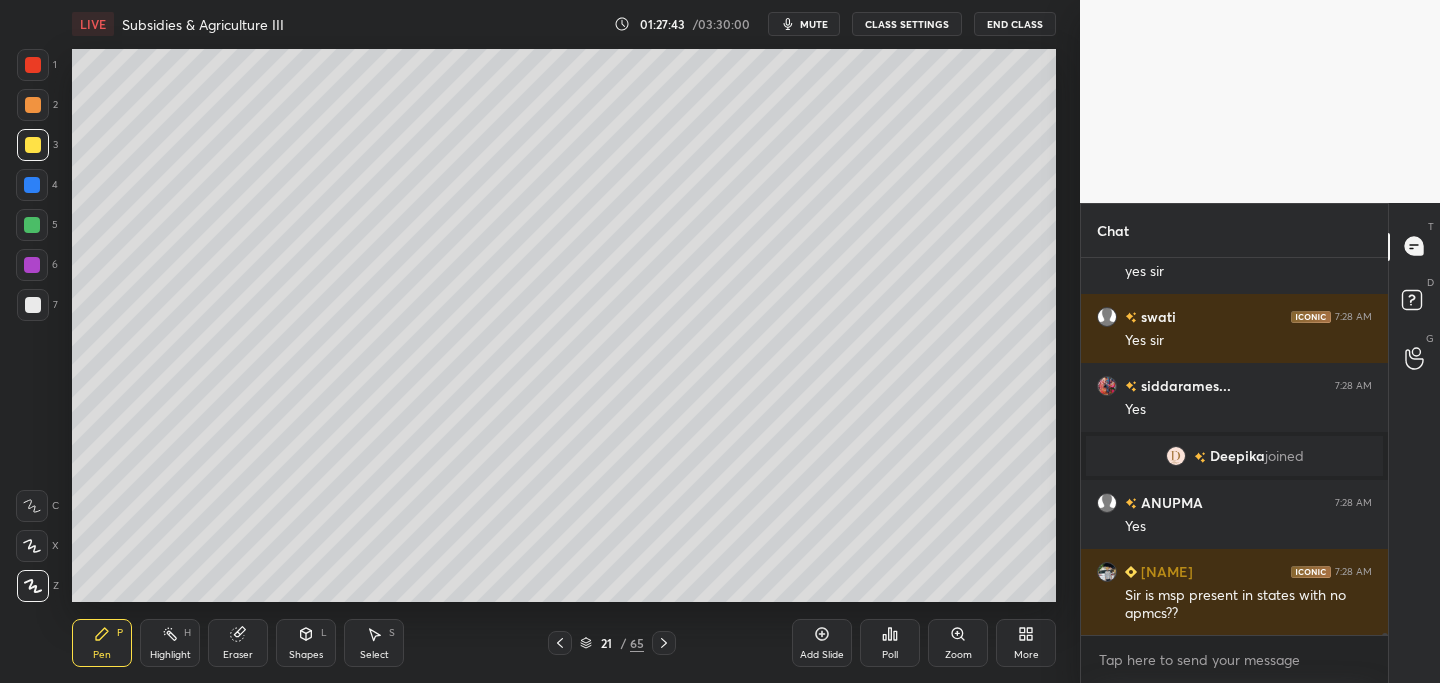 drag, startPoint x: 667, startPoint y: 642, endPoint x: 653, endPoint y: 641, distance: 14.035668 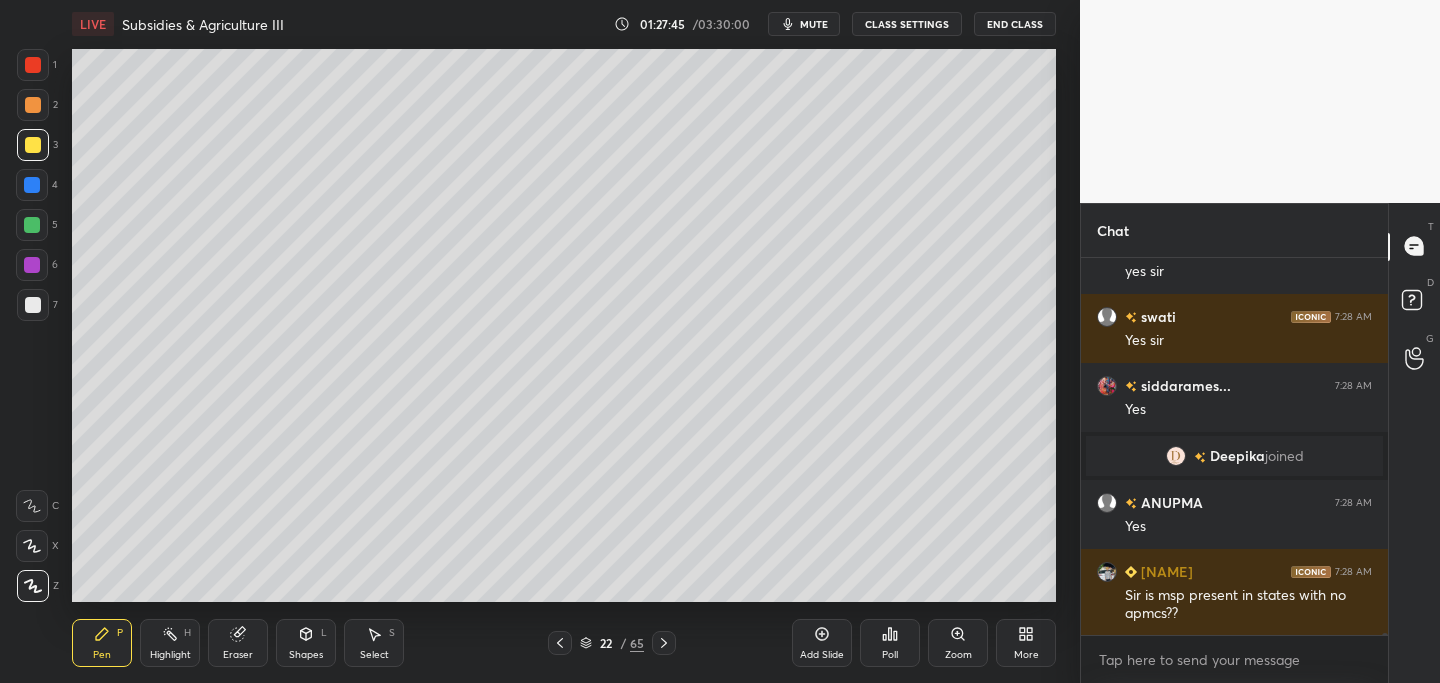 click 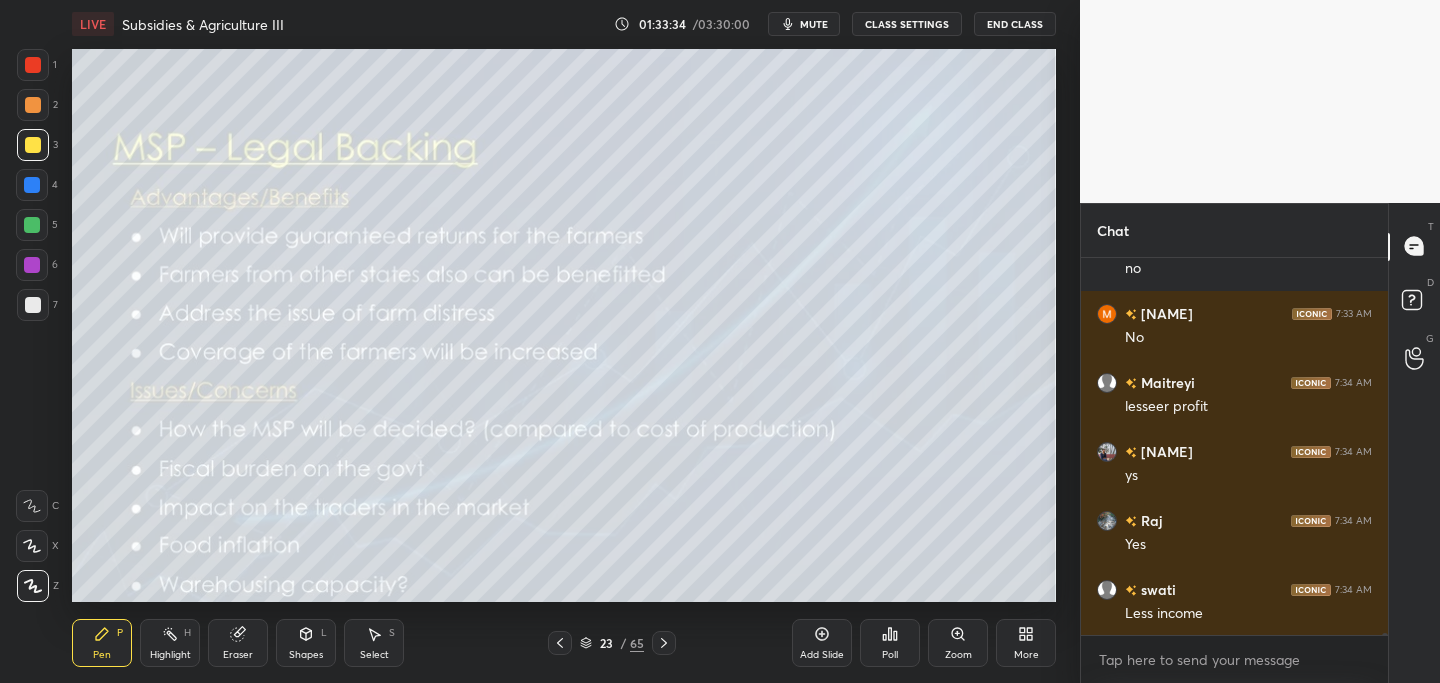 scroll, scrollTop: 82814, scrollLeft: 0, axis: vertical 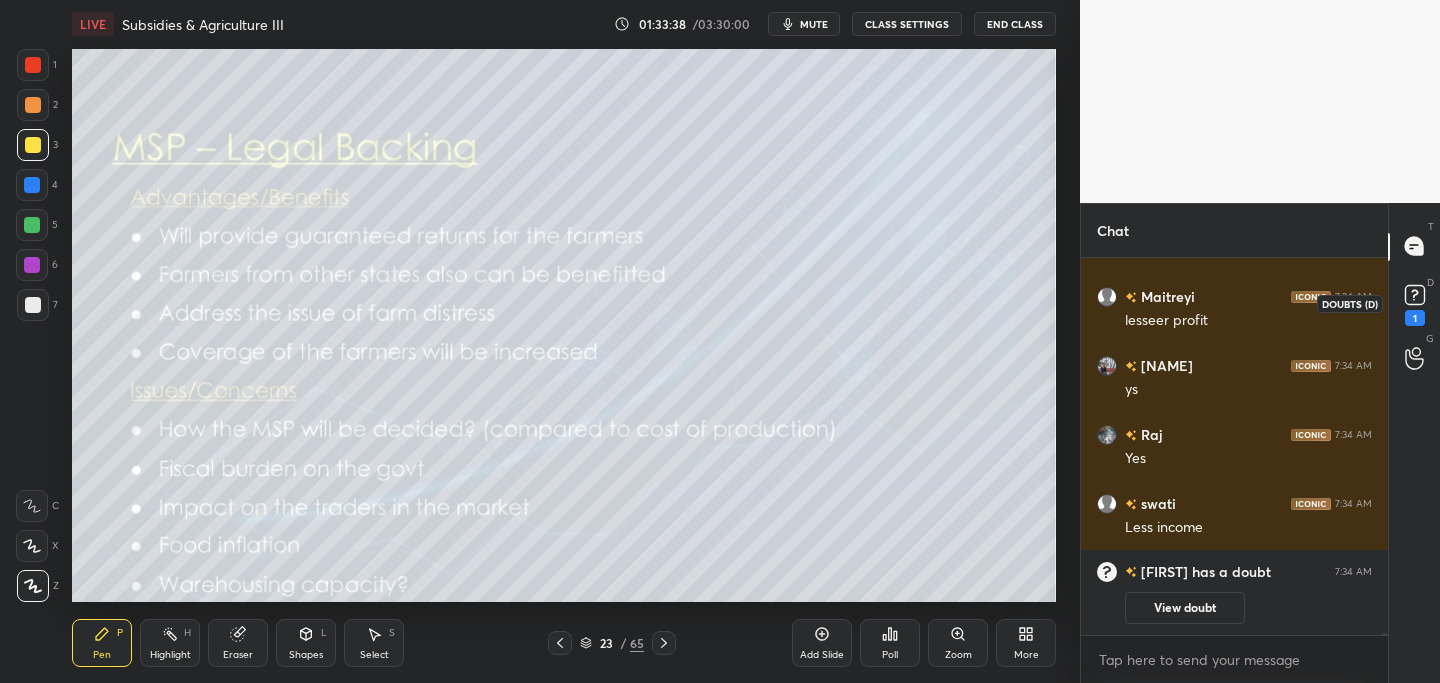 drag, startPoint x: 1419, startPoint y: 293, endPoint x: 1392, endPoint y: 326, distance: 42.638012 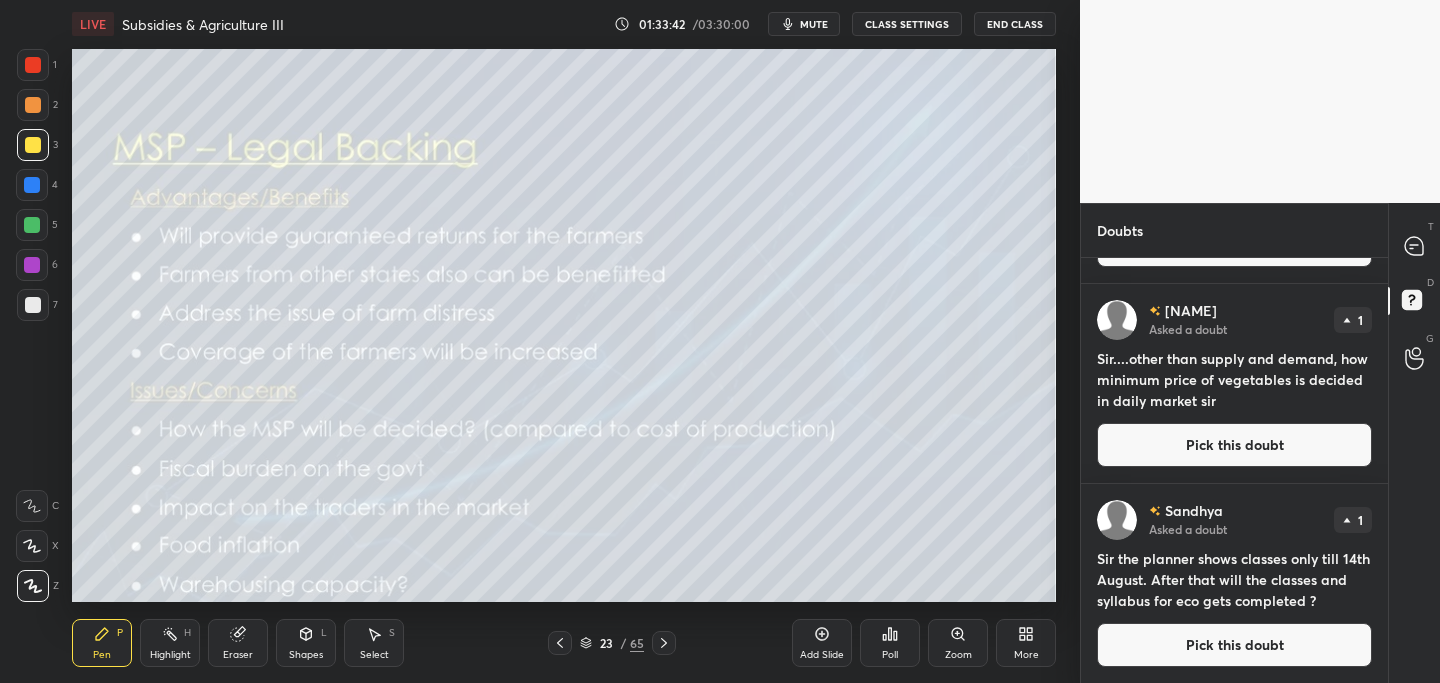 scroll, scrollTop: 0, scrollLeft: 0, axis: both 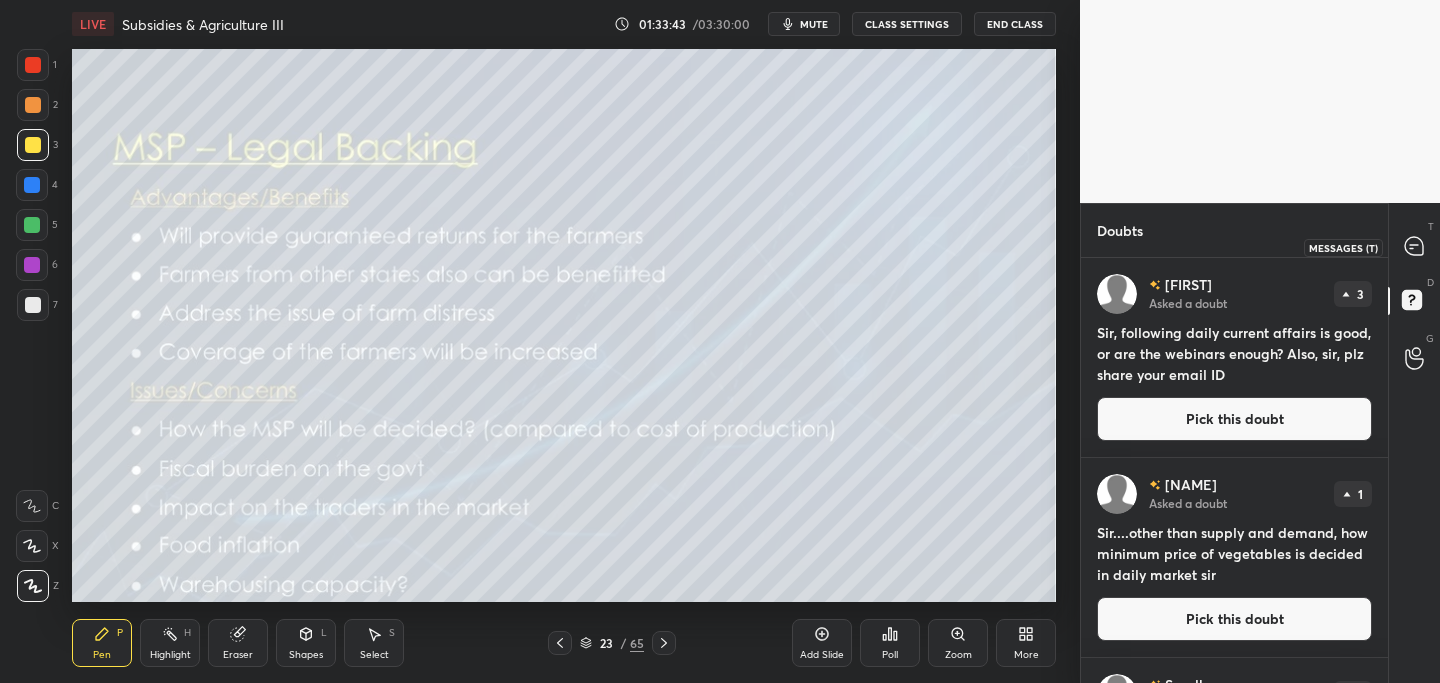 click 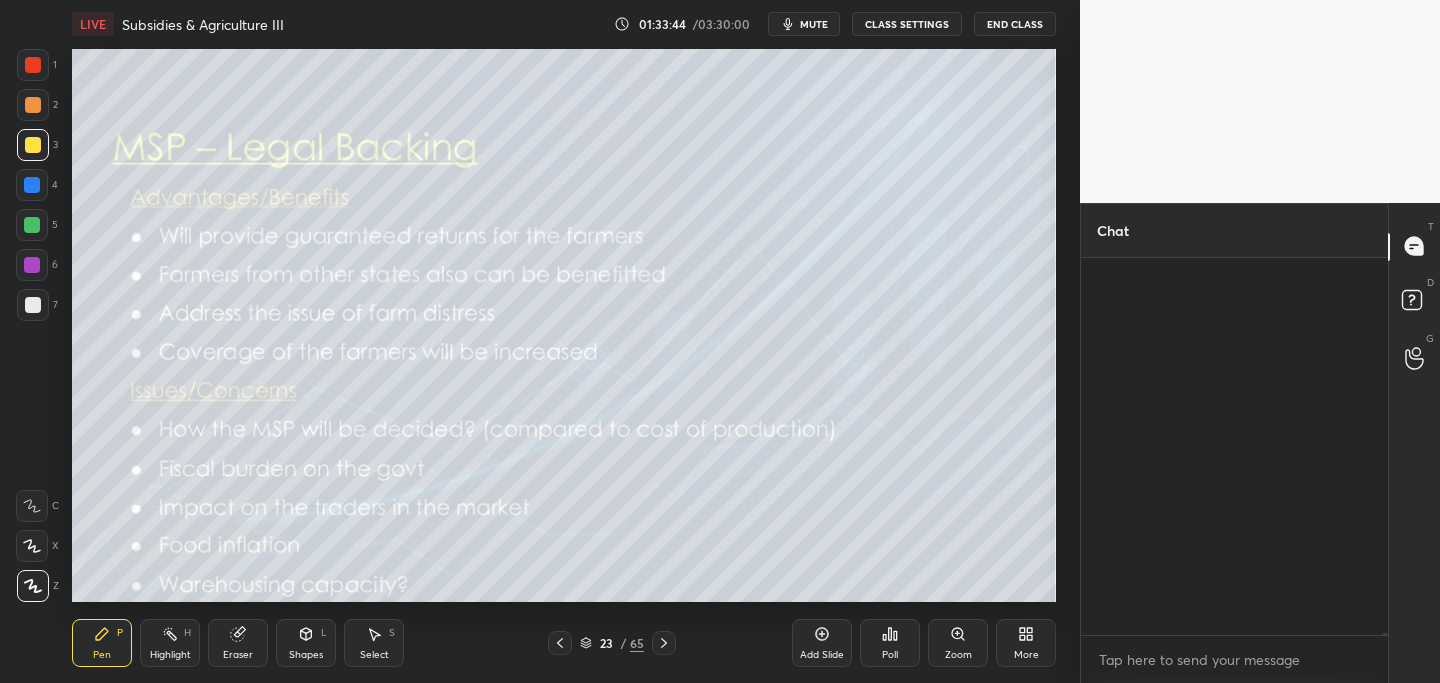scroll, scrollTop: 82866, scrollLeft: 0, axis: vertical 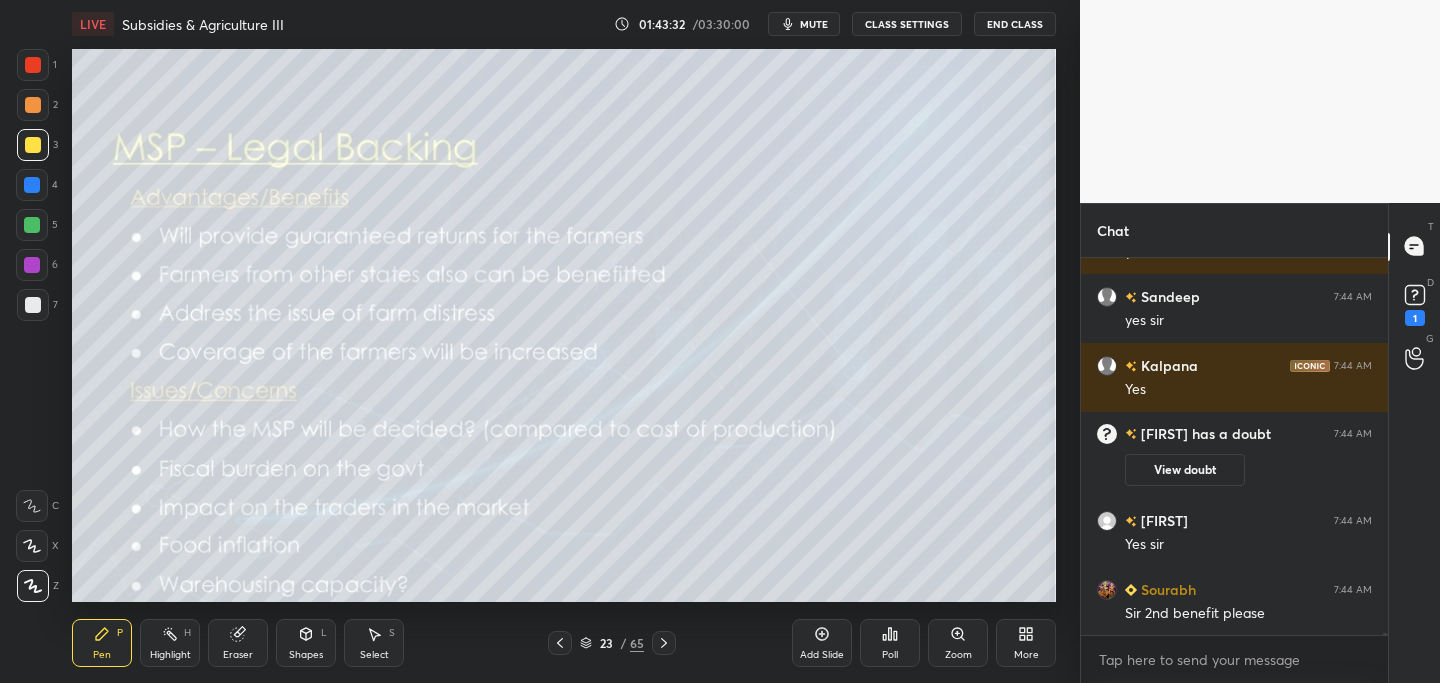click 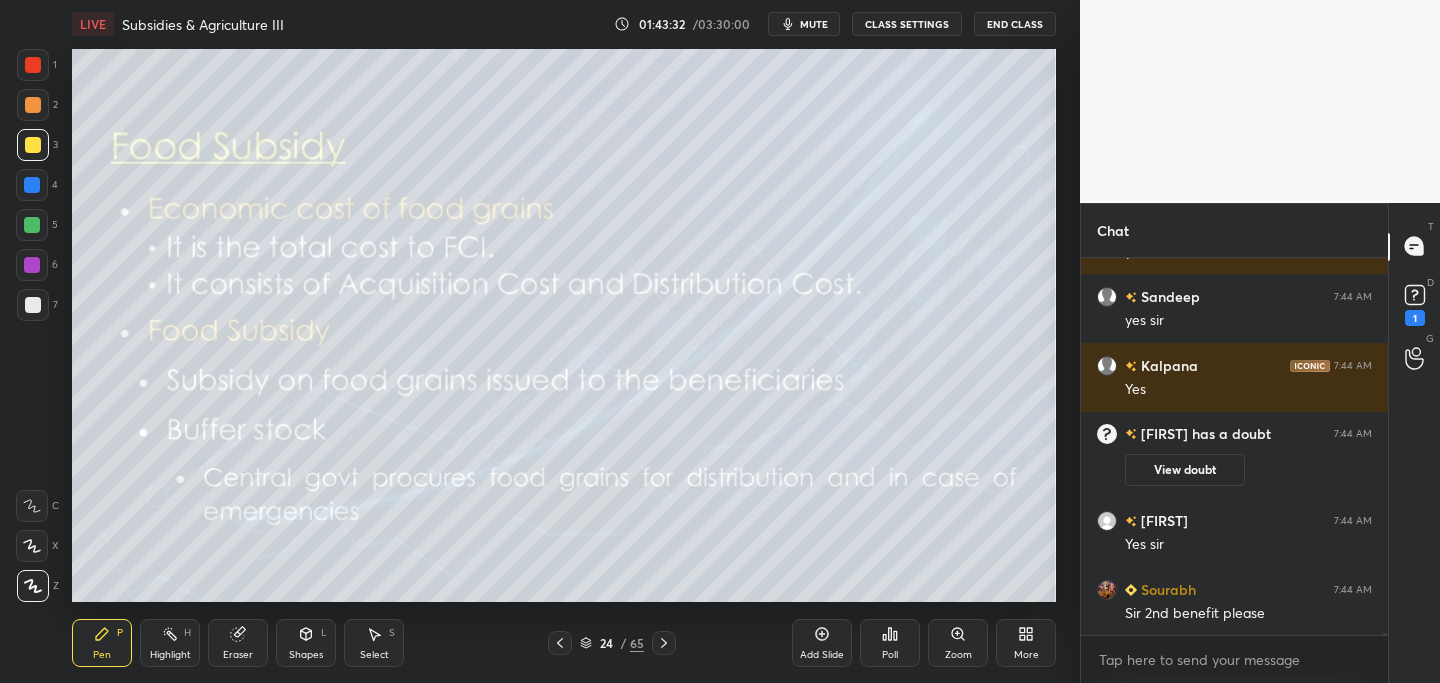 scroll, scrollTop: 89848, scrollLeft: 0, axis: vertical 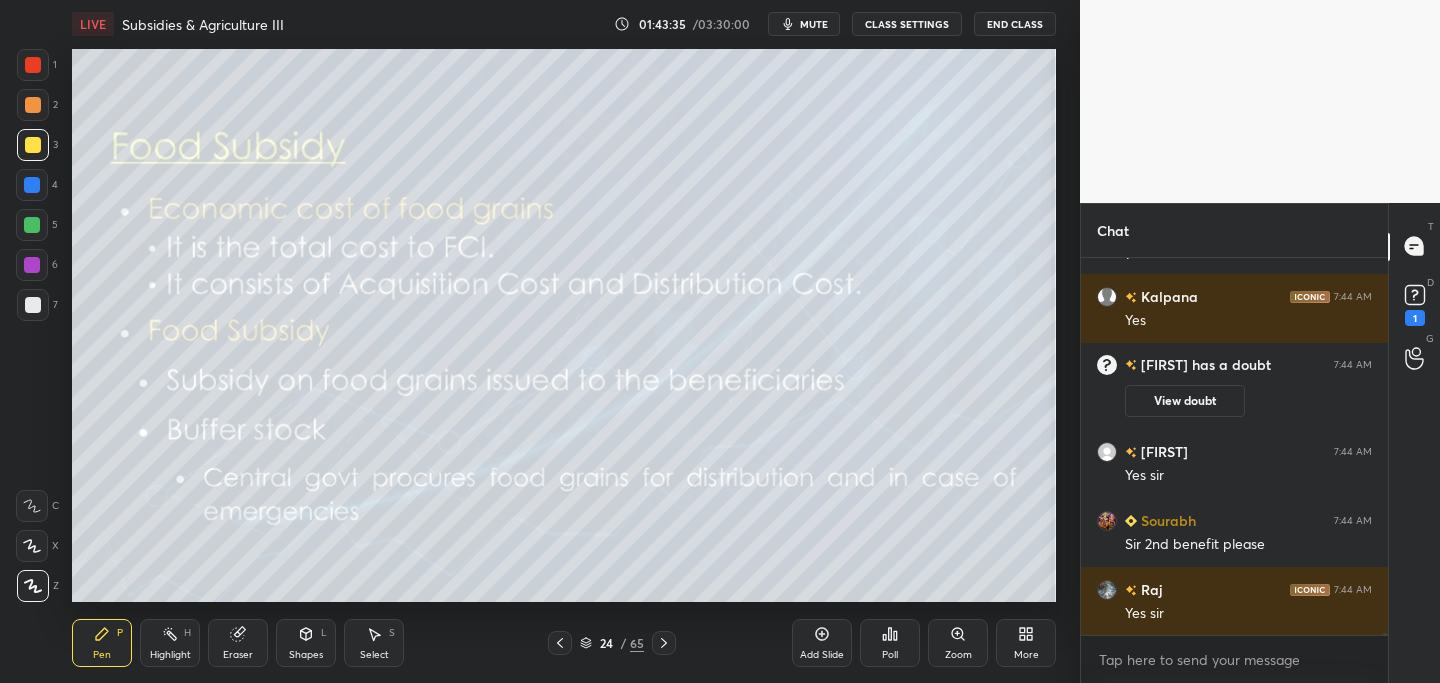 click 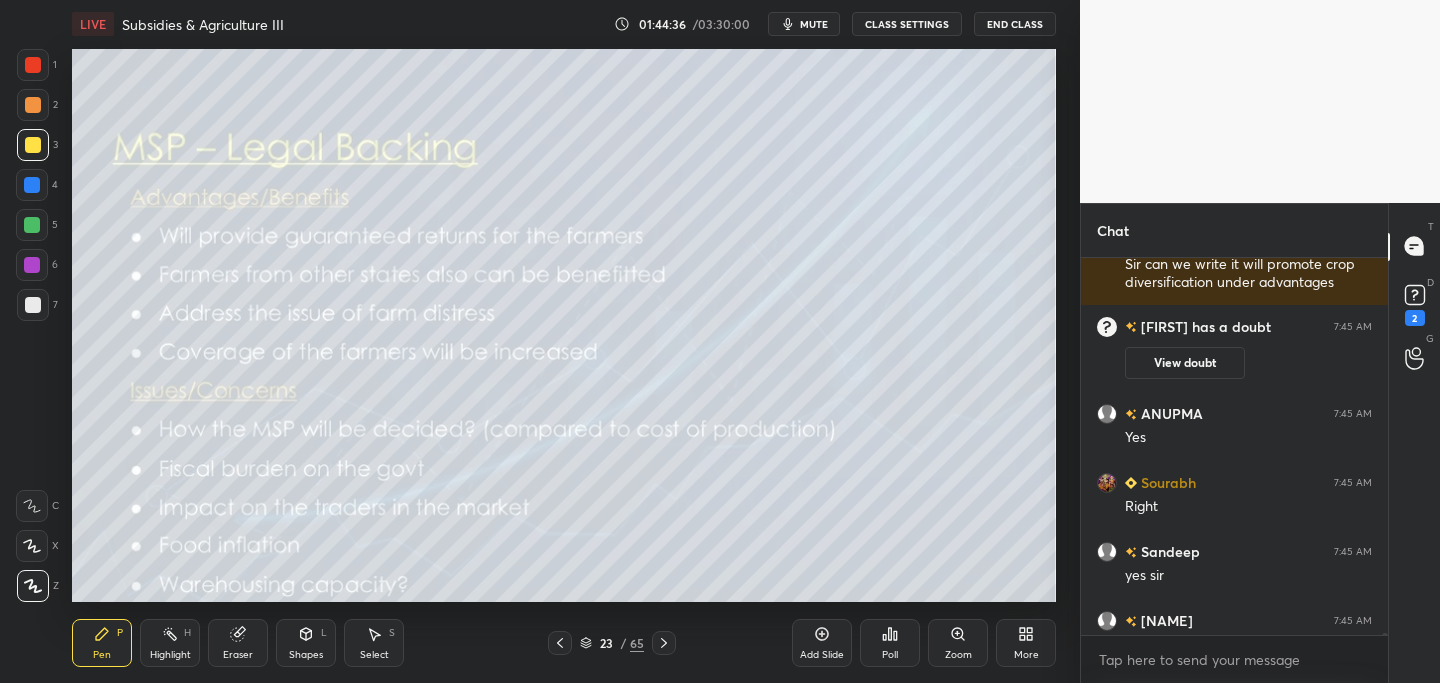scroll, scrollTop: 90684, scrollLeft: 0, axis: vertical 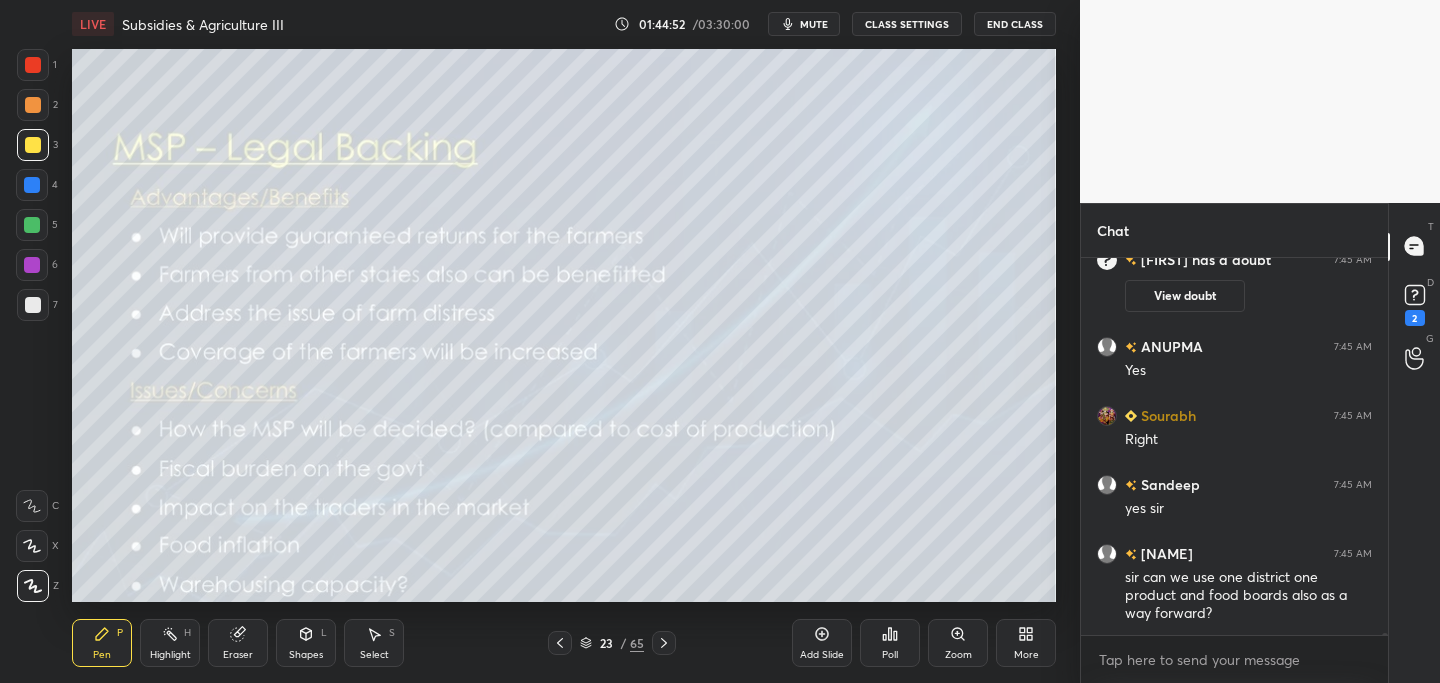 click 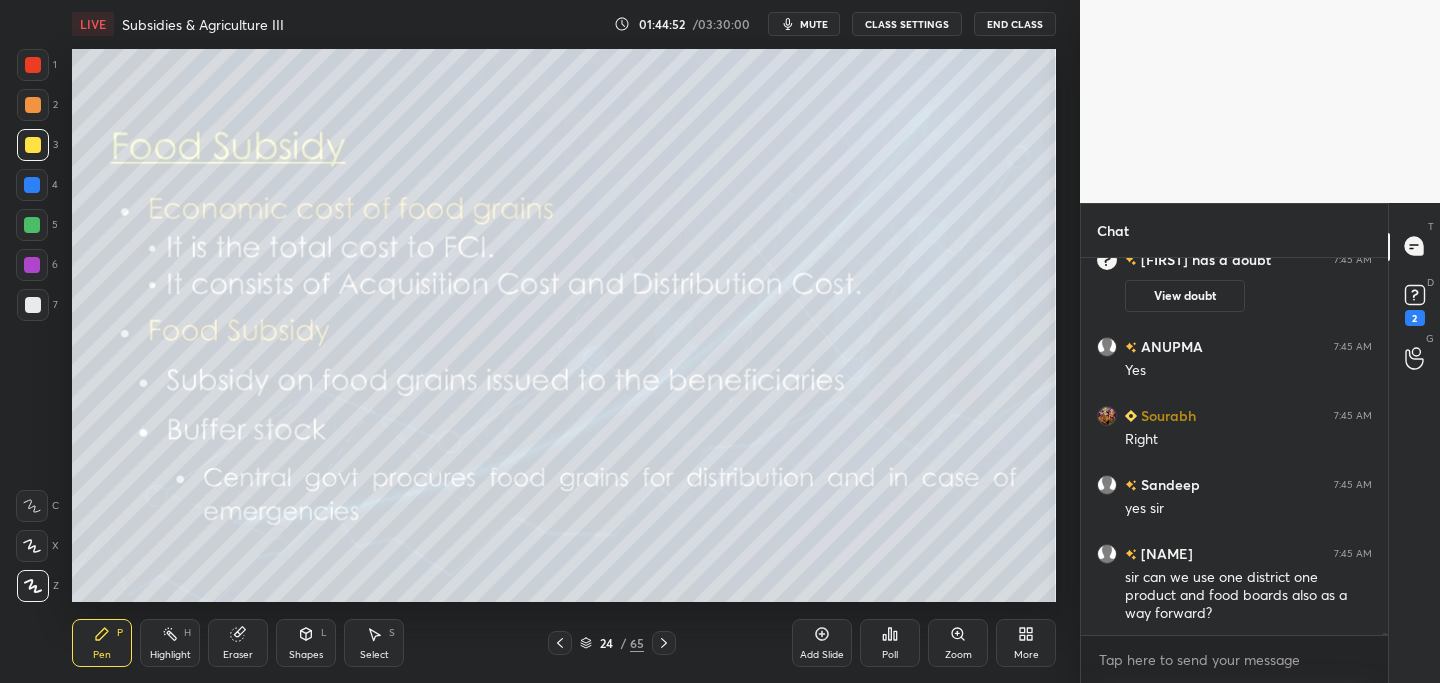 drag, startPoint x: 659, startPoint y: 646, endPoint x: 649, endPoint y: 654, distance: 12.806249 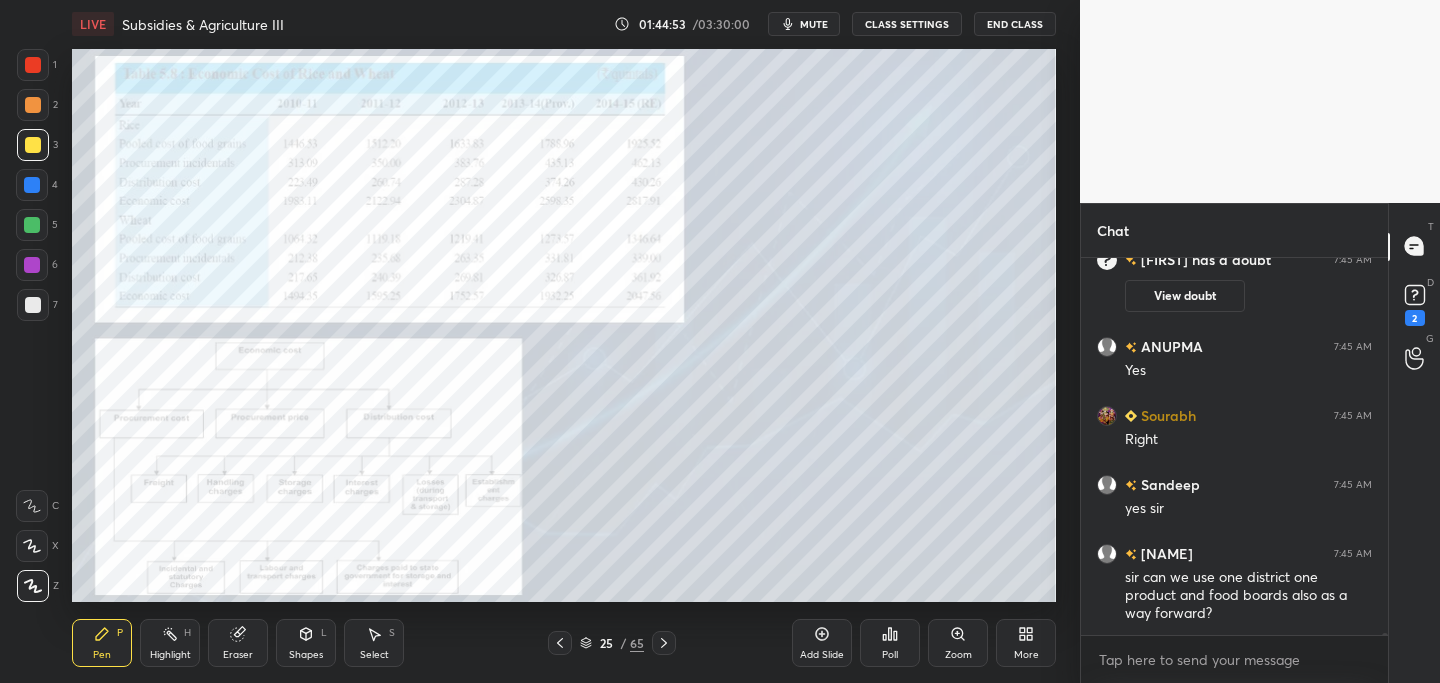 drag, startPoint x: 558, startPoint y: 647, endPoint x: 550, endPoint y: 662, distance: 17 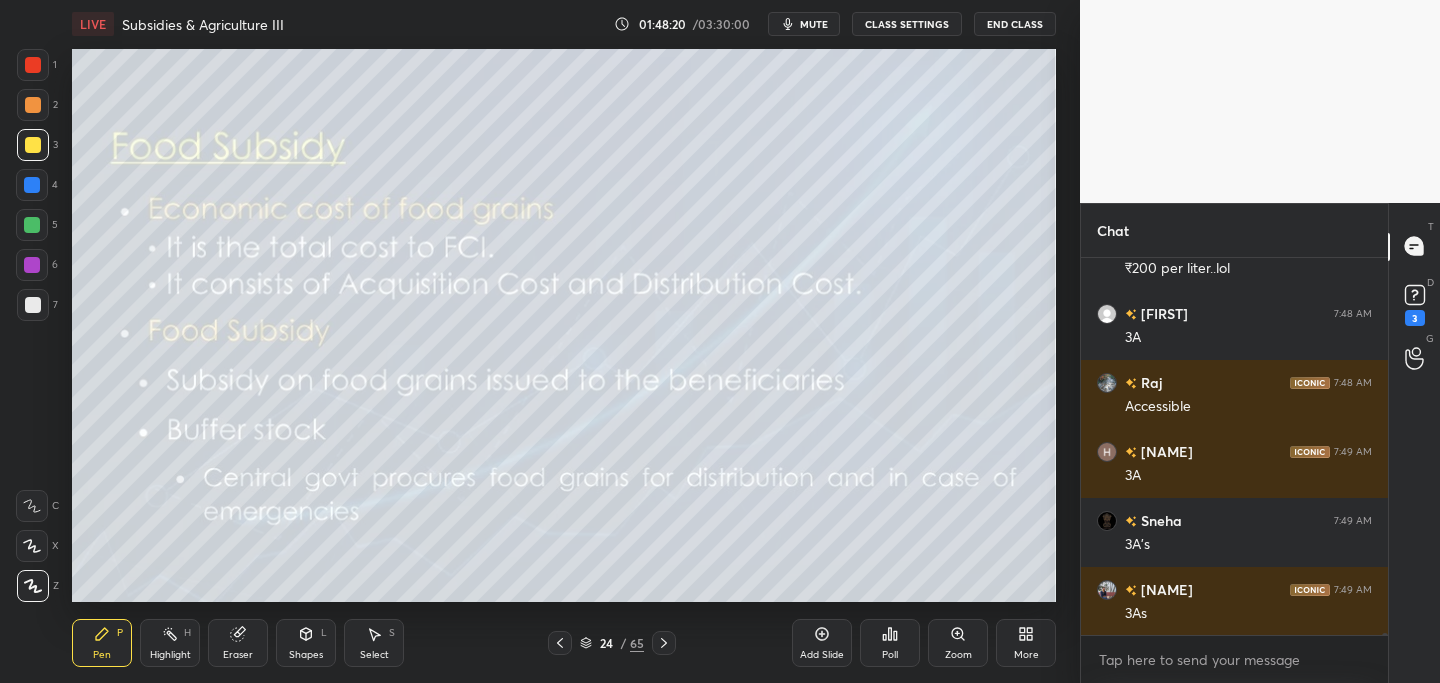 scroll, scrollTop: 93114, scrollLeft: 0, axis: vertical 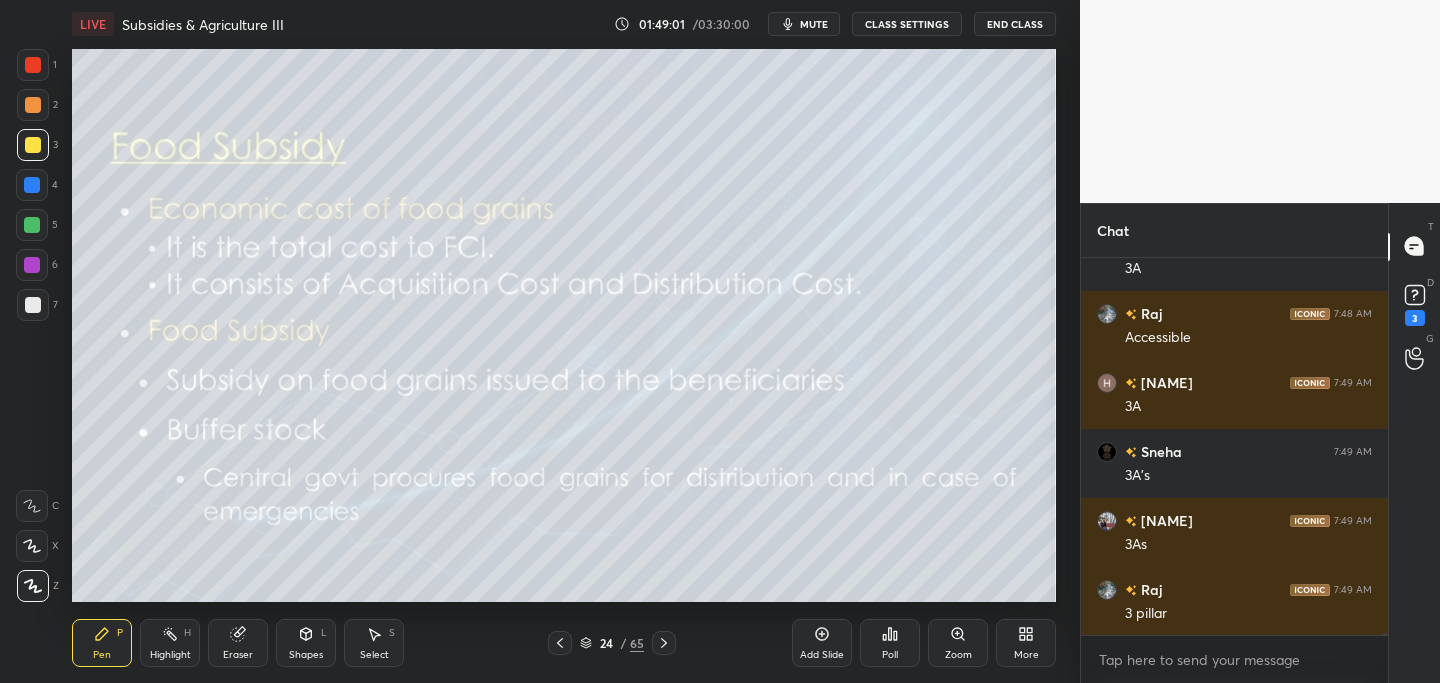 click 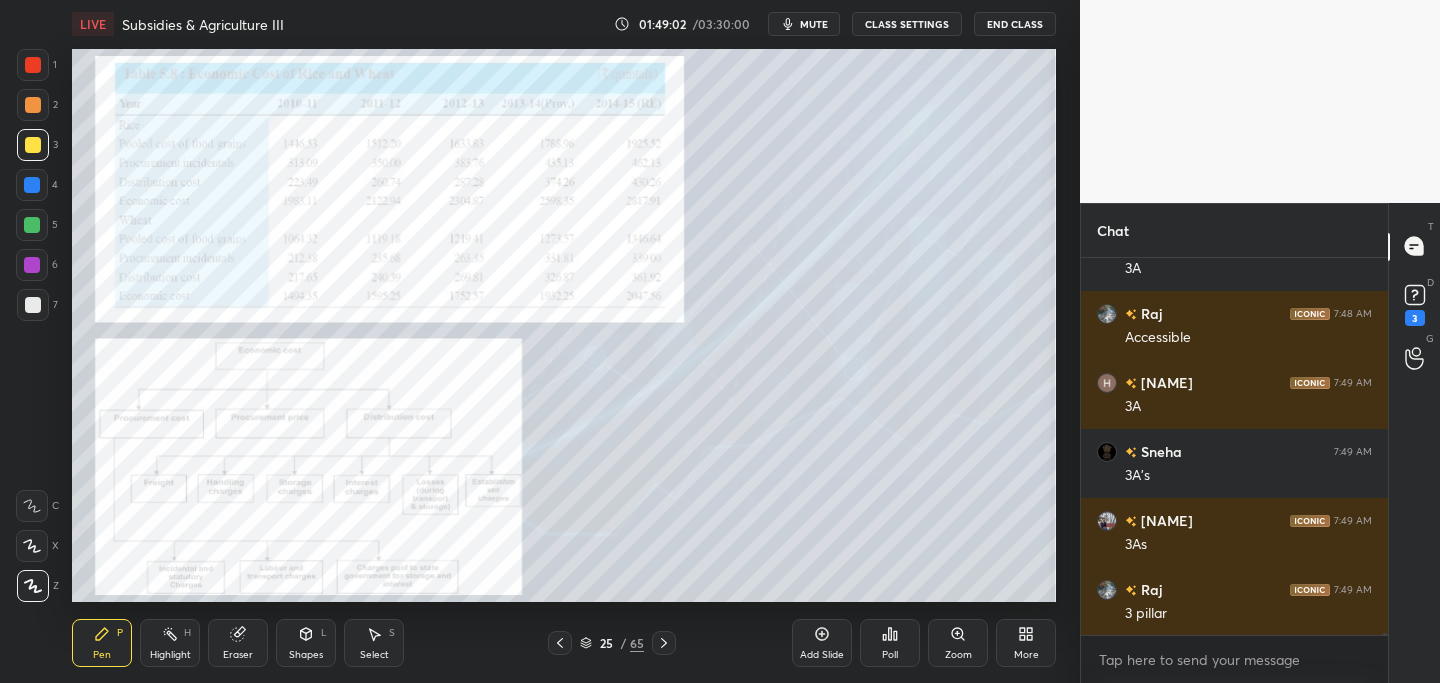 click at bounding box center (664, 643) 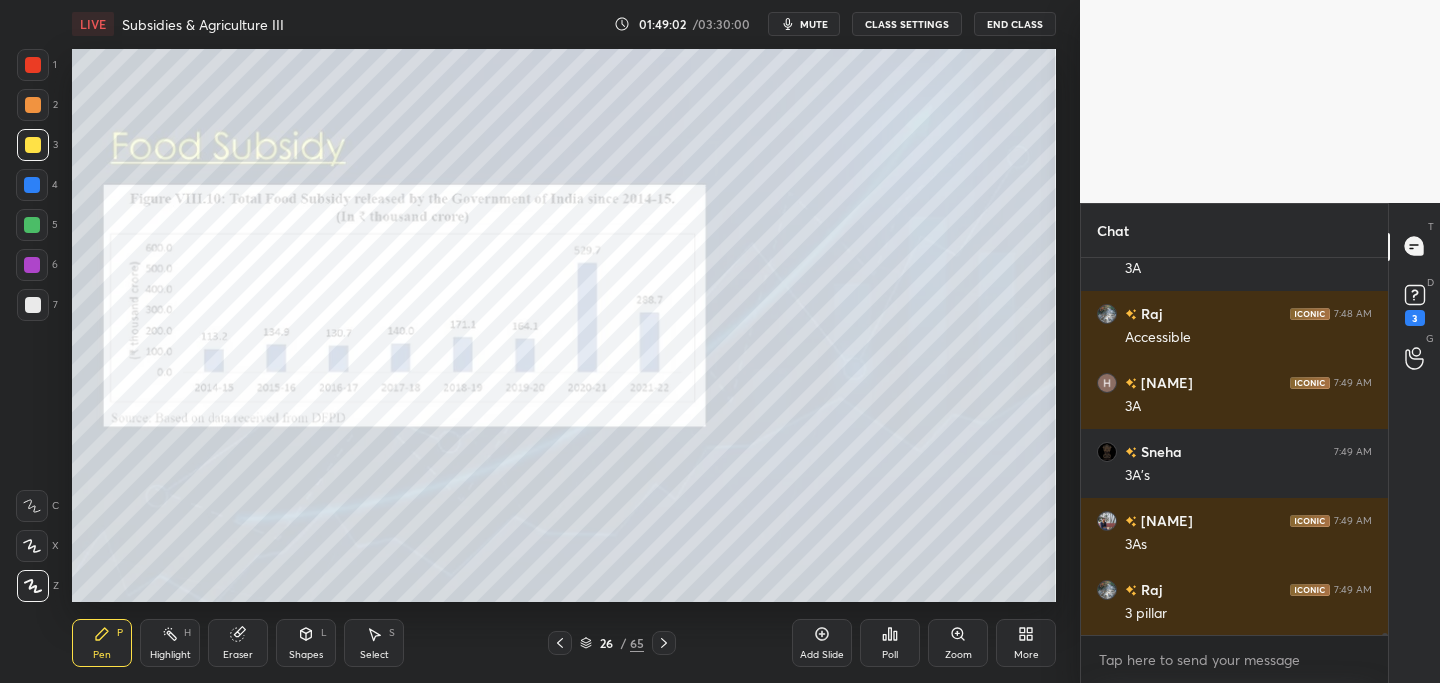 click on "26 / 65" at bounding box center [612, 643] 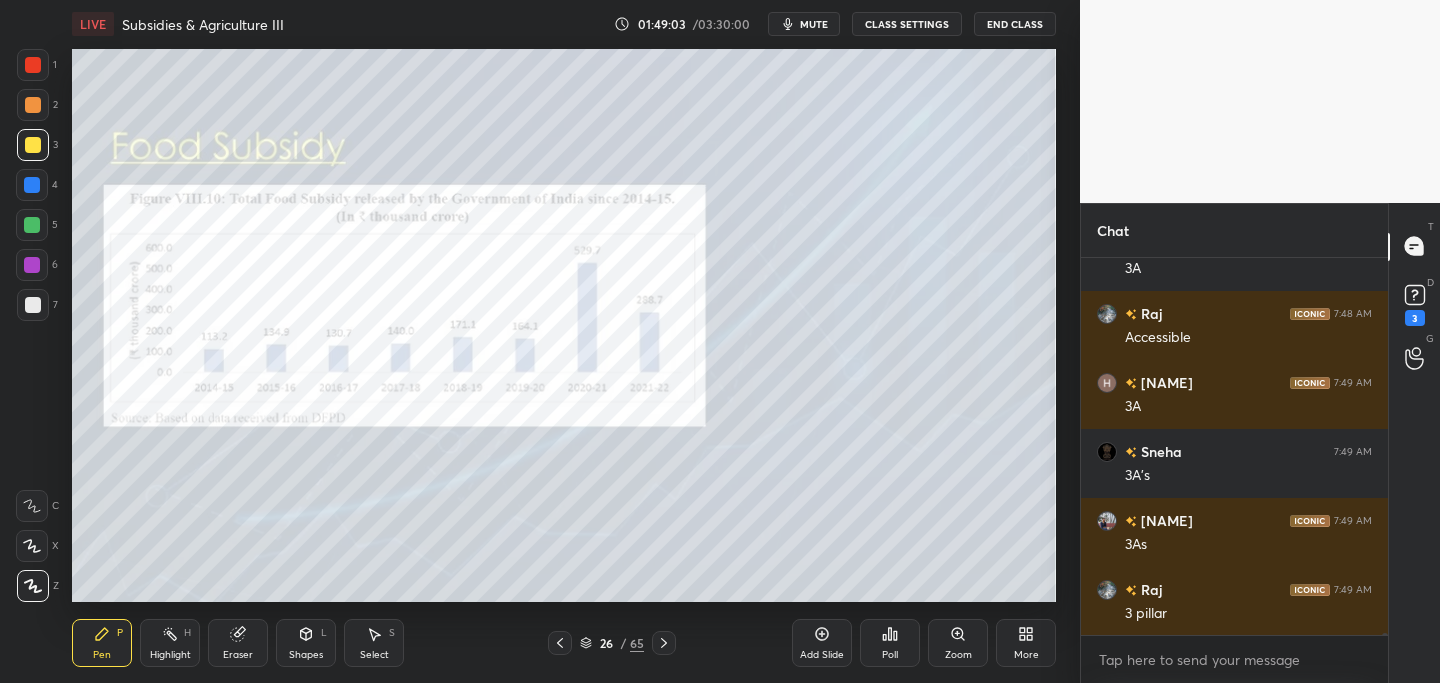 click 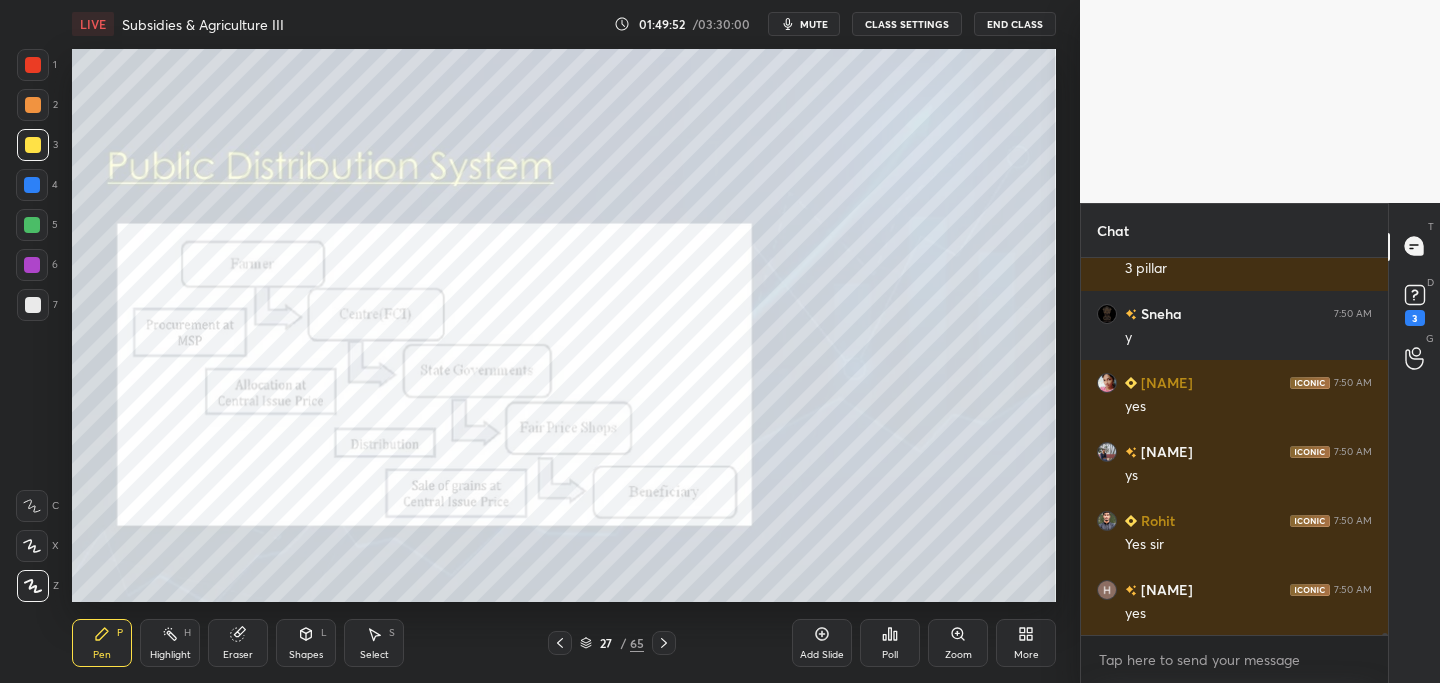 scroll, scrollTop: 93528, scrollLeft: 0, axis: vertical 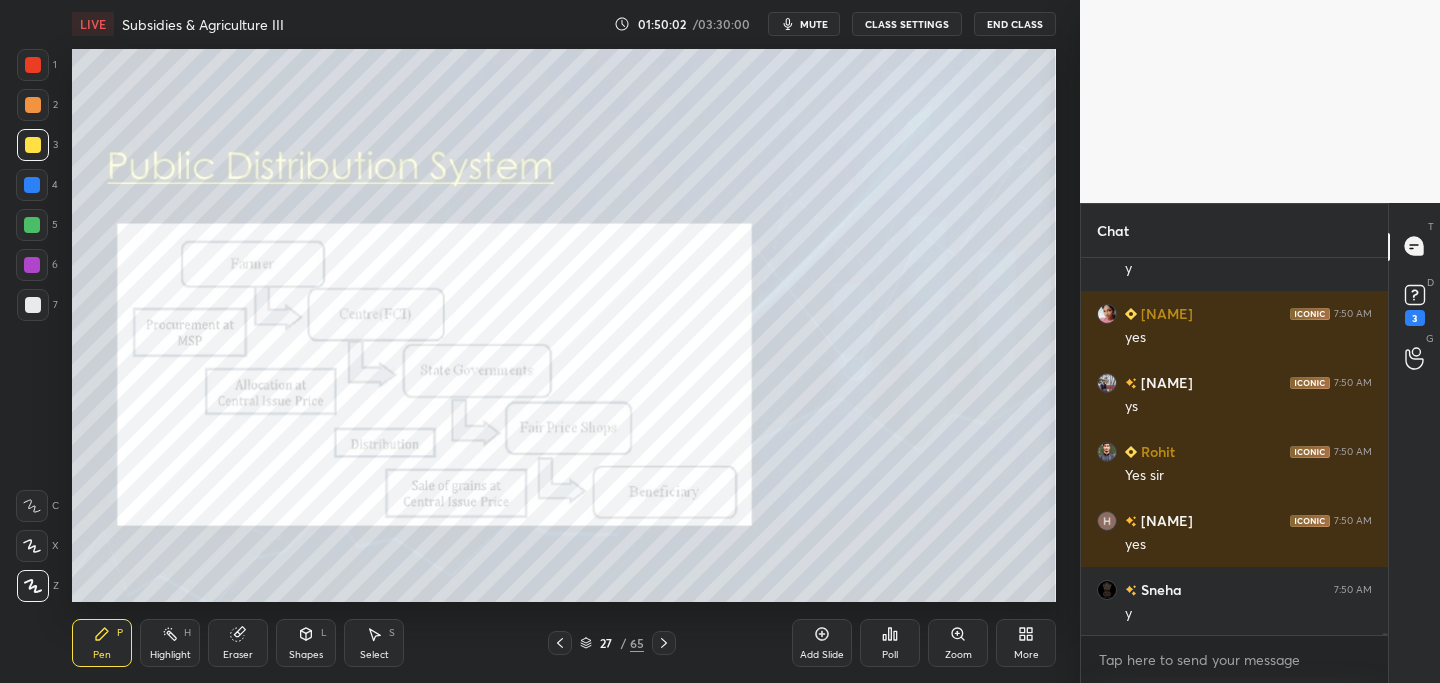 drag, startPoint x: 35, startPoint y: 63, endPoint x: 29, endPoint y: 72, distance: 10.816654 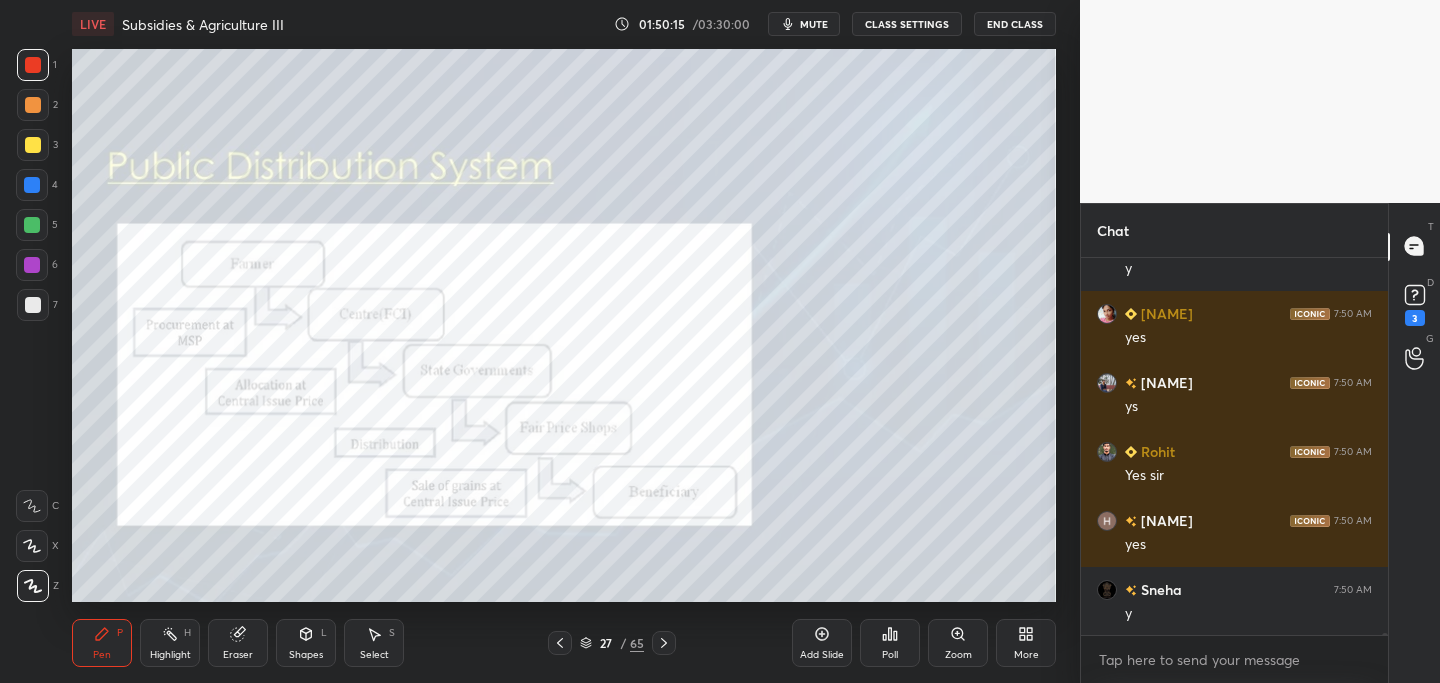 scroll, scrollTop: 93597, scrollLeft: 0, axis: vertical 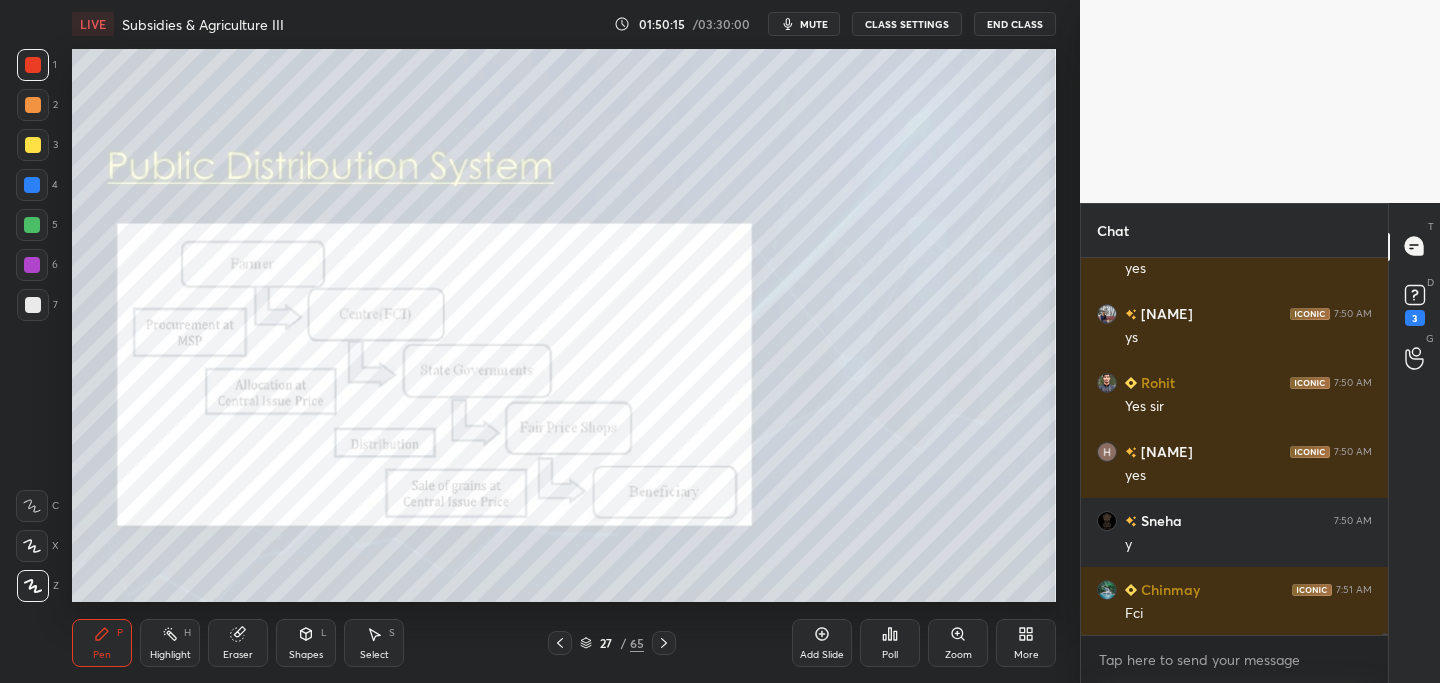 drag, startPoint x: 32, startPoint y: 145, endPoint x: 53, endPoint y: 147, distance: 21.095022 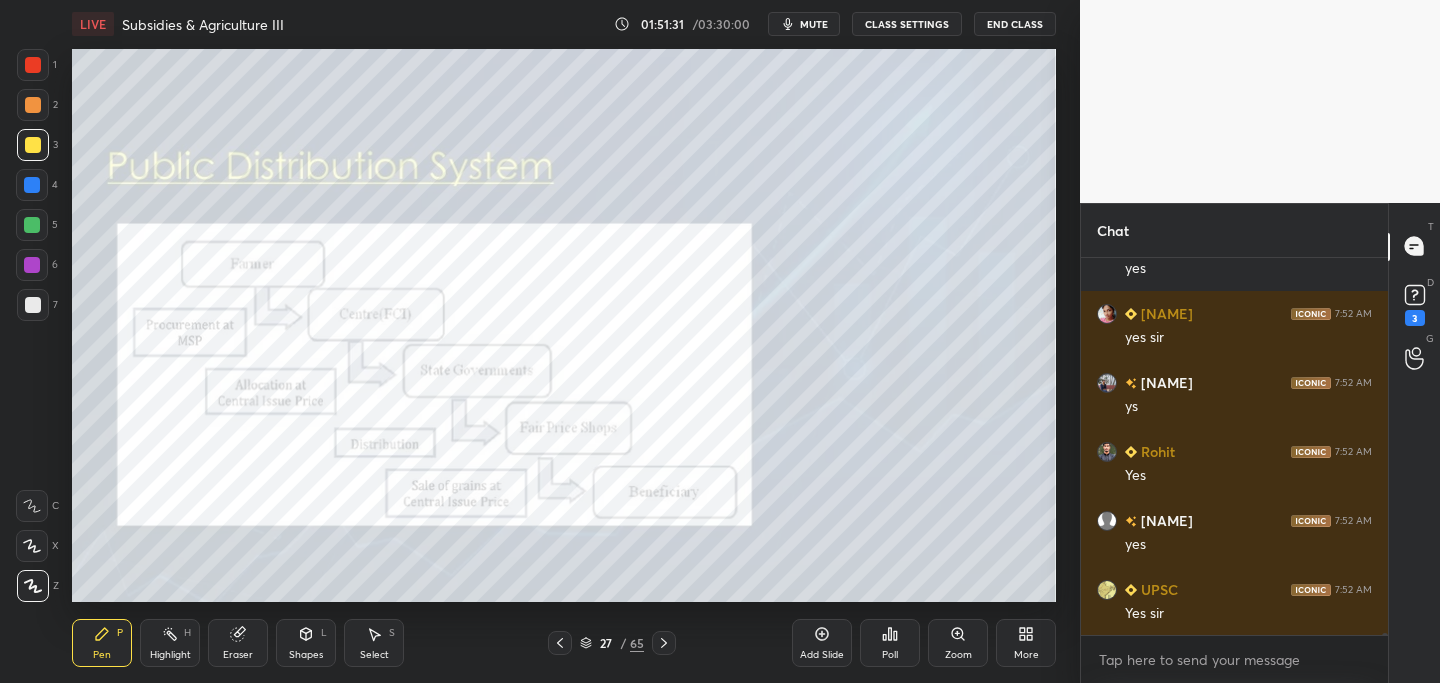 scroll, scrollTop: 94701, scrollLeft: 0, axis: vertical 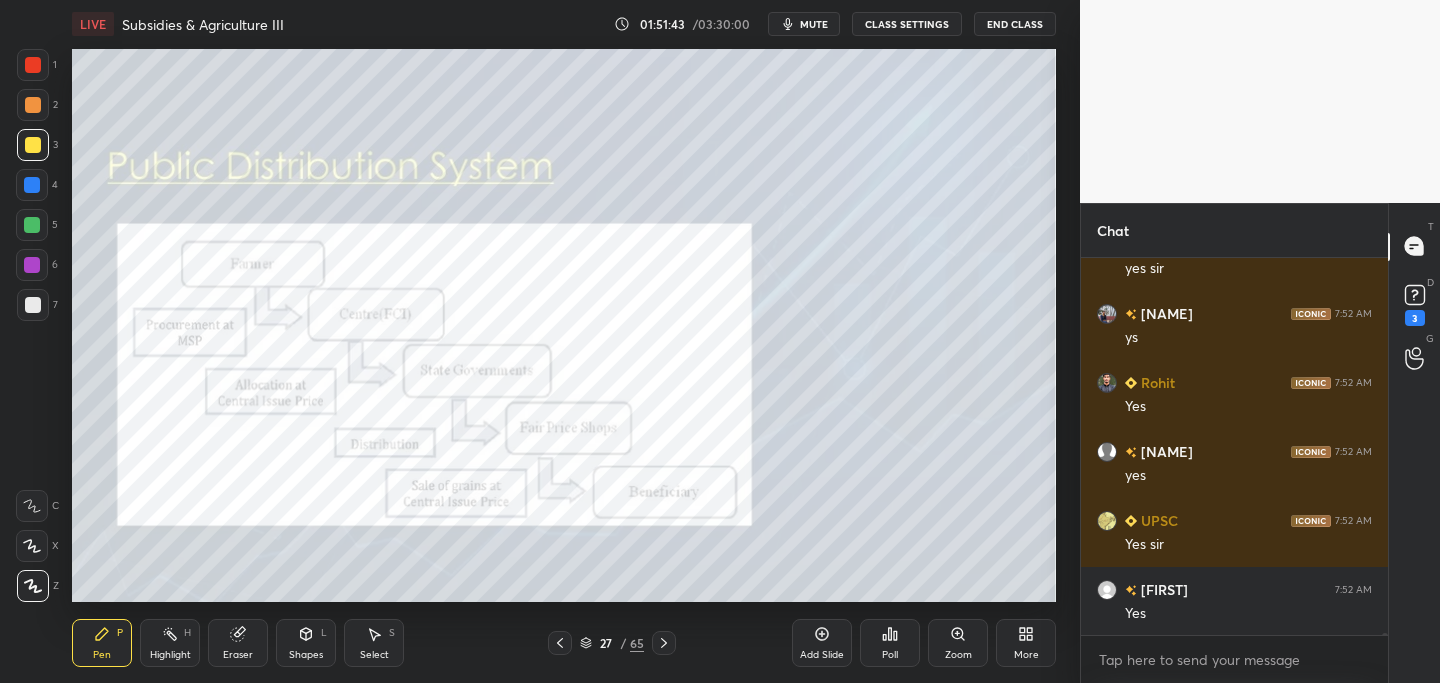 click at bounding box center [33, 65] 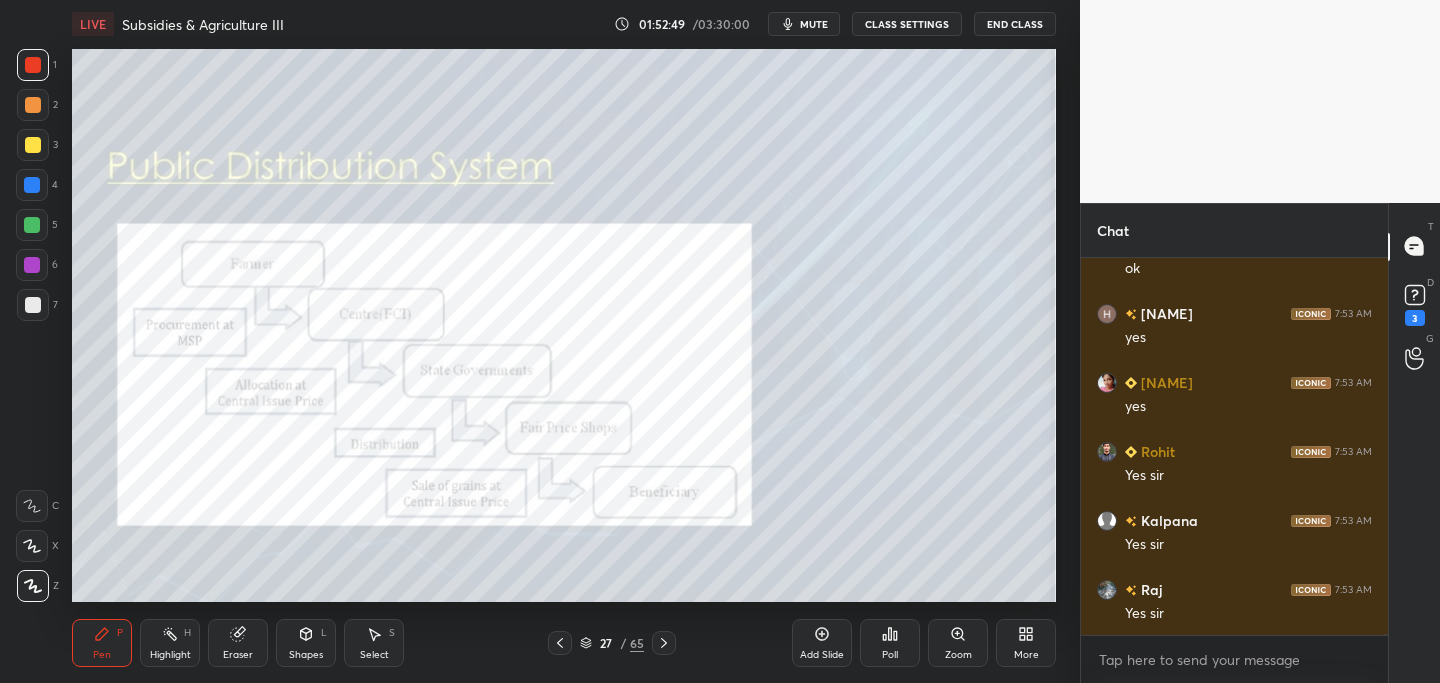 scroll, scrollTop: 95922, scrollLeft: 0, axis: vertical 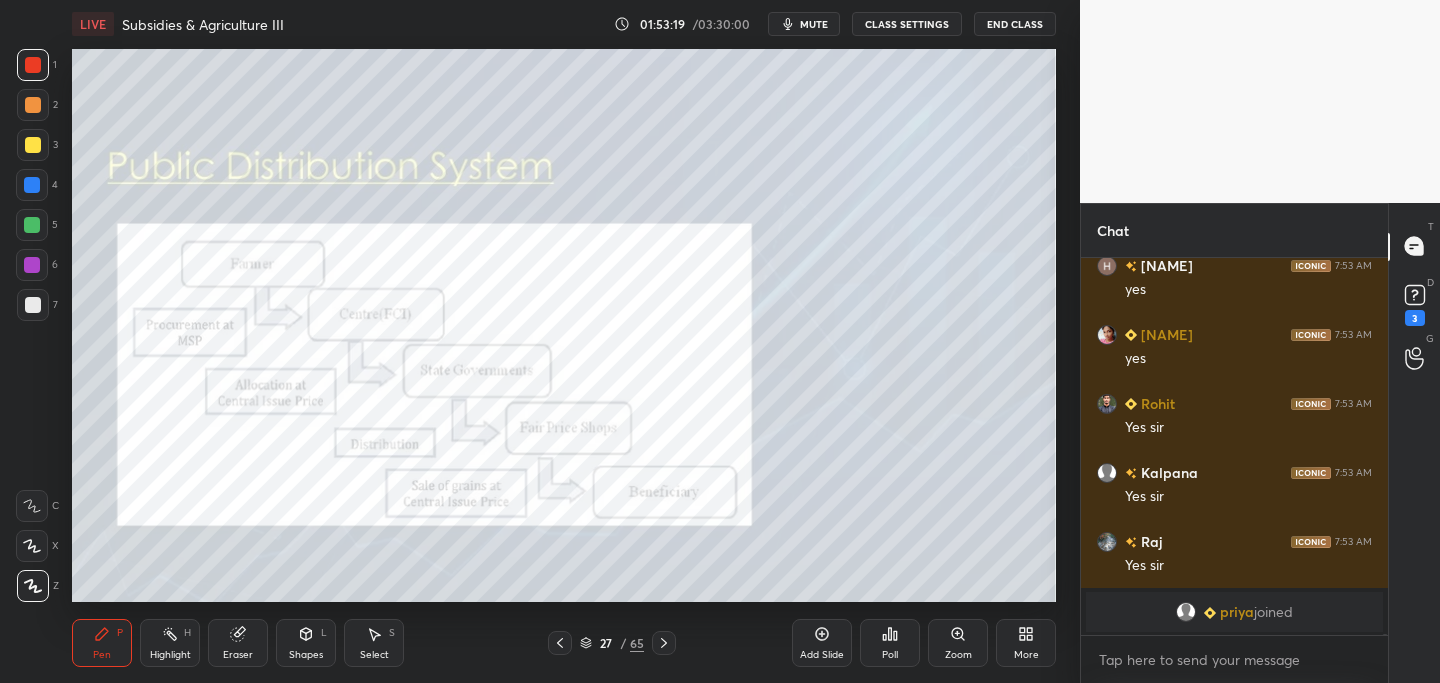 drag, startPoint x: 32, startPoint y: 139, endPoint x: 52, endPoint y: 137, distance: 20.09975 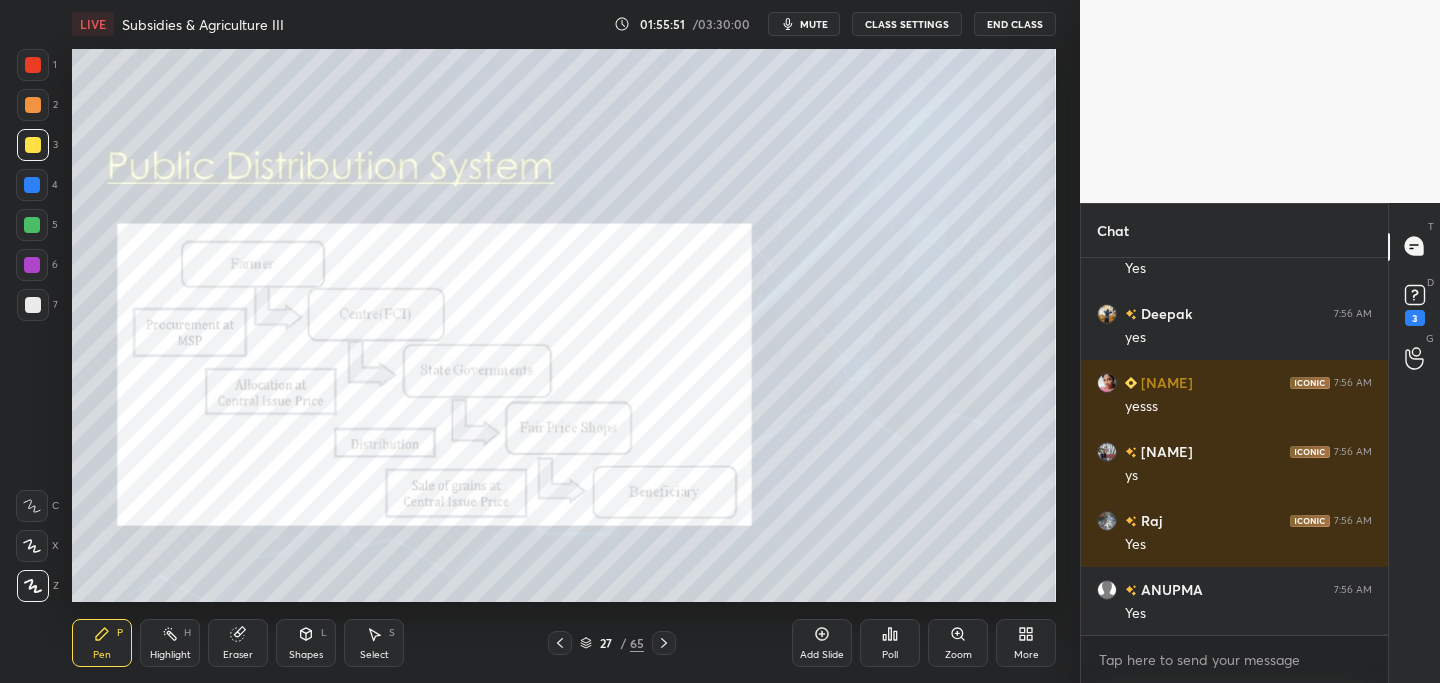 scroll, scrollTop: 97612, scrollLeft: 0, axis: vertical 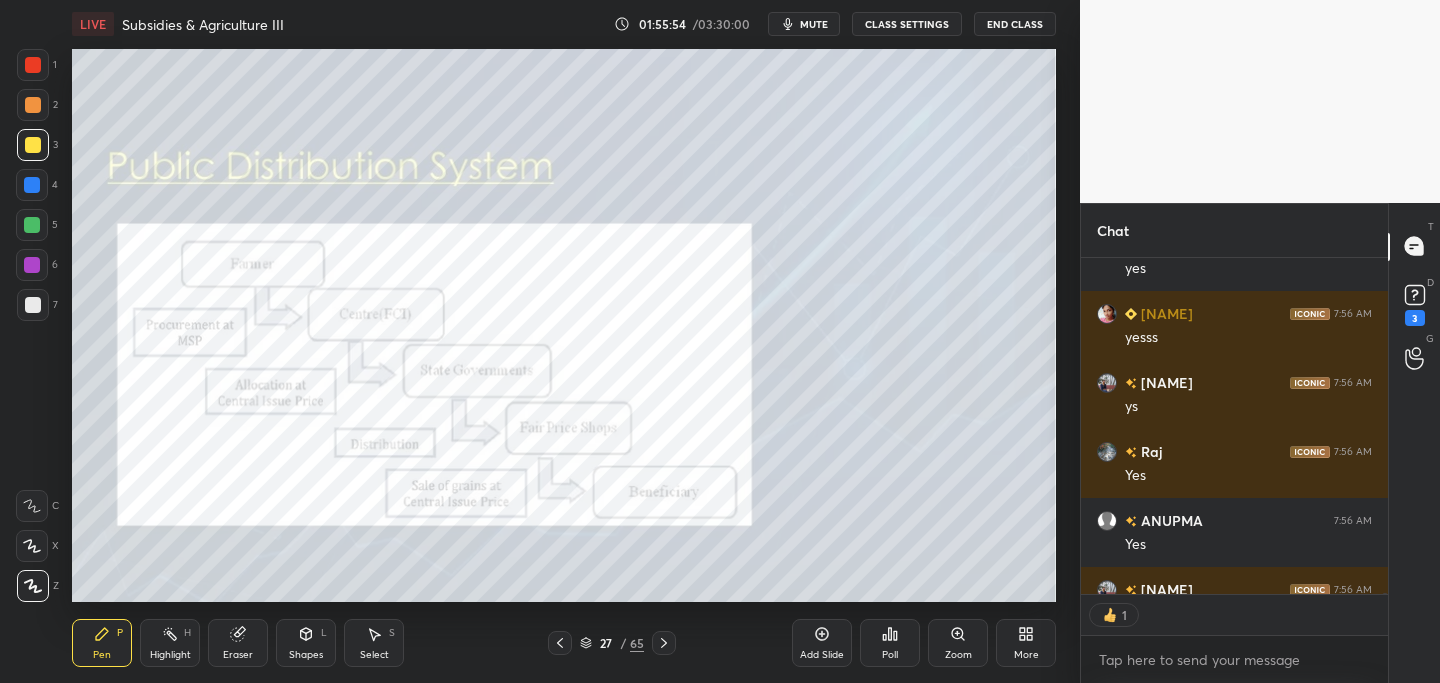 click 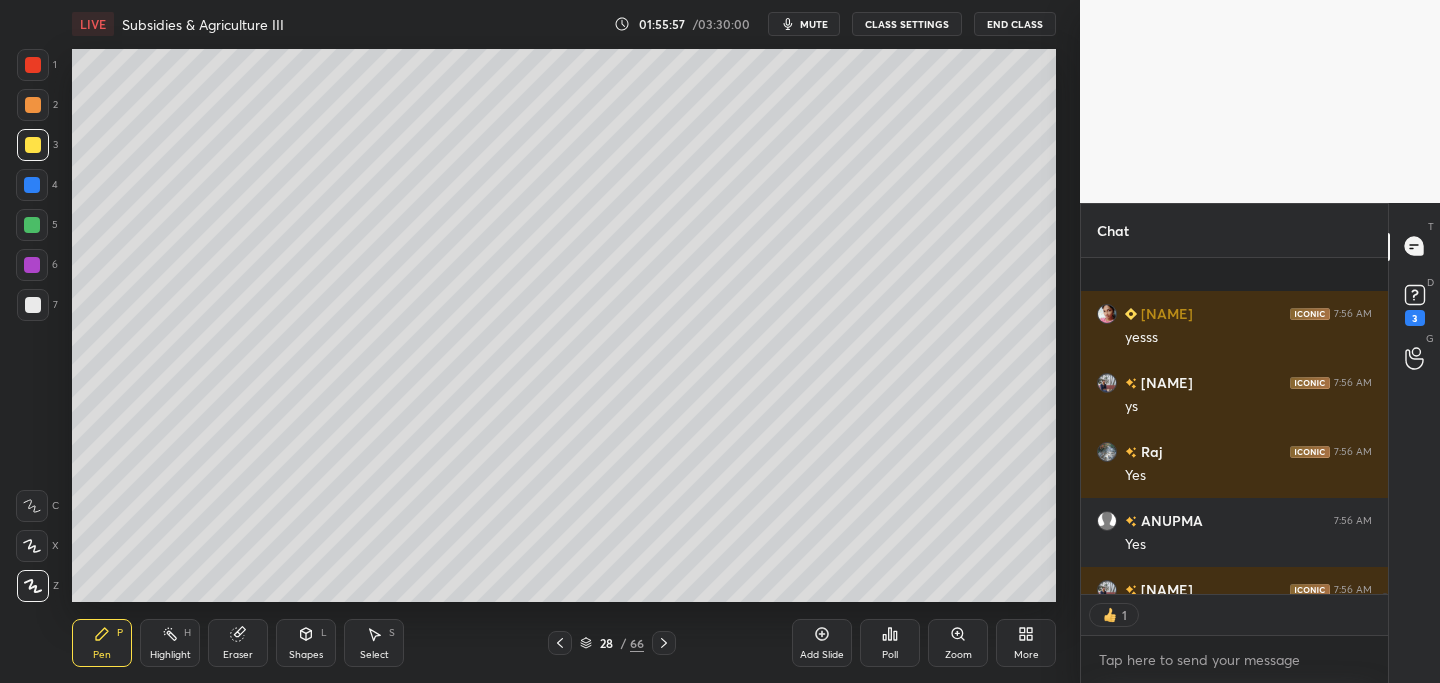 scroll, scrollTop: 97722, scrollLeft: 0, axis: vertical 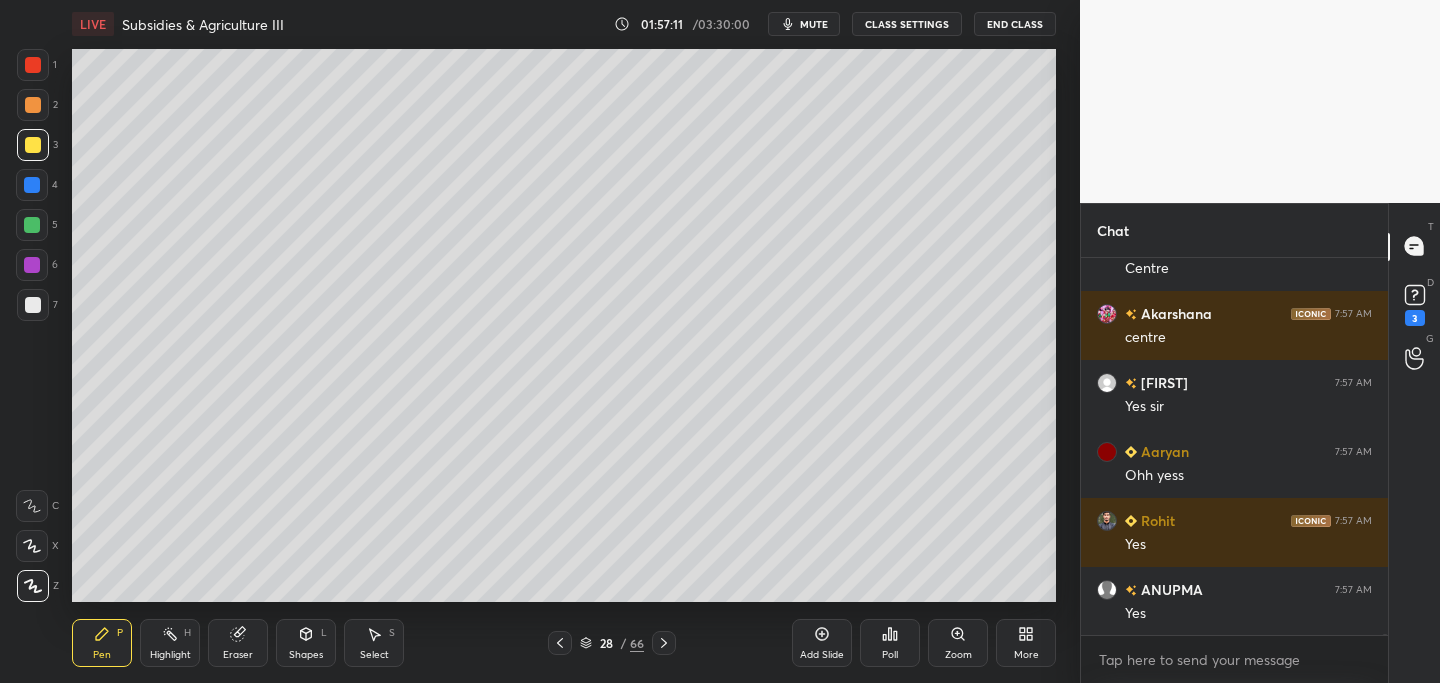 click 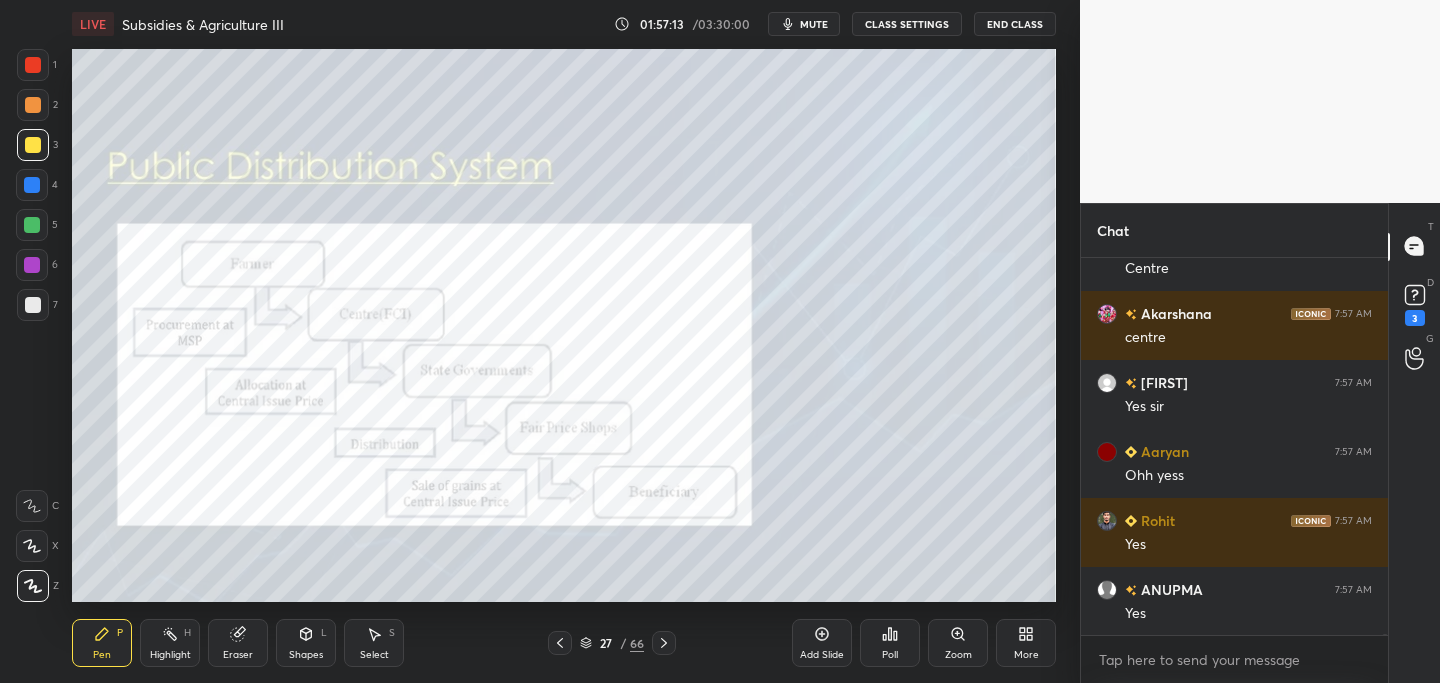 click 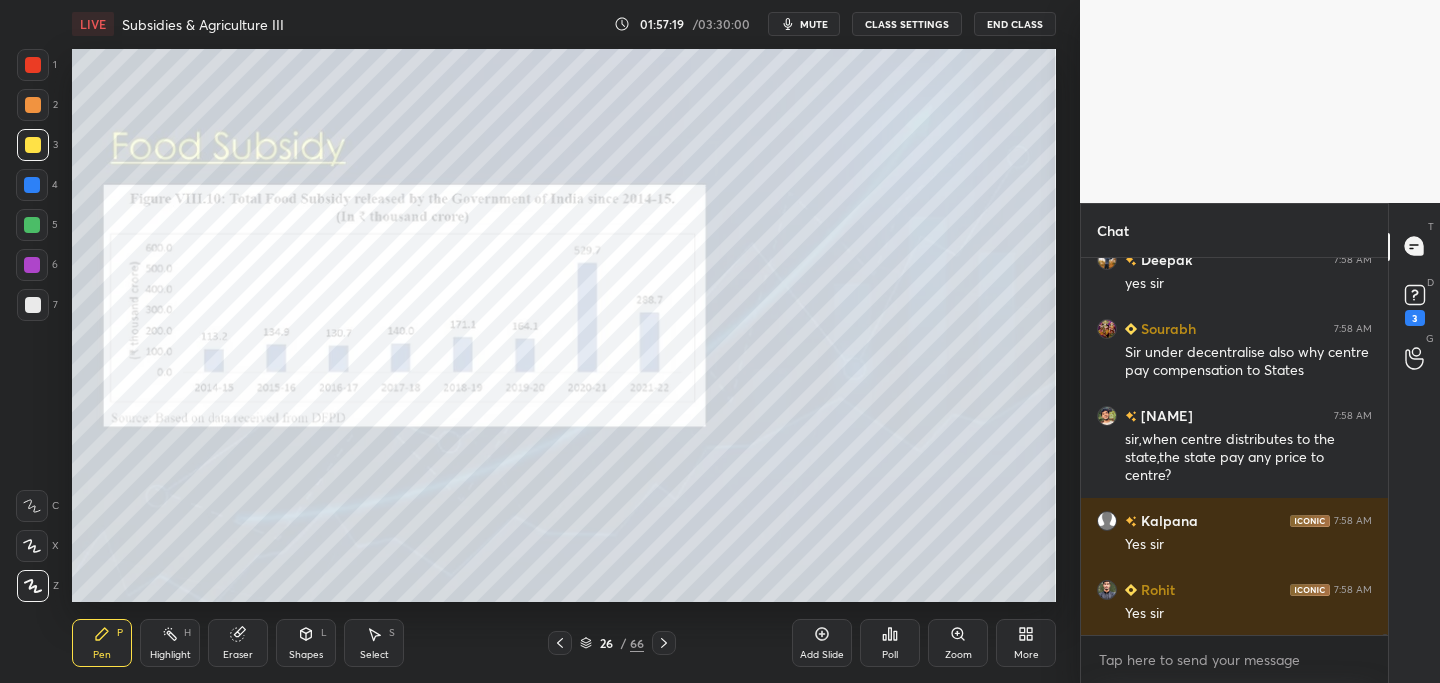 scroll, scrollTop: 99155, scrollLeft: 0, axis: vertical 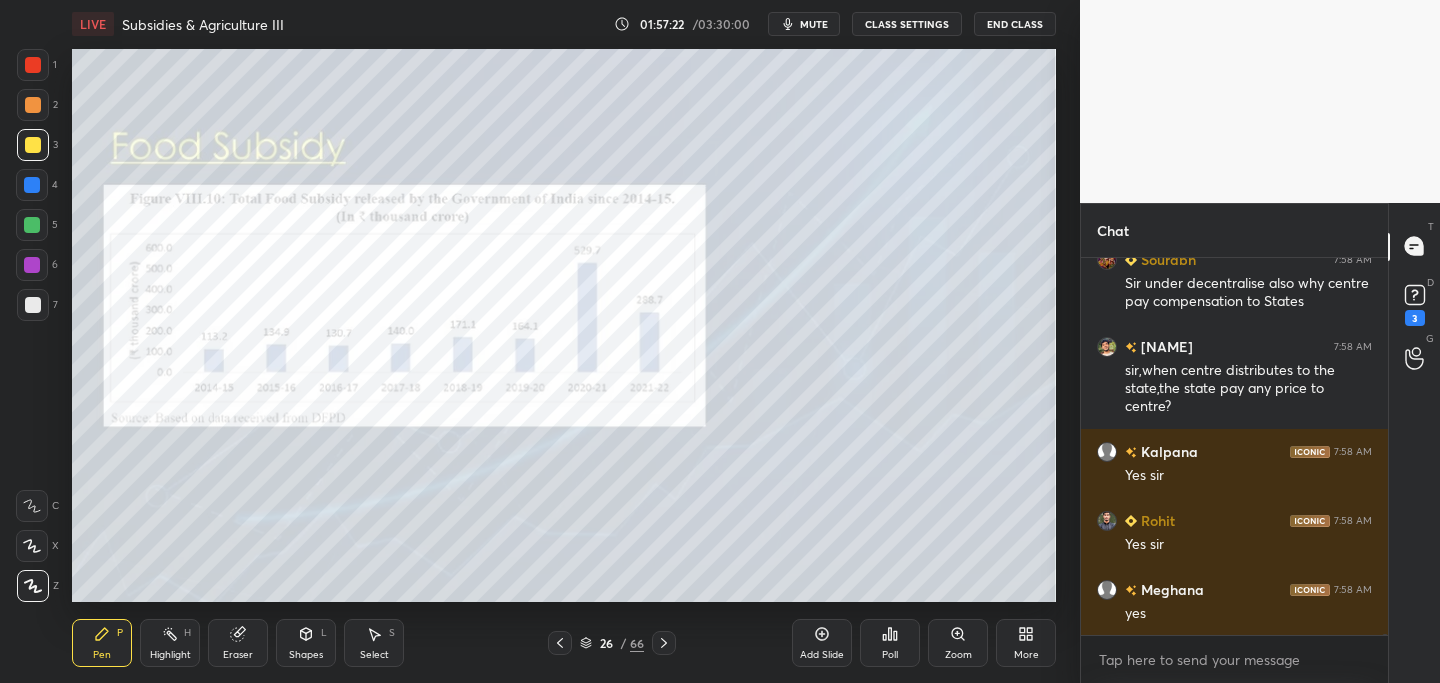 click 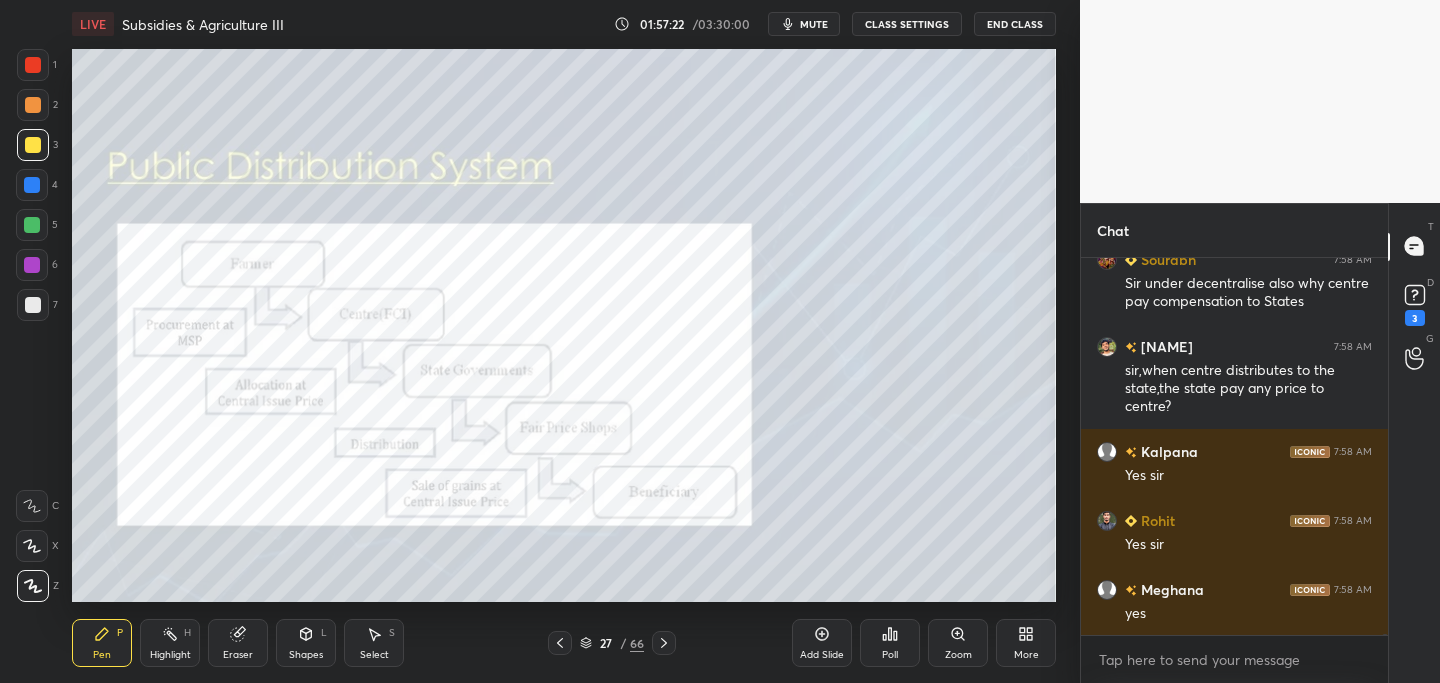 click 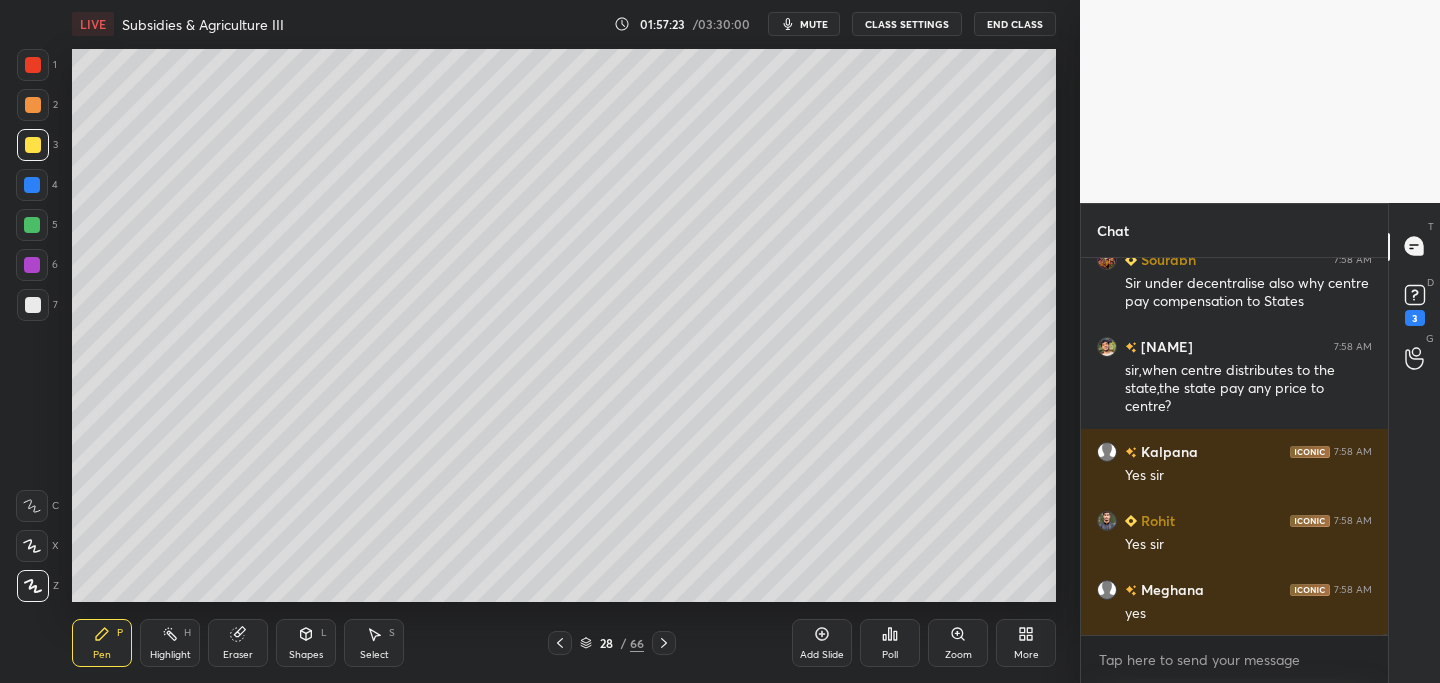 click 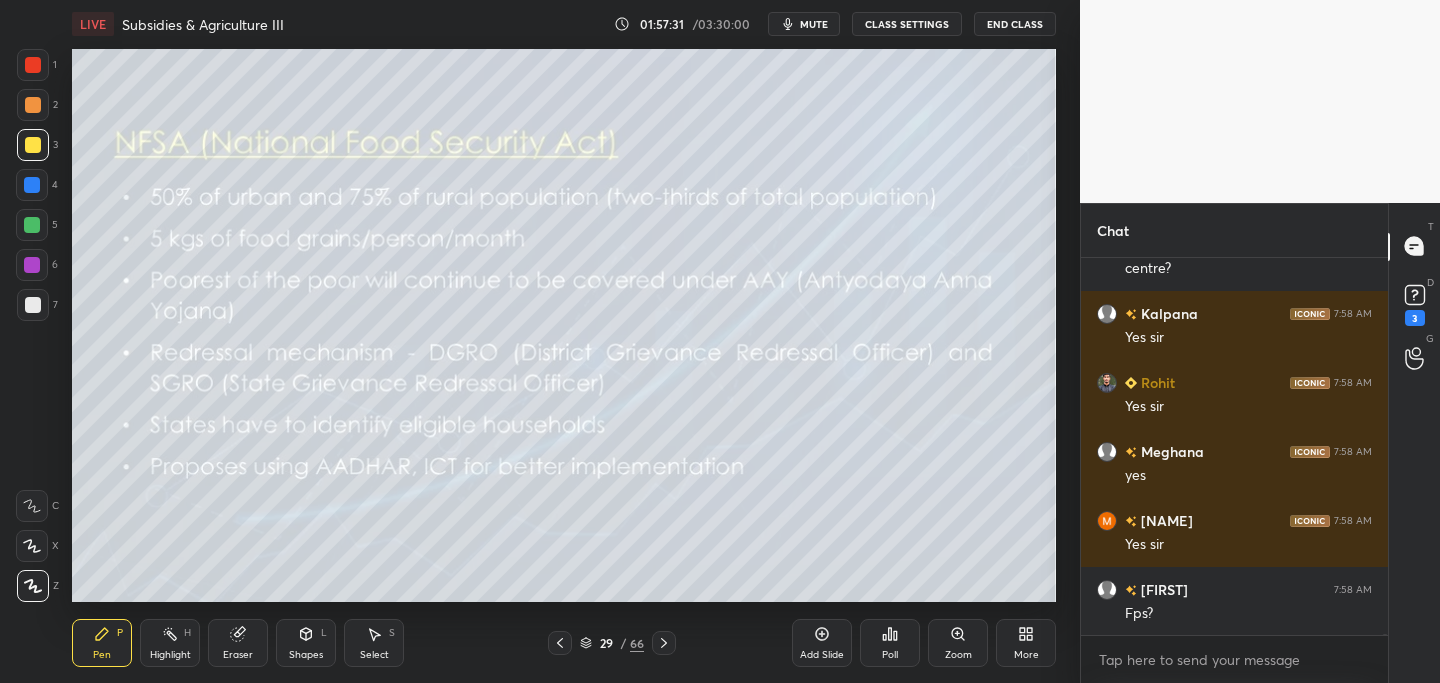 scroll, scrollTop: 99362, scrollLeft: 0, axis: vertical 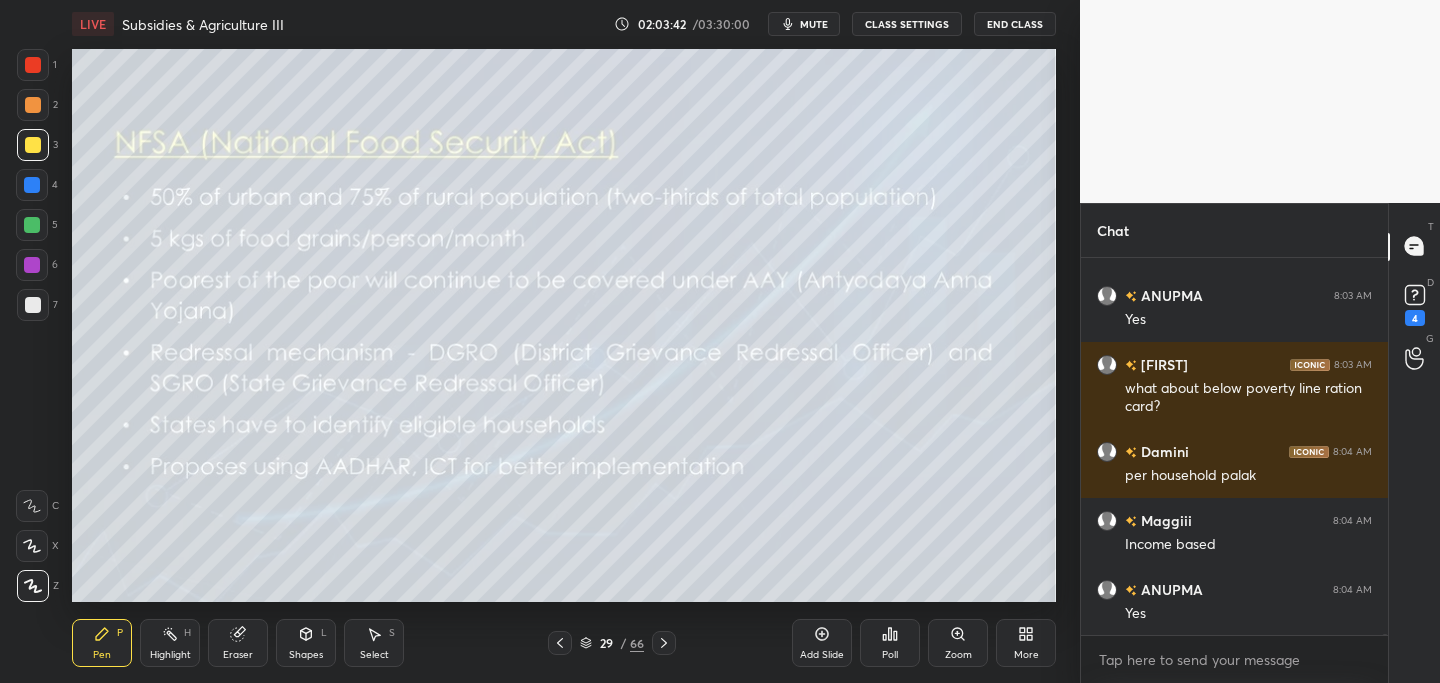 click 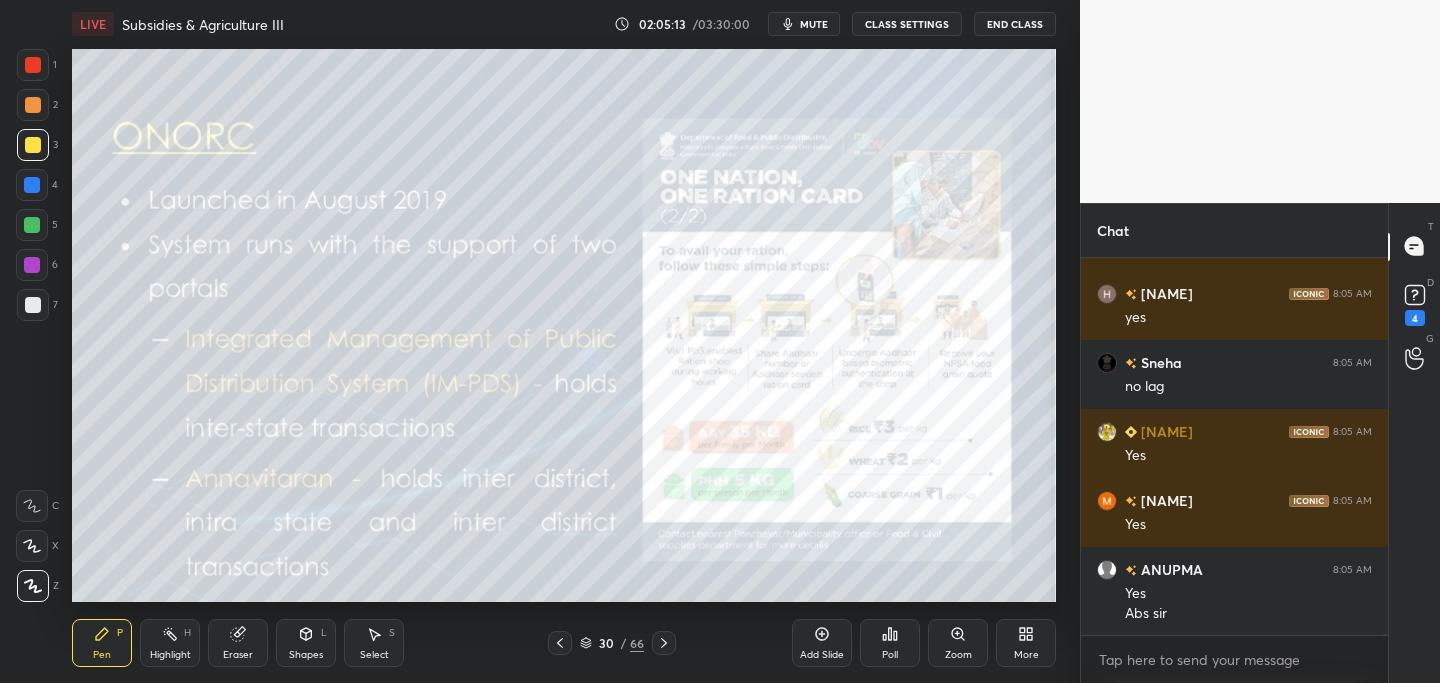 scroll, scrollTop: 103075, scrollLeft: 0, axis: vertical 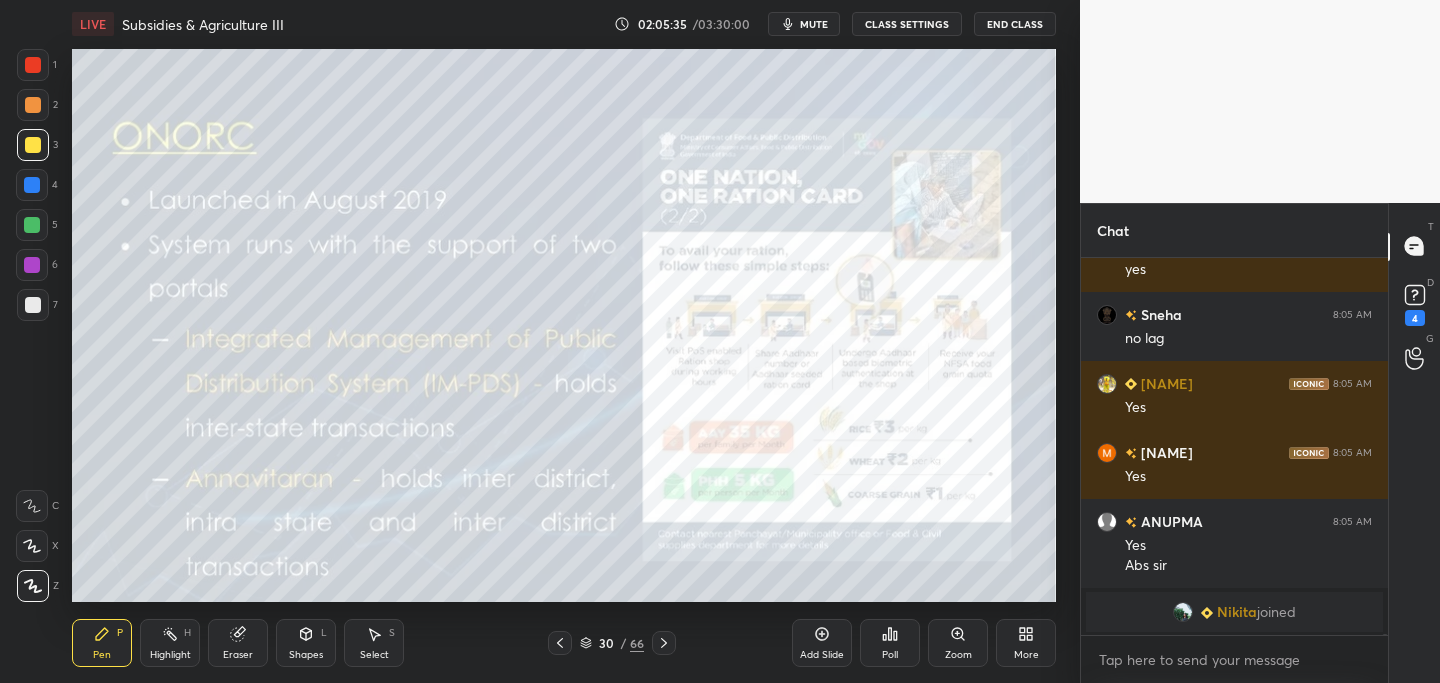 click 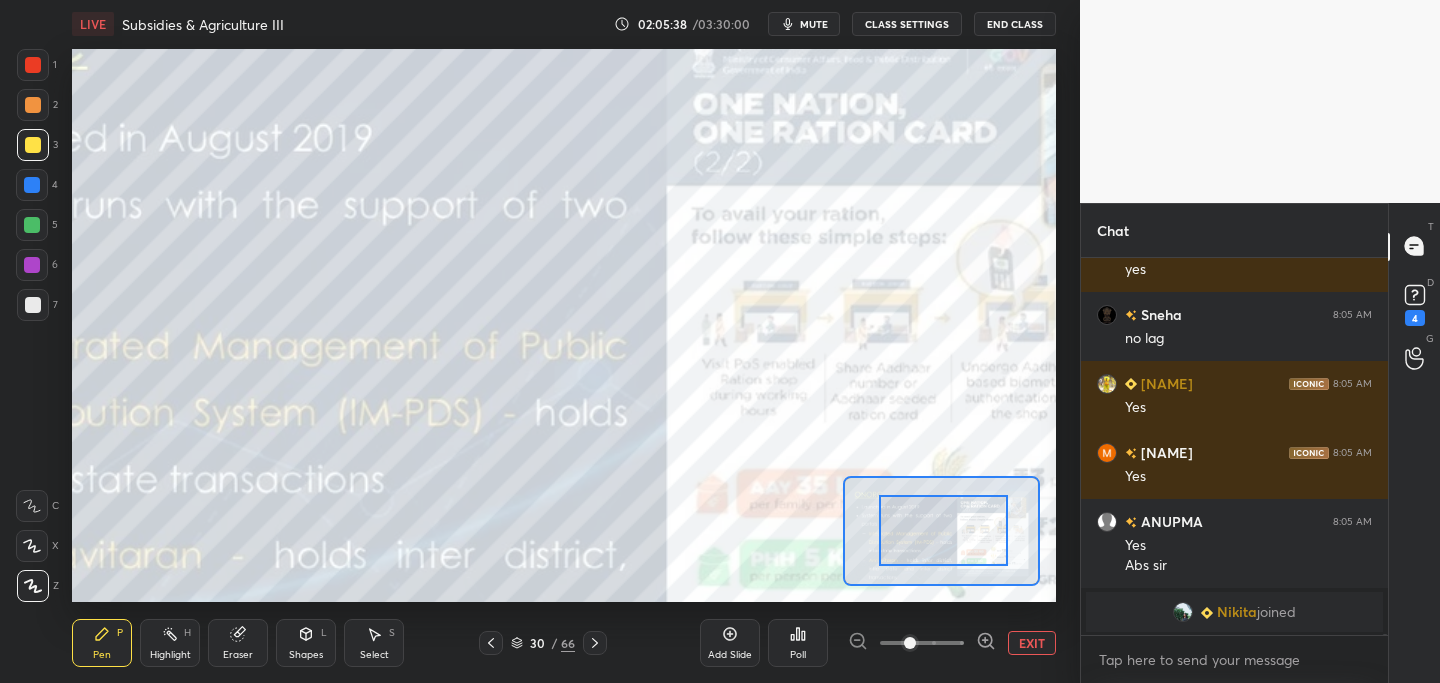 drag, startPoint x: 940, startPoint y: 531, endPoint x: 974, endPoint y: 518, distance: 36.40055 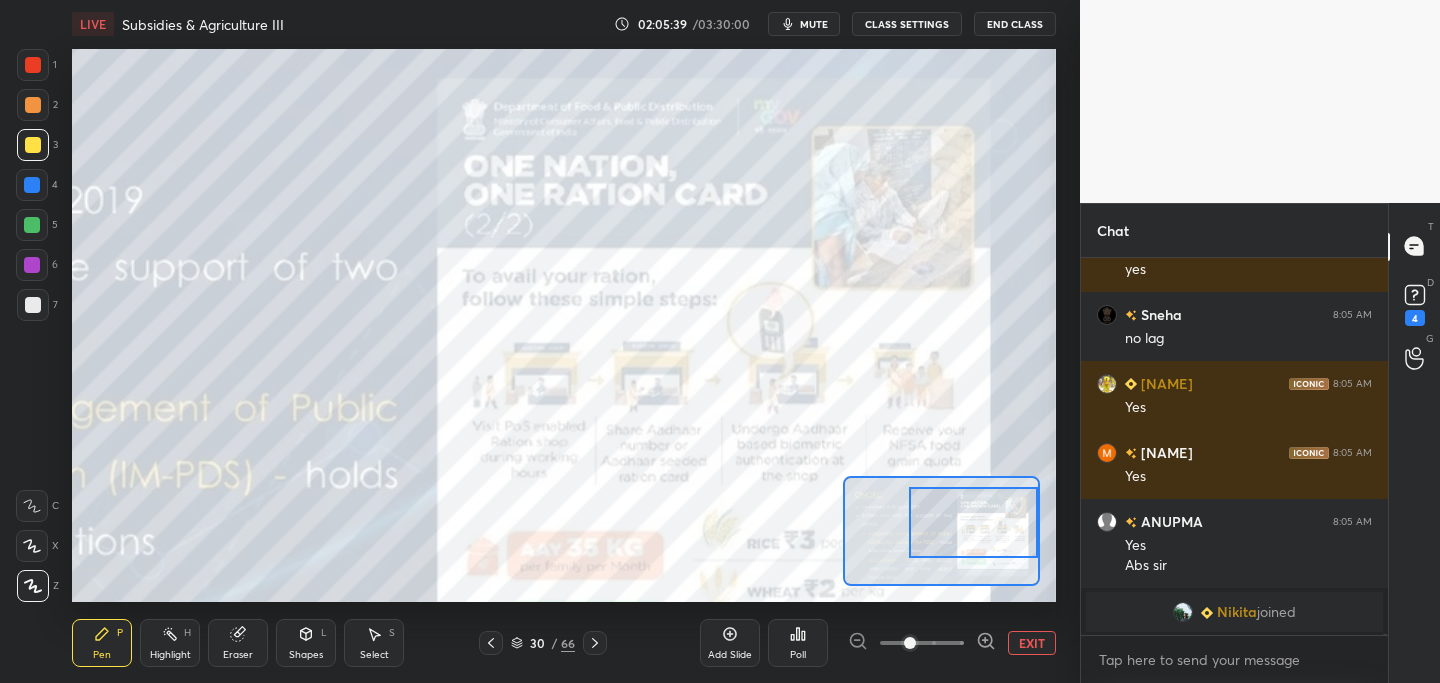 drag, startPoint x: 960, startPoint y: 523, endPoint x: 994, endPoint y: 514, distance: 35.17101 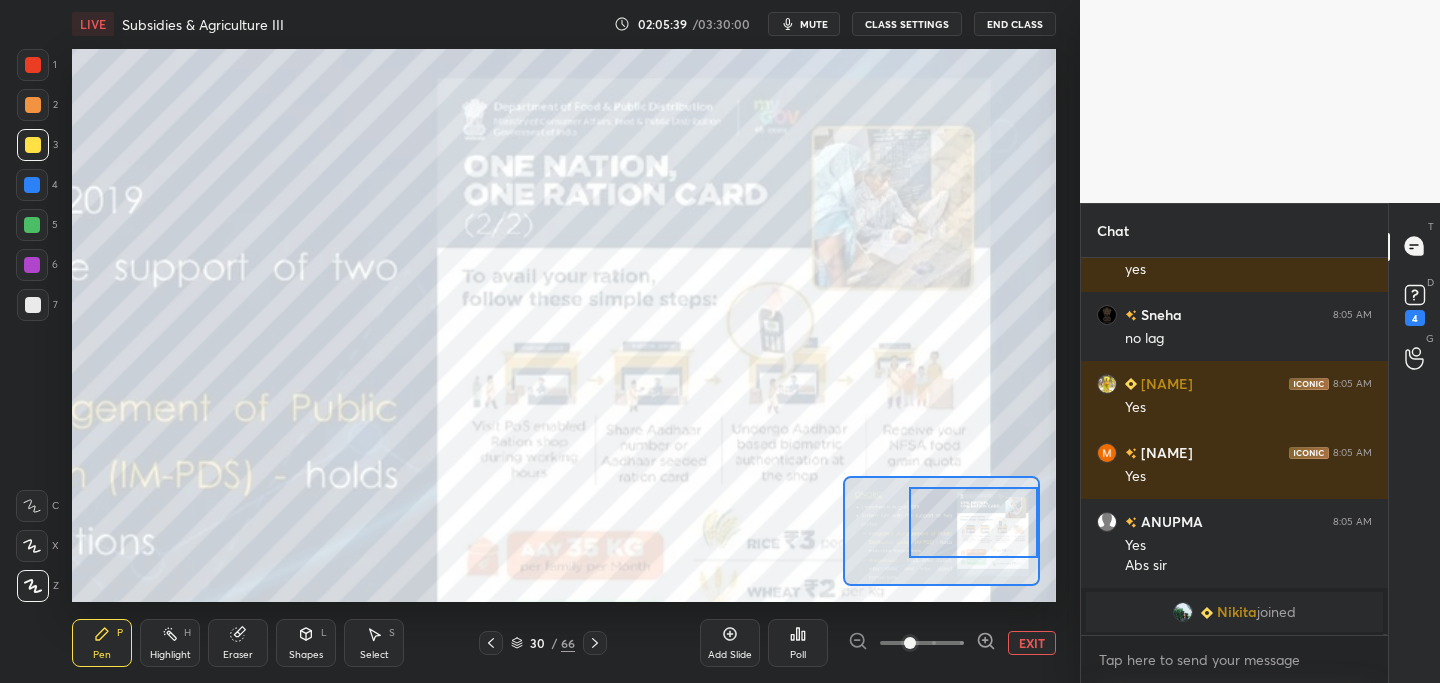 click at bounding box center [973, 522] 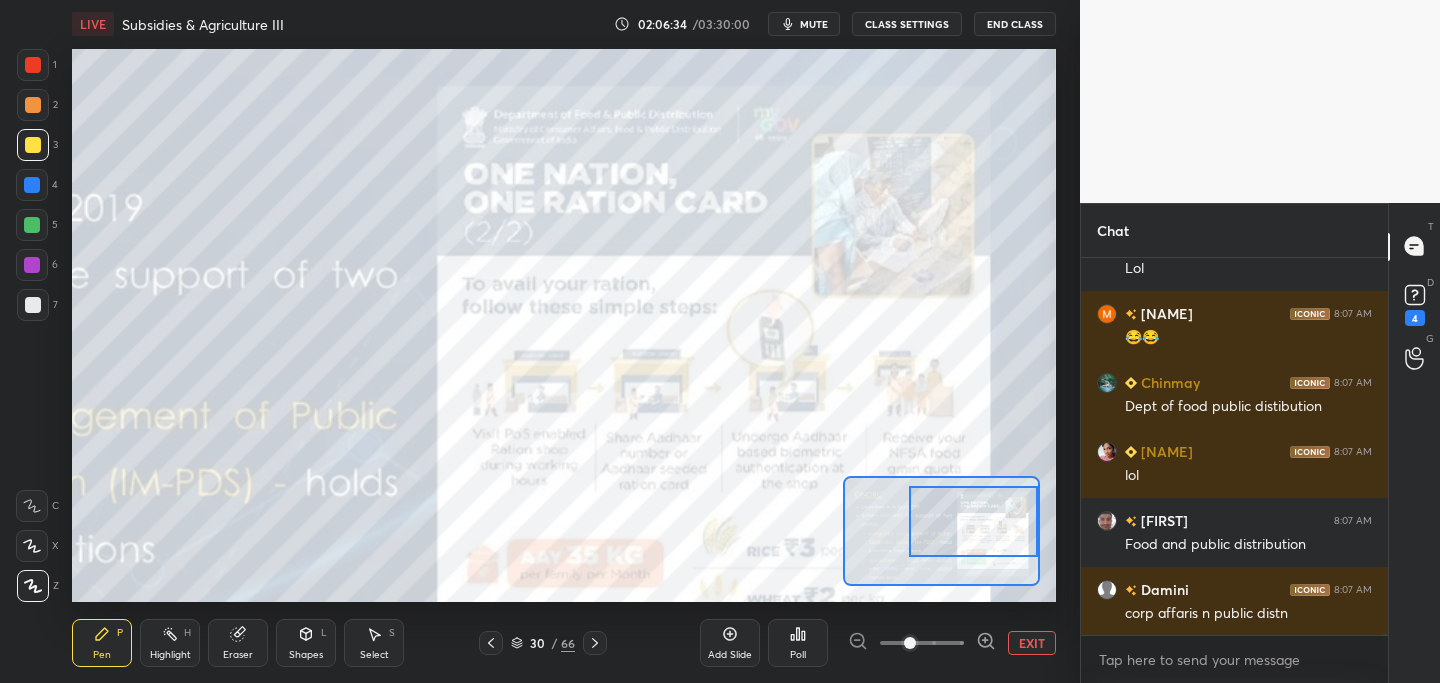 scroll, scrollTop: 103958, scrollLeft: 0, axis: vertical 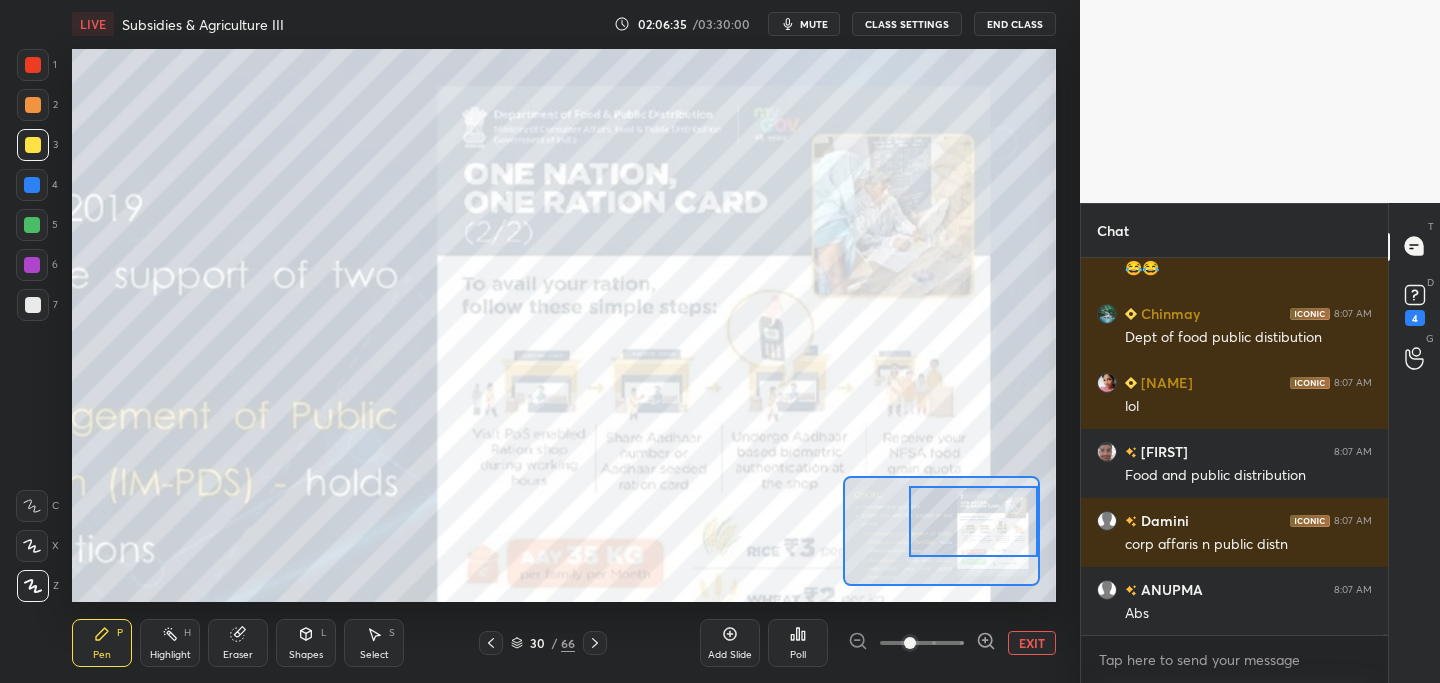 click 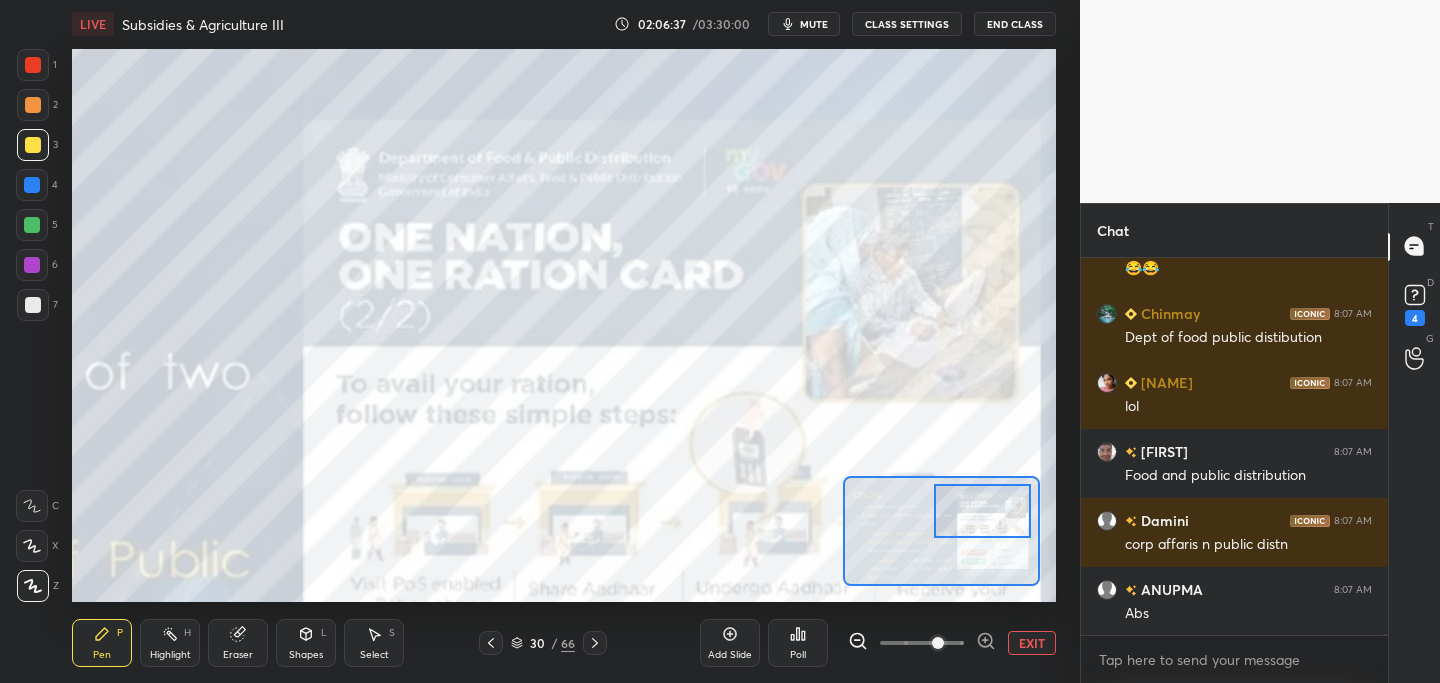 click at bounding box center [982, 510] 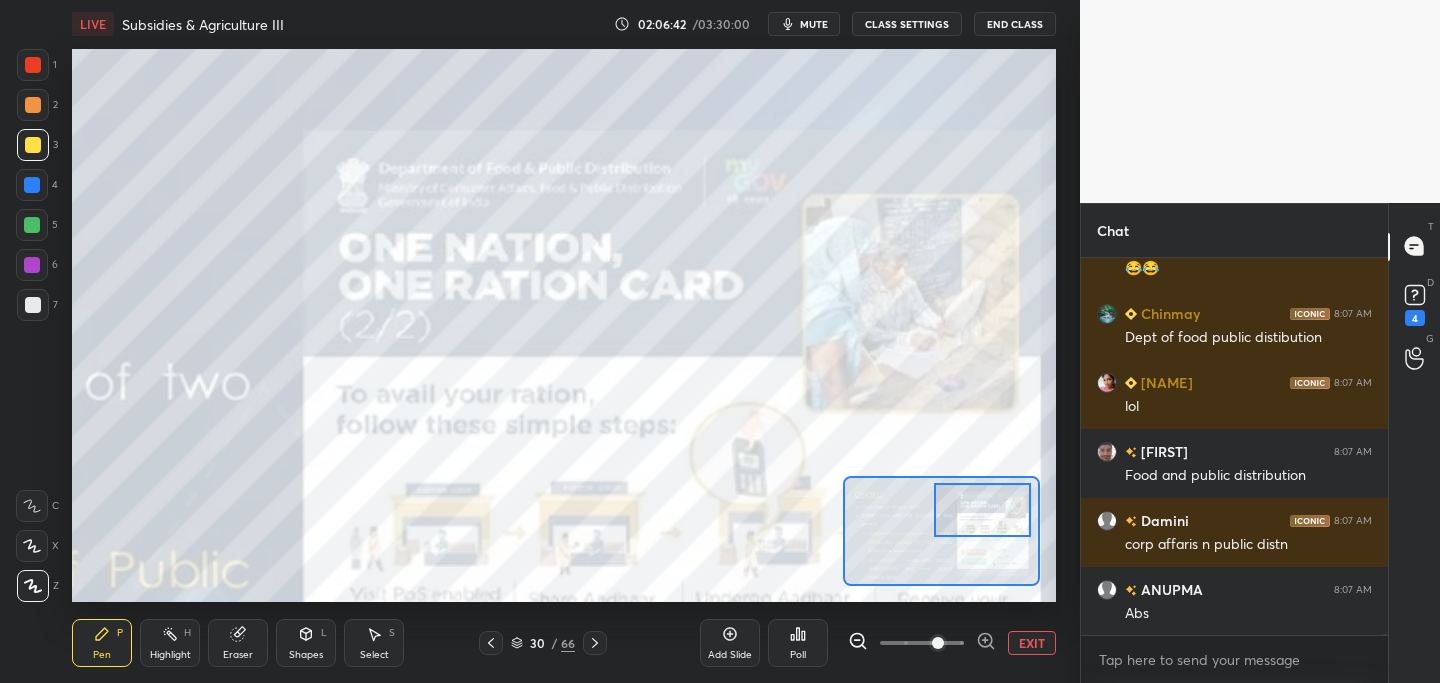 click 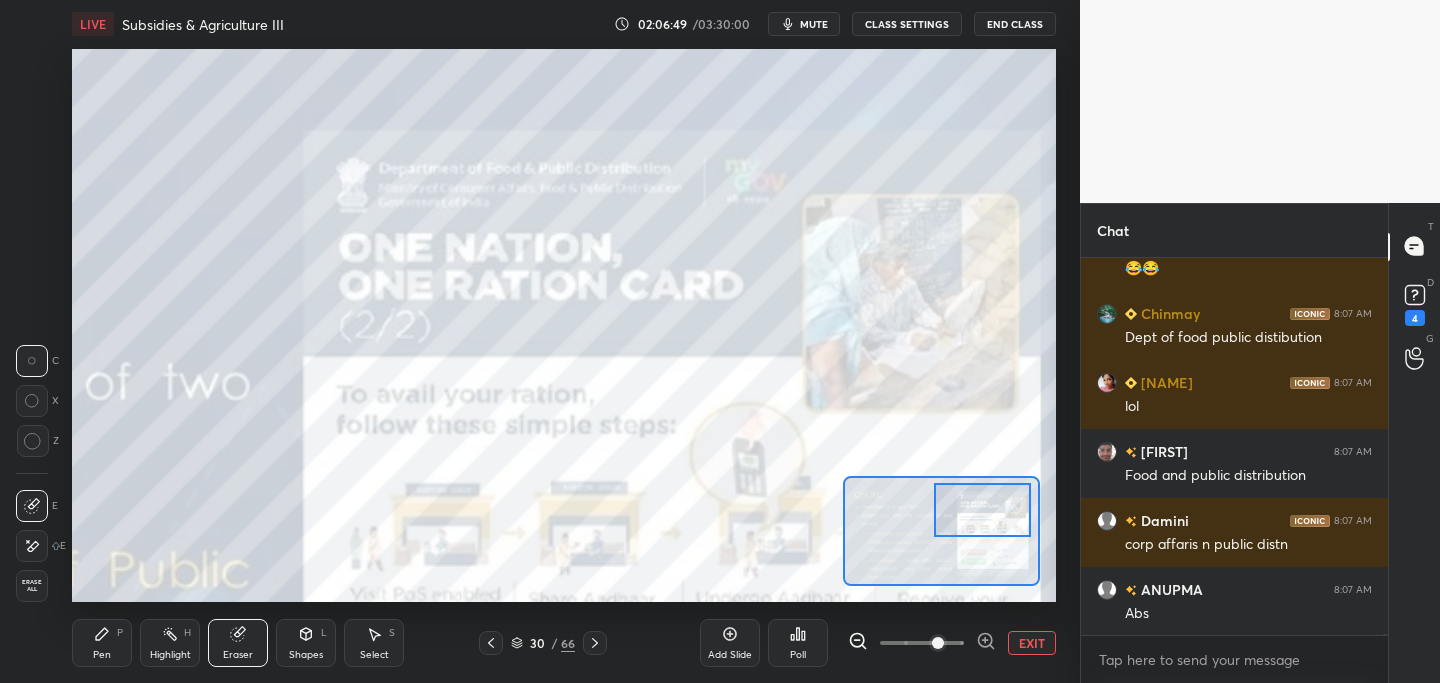scroll, scrollTop: 104027, scrollLeft: 0, axis: vertical 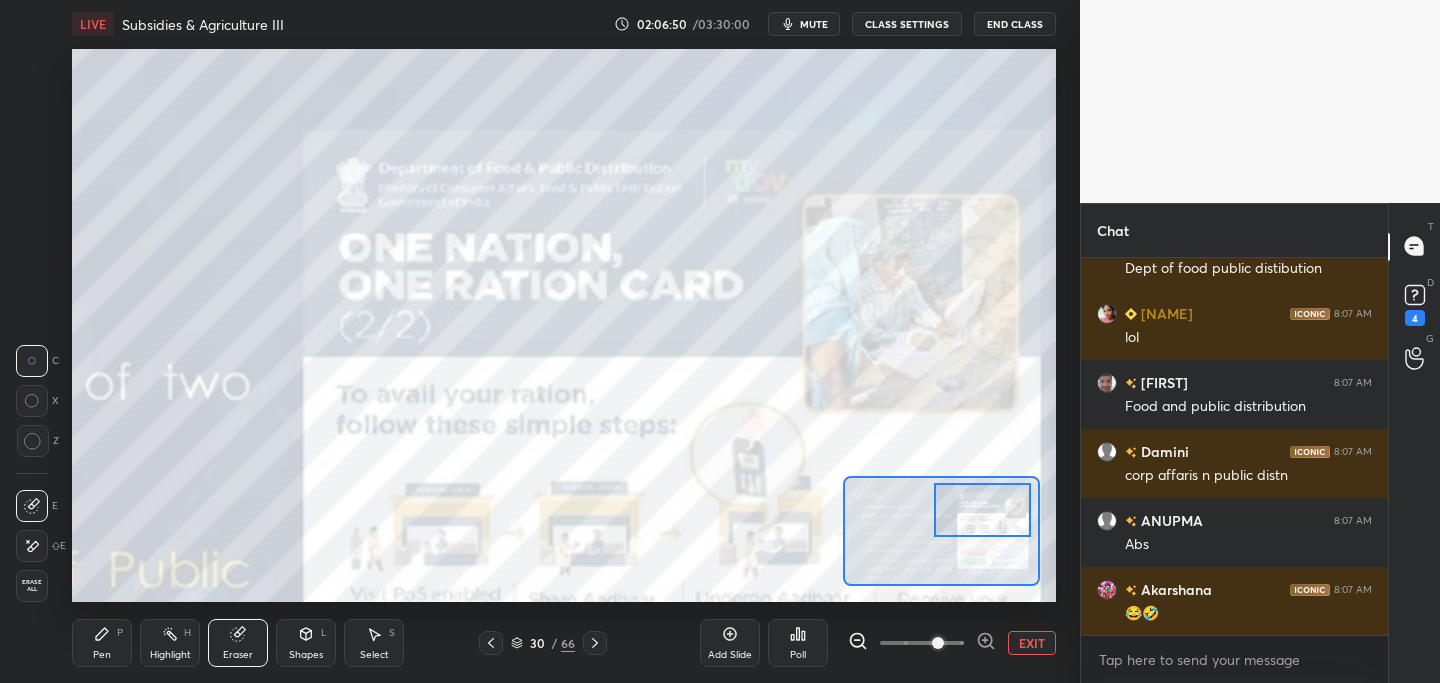 click on "Pen P" at bounding box center [102, 643] 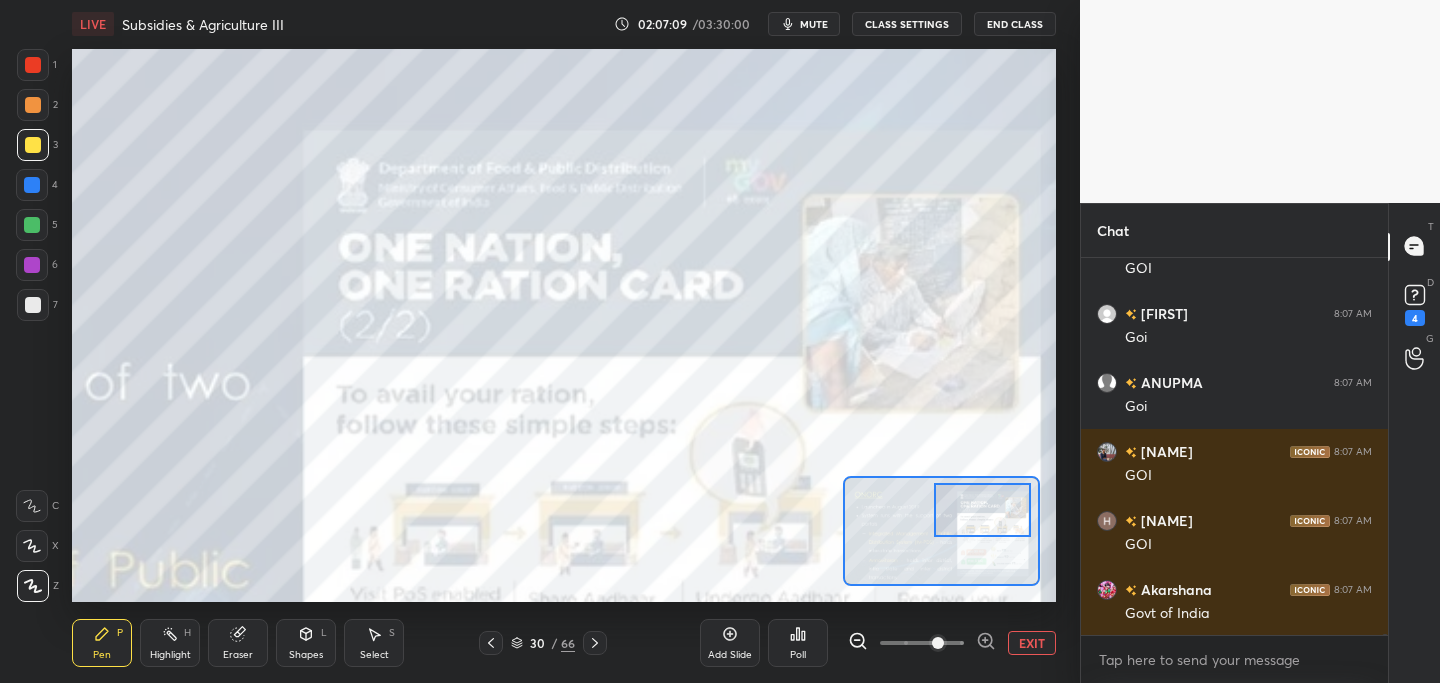 scroll, scrollTop: 104579, scrollLeft: 0, axis: vertical 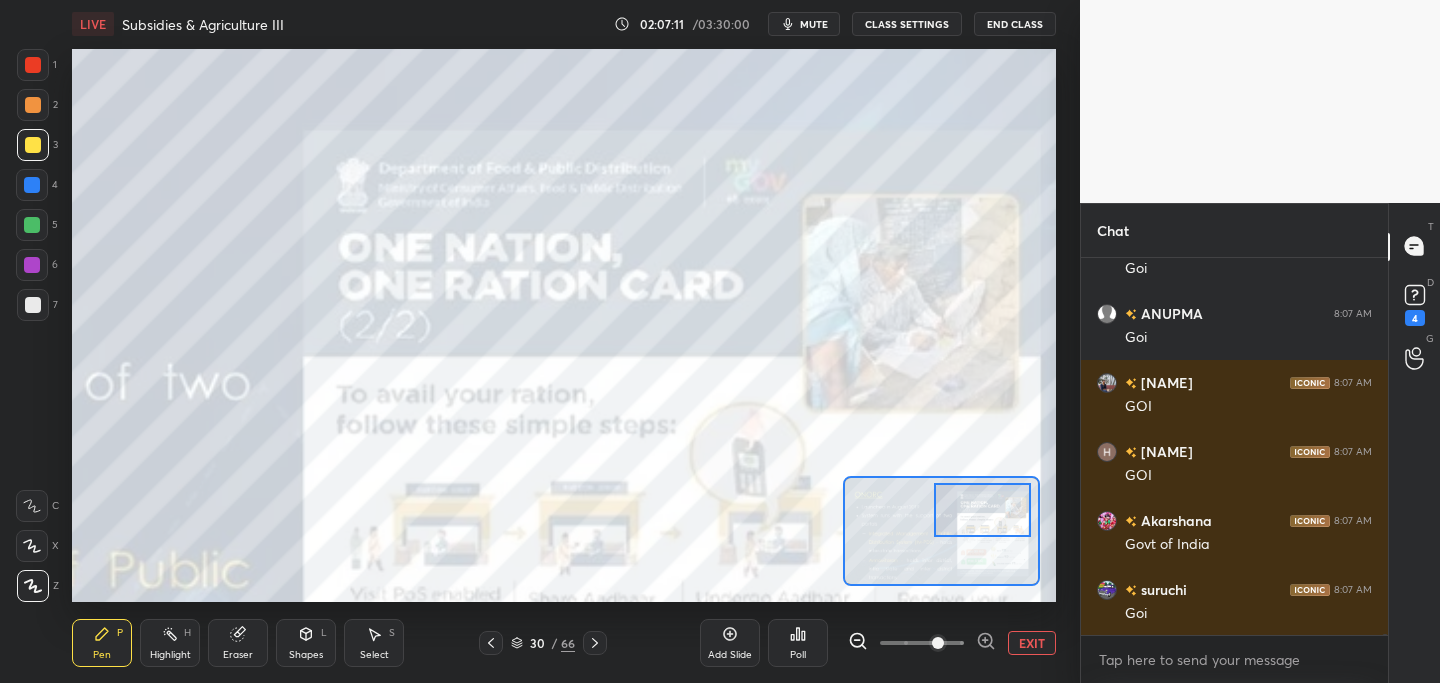 click on "EXIT" at bounding box center (1032, 643) 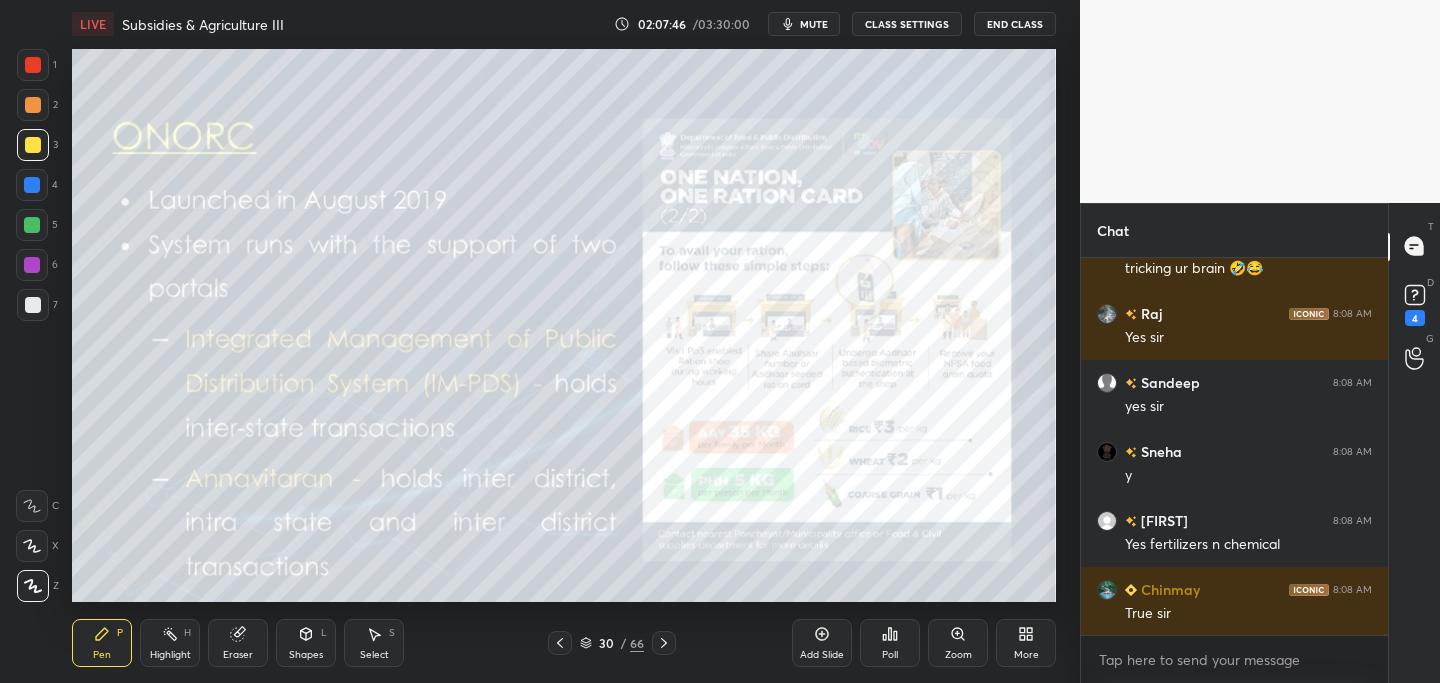 scroll, scrollTop: 105545, scrollLeft: 0, axis: vertical 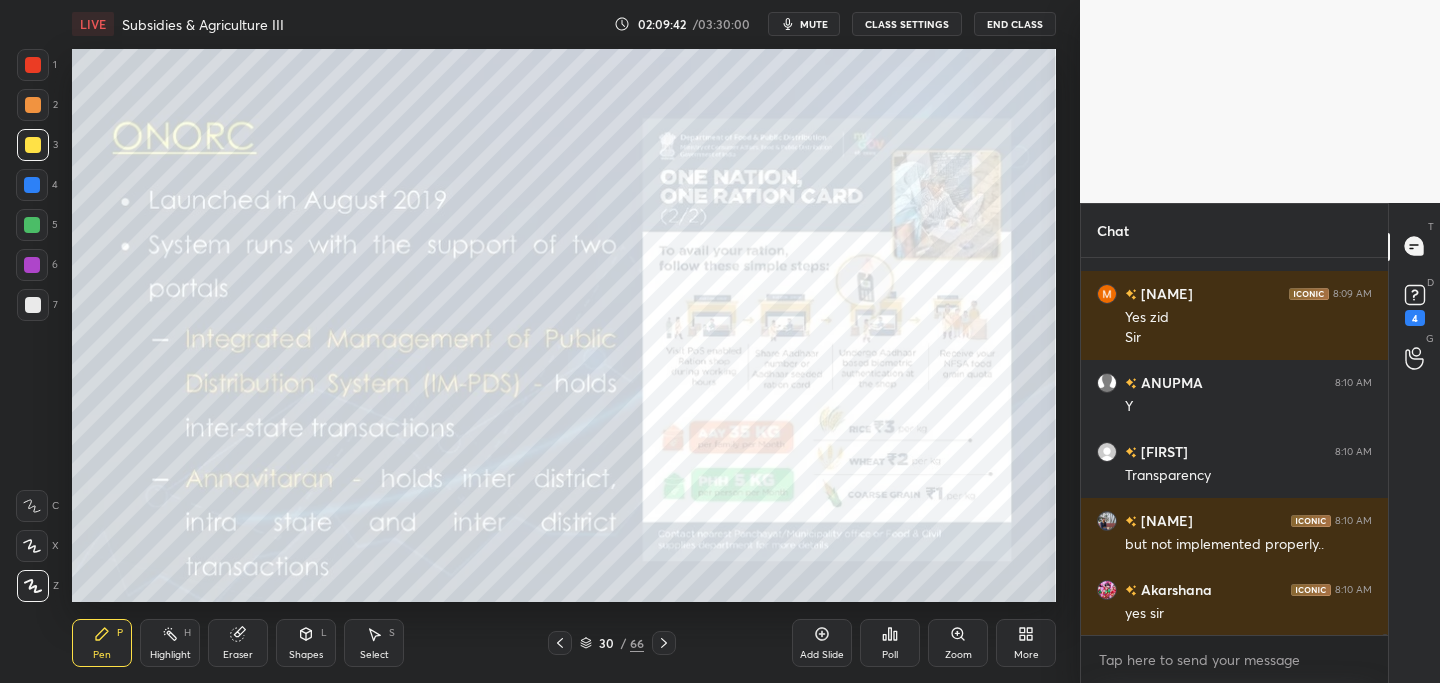 click 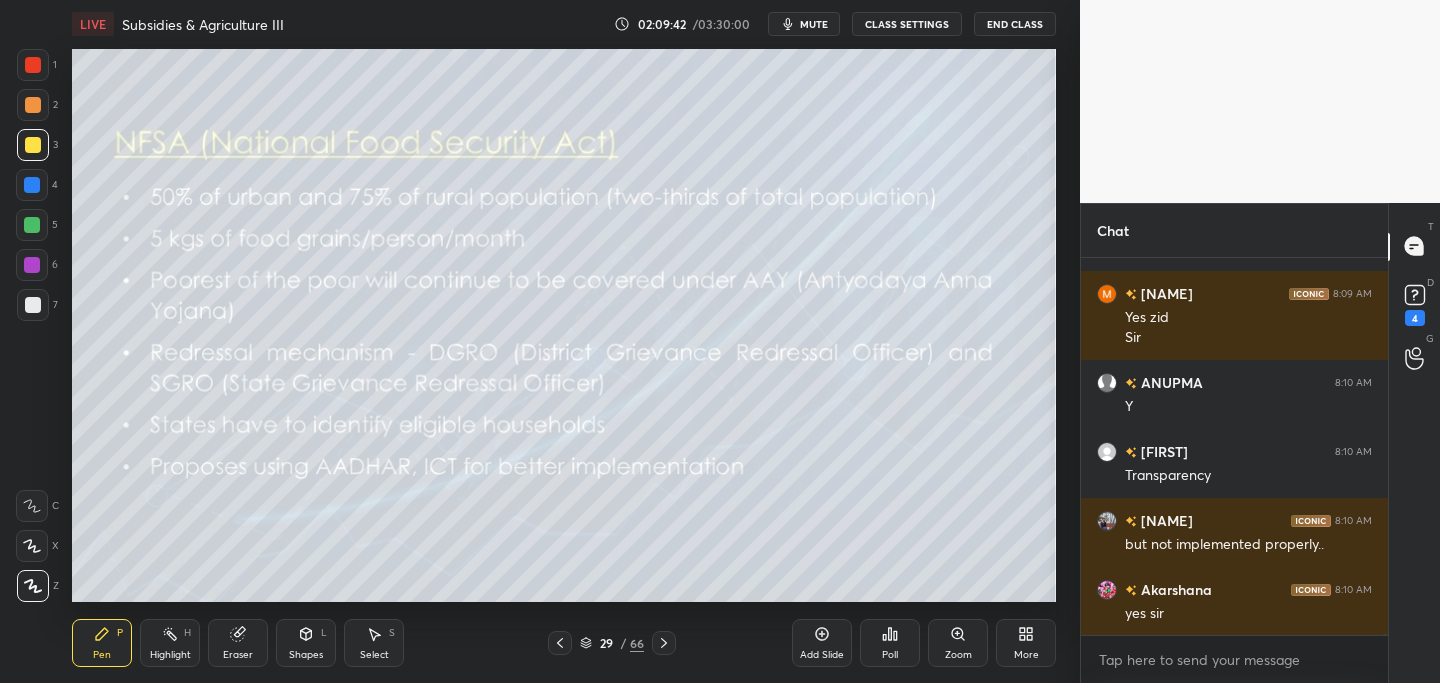scroll, scrollTop: 106600, scrollLeft: 0, axis: vertical 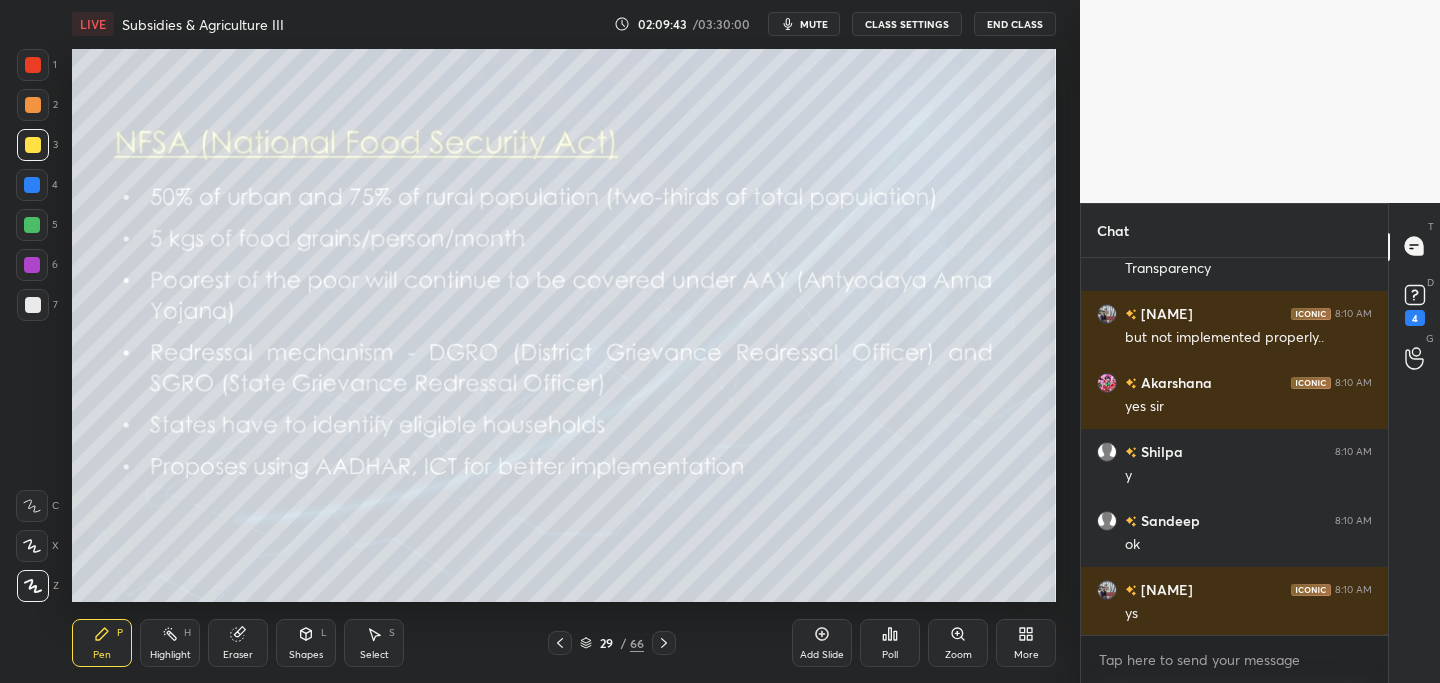 click 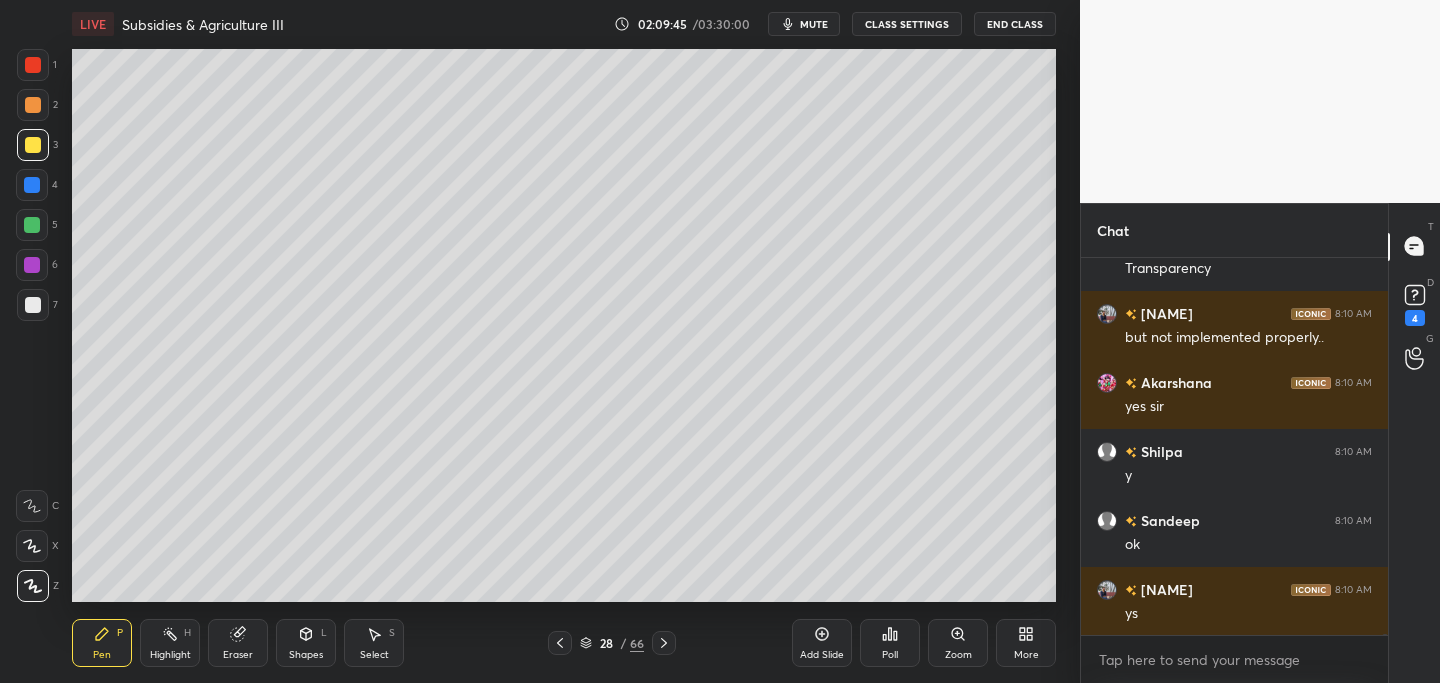 scroll, scrollTop: 106669, scrollLeft: 0, axis: vertical 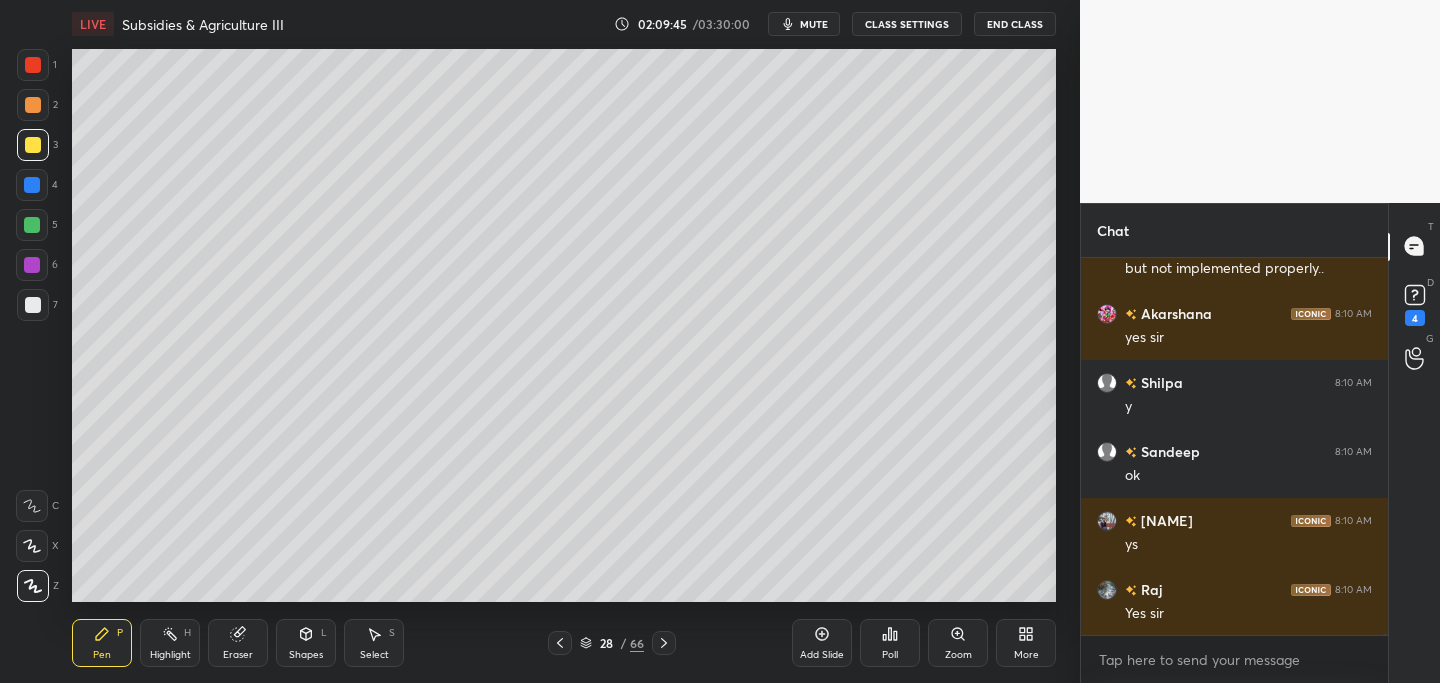 click 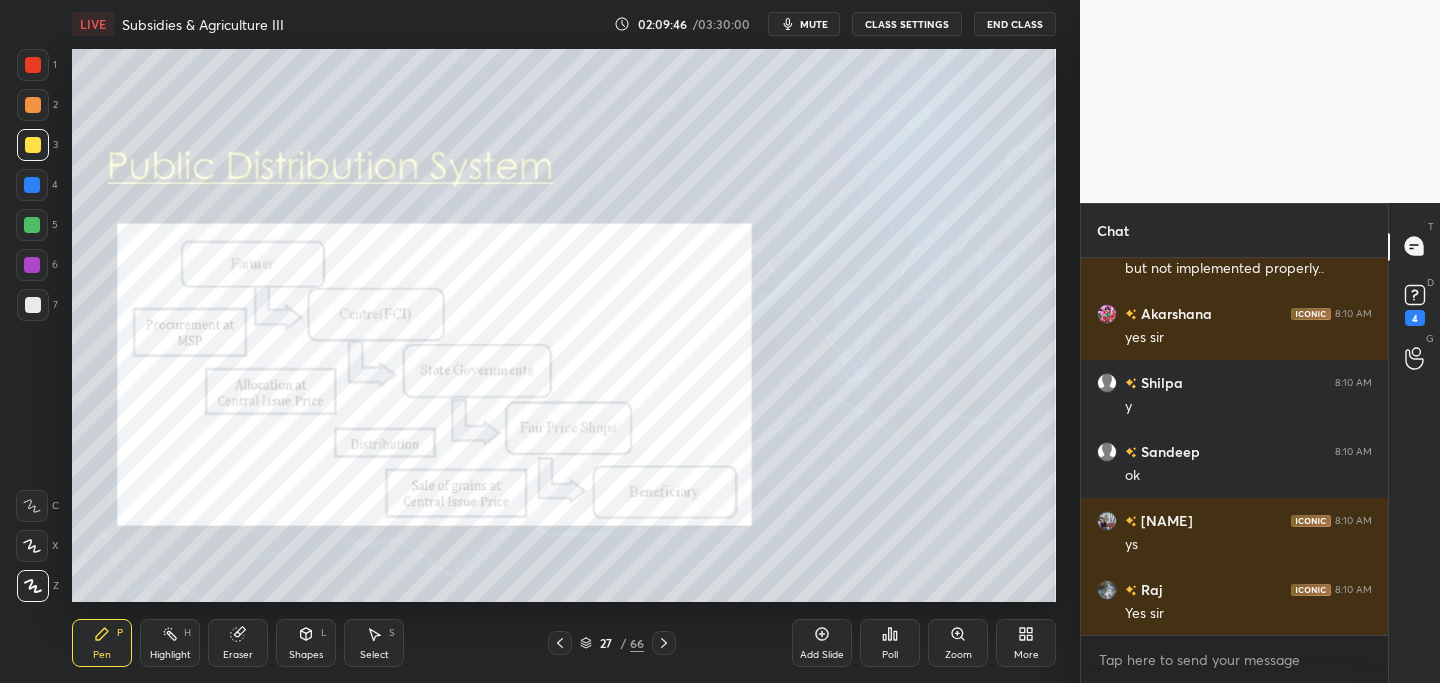 click 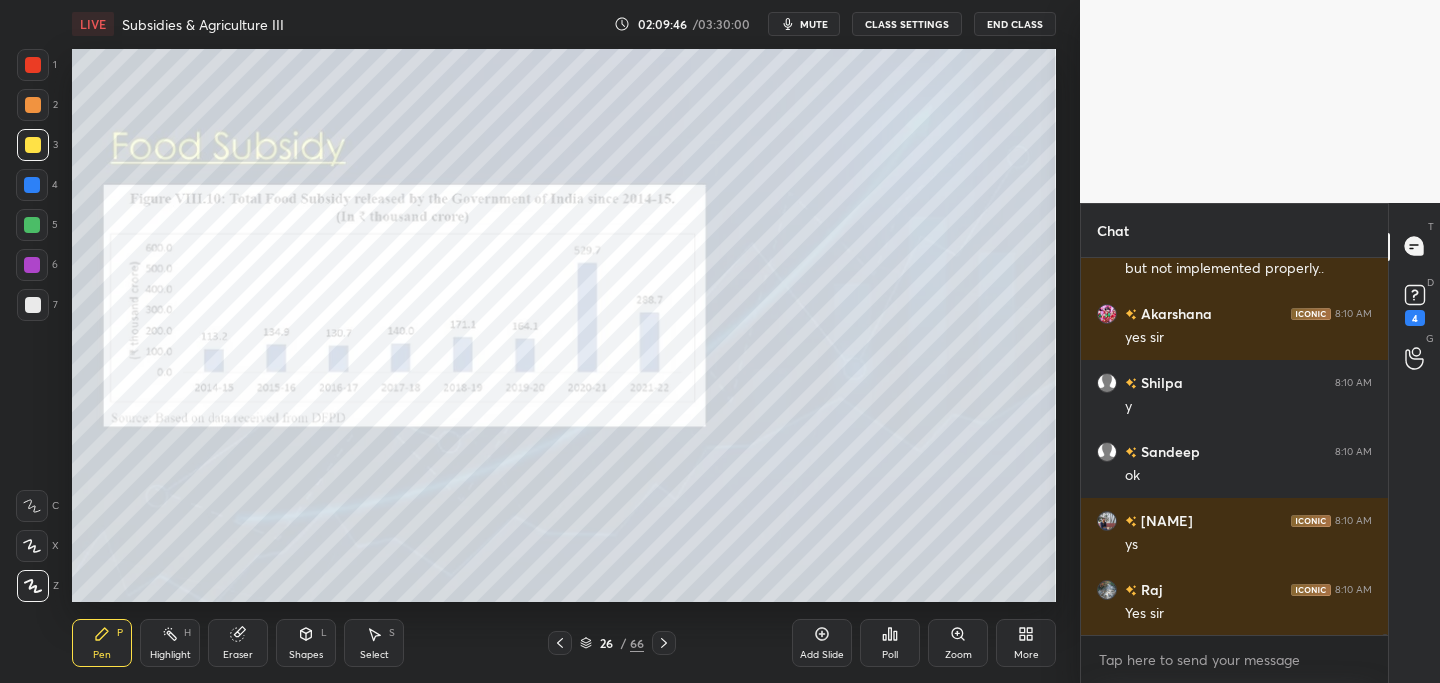 scroll, scrollTop: 106717, scrollLeft: 0, axis: vertical 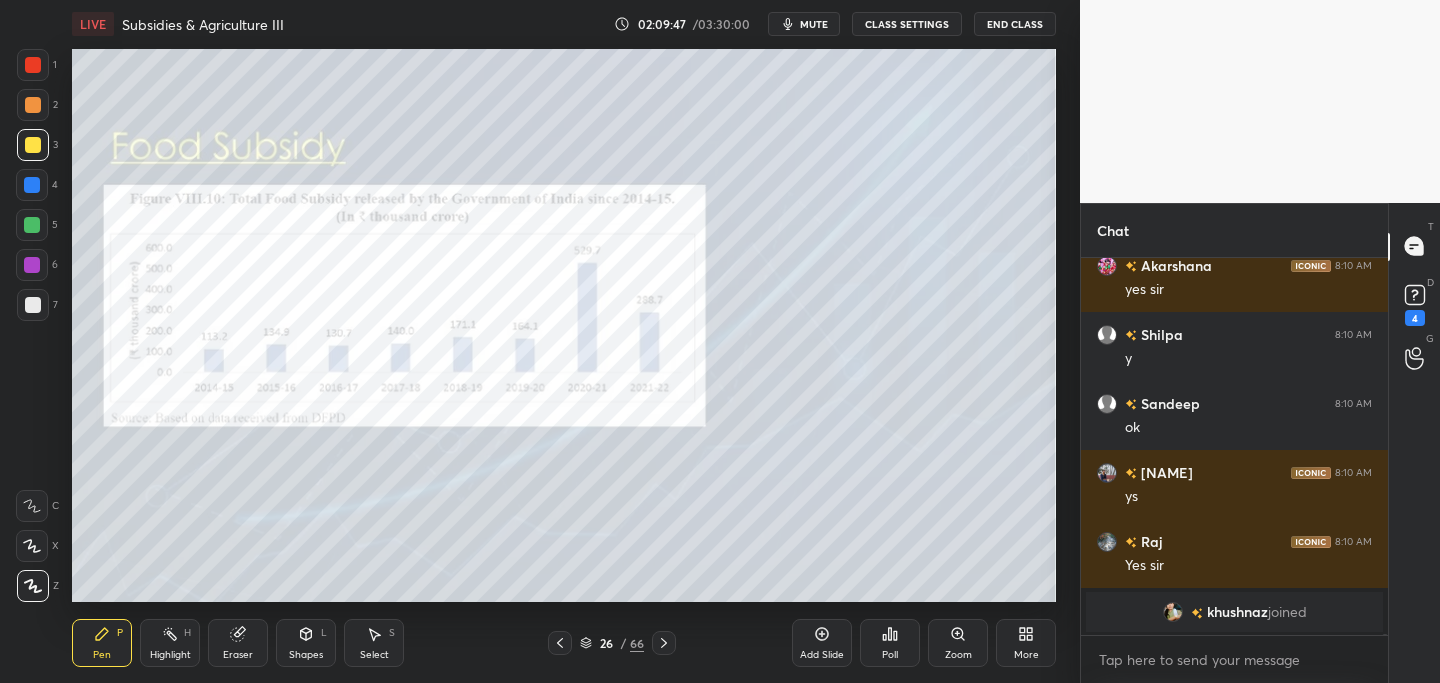 click 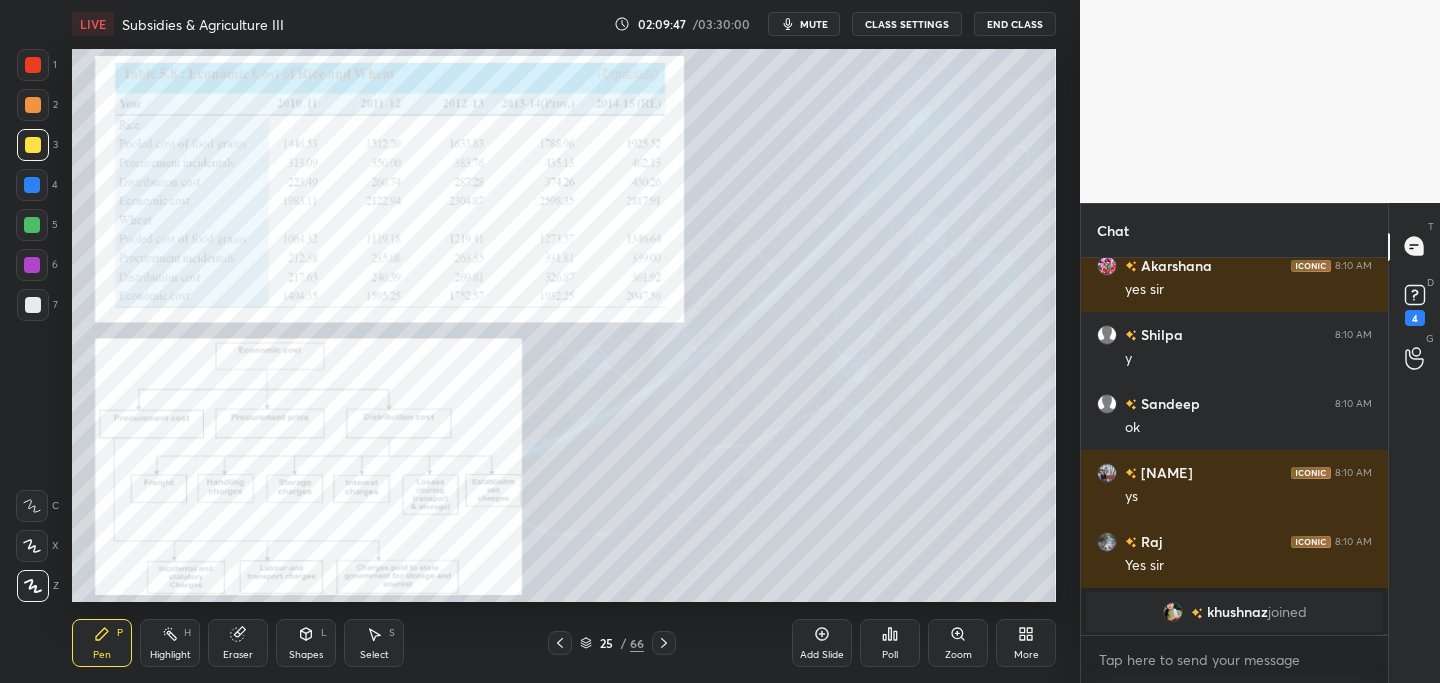 click 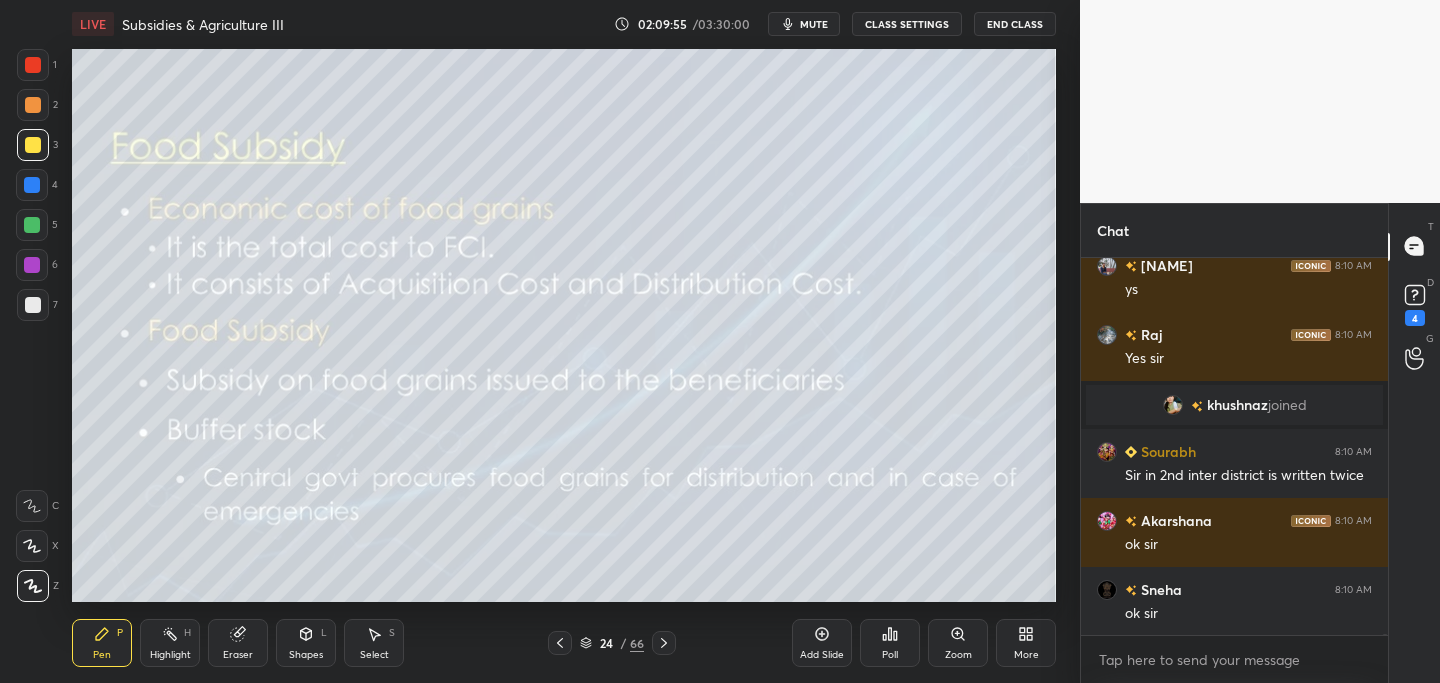 scroll, scrollTop: 105989, scrollLeft: 0, axis: vertical 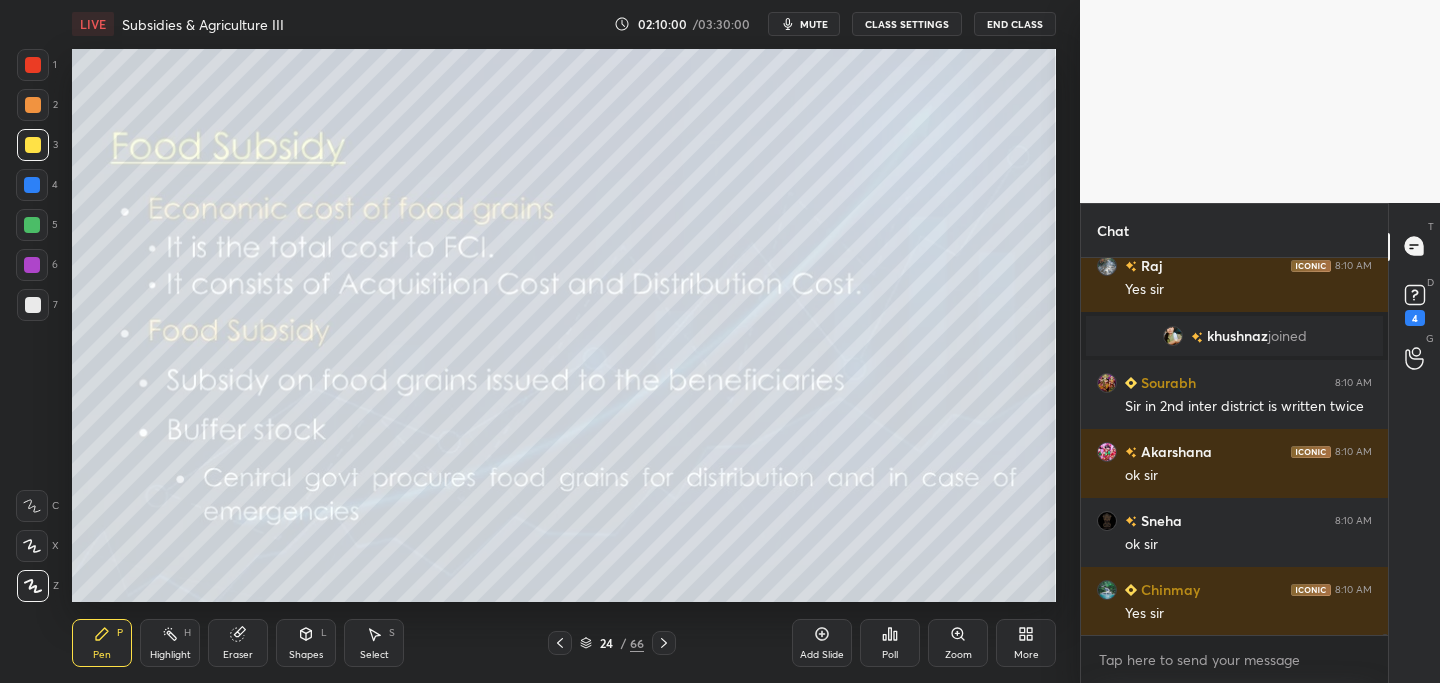 click 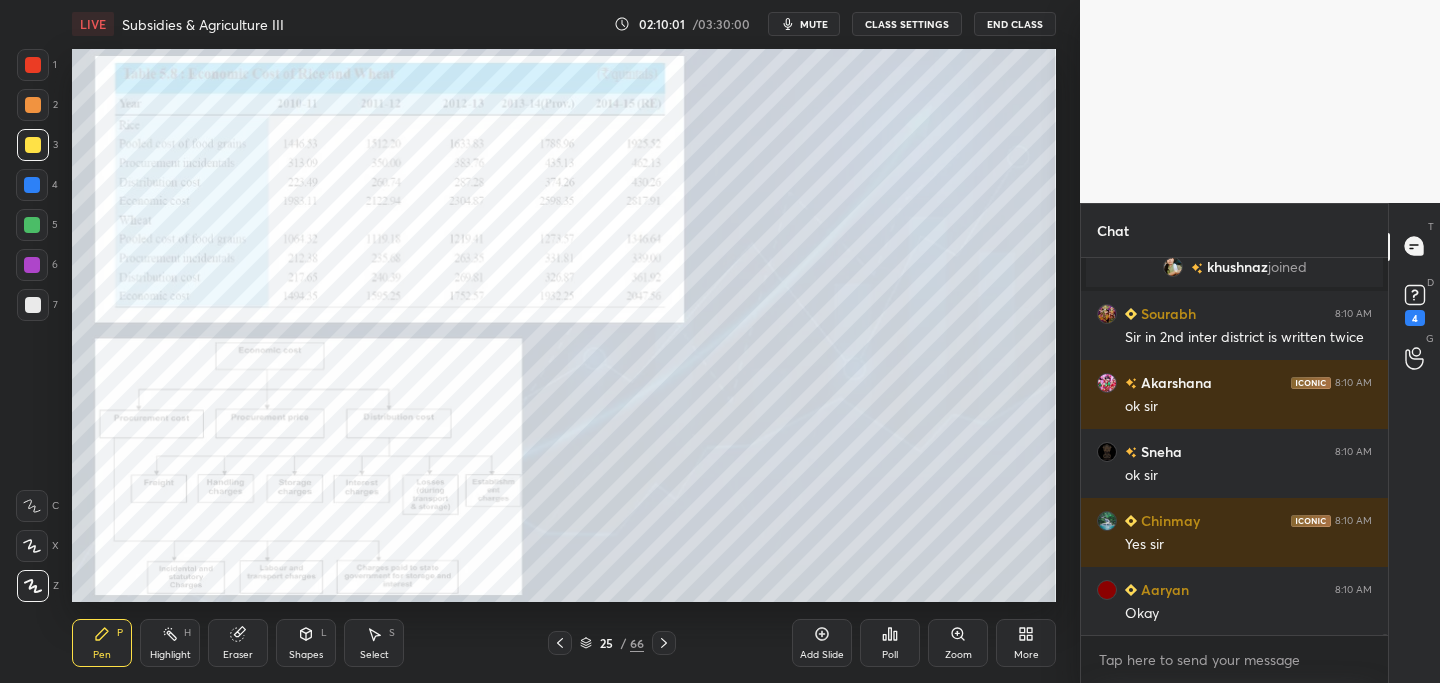 click 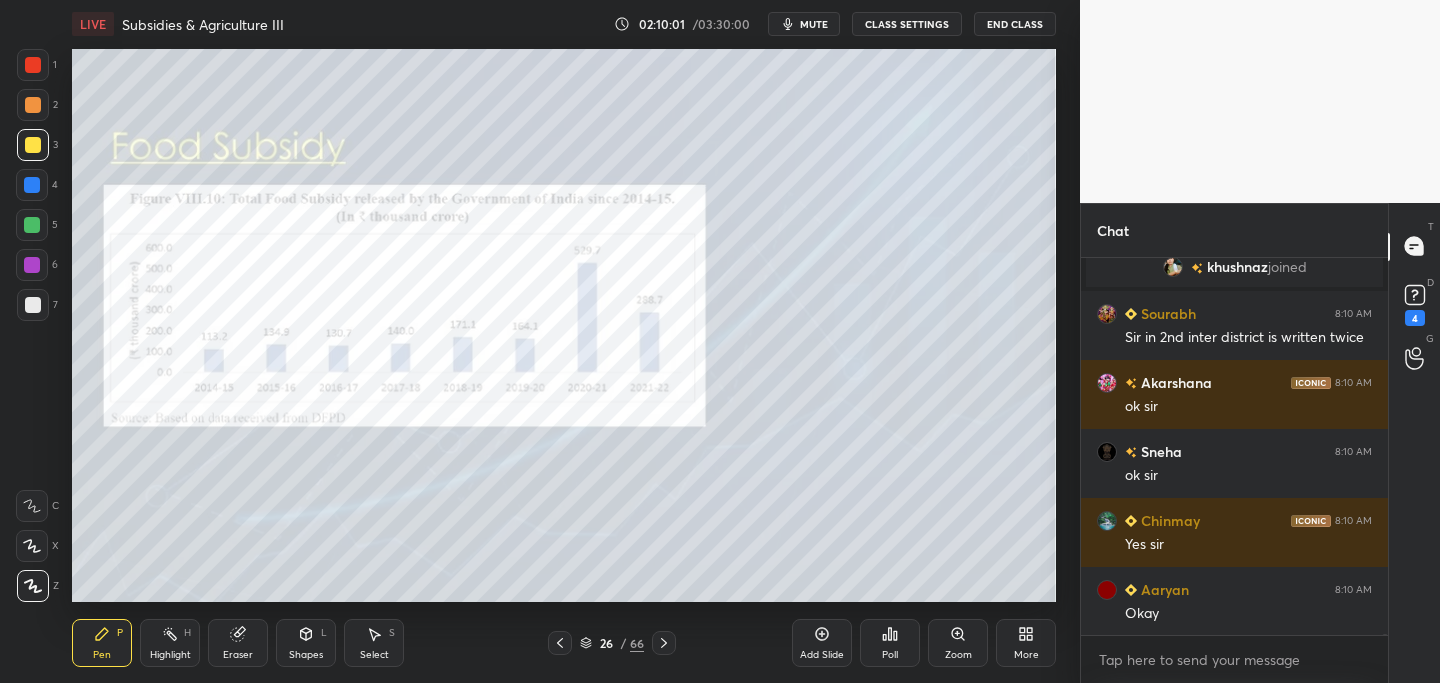 scroll, scrollTop: 106127, scrollLeft: 0, axis: vertical 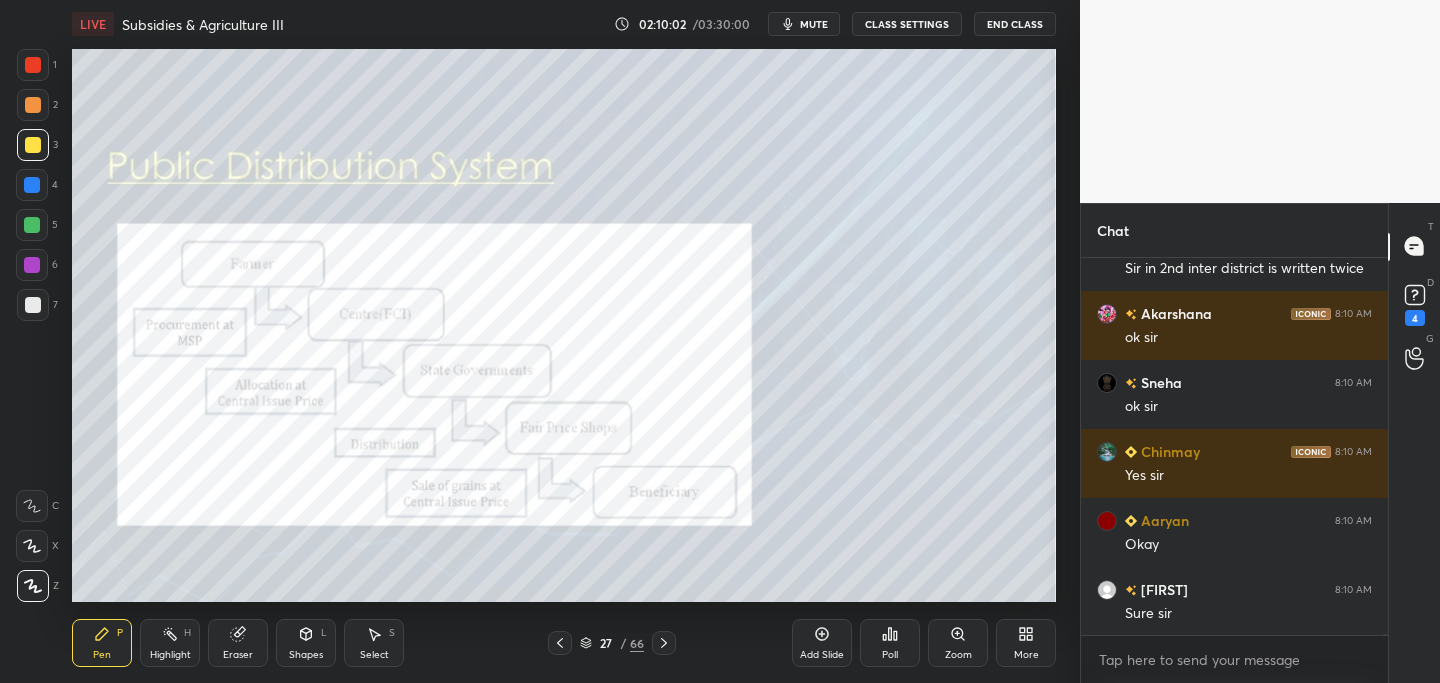 click 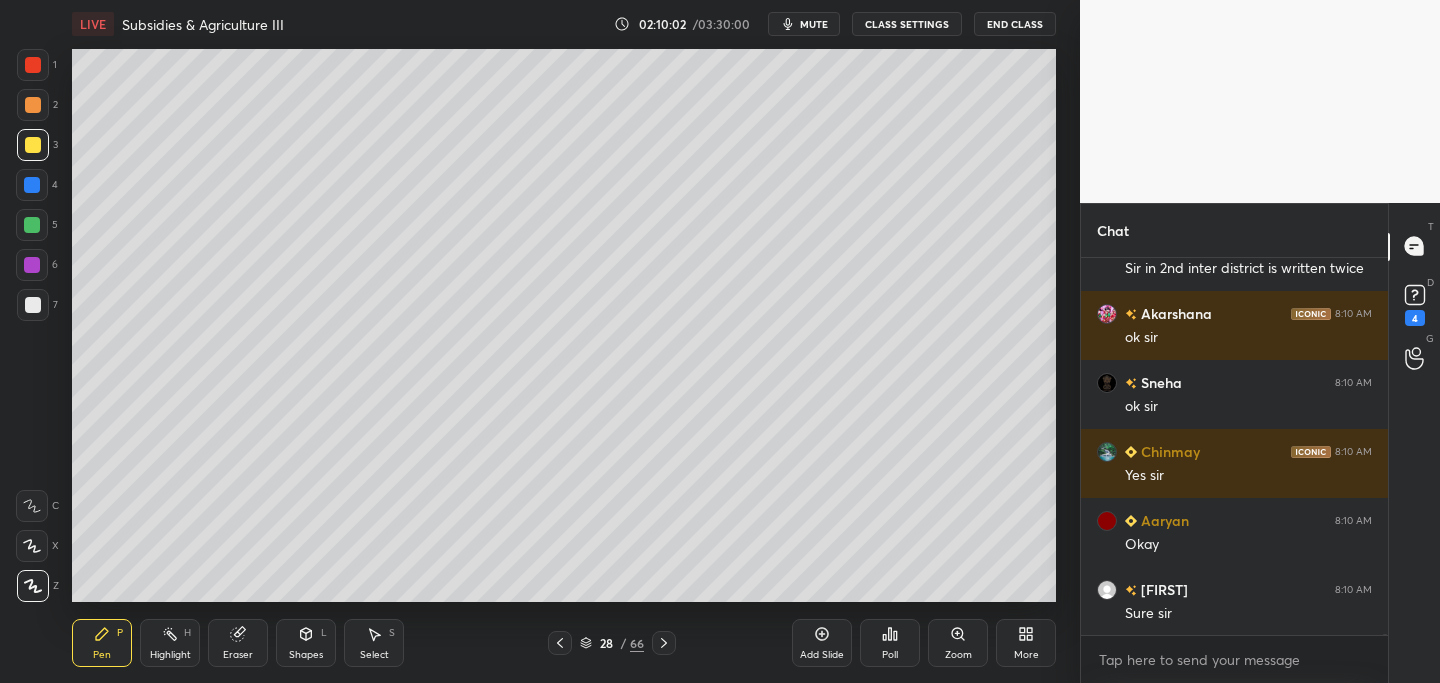 click 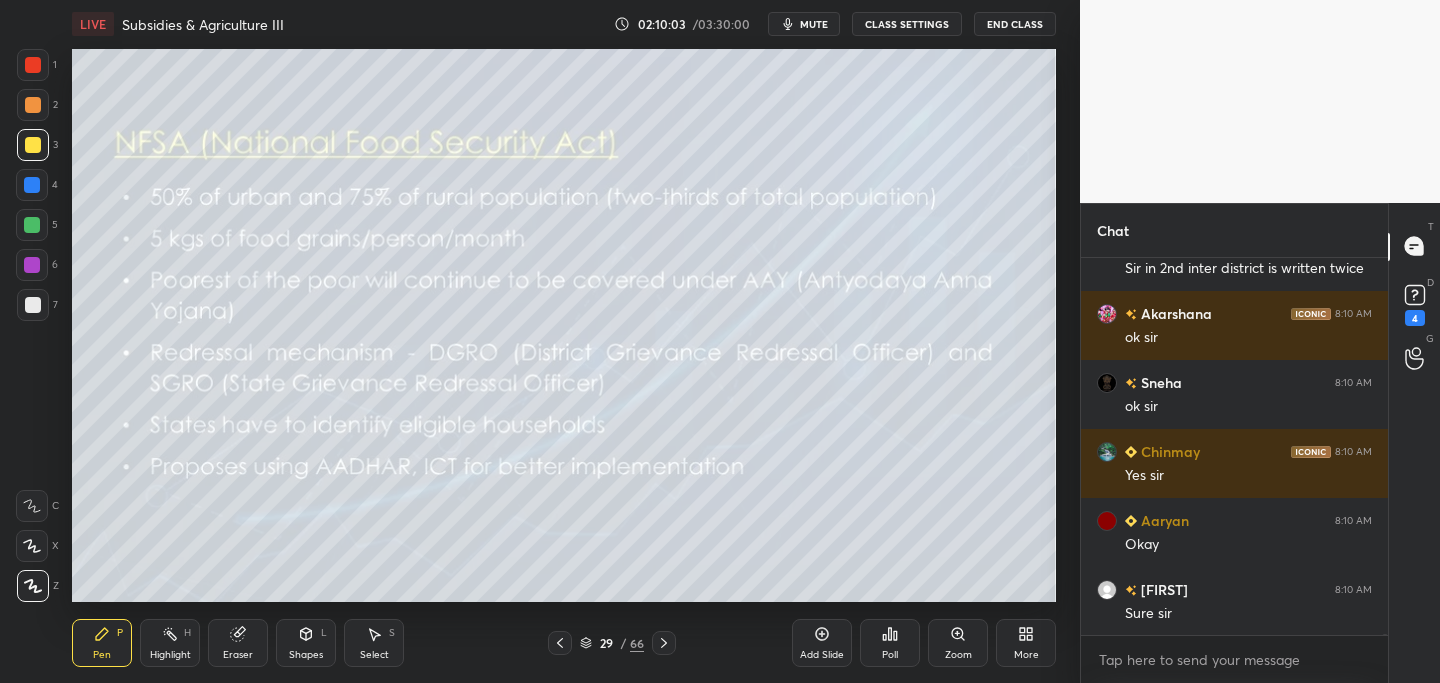 scroll, scrollTop: 106196, scrollLeft: 0, axis: vertical 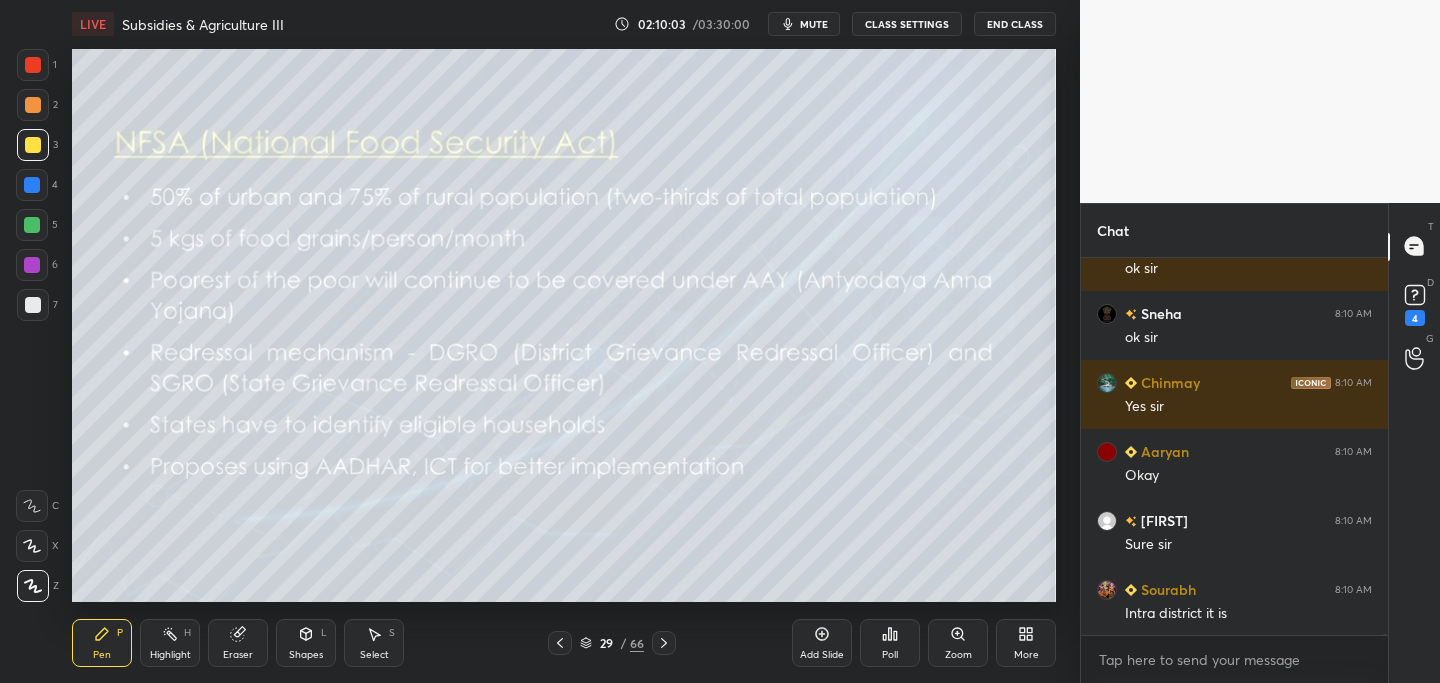 click 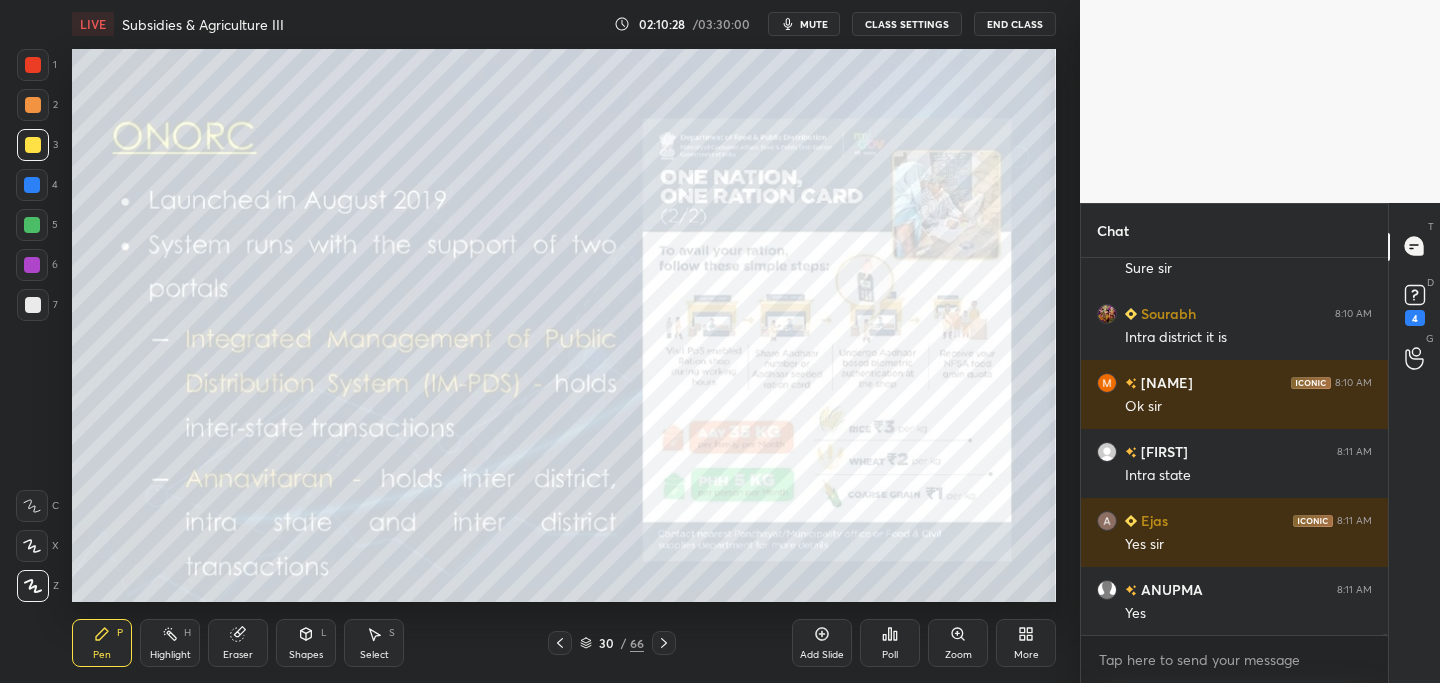 scroll, scrollTop: 106541, scrollLeft: 0, axis: vertical 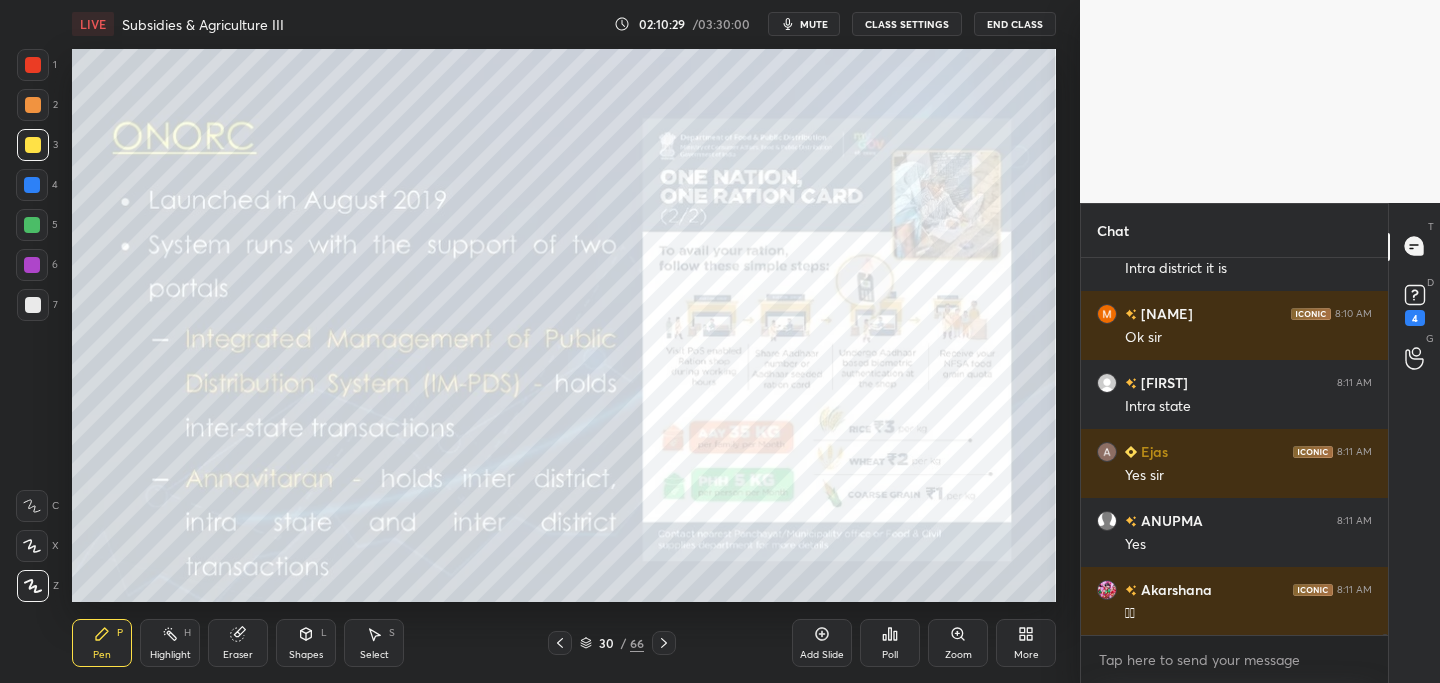 click 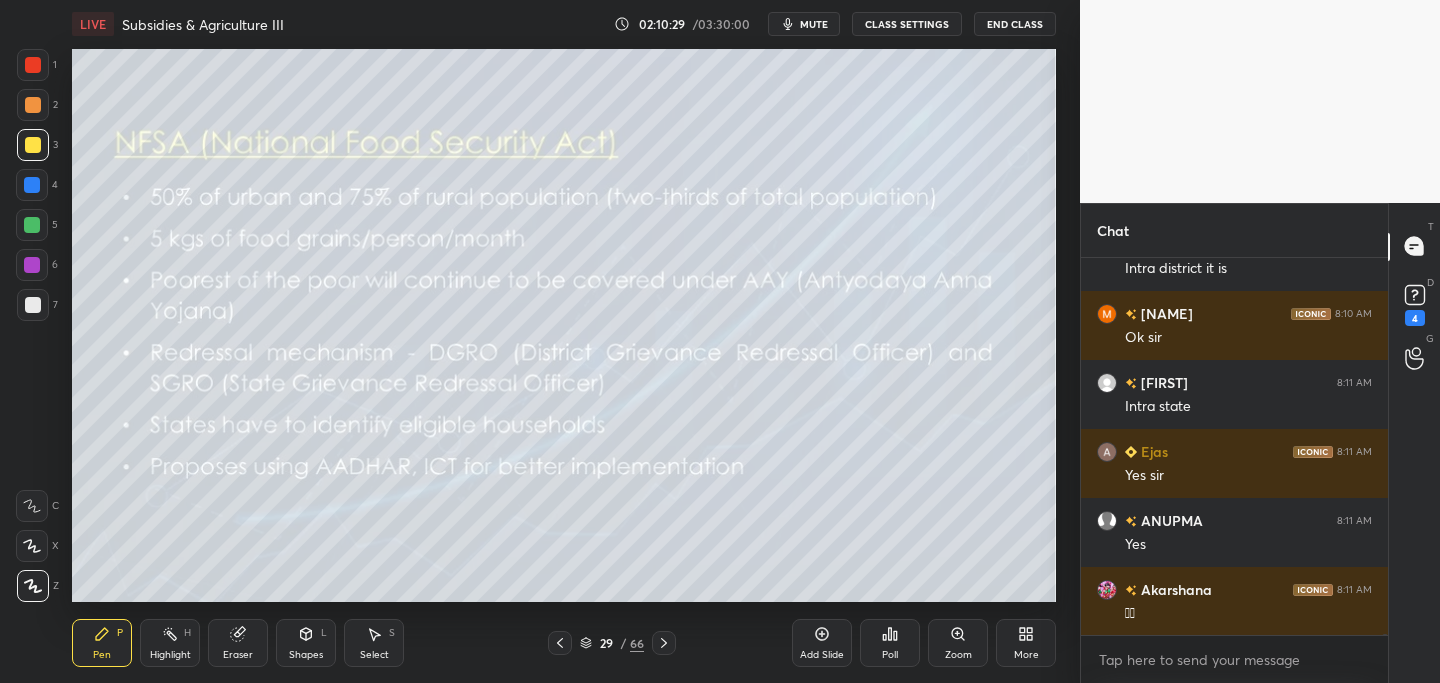 click 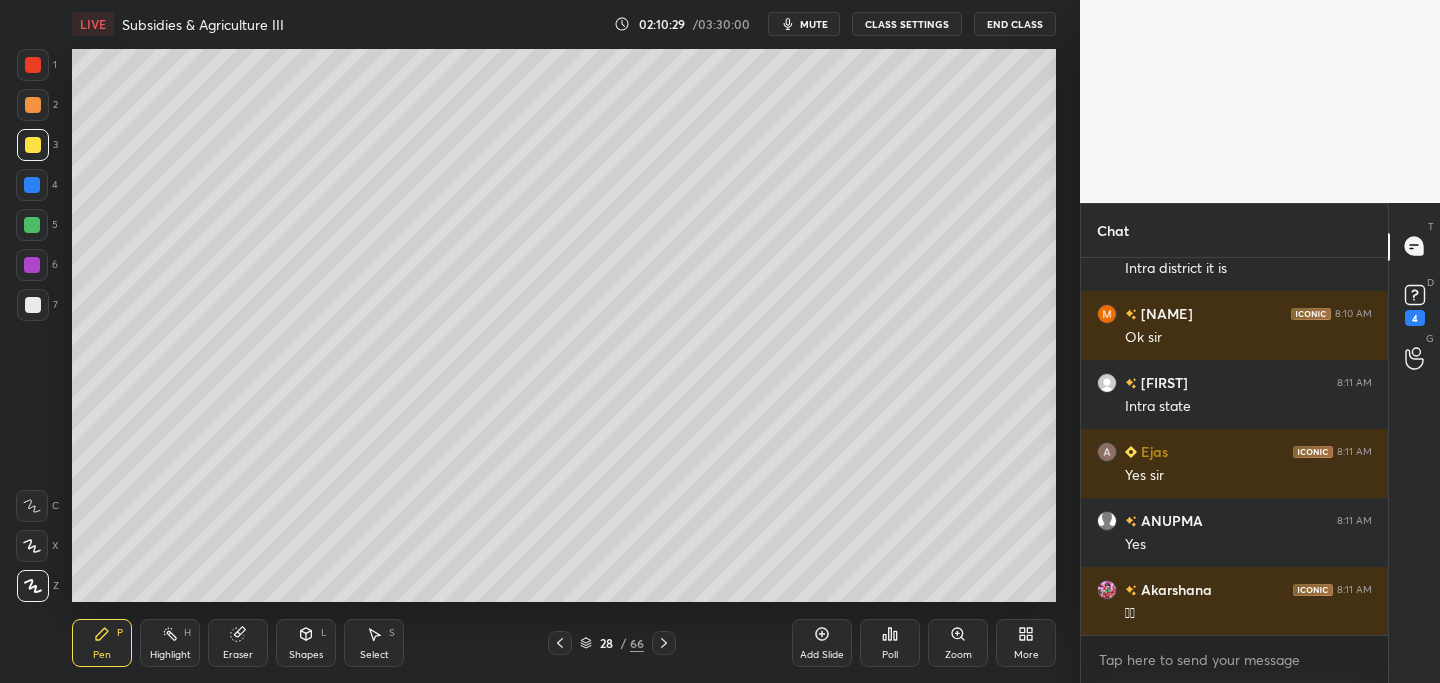scroll, scrollTop: 106679, scrollLeft: 0, axis: vertical 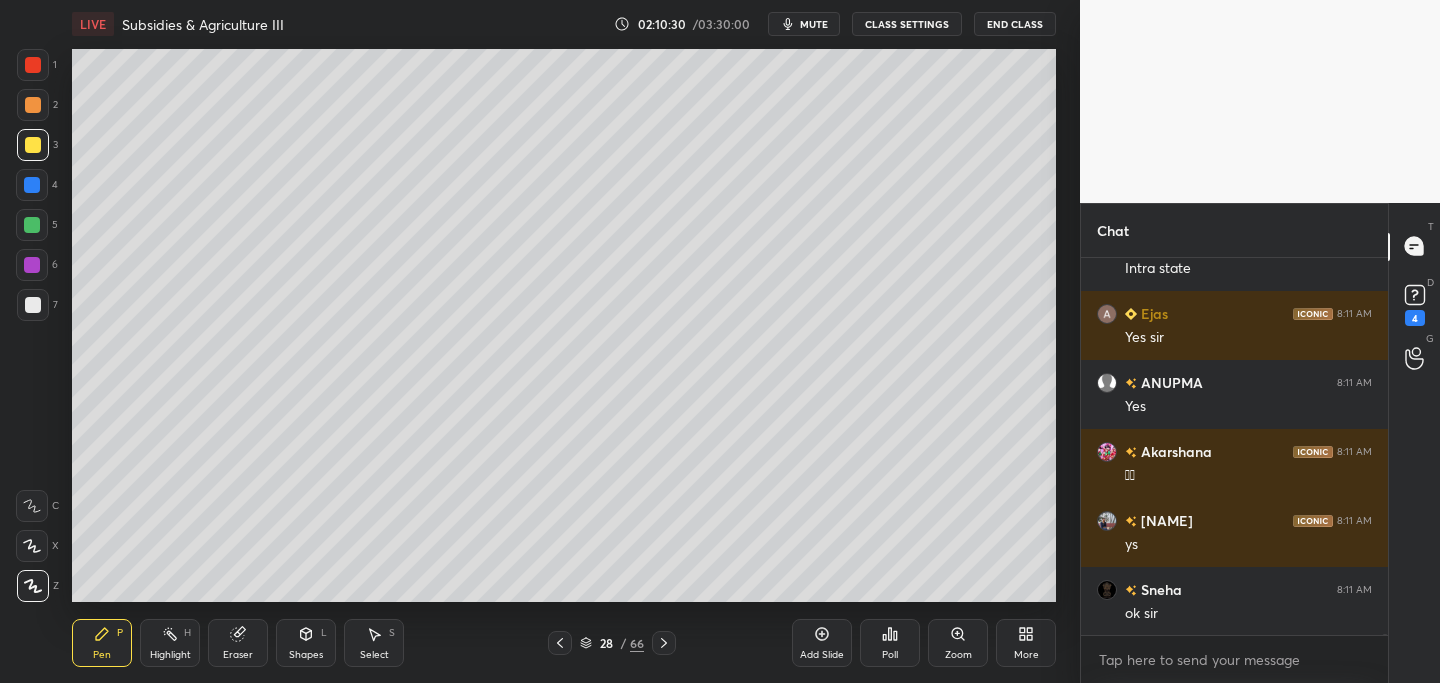click 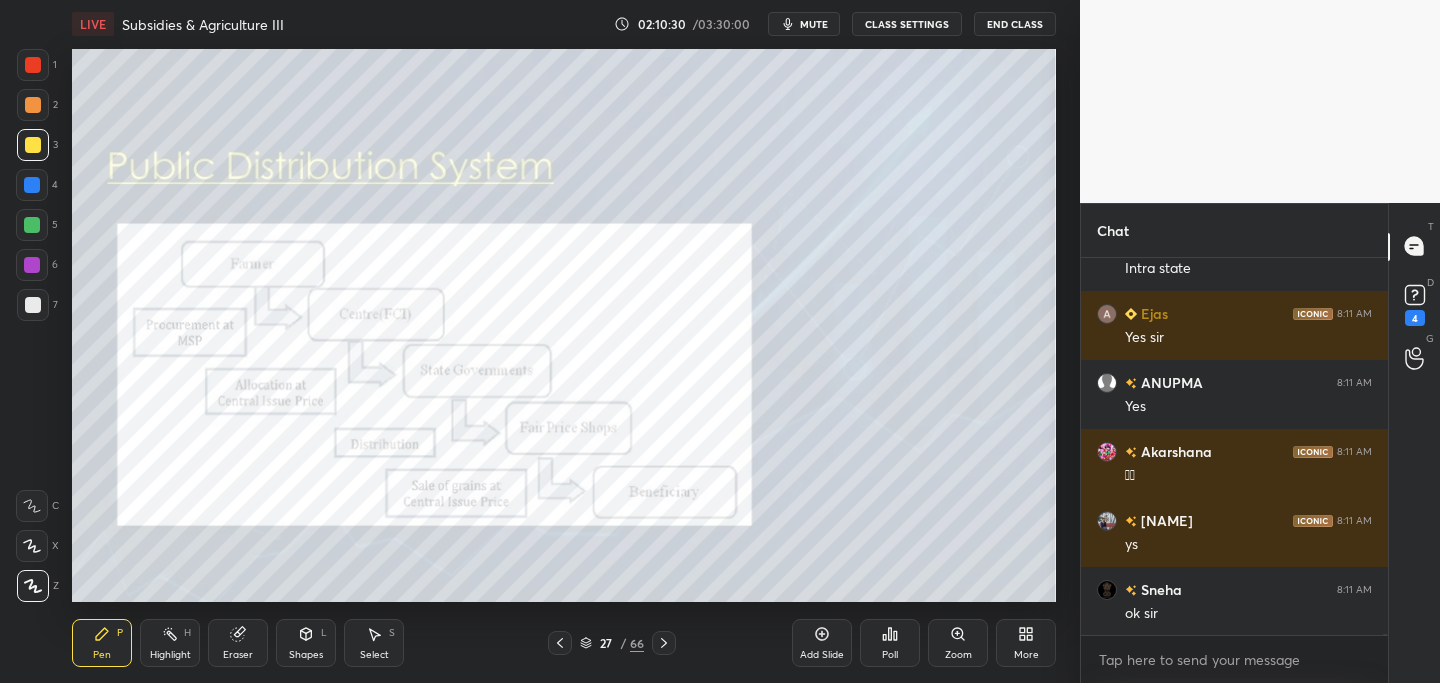 click 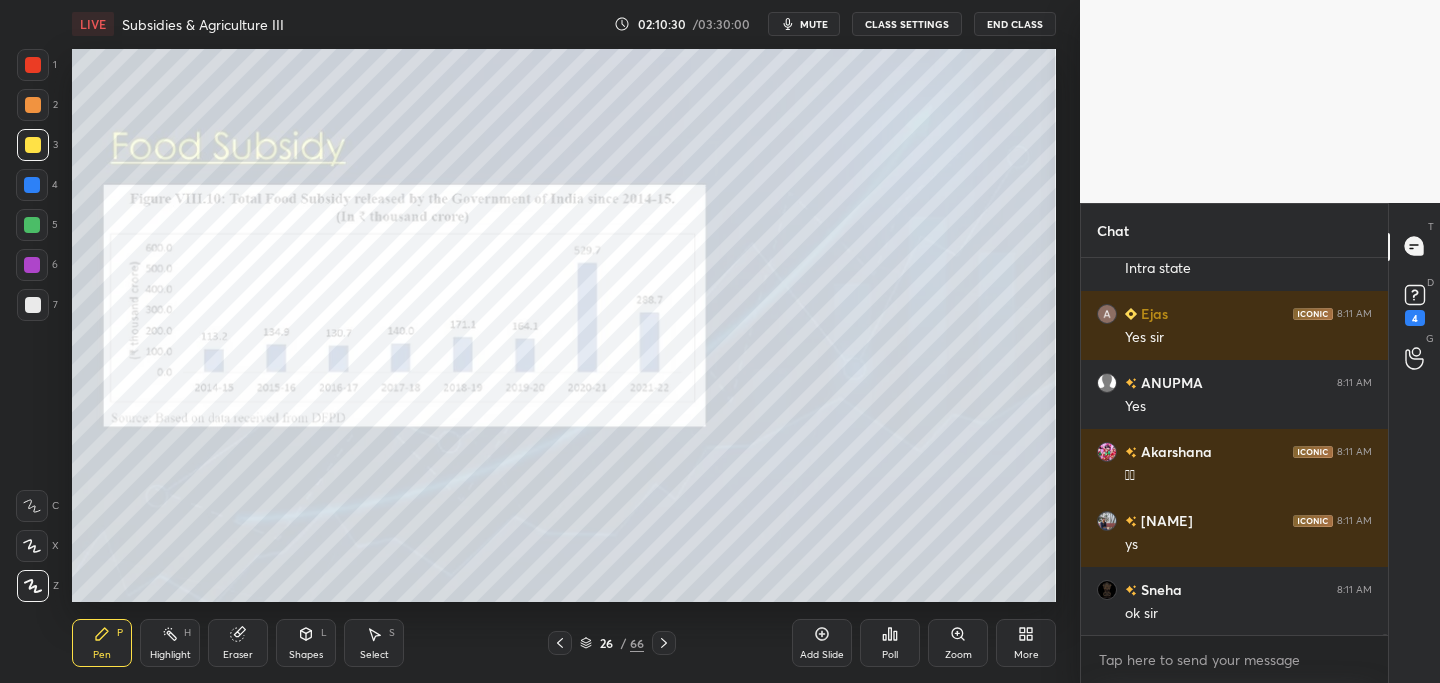 scroll, scrollTop: 106748, scrollLeft: 0, axis: vertical 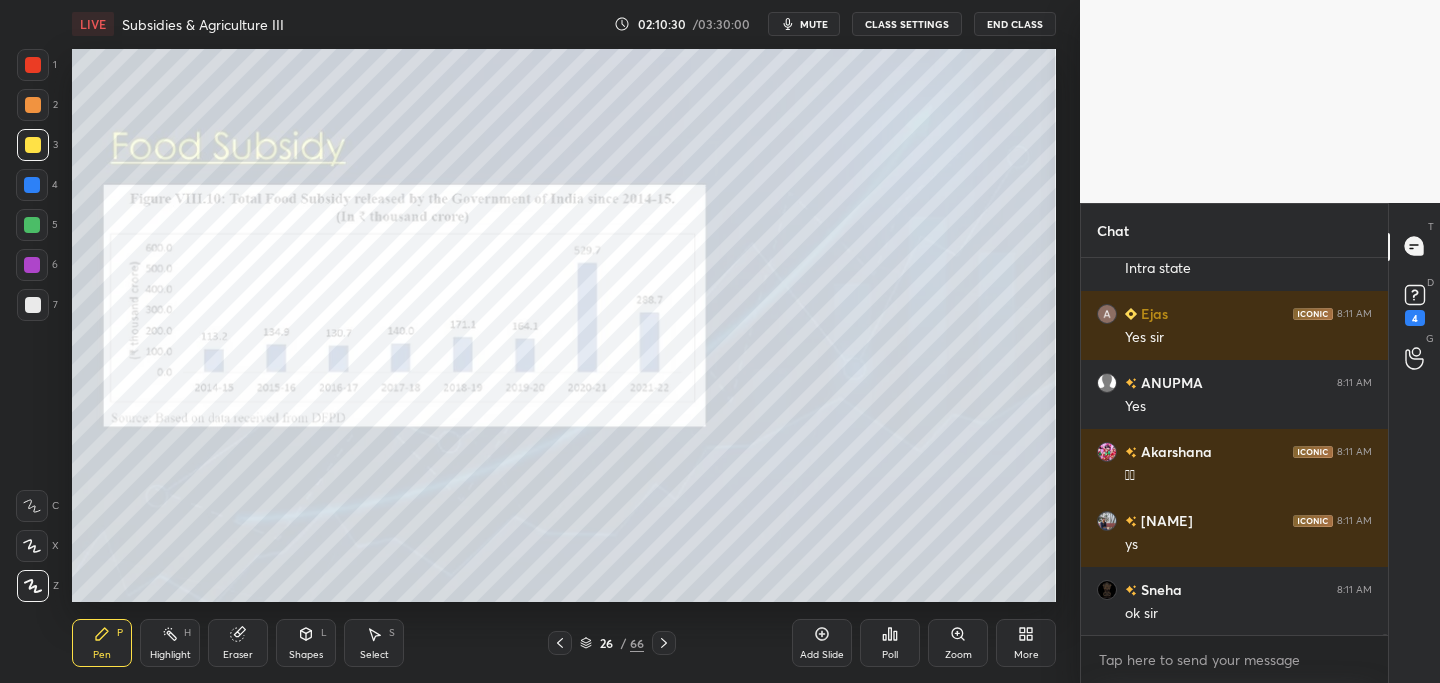 click 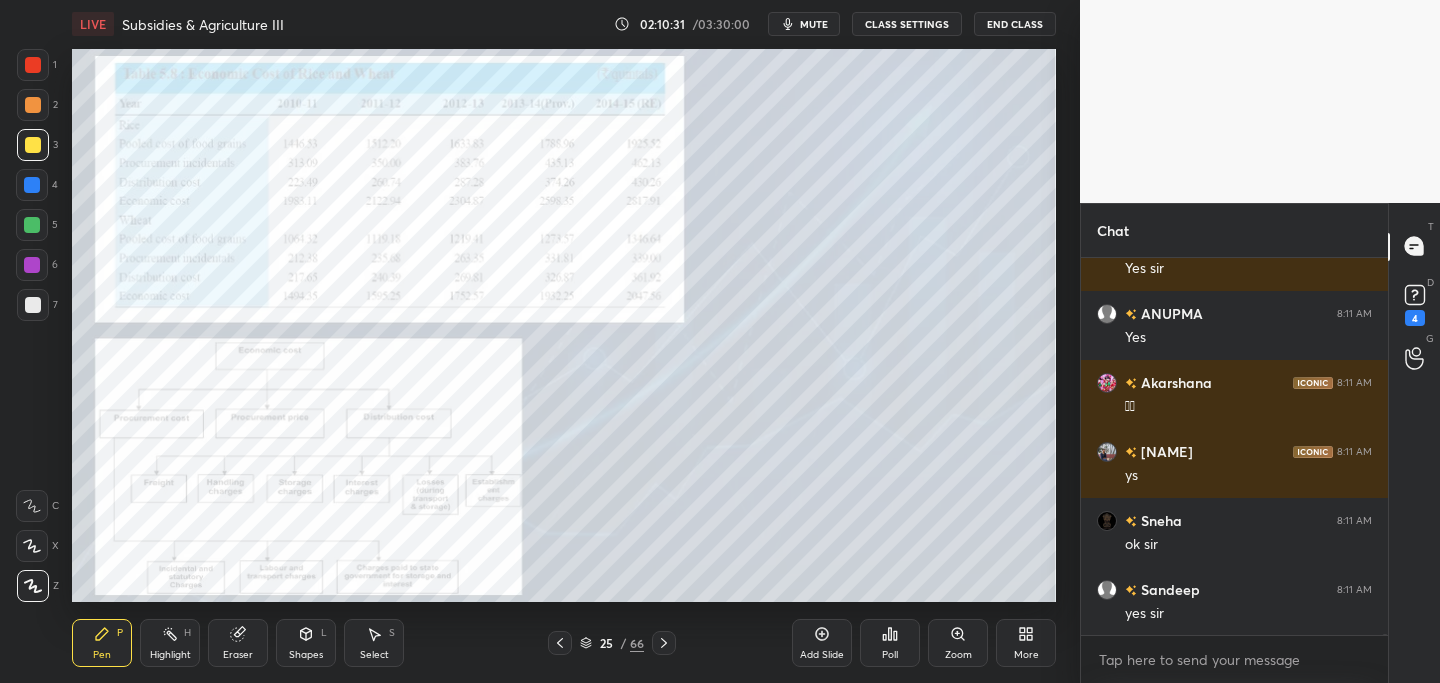 click 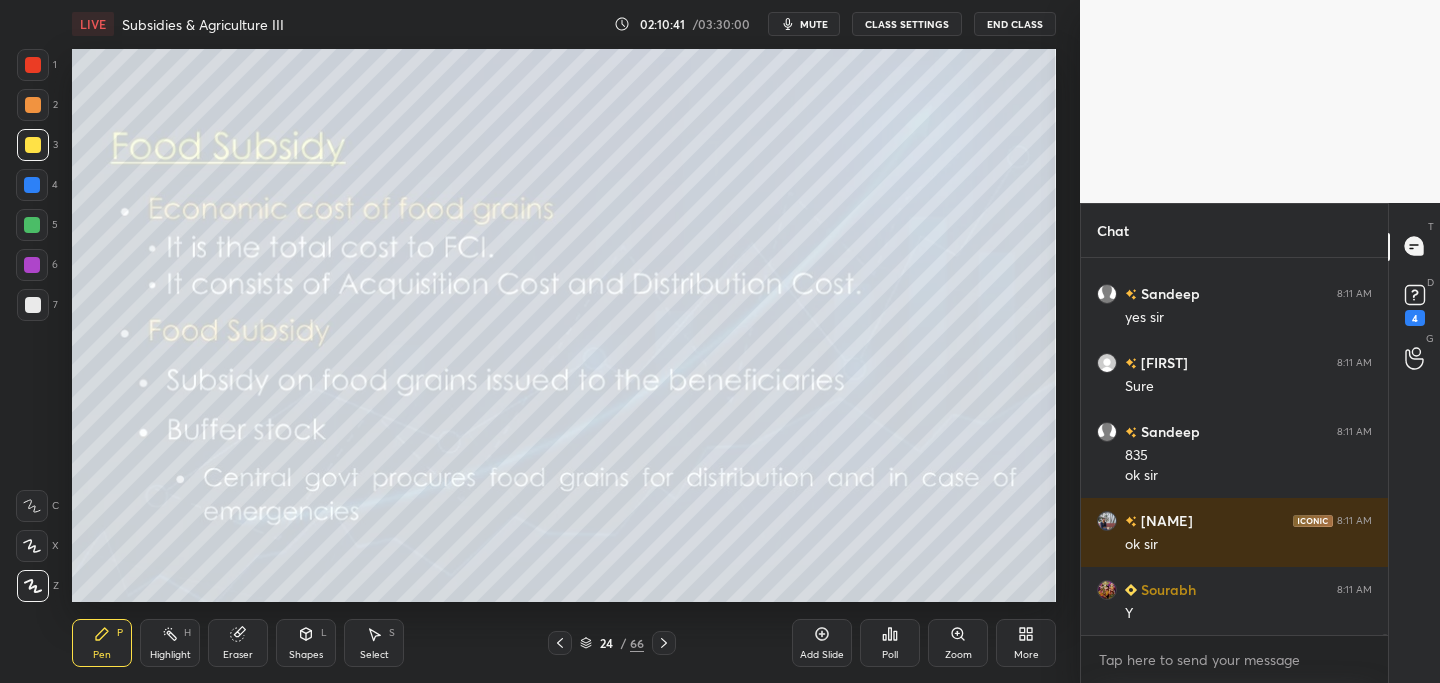 scroll, scrollTop: 107113, scrollLeft: 0, axis: vertical 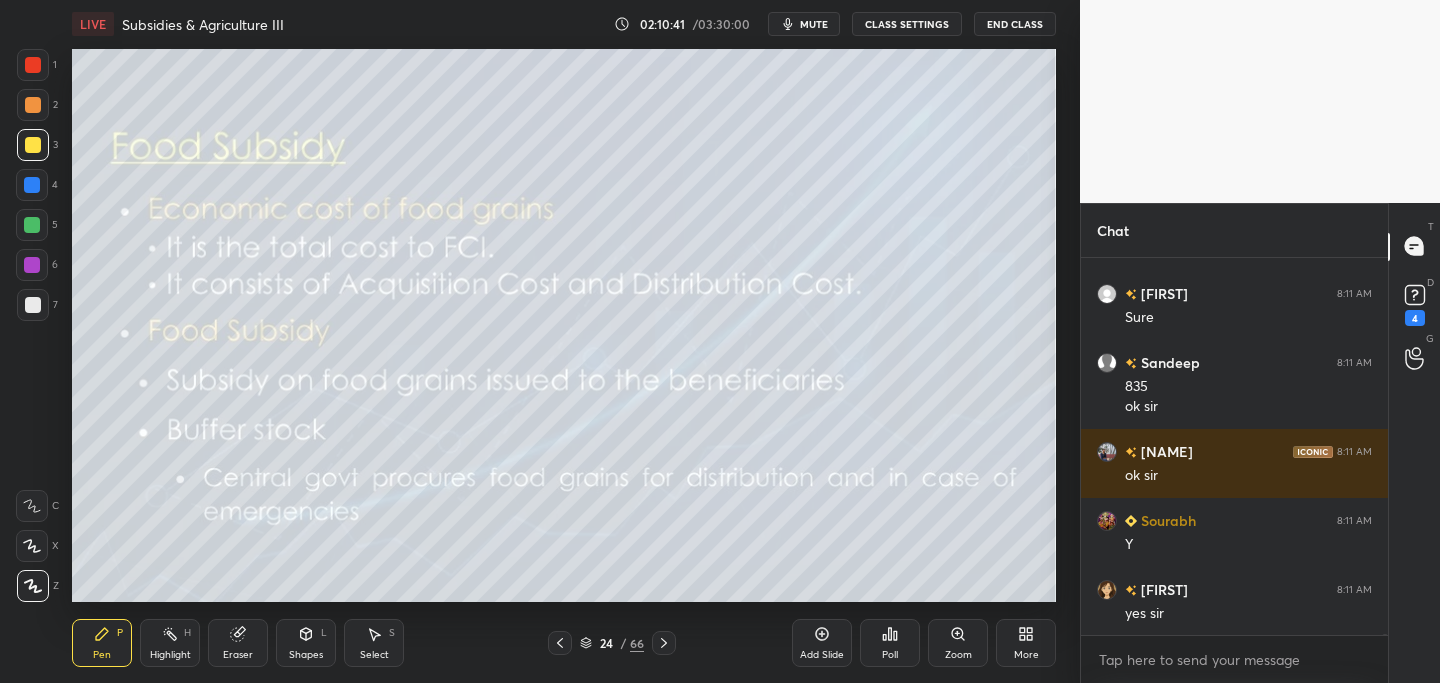 click on "mute" at bounding box center (814, 24) 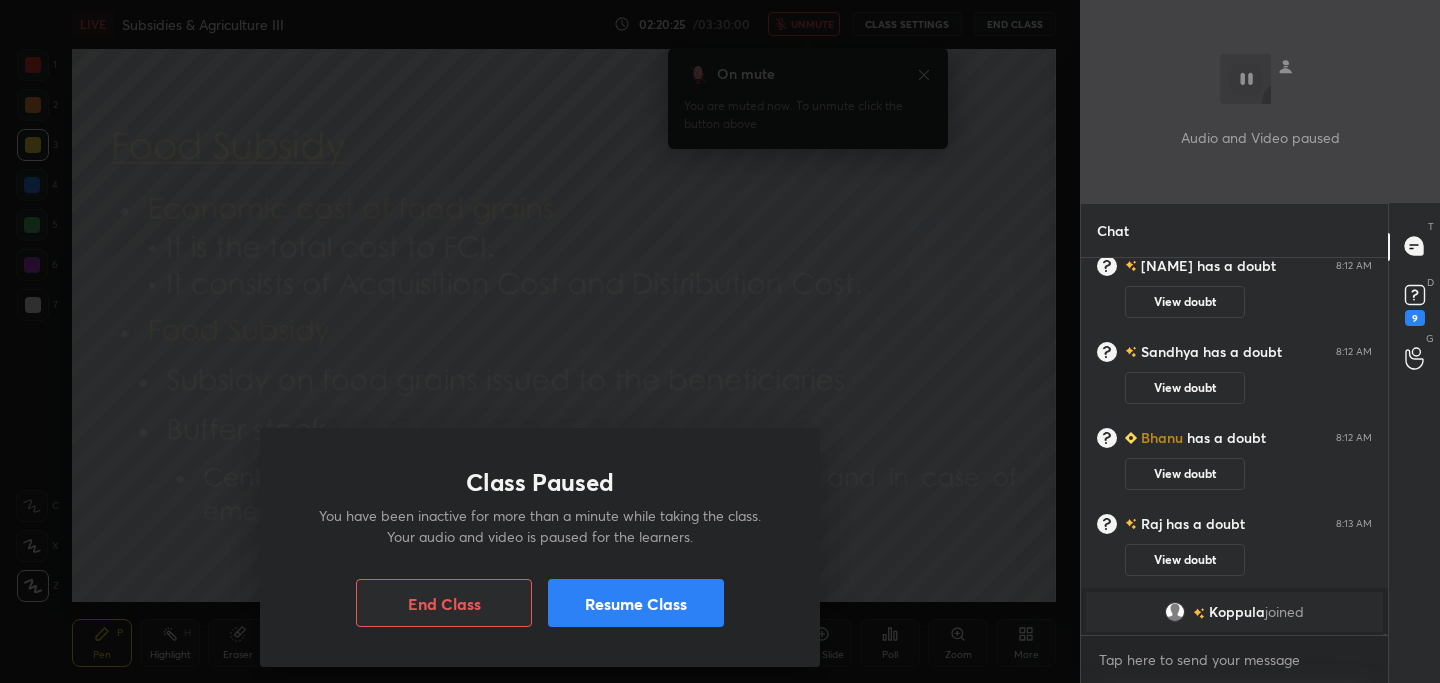 scroll, scrollTop: 107223, scrollLeft: 0, axis: vertical 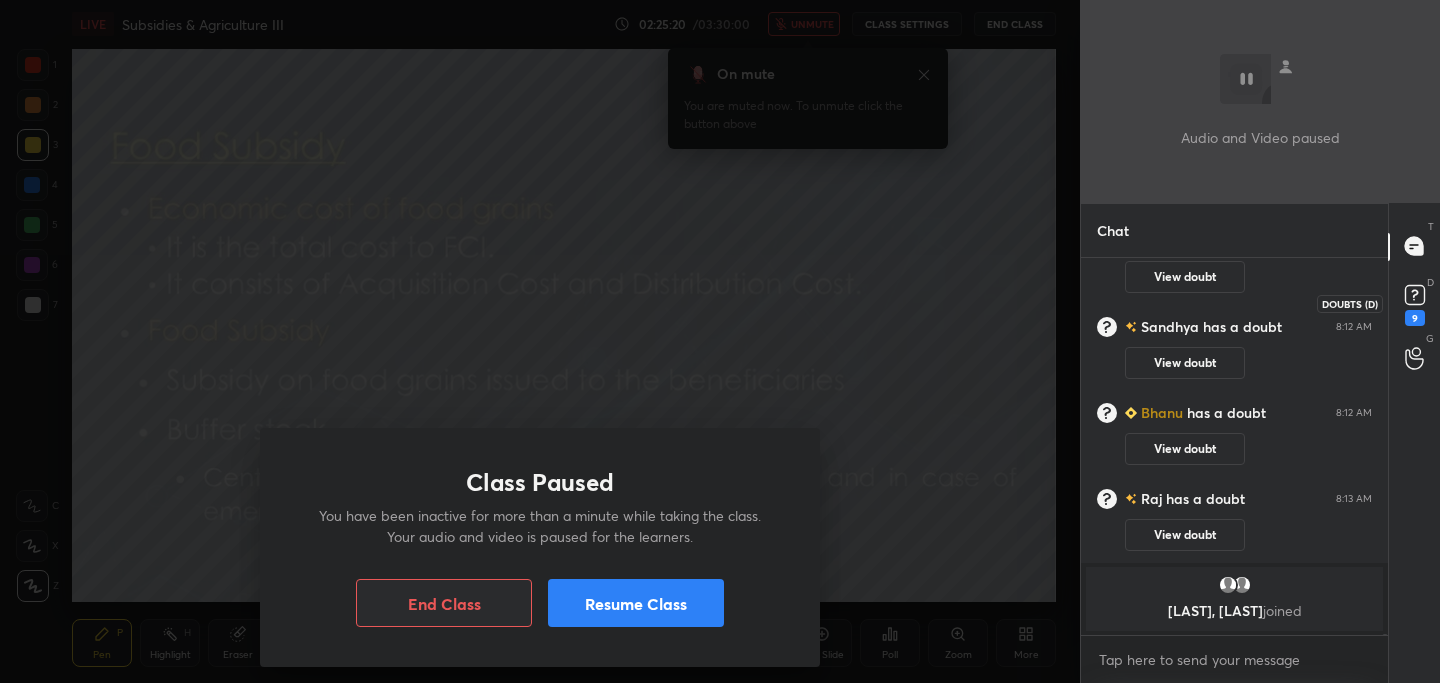 click 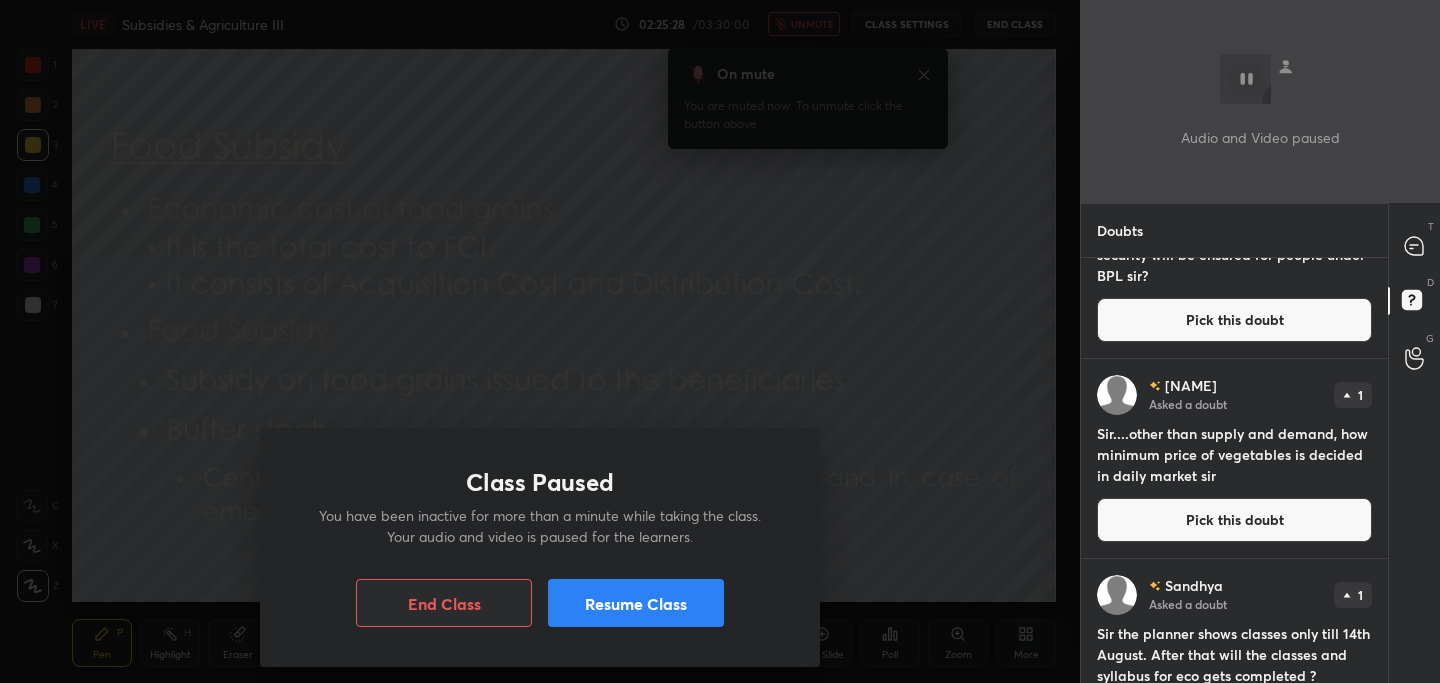 scroll, scrollTop: 1995, scrollLeft: 0, axis: vertical 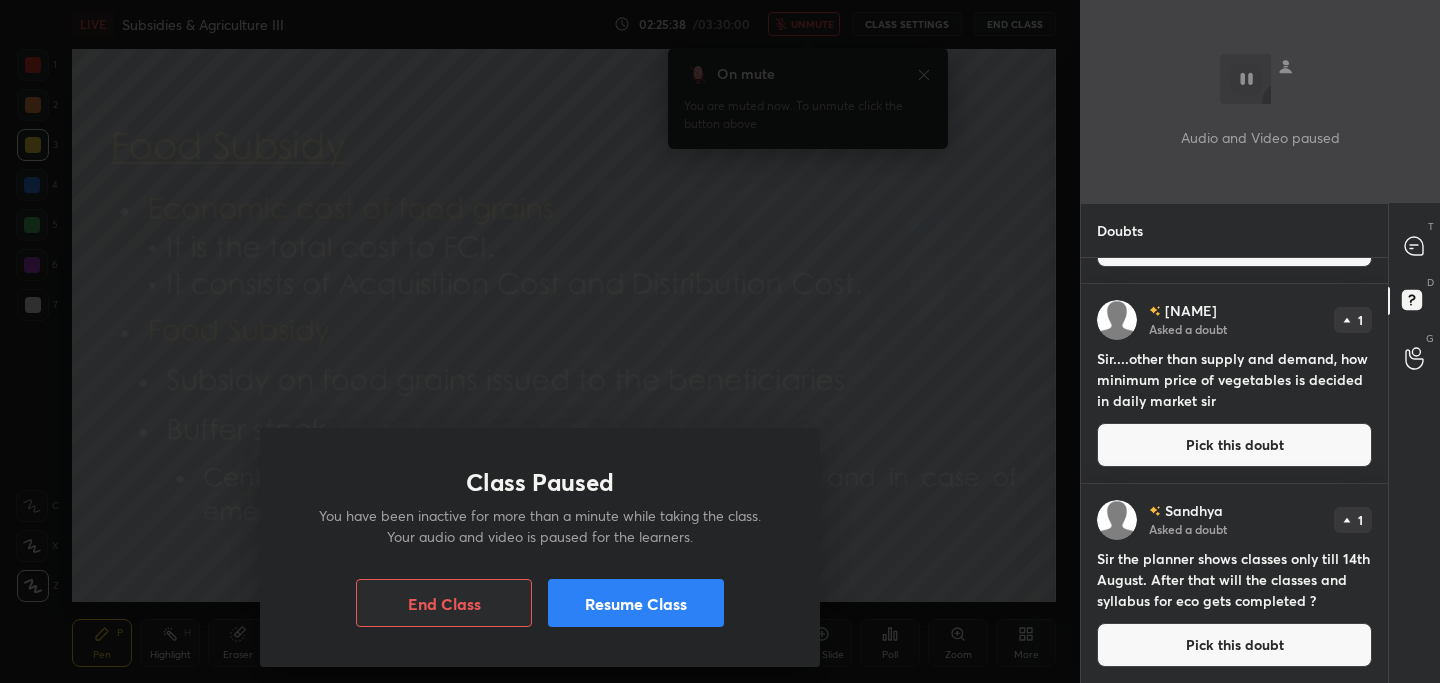 click on "Resume Class" at bounding box center [636, 603] 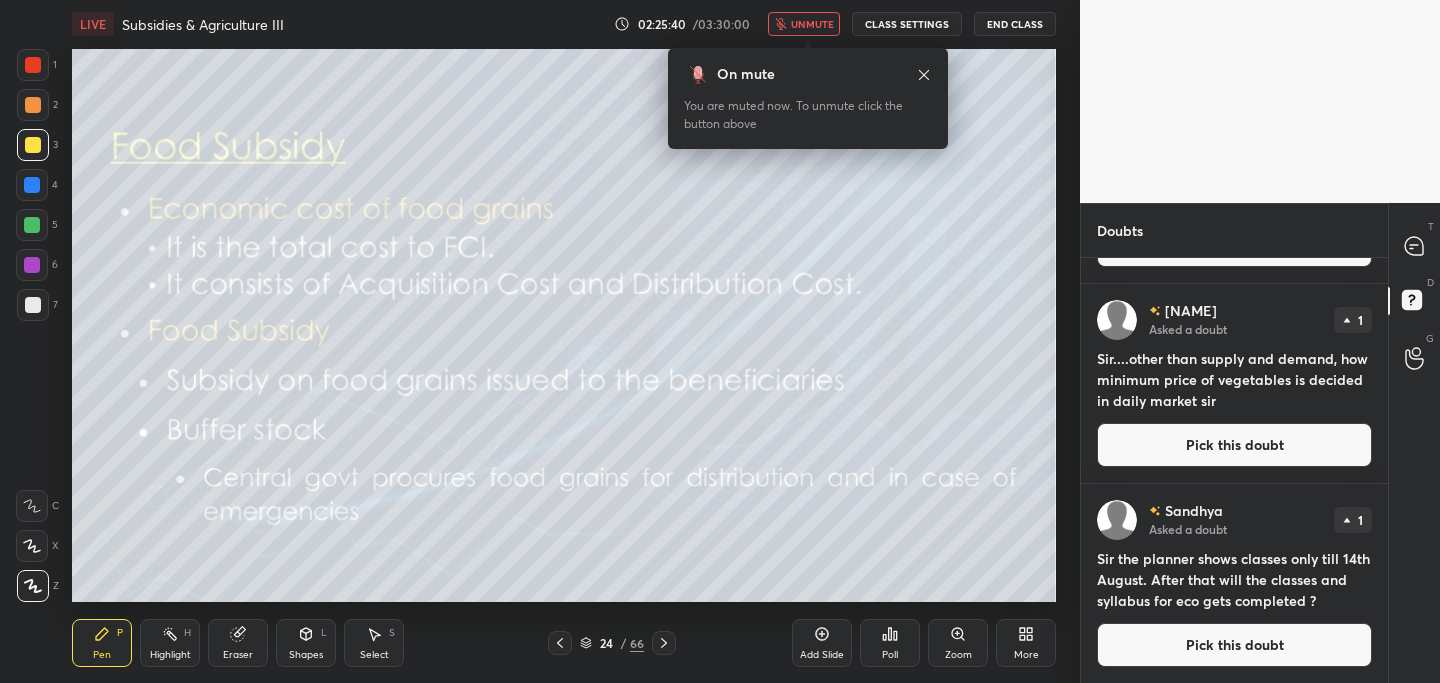 click on "unmute" at bounding box center [812, 24] 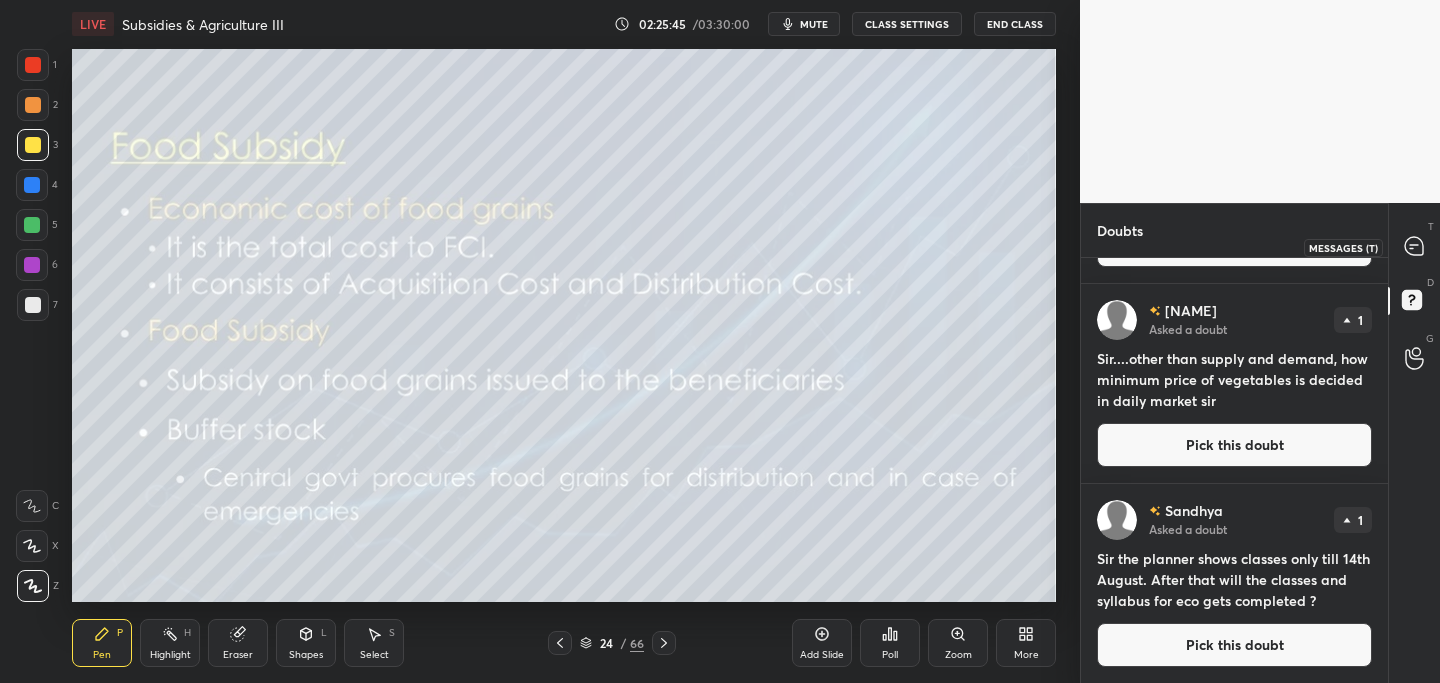 drag, startPoint x: 1418, startPoint y: 247, endPoint x: 1390, endPoint y: 259, distance: 30.463093 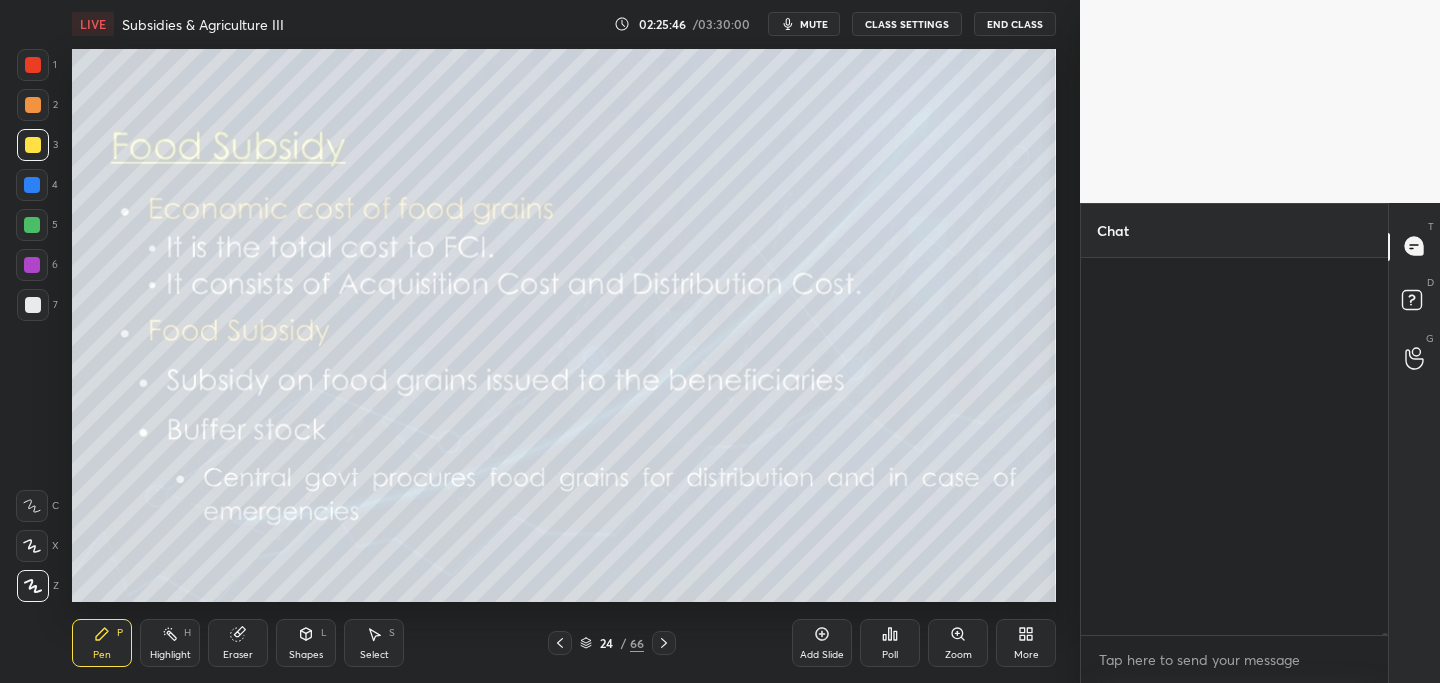 scroll, scrollTop: 107512, scrollLeft: 0, axis: vertical 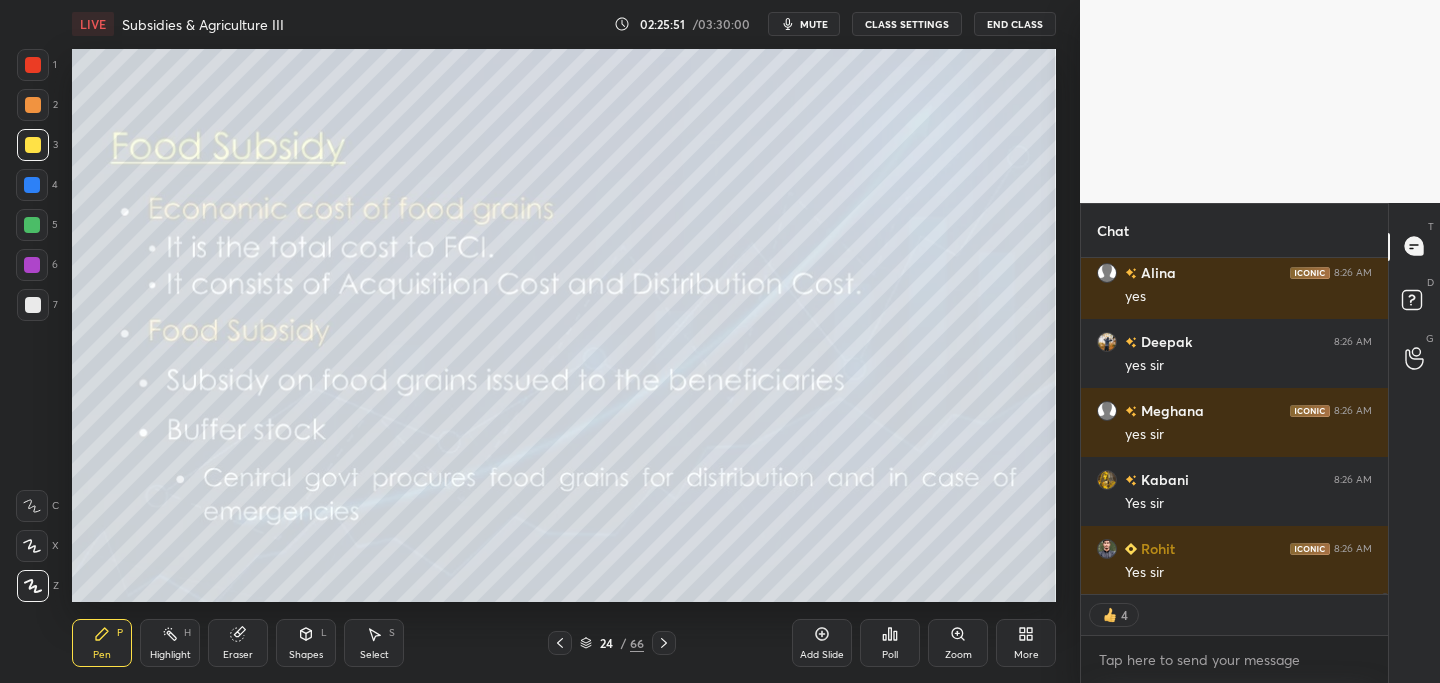 drag, startPoint x: 240, startPoint y: 635, endPoint x: 236, endPoint y: 612, distance: 23.345236 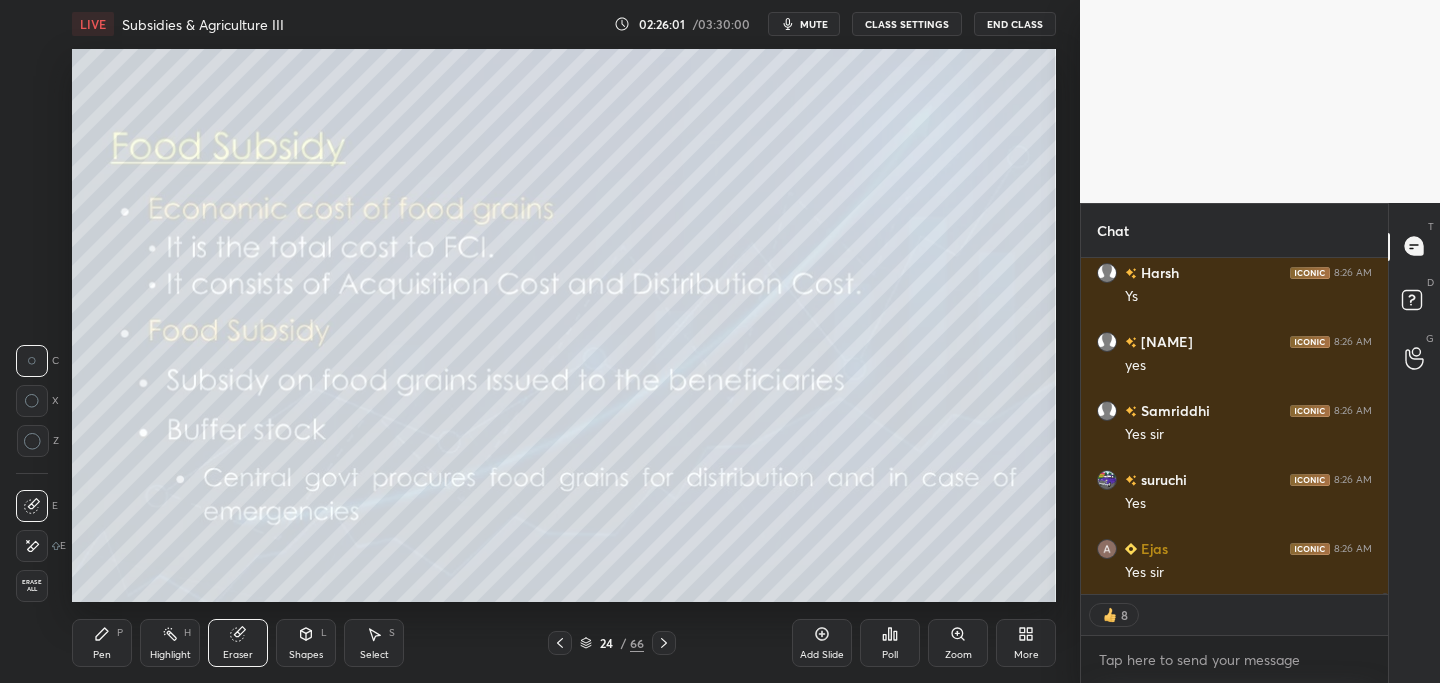 scroll, scrollTop: 108645, scrollLeft: 0, axis: vertical 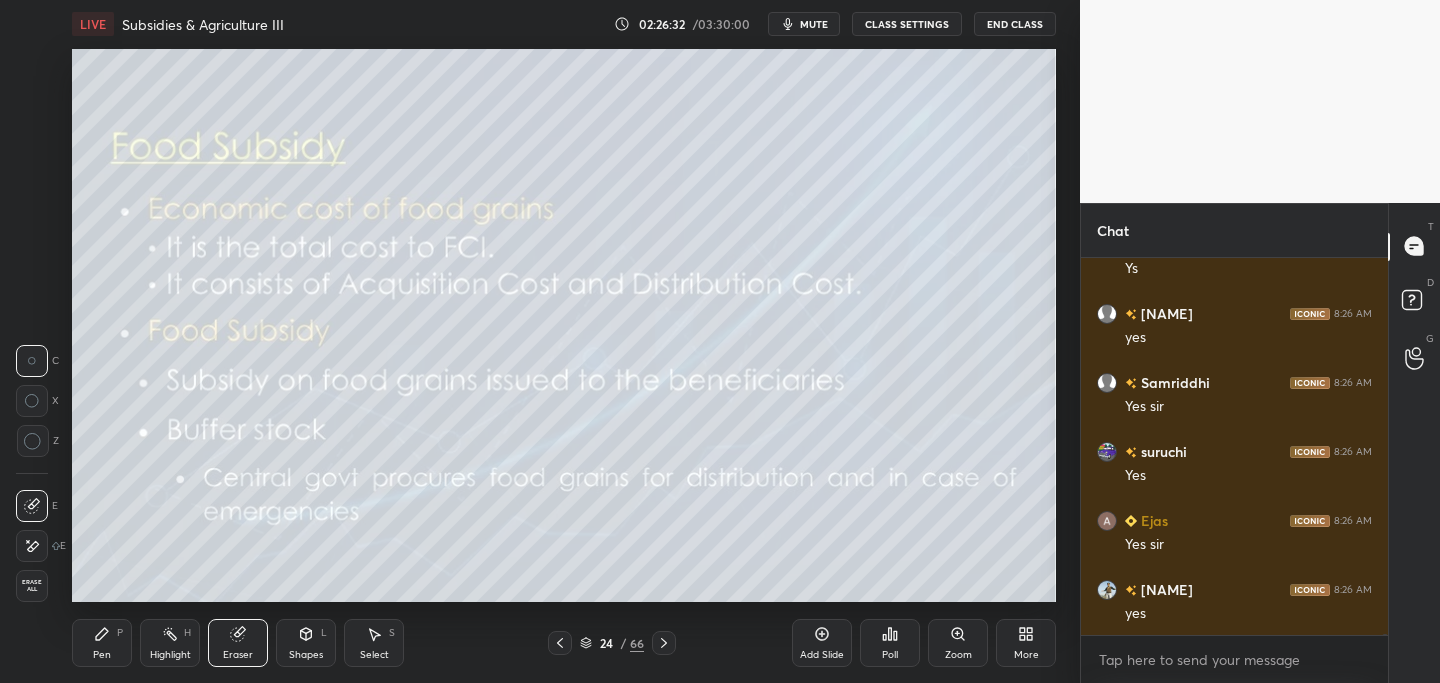 click 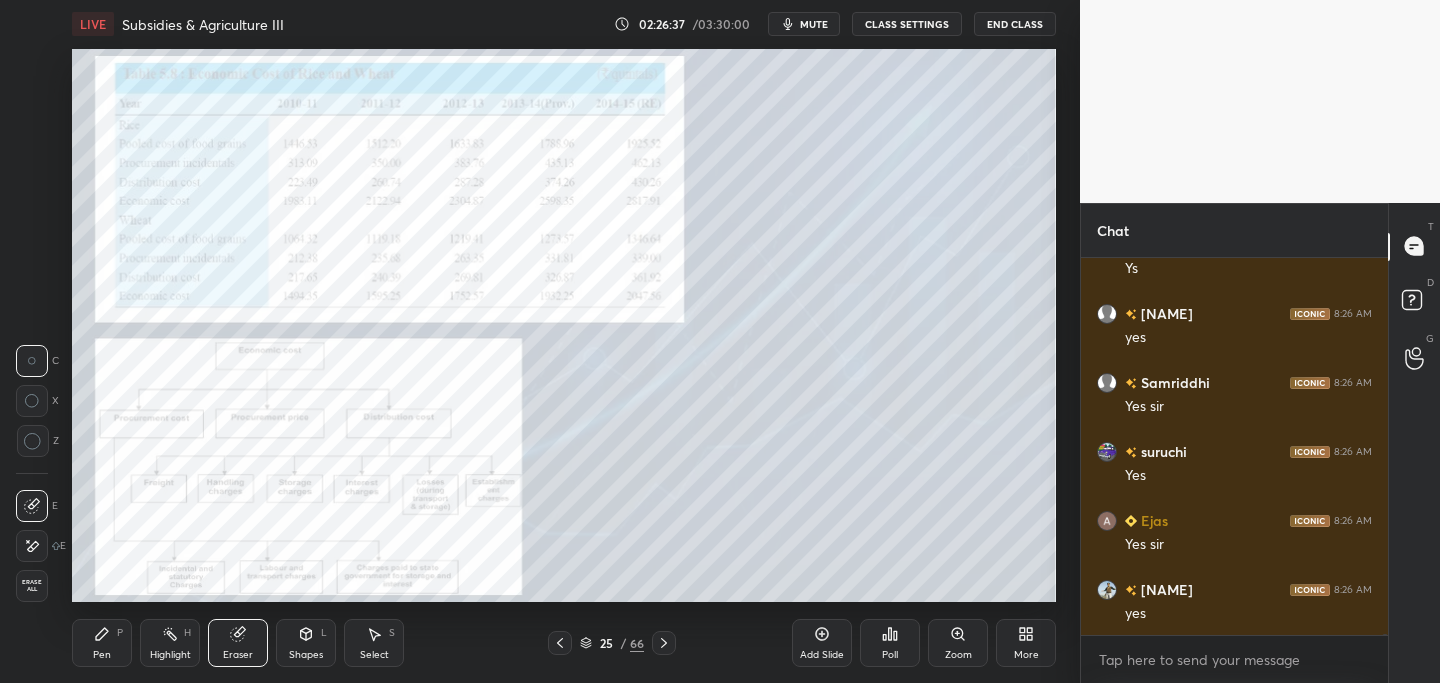 drag, startPoint x: 109, startPoint y: 636, endPoint x: 117, endPoint y: 627, distance: 12.0415945 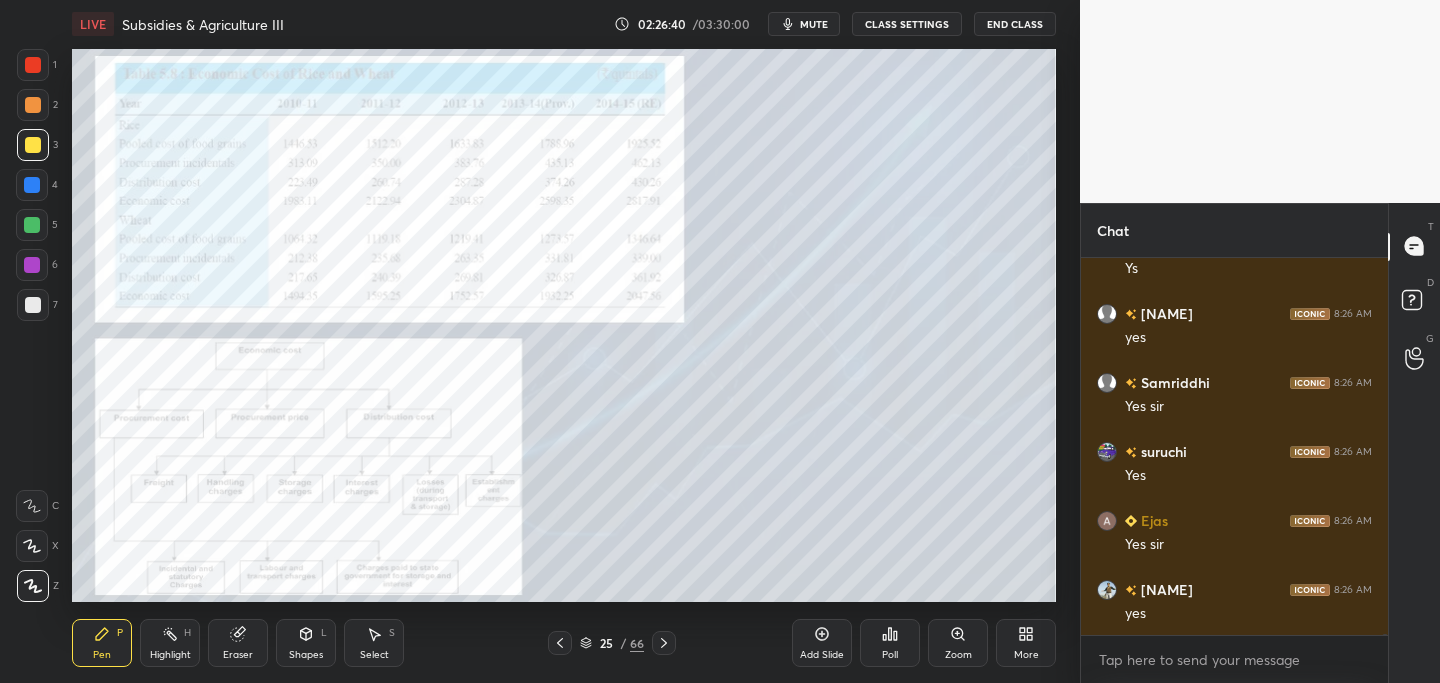 click 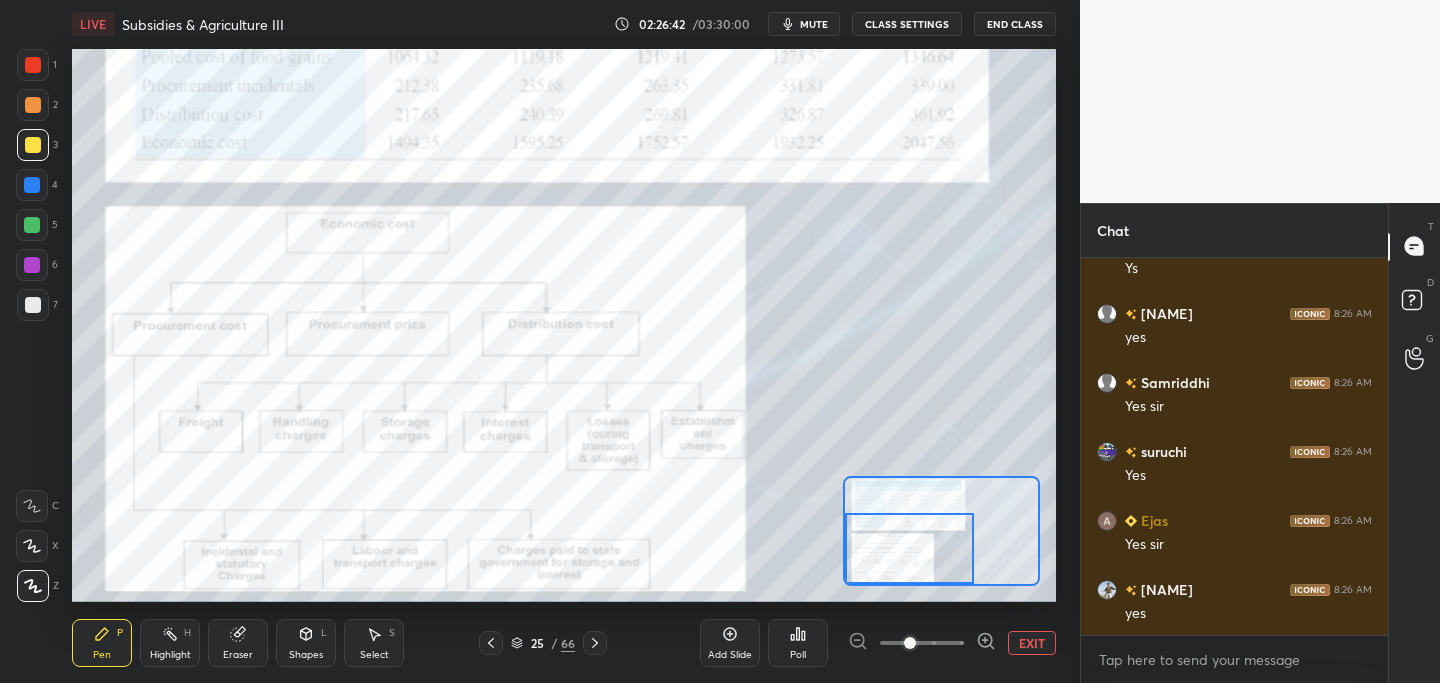 drag, startPoint x: 934, startPoint y: 539, endPoint x: 910, endPoint y: 565, distance: 35.383614 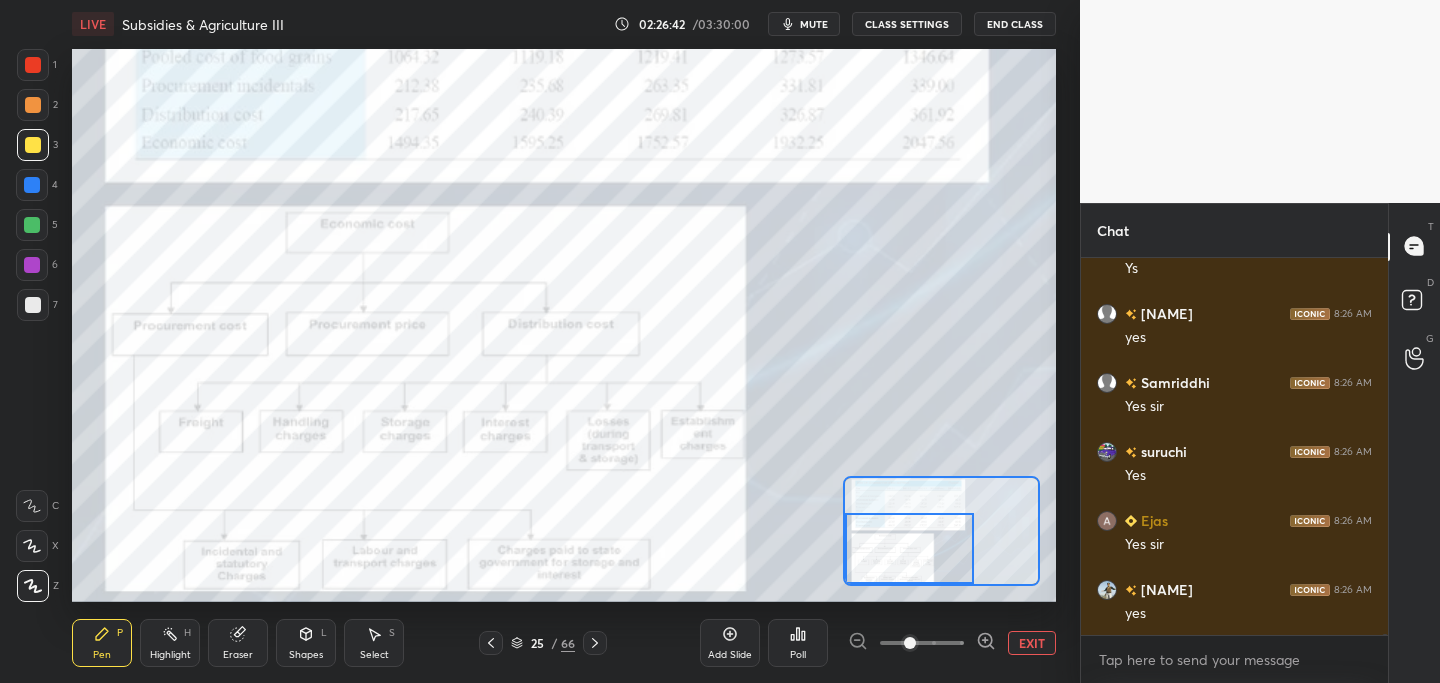 click at bounding box center [909, 548] 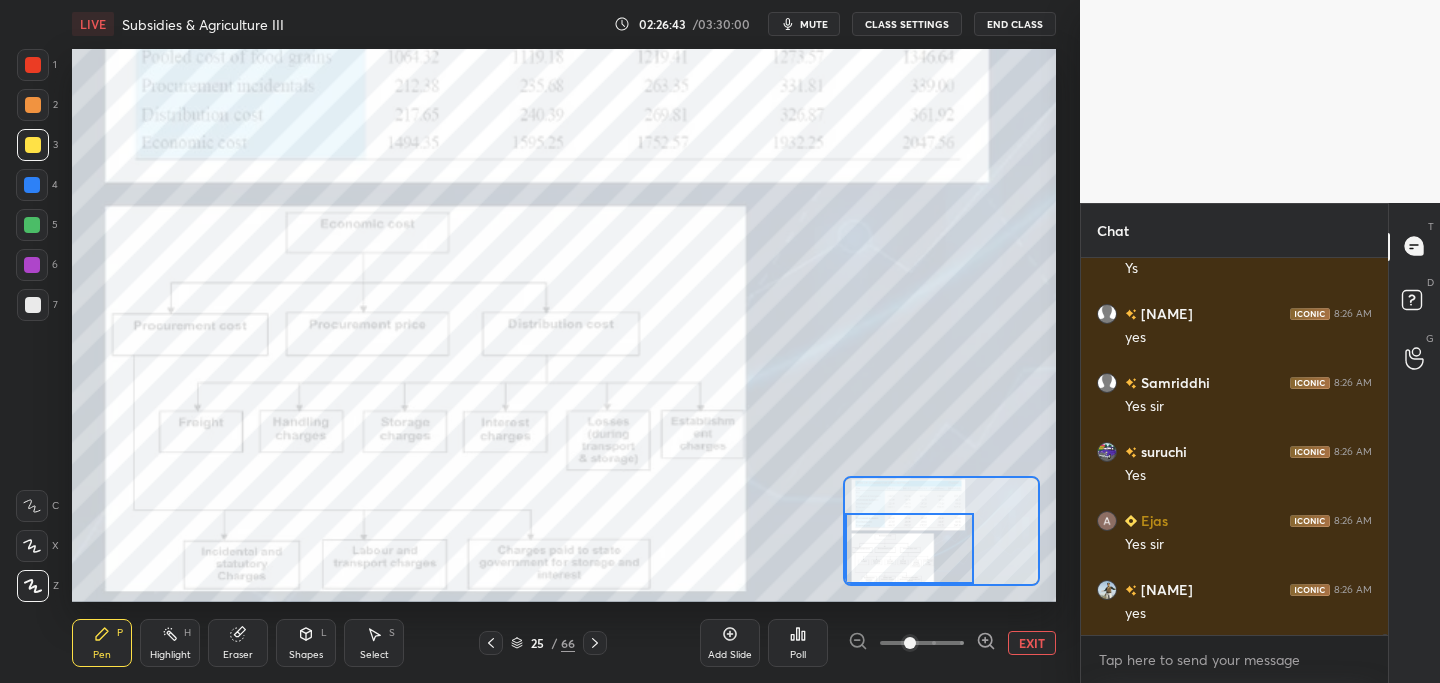 drag, startPoint x: 920, startPoint y: 550, endPoint x: 913, endPoint y: 564, distance: 15.652476 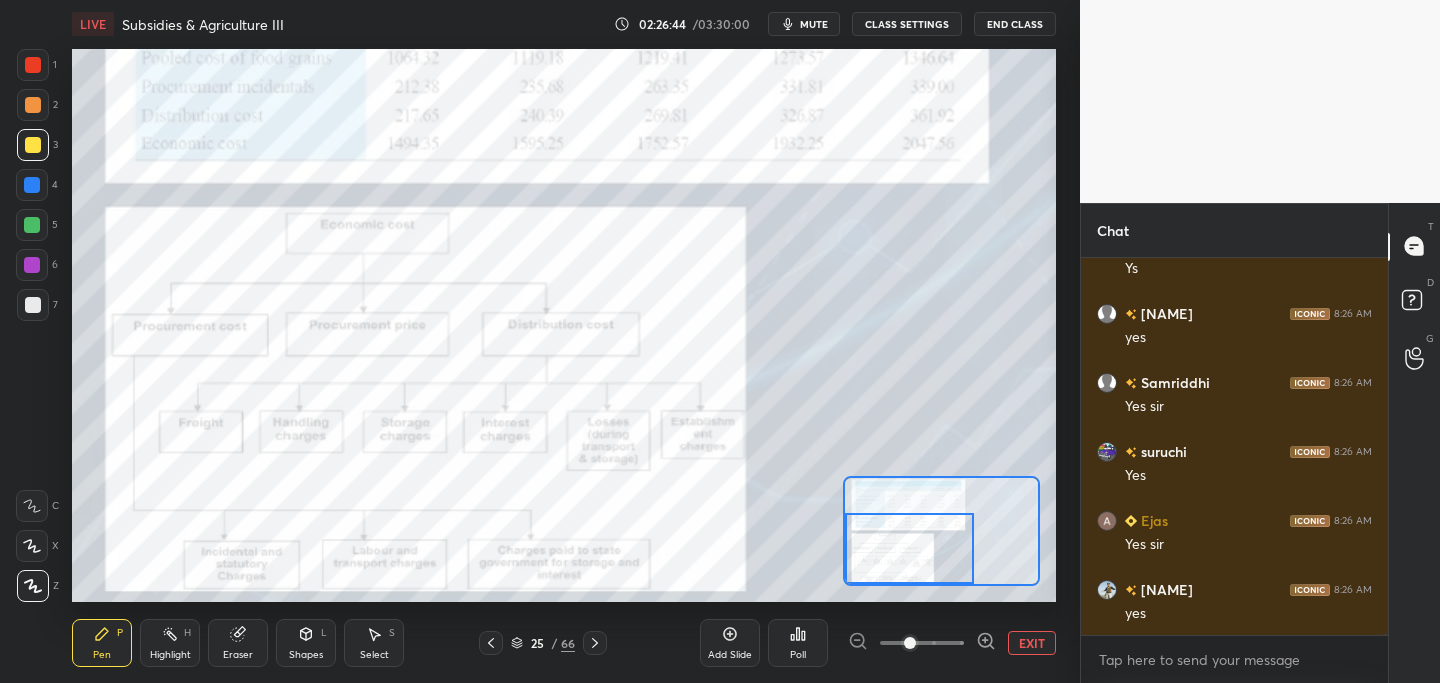 click 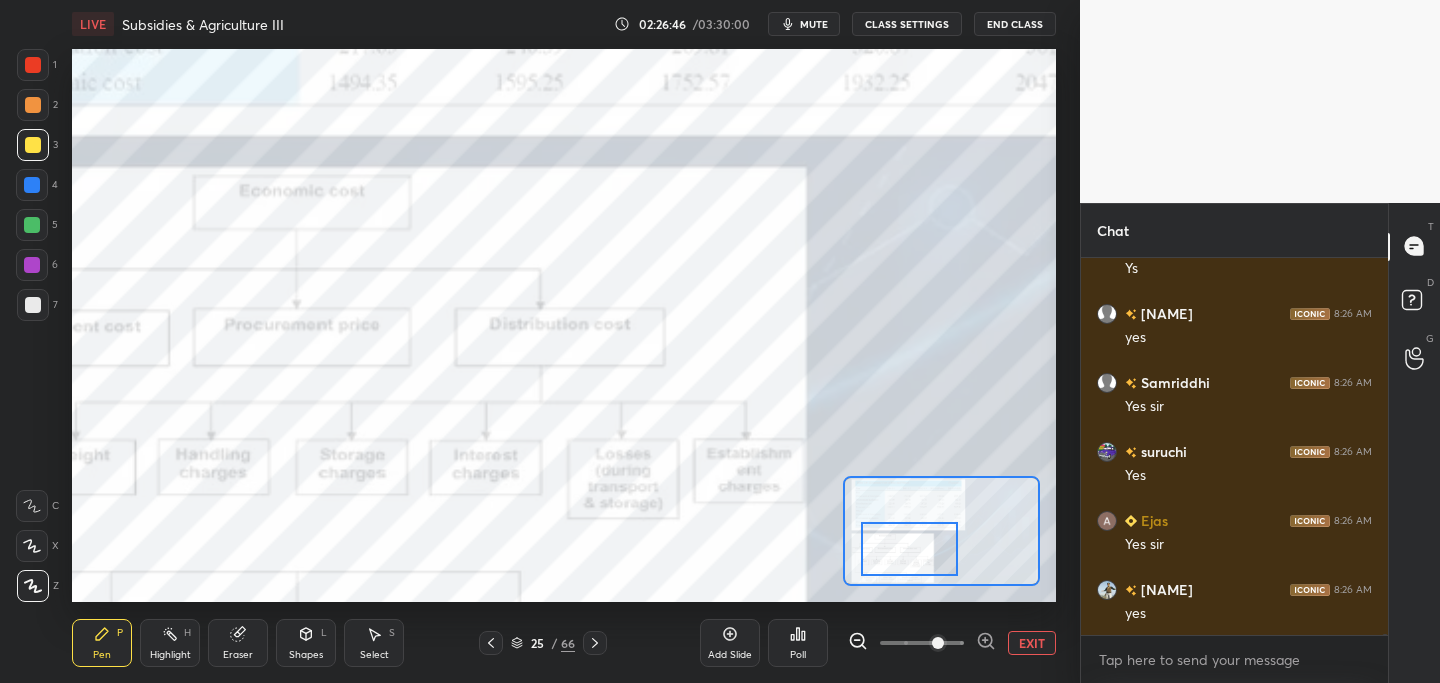 click at bounding box center [941, 531] 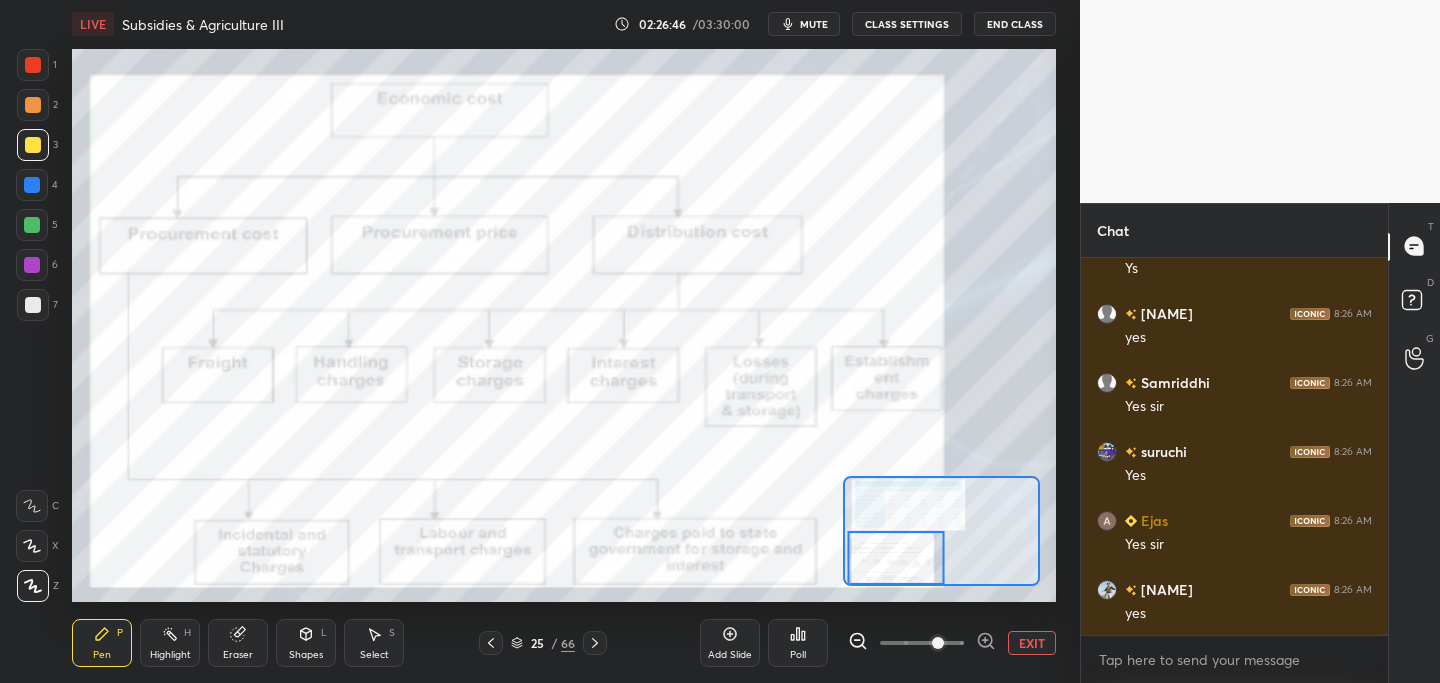 drag, startPoint x: 926, startPoint y: 546, endPoint x: 901, endPoint y: 546, distance: 25 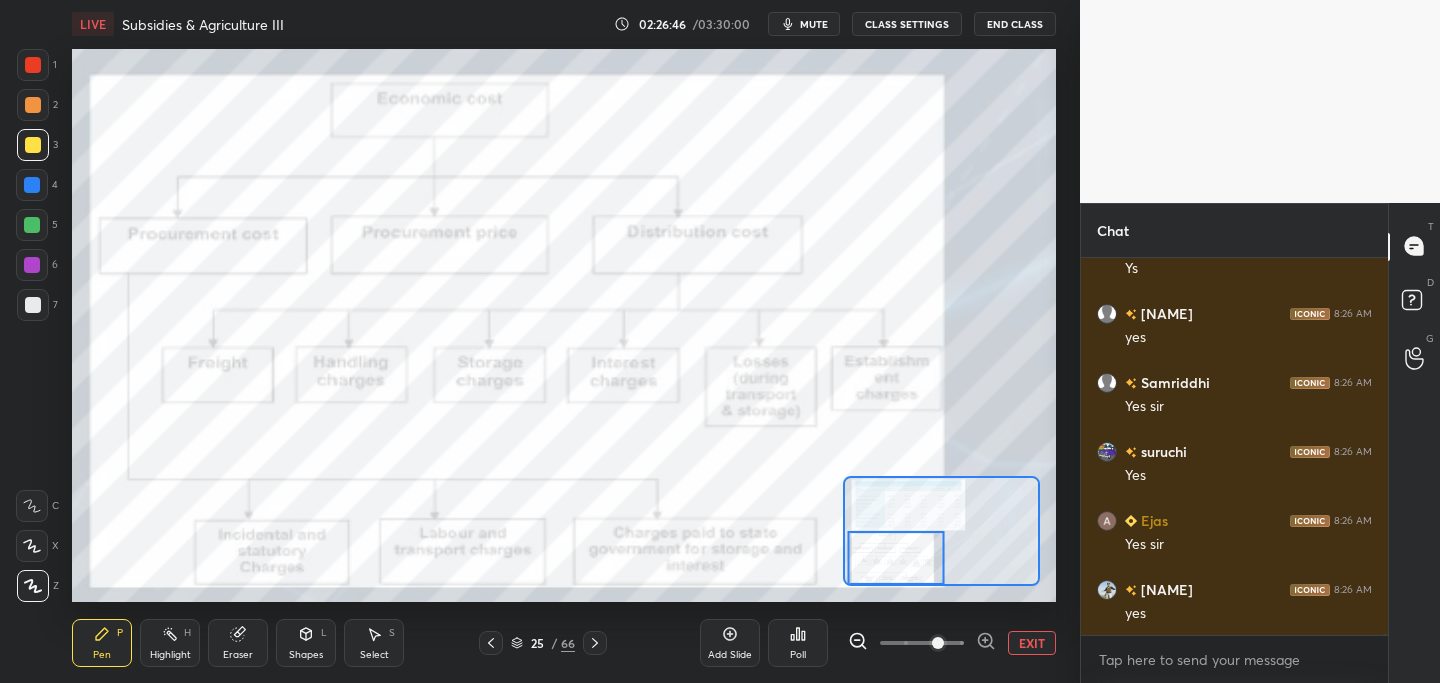 click at bounding box center (896, 557) 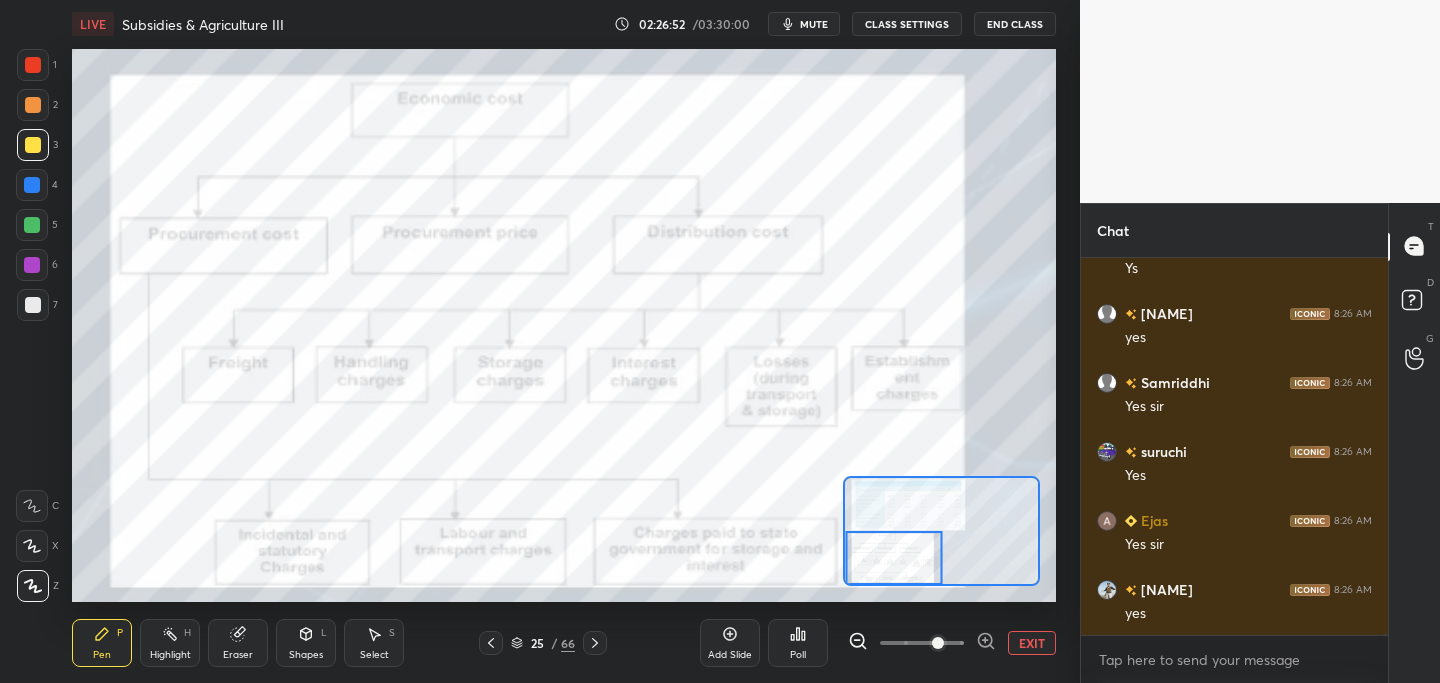 drag, startPoint x: 39, startPoint y: 63, endPoint x: 61, endPoint y: 68, distance: 22.561028 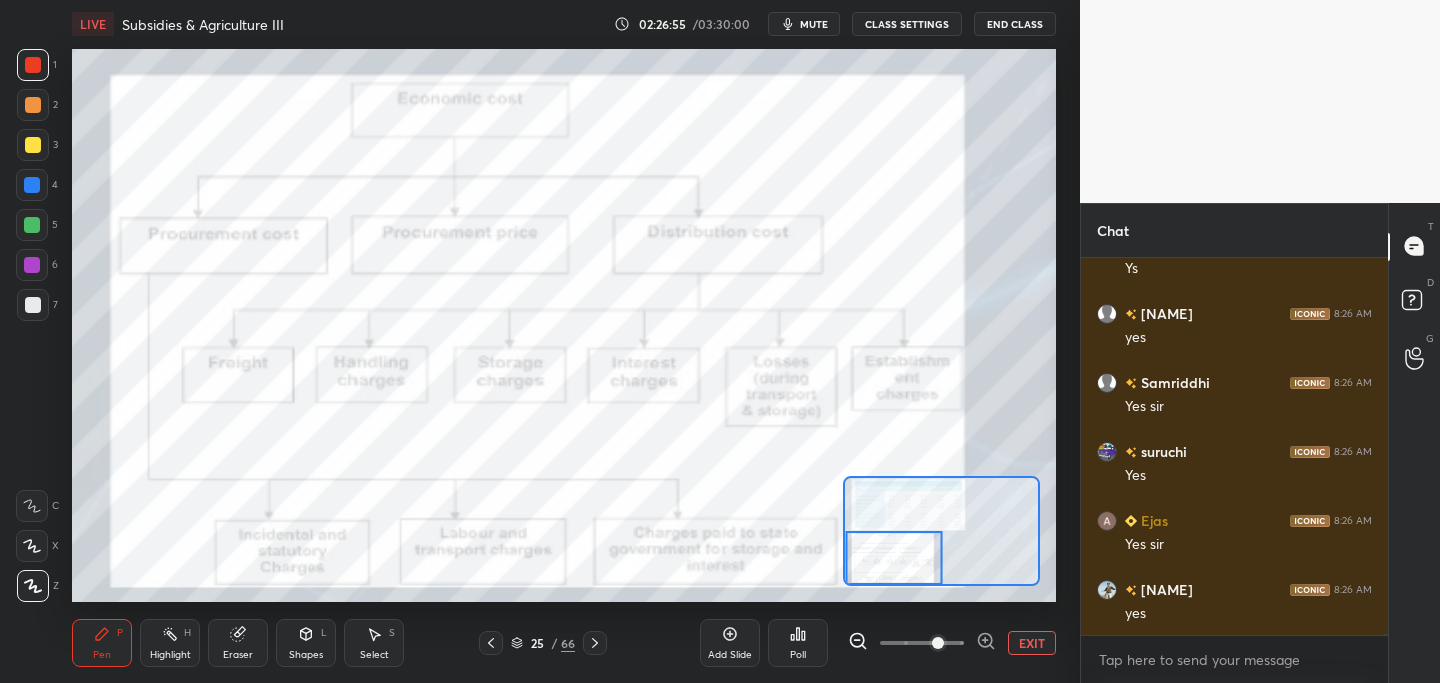 click 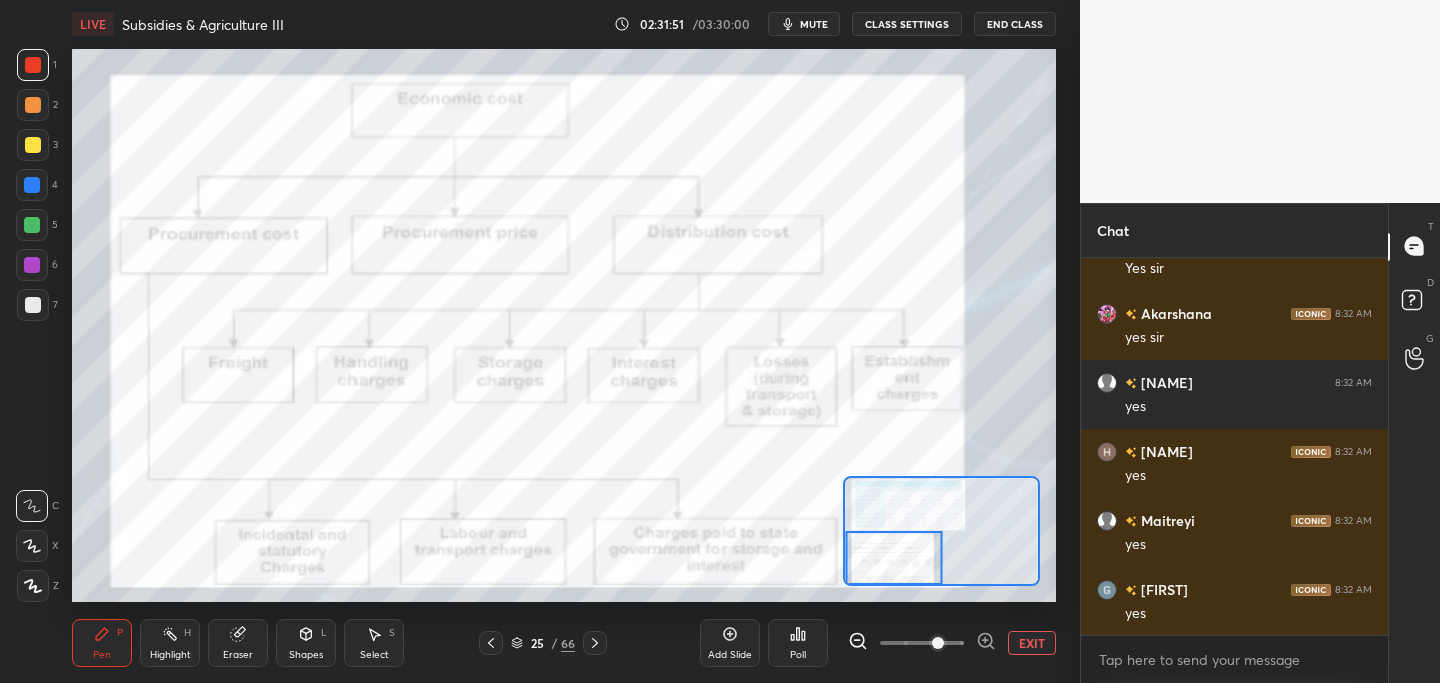scroll, scrollTop: 112252, scrollLeft: 0, axis: vertical 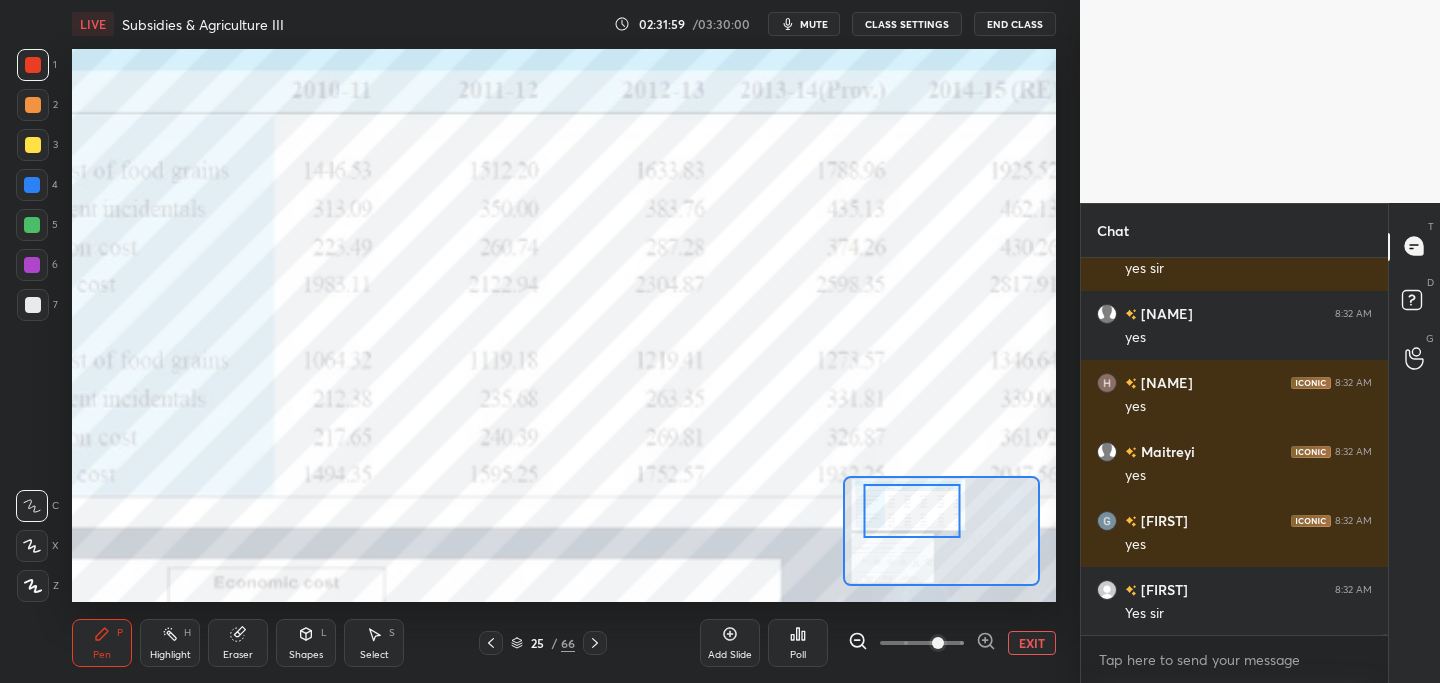 drag, startPoint x: 901, startPoint y: 556, endPoint x: 913, endPoint y: 512, distance: 45.607018 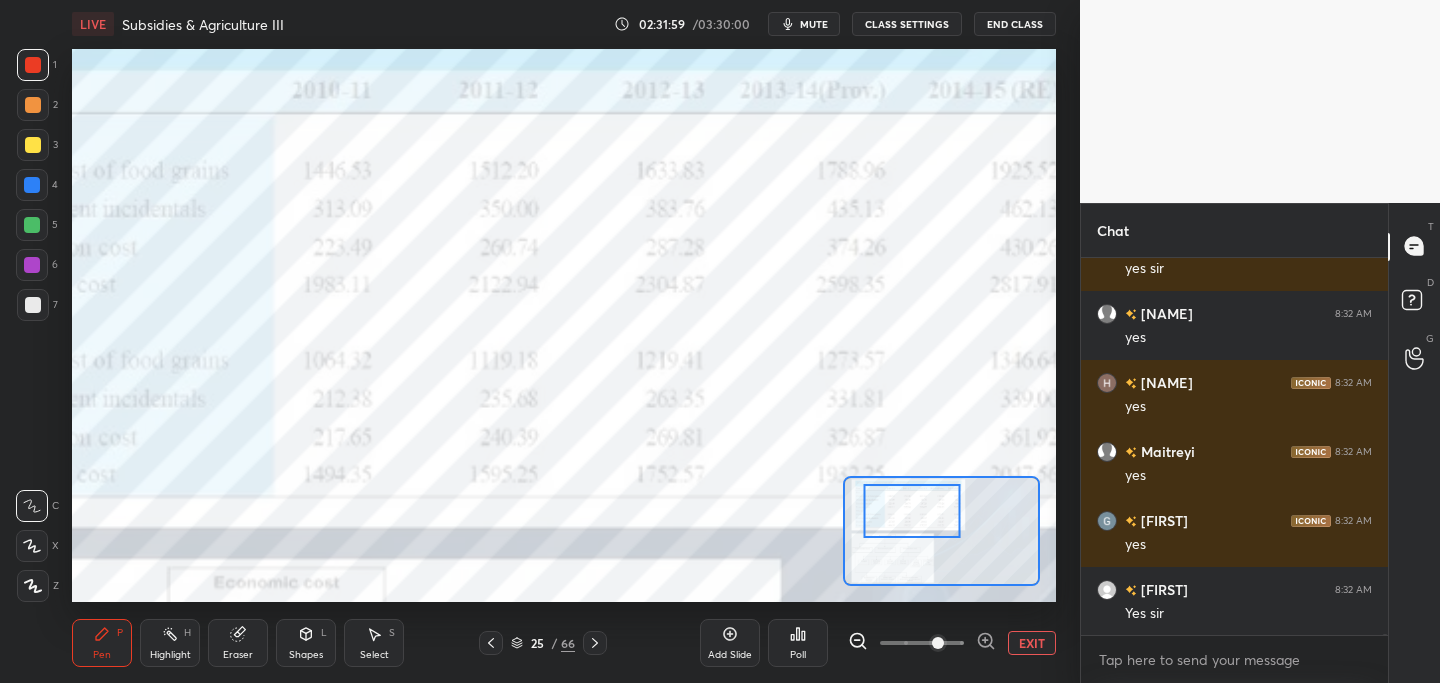 click at bounding box center (912, 510) 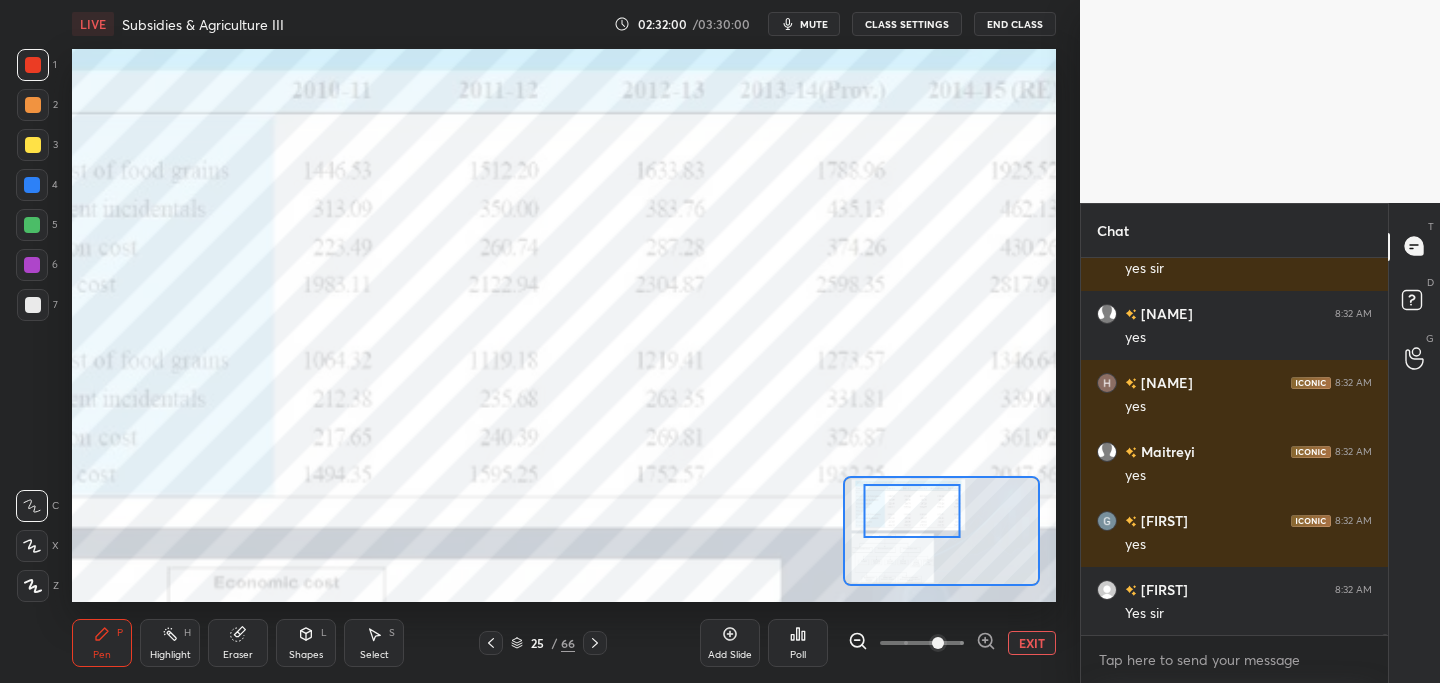 click 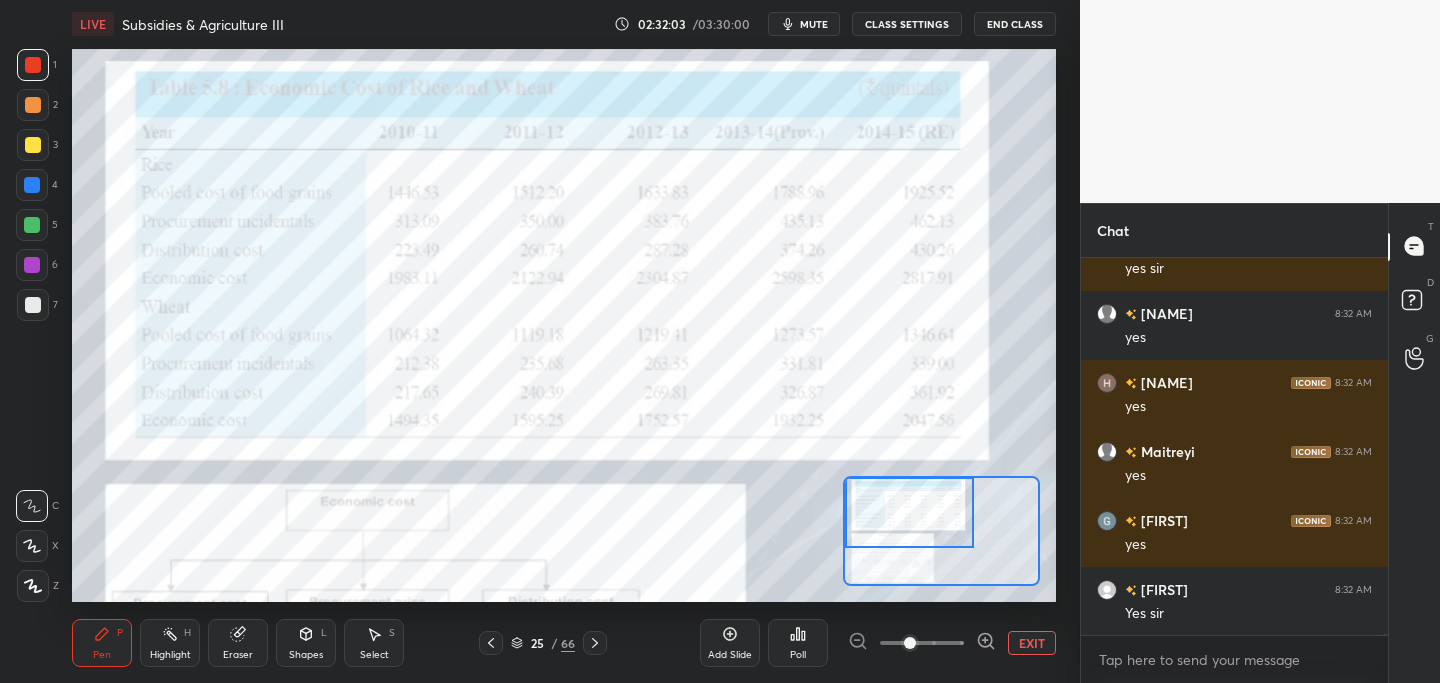 drag, startPoint x: 931, startPoint y: 496, endPoint x: 907, endPoint y: 501, distance: 24.5153 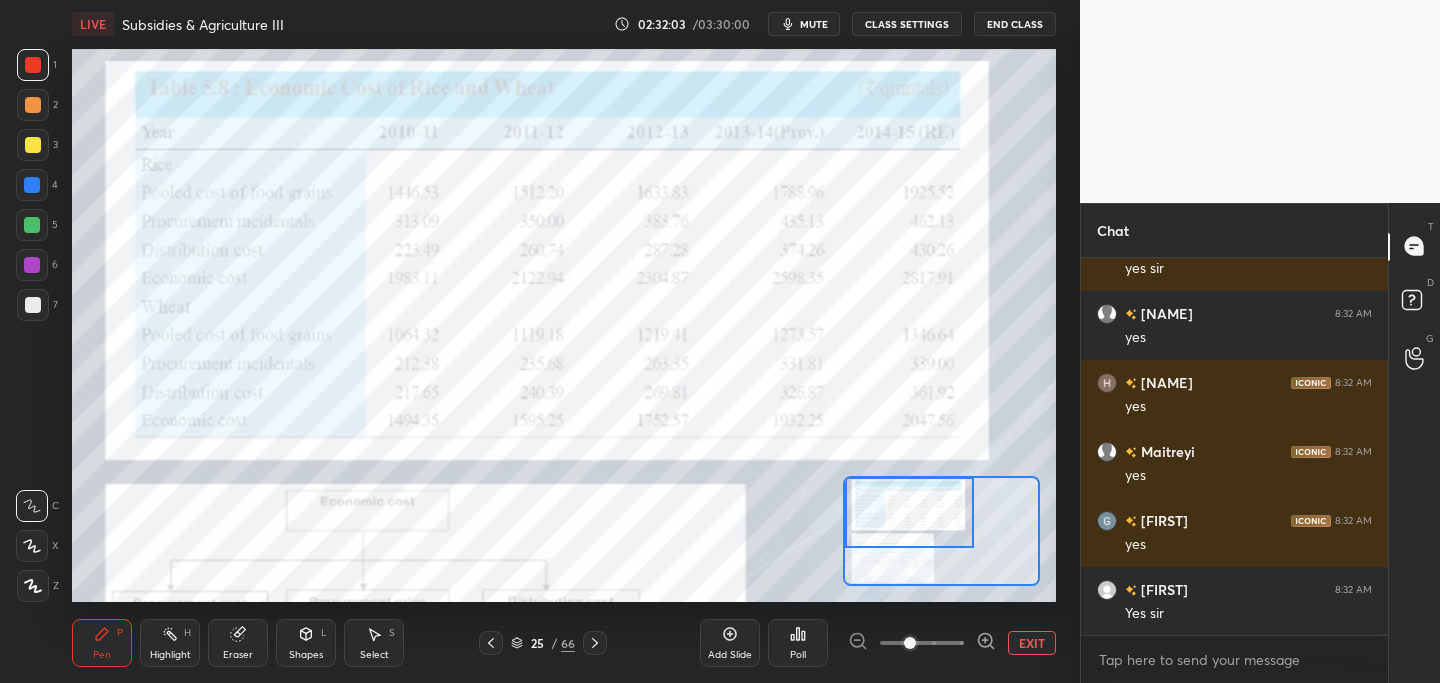 click at bounding box center [909, 512] 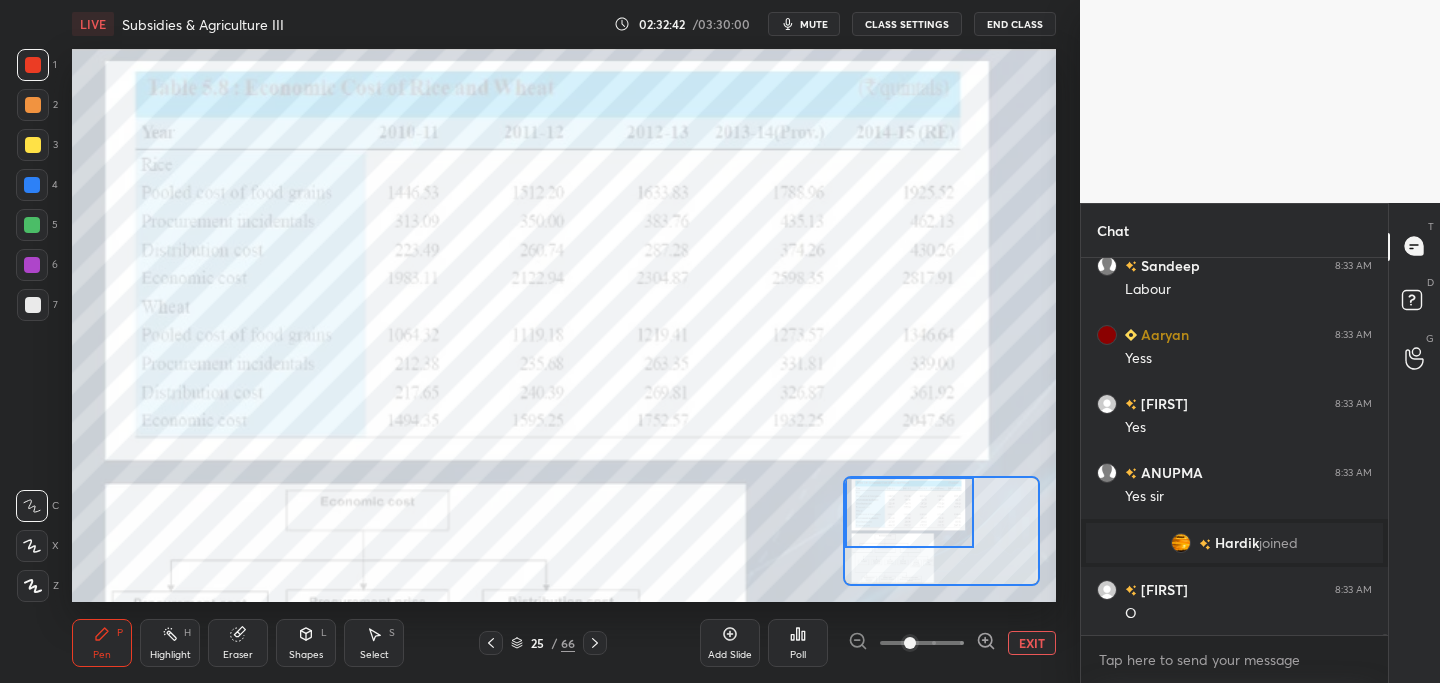 scroll, scrollTop: 112681, scrollLeft: 0, axis: vertical 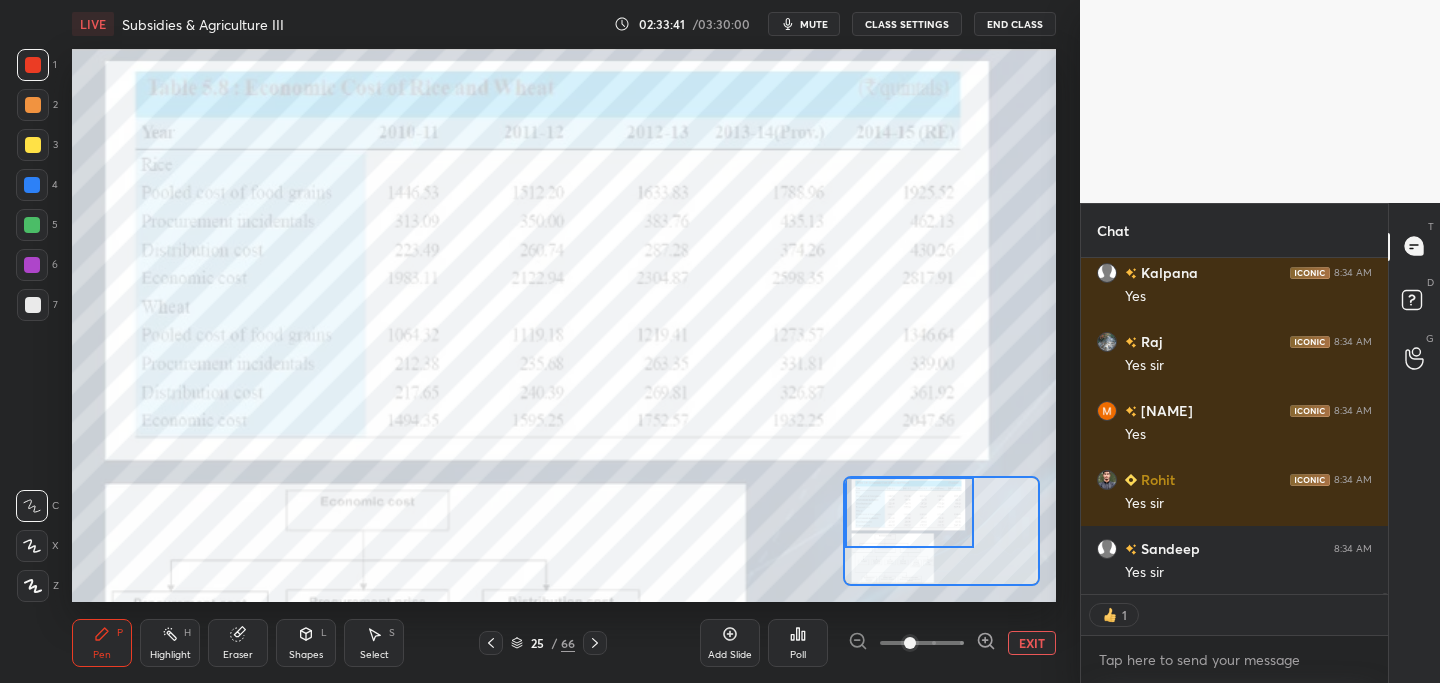 click on "EXIT" at bounding box center [1032, 643] 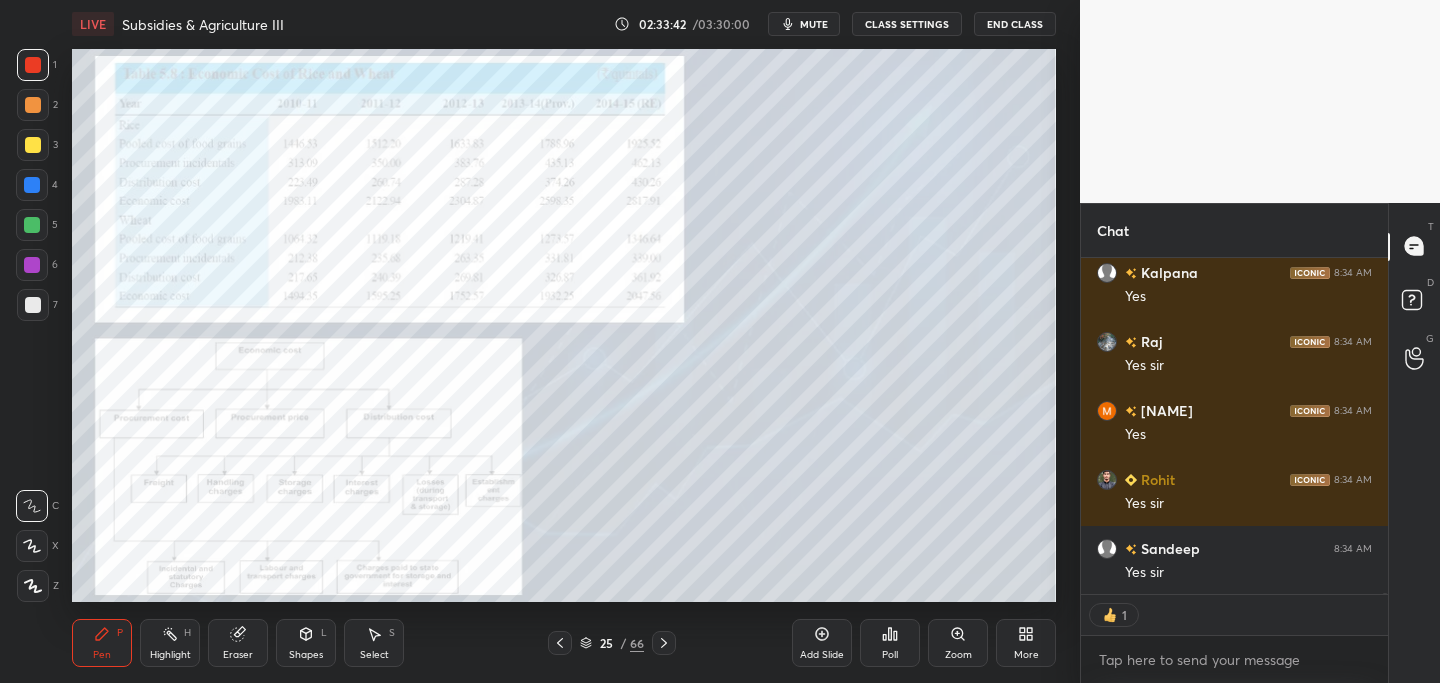 click 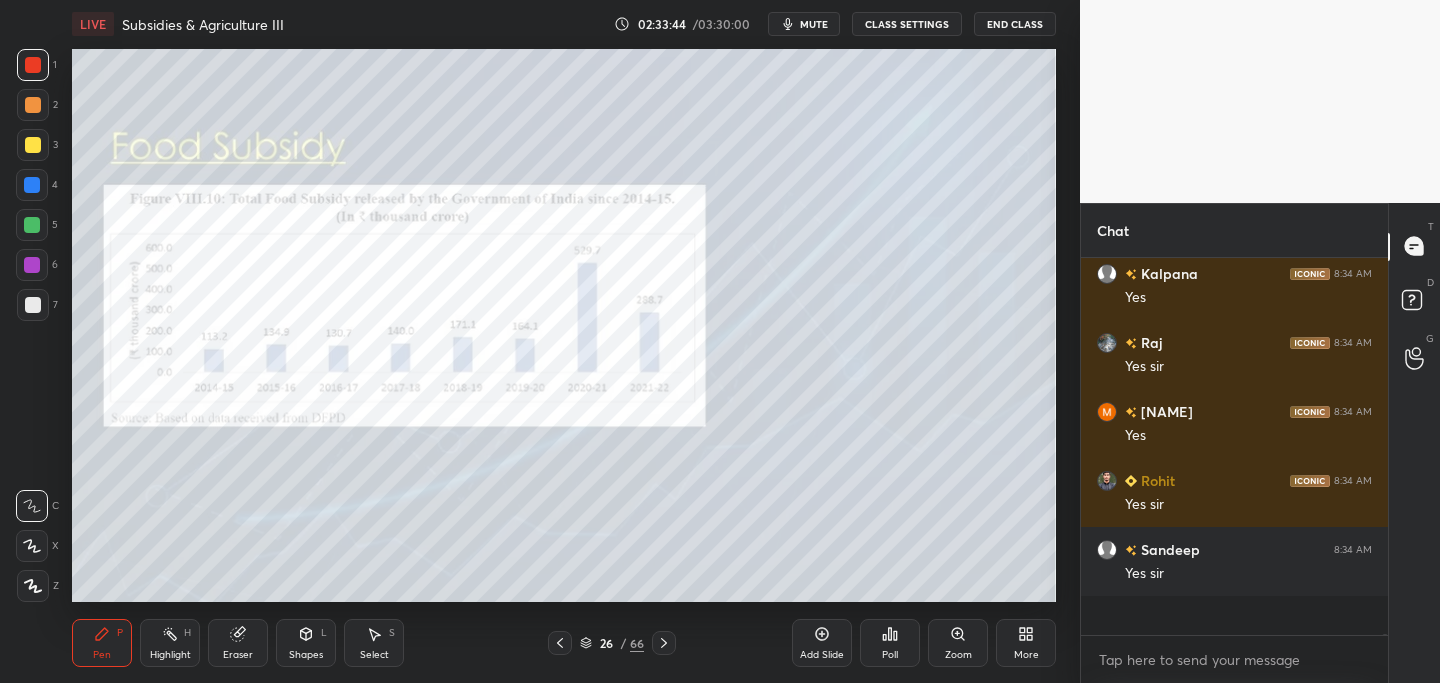 scroll, scrollTop: 7, scrollLeft: 7, axis: both 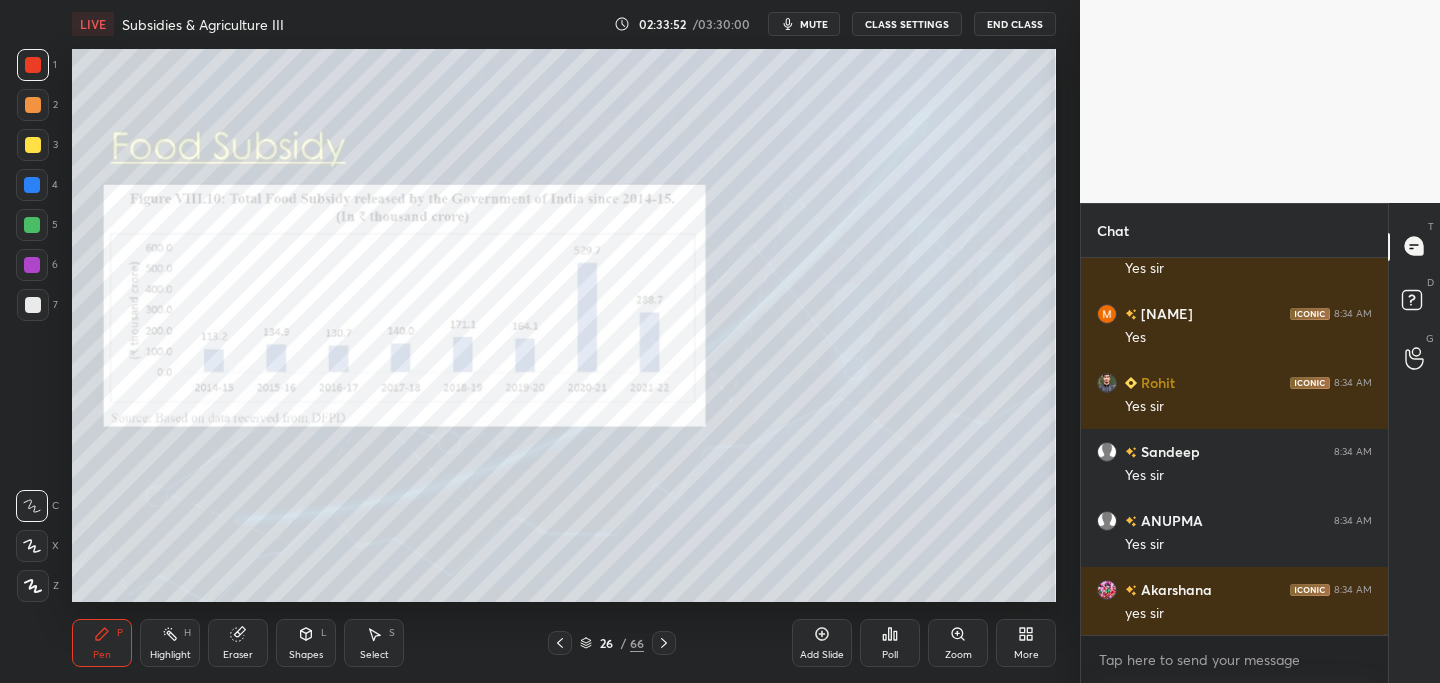 click at bounding box center [33, 145] 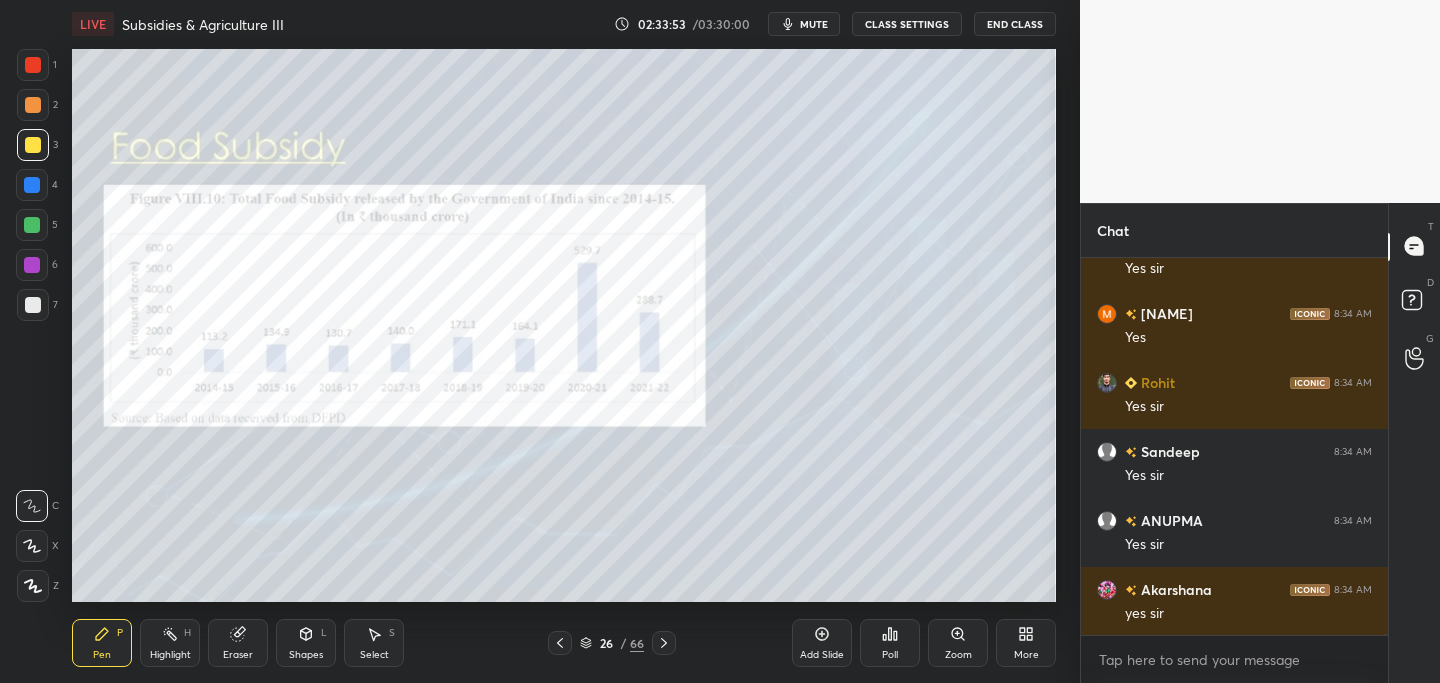 click 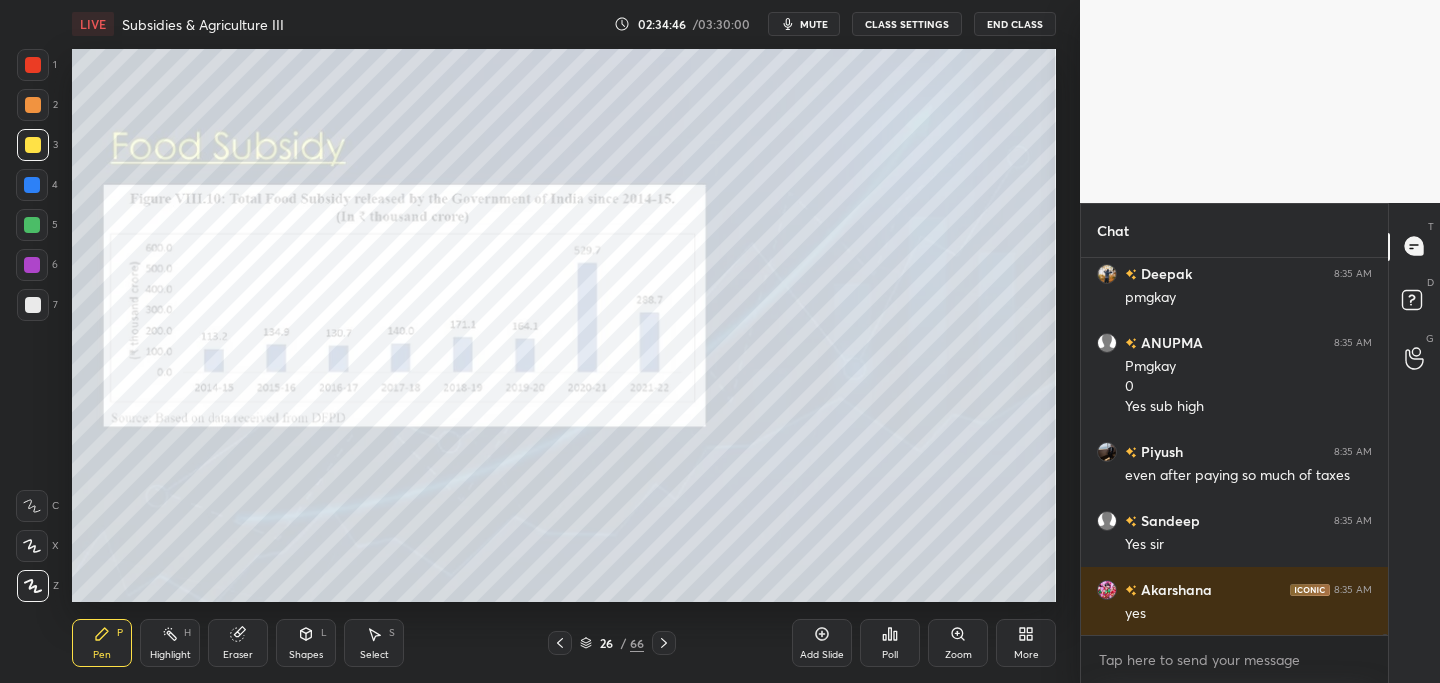 scroll, scrollTop: 114311, scrollLeft: 0, axis: vertical 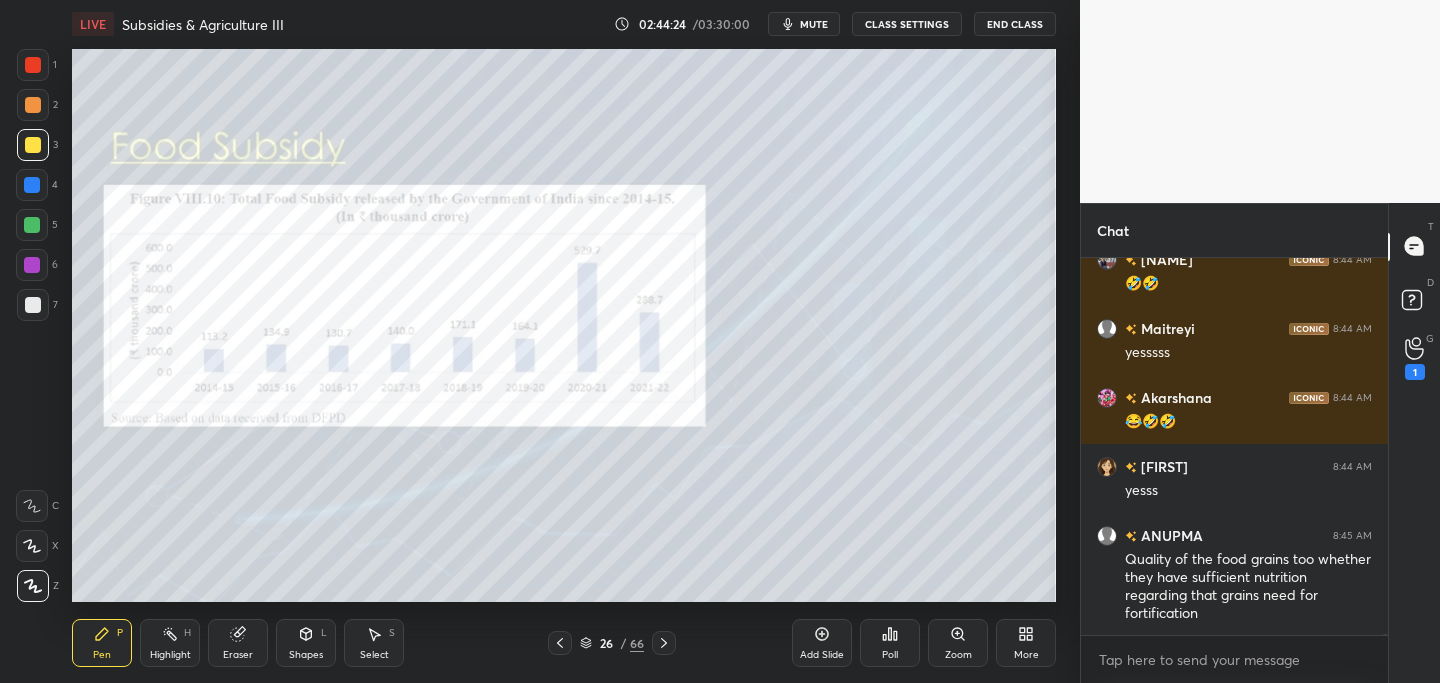 click 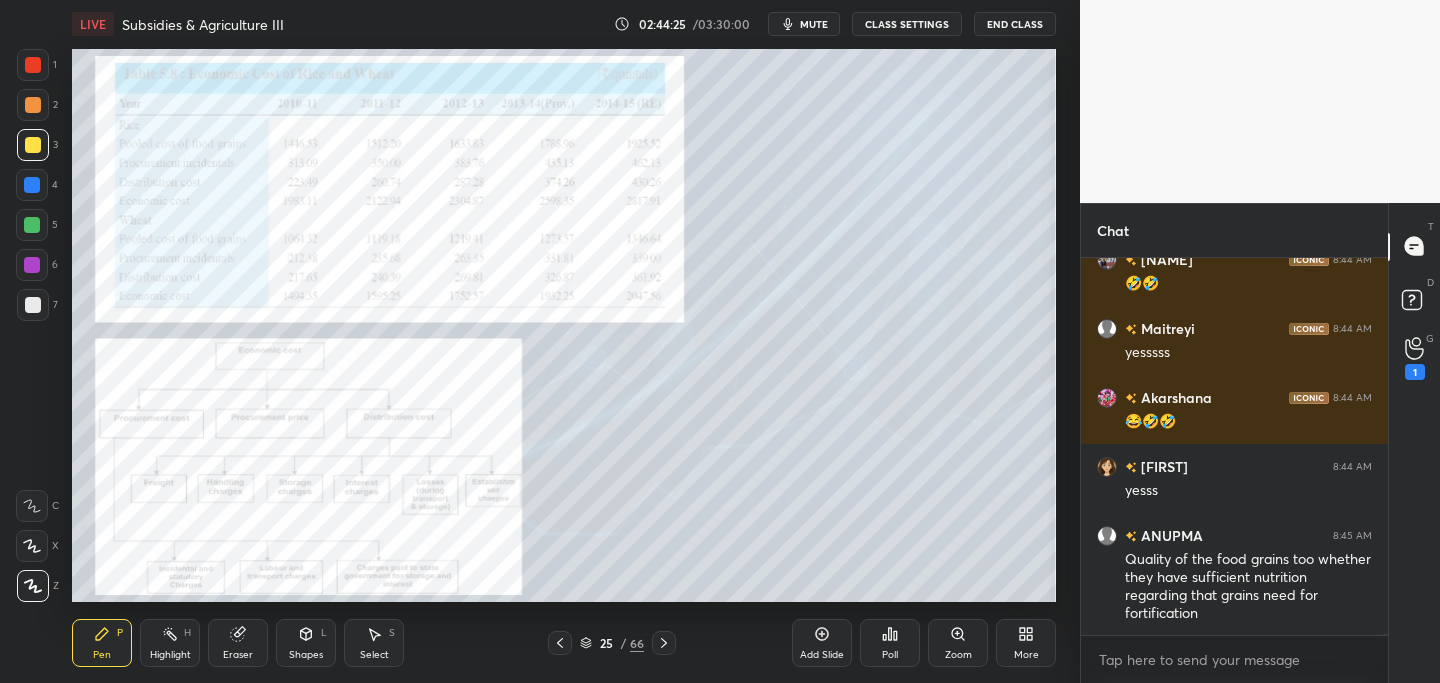scroll, scrollTop: 128288, scrollLeft: 0, axis: vertical 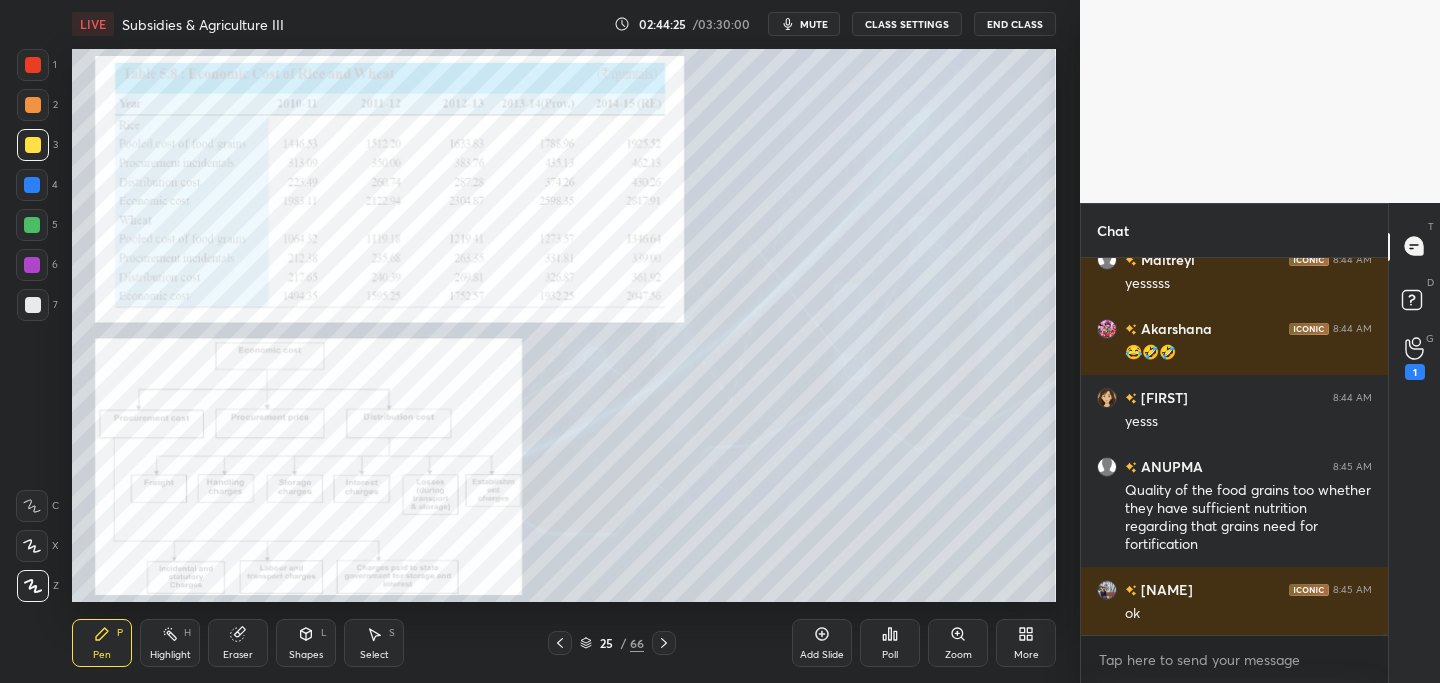 drag, startPoint x: 567, startPoint y: 640, endPoint x: 558, endPoint y: 650, distance: 13.453624 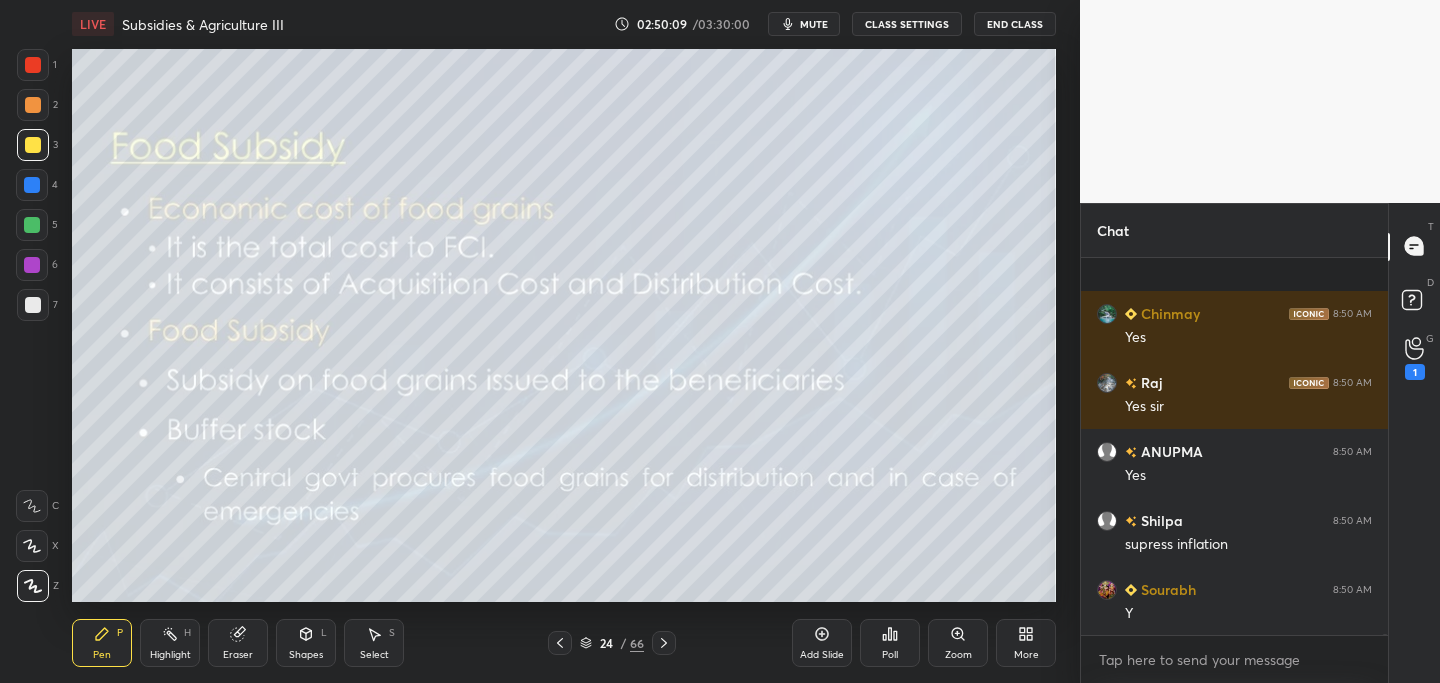 scroll, scrollTop: 131978, scrollLeft: 0, axis: vertical 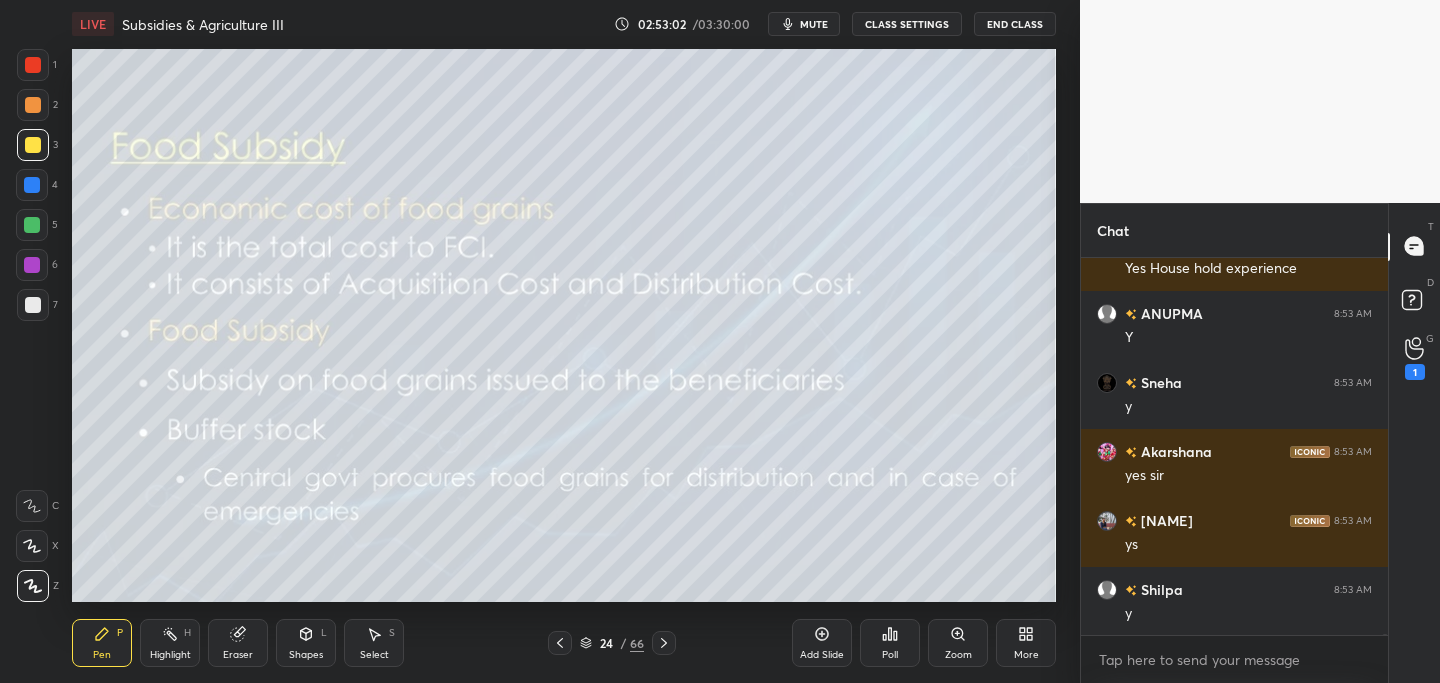 click on "More" at bounding box center (1026, 643) 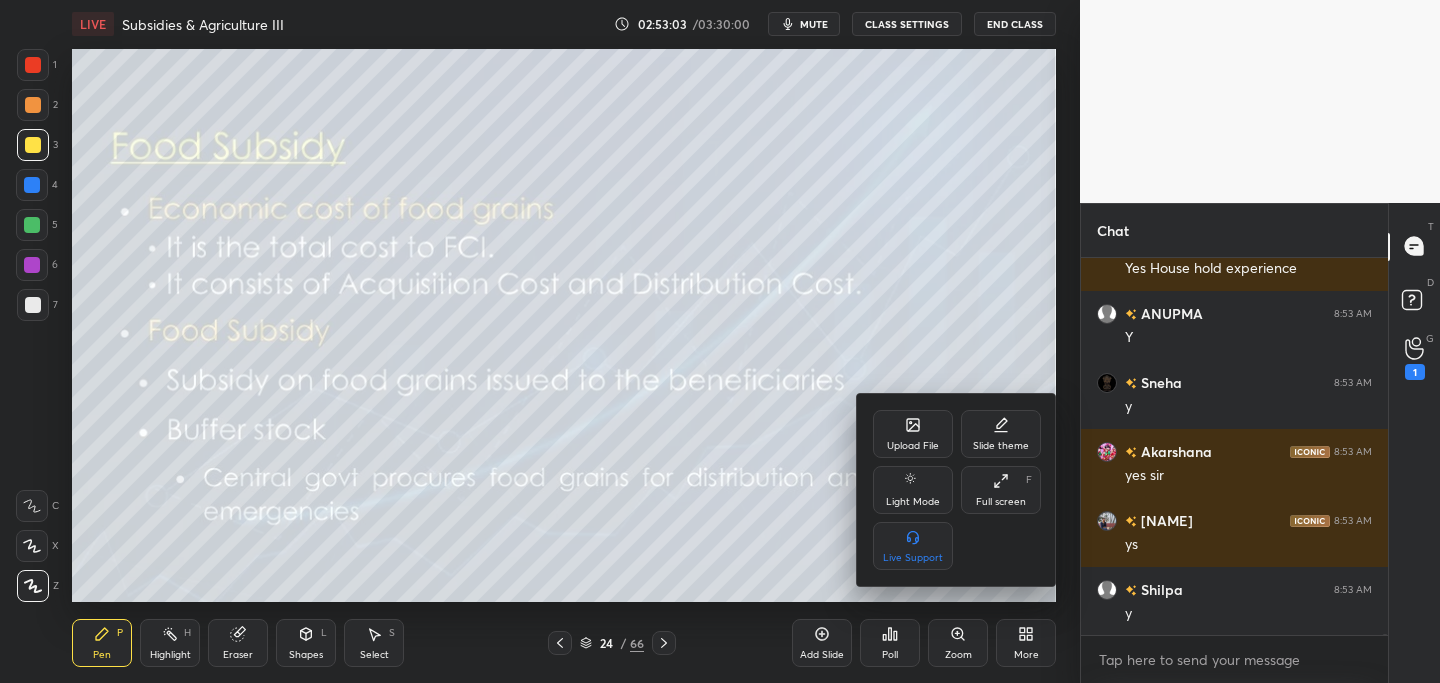 scroll, scrollTop: 135433, scrollLeft: 0, axis: vertical 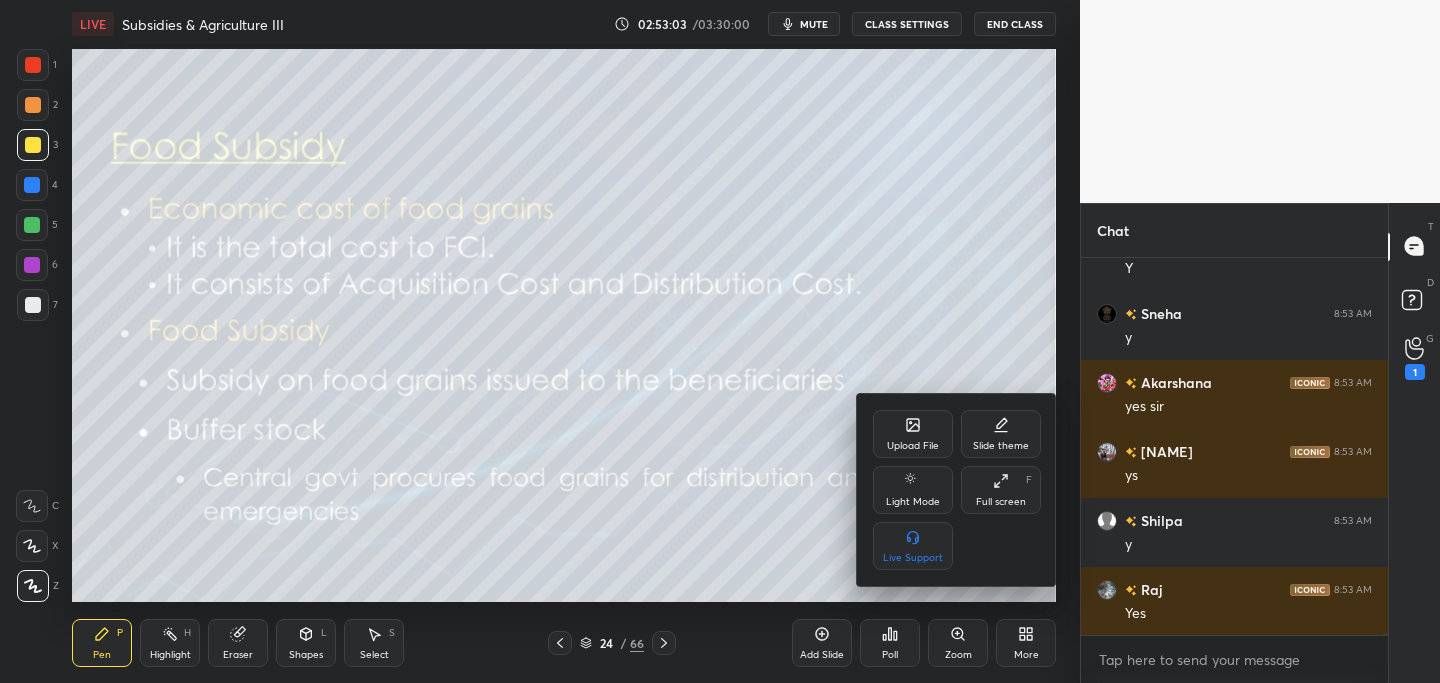 click at bounding box center [720, 341] 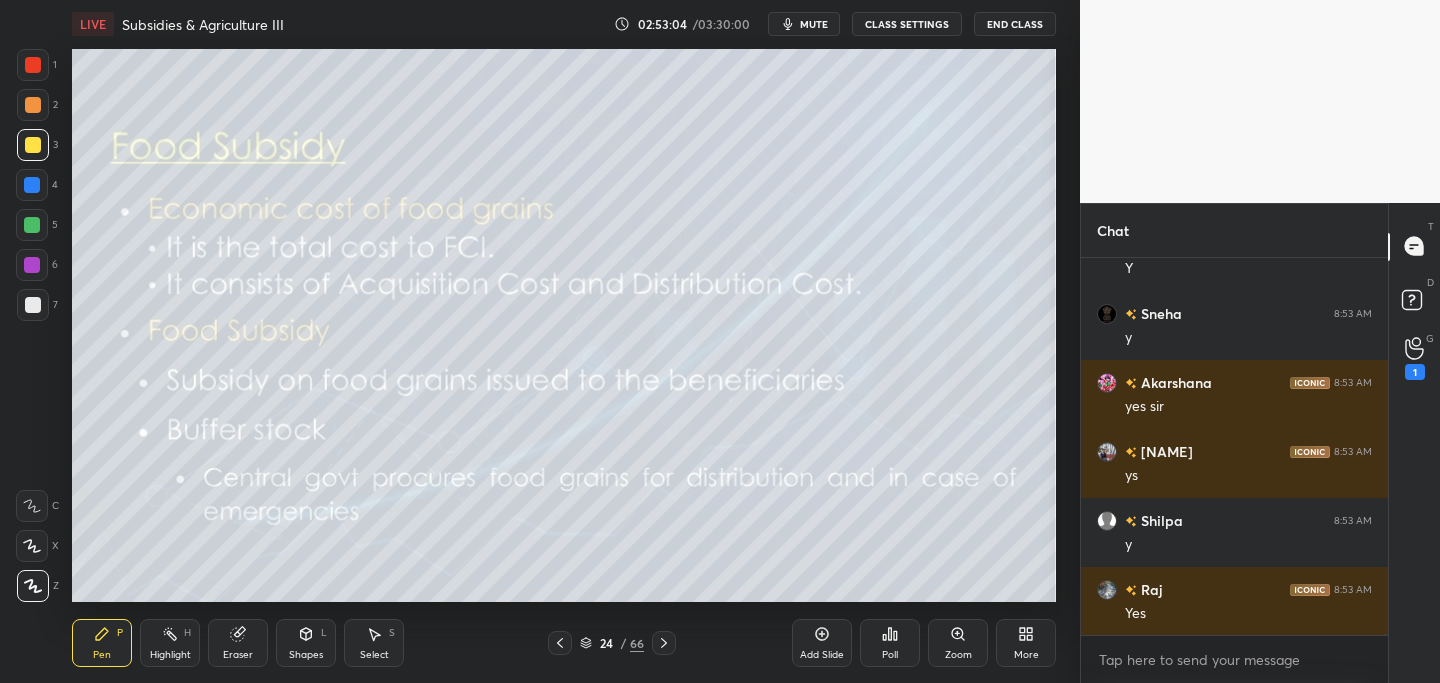 scroll, scrollTop: 135502, scrollLeft: 0, axis: vertical 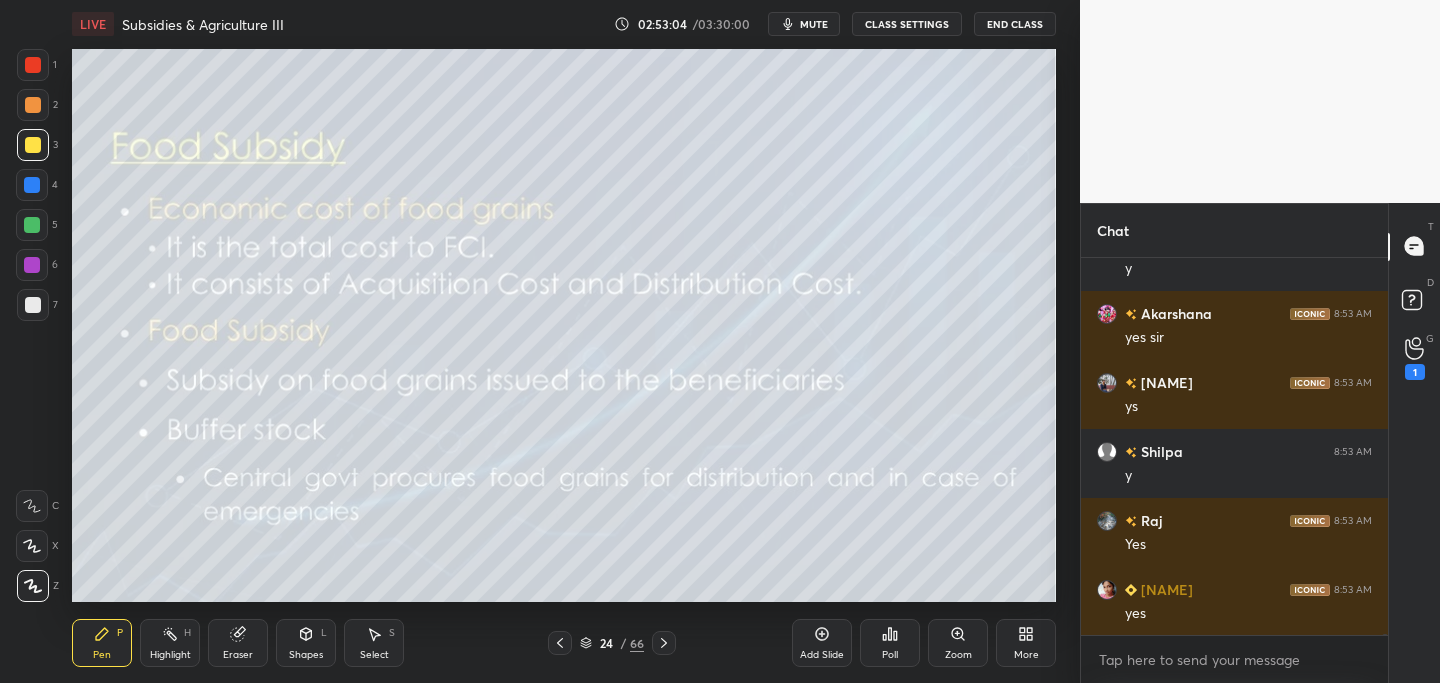click on "24 / 66" at bounding box center (612, 643) 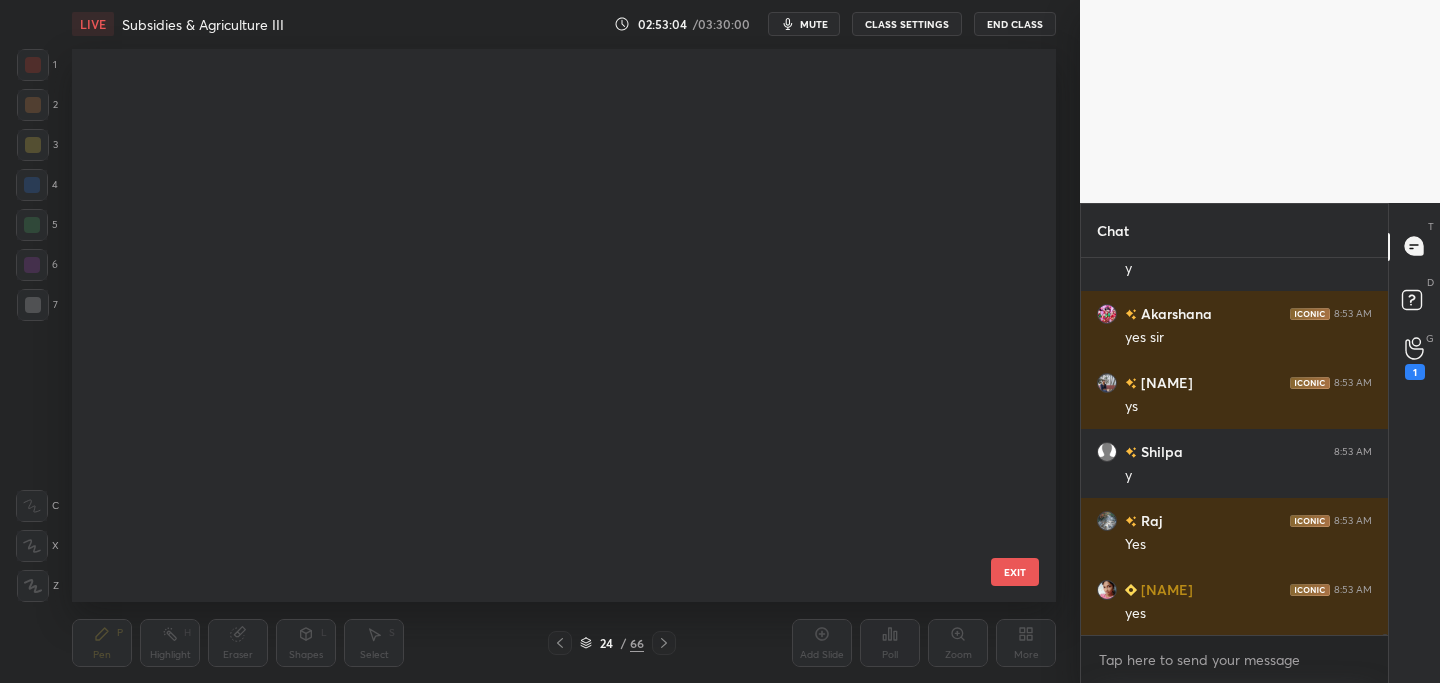 scroll, scrollTop: 802, scrollLeft: 0, axis: vertical 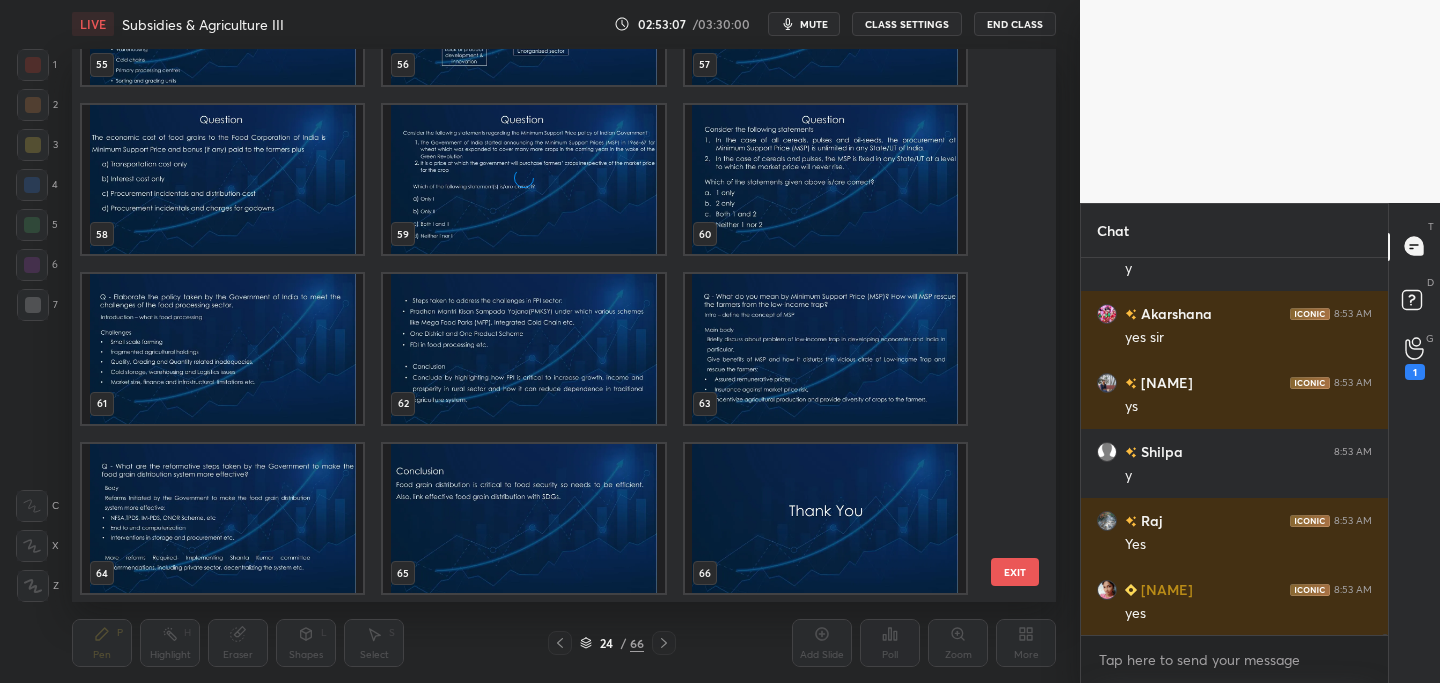 click at bounding box center (825, 518) 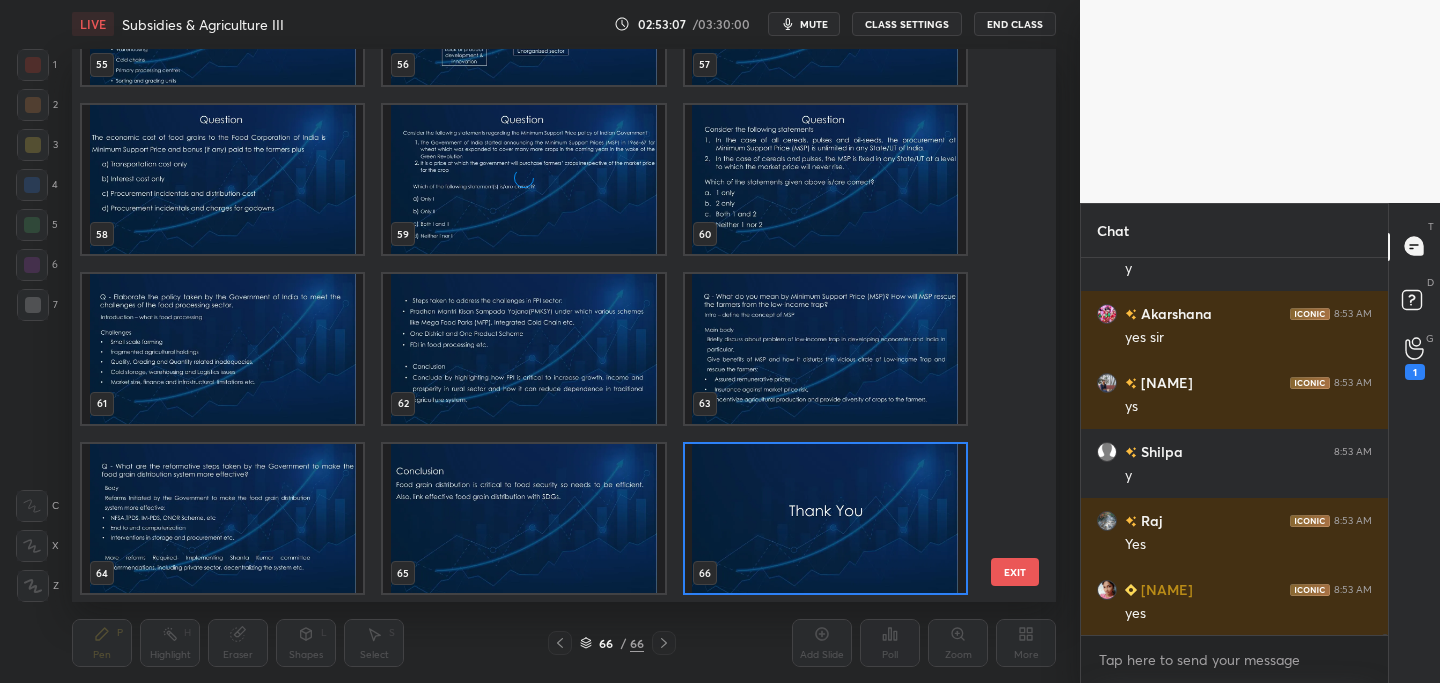 click at bounding box center [825, 518] 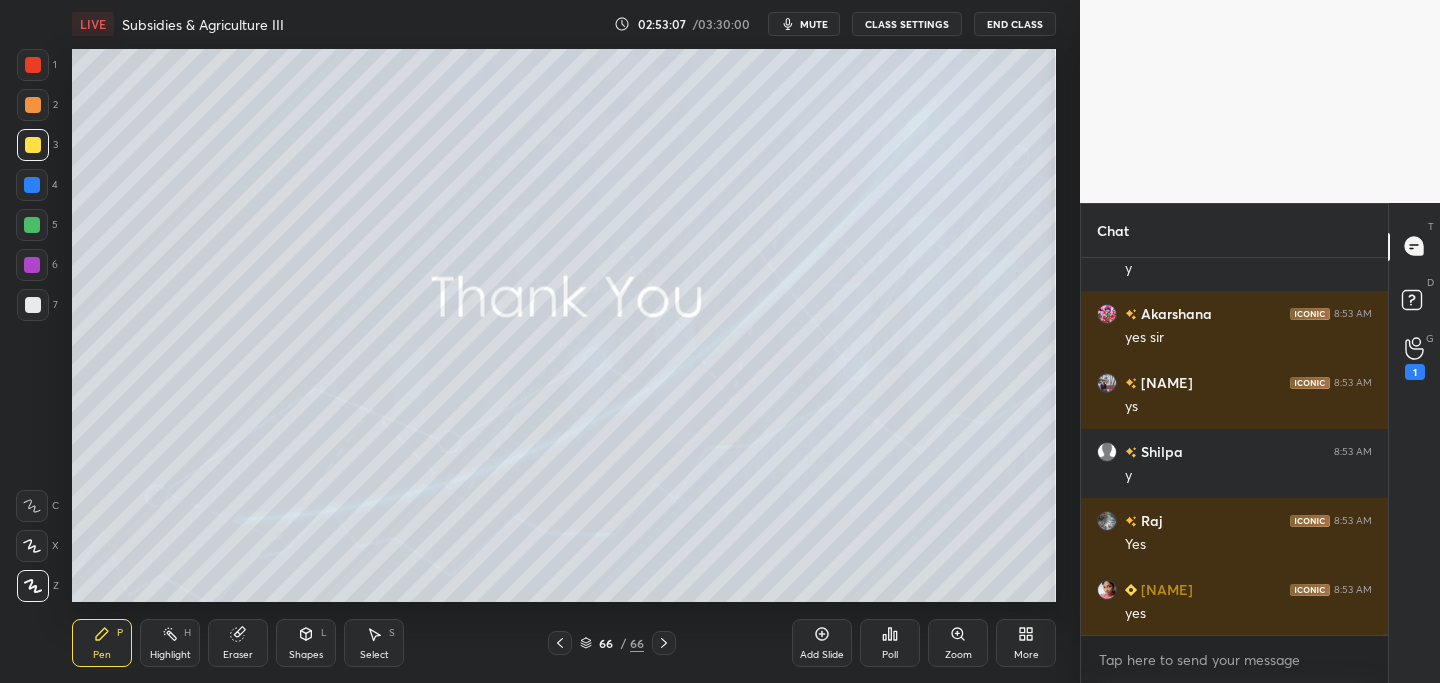 scroll, scrollTop: 135571, scrollLeft: 0, axis: vertical 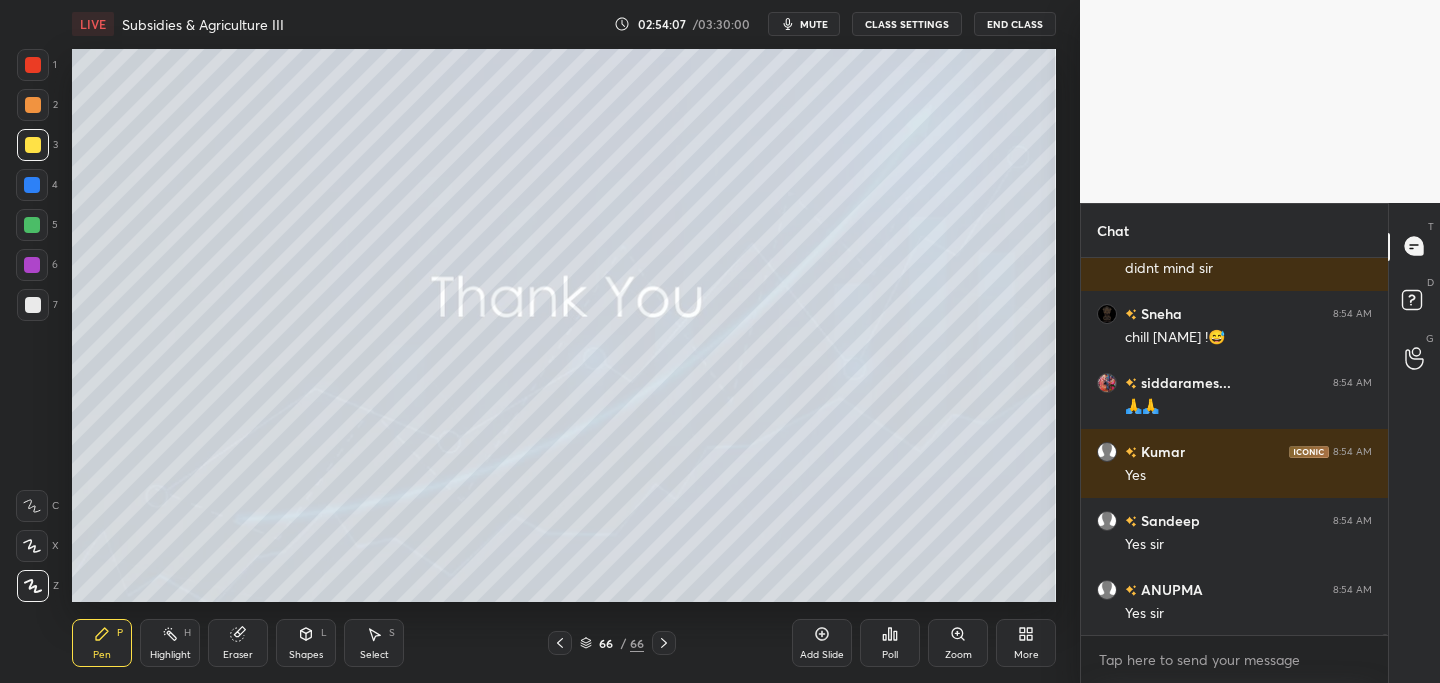 click 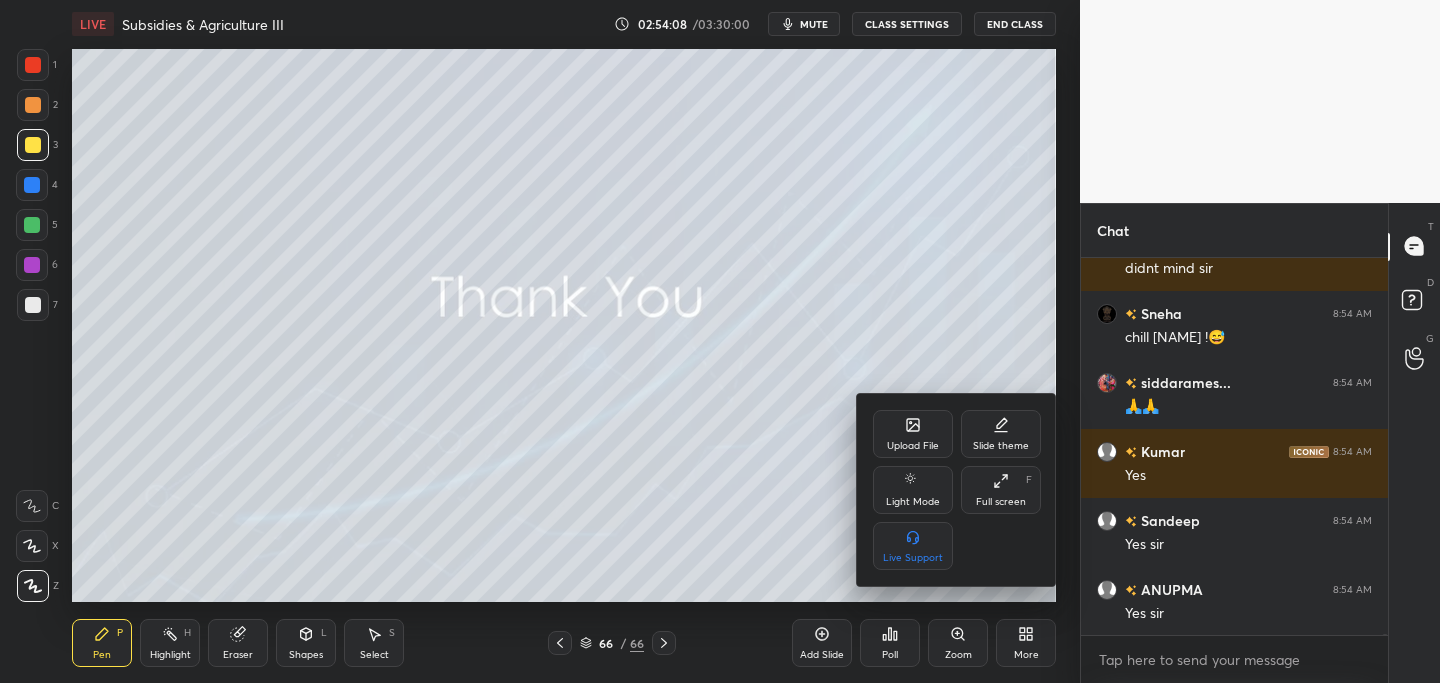 scroll, scrollTop: 135182, scrollLeft: 0, axis: vertical 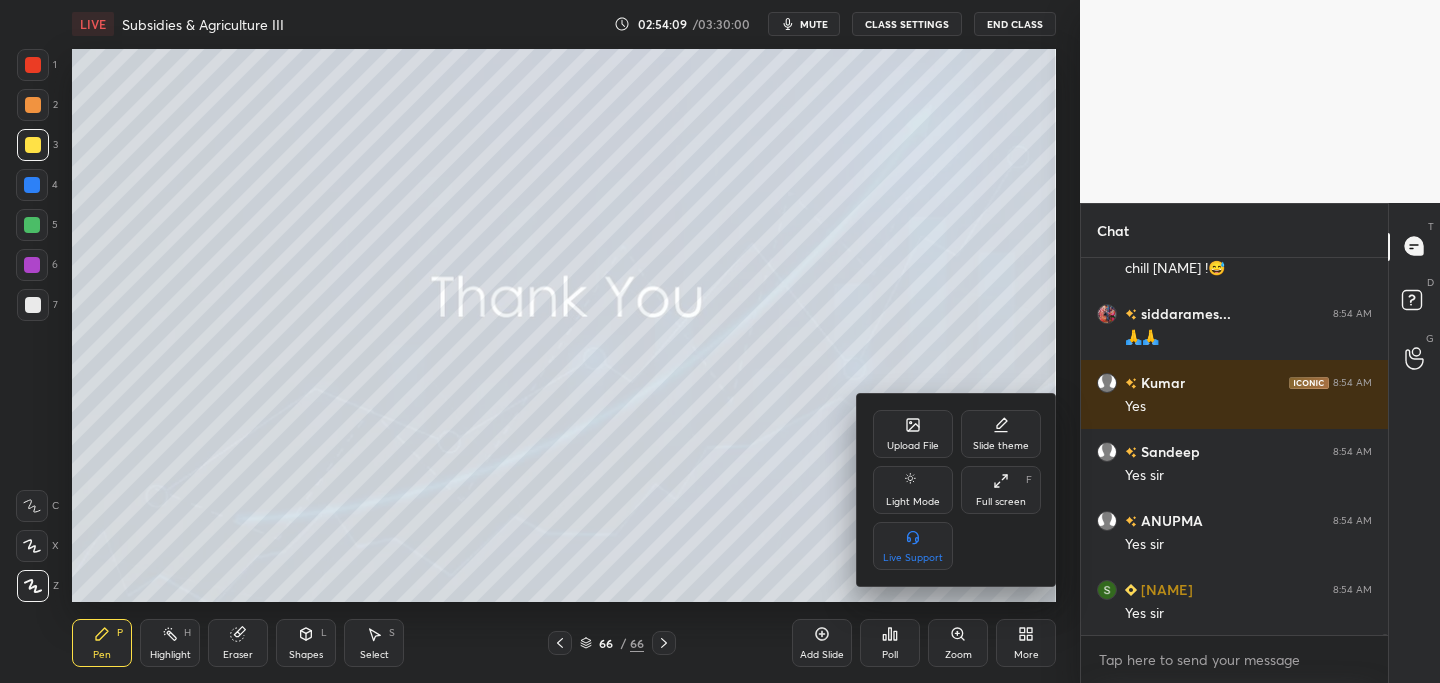 click 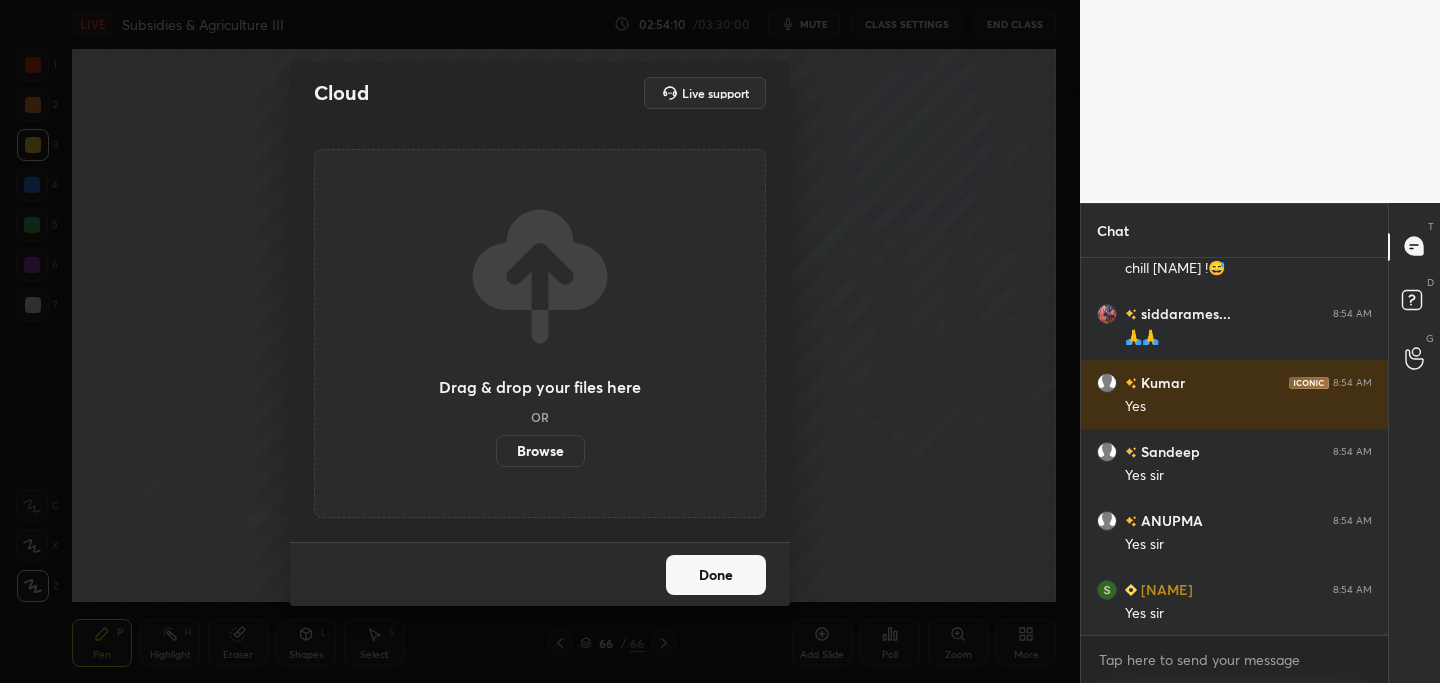 click on "Browse" at bounding box center (540, 451) 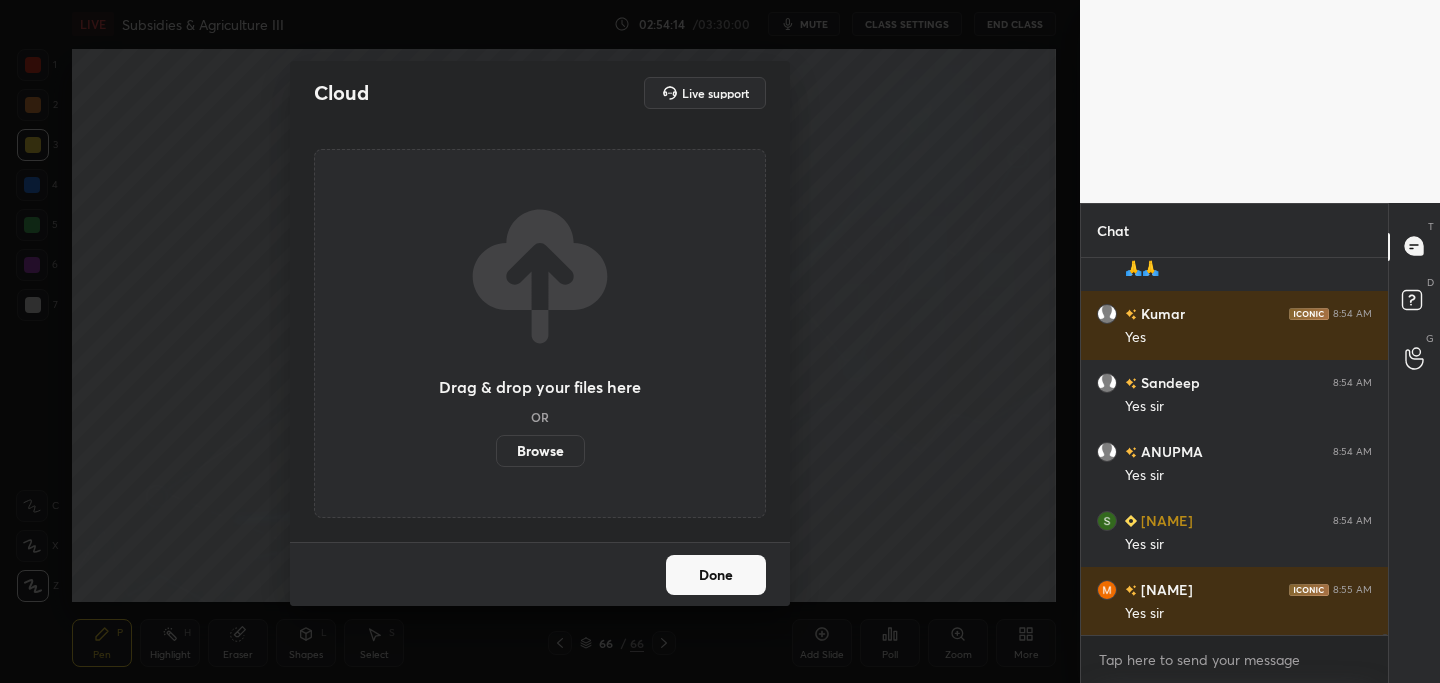 scroll, scrollTop: 135320, scrollLeft: 0, axis: vertical 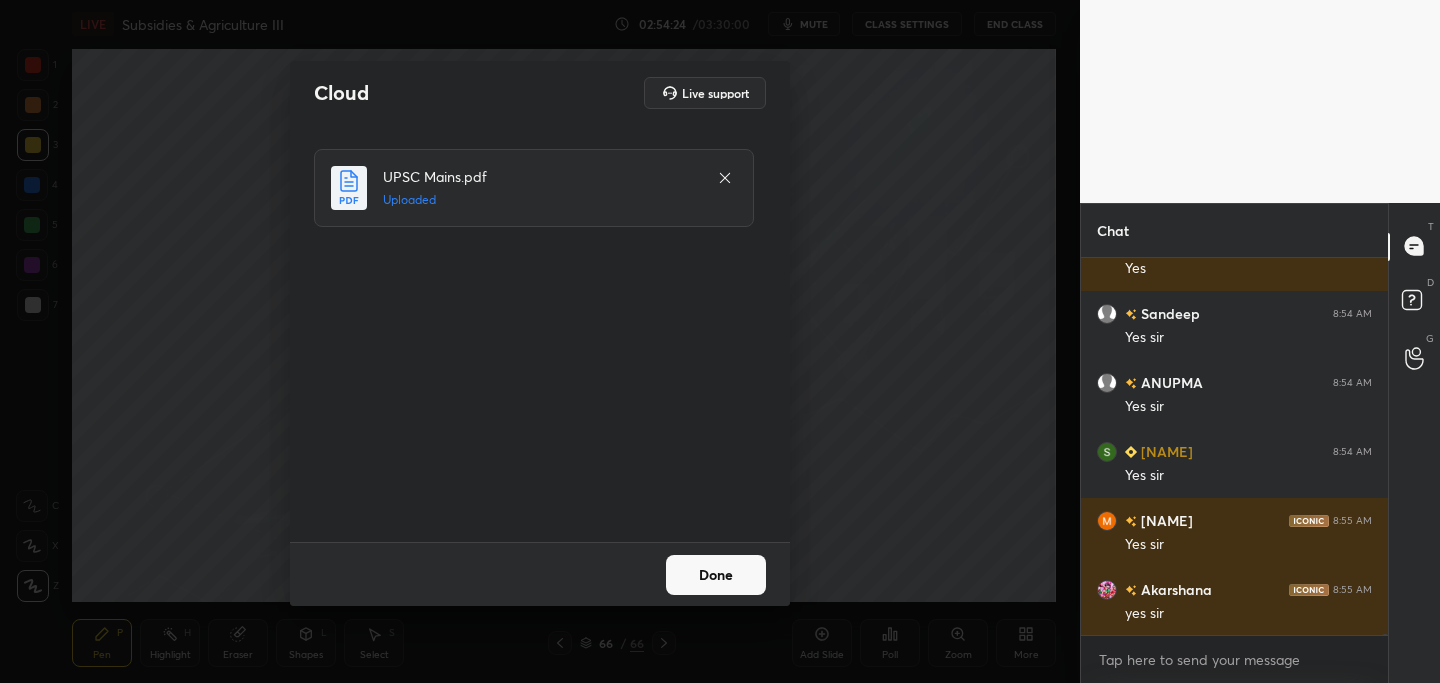 click on "Done" at bounding box center (716, 575) 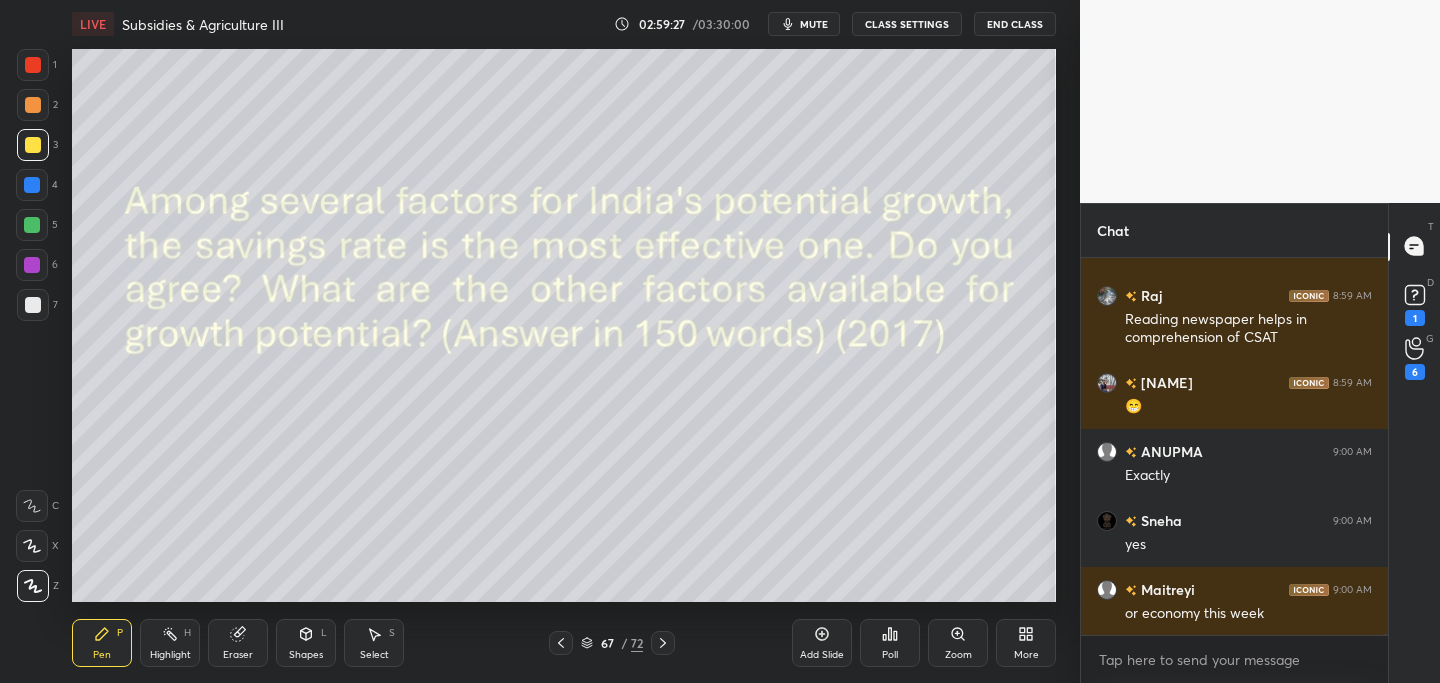 scroll, scrollTop: 140158, scrollLeft: 0, axis: vertical 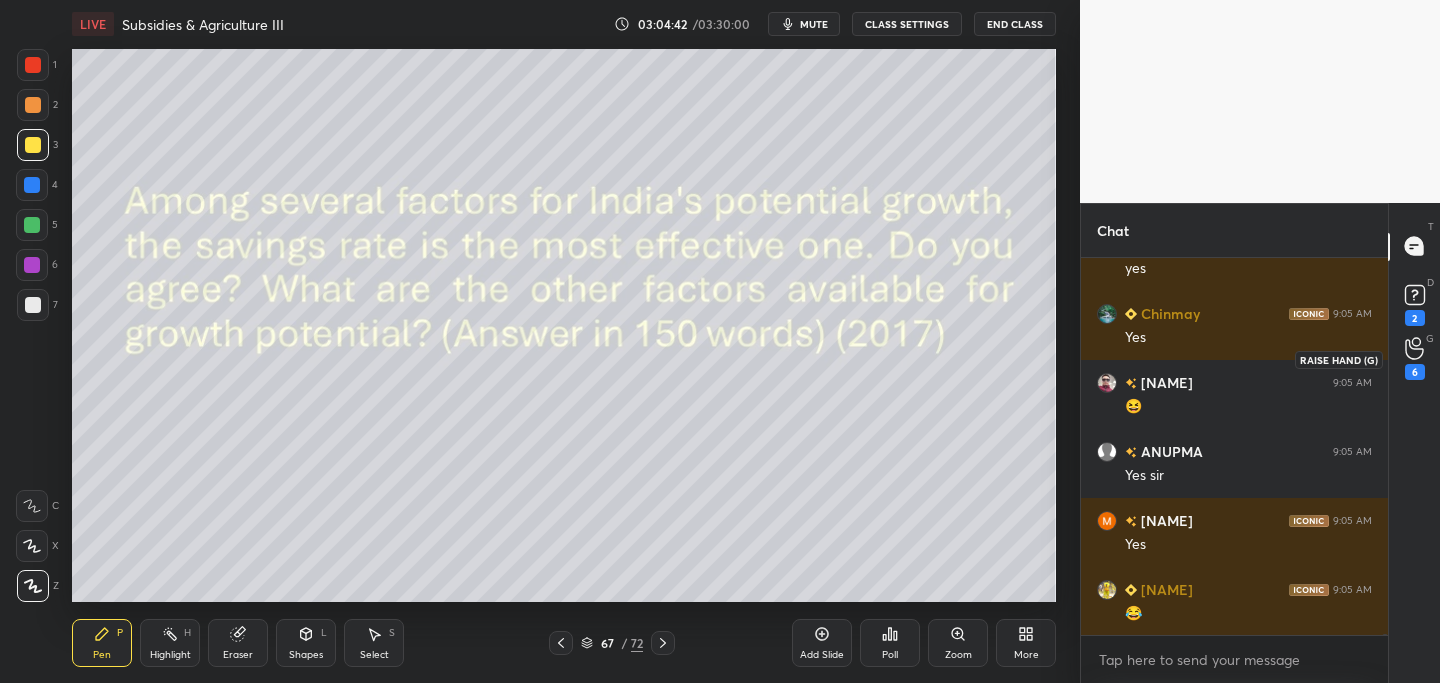 click 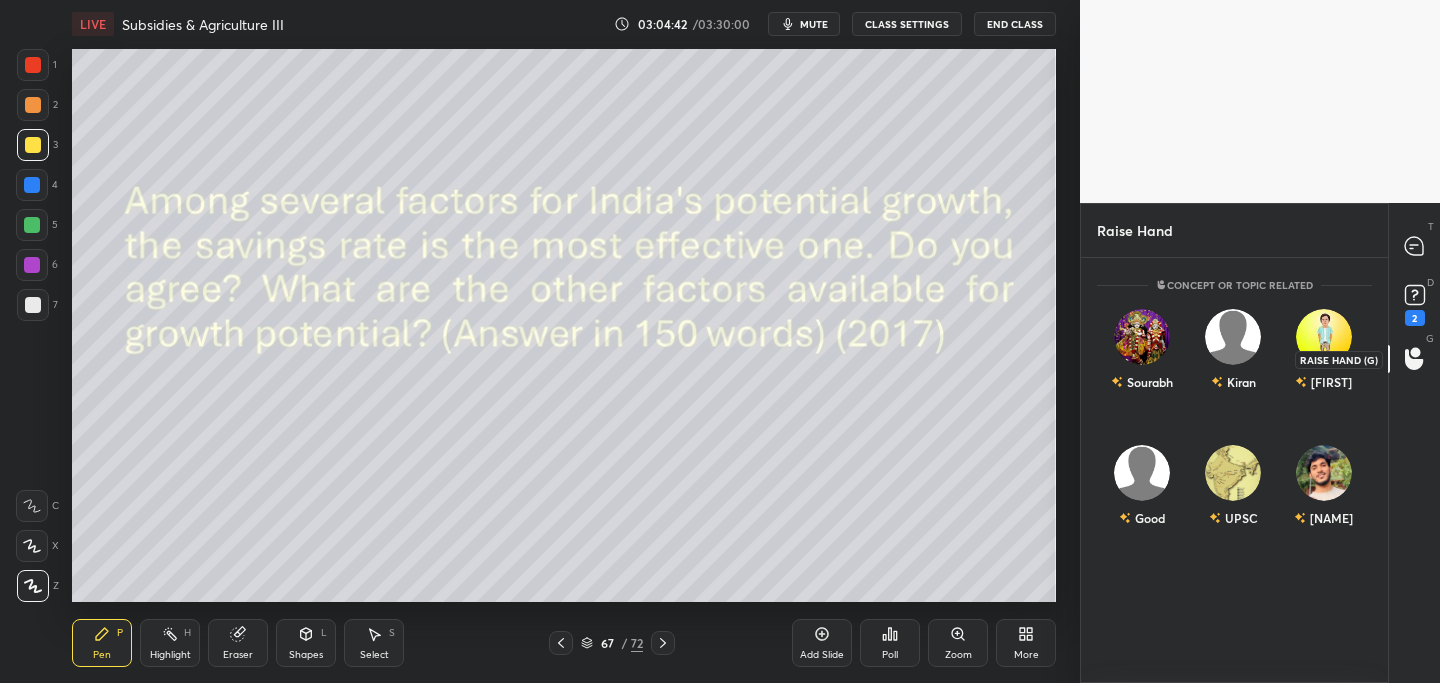 scroll, scrollTop: 419, scrollLeft: 301, axis: both 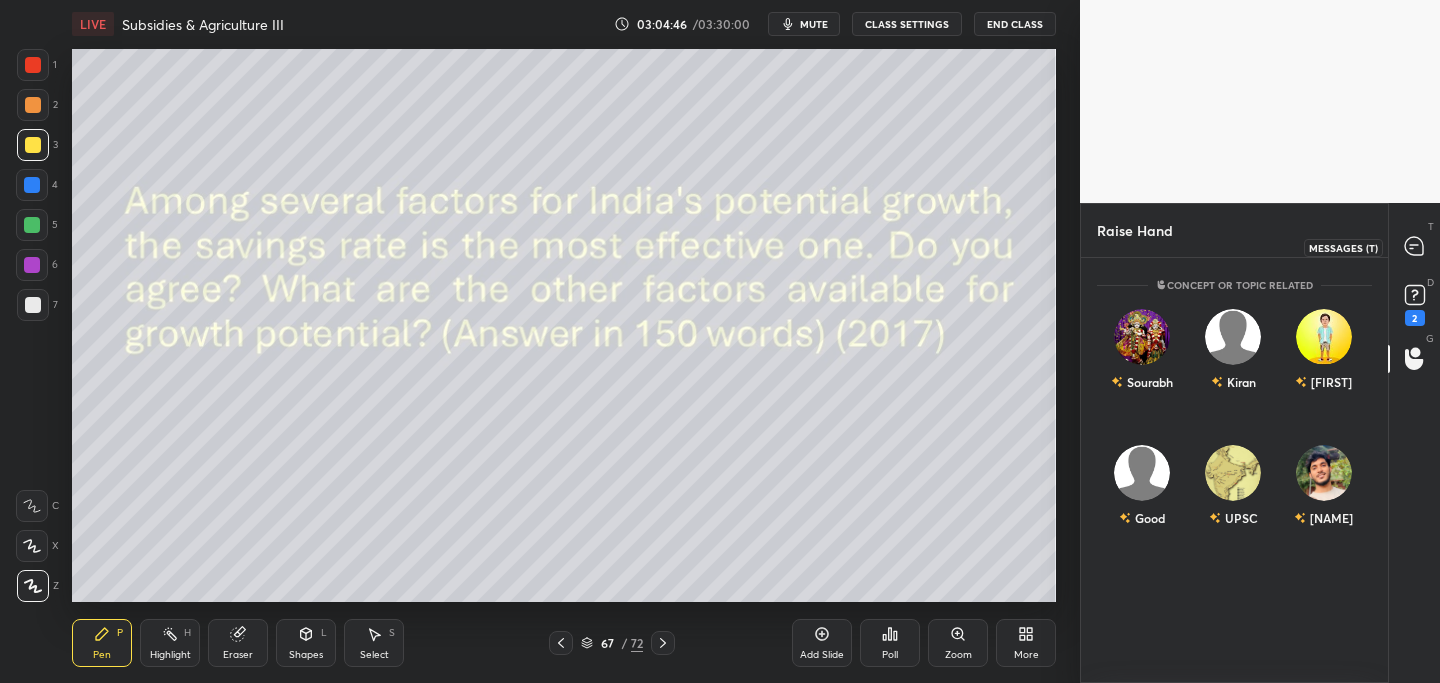 drag, startPoint x: 1417, startPoint y: 256, endPoint x: 1397, endPoint y: 279, distance: 30.479502 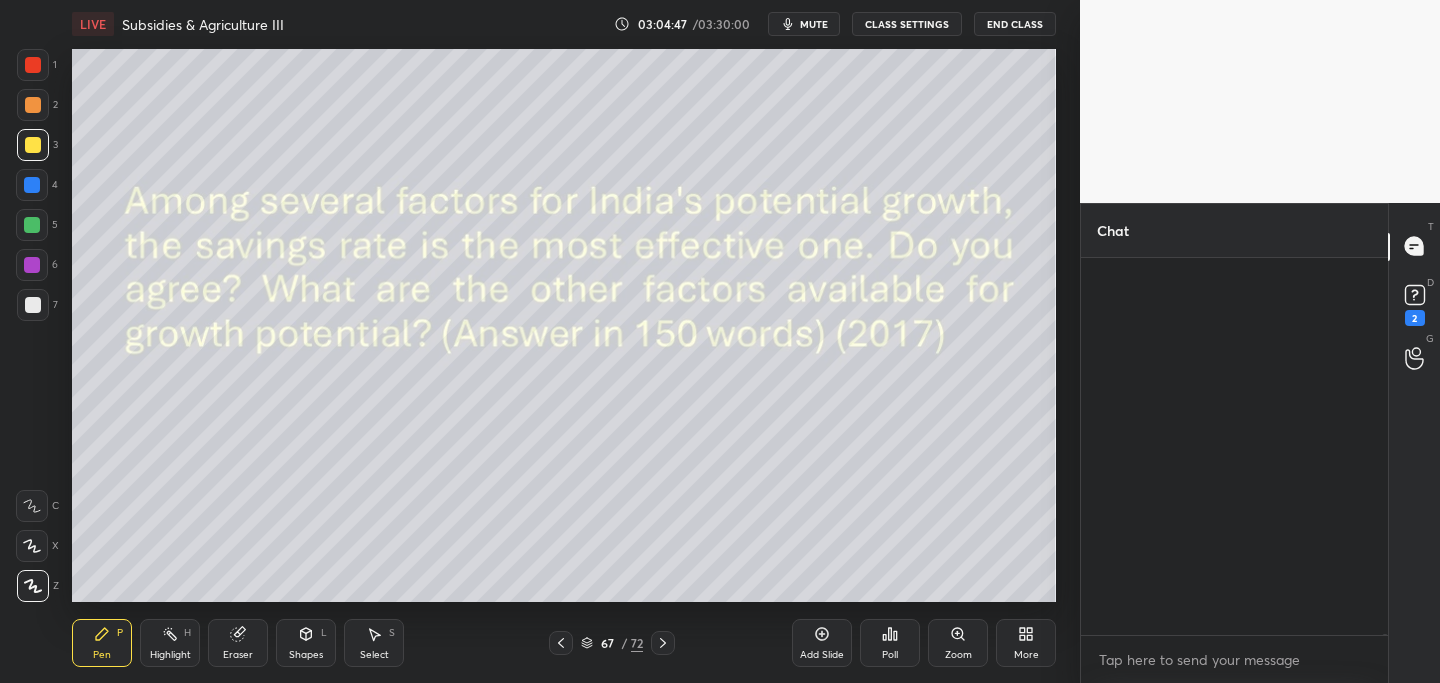 scroll, scrollTop: 145408, scrollLeft: 0, axis: vertical 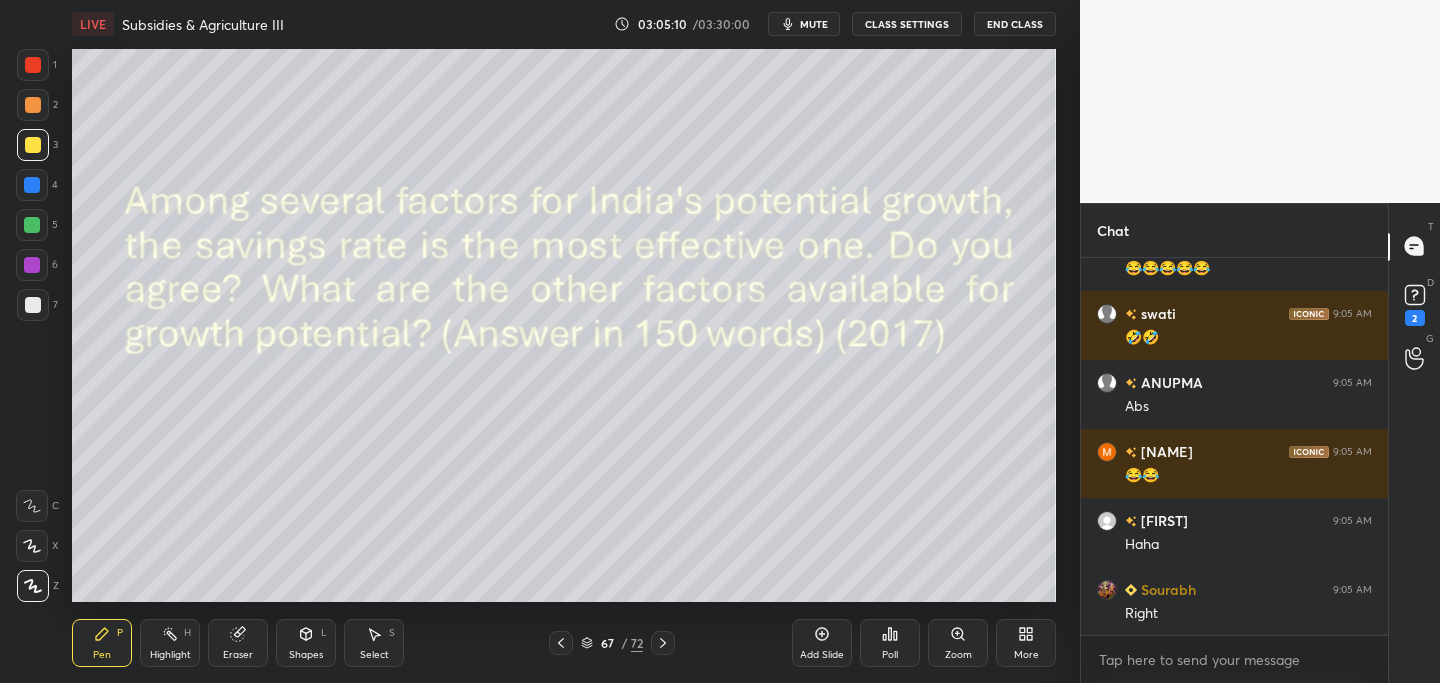 click 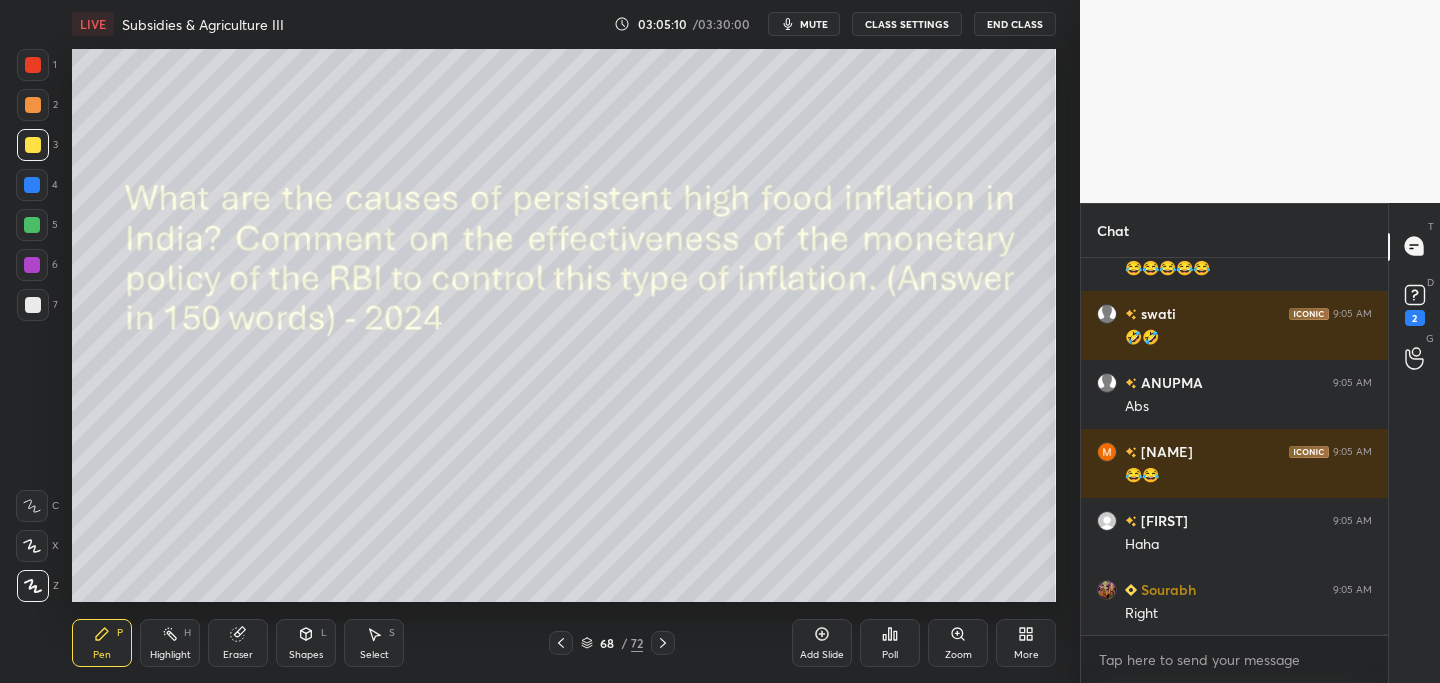 click 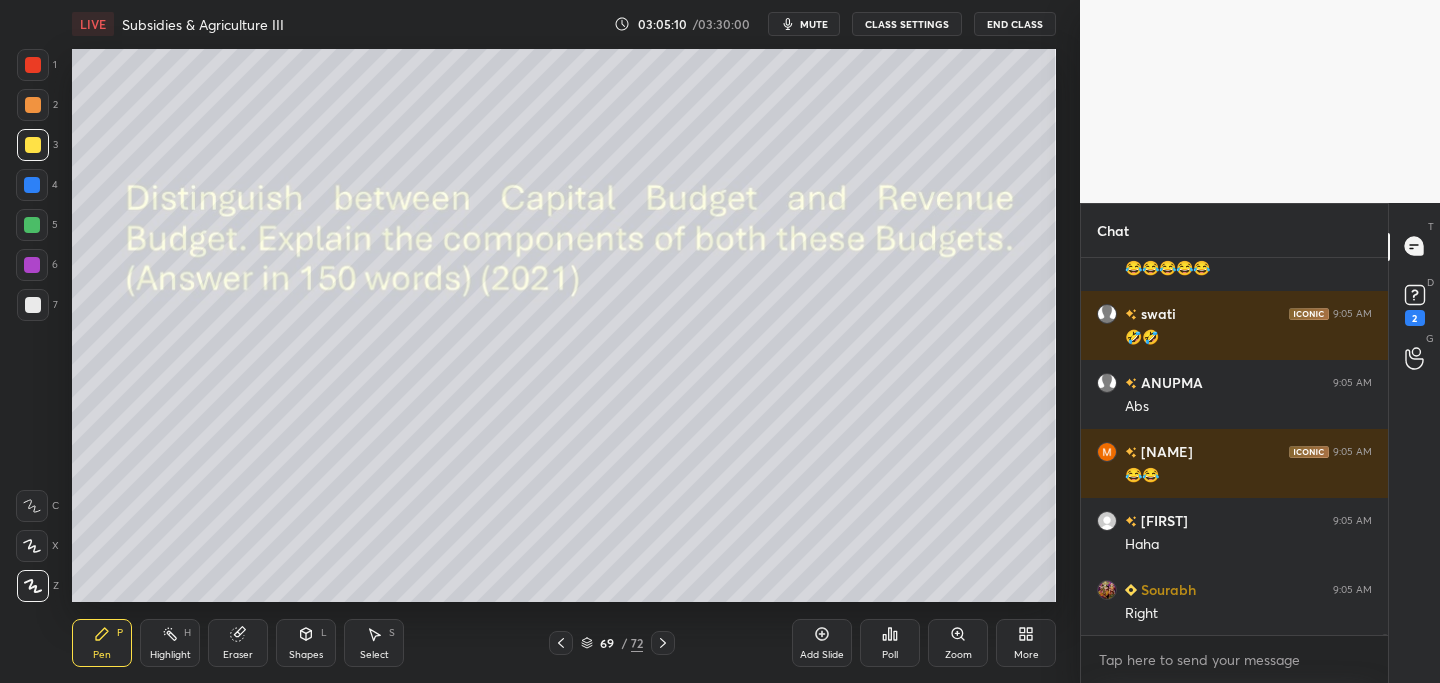 scroll, scrollTop: 146098, scrollLeft: 0, axis: vertical 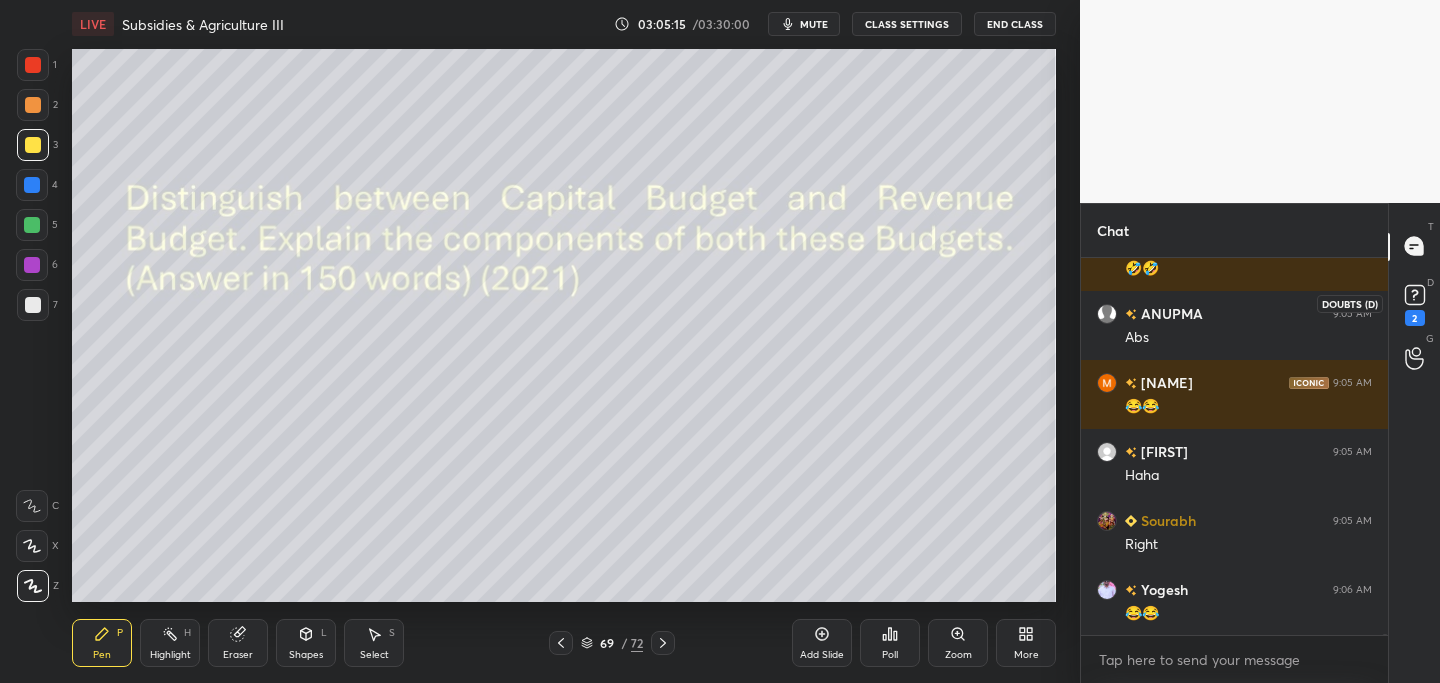 click 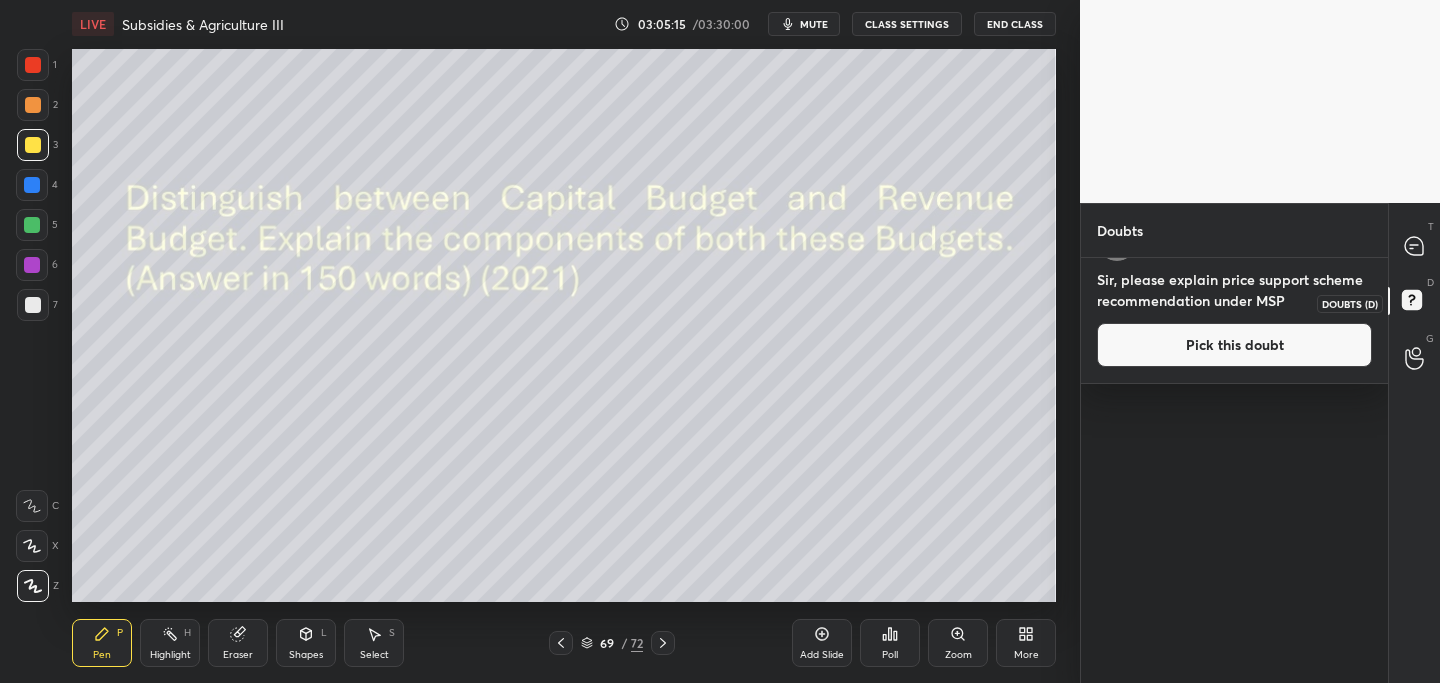 scroll, scrollTop: 0, scrollLeft: 0, axis: both 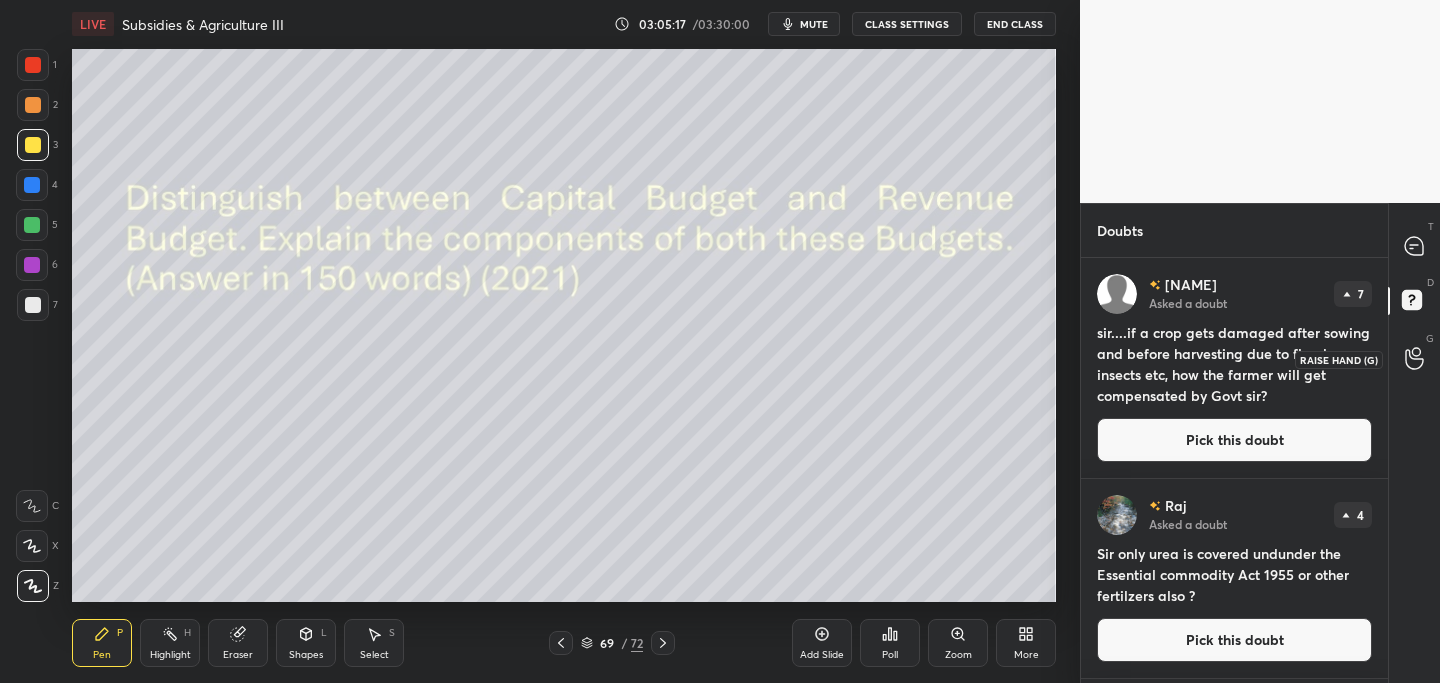 drag, startPoint x: 1414, startPoint y: 361, endPoint x: 1399, endPoint y: 367, distance: 16.155495 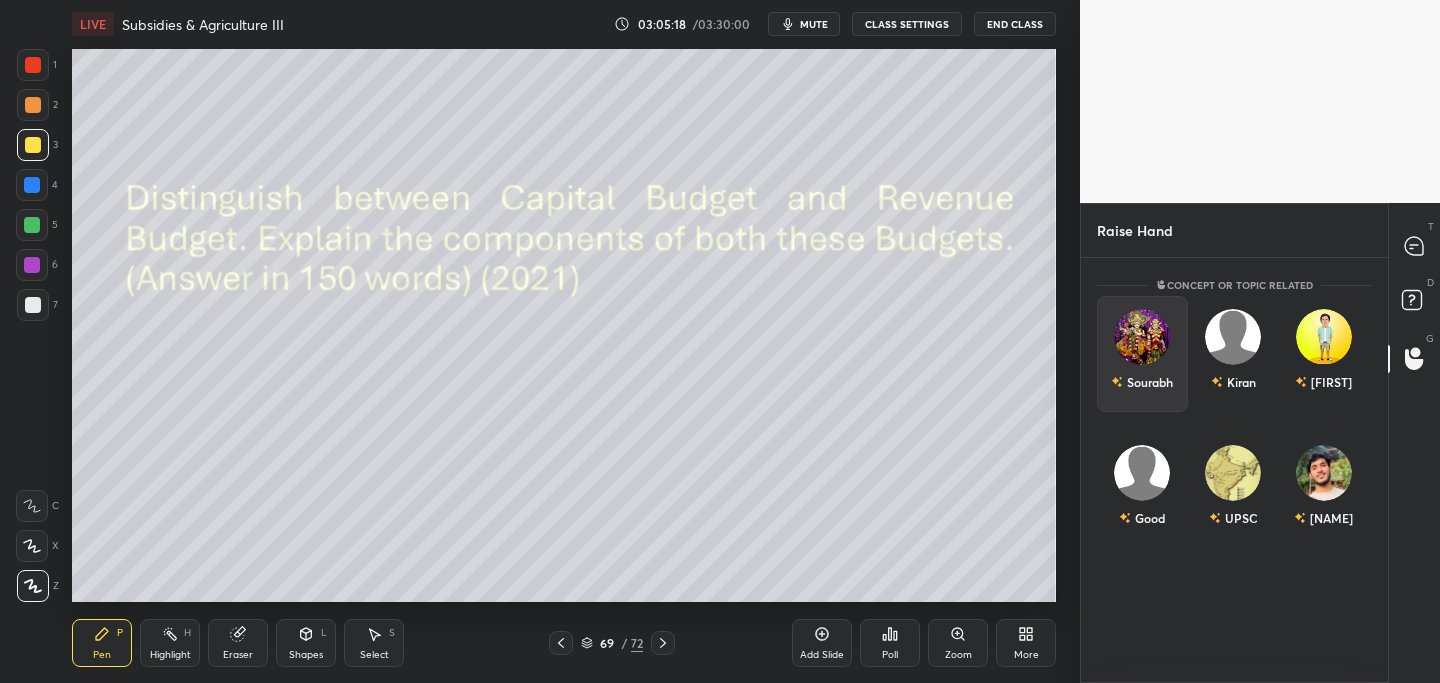 click at bounding box center [1142, 337] 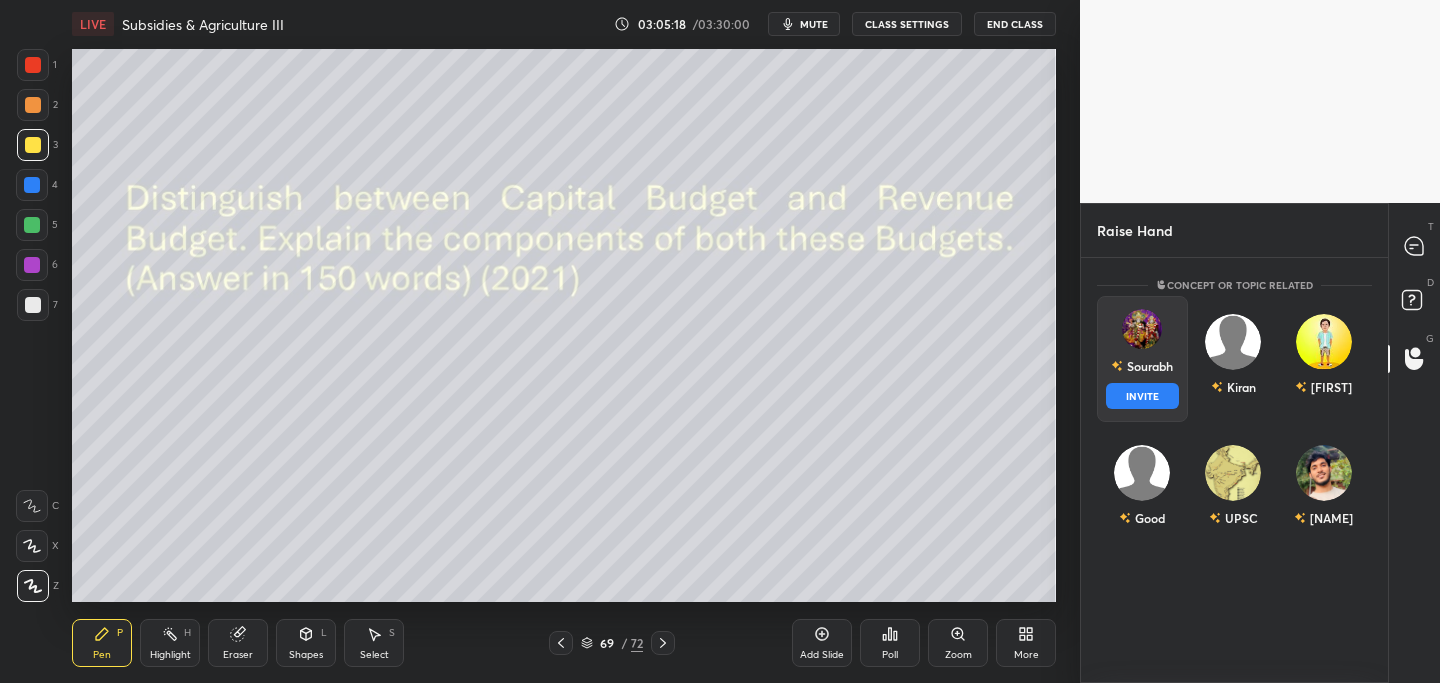 click on "INVITE" at bounding box center [1142, 396] 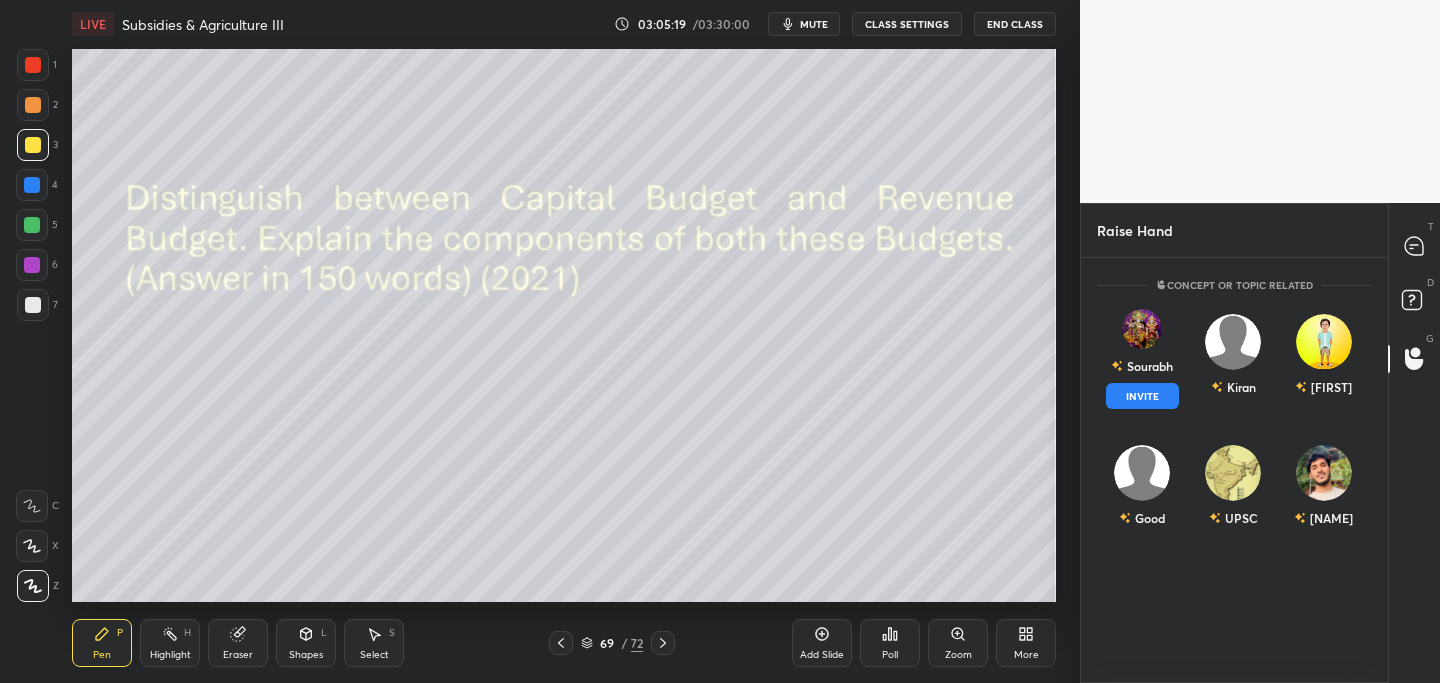 scroll, scrollTop: 338, scrollLeft: 301, axis: both 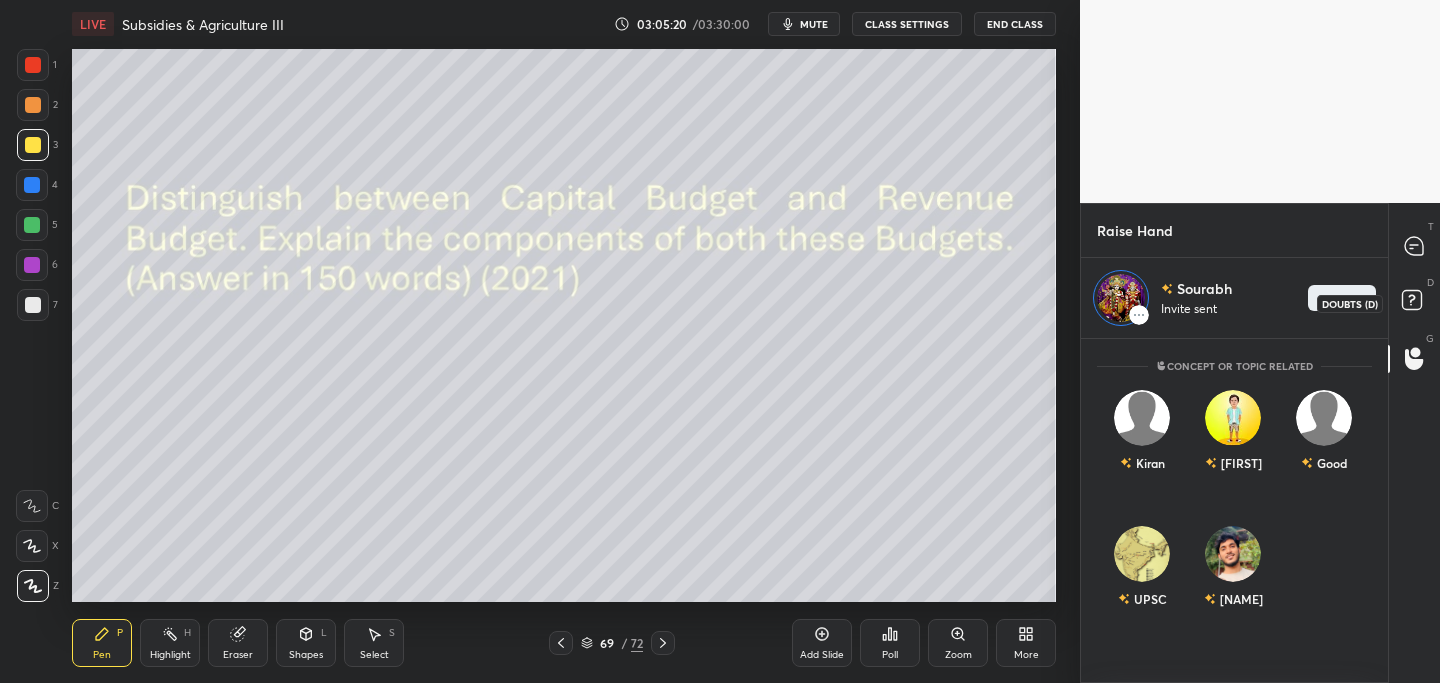 drag, startPoint x: 1415, startPoint y: 301, endPoint x: 1390, endPoint y: 301, distance: 25 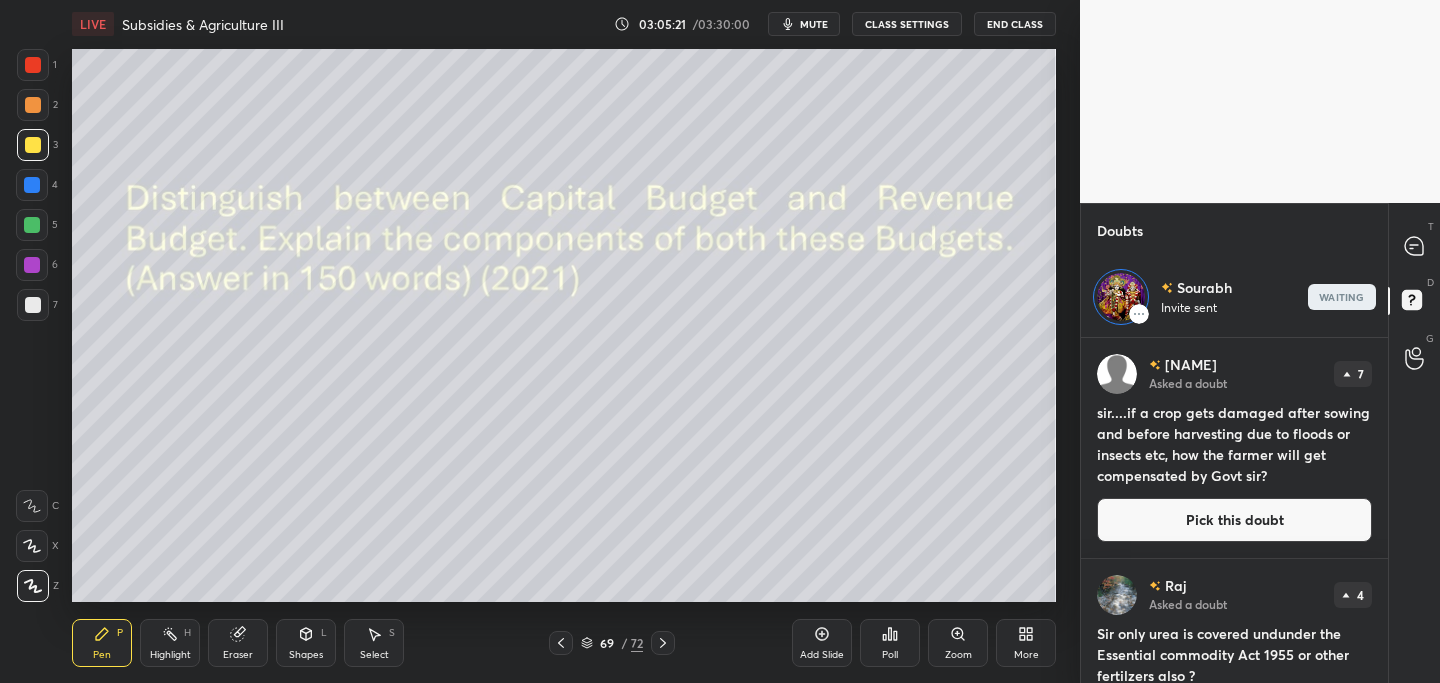 drag, startPoint x: 1185, startPoint y: 526, endPoint x: 1169, endPoint y: 525, distance: 16.03122 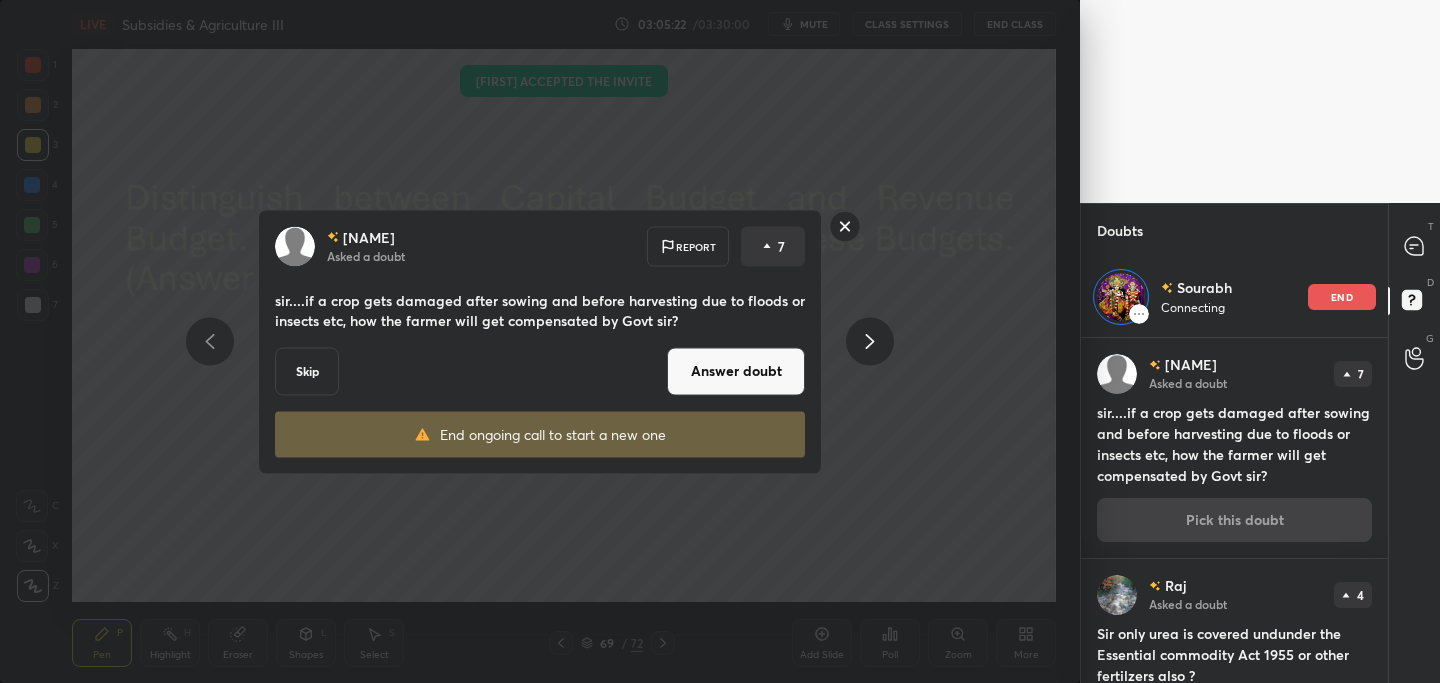 click on "Answer doubt" at bounding box center (736, 371) 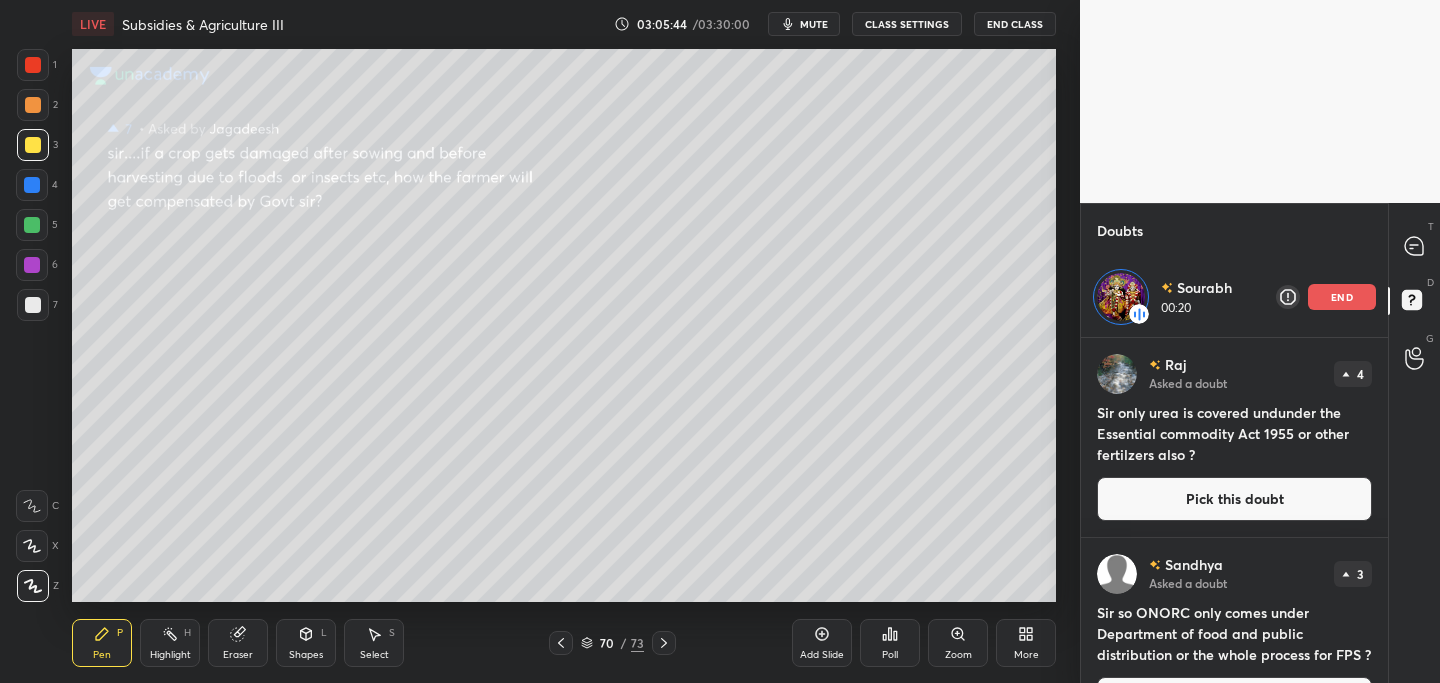 click on "Pick this doubt" at bounding box center (1234, 499) 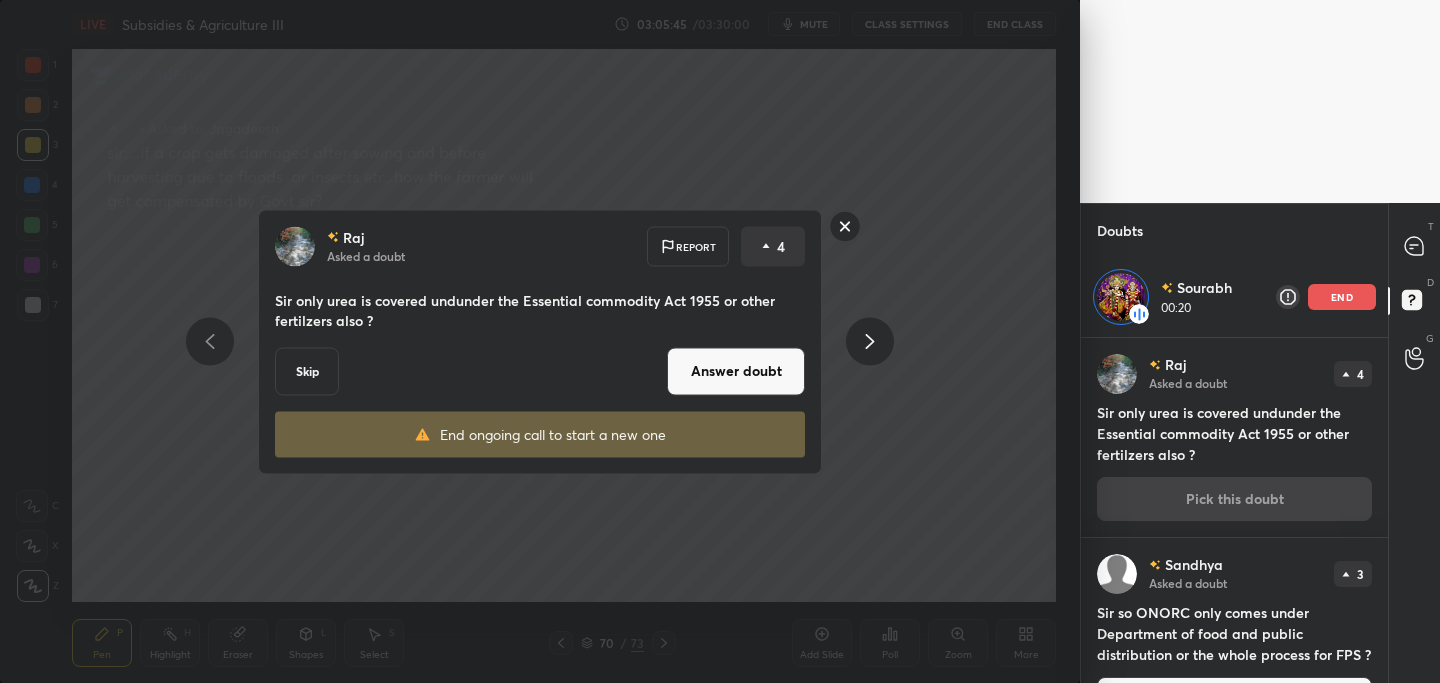 click on "Answer doubt" at bounding box center (736, 371) 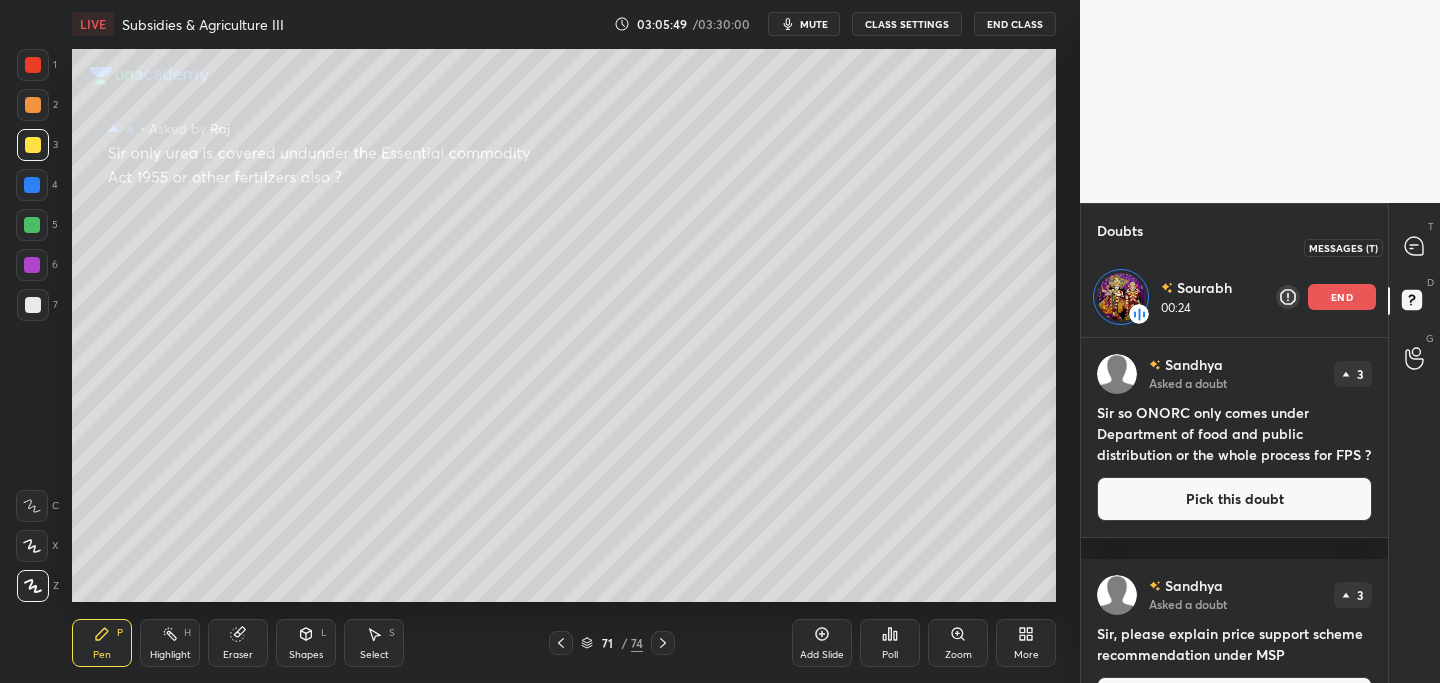 drag, startPoint x: 1415, startPoint y: 243, endPoint x: 1393, endPoint y: 257, distance: 26.076809 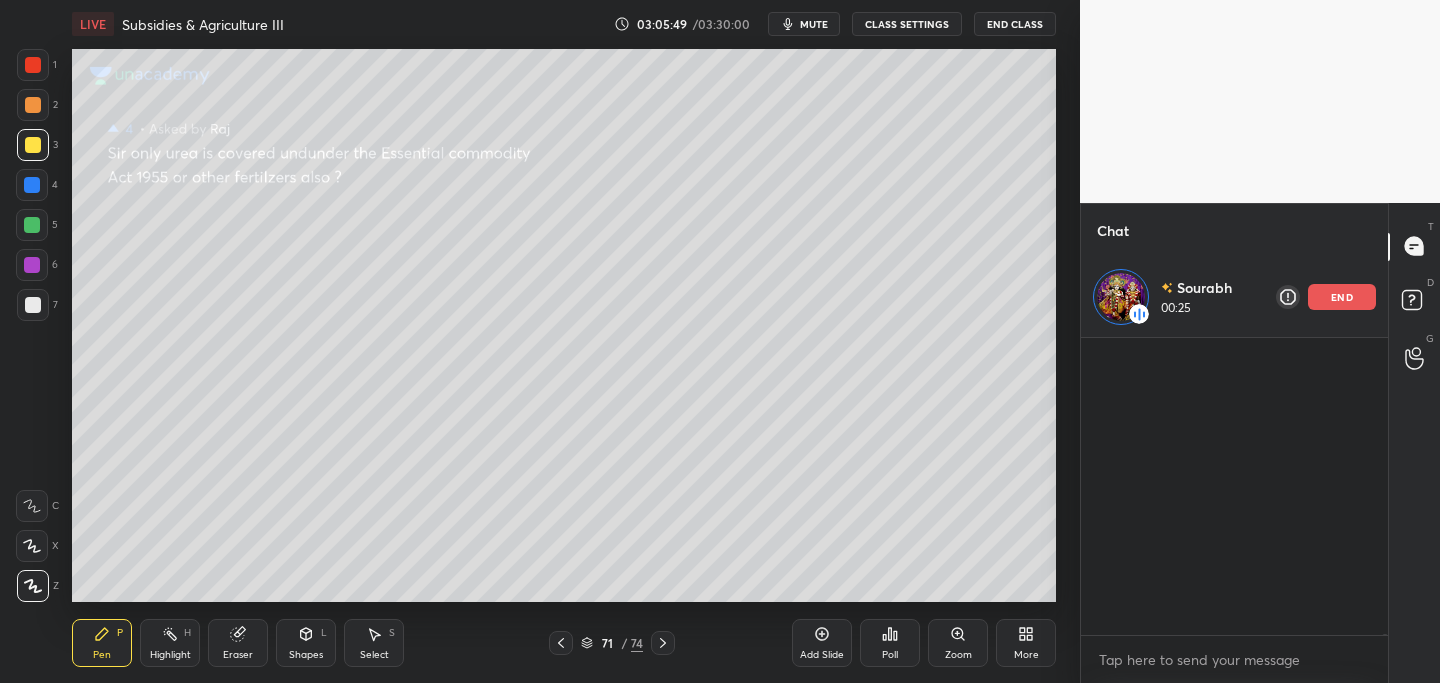scroll, scrollTop: 146679, scrollLeft: 0, axis: vertical 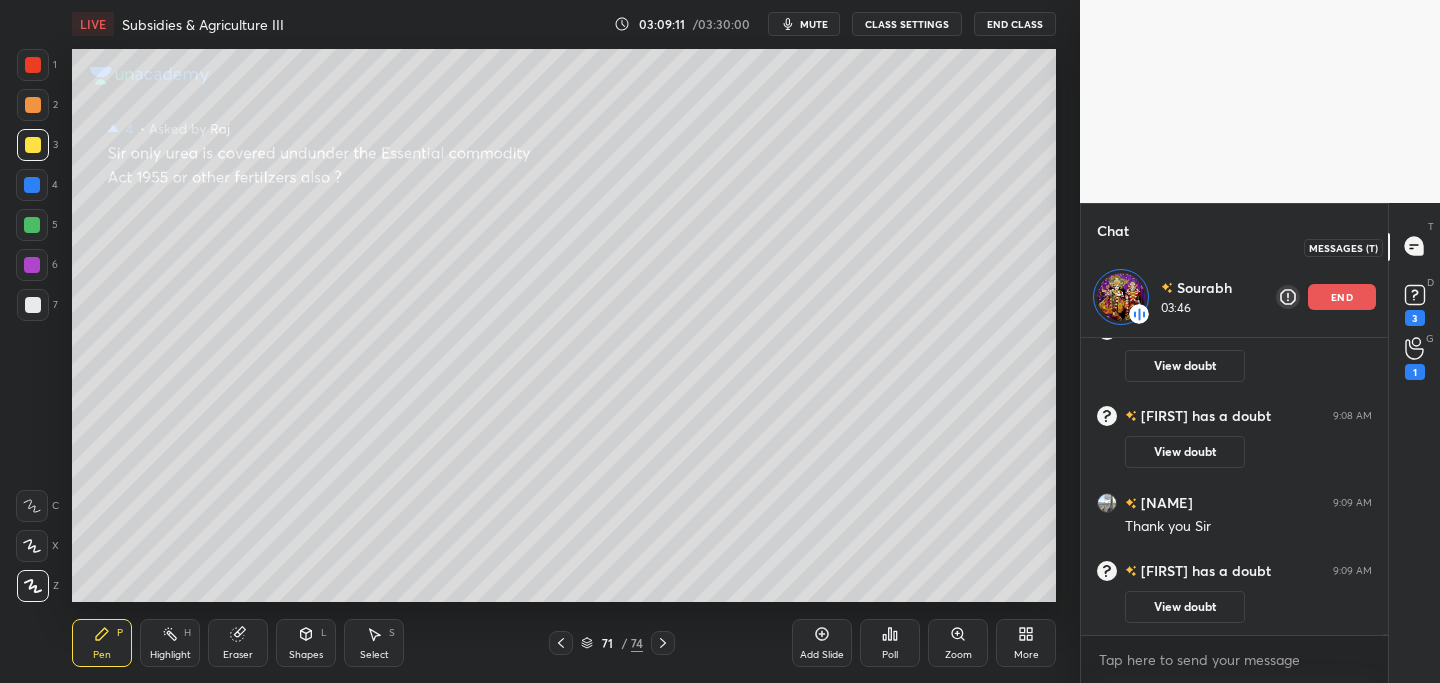 click 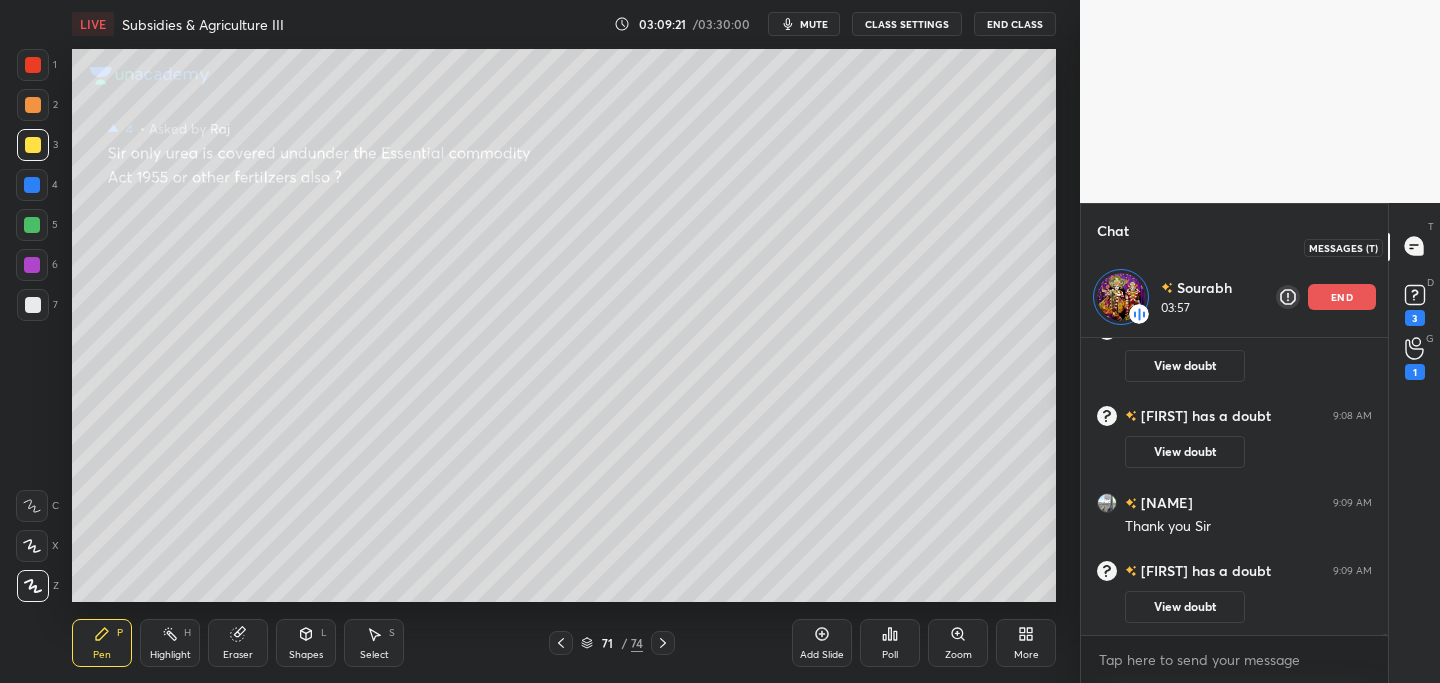 drag, startPoint x: 1411, startPoint y: 249, endPoint x: 1396, endPoint y: 260, distance: 18.601076 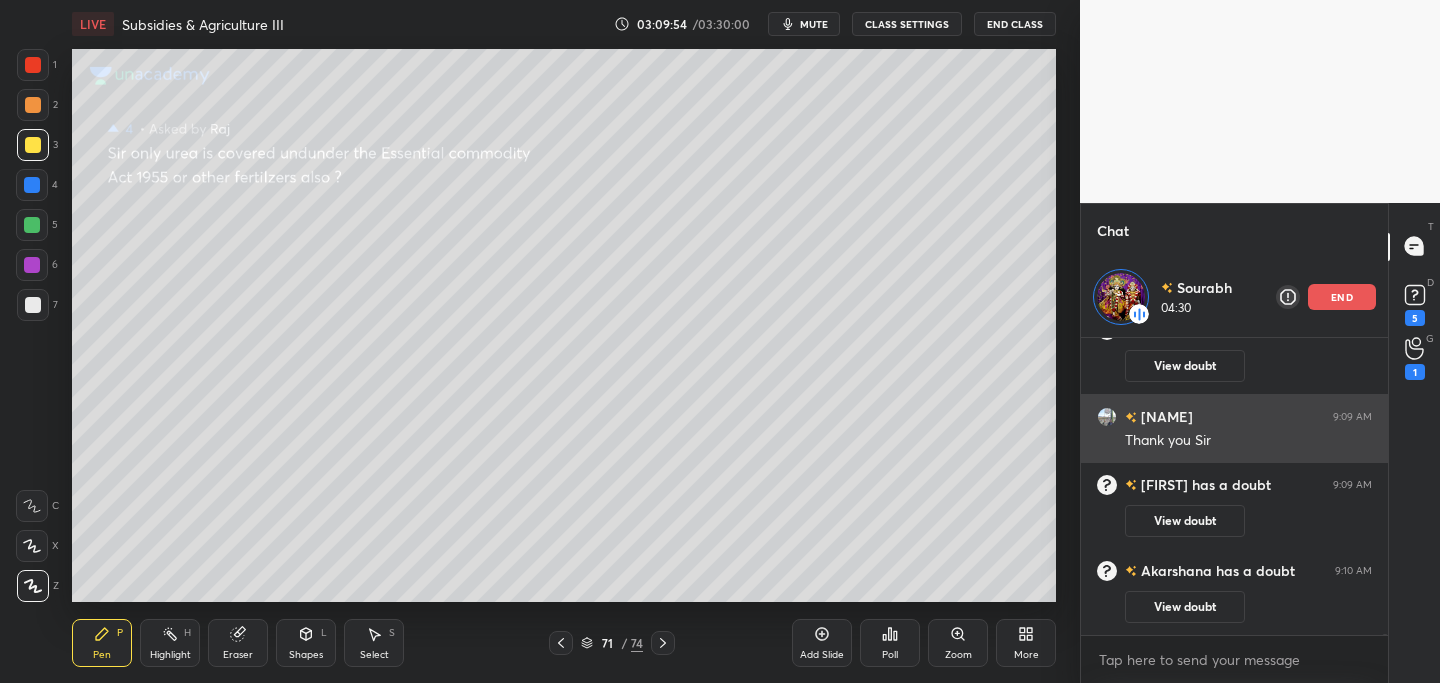 scroll, scrollTop: 146861, scrollLeft: 0, axis: vertical 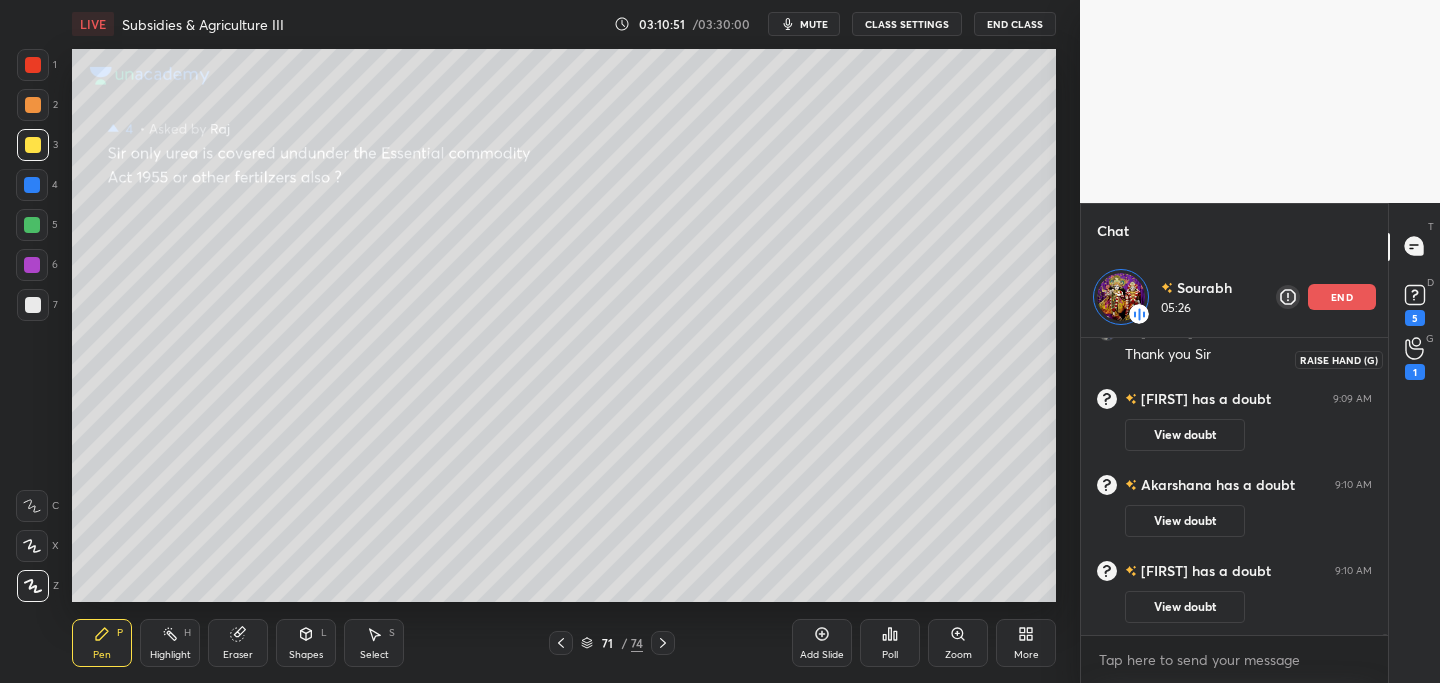 click 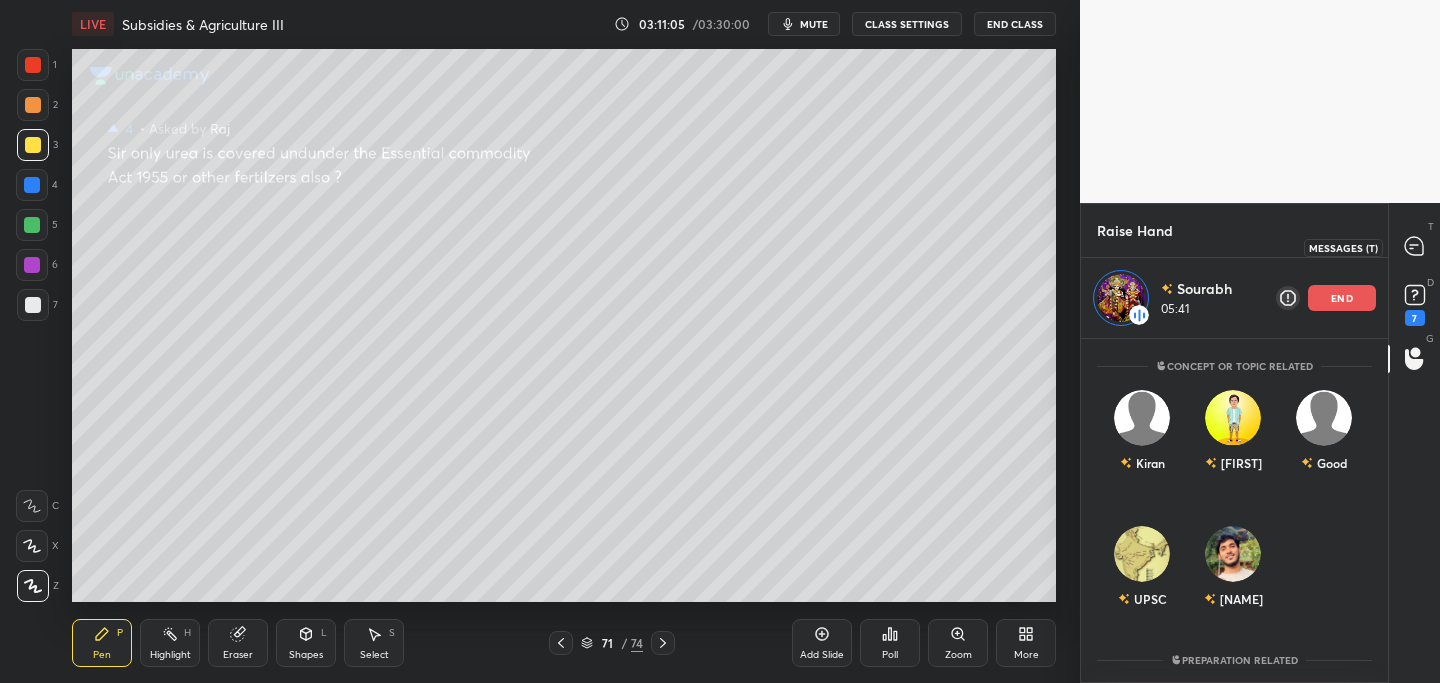 drag, startPoint x: 1416, startPoint y: 243, endPoint x: 1410, endPoint y: 253, distance: 11.661903 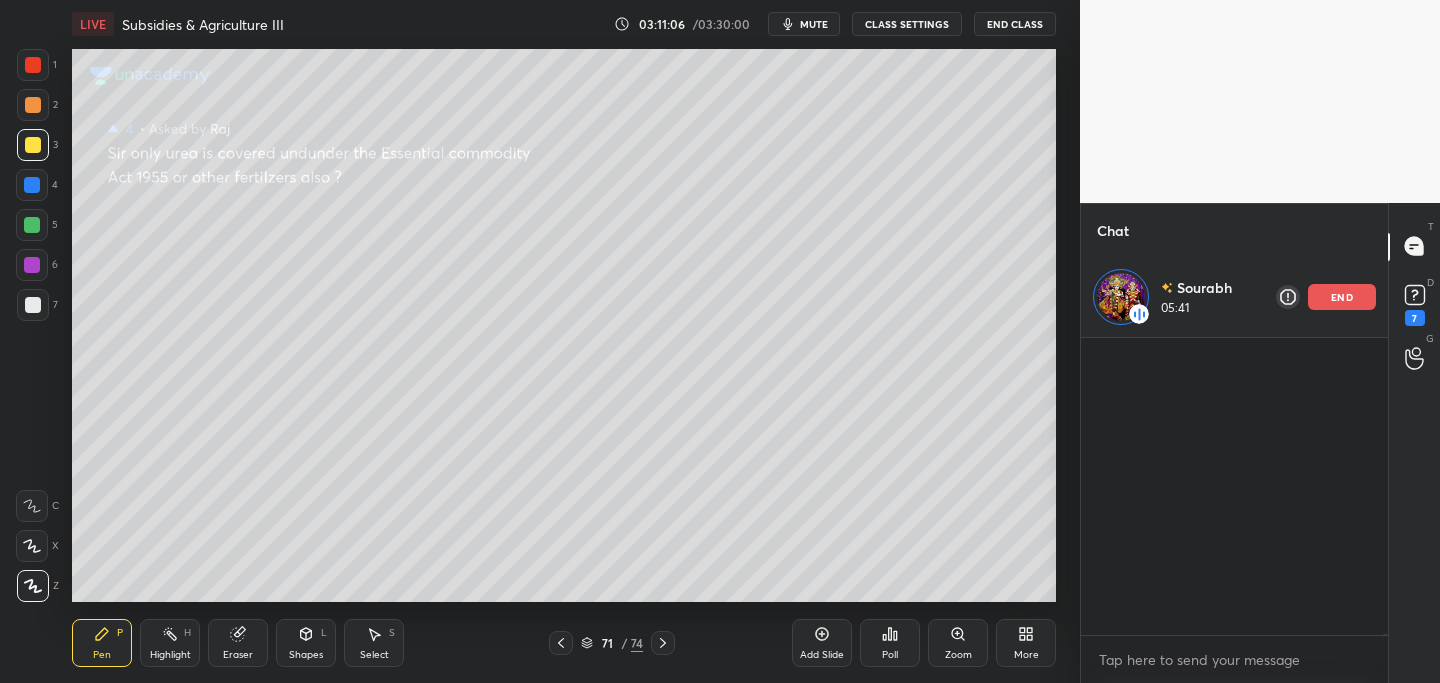 scroll, scrollTop: 147327, scrollLeft: 0, axis: vertical 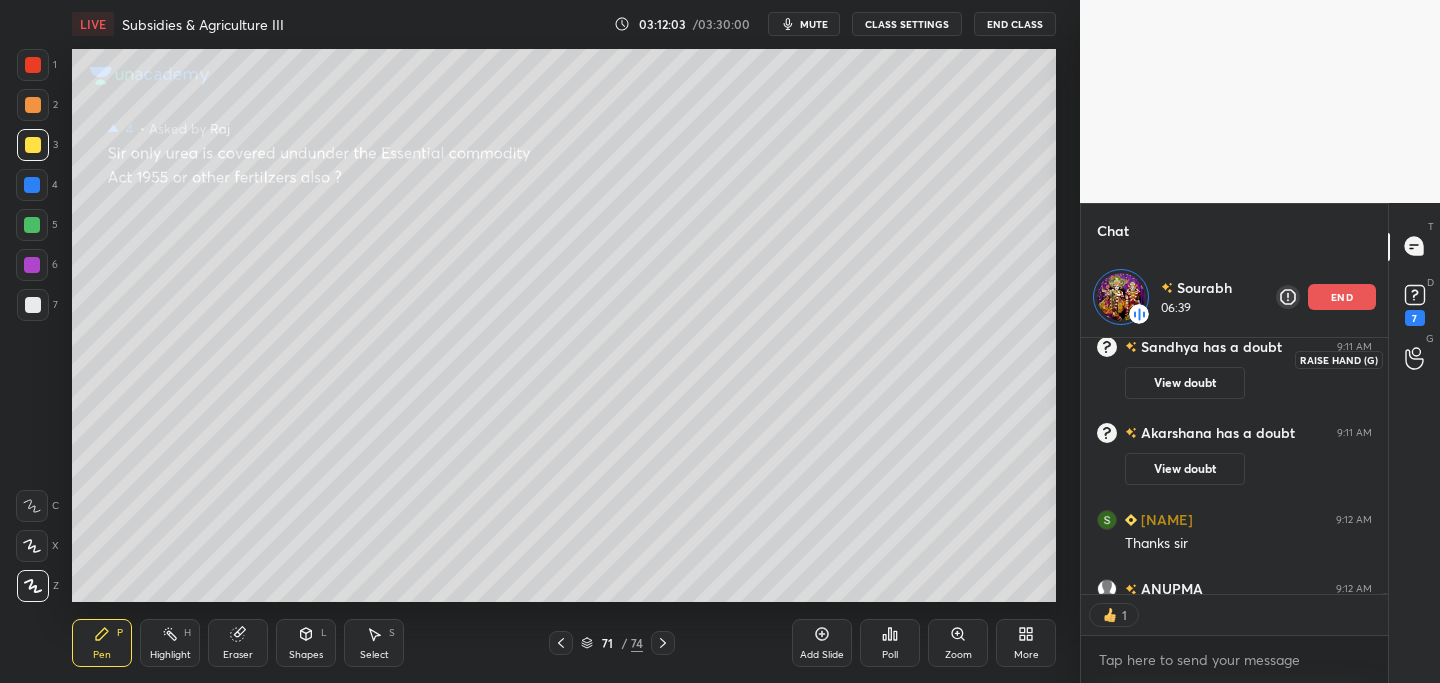 click 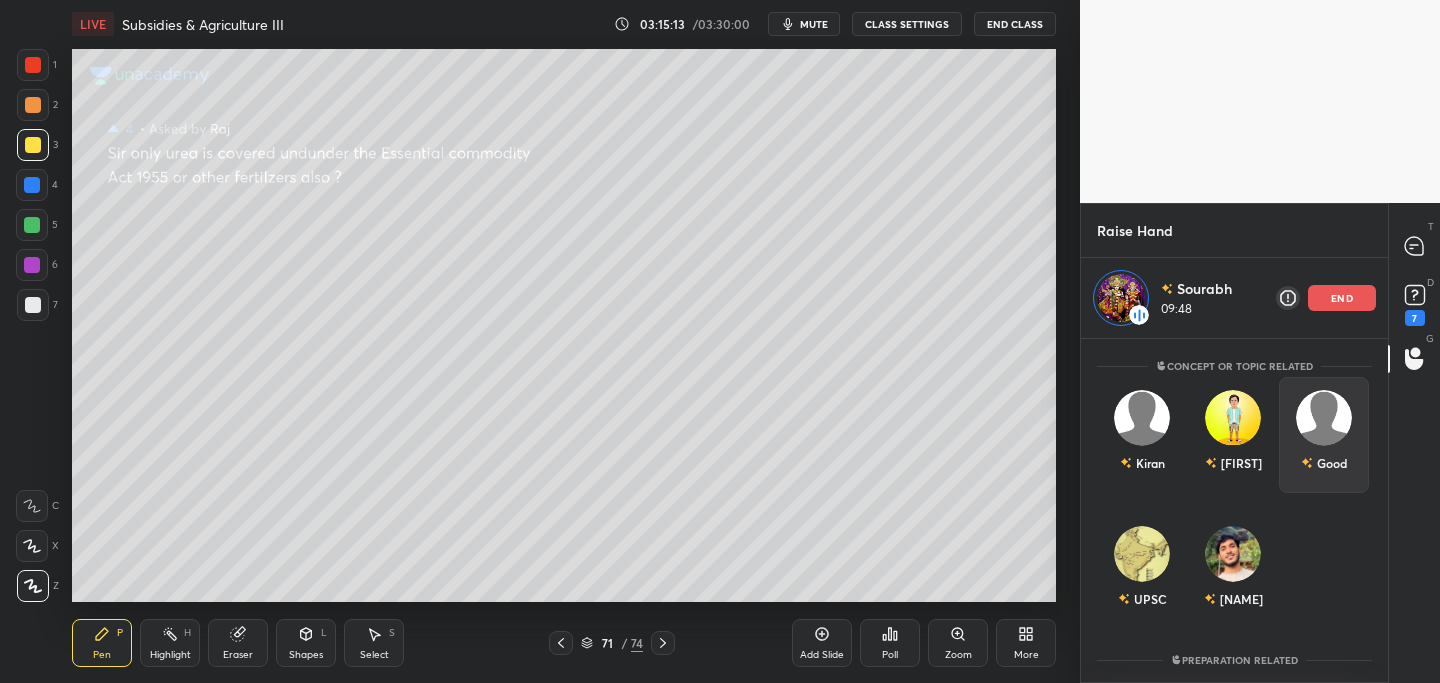 drag, startPoint x: 1351, startPoint y: 294, endPoint x: 1341, endPoint y: 299, distance: 11.18034 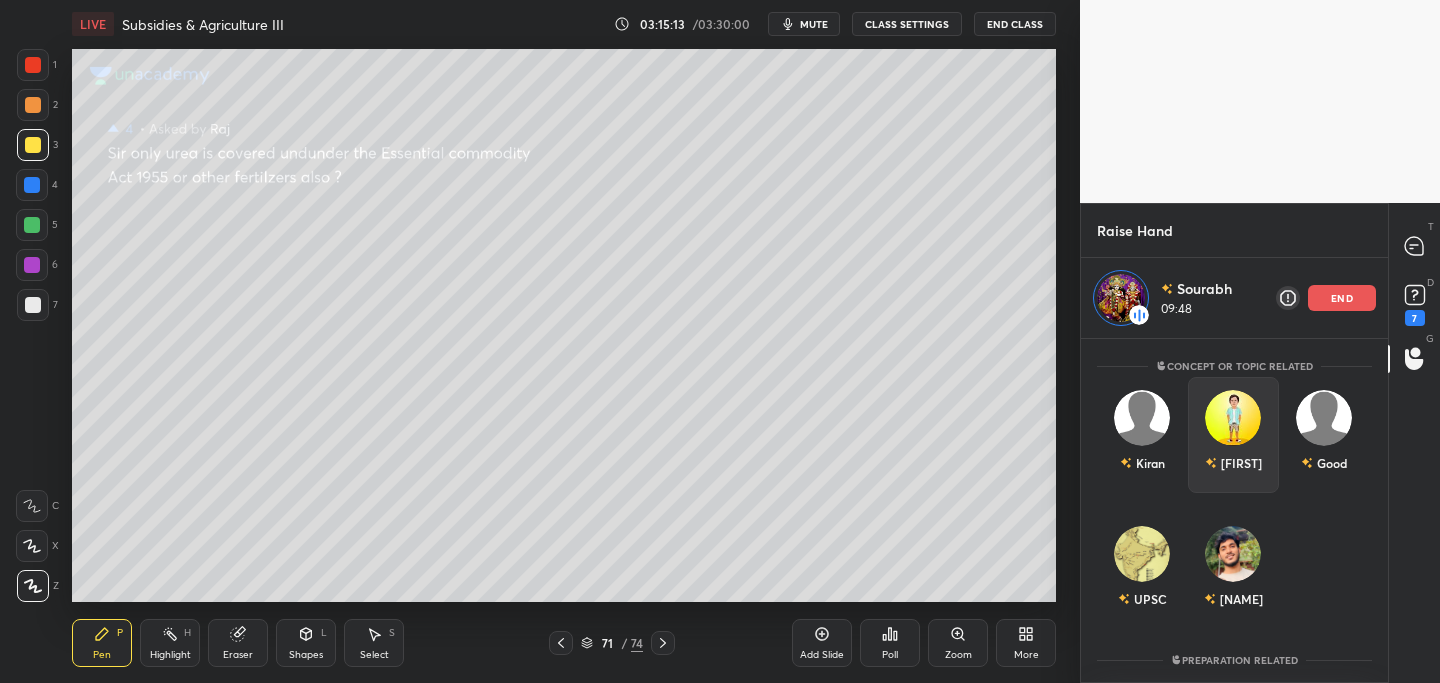 scroll, scrollTop: 7, scrollLeft: 7, axis: both 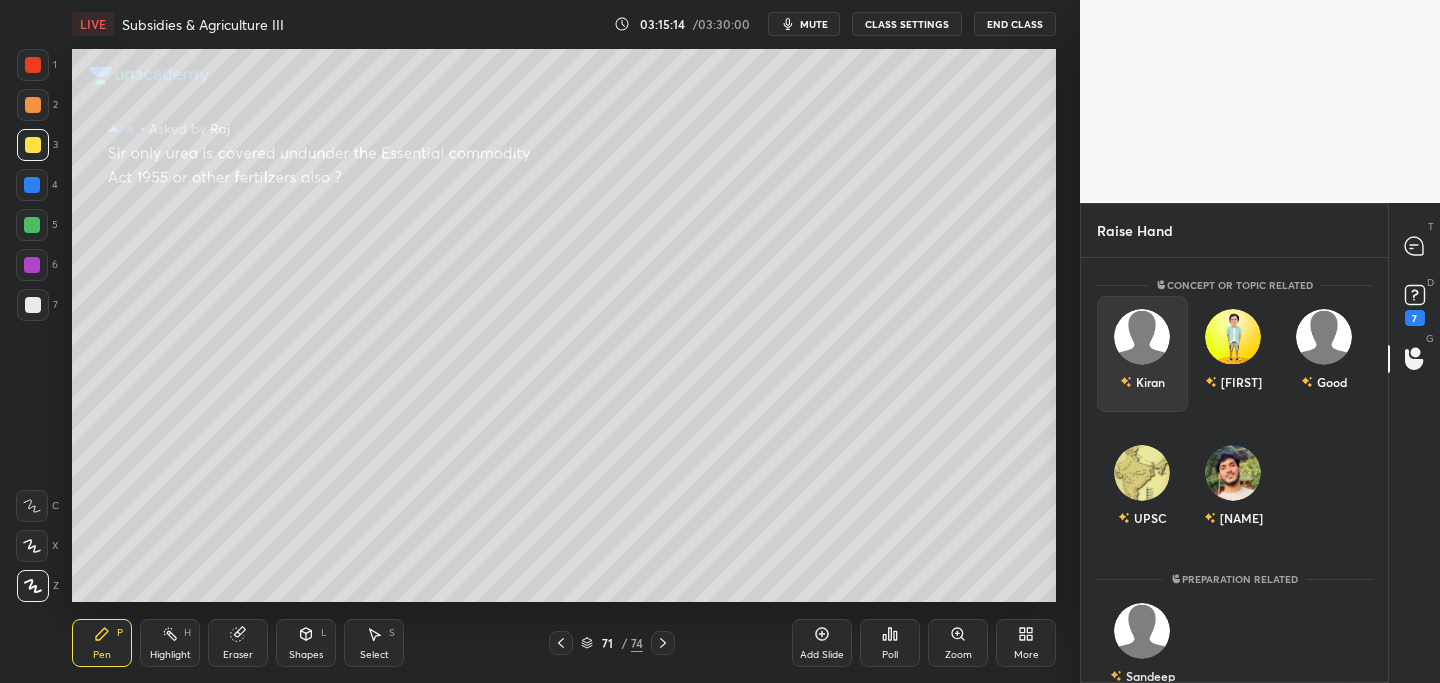 click on "Kiran" at bounding box center [1142, 354] 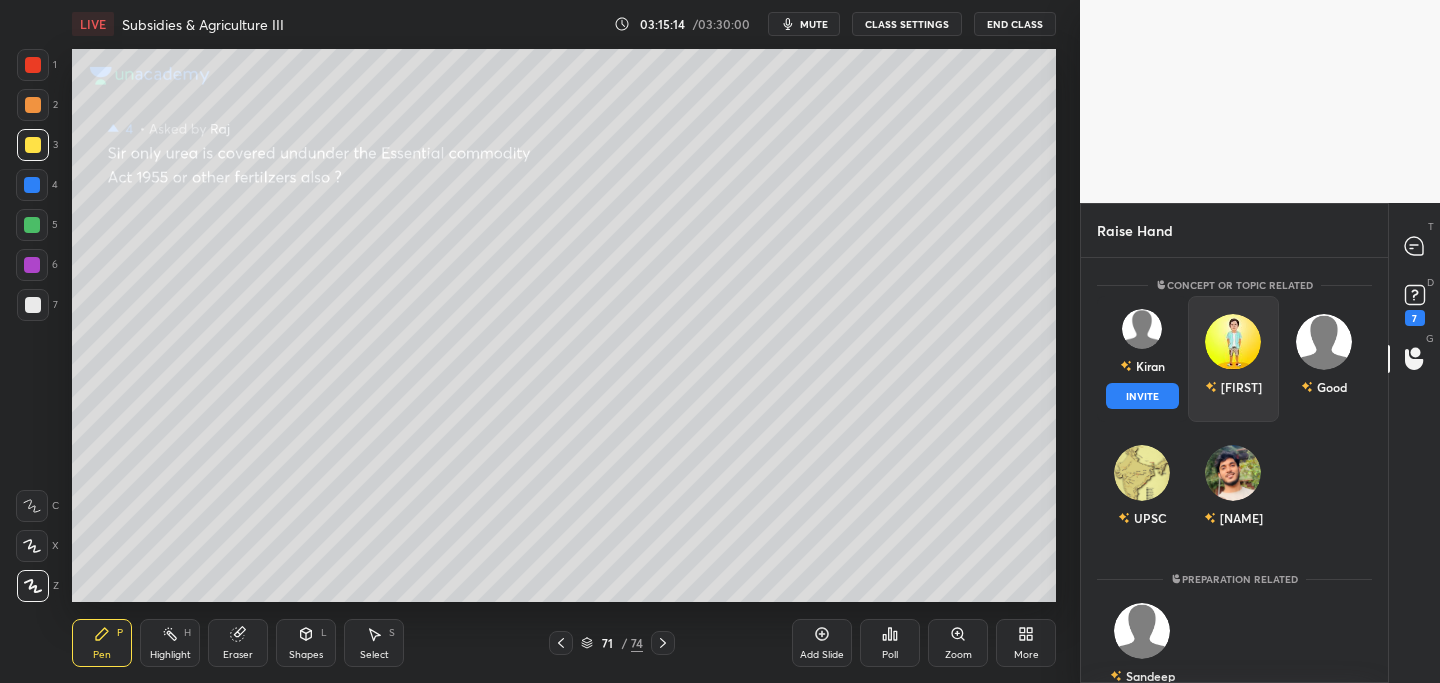 click on "INVITE" at bounding box center [1142, 396] 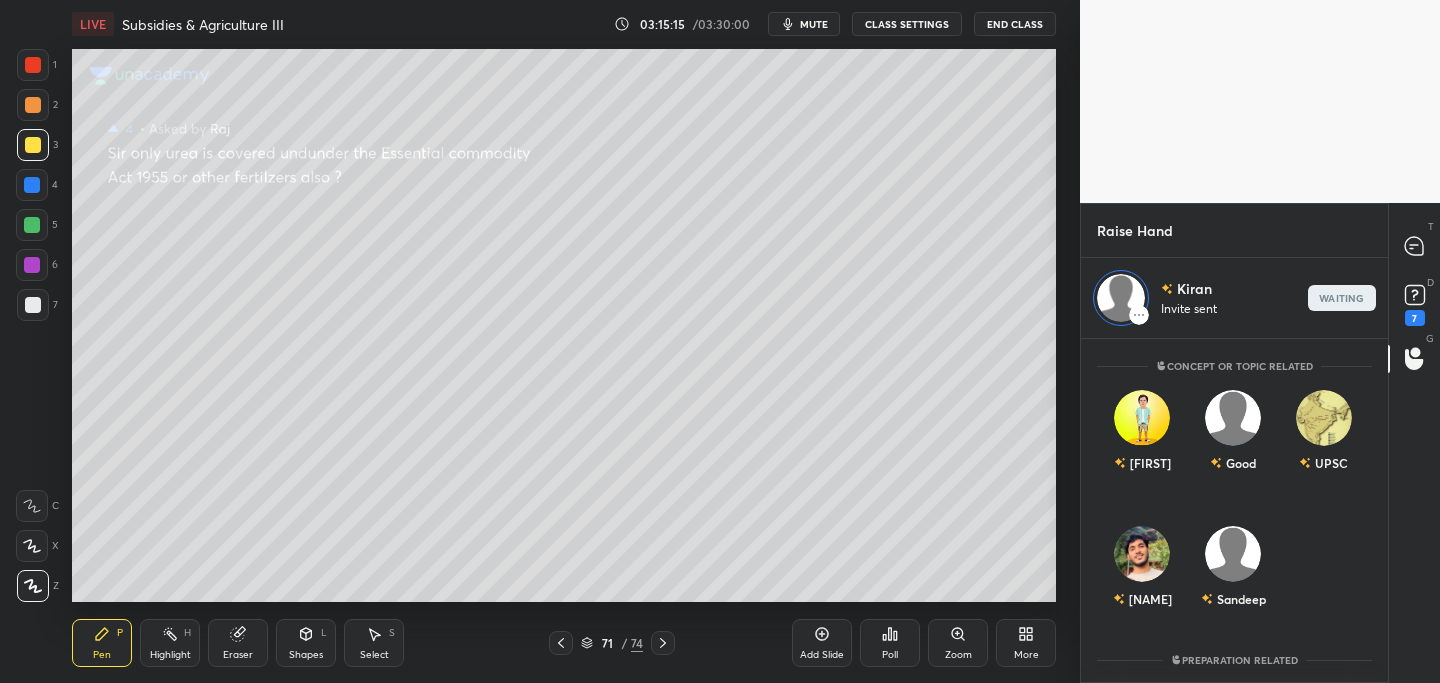 scroll, scrollTop: 338, scrollLeft: 301, axis: both 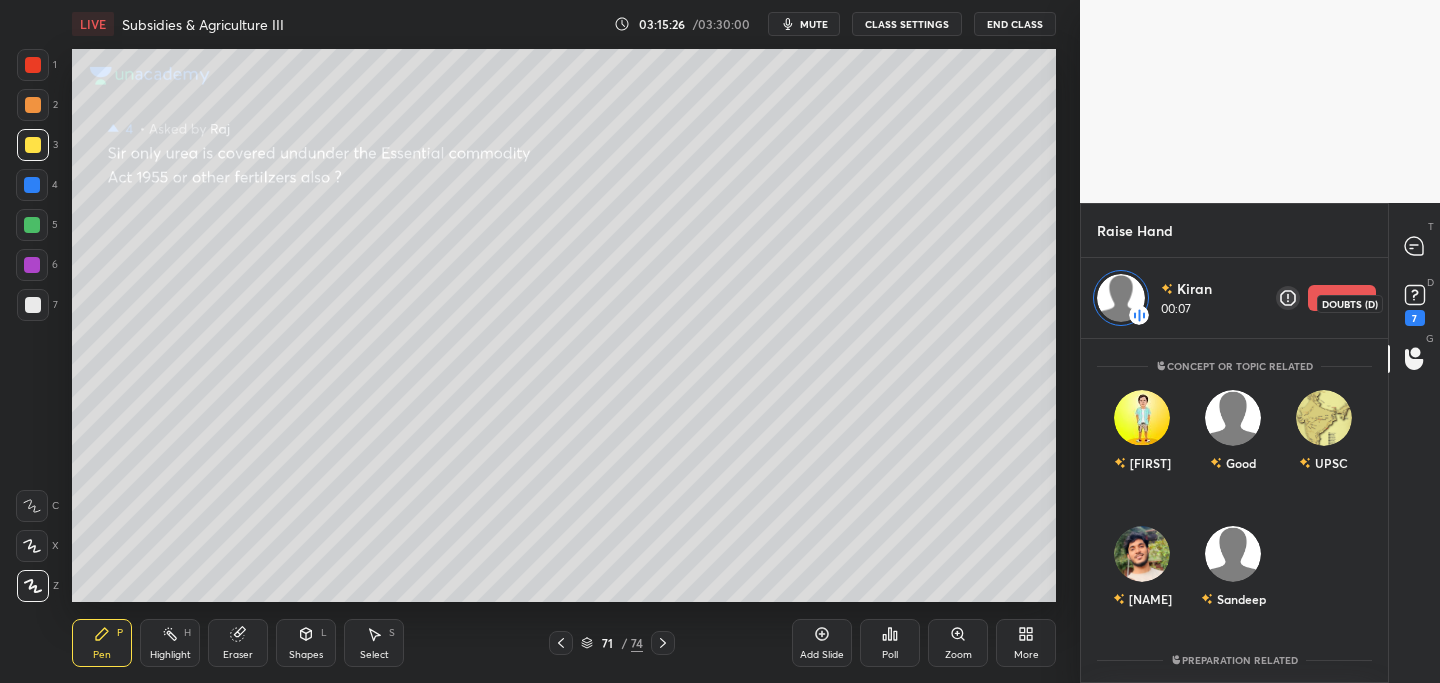 click 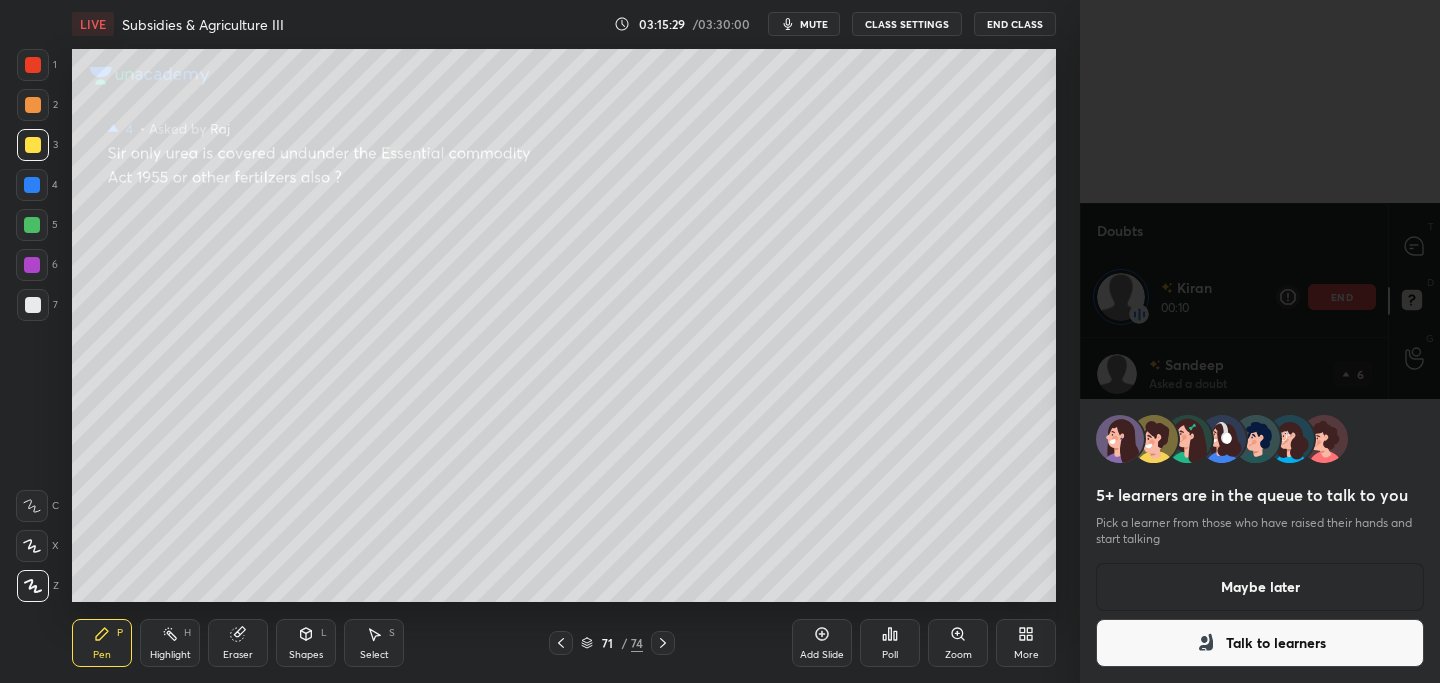 drag, startPoint x: 1241, startPoint y: 636, endPoint x: 1253, endPoint y: 626, distance: 15.6205 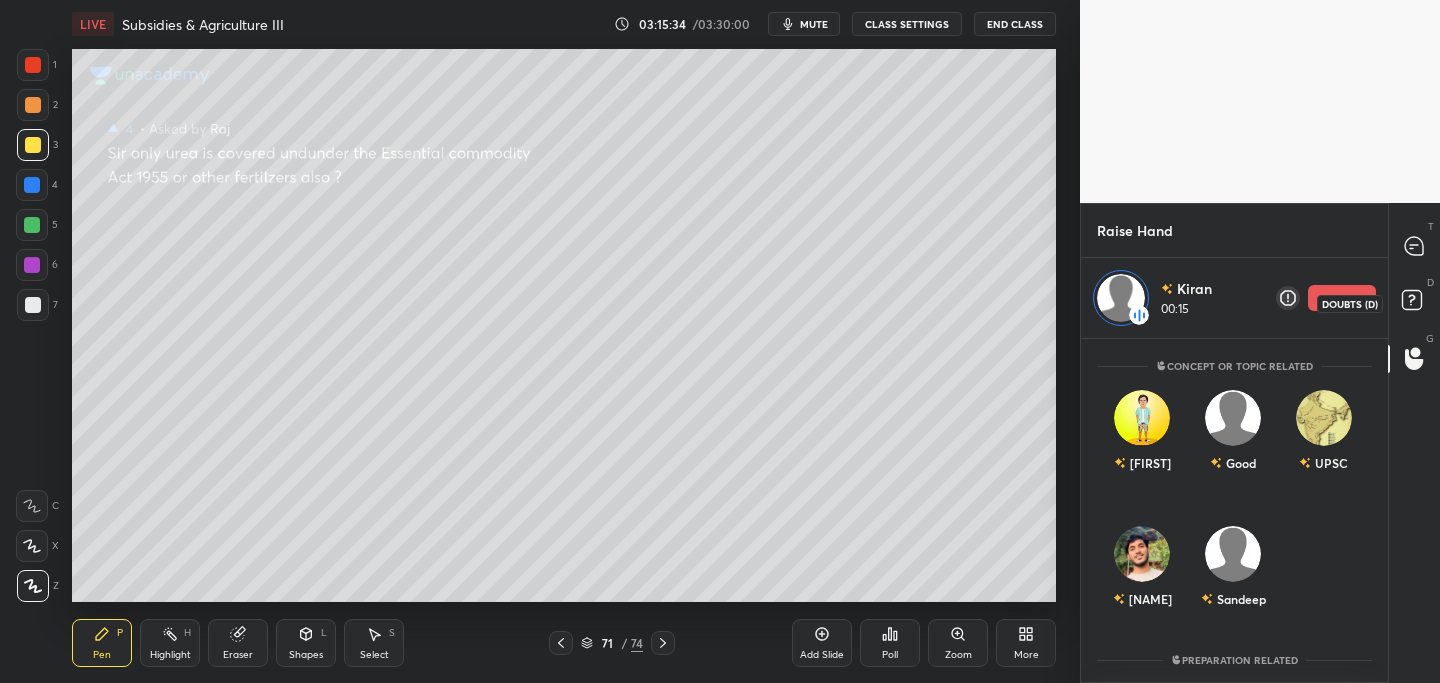 drag, startPoint x: 1421, startPoint y: 297, endPoint x: 1390, endPoint y: 303, distance: 31.575306 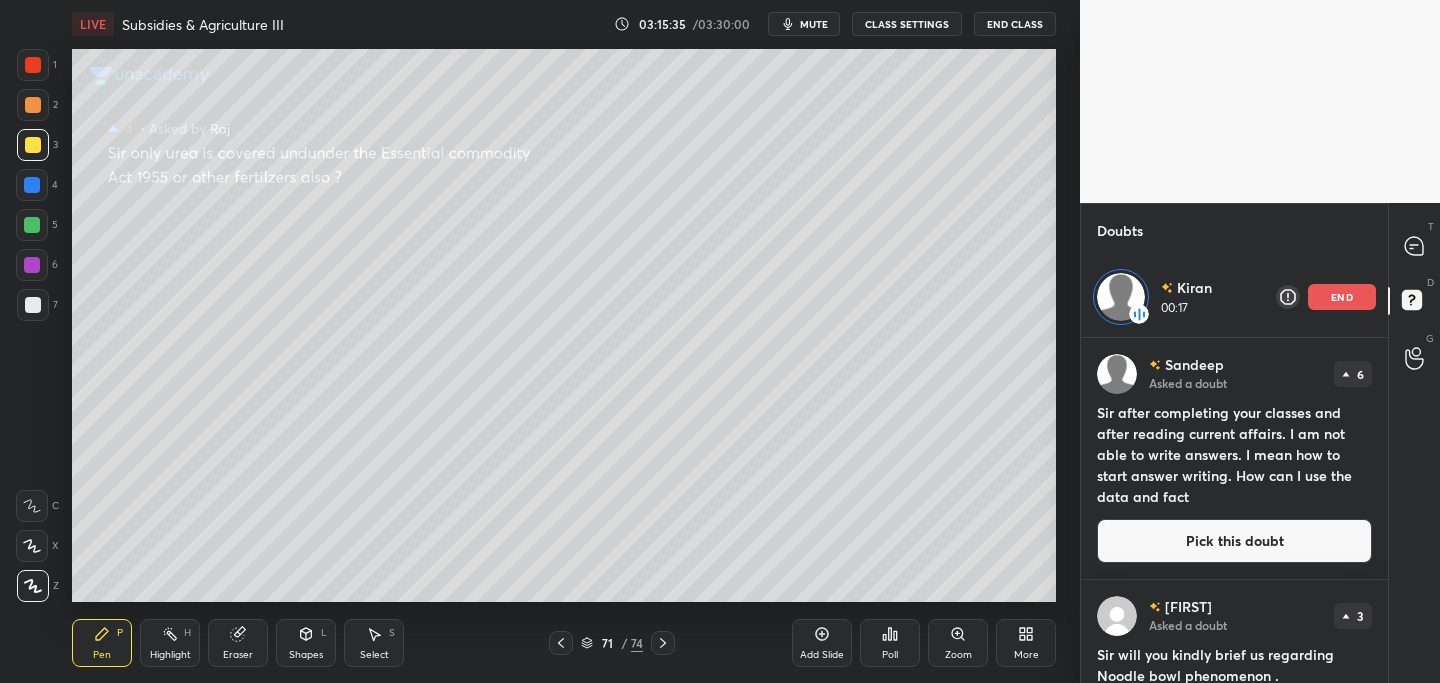 click on "Pick this doubt" at bounding box center (1234, 541) 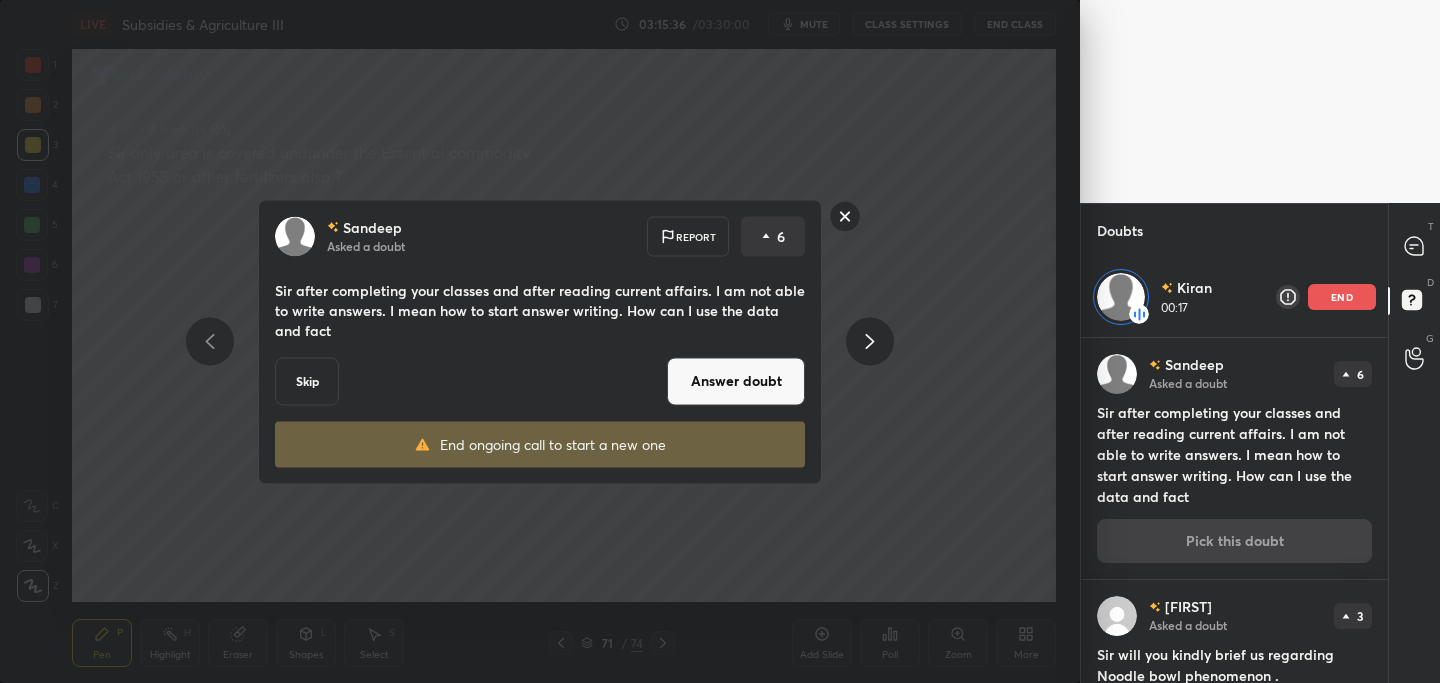 drag, startPoint x: 706, startPoint y: 381, endPoint x: 688, endPoint y: 390, distance: 20.12461 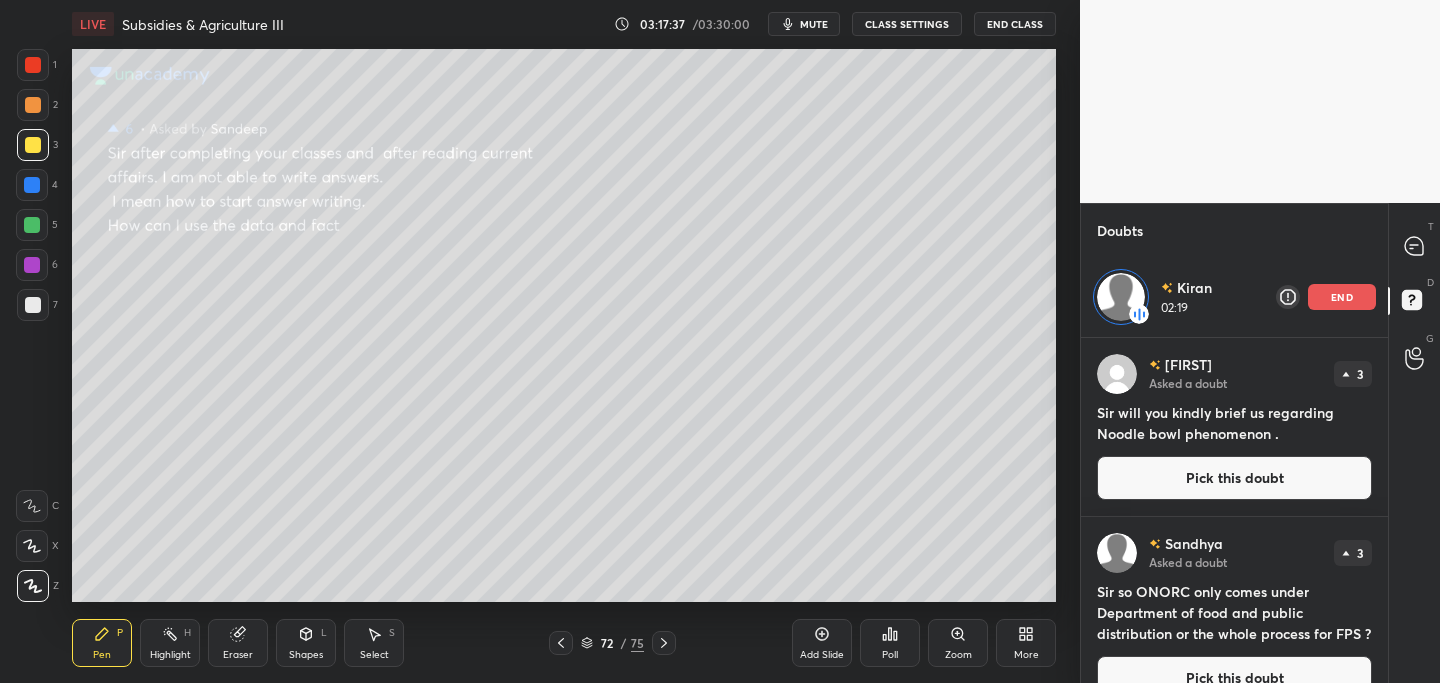 drag, startPoint x: 1358, startPoint y: 292, endPoint x: 1308, endPoint y: 304, distance: 51.41984 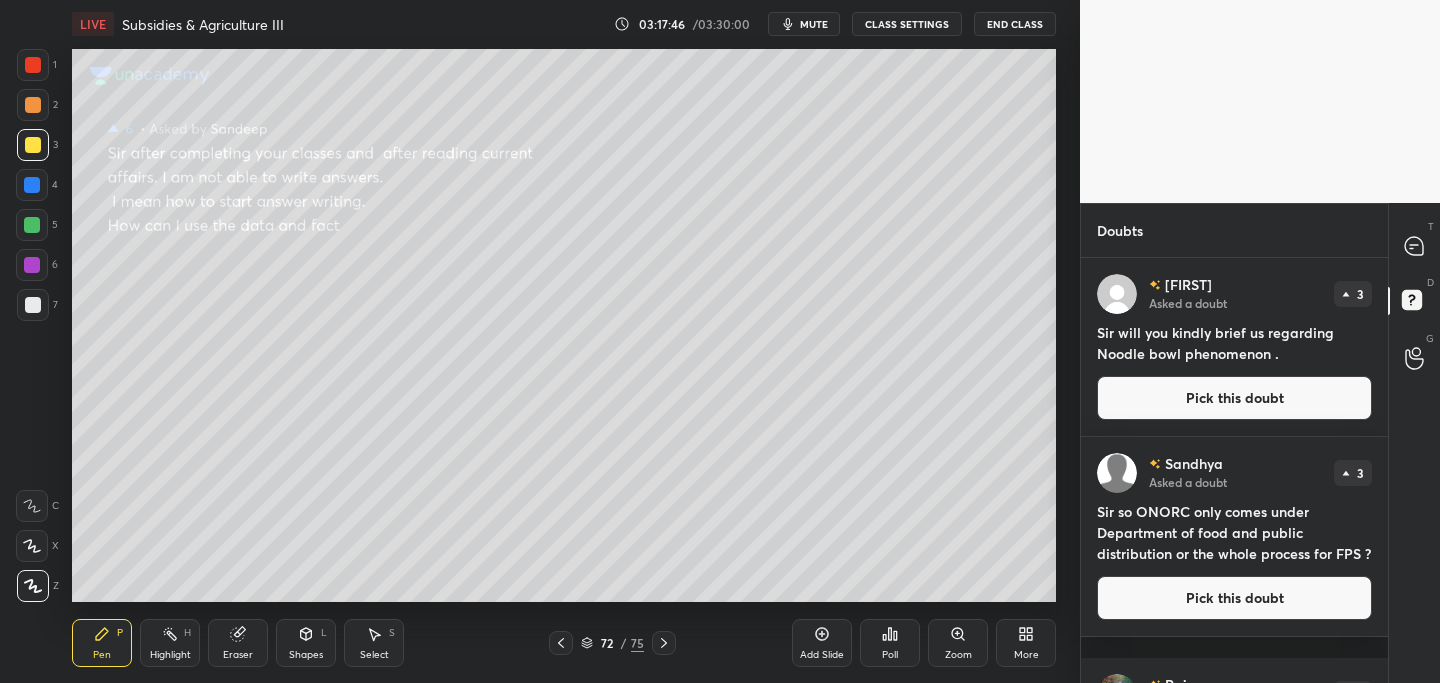 click on "Pick this doubt" at bounding box center (1234, 398) 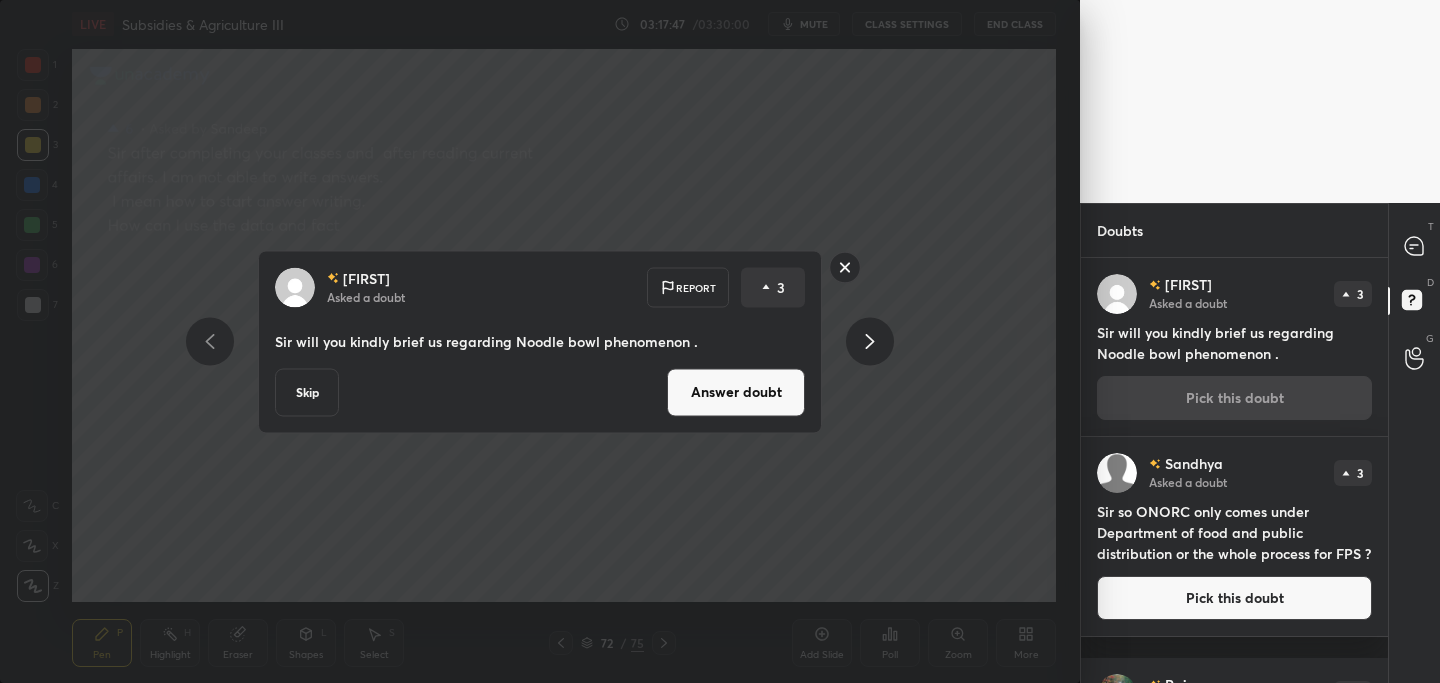 click on "Answer doubt" at bounding box center (736, 392) 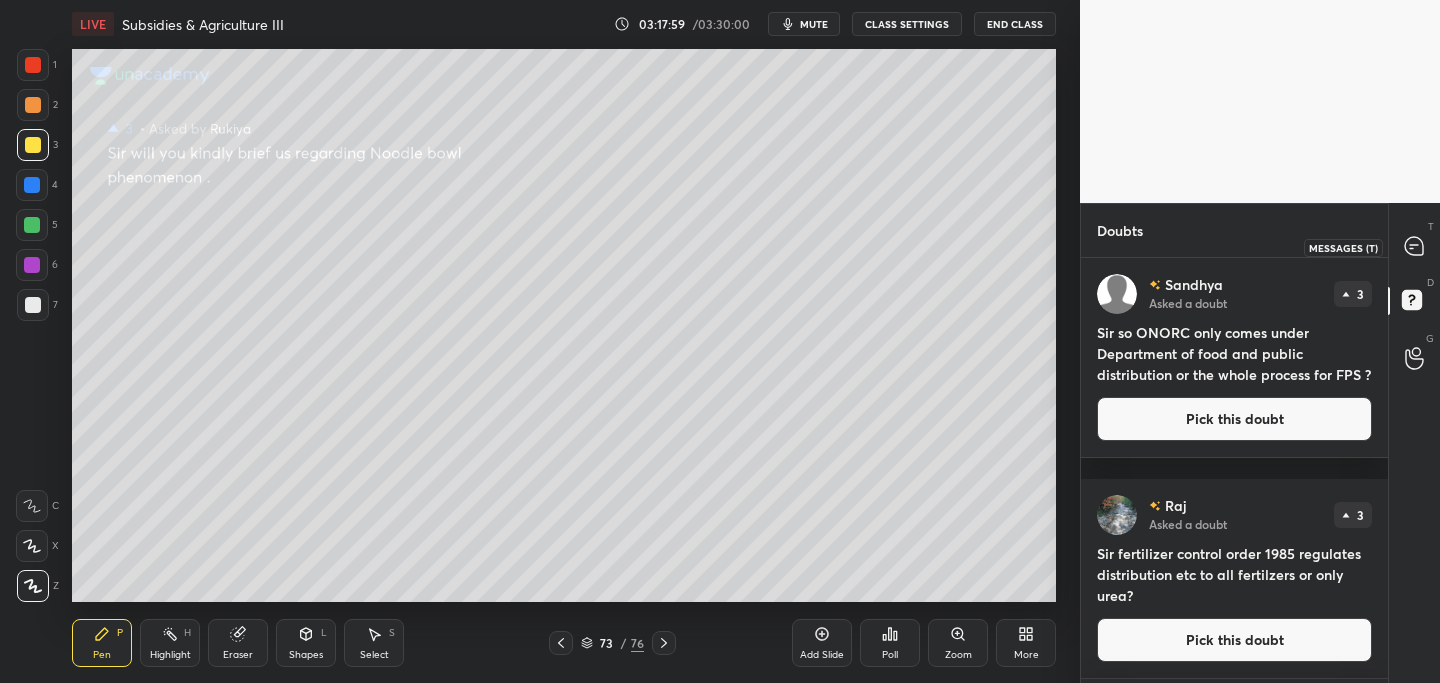 click 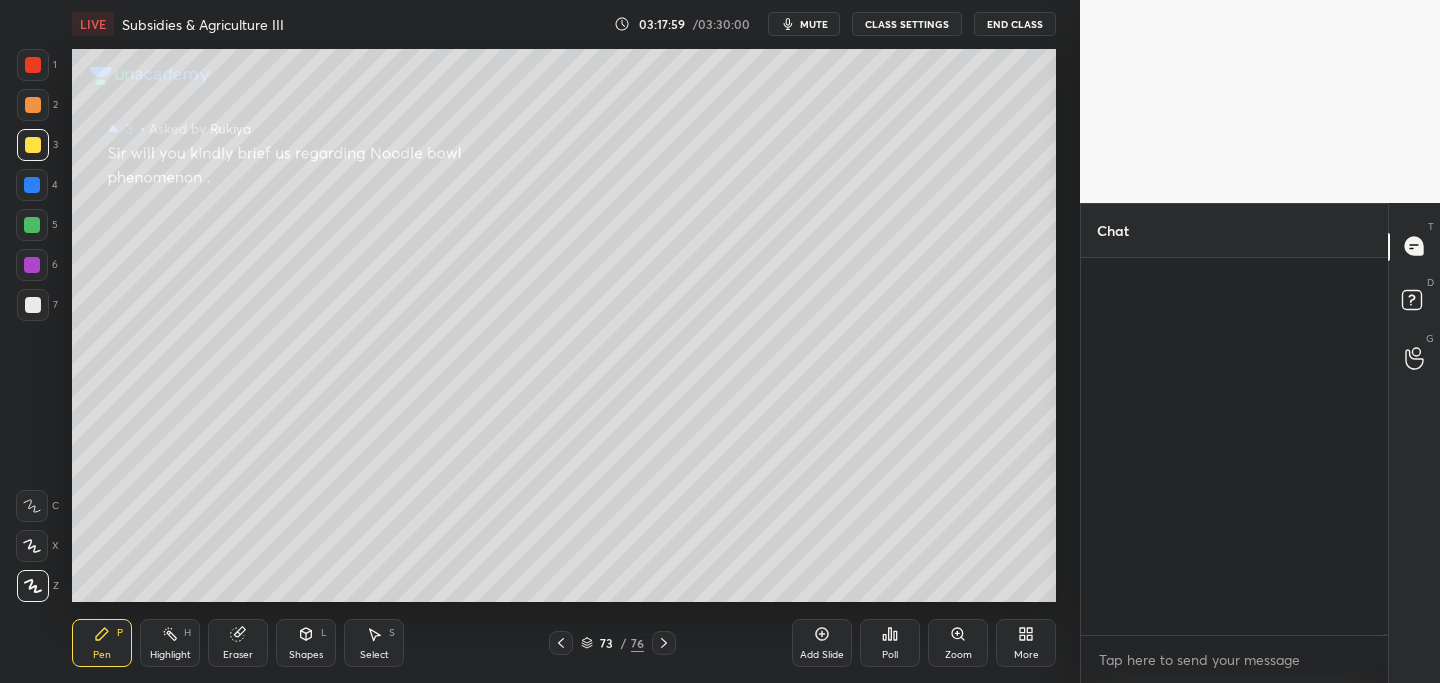 scroll, scrollTop: 147534, scrollLeft: 0, axis: vertical 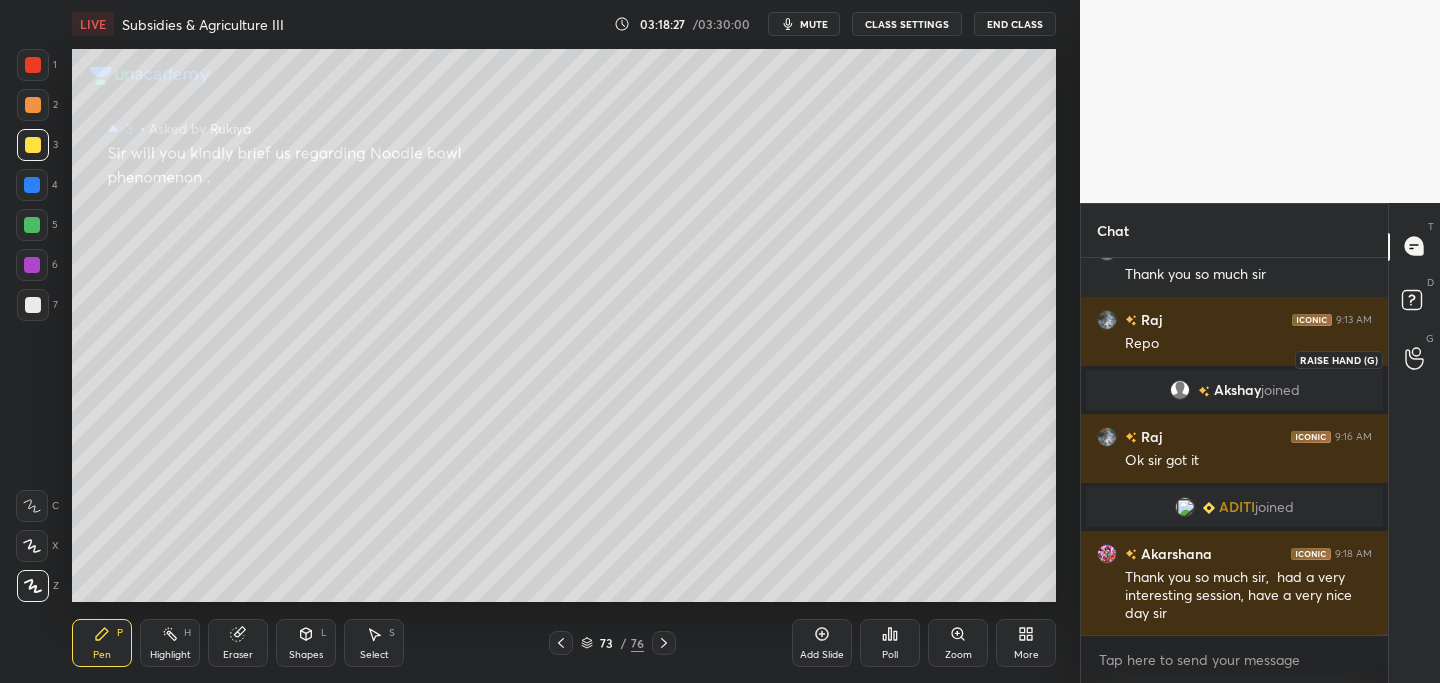 click 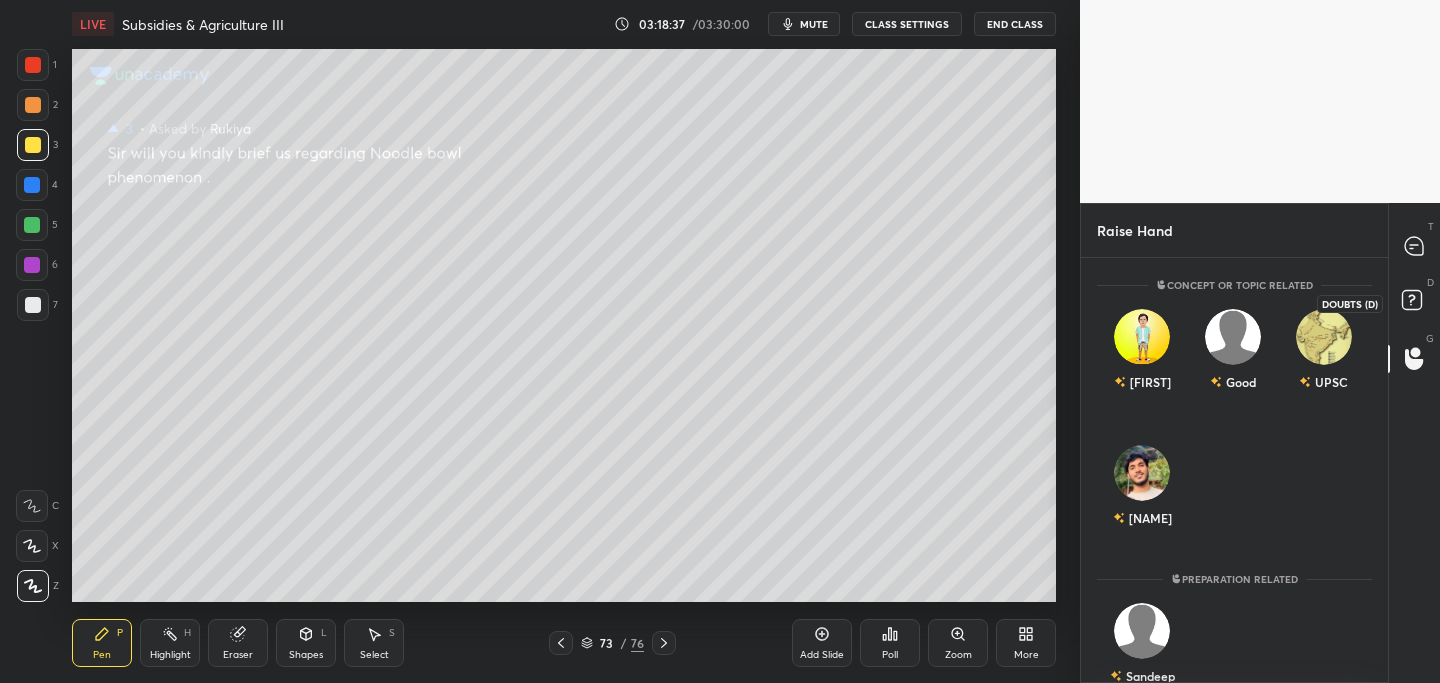 click 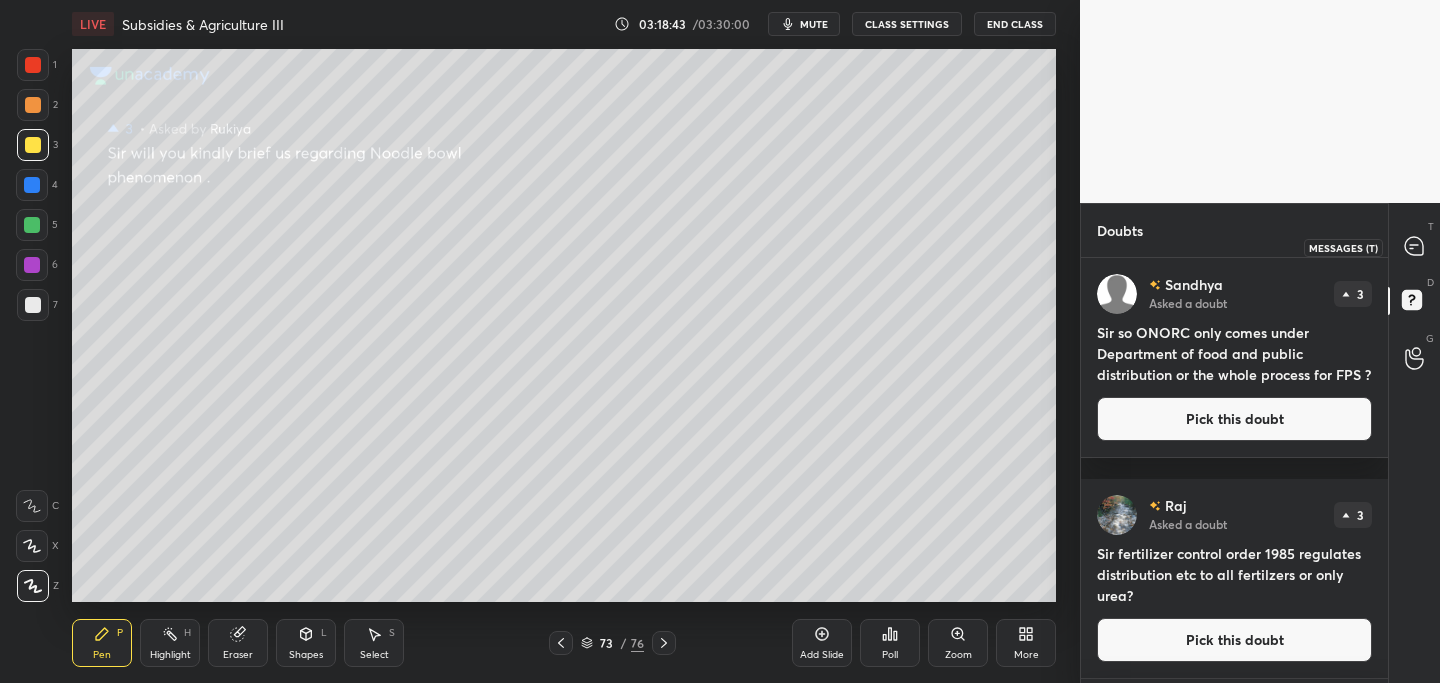 click 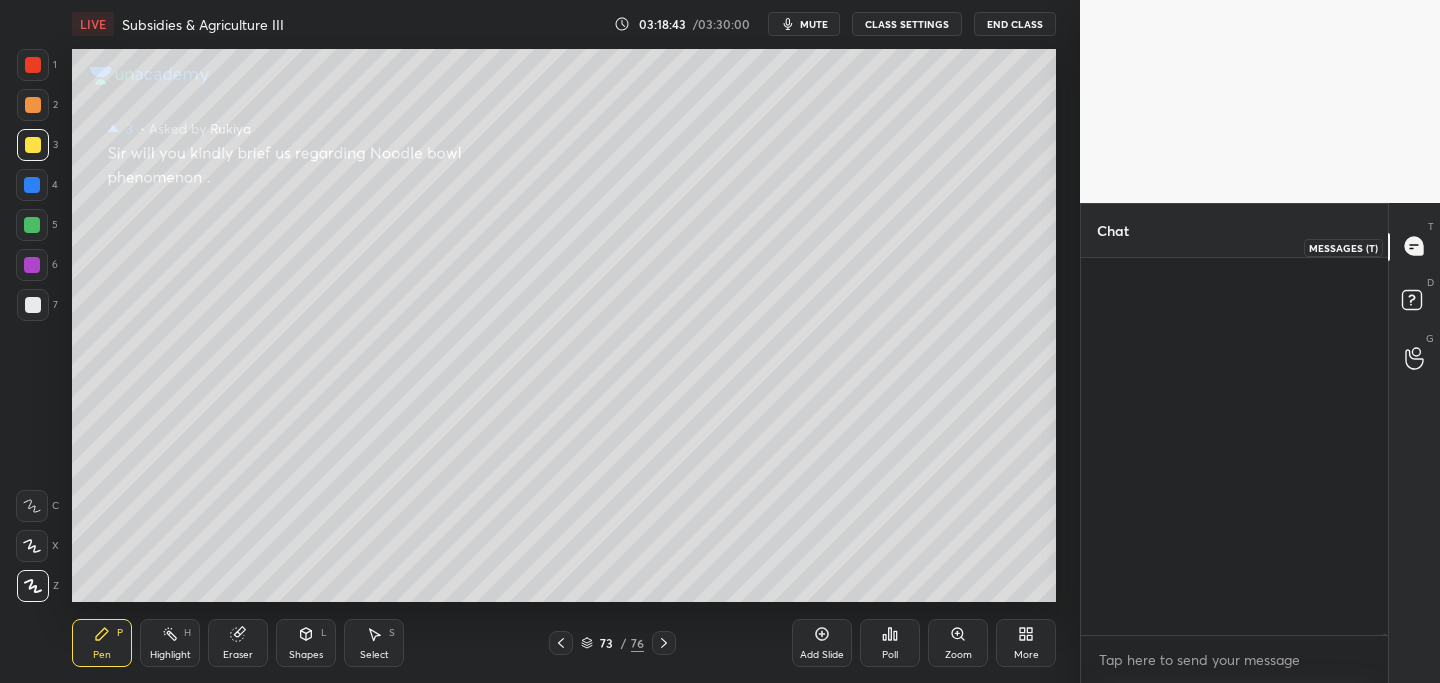 scroll, scrollTop: 147286, scrollLeft: 0, axis: vertical 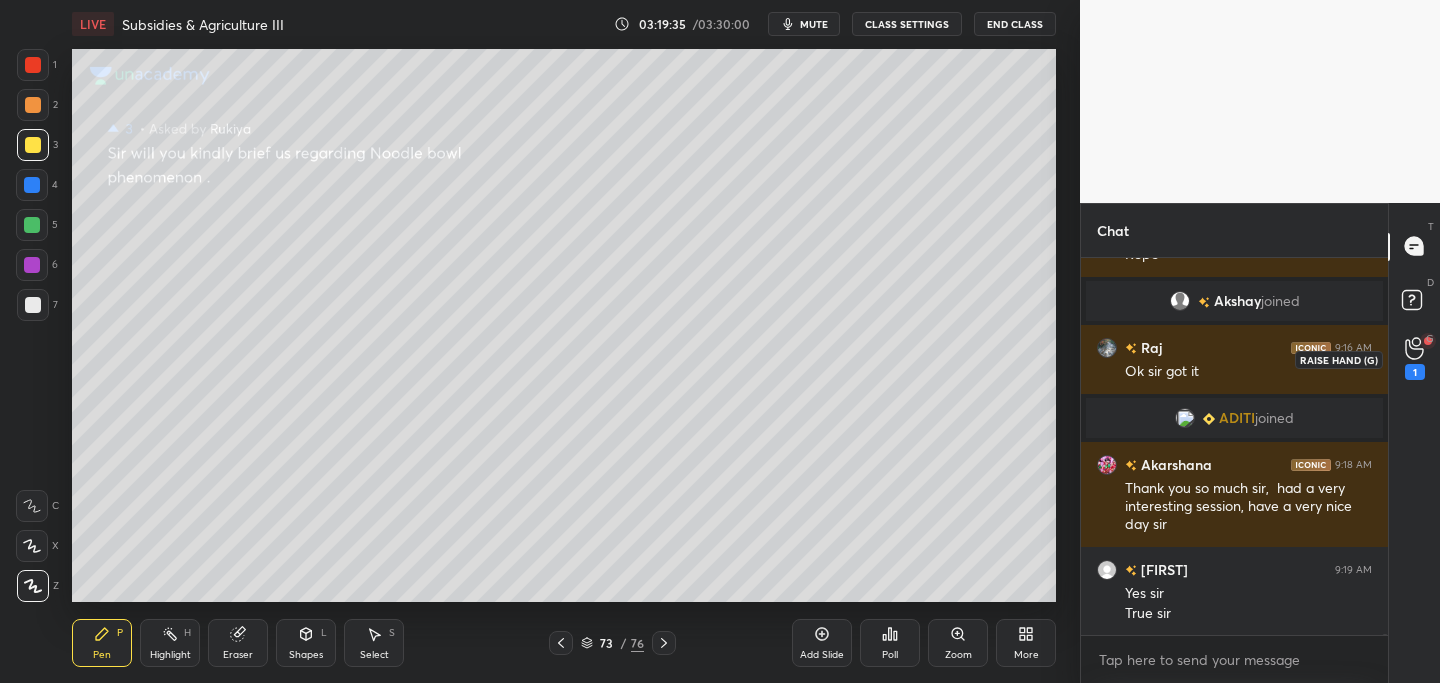 drag, startPoint x: 1417, startPoint y: 348, endPoint x: 1395, endPoint y: 352, distance: 22.36068 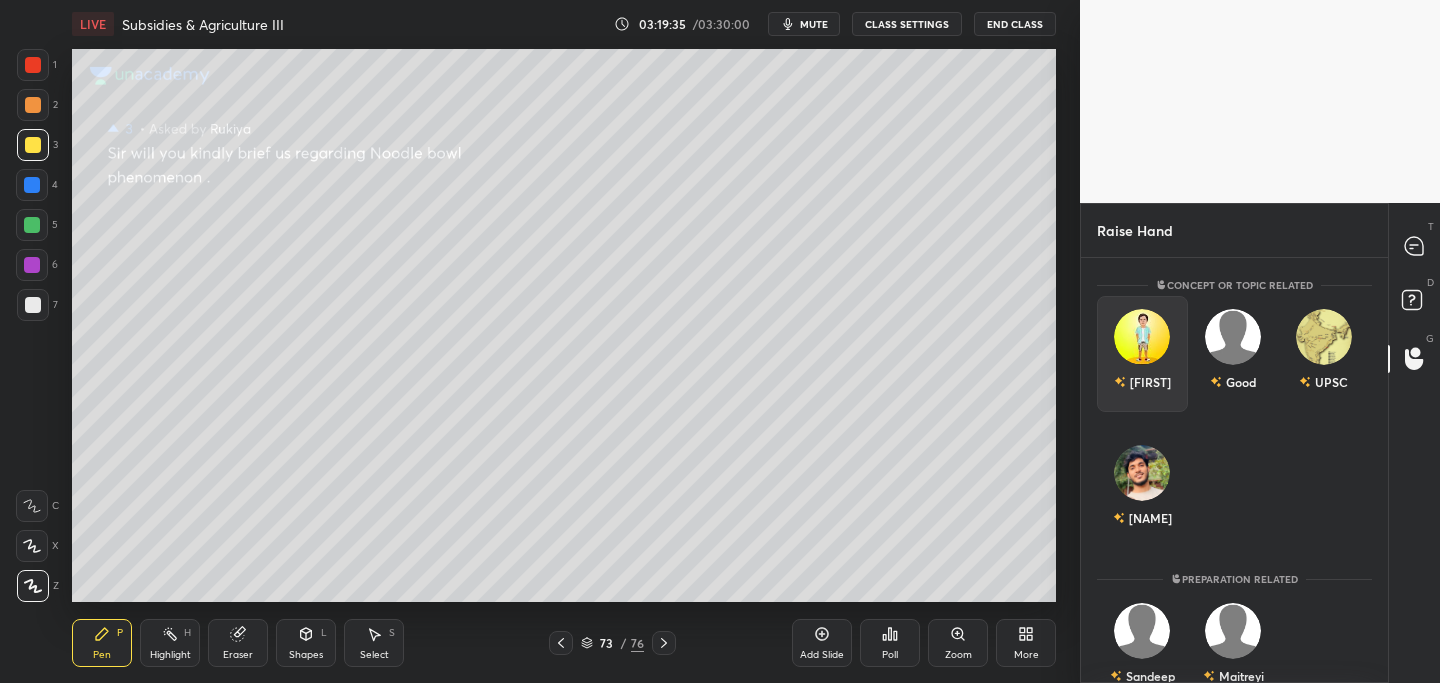click on "[FIRST]" at bounding box center (1142, 354) 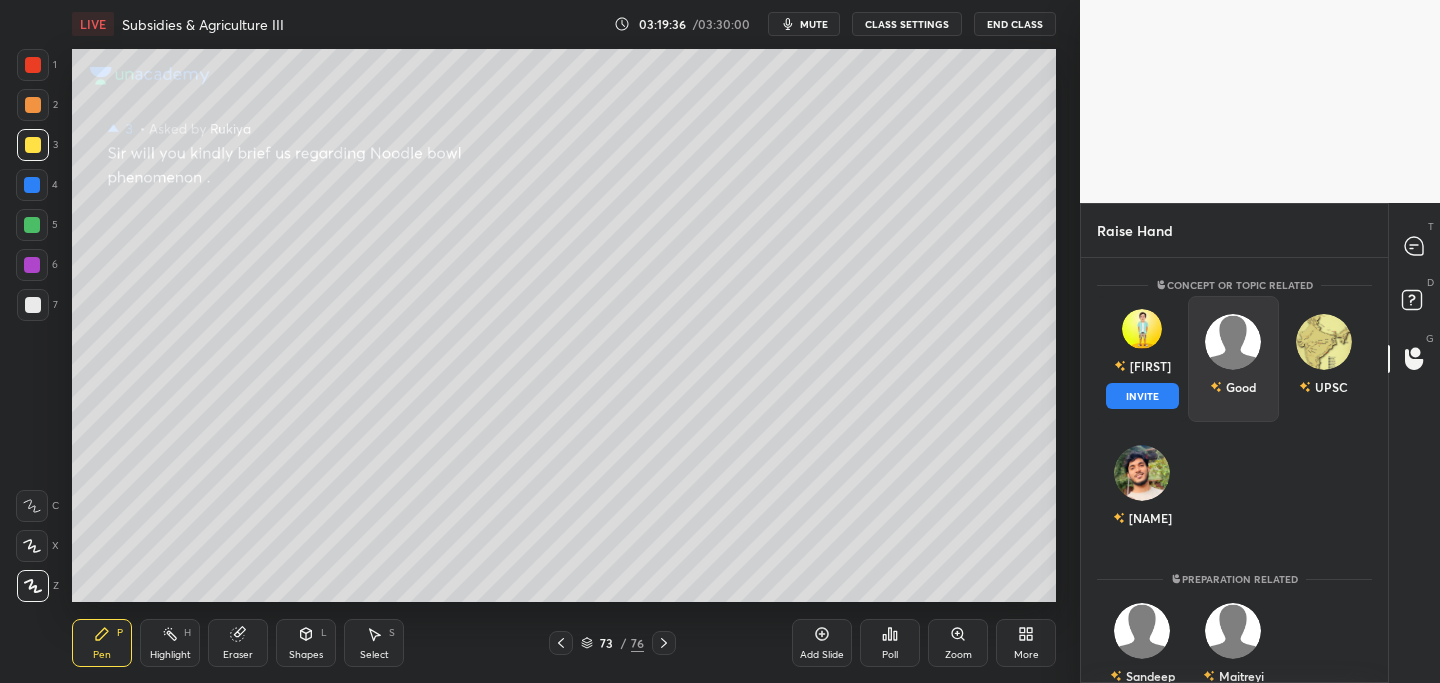 drag, startPoint x: 1137, startPoint y: 393, endPoint x: 1123, endPoint y: 399, distance: 15.231546 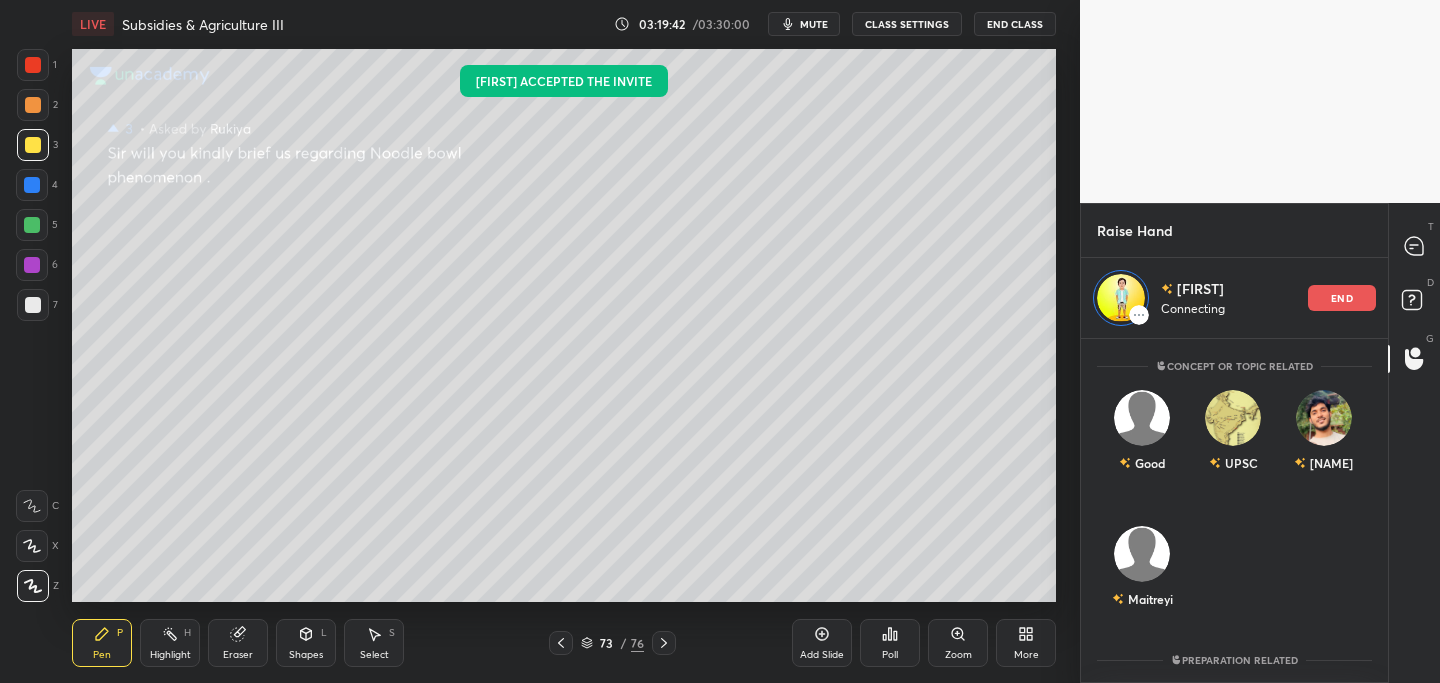 scroll, scrollTop: 336, scrollLeft: 301, axis: both 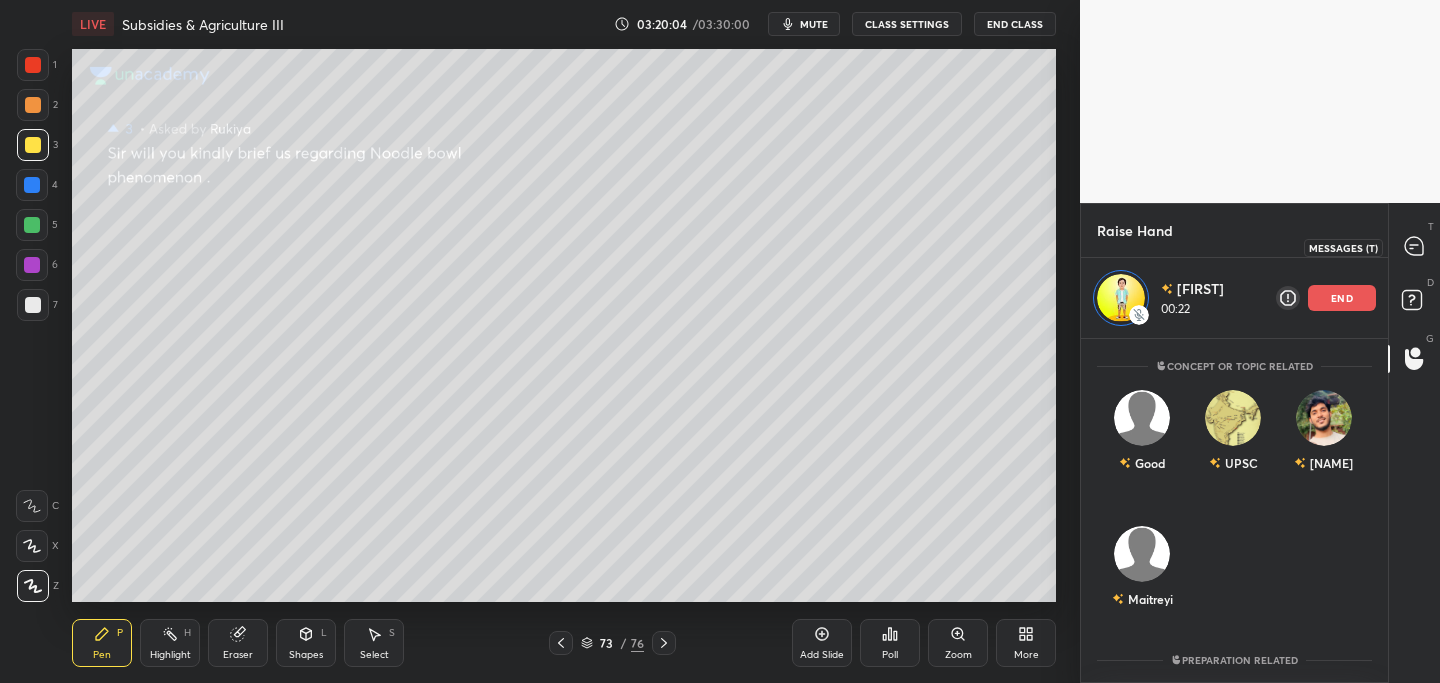 drag, startPoint x: 1421, startPoint y: 244, endPoint x: 1390, endPoint y: 256, distance: 33.24154 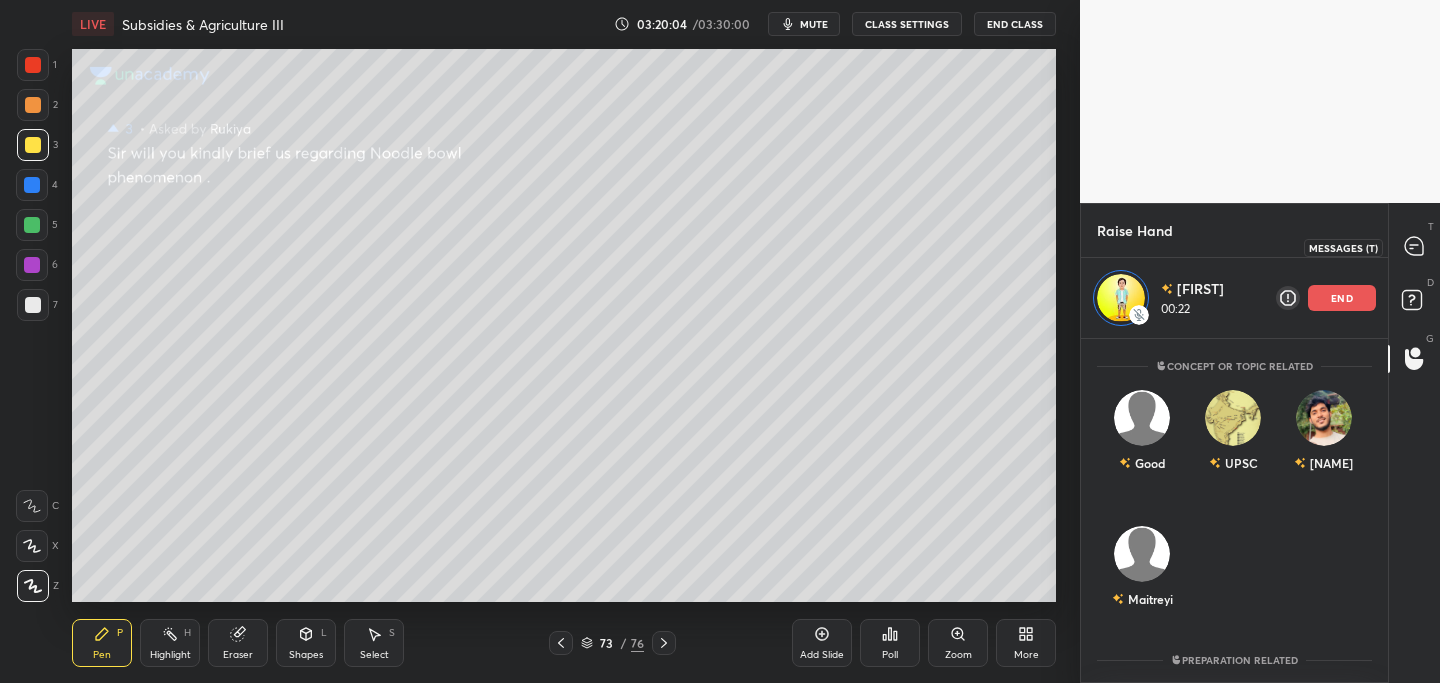 click 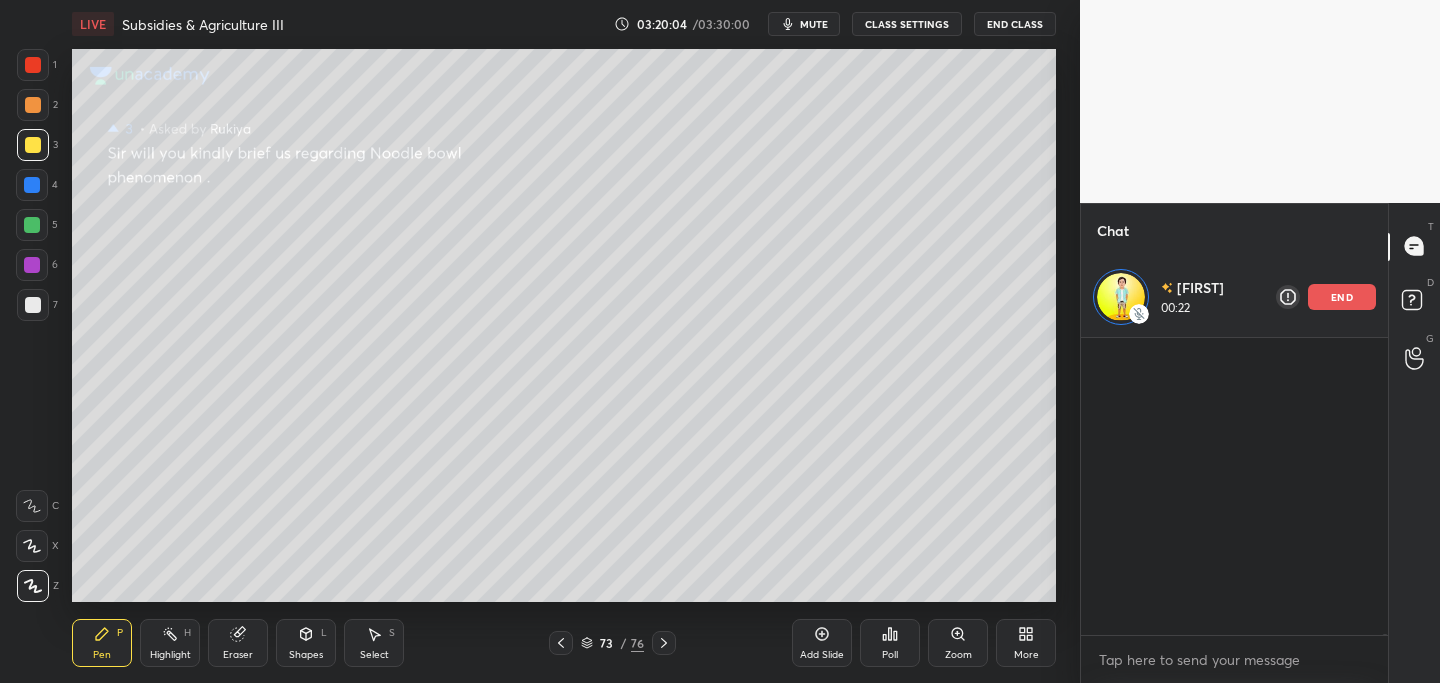 scroll, scrollTop: 147408, scrollLeft: 0, axis: vertical 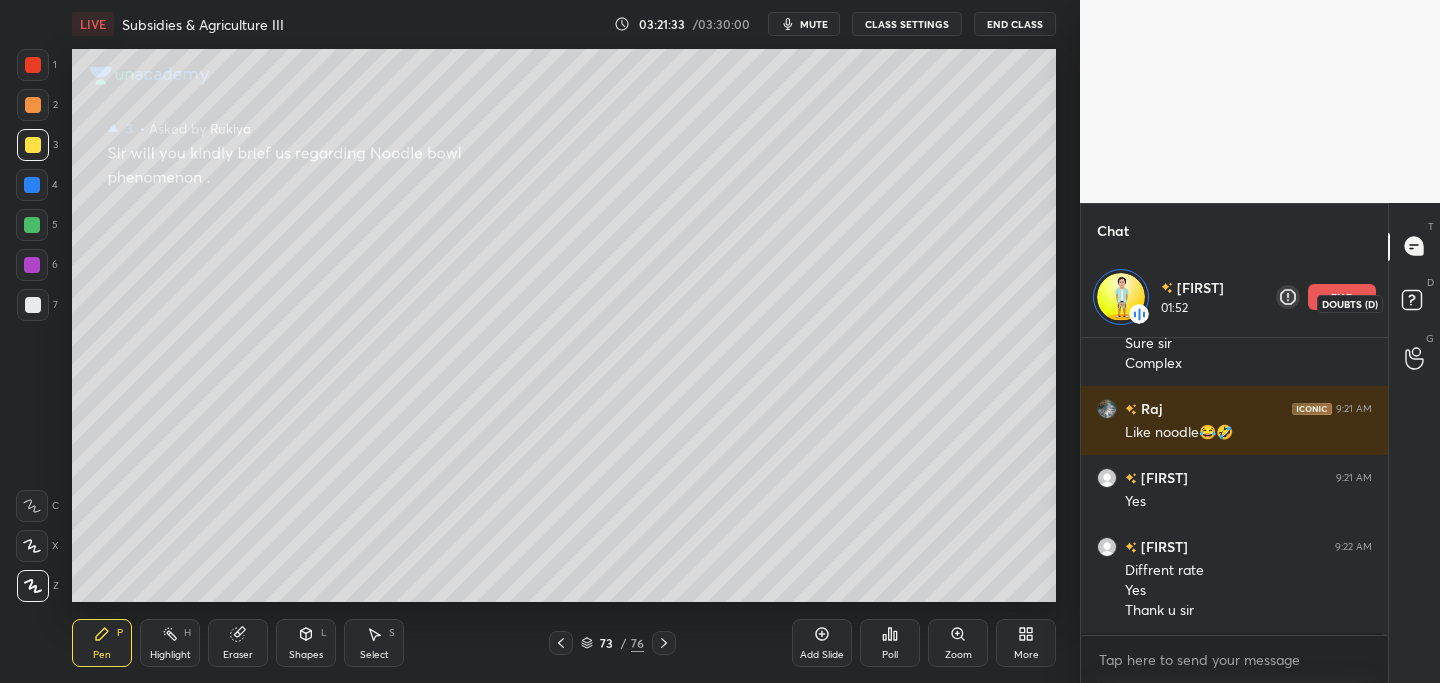 click 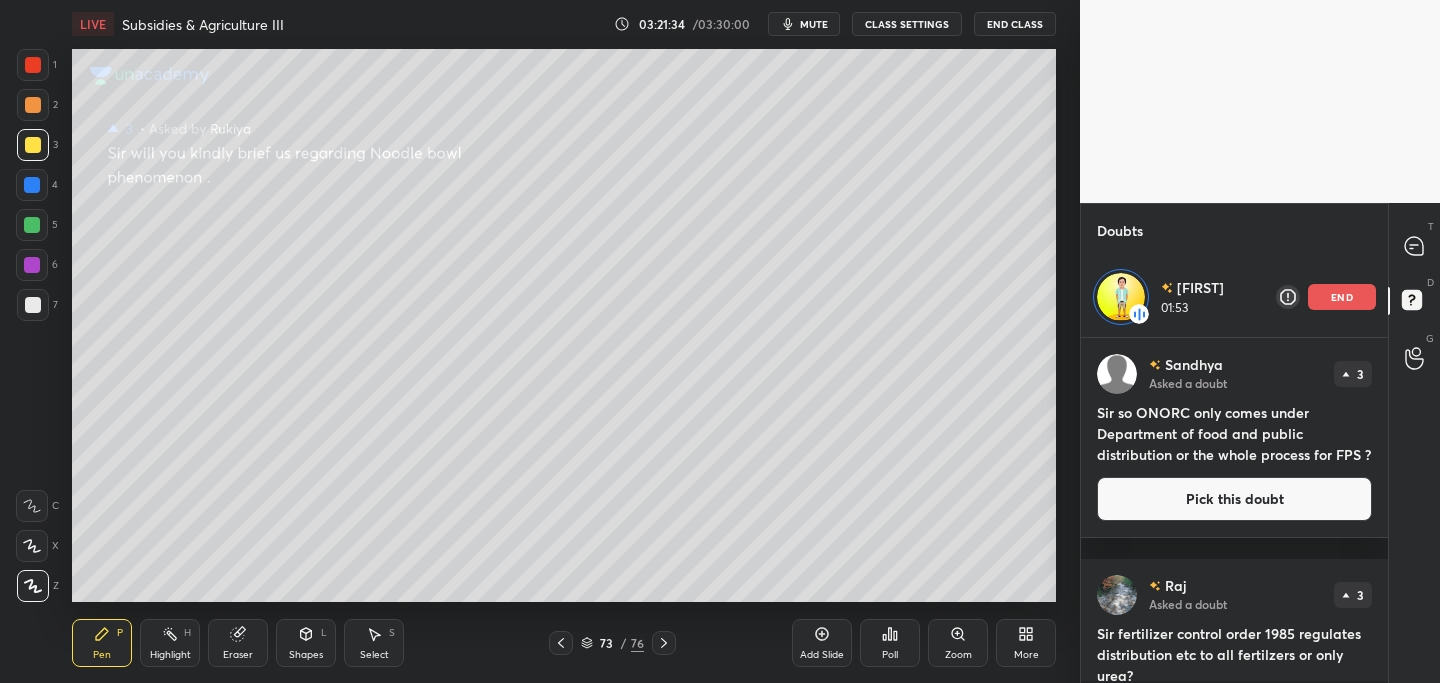 click on "Pick this doubt" at bounding box center [1234, 499] 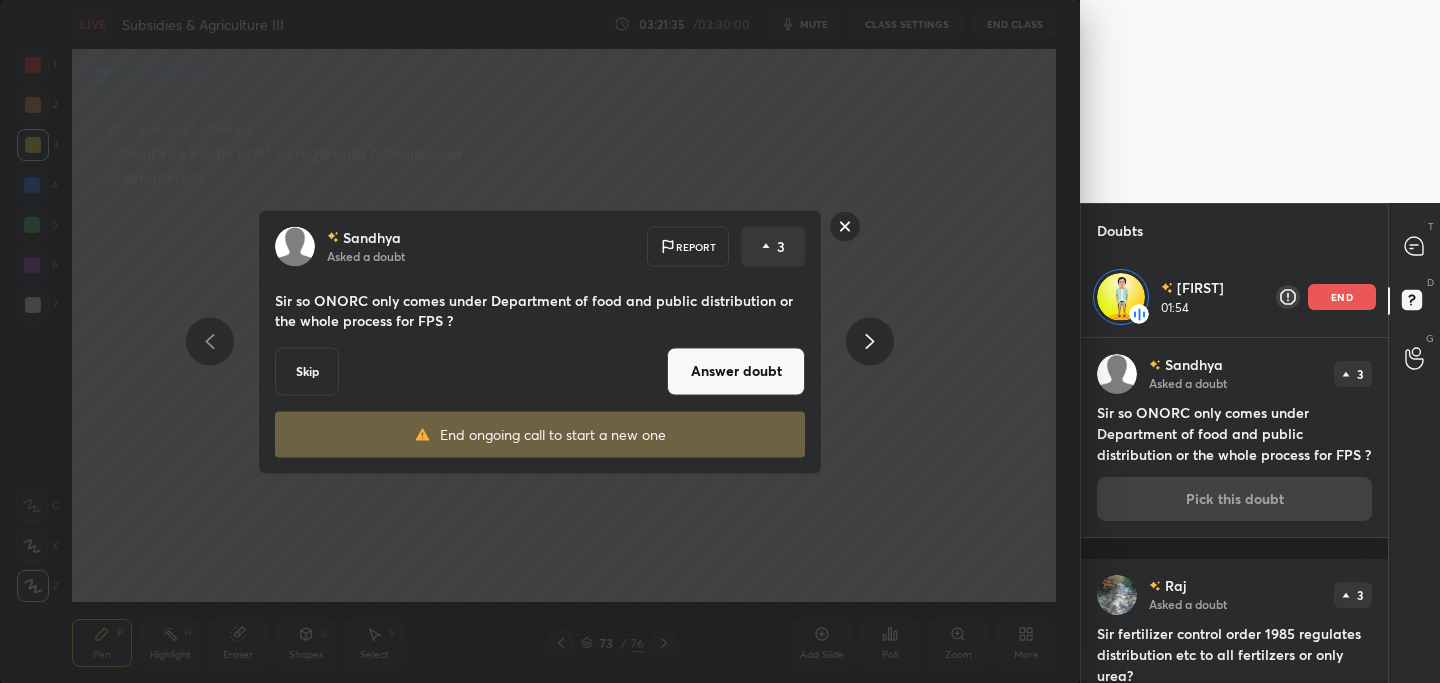 click on "Answer doubt" at bounding box center [736, 371] 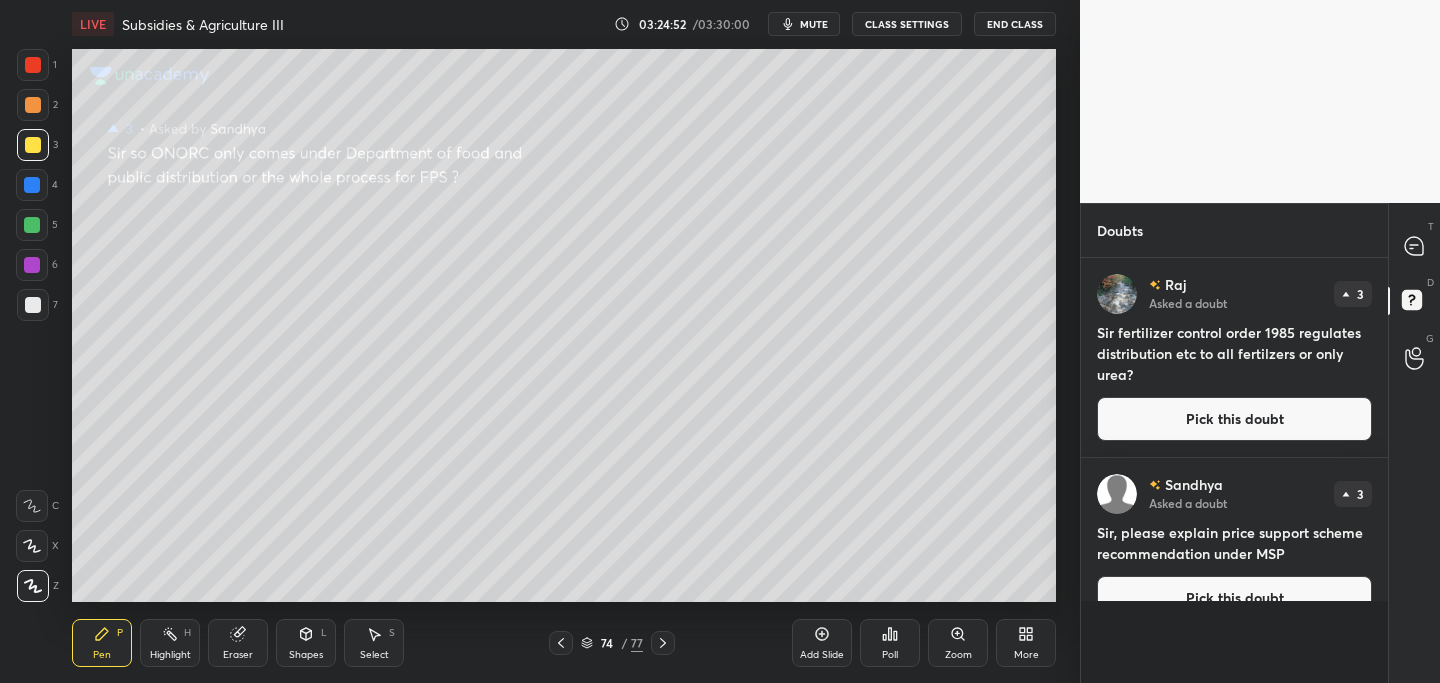 scroll, scrollTop: 7, scrollLeft: 7, axis: both 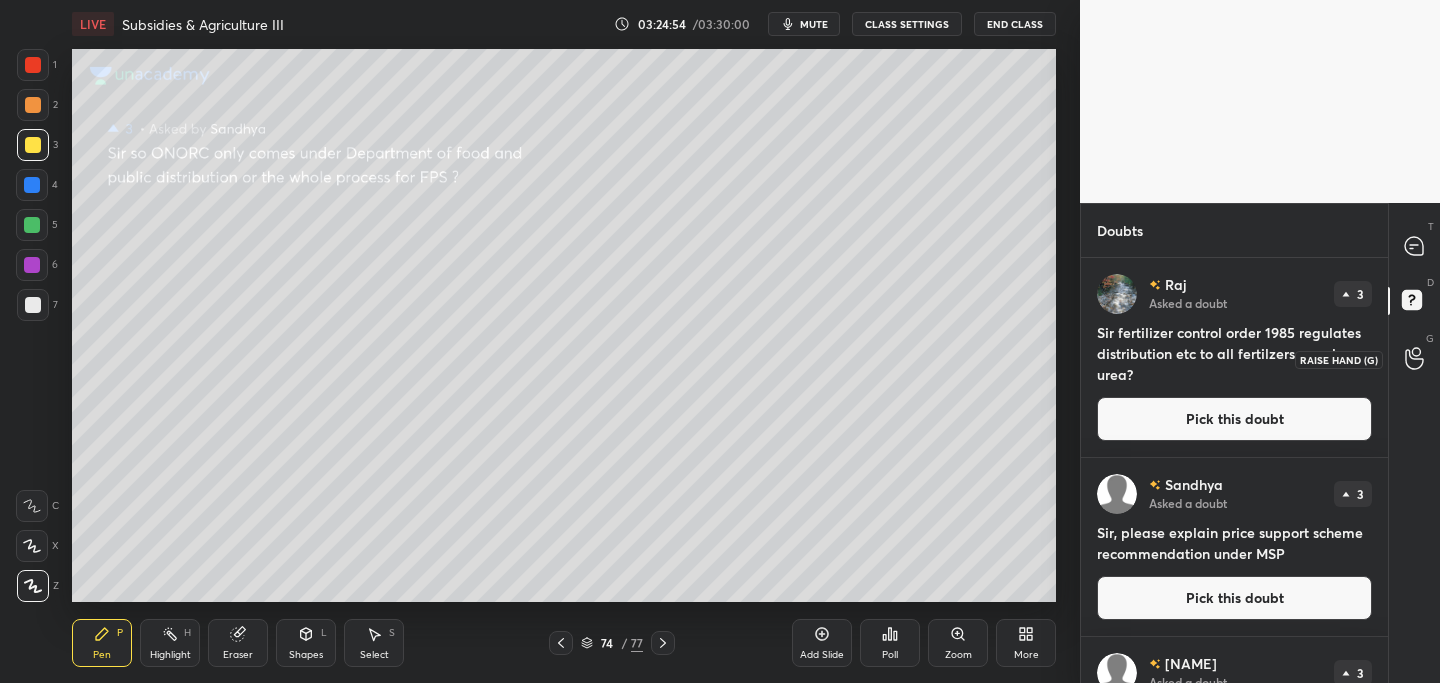 drag, startPoint x: 1409, startPoint y: 352, endPoint x: 1405, endPoint y: 362, distance: 10.770329 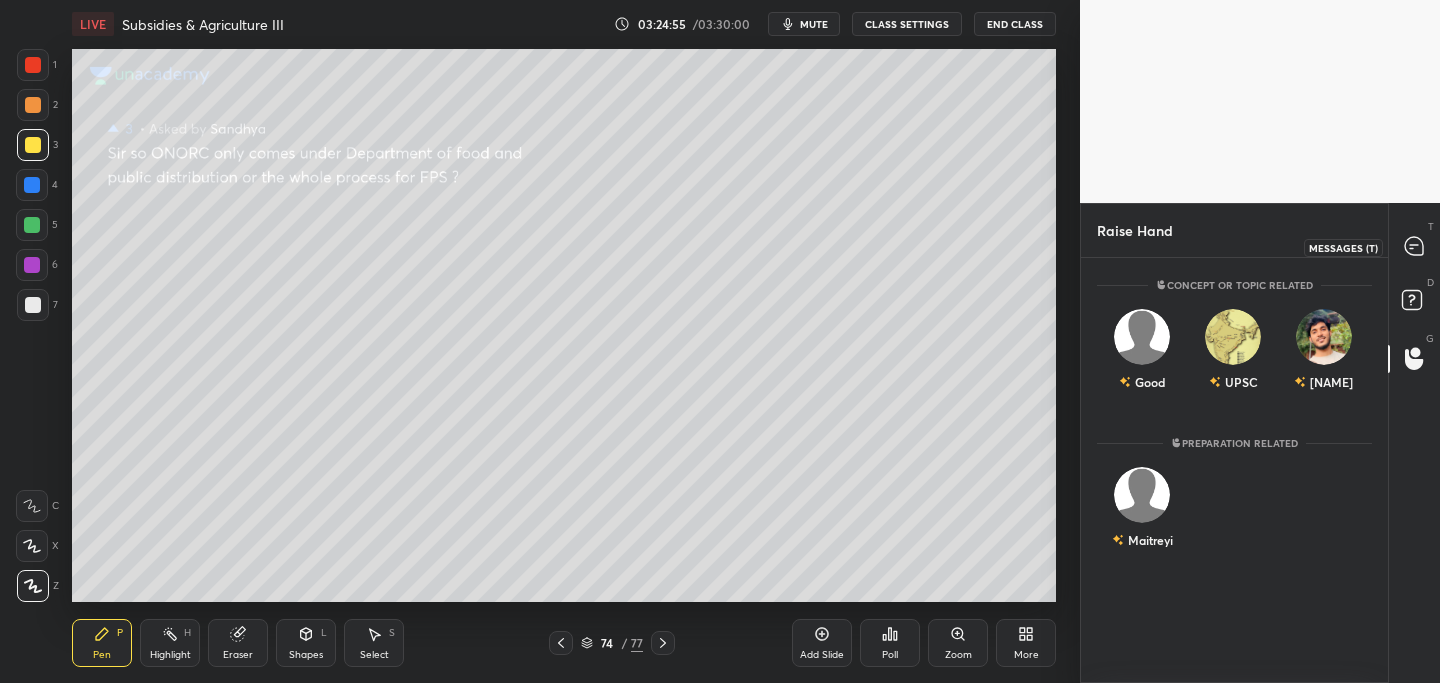 drag, startPoint x: 1414, startPoint y: 240, endPoint x: 1390, endPoint y: 265, distance: 34.655445 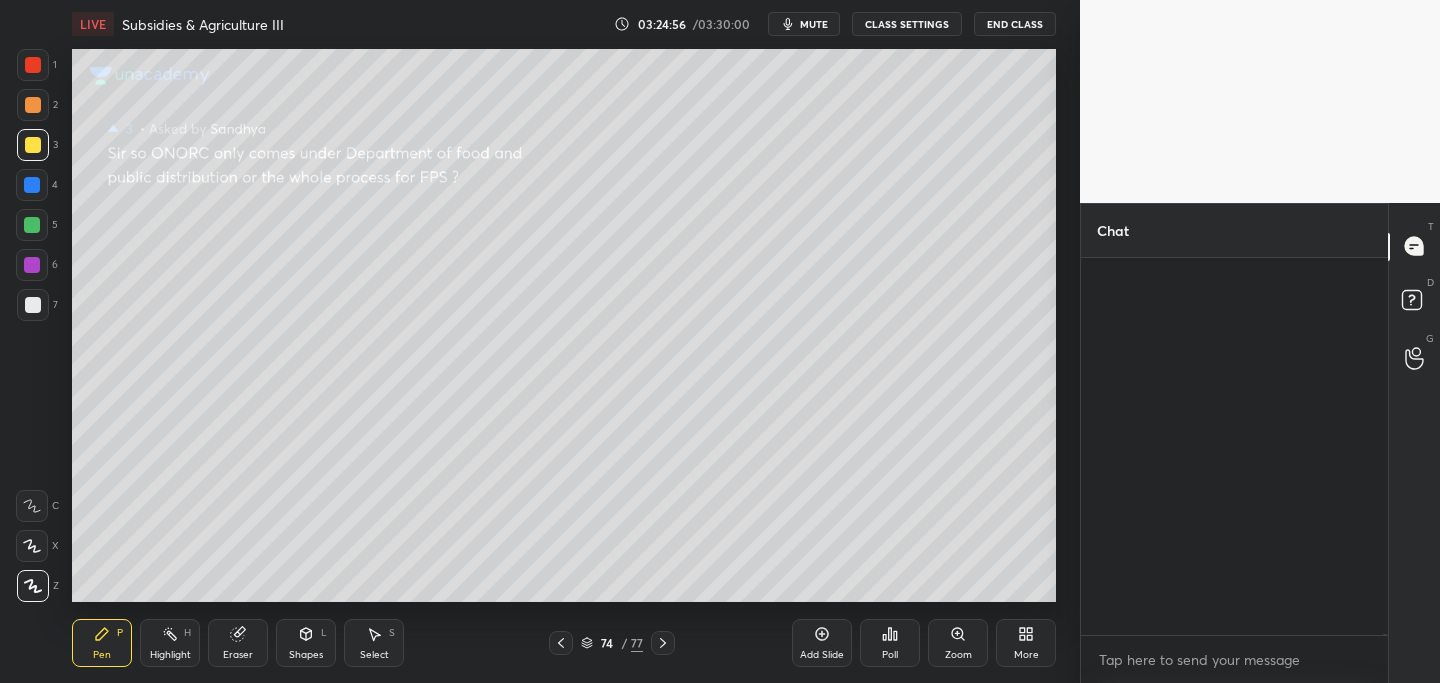scroll, scrollTop: 147865, scrollLeft: 0, axis: vertical 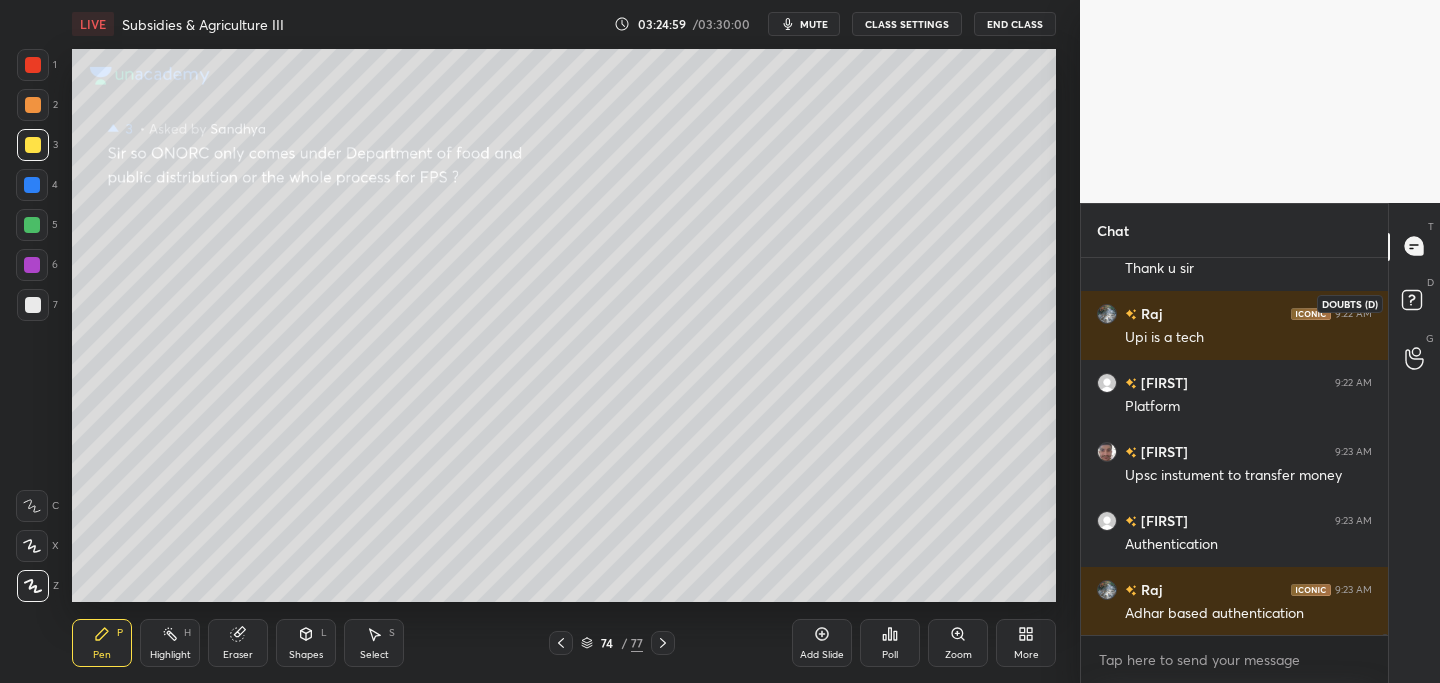 click 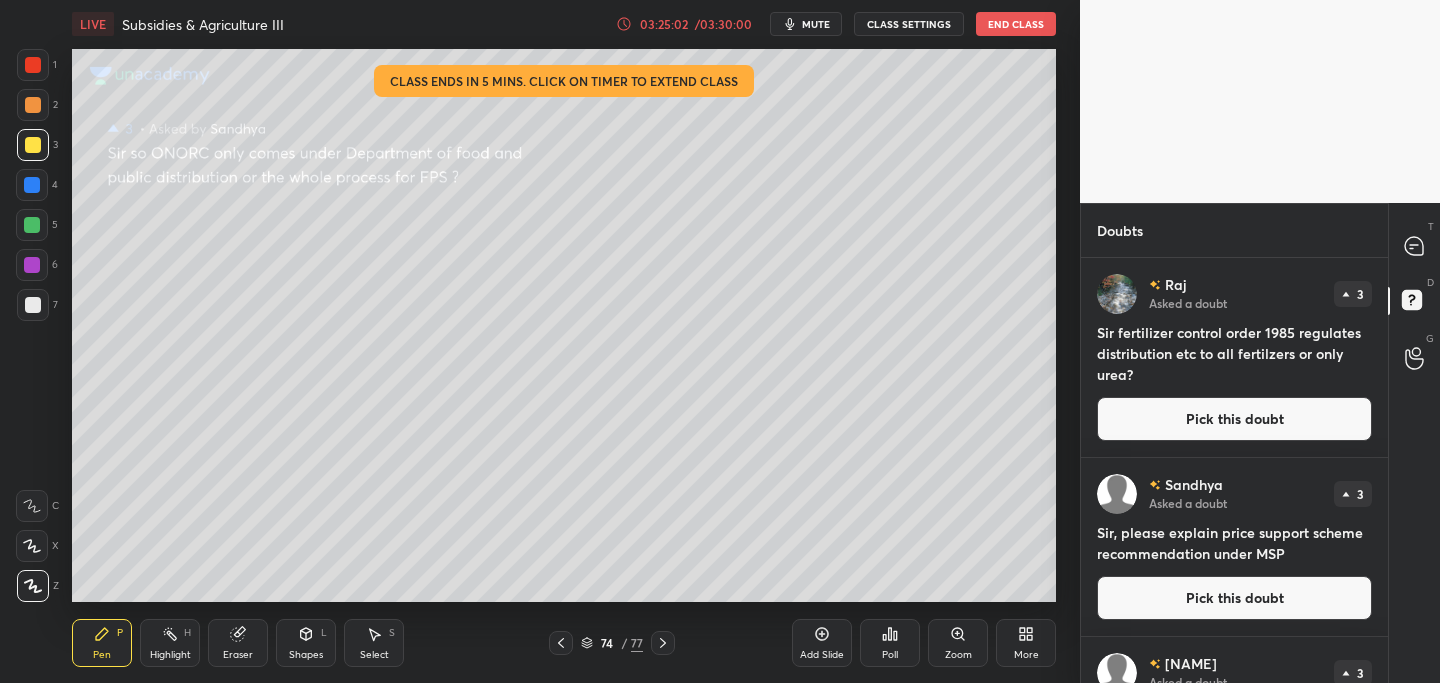 click on "03:25:02 /  03:30:00 mute CLASS SETTINGS End Class" at bounding box center (836, 24) 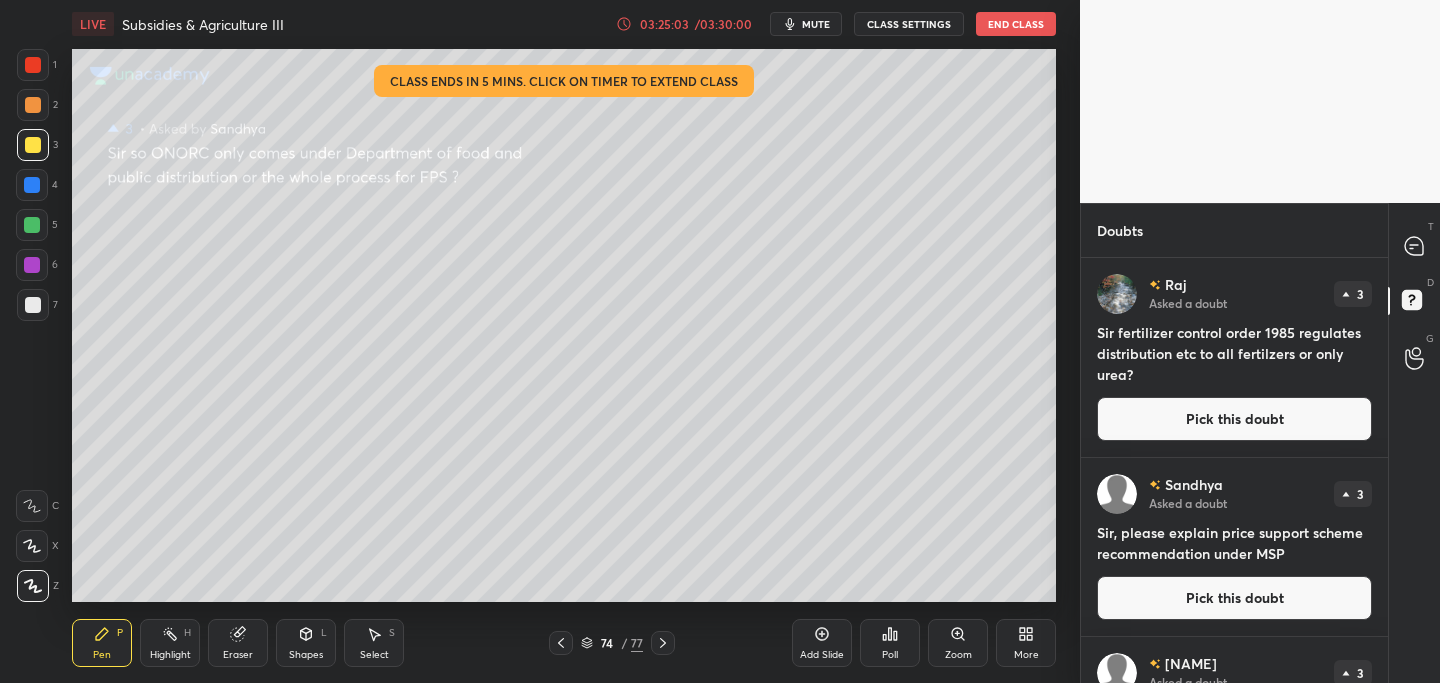 click on "03:25:03 /  03:30:00" at bounding box center [685, 24] 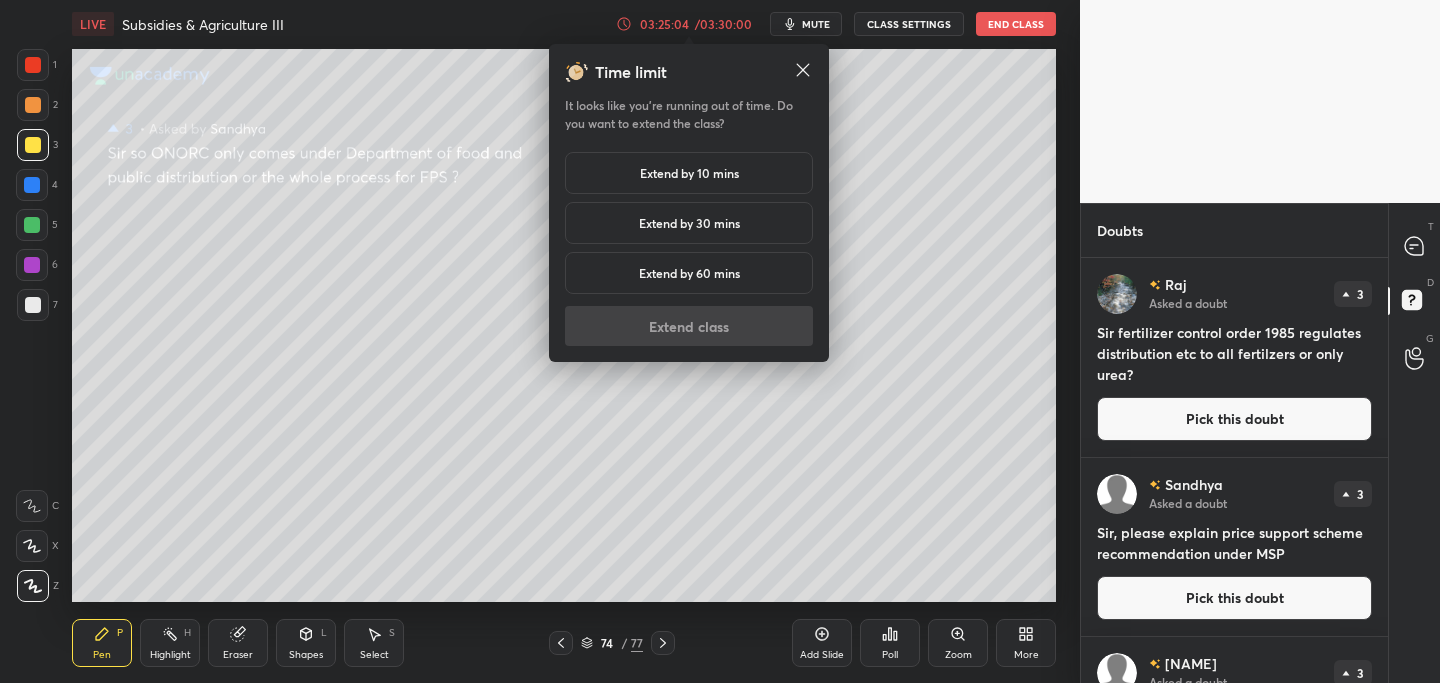 click on "Extend by 10 mins" at bounding box center (689, 173) 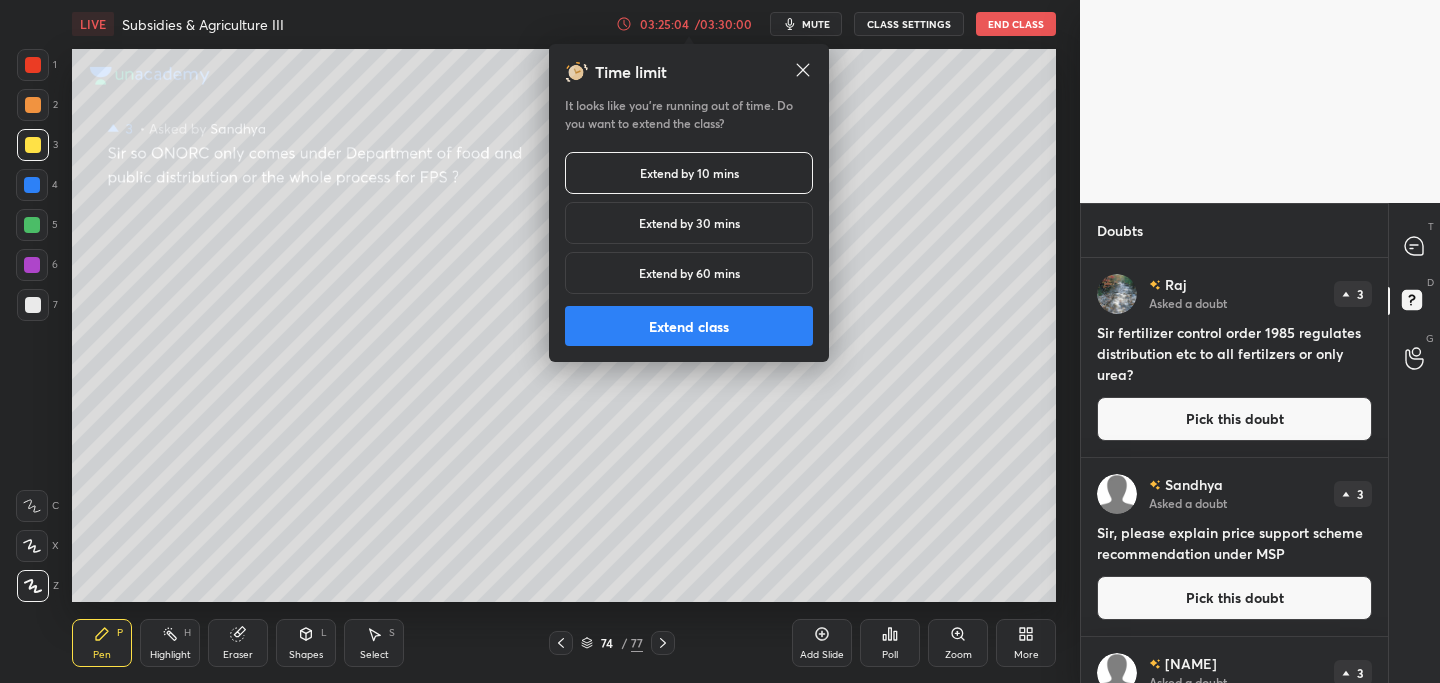 click on "Extend class" at bounding box center (689, 326) 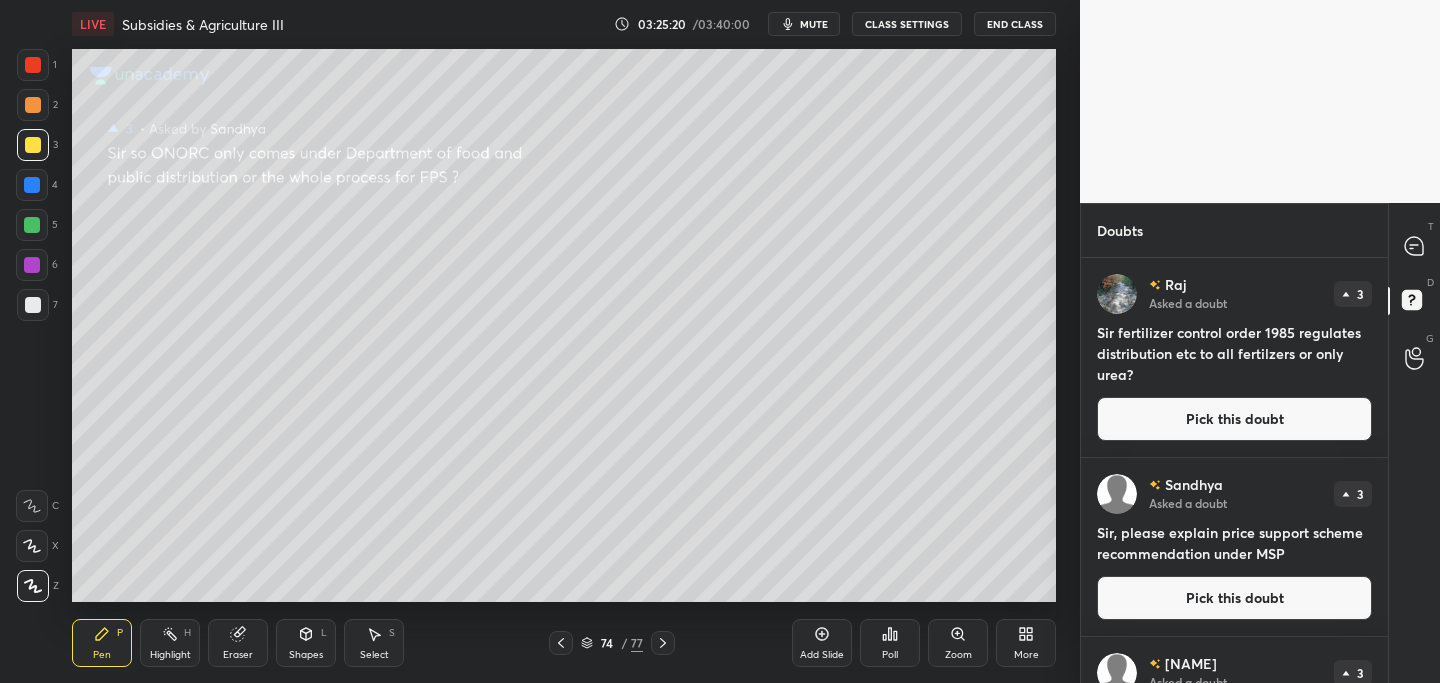 click on "Pick this doubt" at bounding box center (1234, 419) 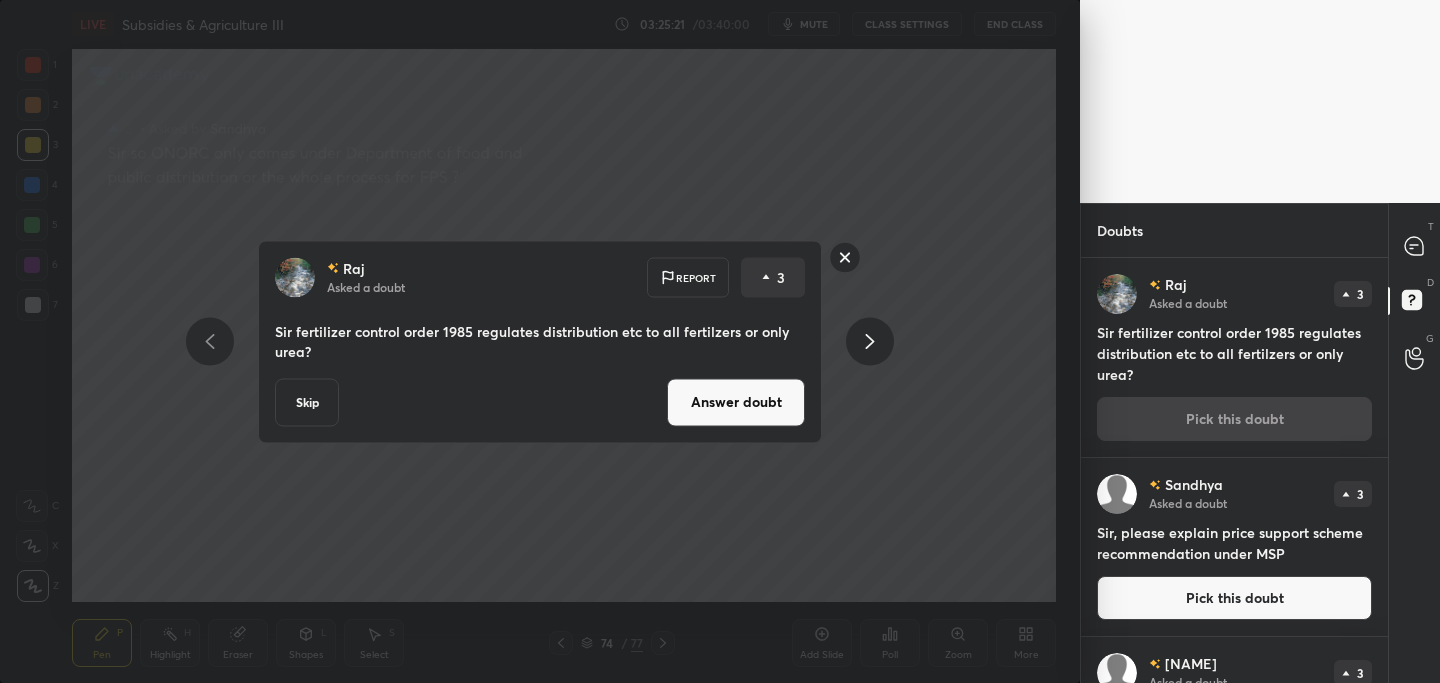 click on "Answer doubt" at bounding box center (736, 402) 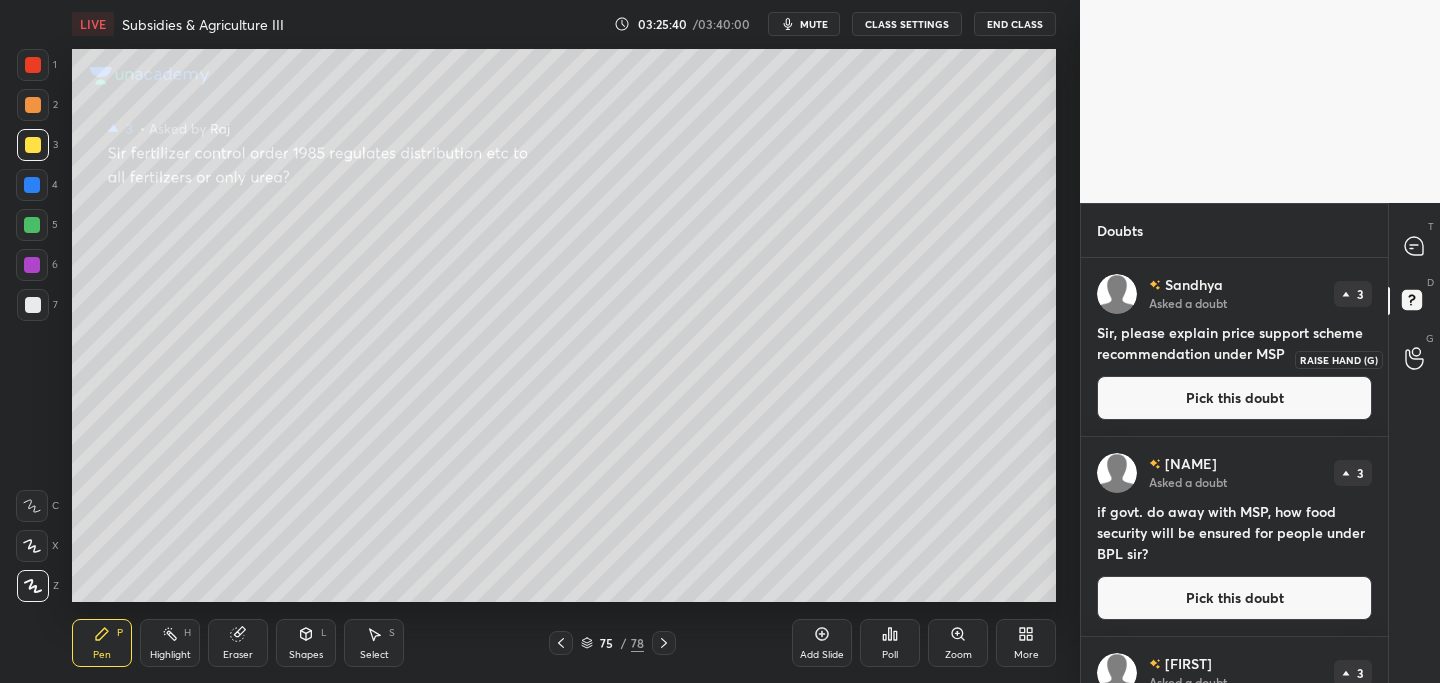 drag, startPoint x: 1419, startPoint y: 355, endPoint x: 1369, endPoint y: 368, distance: 51.662365 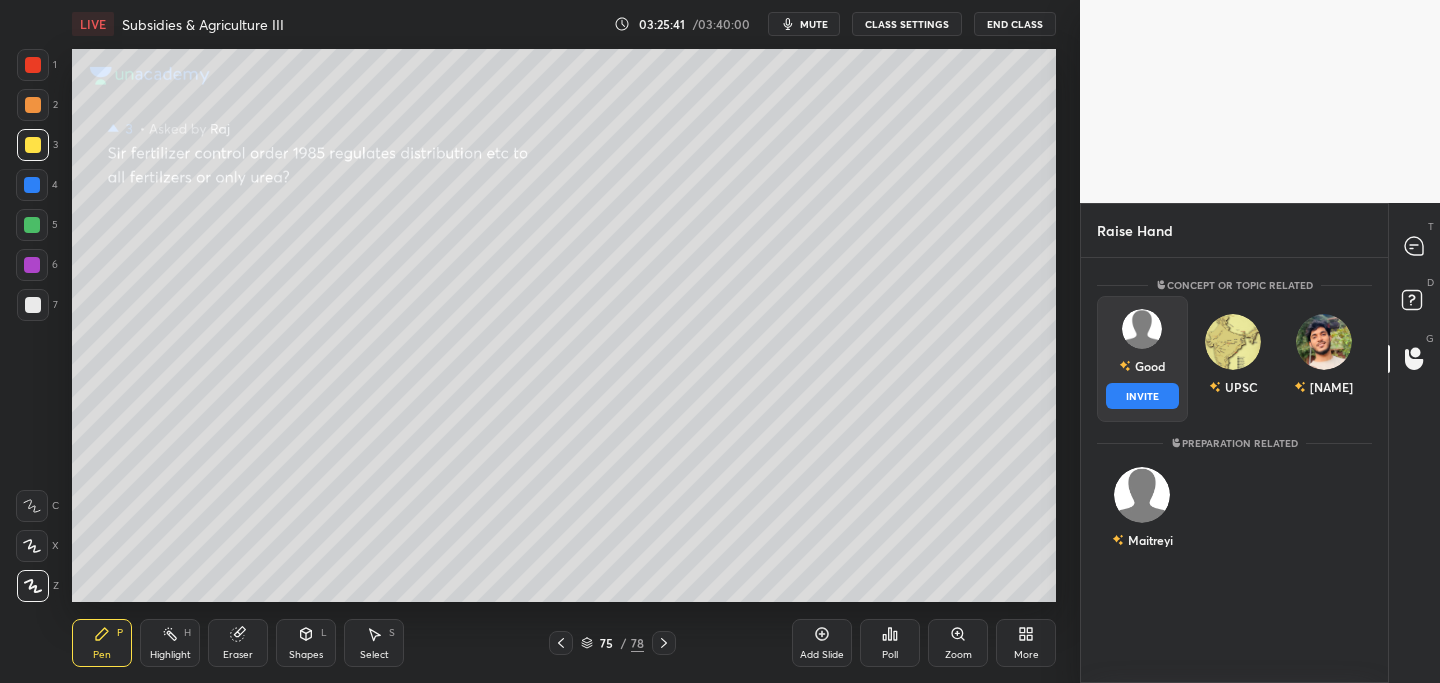 click at bounding box center (1142, 329) 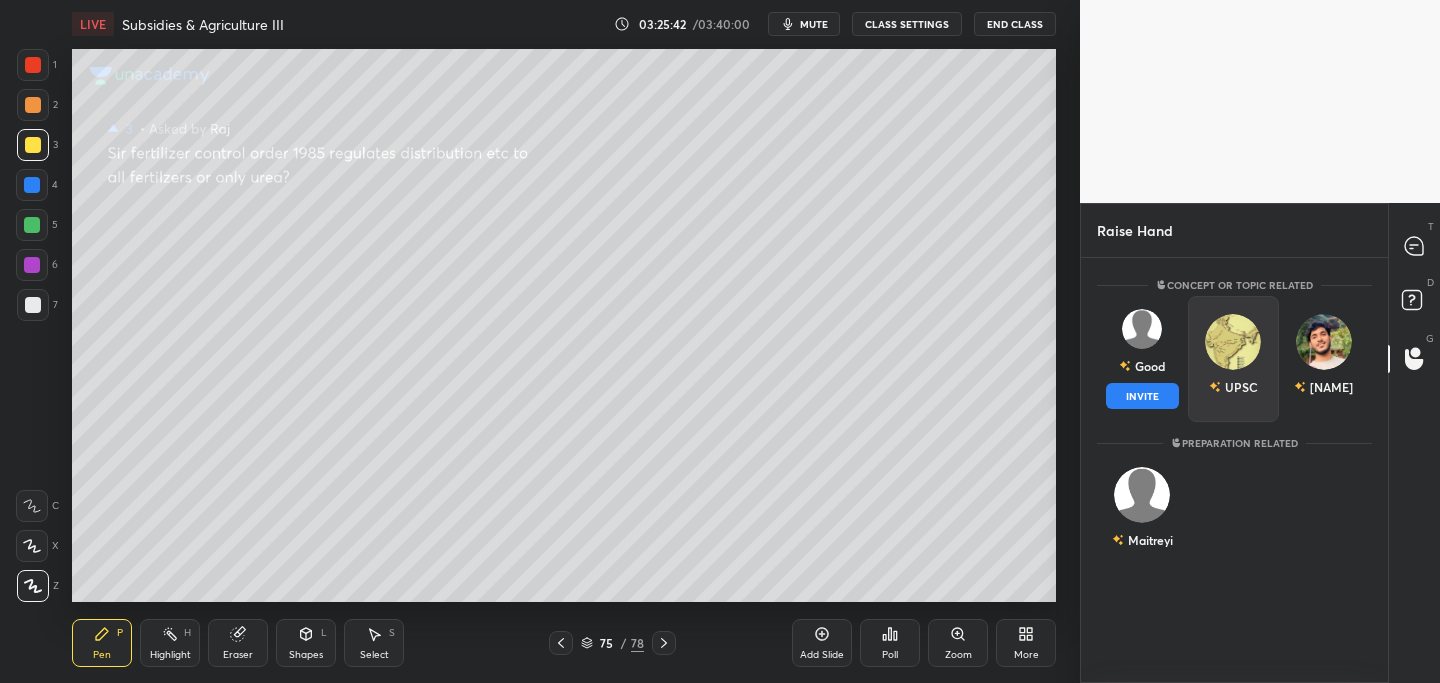 click on "INVITE" at bounding box center [1142, 396] 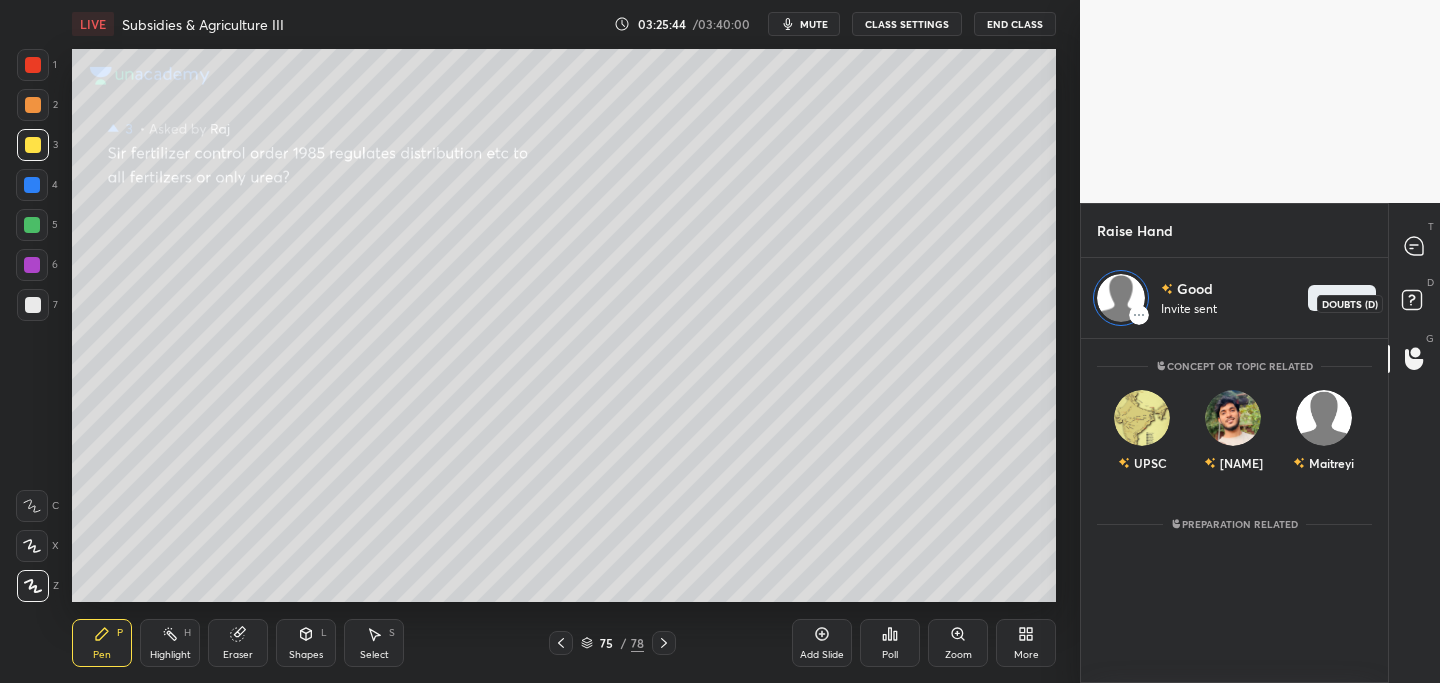 click 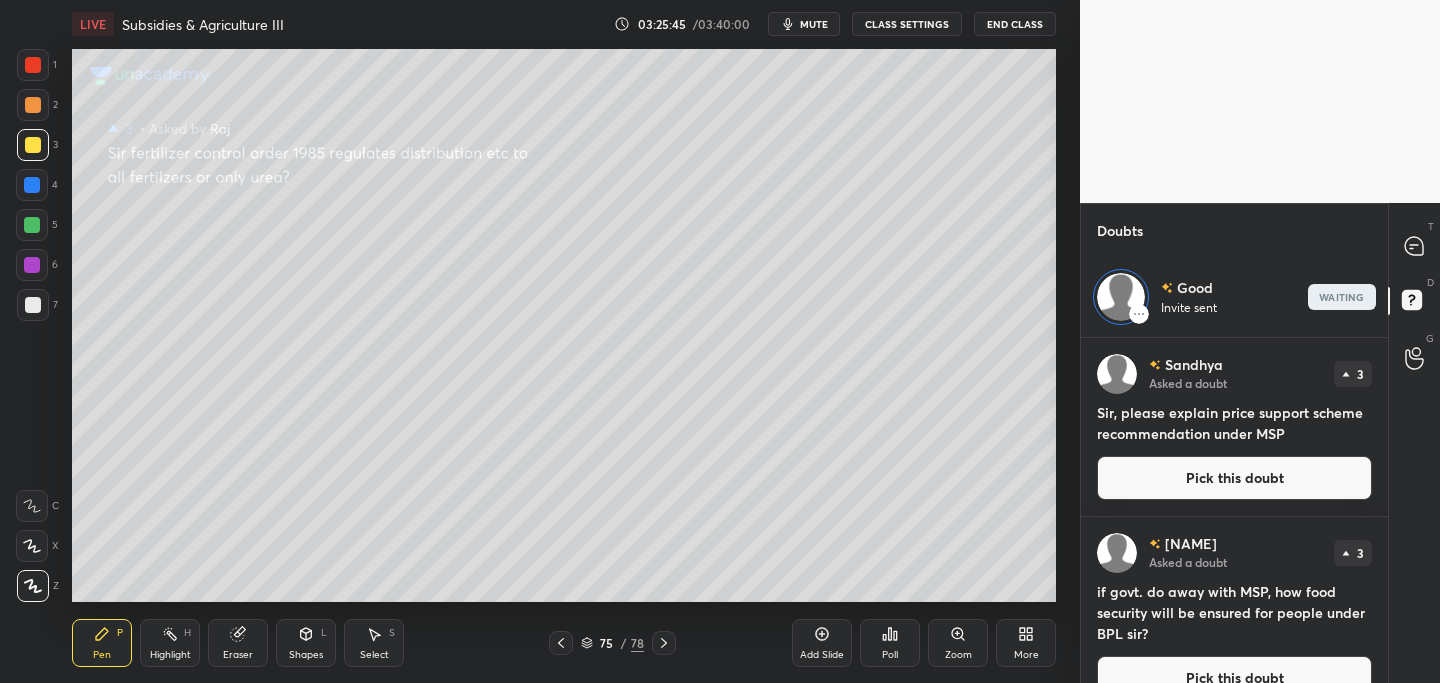 click on "Pick this doubt" at bounding box center [1234, 478] 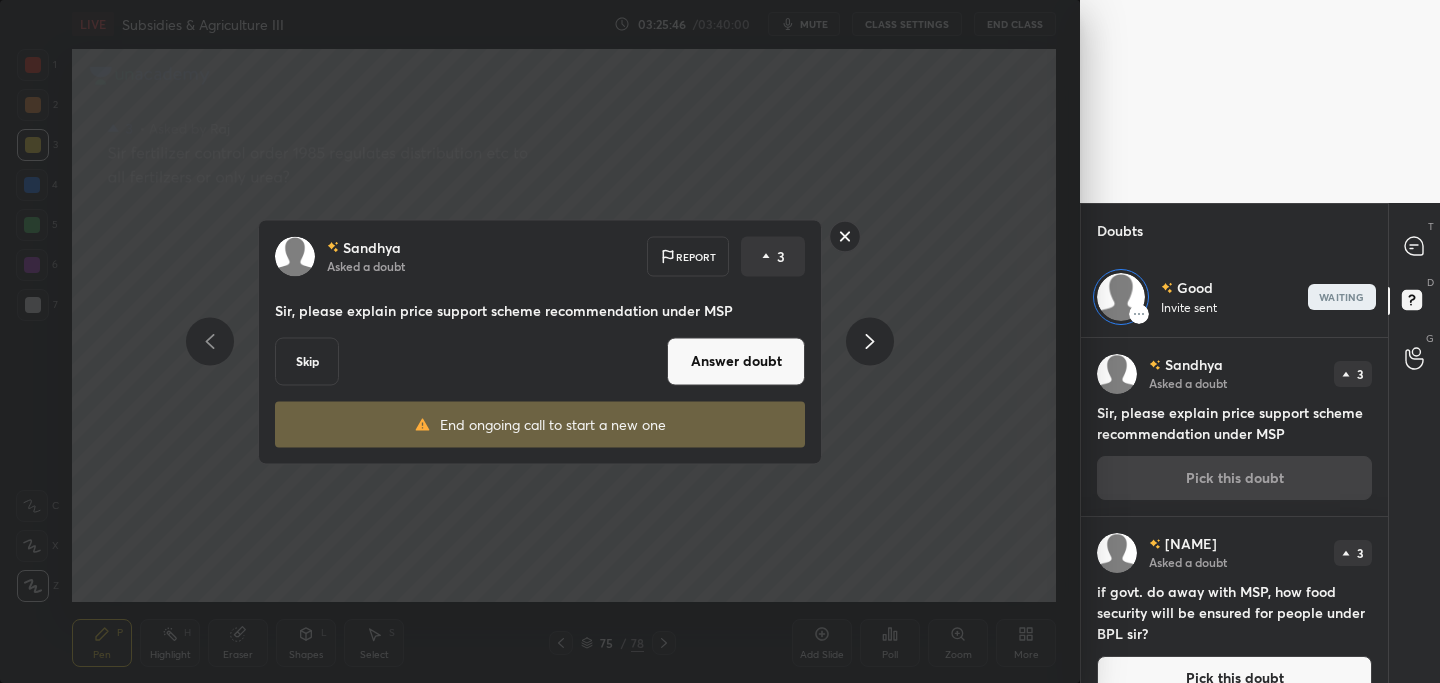 click on "Answer doubt" at bounding box center [736, 361] 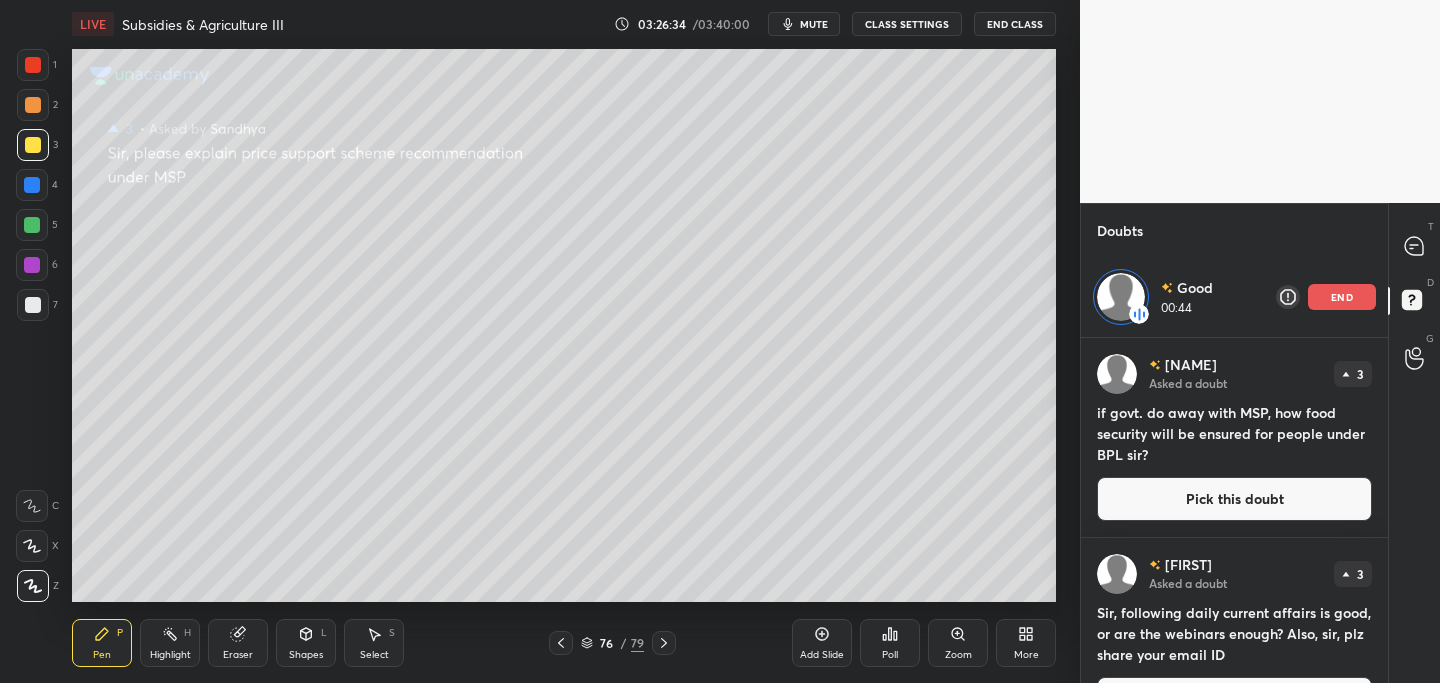 click on "Pick this doubt" at bounding box center (1234, 499) 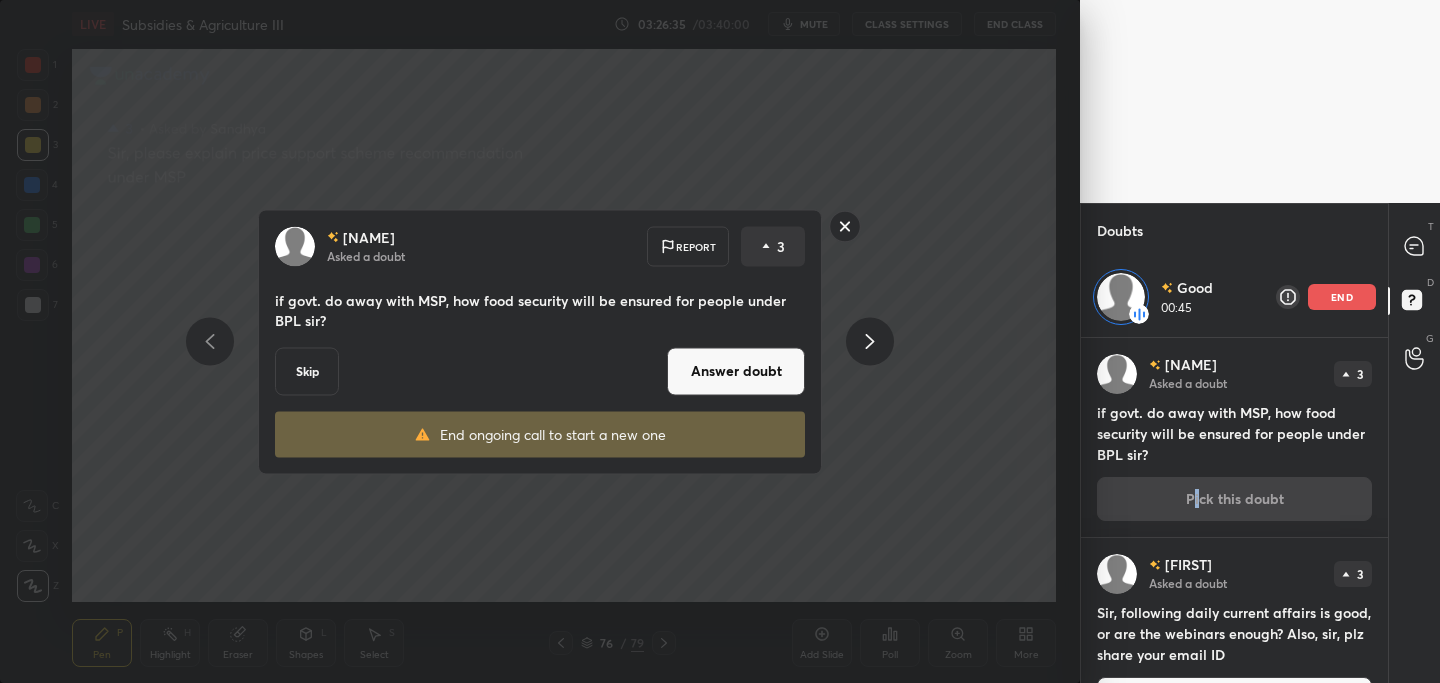 click on "Answer doubt" at bounding box center [736, 371] 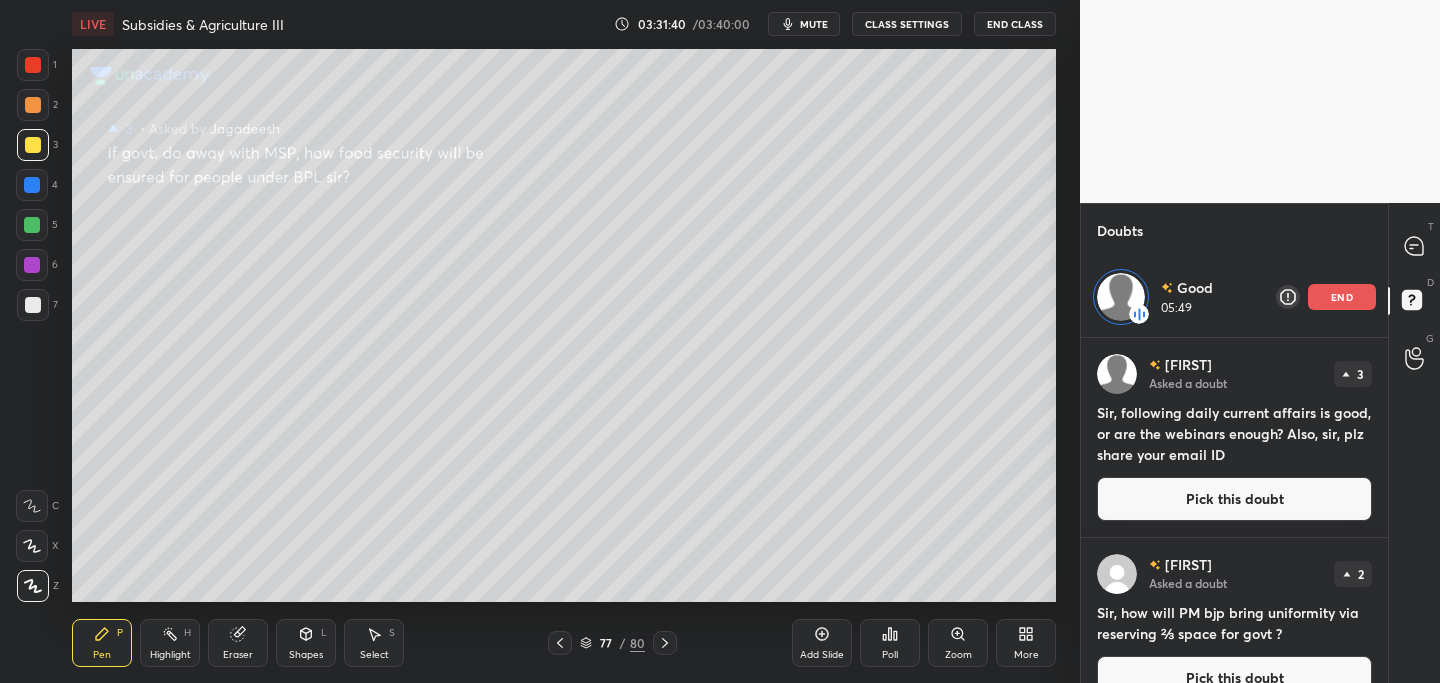 click on "end" at bounding box center (1342, 297) 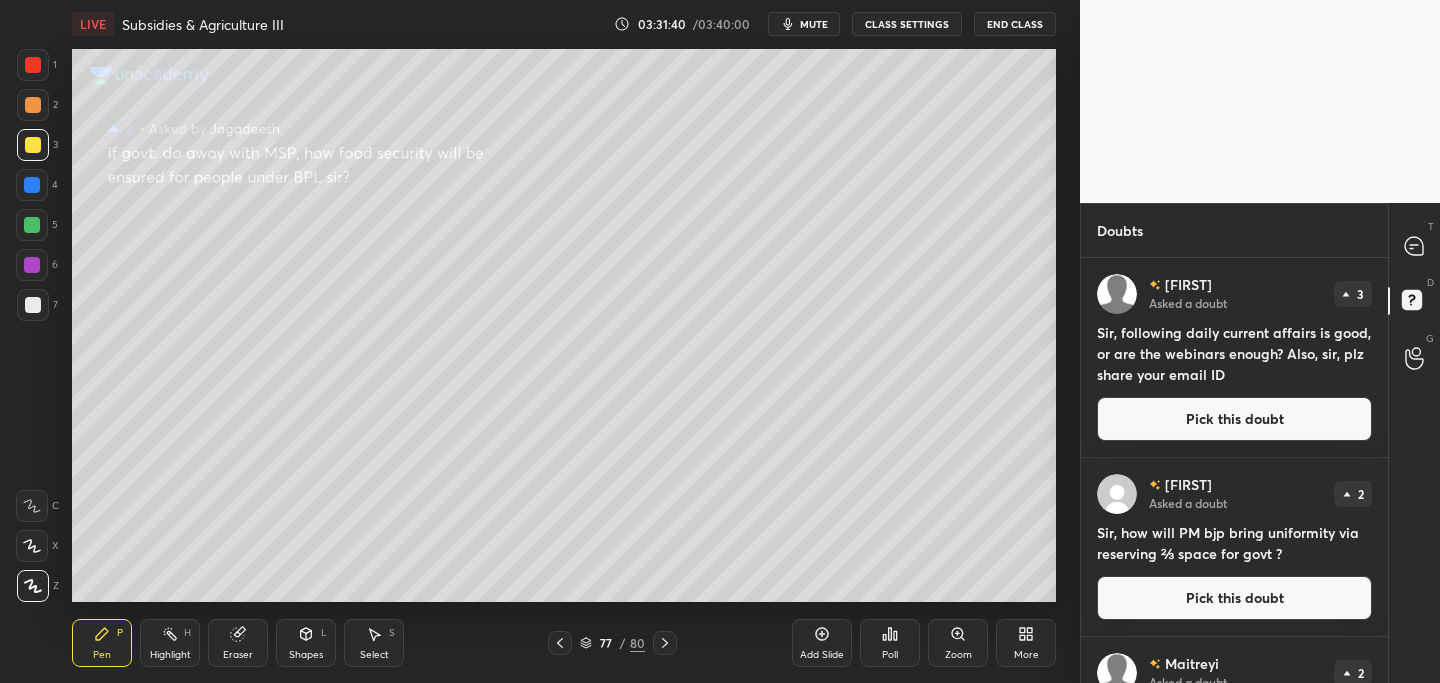scroll, scrollTop: 7, scrollLeft: 7, axis: both 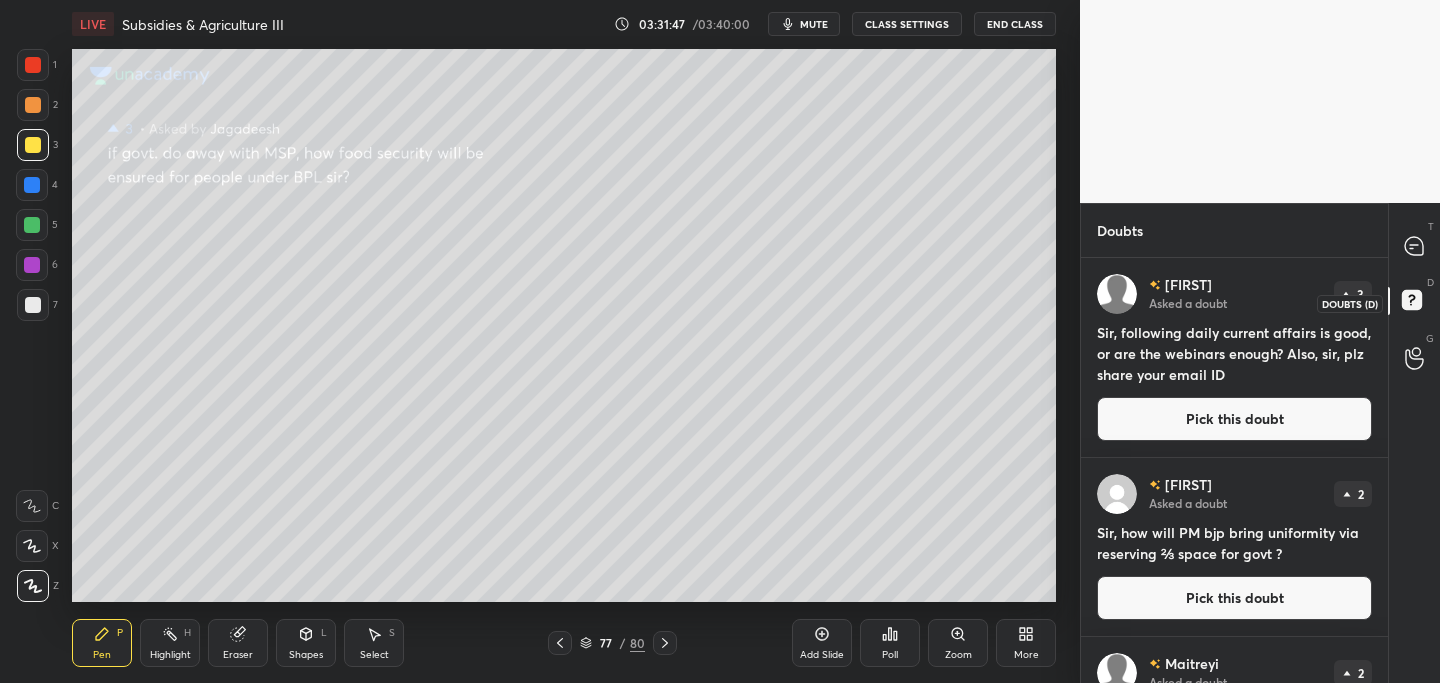 click 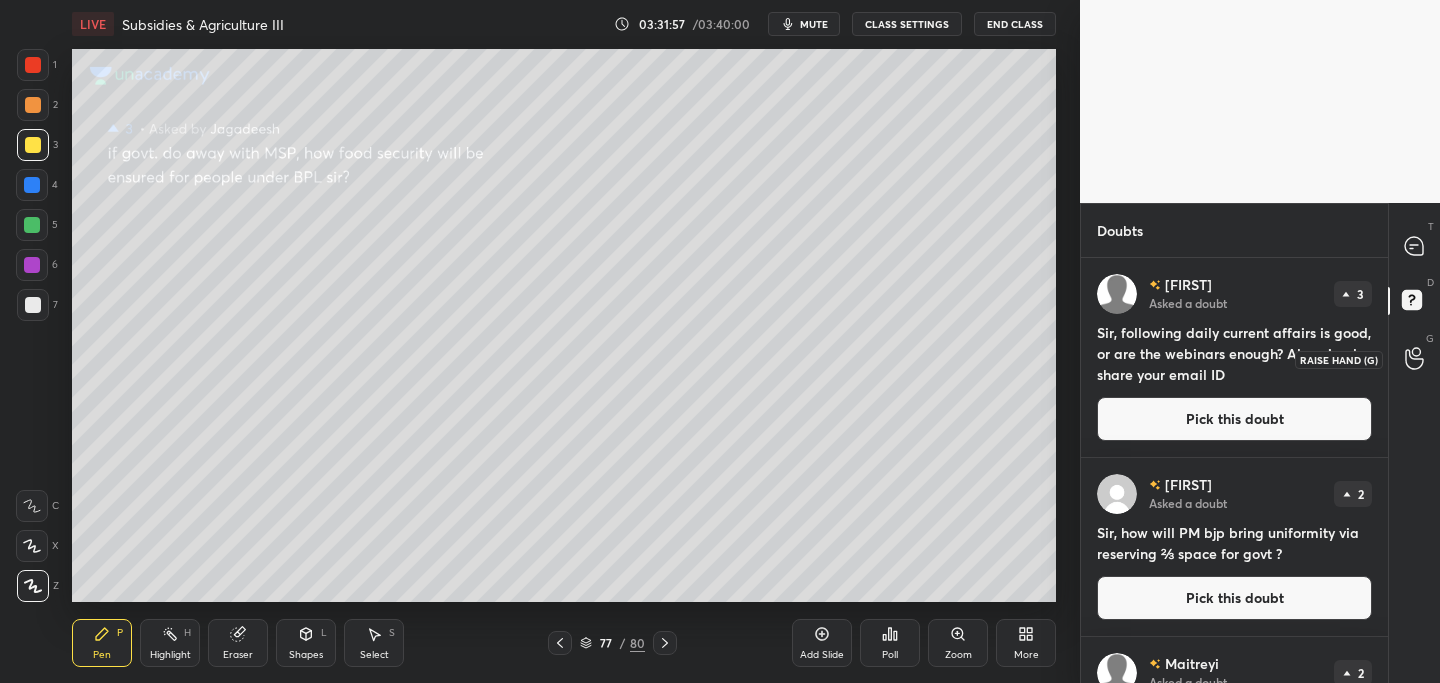 drag, startPoint x: 1416, startPoint y: 362, endPoint x: 1404, endPoint y: 362, distance: 12 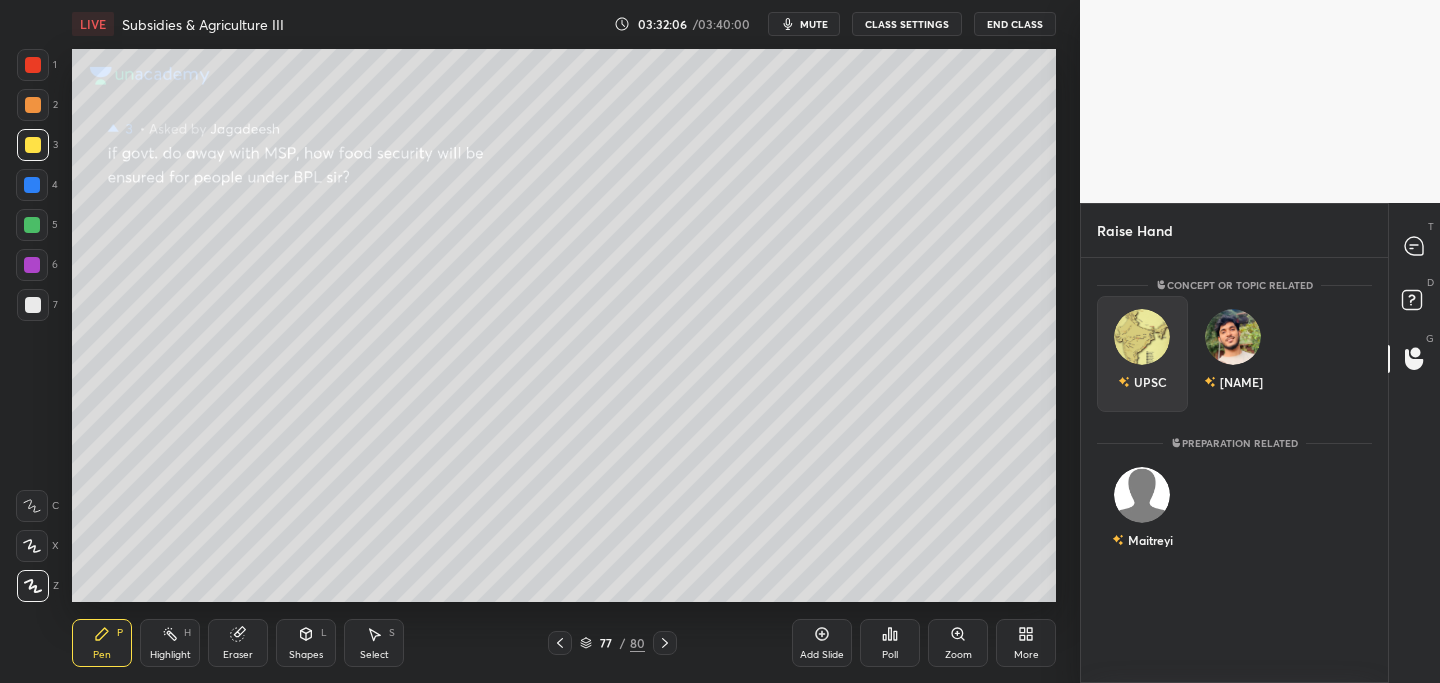 drag, startPoint x: 1140, startPoint y: 353, endPoint x: 1128, endPoint y: 358, distance: 13 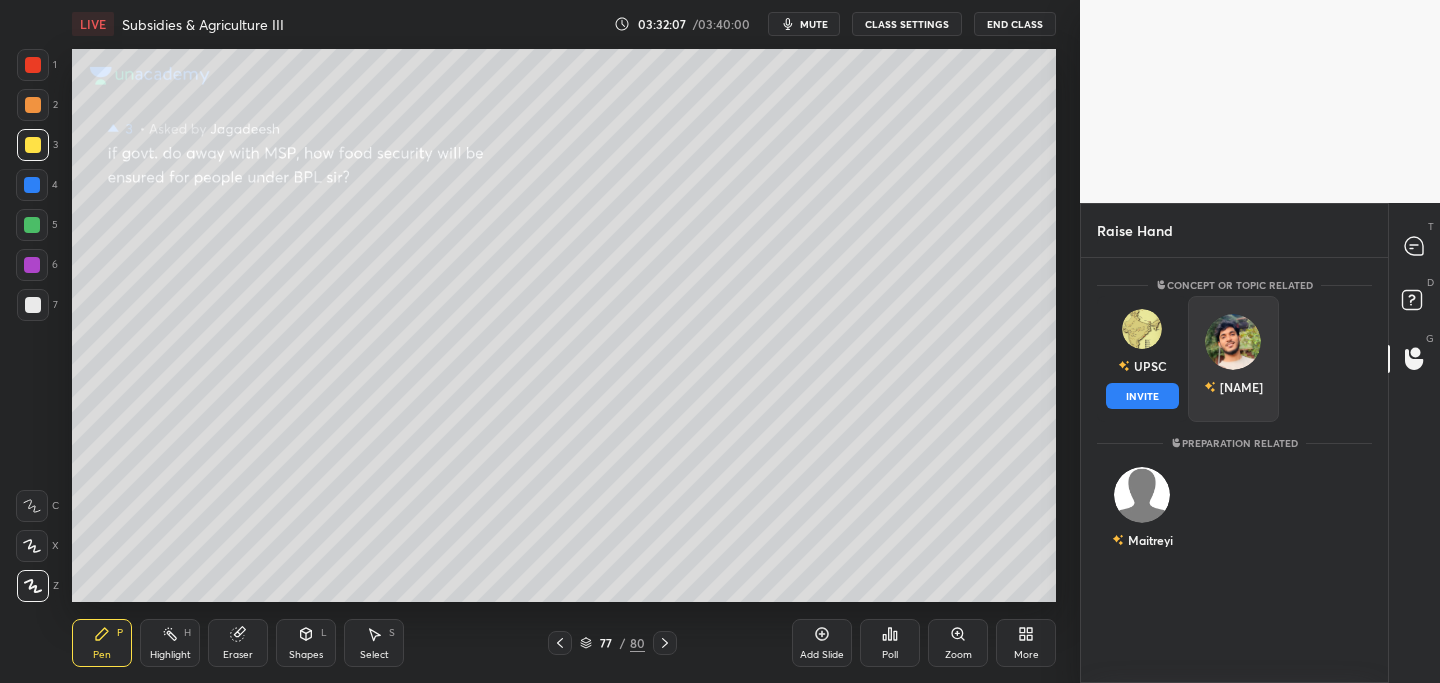 drag, startPoint x: 1140, startPoint y: 398, endPoint x: 1109, endPoint y: 409, distance: 32.89377 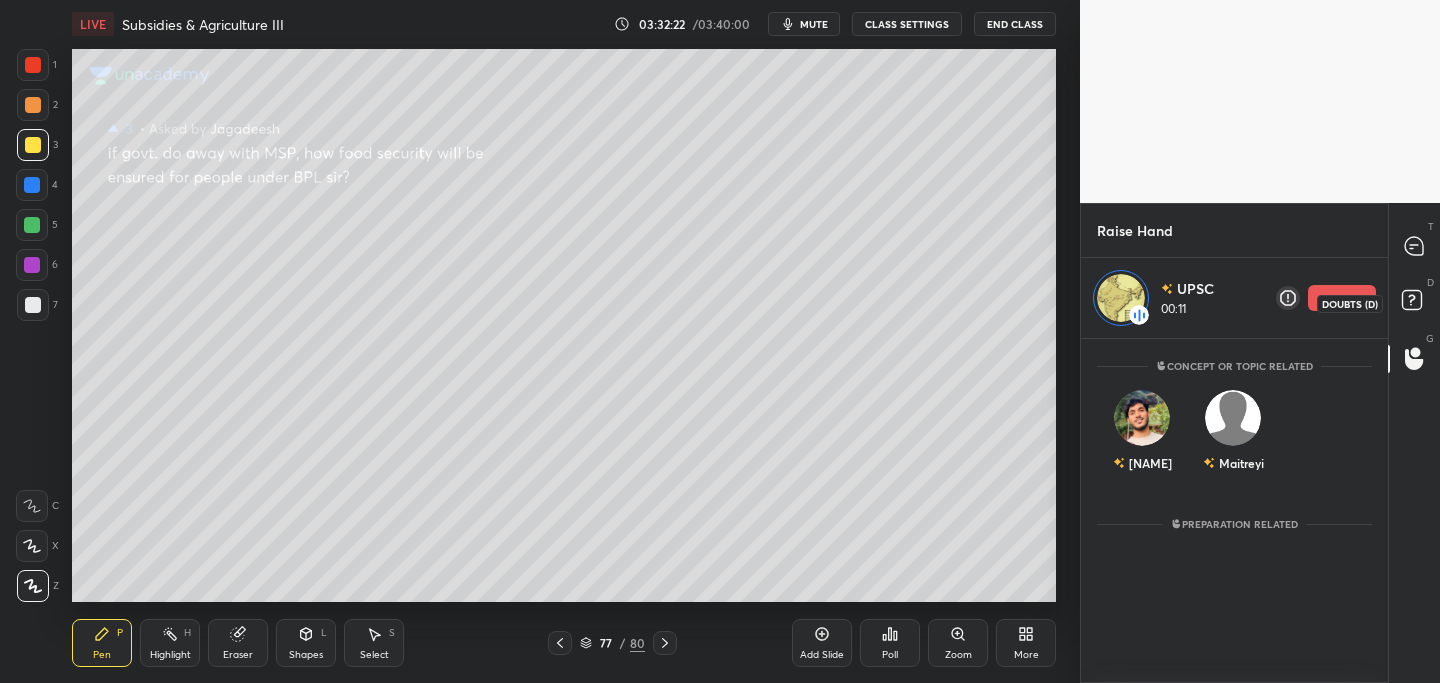 drag, startPoint x: 1419, startPoint y: 303, endPoint x: 1402, endPoint y: 306, distance: 17.262676 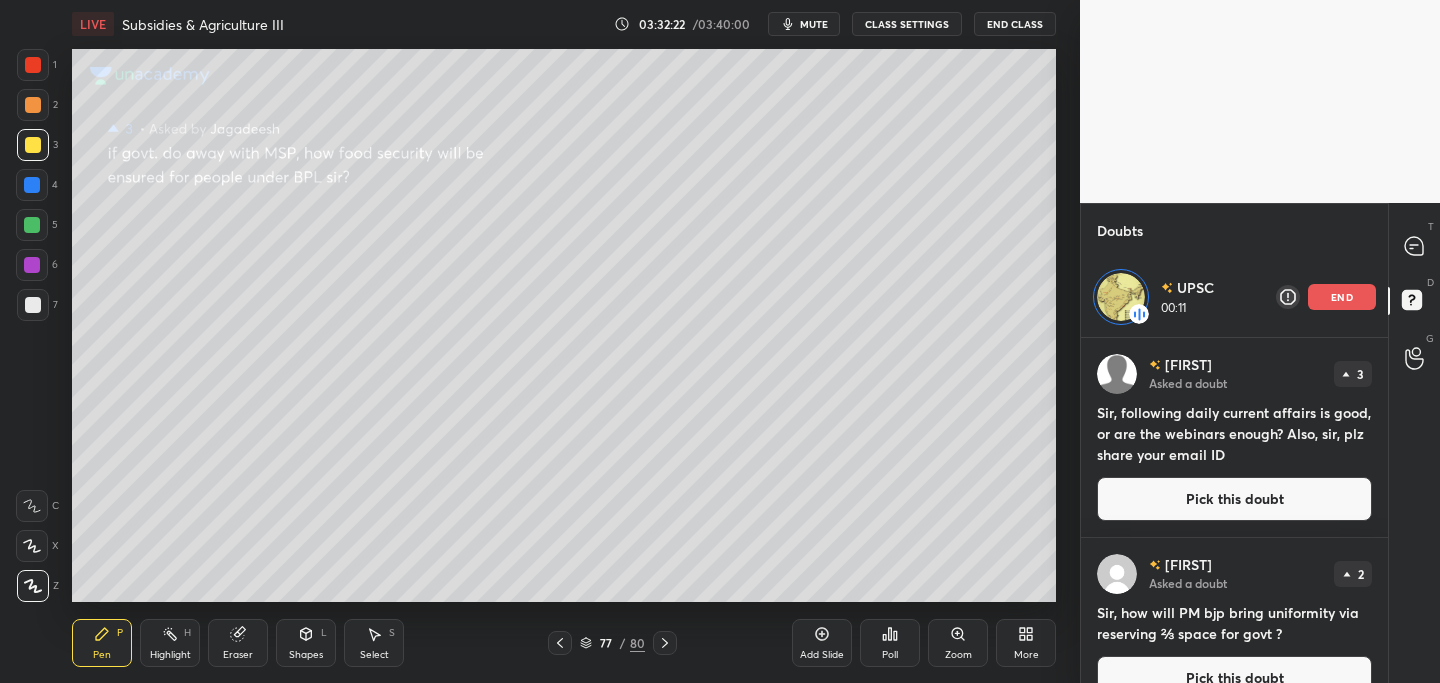scroll, scrollTop: 339, scrollLeft: 301, axis: both 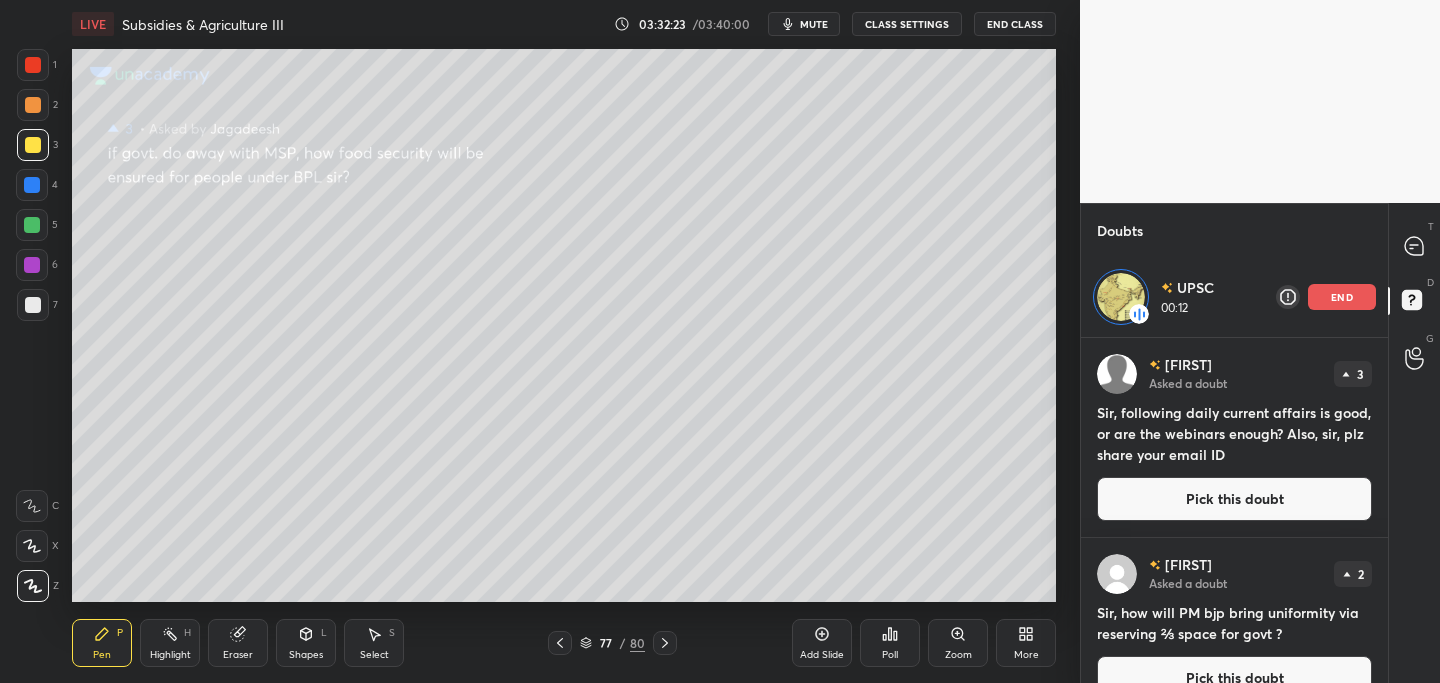 drag, startPoint x: 1178, startPoint y: 502, endPoint x: 1136, endPoint y: 510, distance: 42.755116 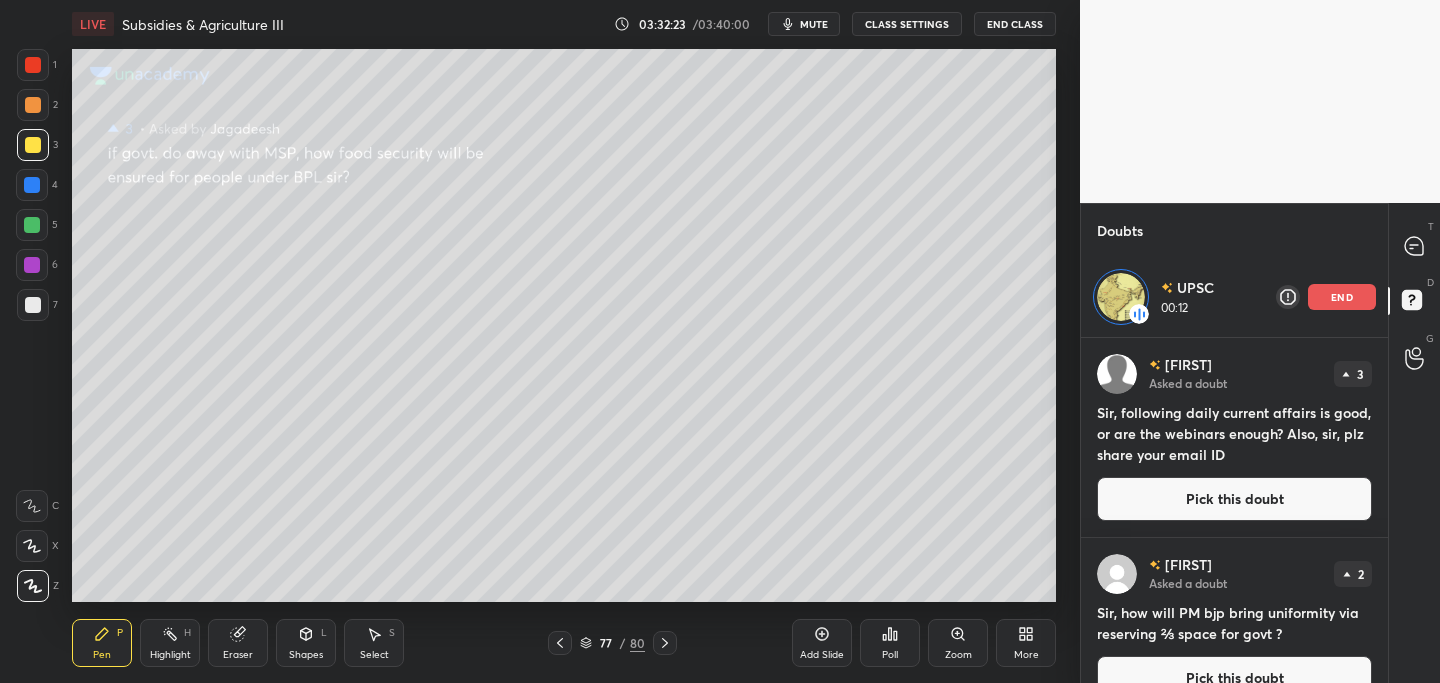 click on "Pick this doubt" at bounding box center [1234, 499] 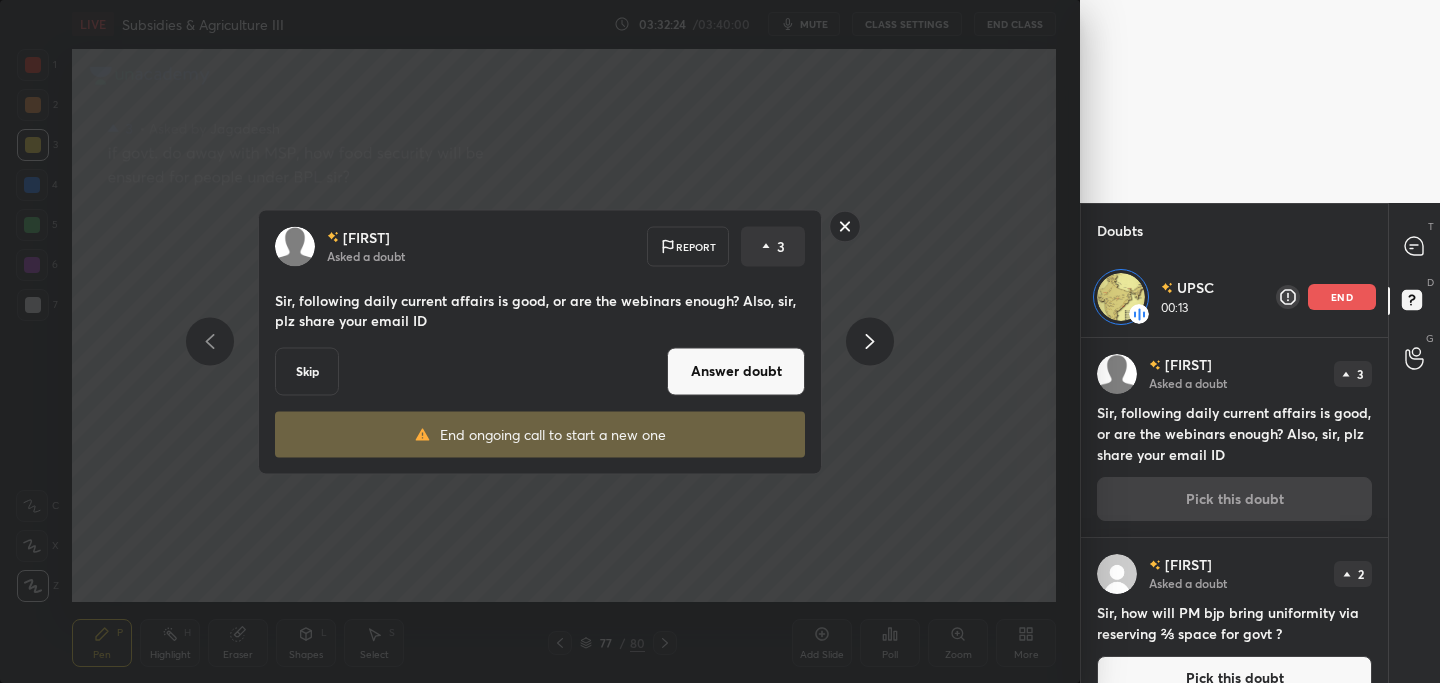 click on "End ongoing call to start a new one" at bounding box center (540, 434) 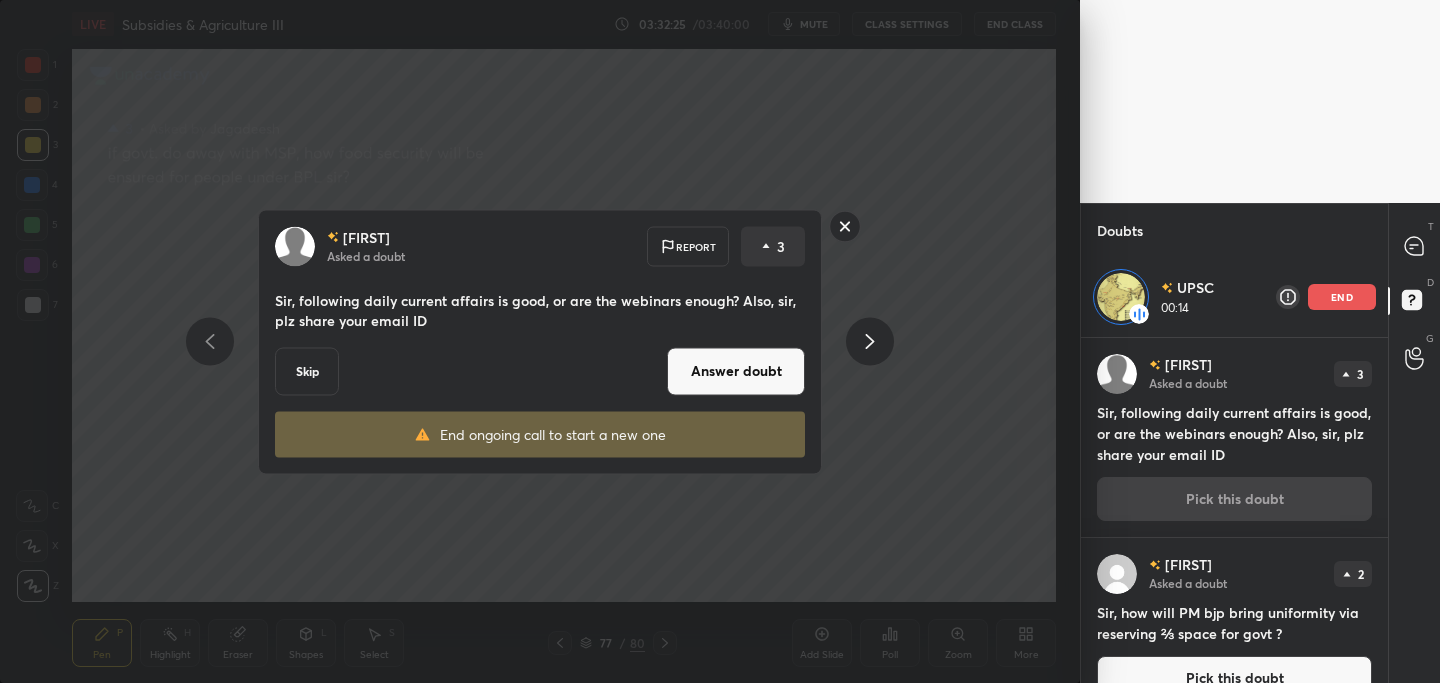 click on "Answer doubt" at bounding box center [736, 371] 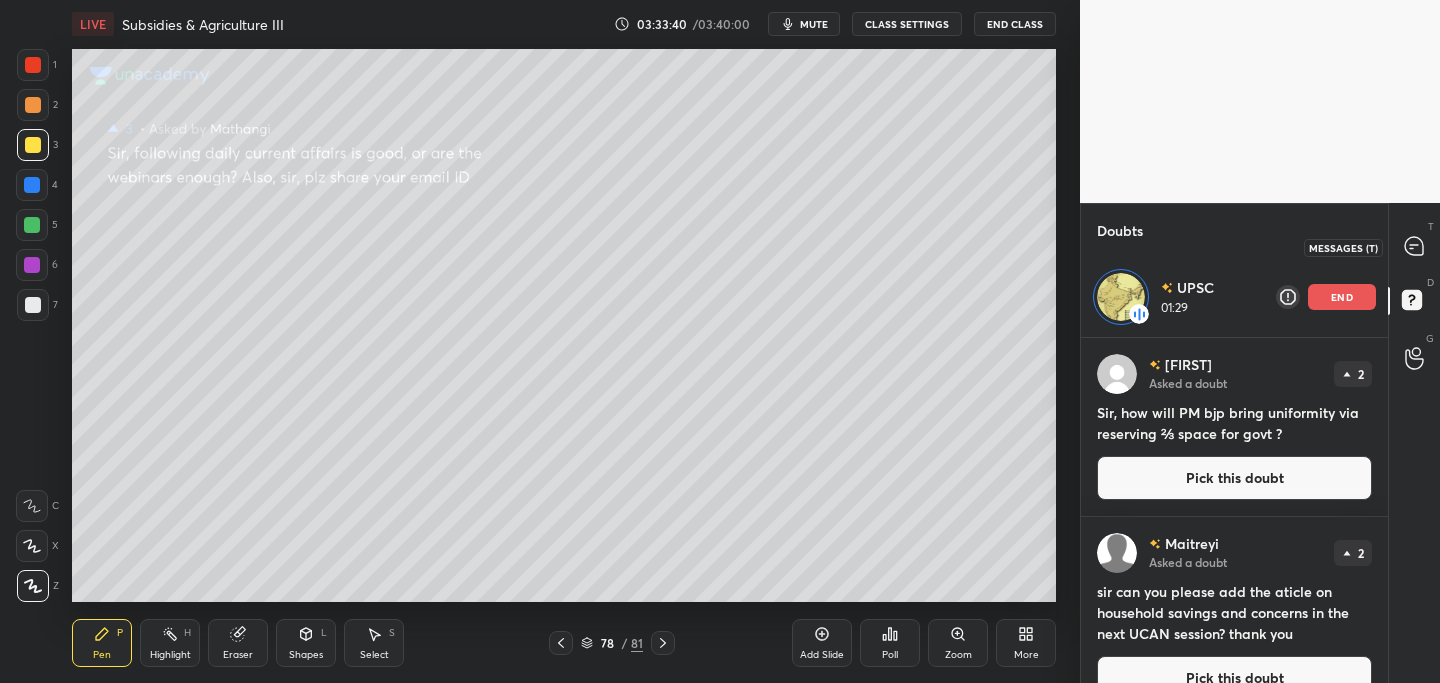 drag, startPoint x: 1417, startPoint y: 248, endPoint x: 1391, endPoint y: 246, distance: 26.076809 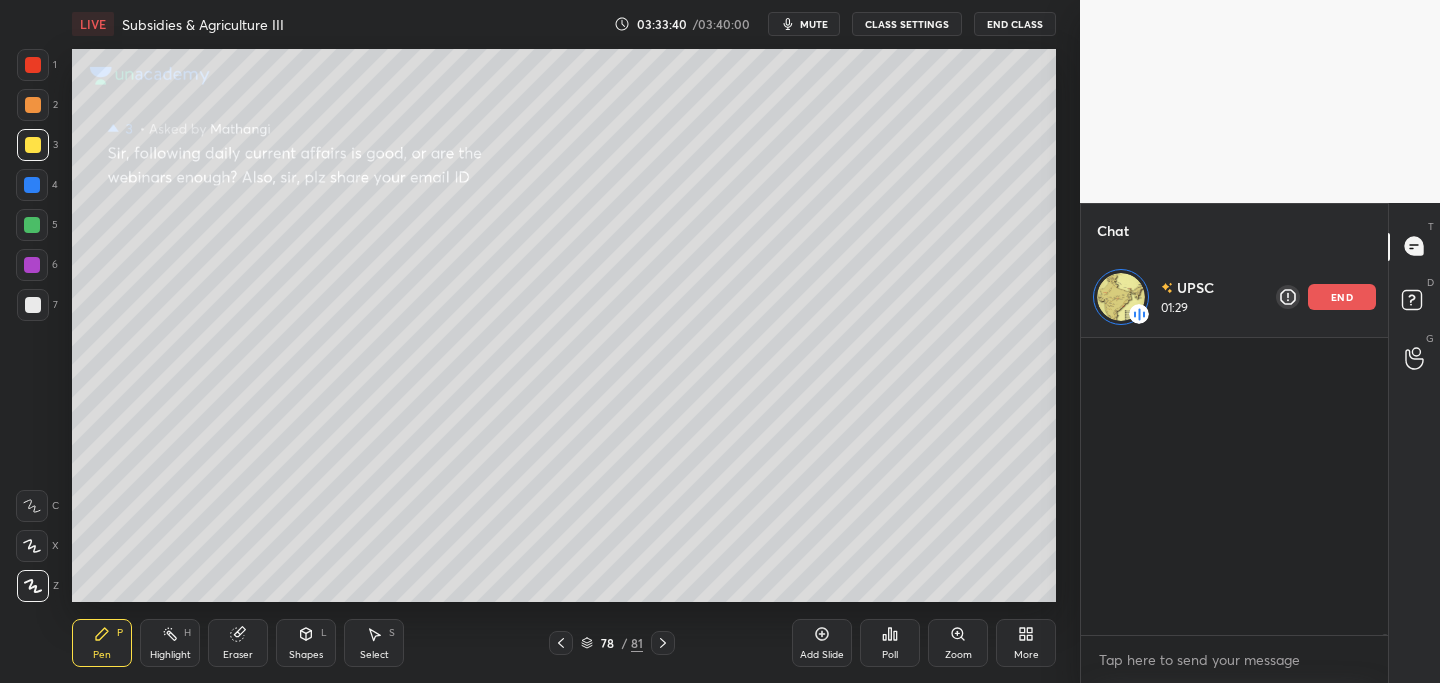 scroll, scrollTop: 148241, scrollLeft: 0, axis: vertical 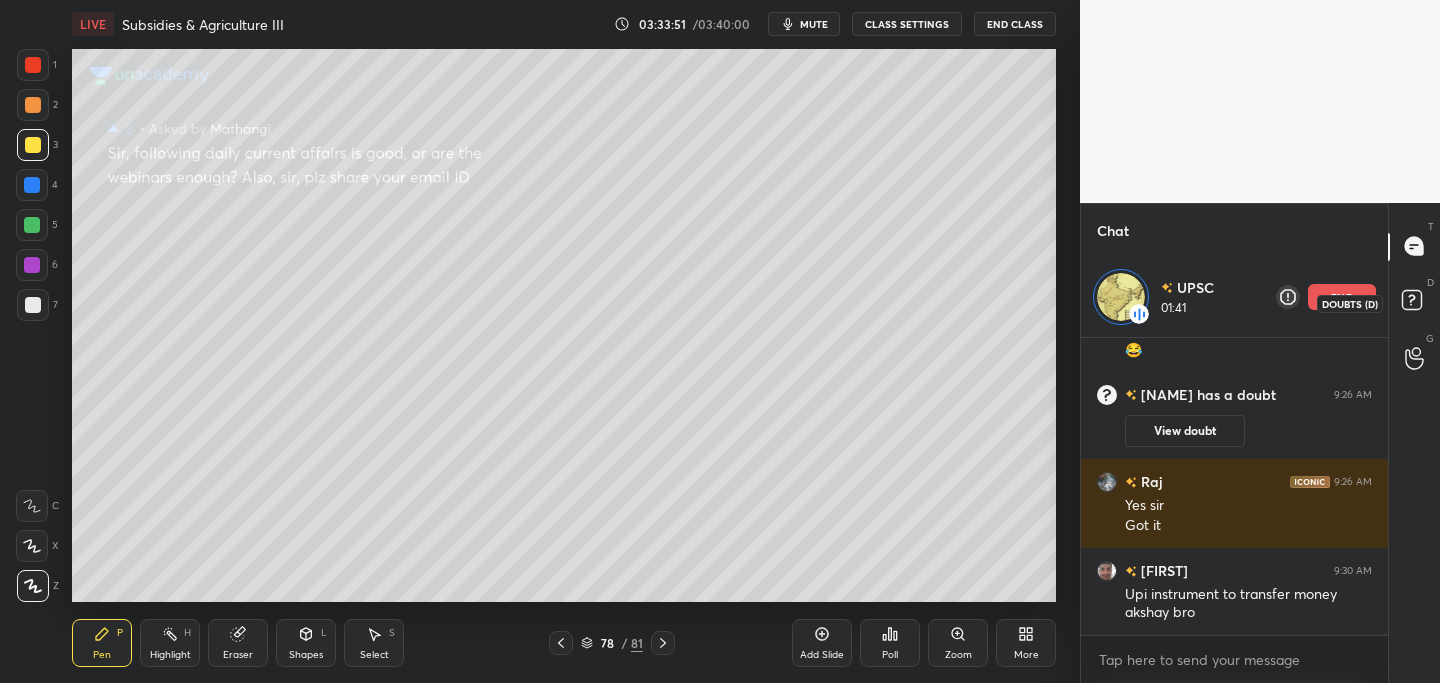 click 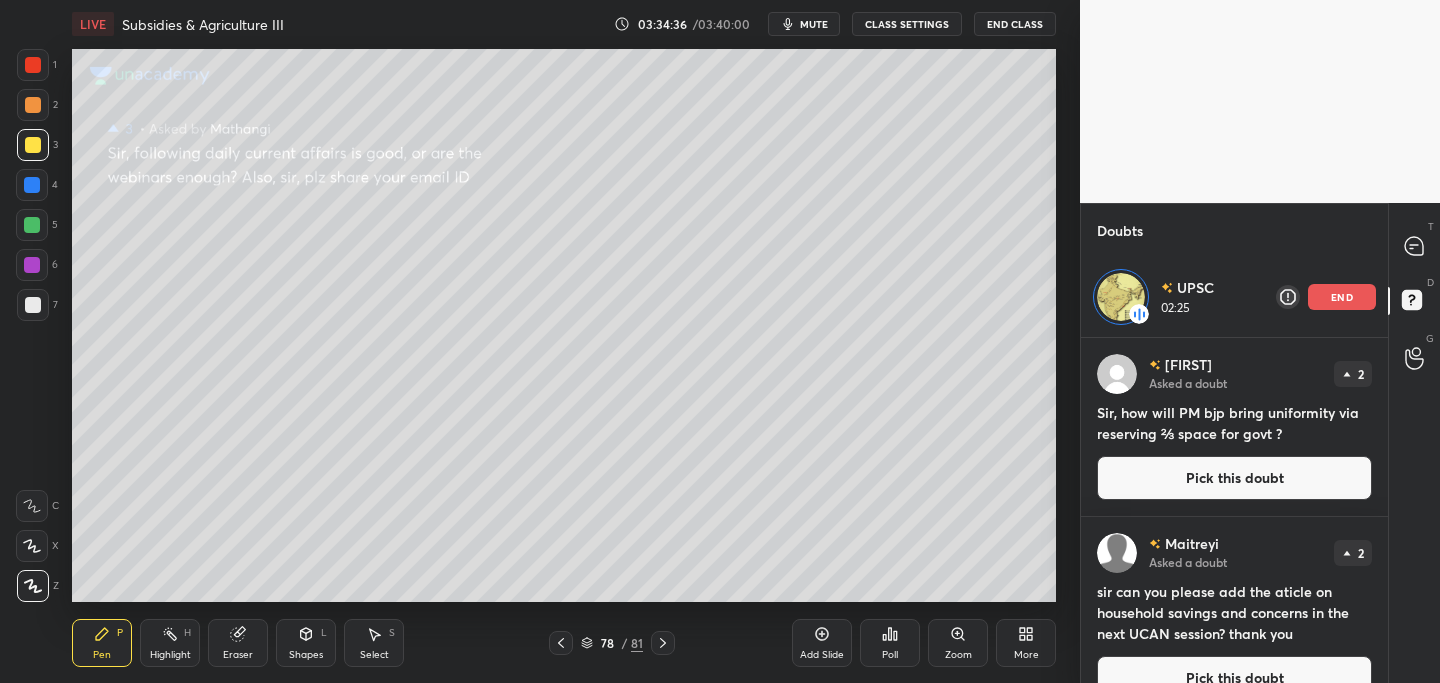 click on "03:34:36 /  03:40:00 mute CLASS SETTINGS End Class" at bounding box center (835, 24) 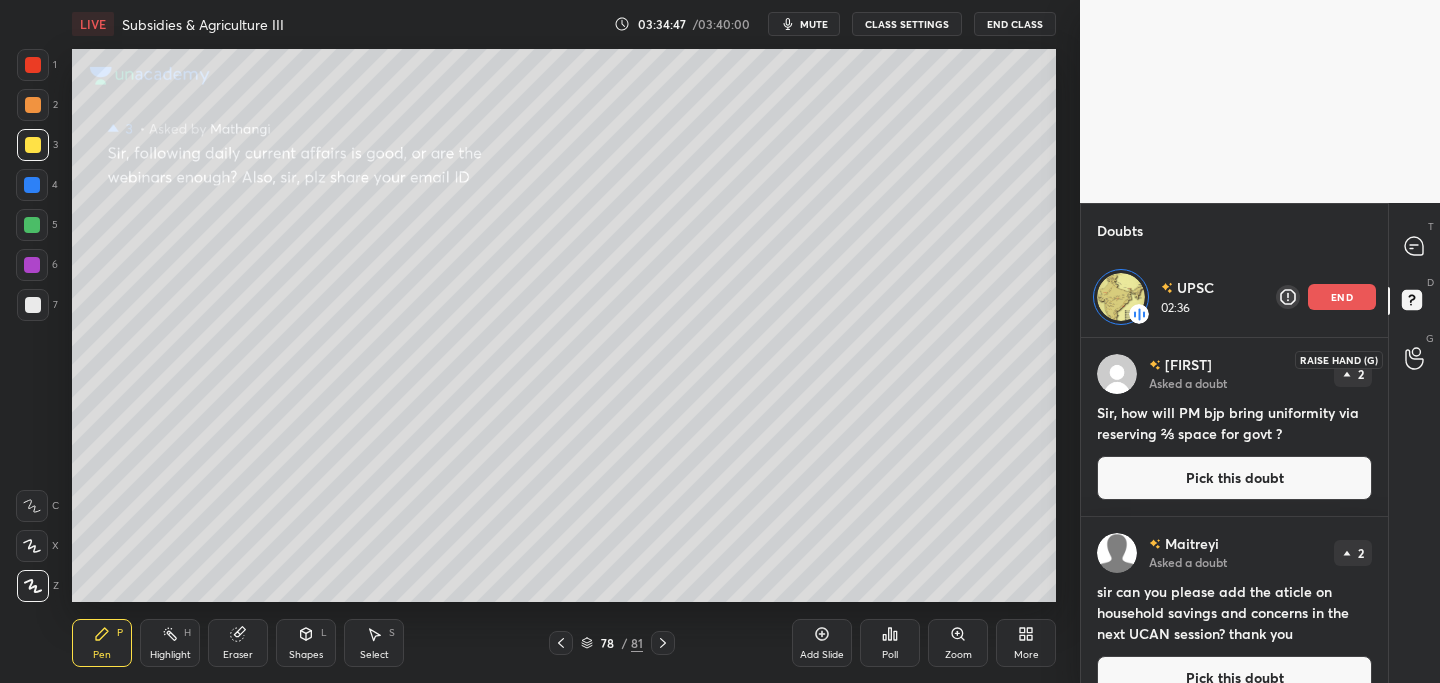 click 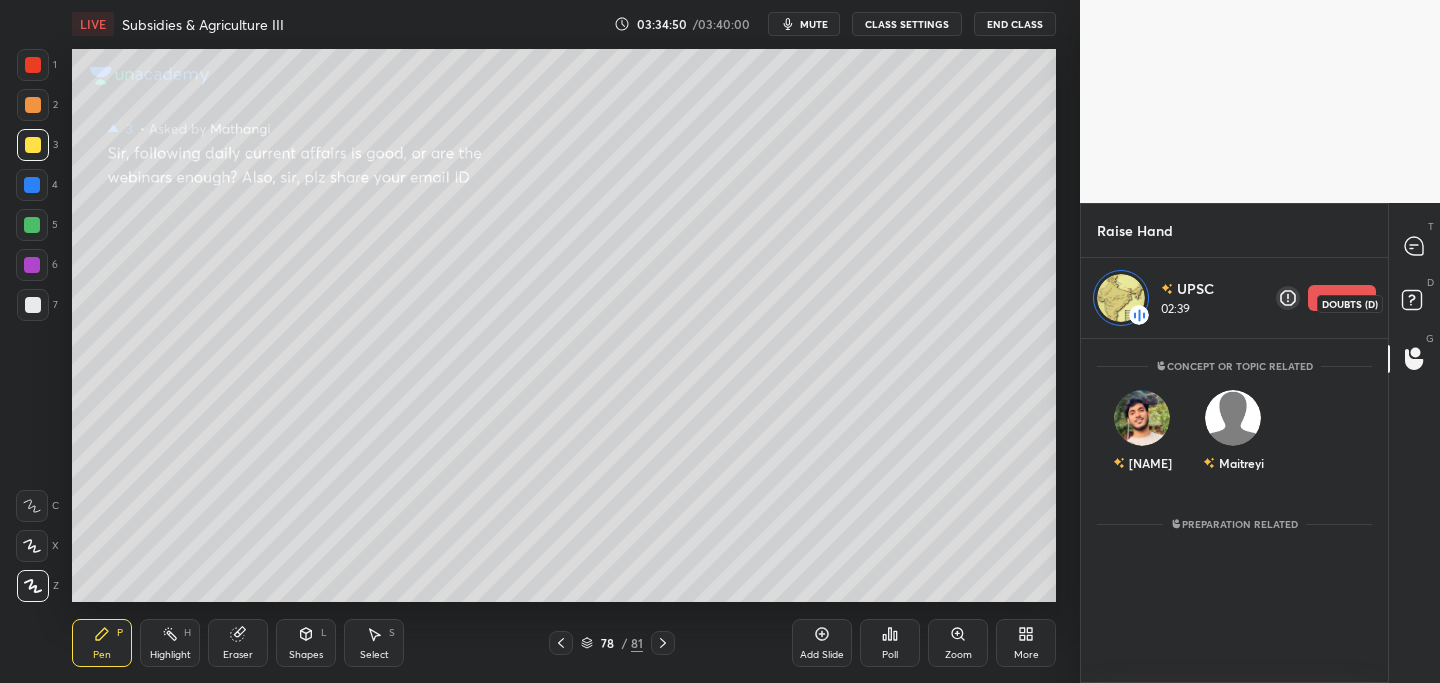 click 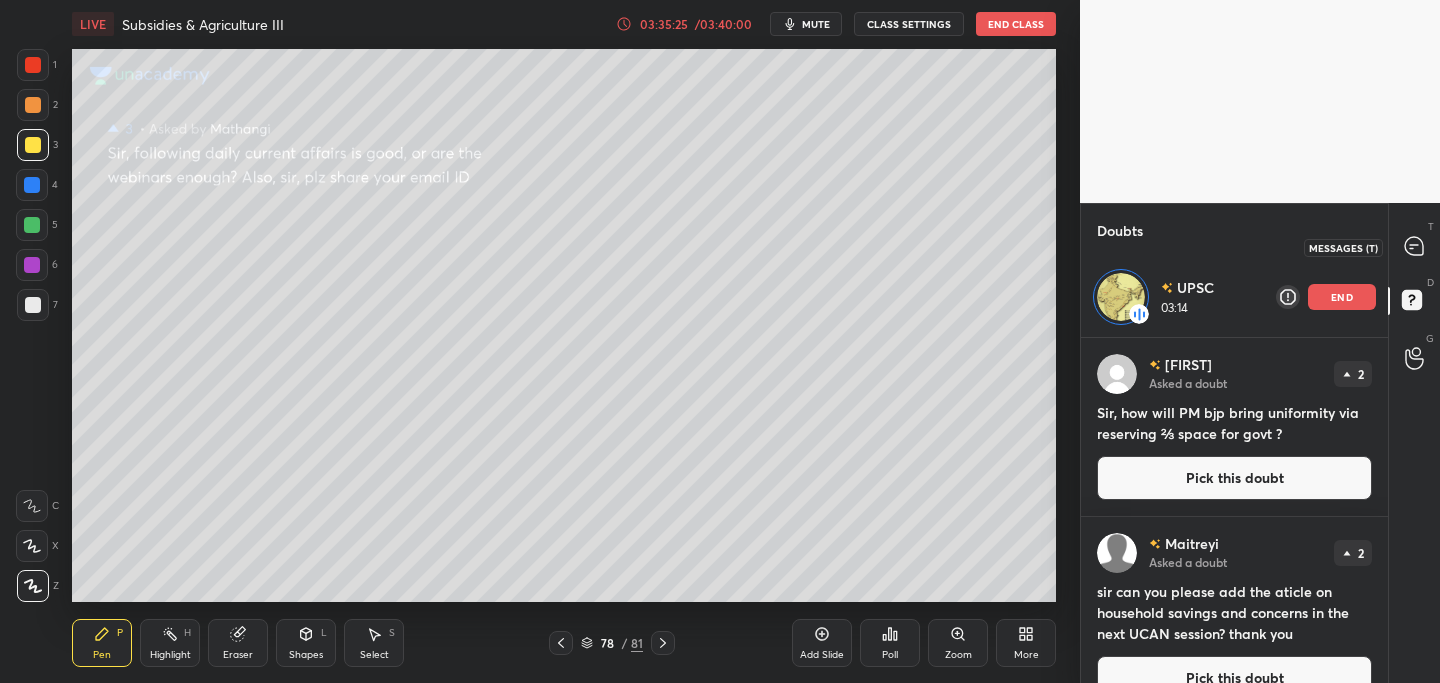 click 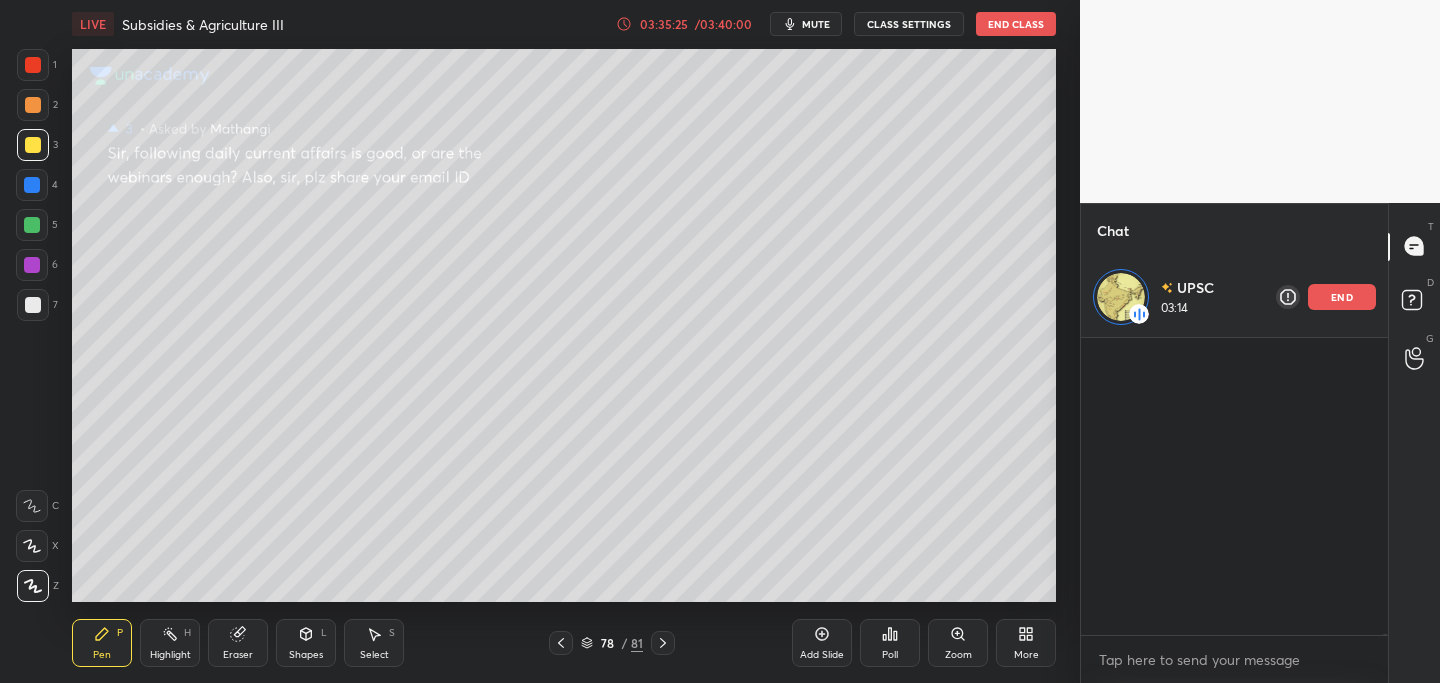 scroll, scrollTop: 148568, scrollLeft: 0, axis: vertical 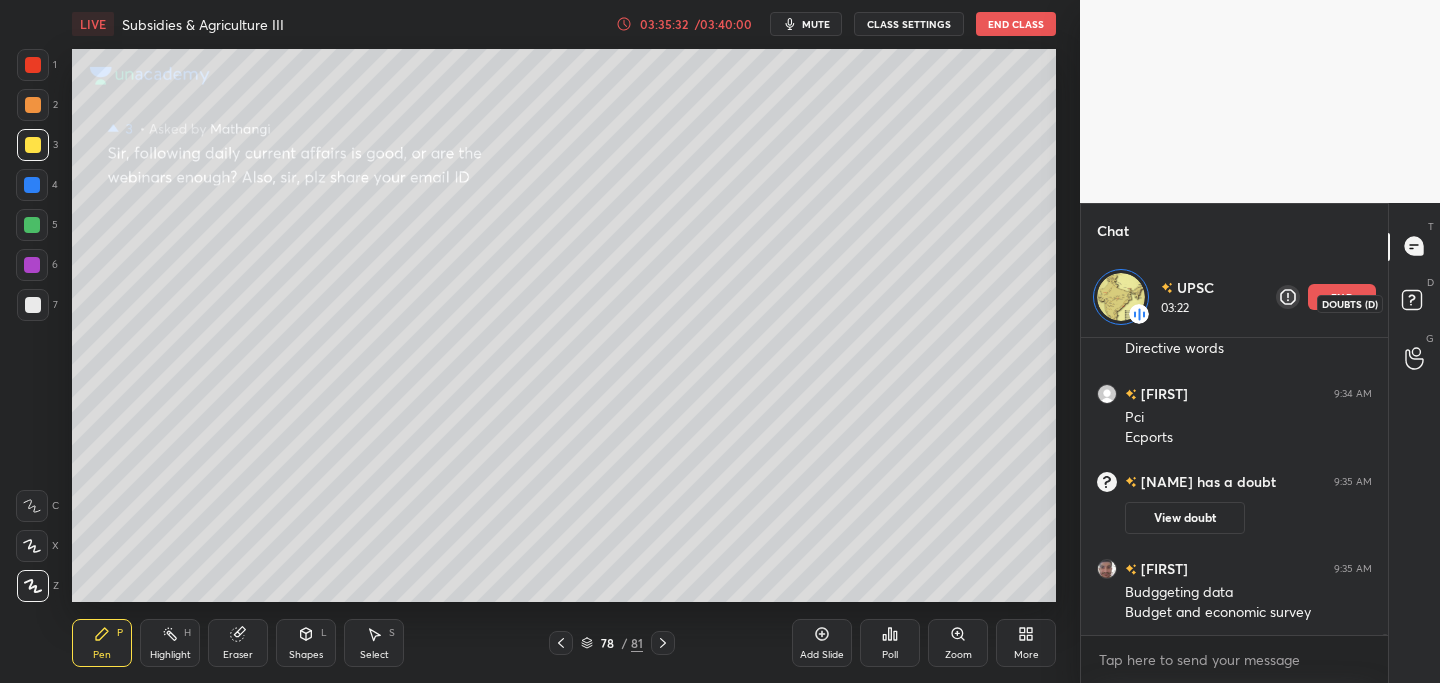 drag, startPoint x: 1415, startPoint y: 303, endPoint x: 1388, endPoint y: 320, distance: 31.906113 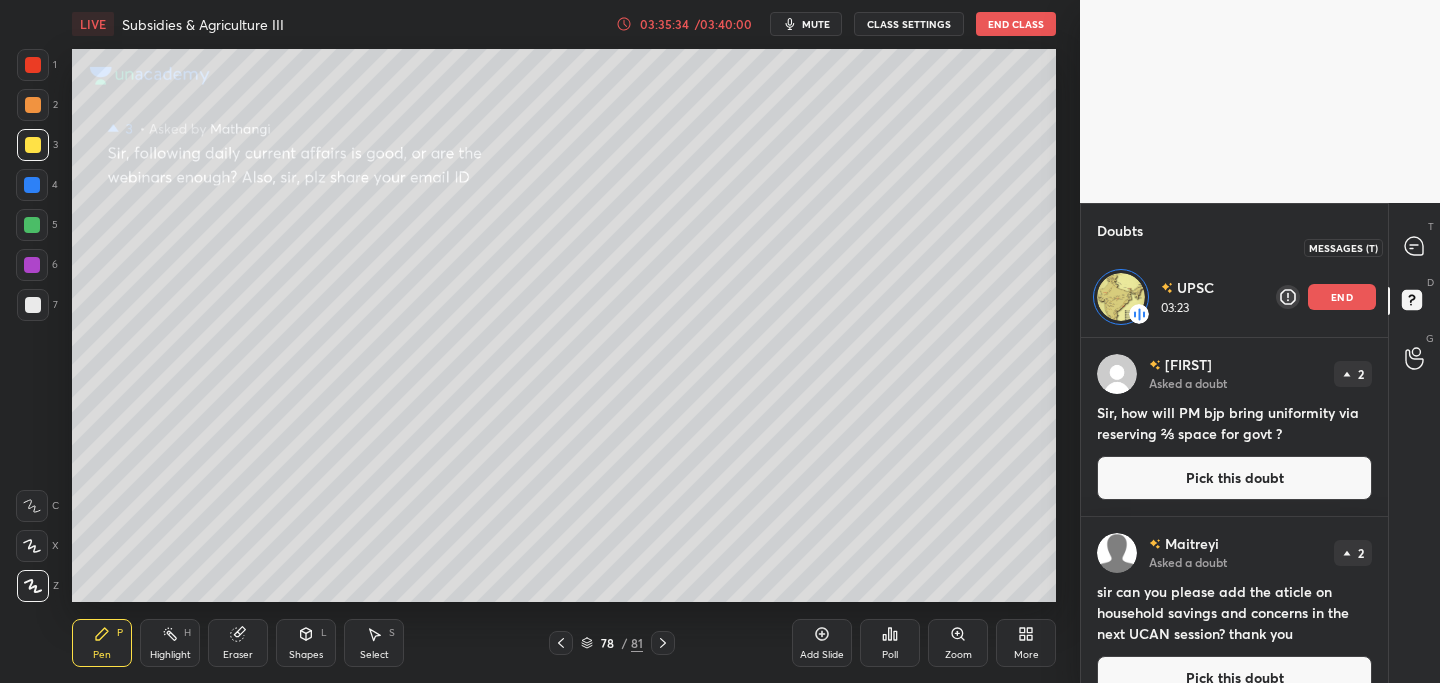 drag, startPoint x: 1417, startPoint y: 246, endPoint x: 1394, endPoint y: 249, distance: 23.194826 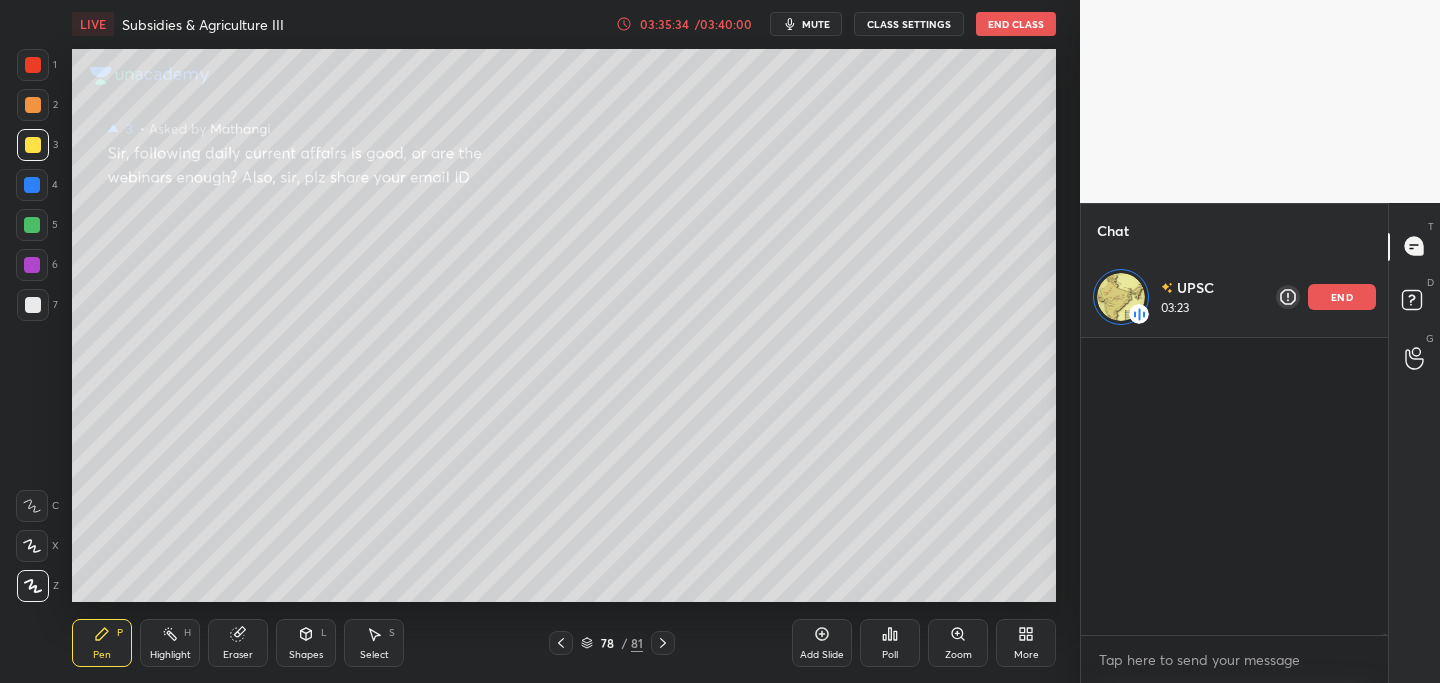 scroll, scrollTop: 148643, scrollLeft: 0, axis: vertical 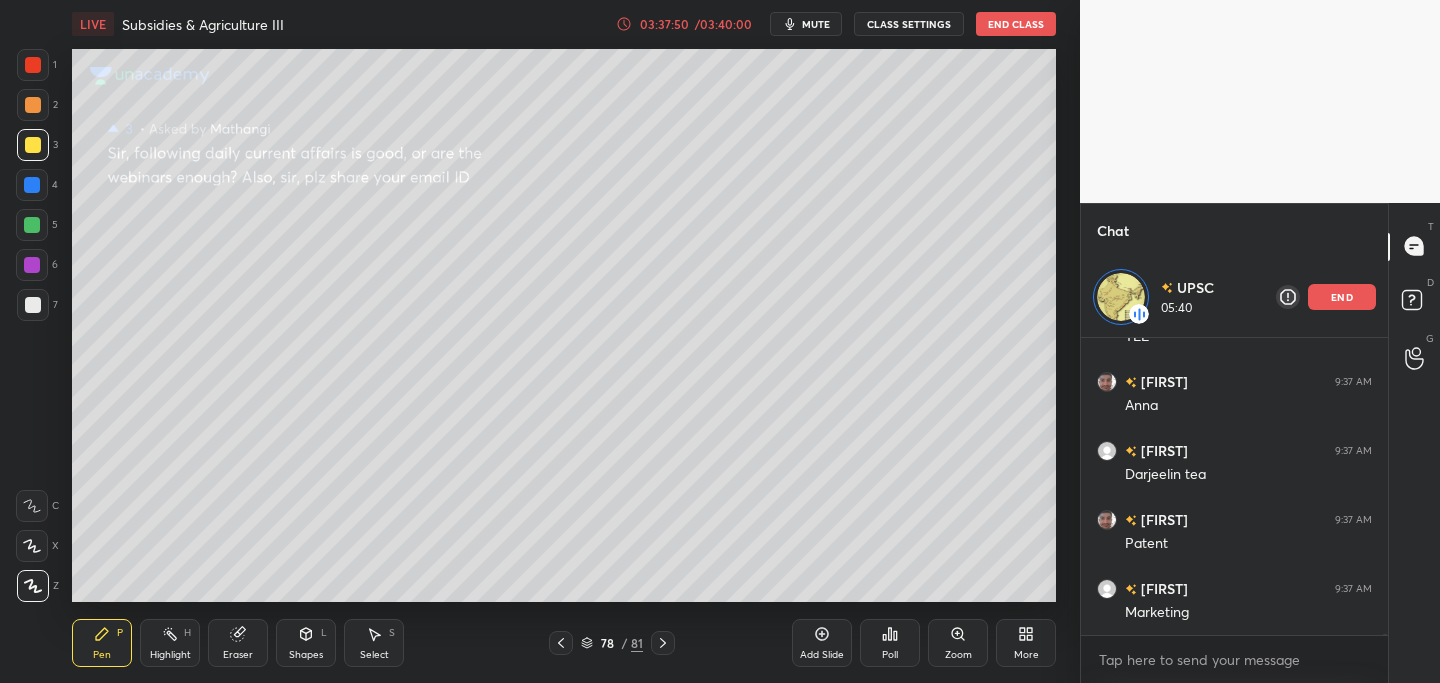 click on "end" at bounding box center (1342, 297) 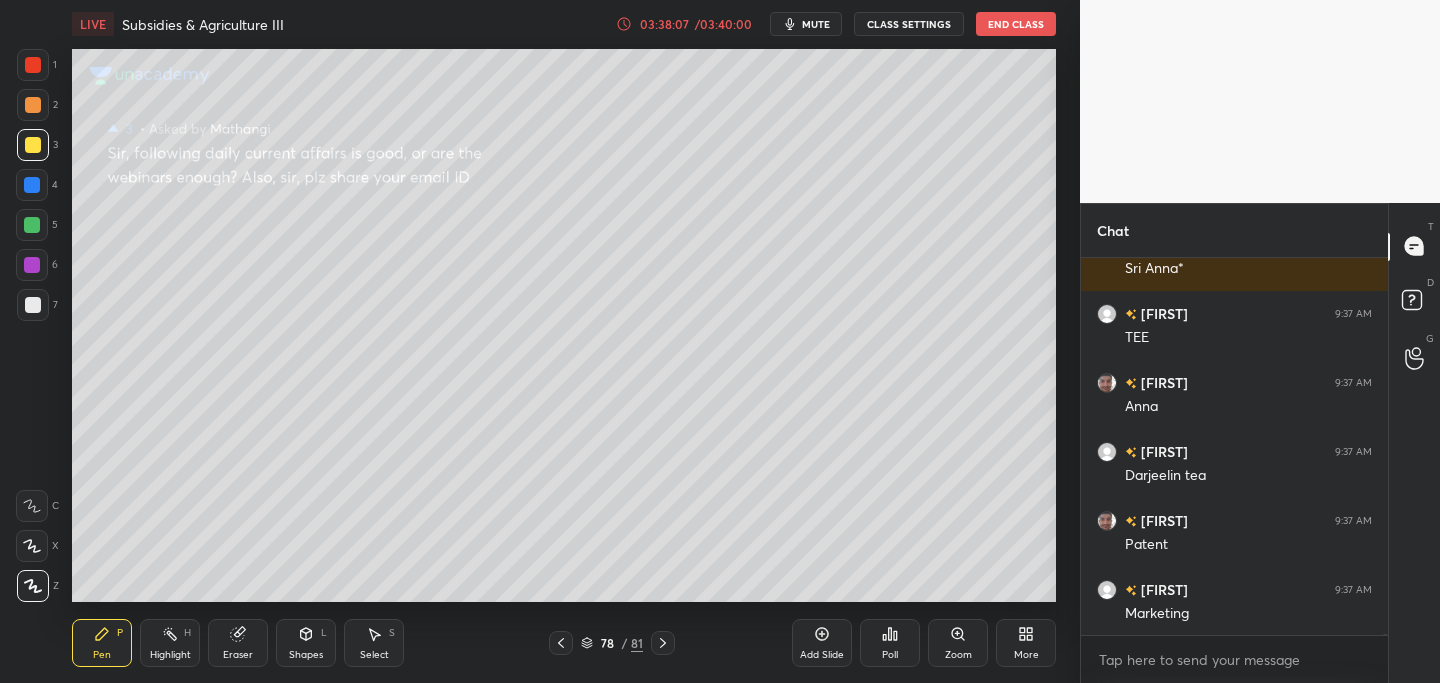 scroll, scrollTop: 330, scrollLeft: 301, axis: both 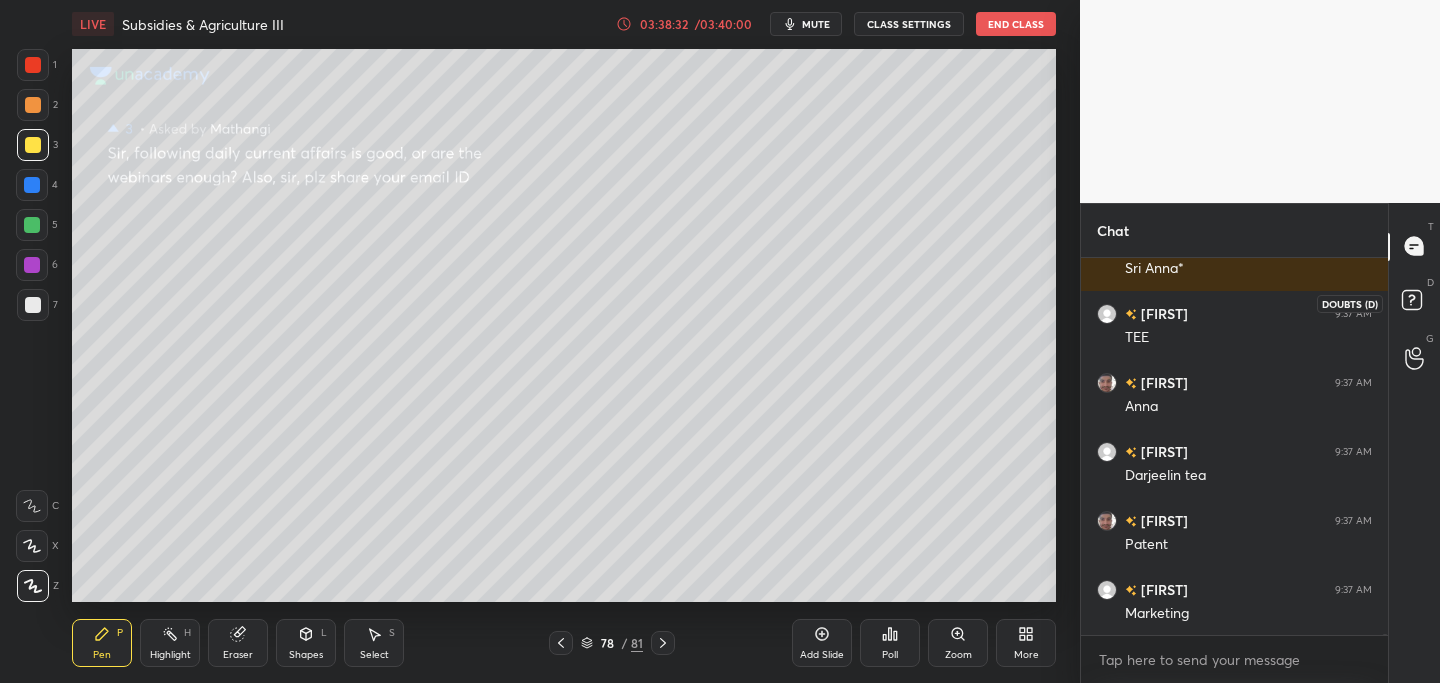 click 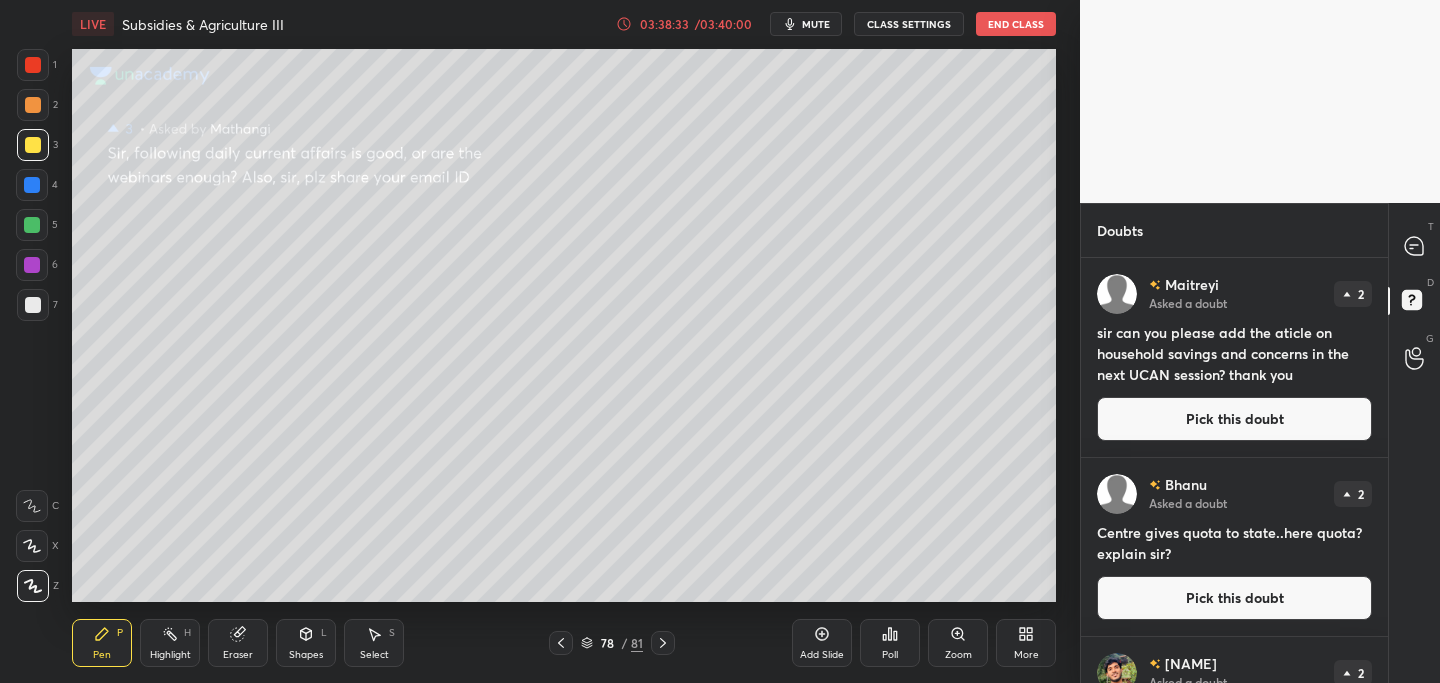 click on "Pick this doubt" at bounding box center (1234, 419) 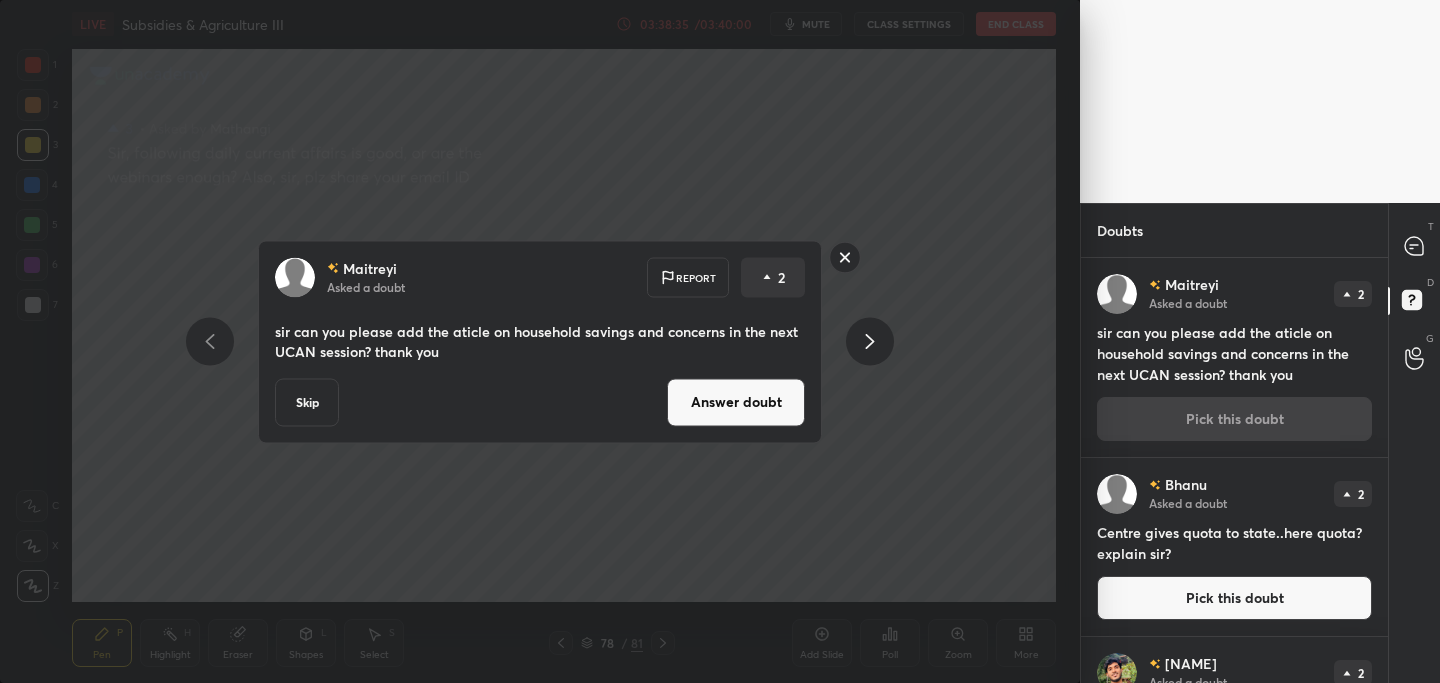click on "Answer doubt" at bounding box center (736, 402) 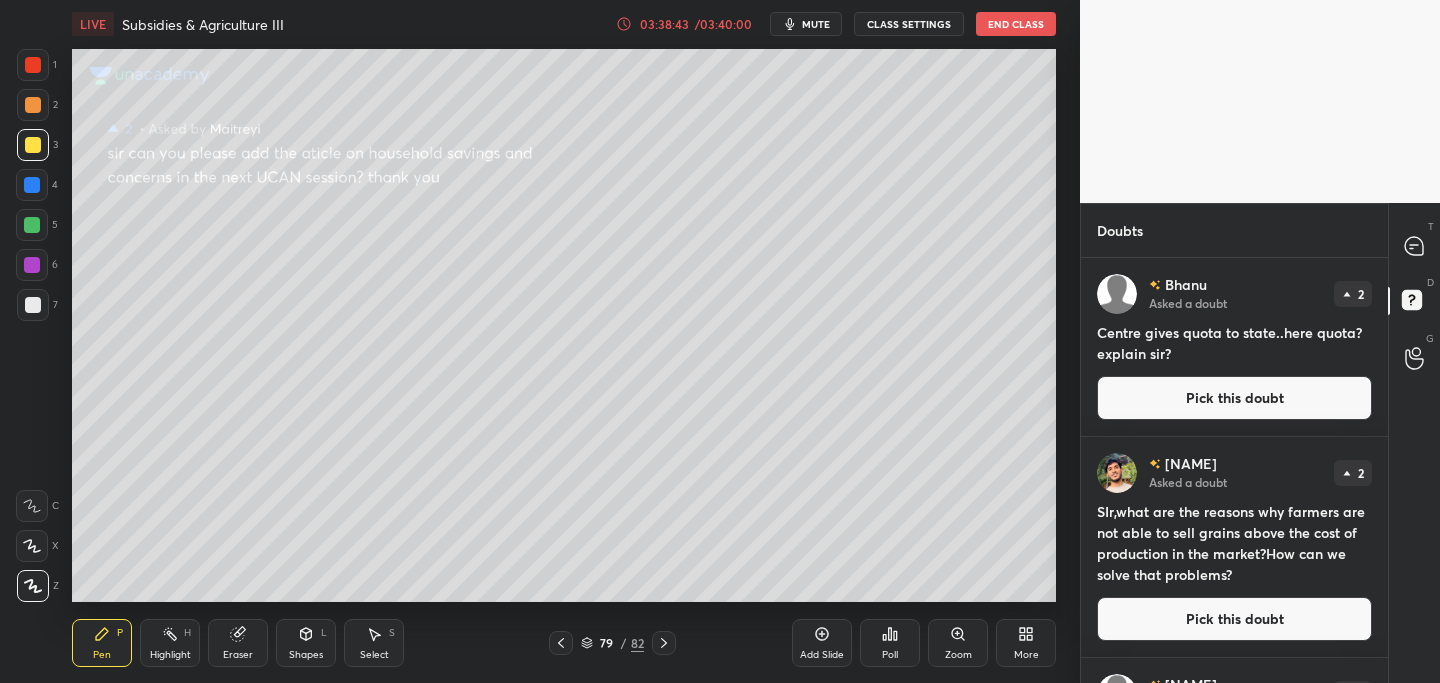 click on "Pick this doubt" at bounding box center (1234, 398) 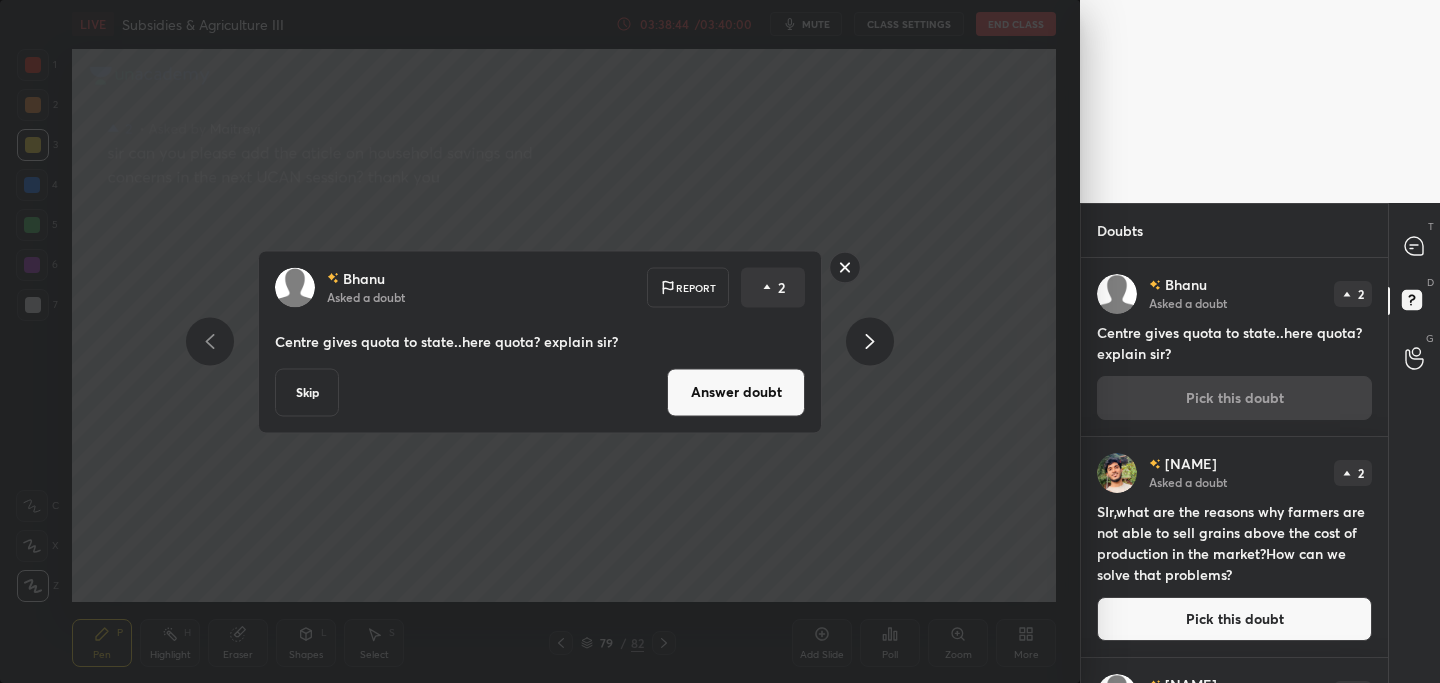 drag, startPoint x: 747, startPoint y: 398, endPoint x: 734, endPoint y: 401, distance: 13.341664 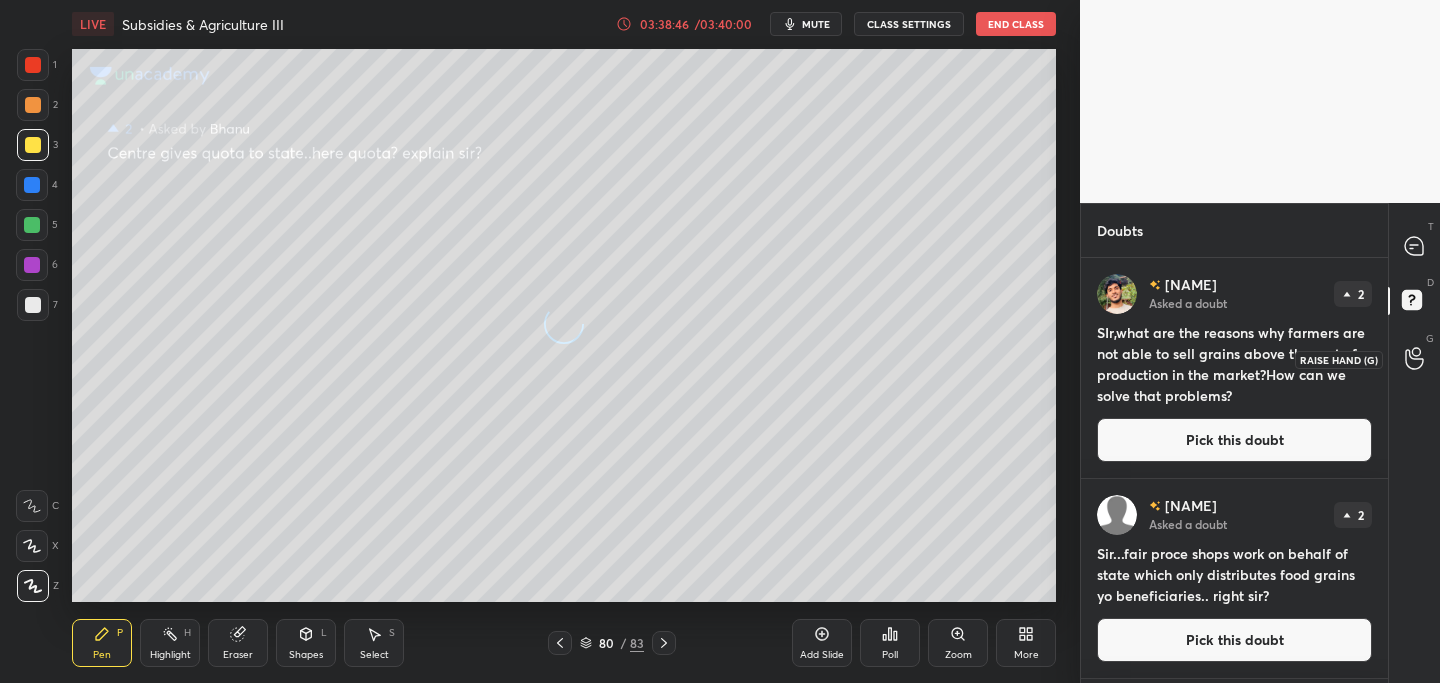 drag, startPoint x: 1416, startPoint y: 368, endPoint x: 1359, endPoint y: 382, distance: 58.694122 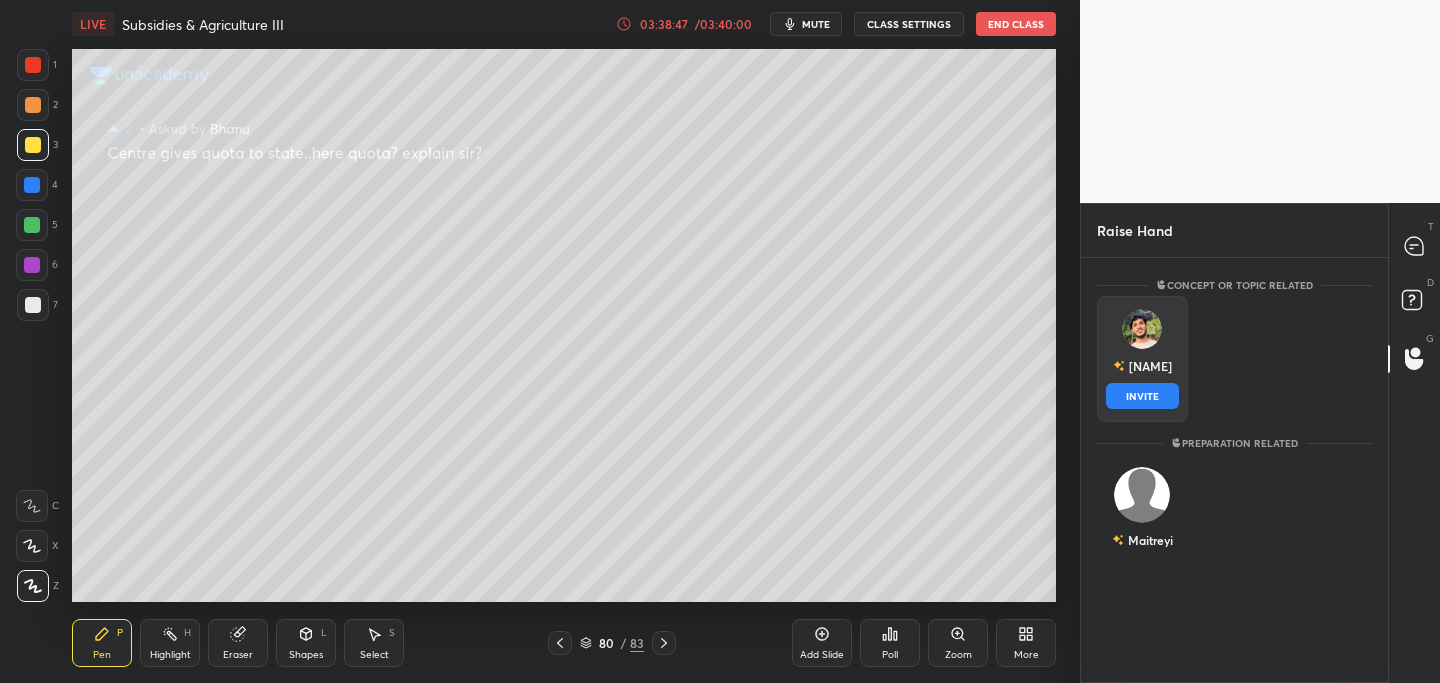 click on "INVITE" at bounding box center (1142, 396) 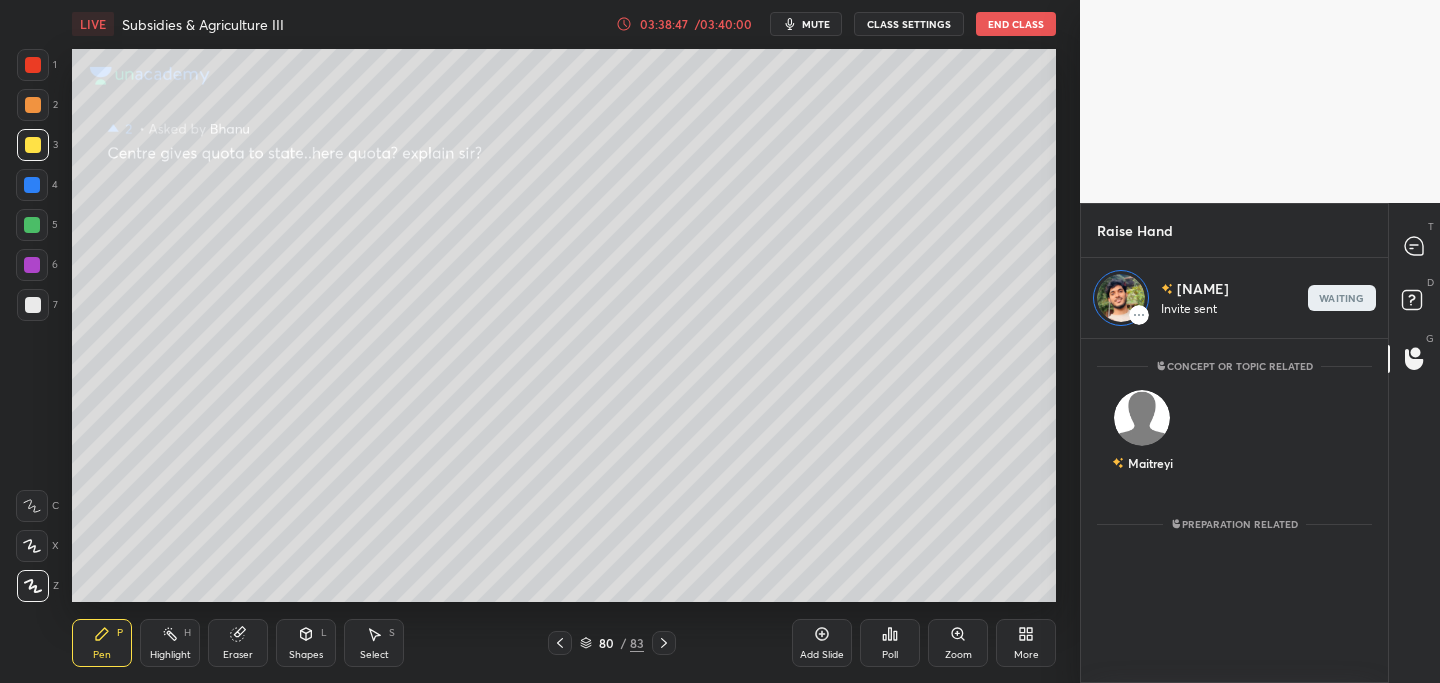 scroll, scrollTop: 338, scrollLeft: 301, axis: both 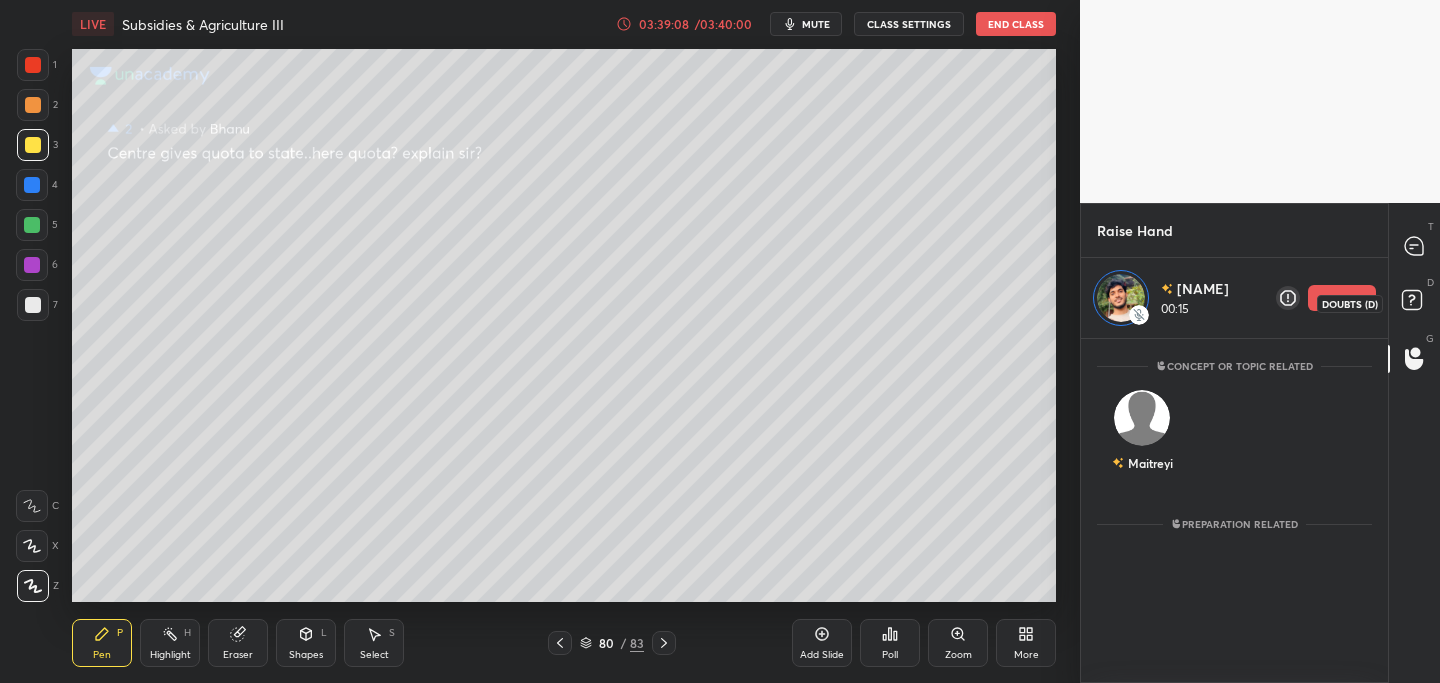 drag, startPoint x: 1418, startPoint y: 296, endPoint x: 1389, endPoint y: 317, distance: 35.805027 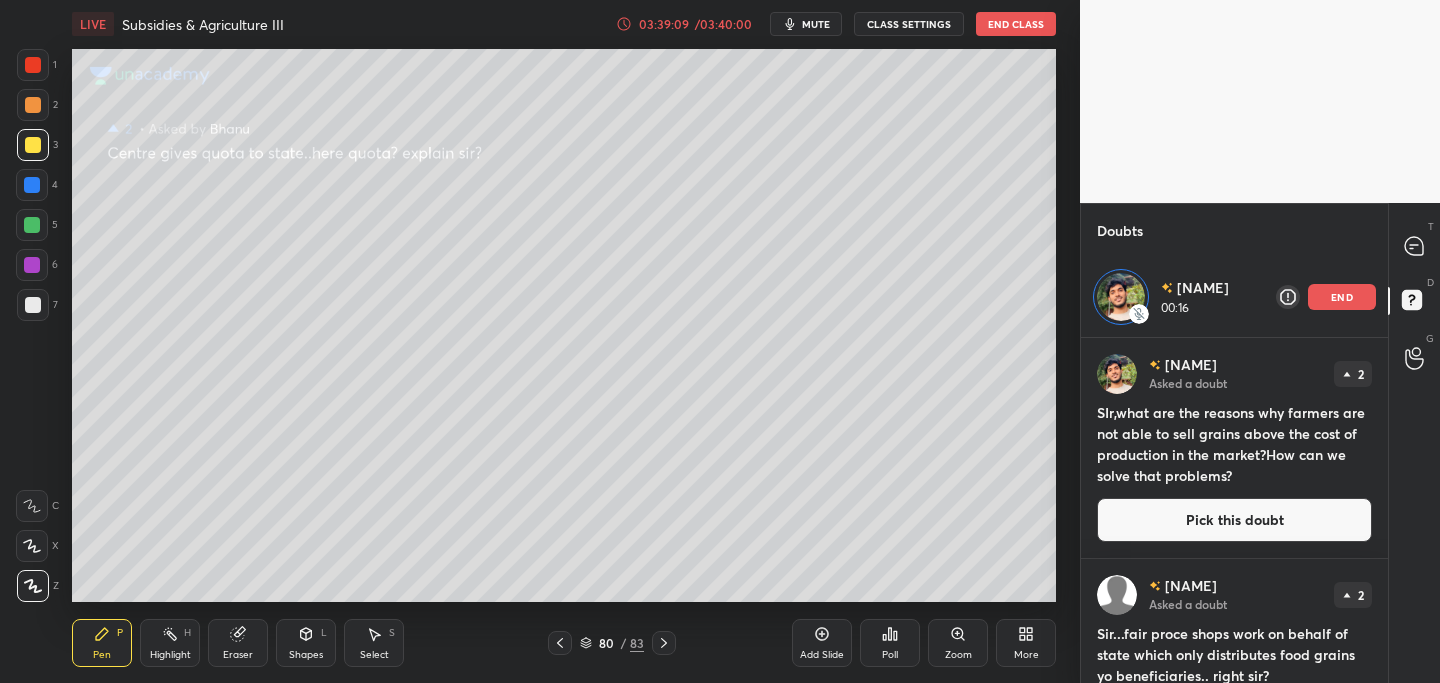 click on "Pick this doubt" at bounding box center [1234, 520] 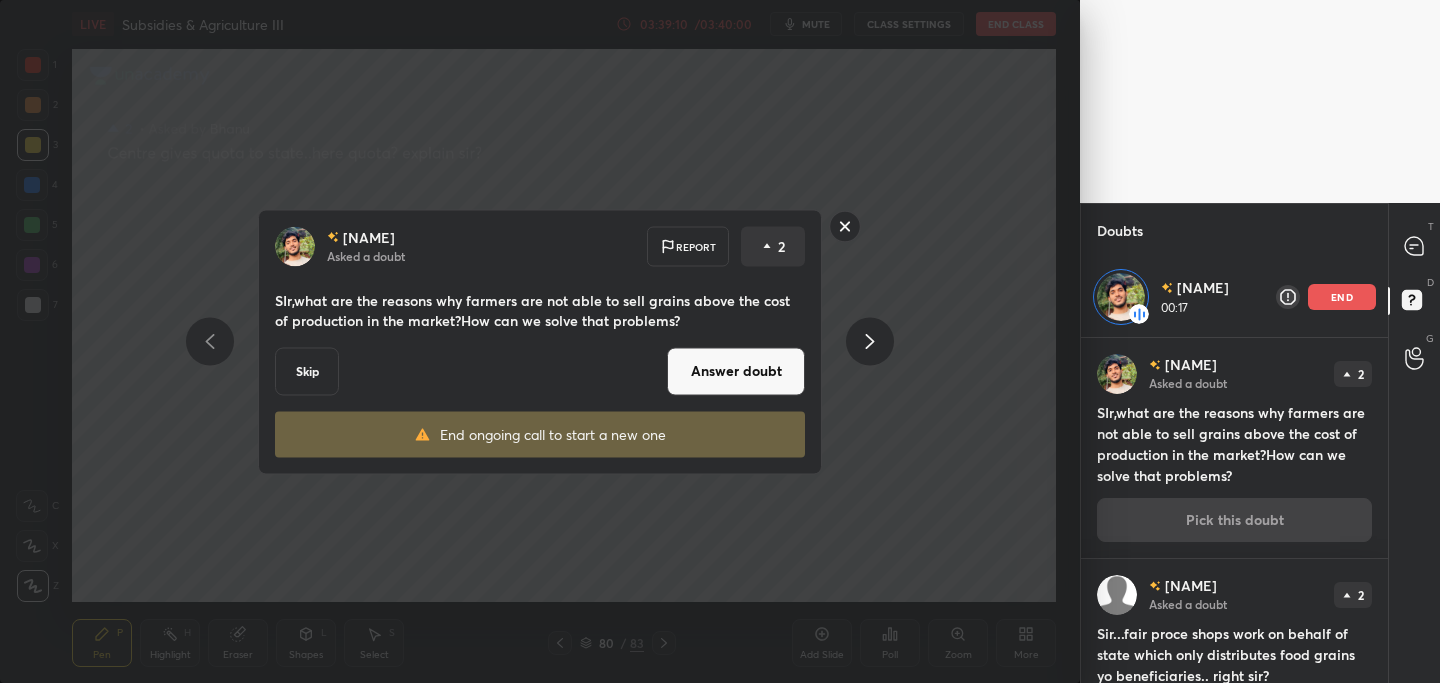 drag, startPoint x: 777, startPoint y: 372, endPoint x: 755, endPoint y: 384, distance: 25.059929 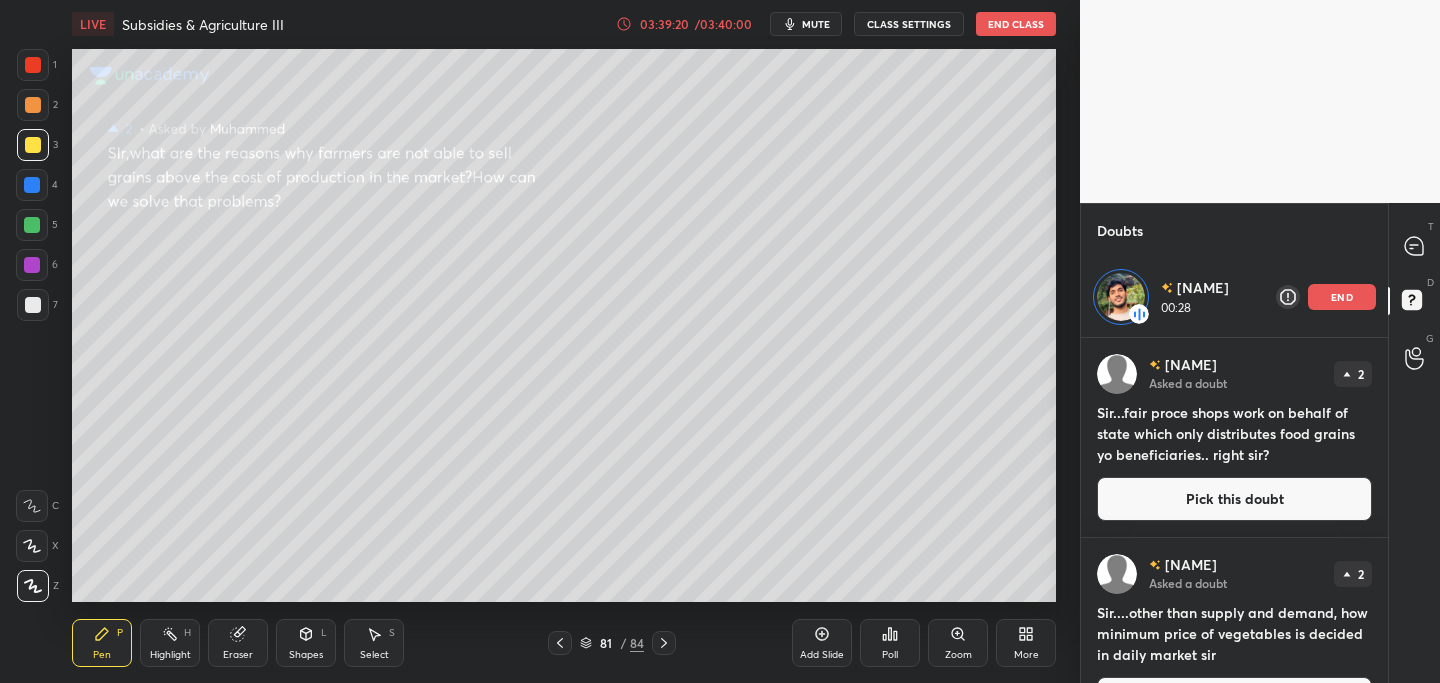 click on "03:39:20" at bounding box center (664, 24) 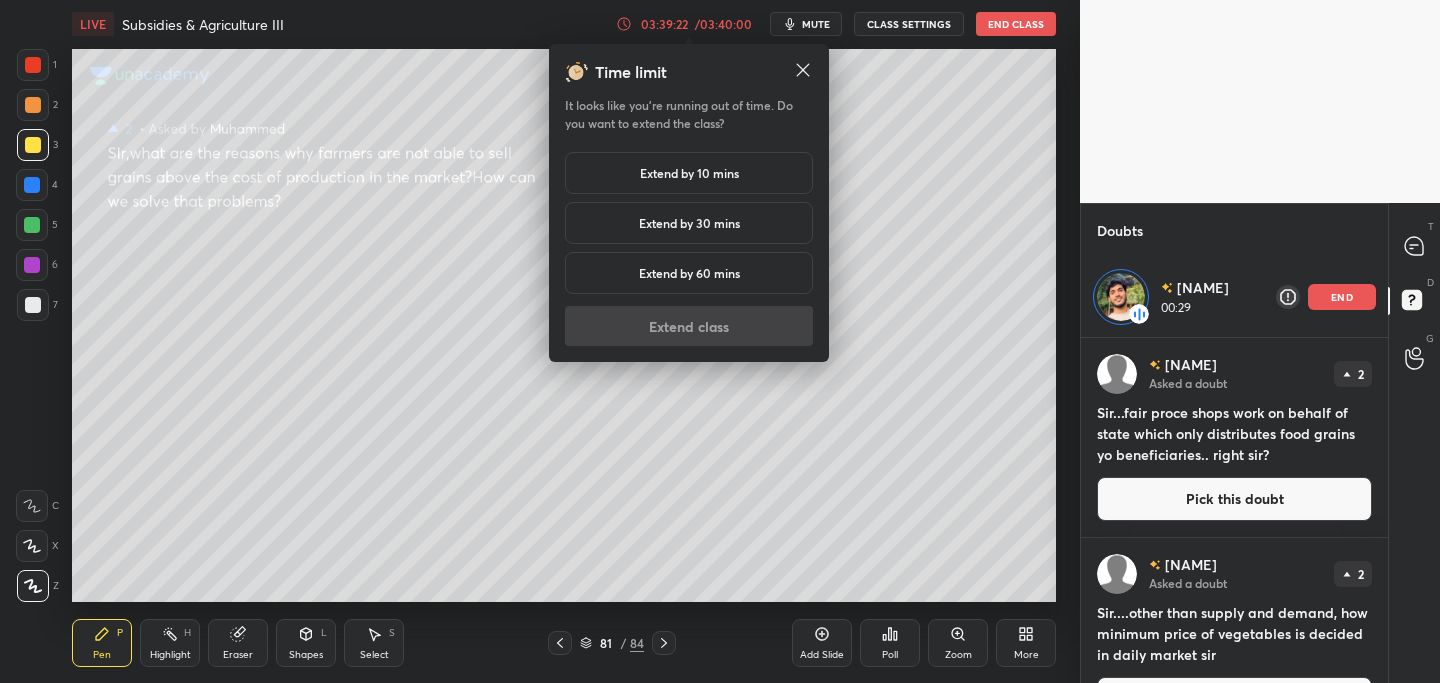 click on "Extend by 10 mins" at bounding box center (689, 173) 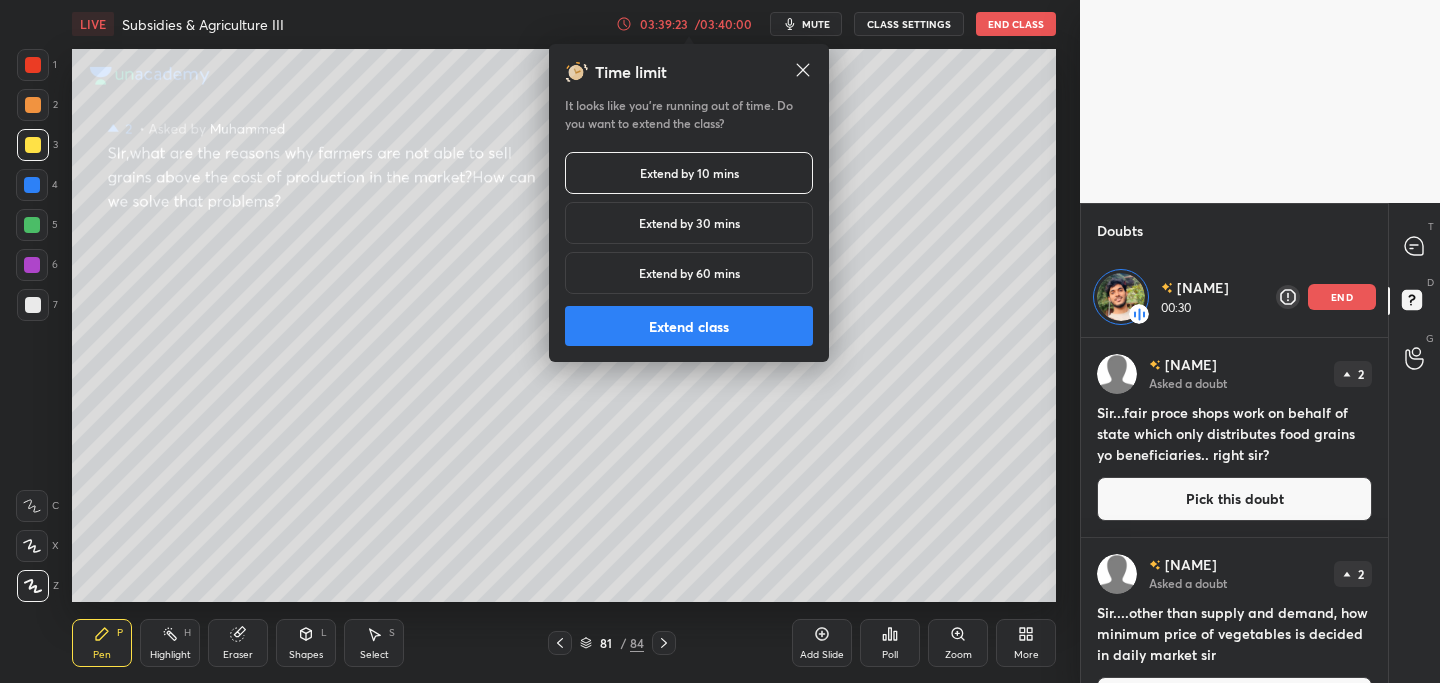 click on "Extend class" at bounding box center (689, 326) 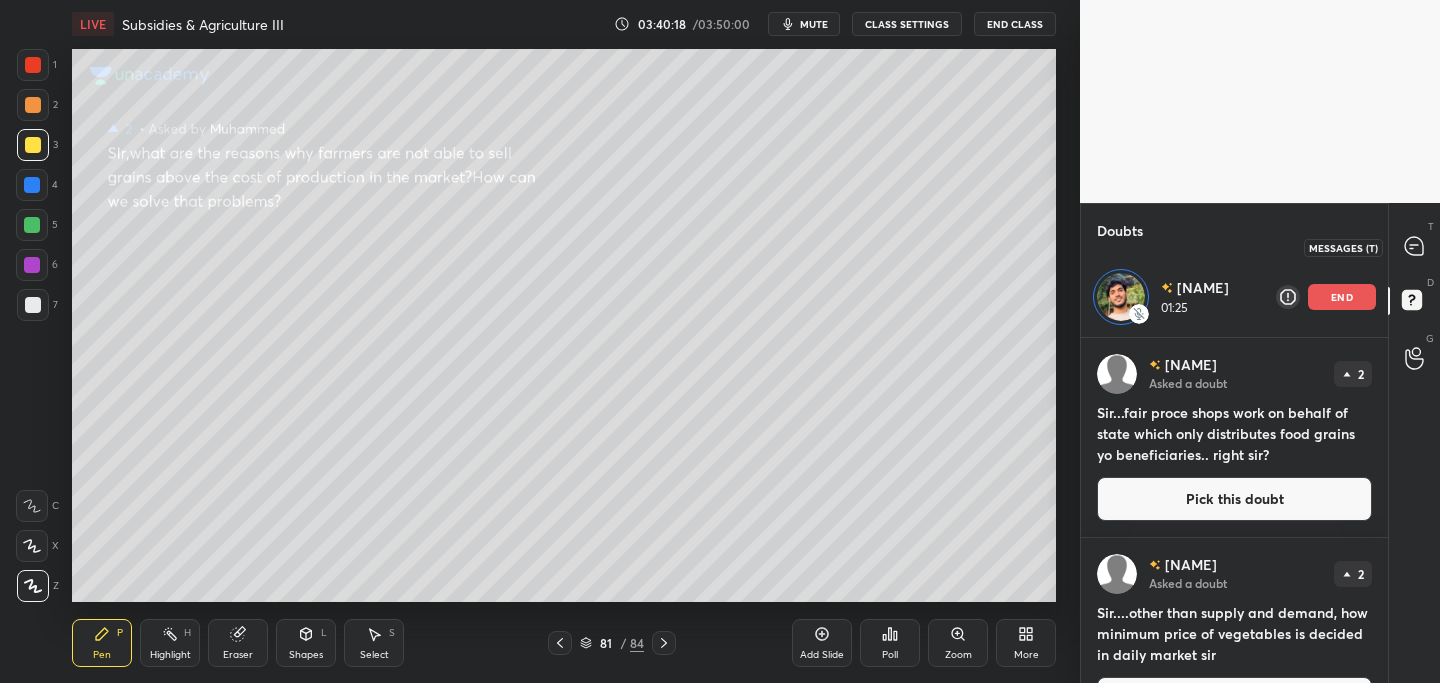 click 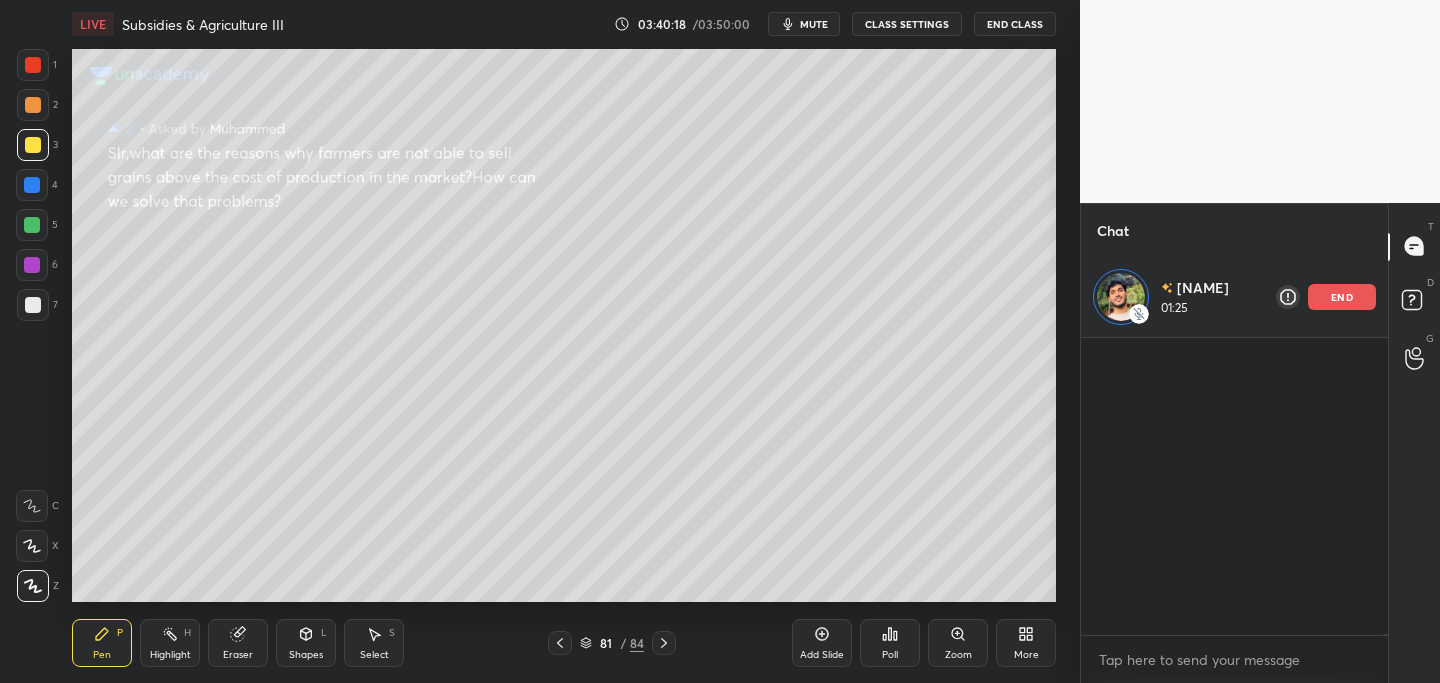 scroll, scrollTop: 148588, scrollLeft: 0, axis: vertical 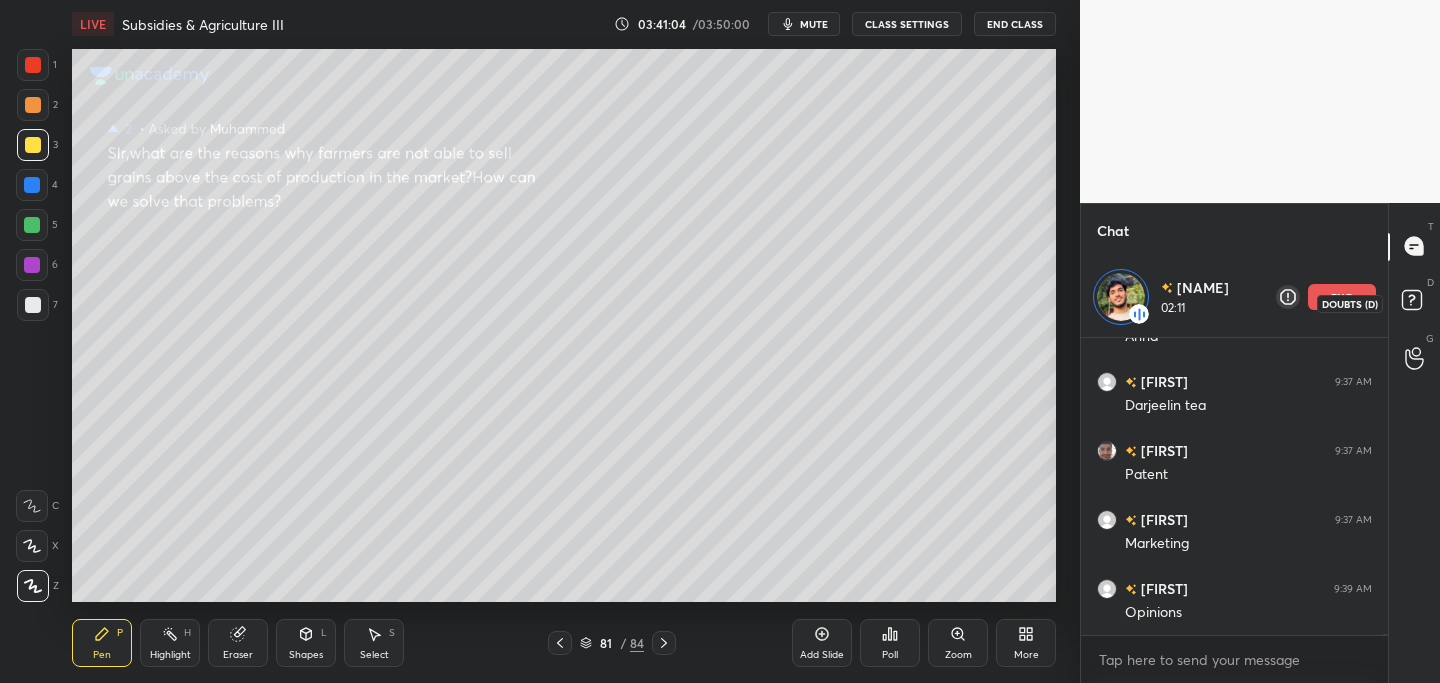 click 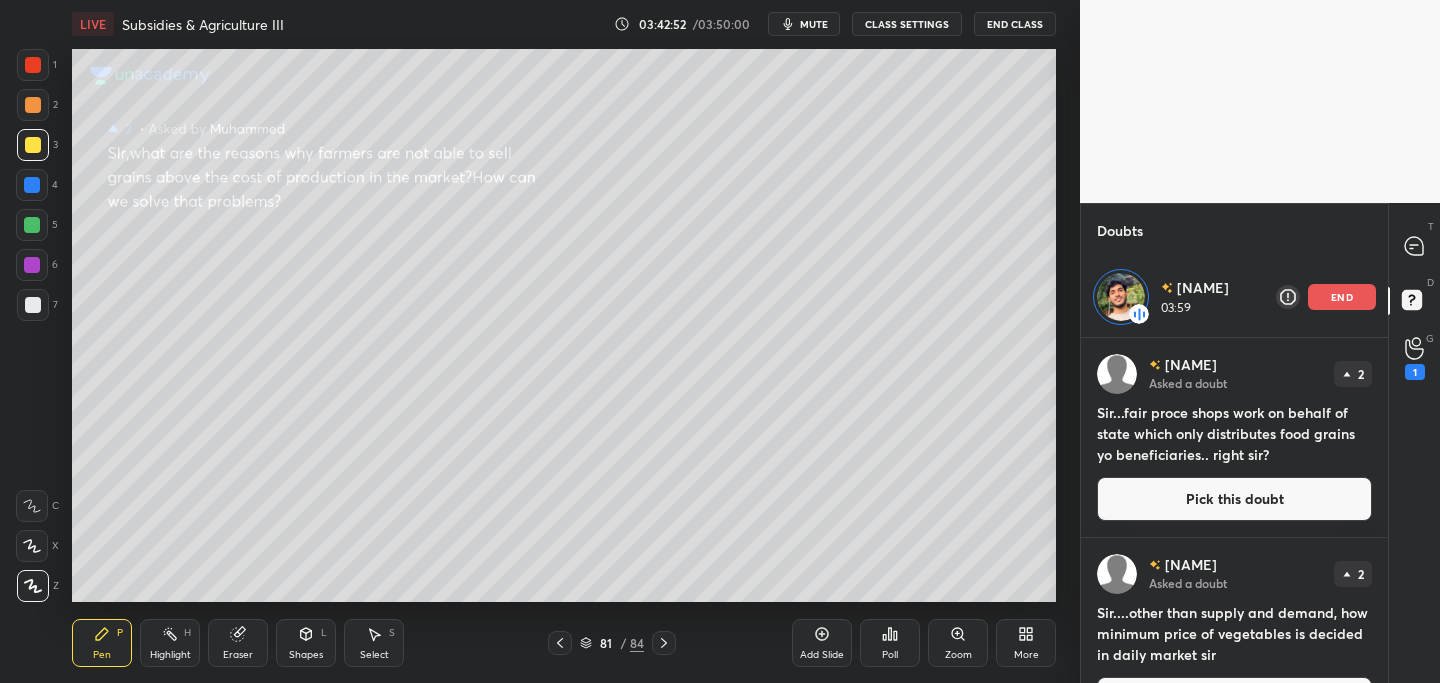 click on "end" at bounding box center (1342, 297) 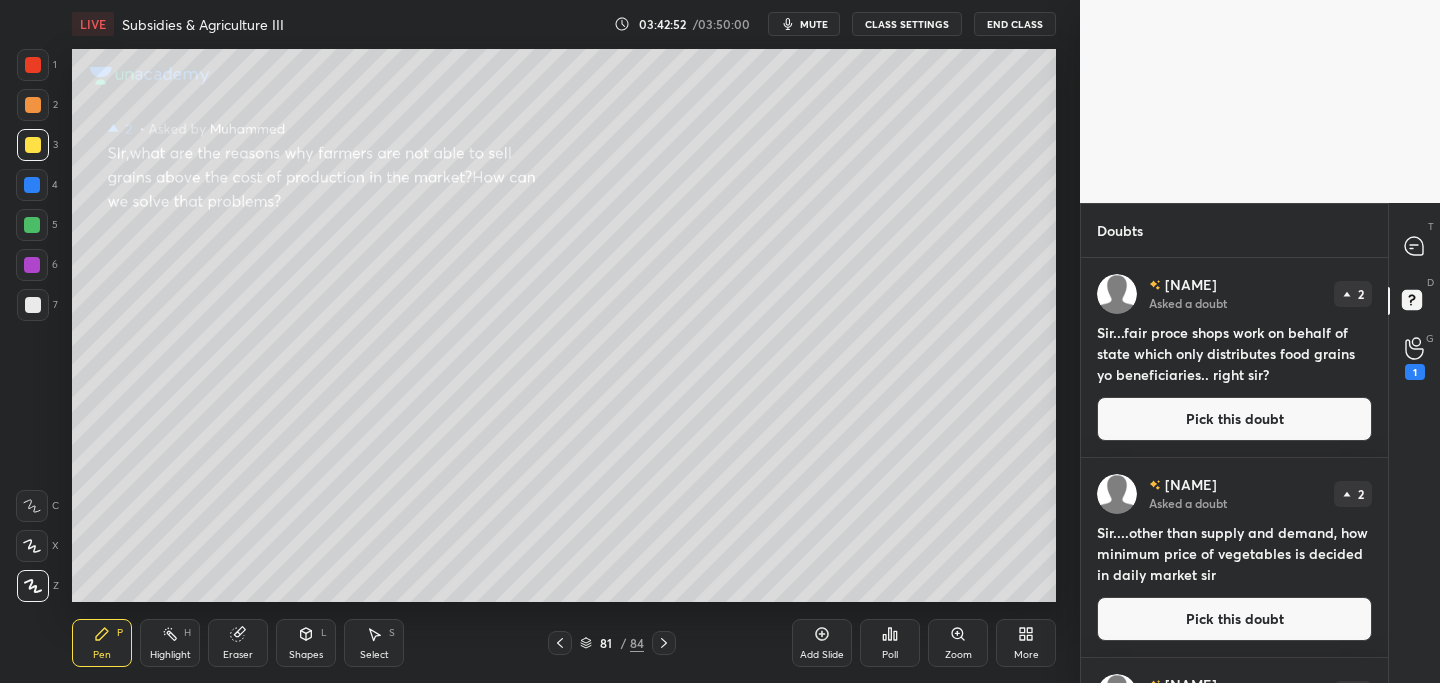 scroll, scrollTop: 7, scrollLeft: 7, axis: both 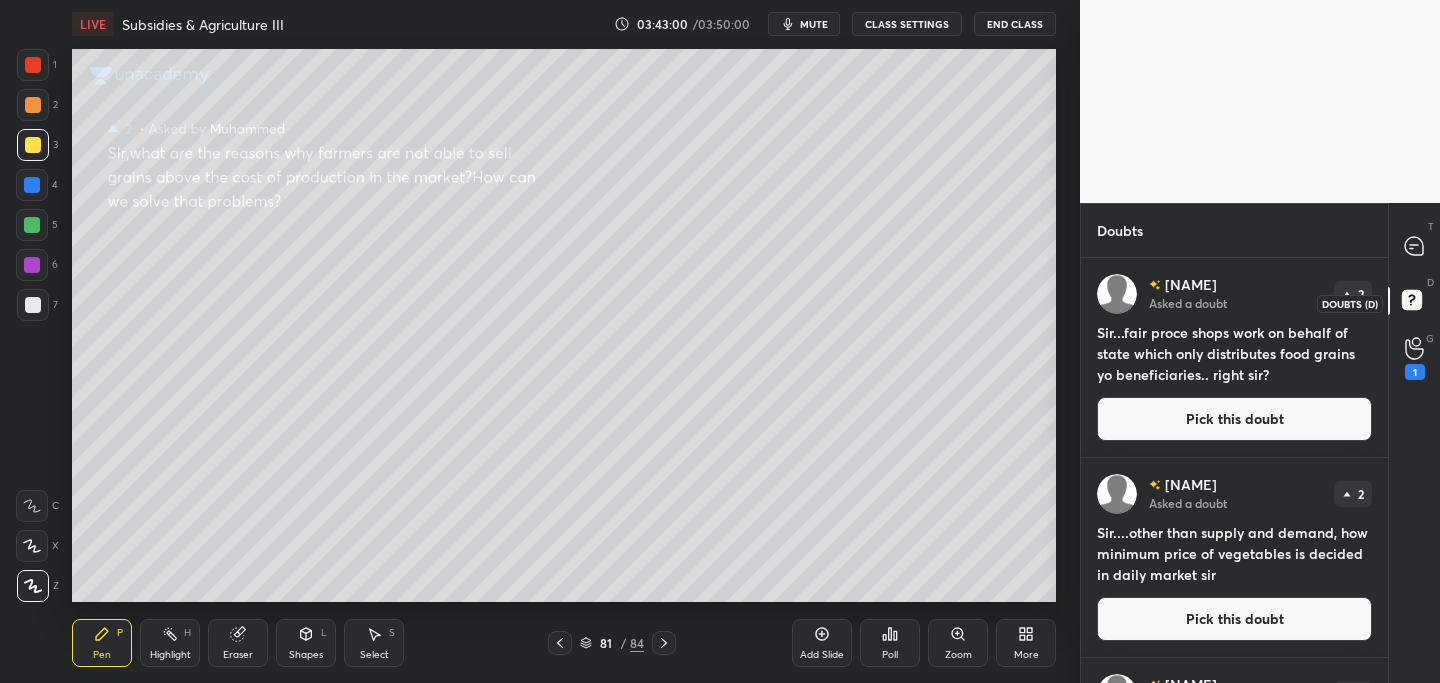click 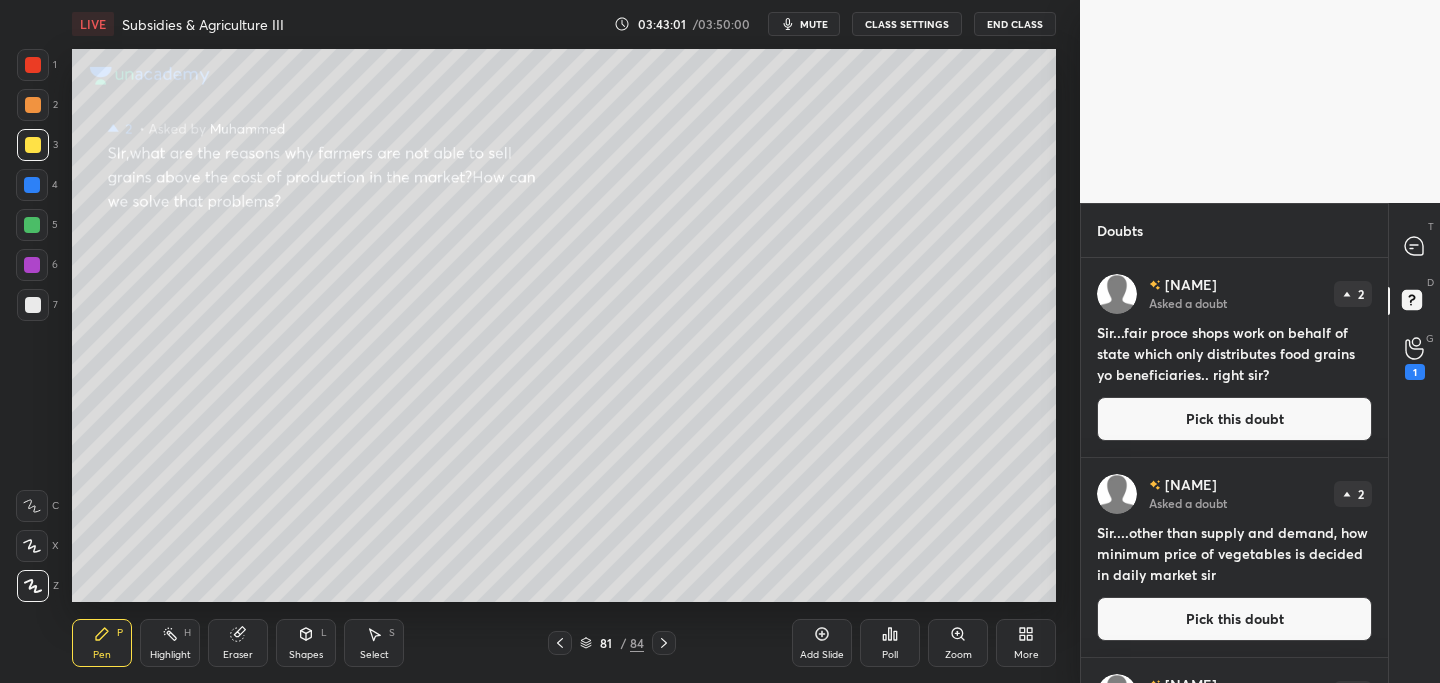 drag, startPoint x: 1165, startPoint y: 415, endPoint x: 1089, endPoint y: 415, distance: 76 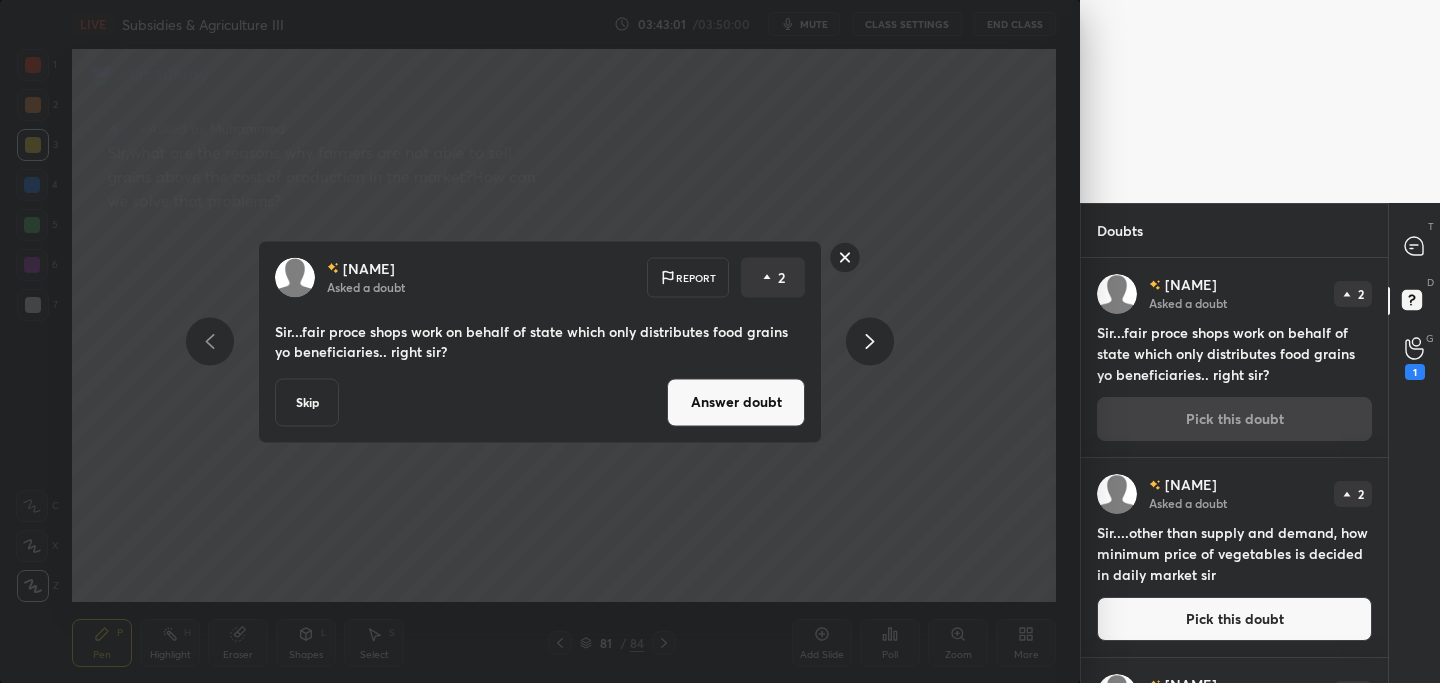 click on "Answer doubt" at bounding box center (736, 402) 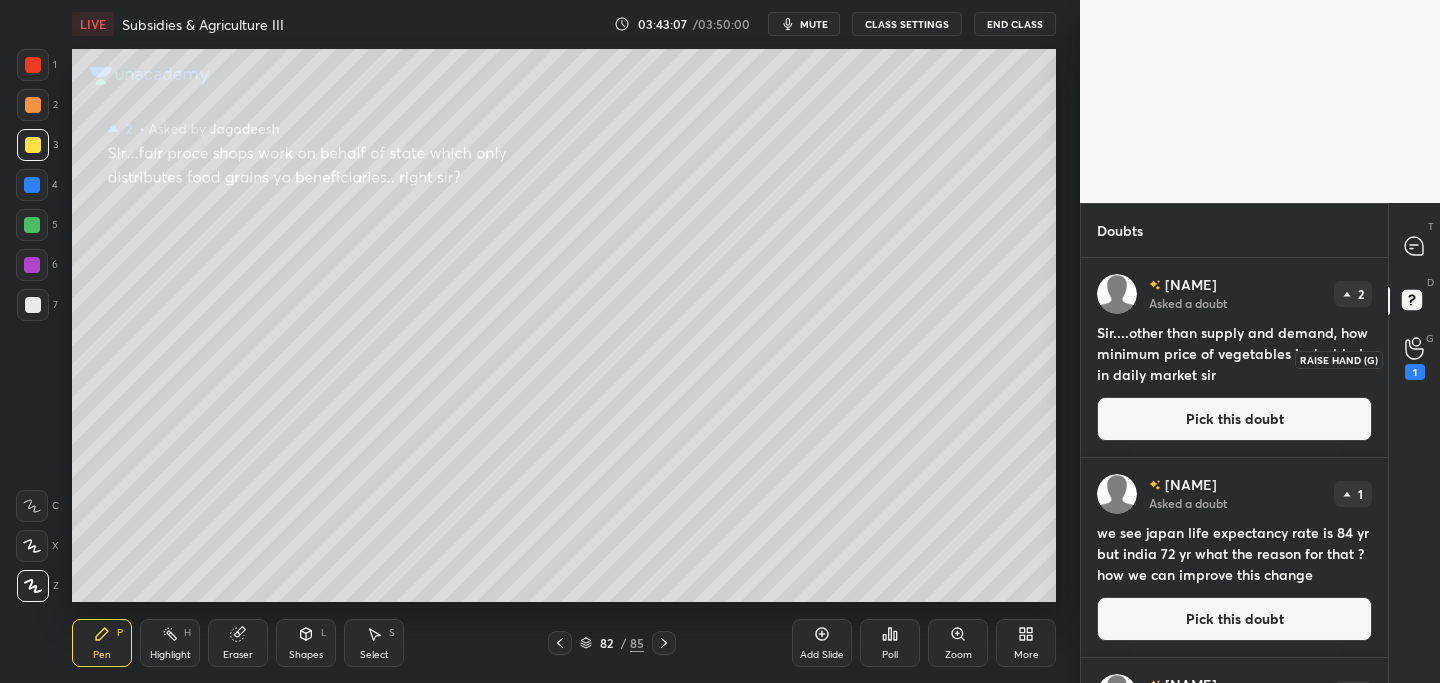 drag, startPoint x: 1413, startPoint y: 358, endPoint x: 1394, endPoint y: 359, distance: 19.026299 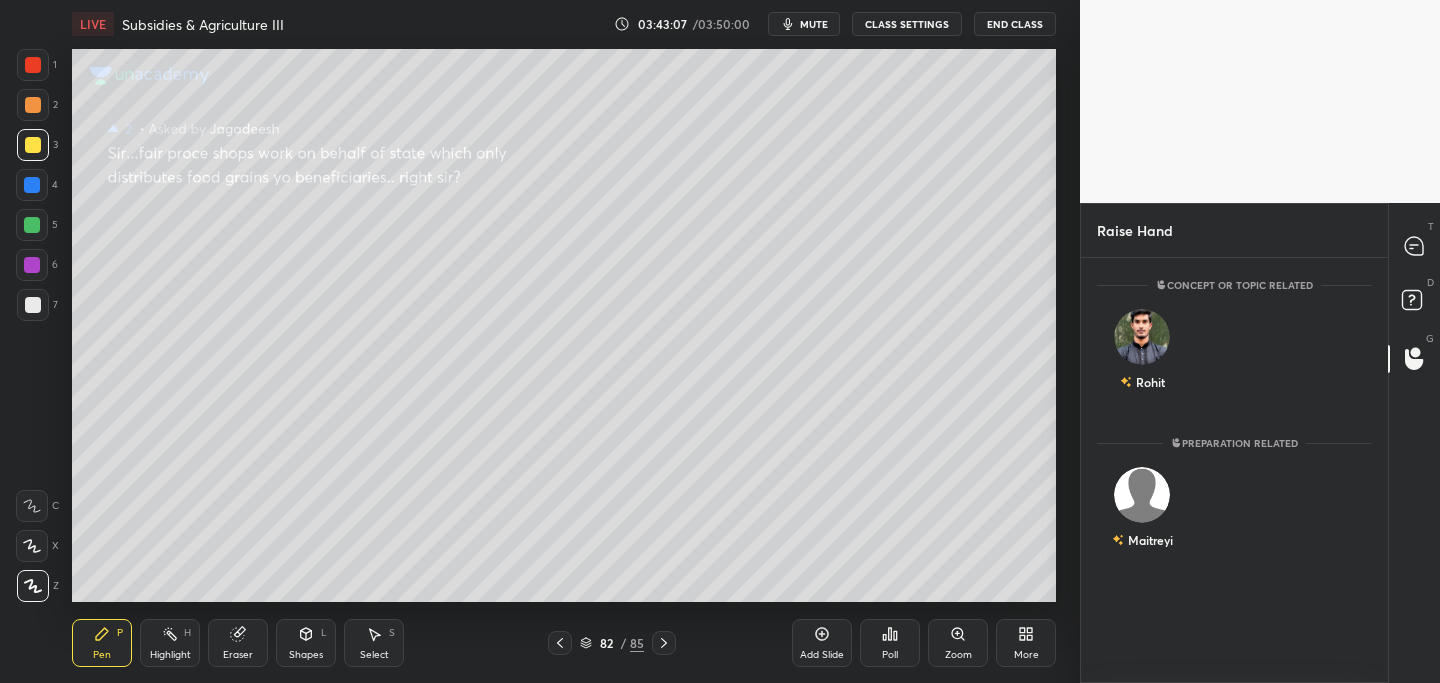 scroll, scrollTop: 419, scrollLeft: 301, axis: both 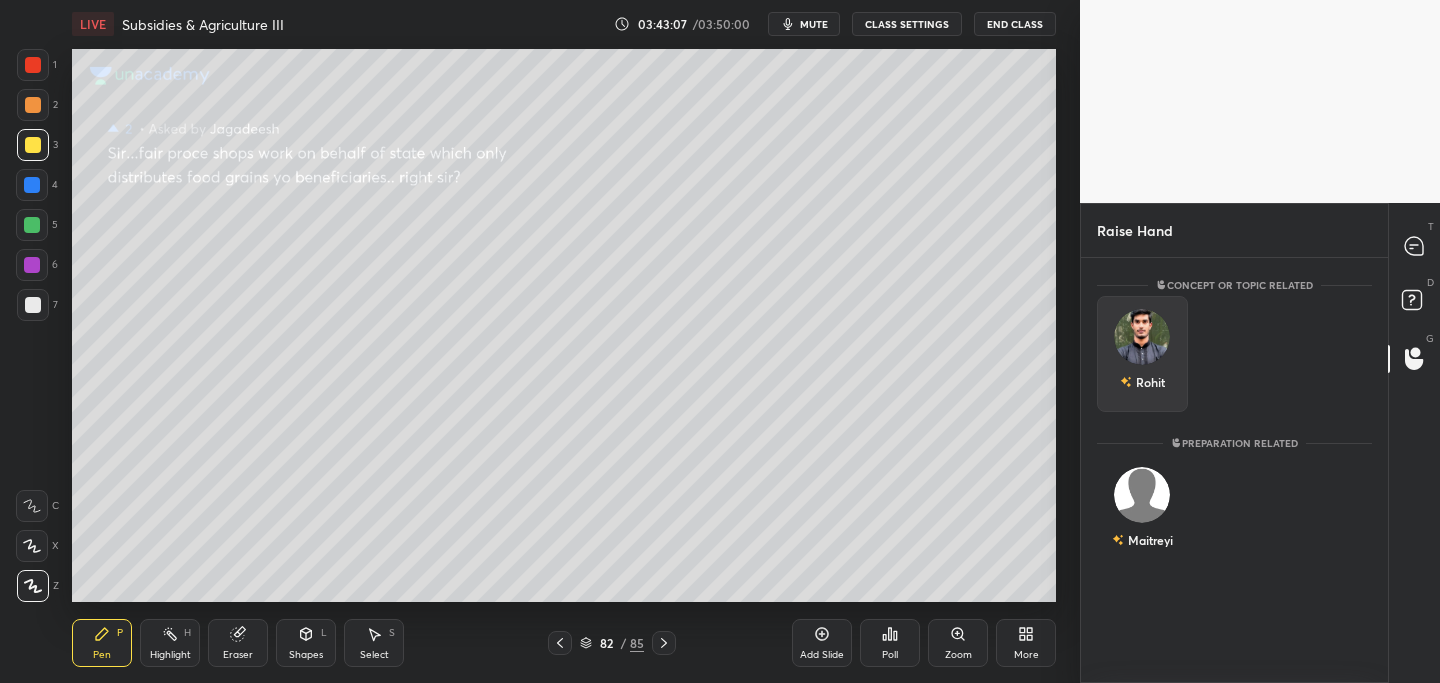 drag, startPoint x: 1155, startPoint y: 357, endPoint x: 1122, endPoint y: 408, distance: 60.74537 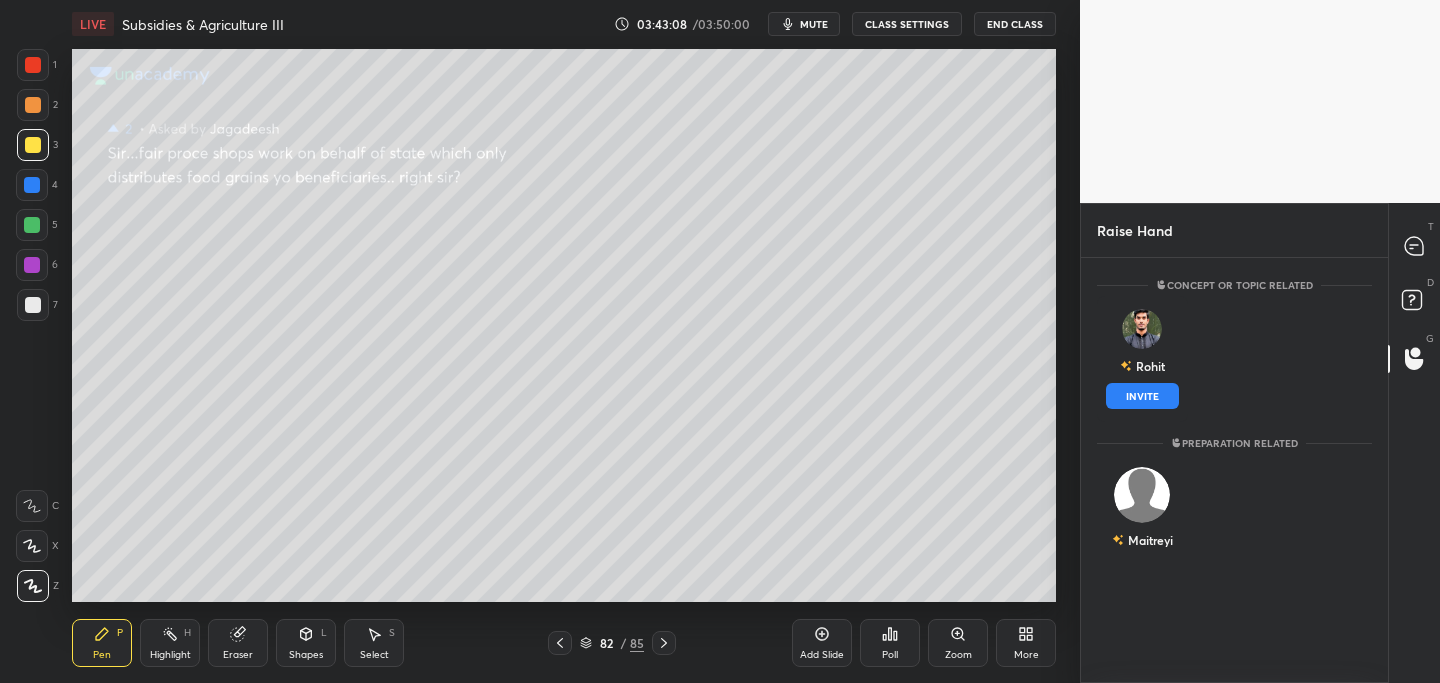 drag, startPoint x: 1133, startPoint y: 400, endPoint x: 1059, endPoint y: 411, distance: 74.8131 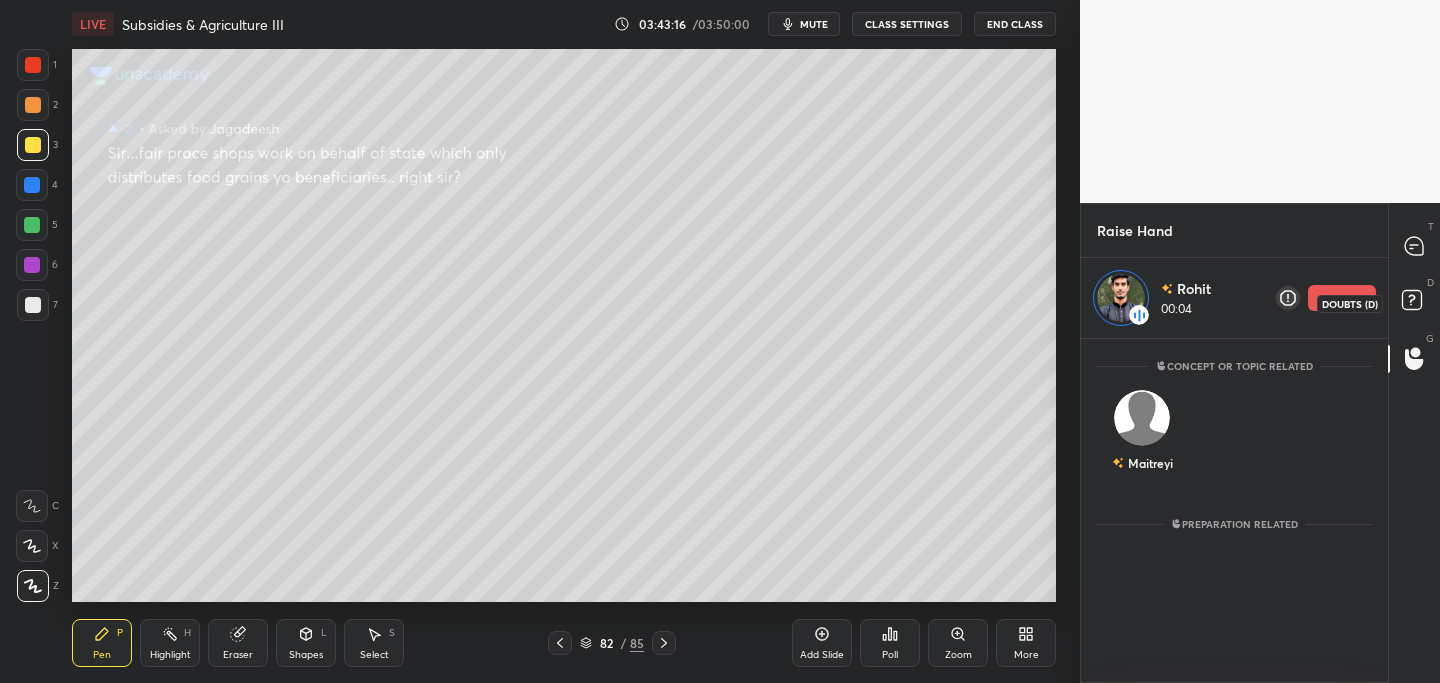 drag, startPoint x: 1412, startPoint y: 299, endPoint x: 1393, endPoint y: 302, distance: 19.235384 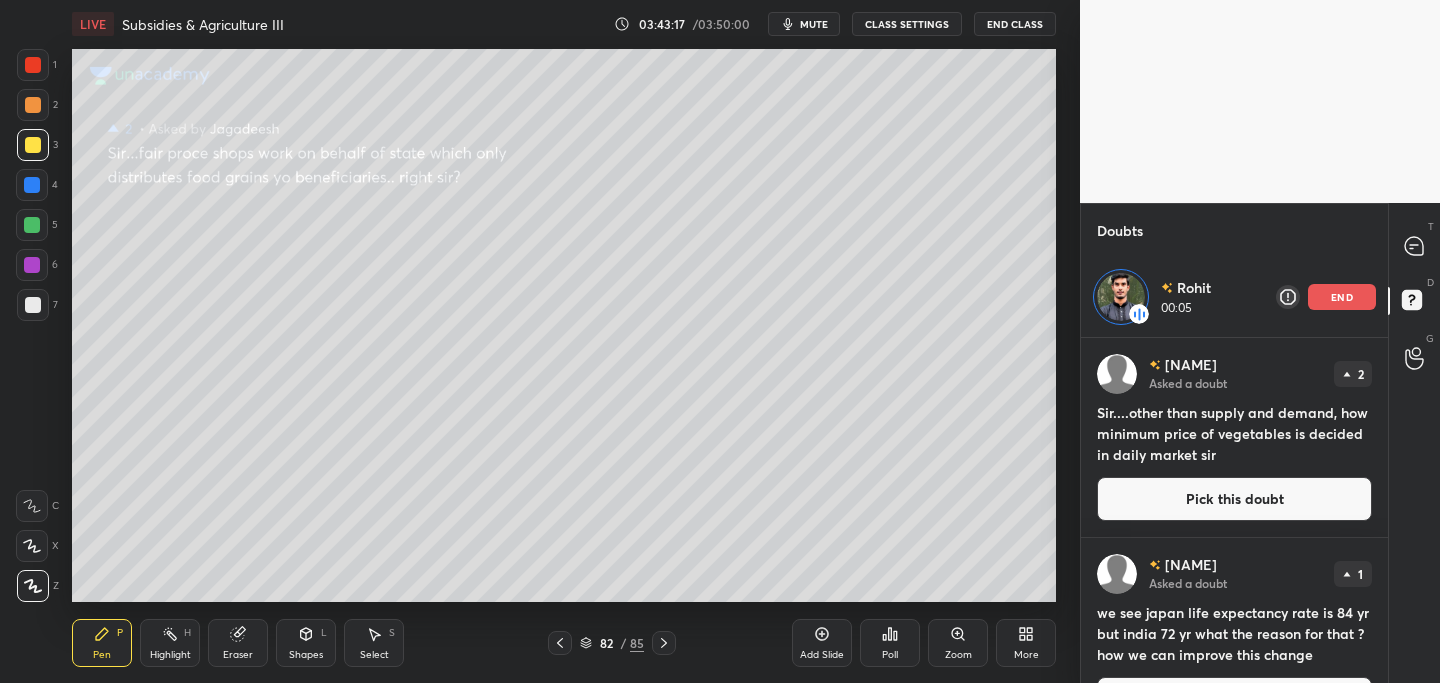 click on "Pick this doubt" at bounding box center [1234, 499] 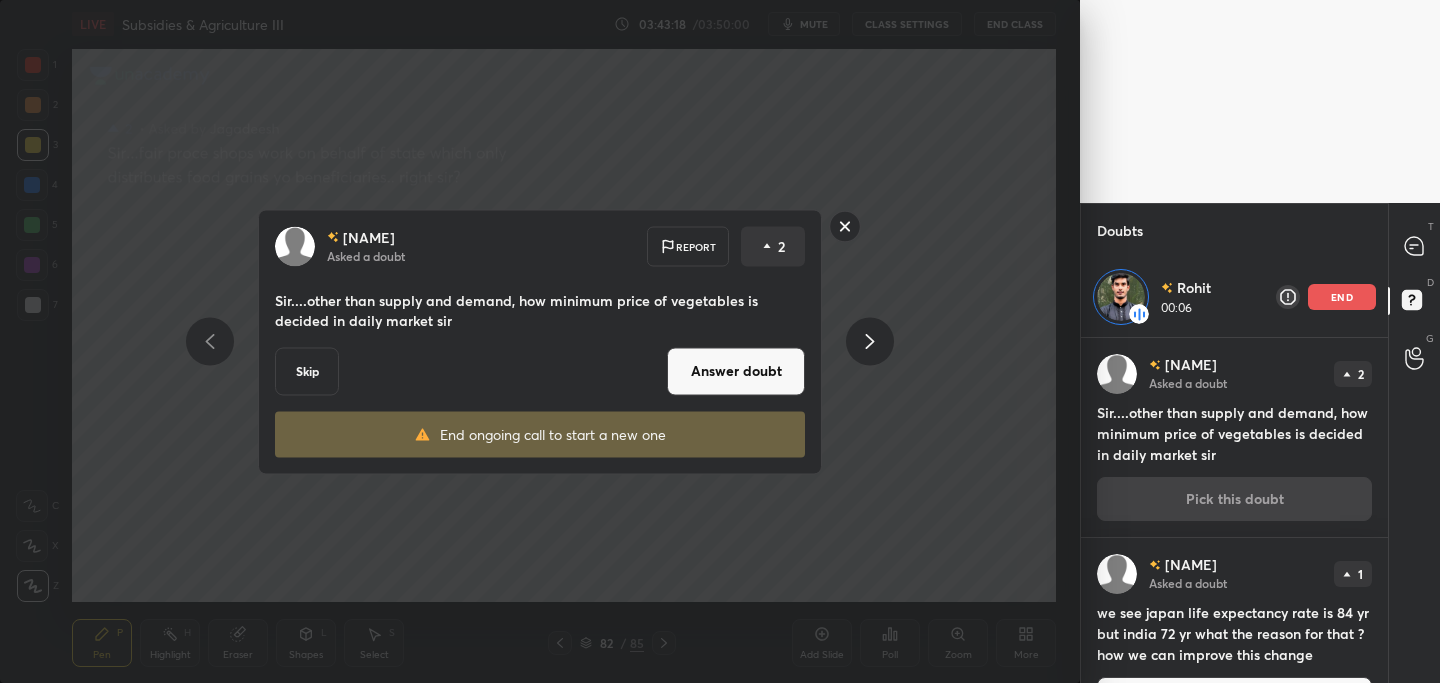 drag, startPoint x: 768, startPoint y: 376, endPoint x: 763, endPoint y: 387, distance: 12.083046 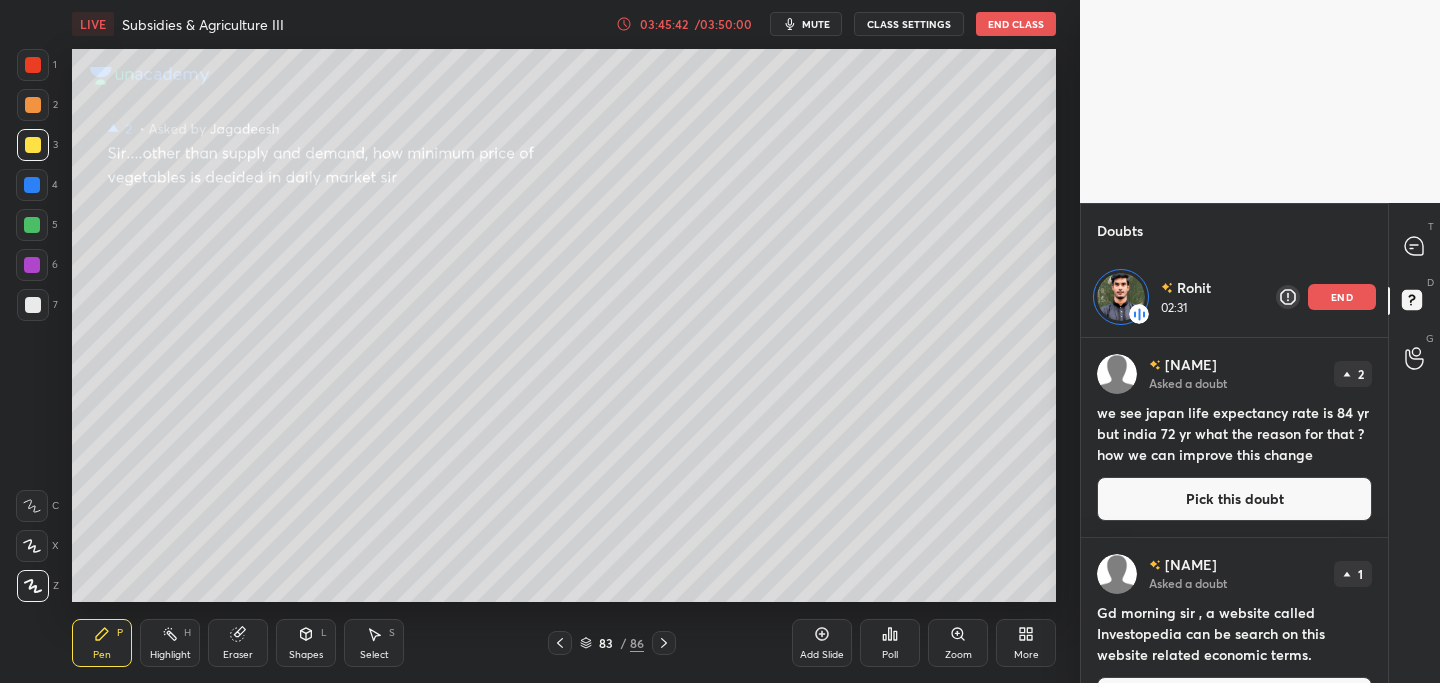 click on "end" at bounding box center (1342, 297) 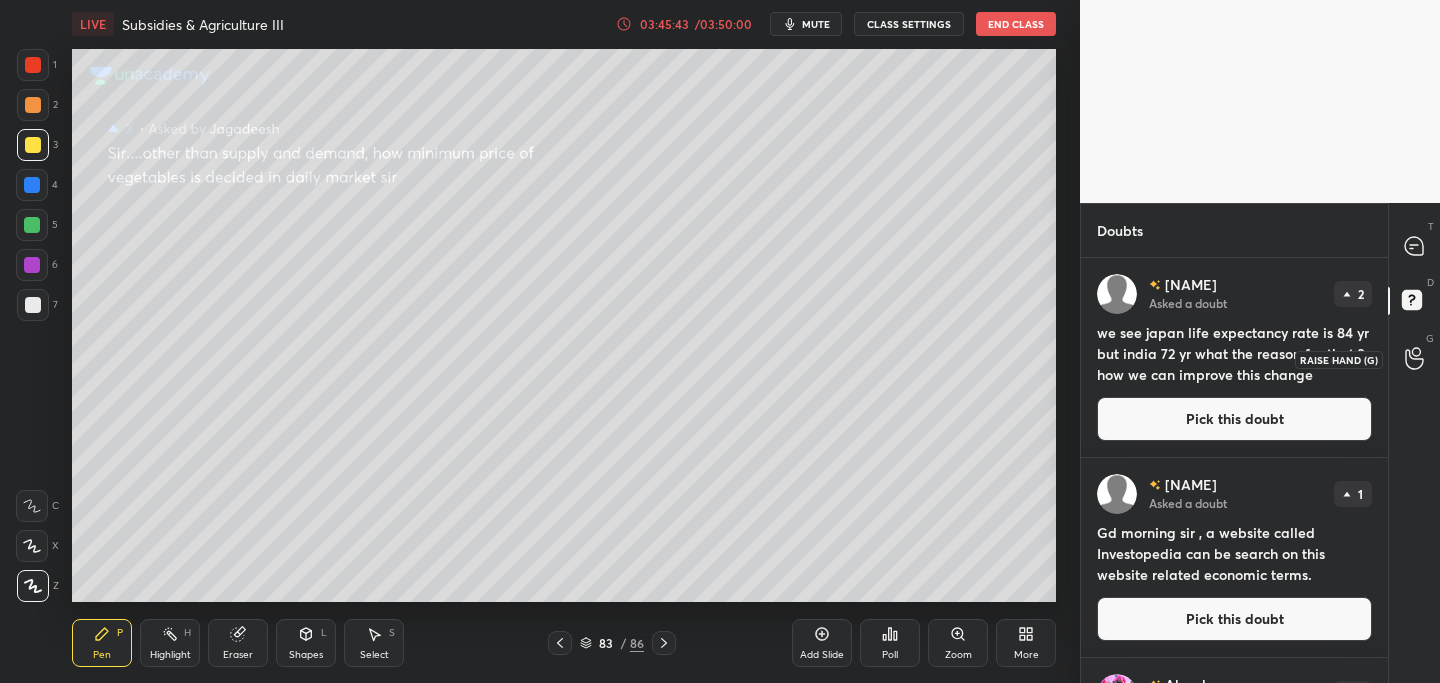 click 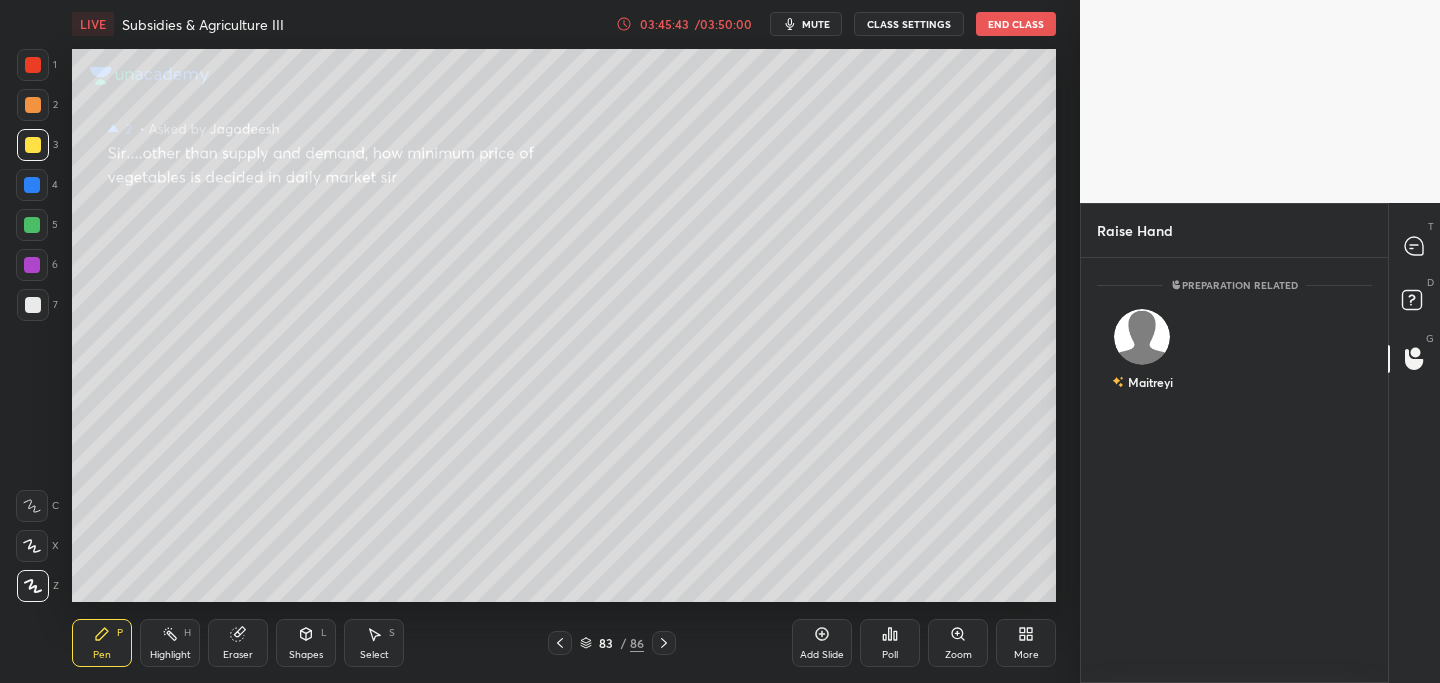 scroll, scrollTop: 7, scrollLeft: 7, axis: both 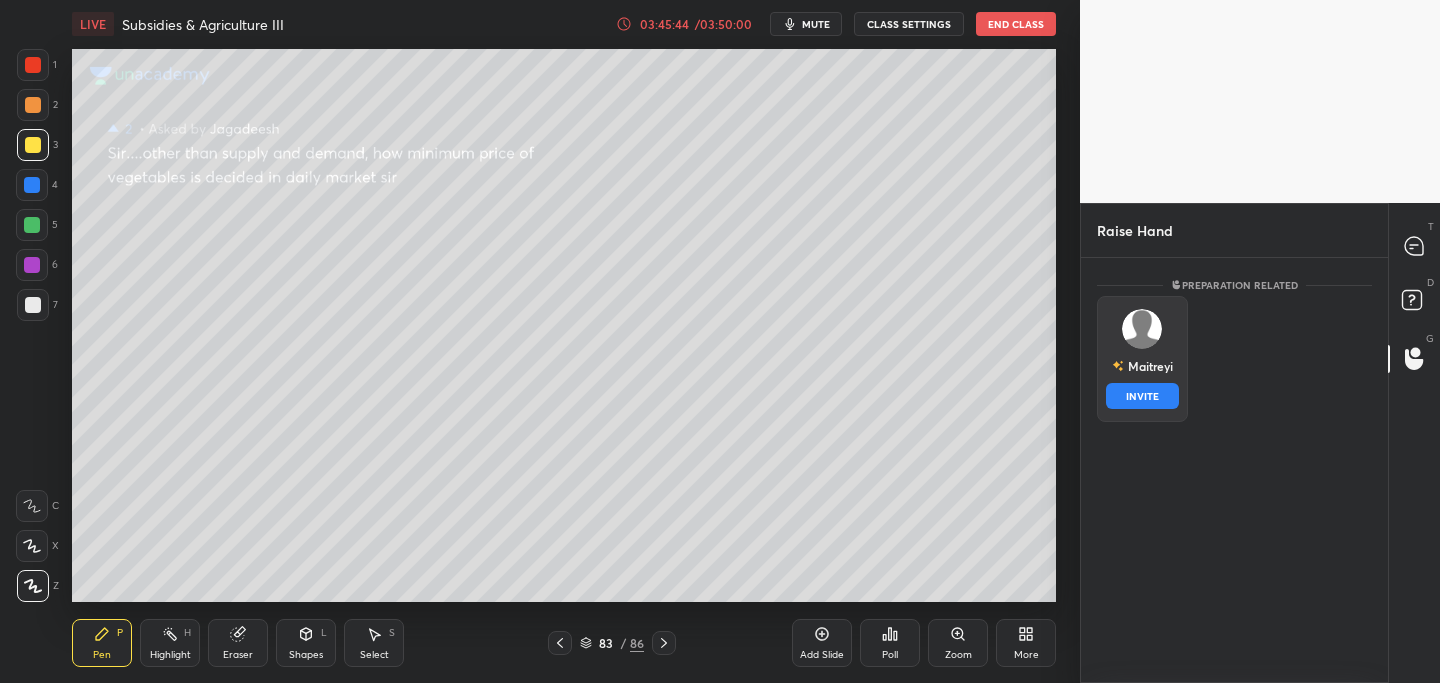 drag, startPoint x: 1157, startPoint y: 371, endPoint x: 1172, endPoint y: 384, distance: 19.849434 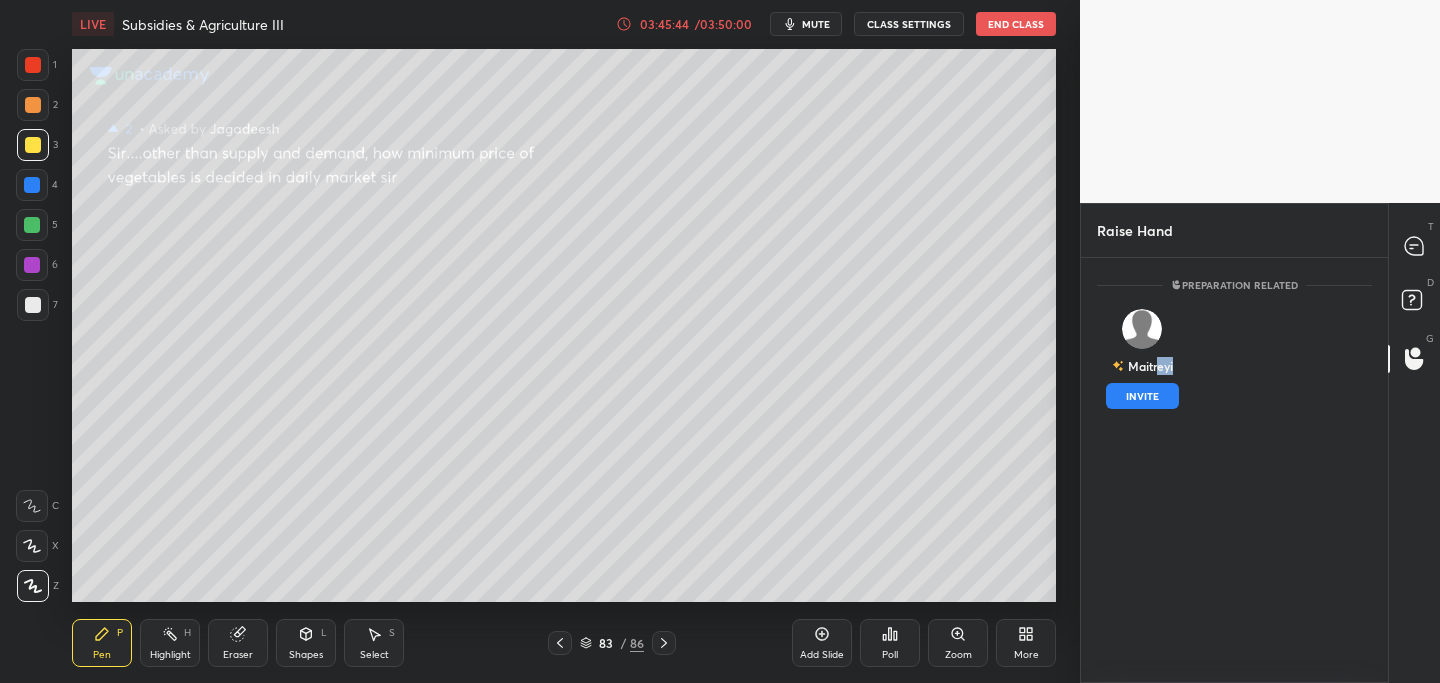 click on "INVITE" at bounding box center [1142, 396] 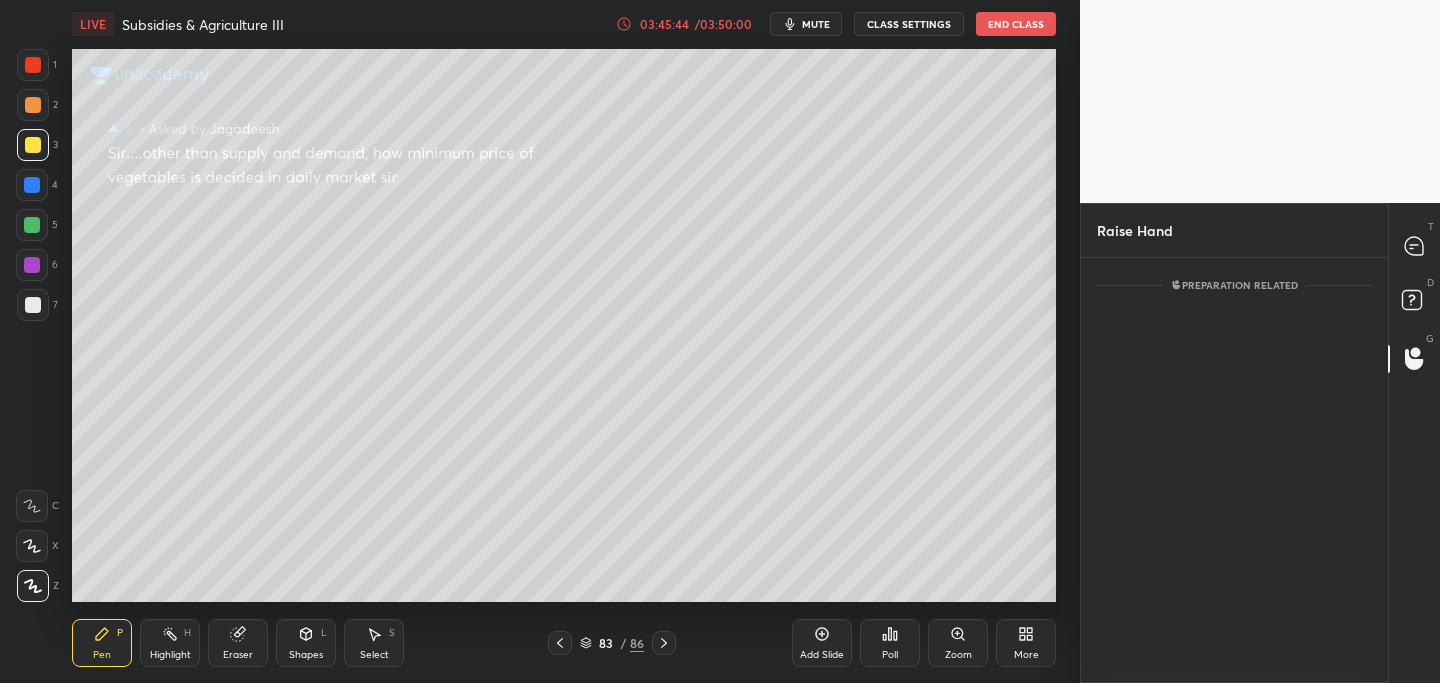 scroll, scrollTop: 338, scrollLeft: 301, axis: both 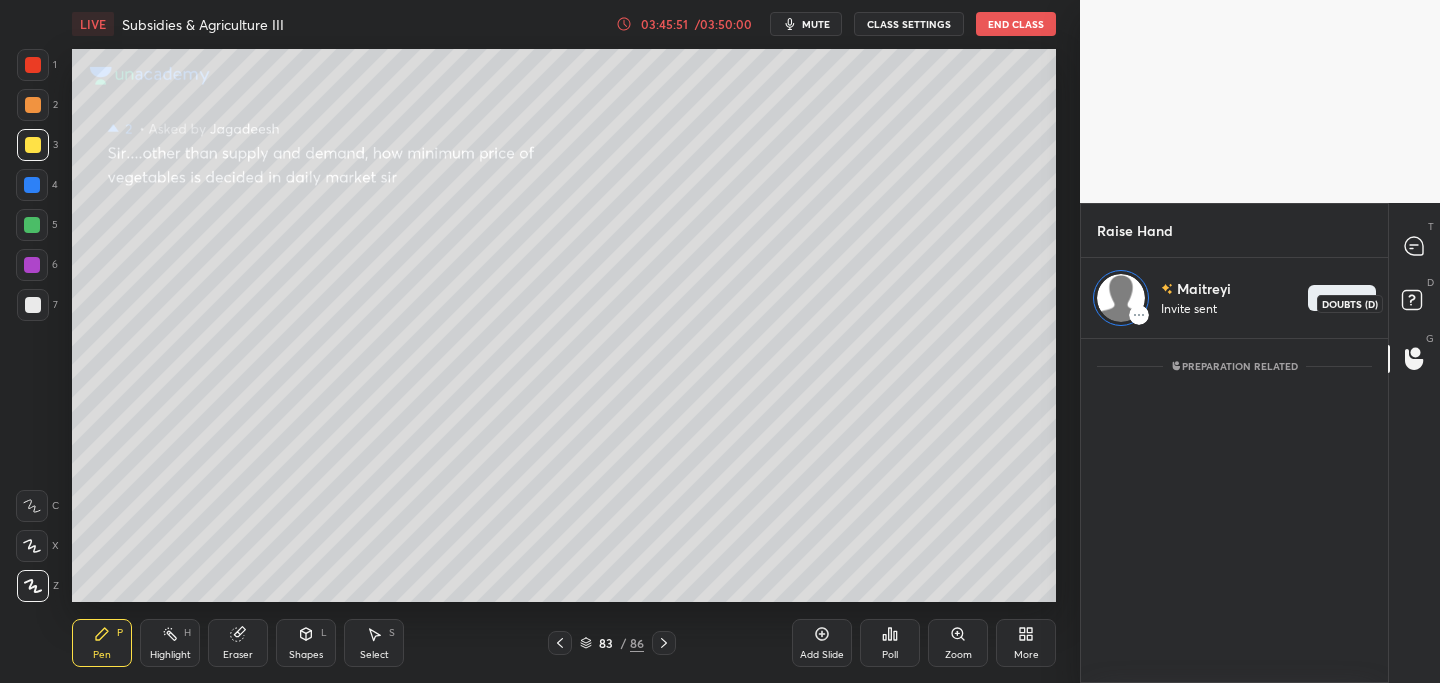click 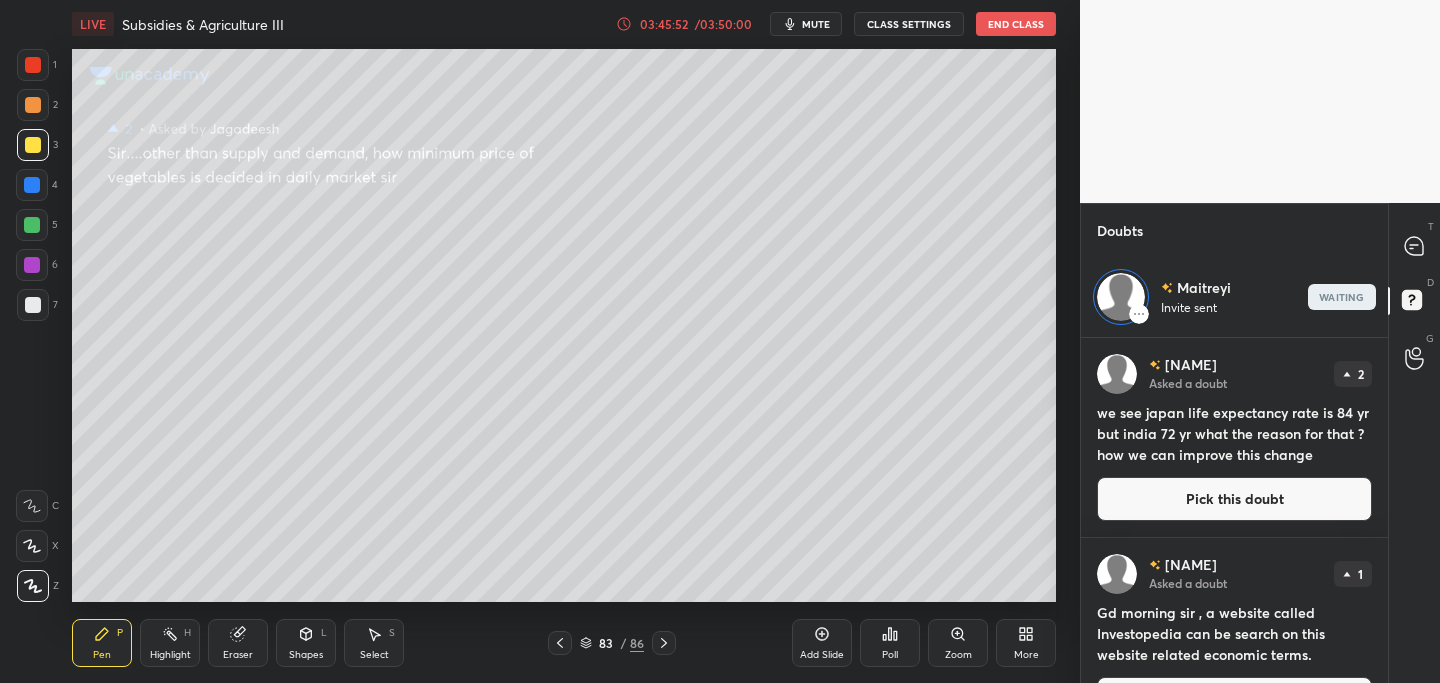 drag, startPoint x: 1187, startPoint y: 502, endPoint x: 1174, endPoint y: 503, distance: 13.038404 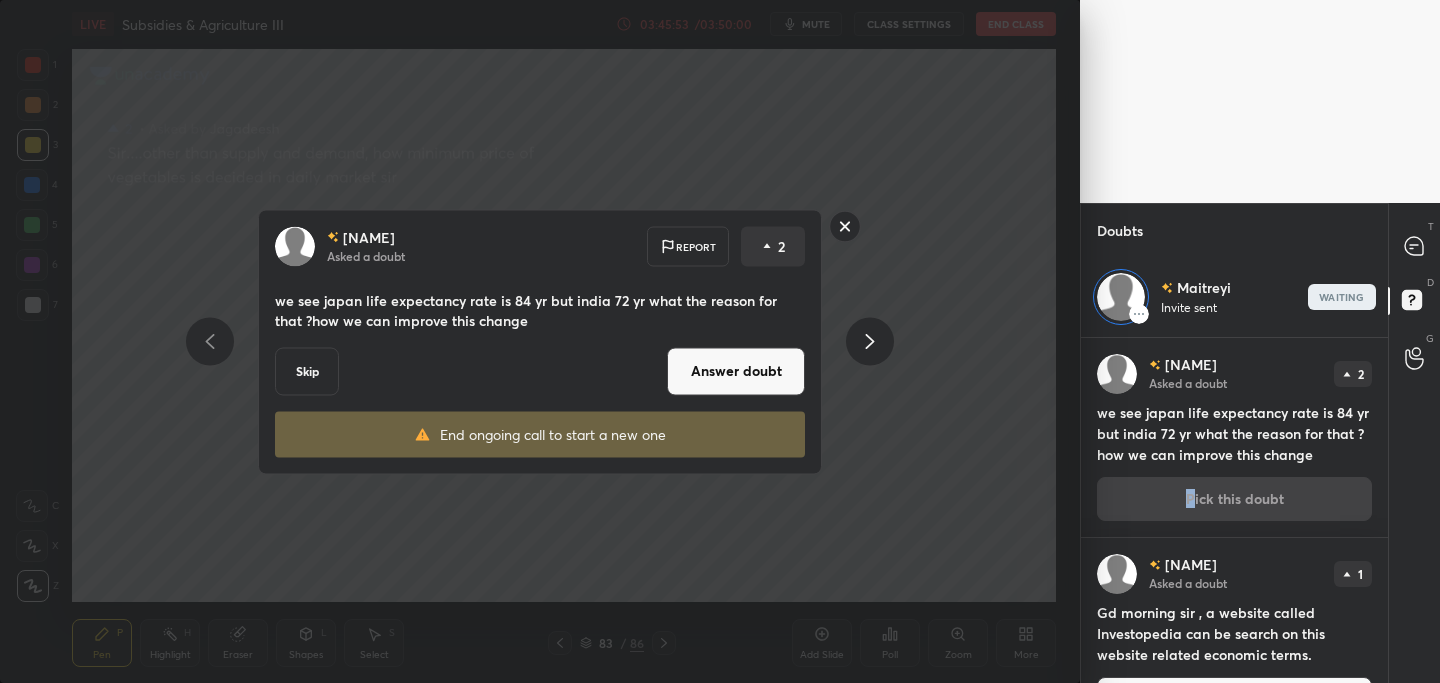 click on "Answer doubt" at bounding box center (736, 371) 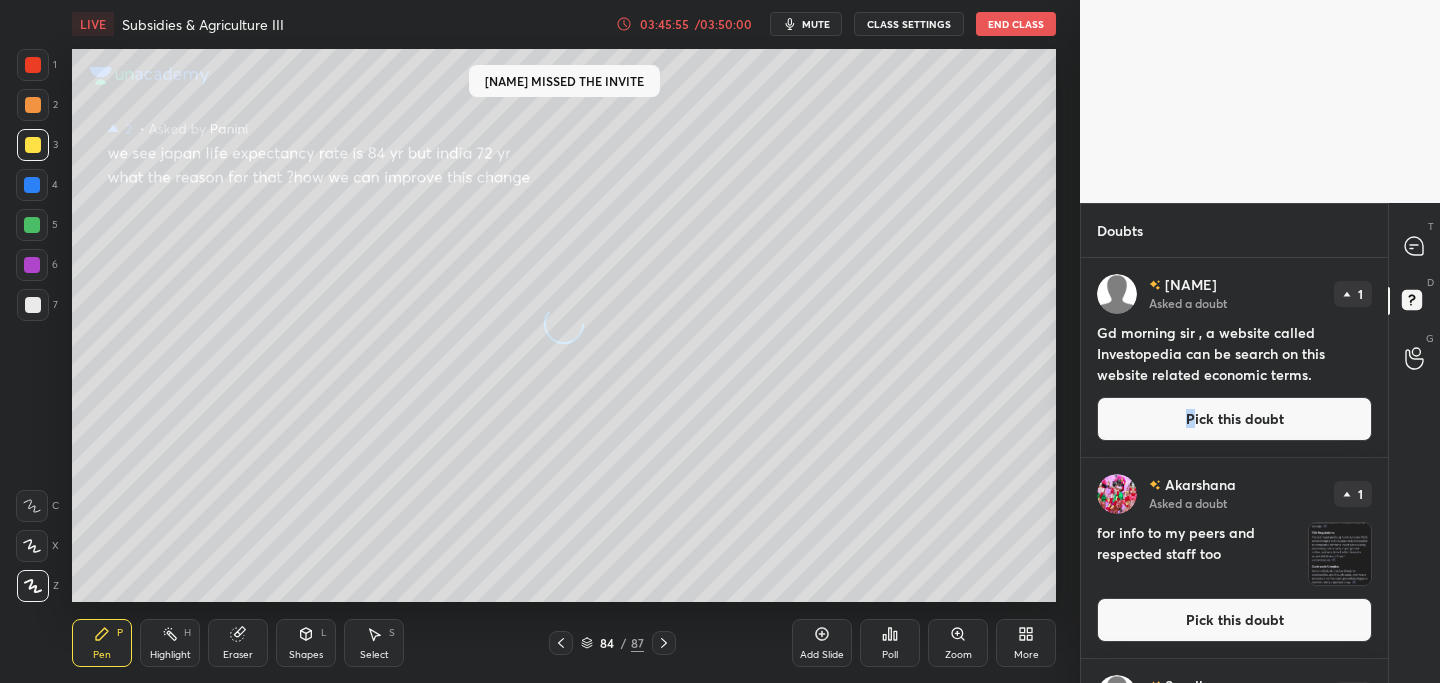 scroll, scrollTop: 7, scrollLeft: 7, axis: both 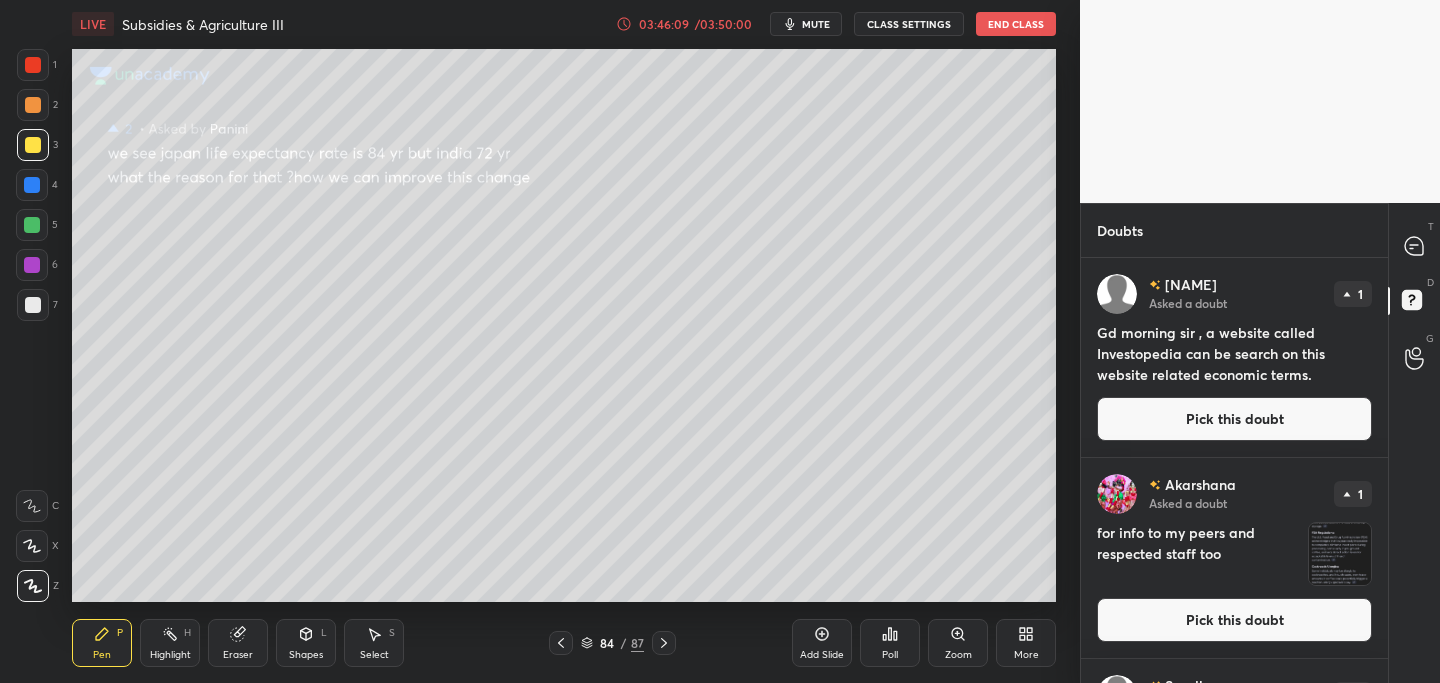 click on "Pick this doubt" at bounding box center (1234, 419) 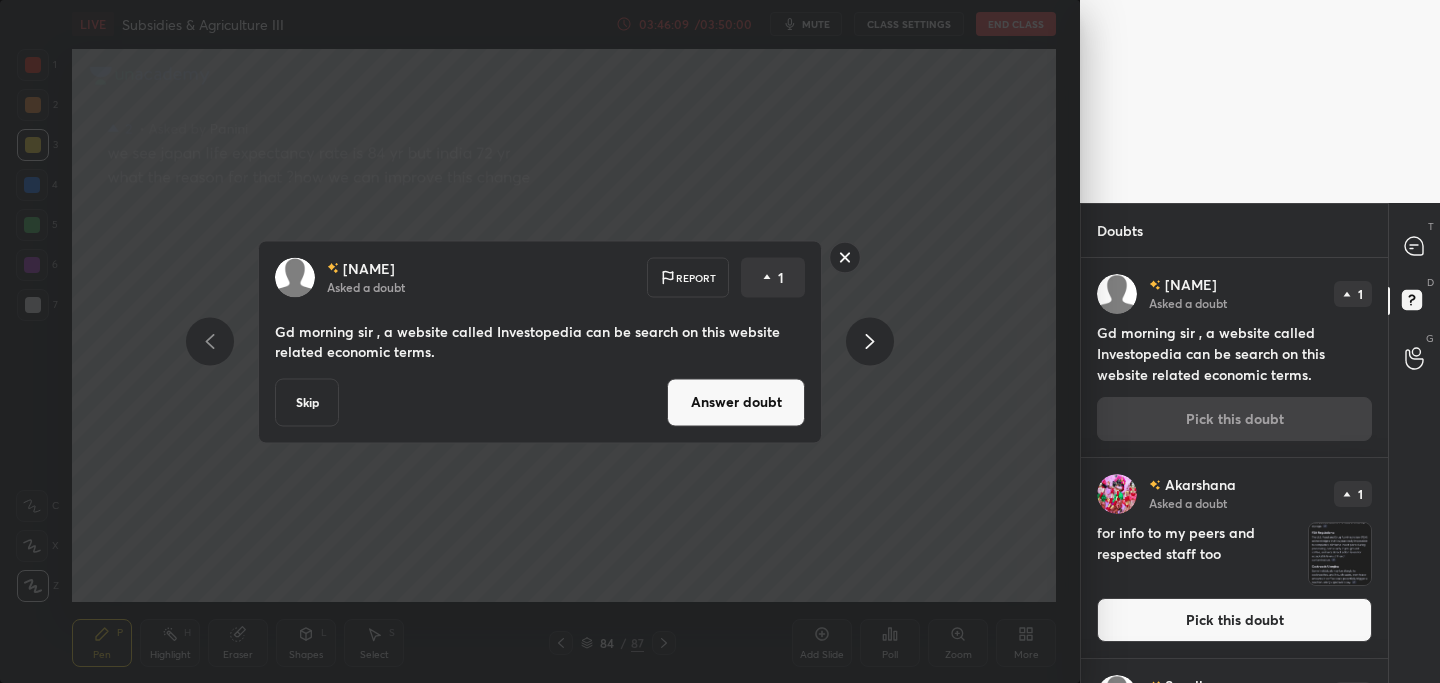 drag, startPoint x: 768, startPoint y: 400, endPoint x: 761, endPoint y: 409, distance: 11.401754 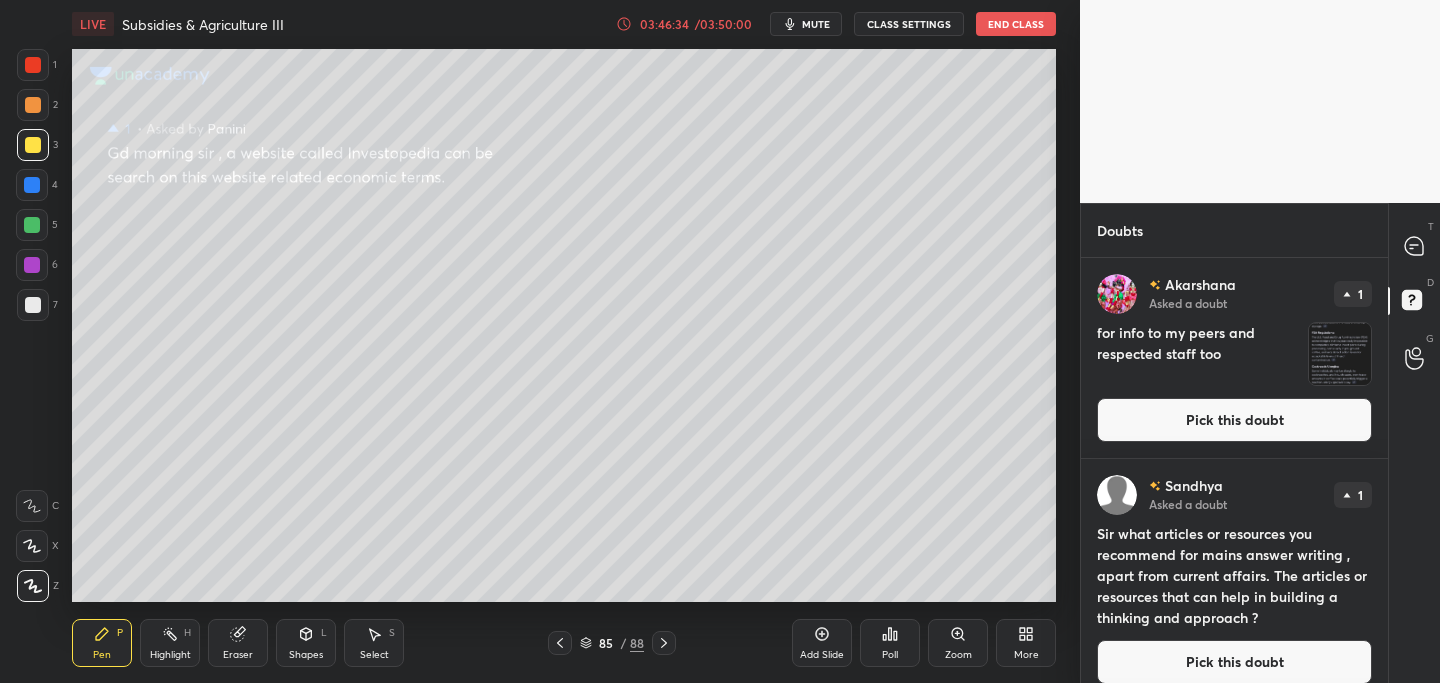 drag, startPoint x: 1213, startPoint y: 419, endPoint x: 1183, endPoint y: 417, distance: 30.066593 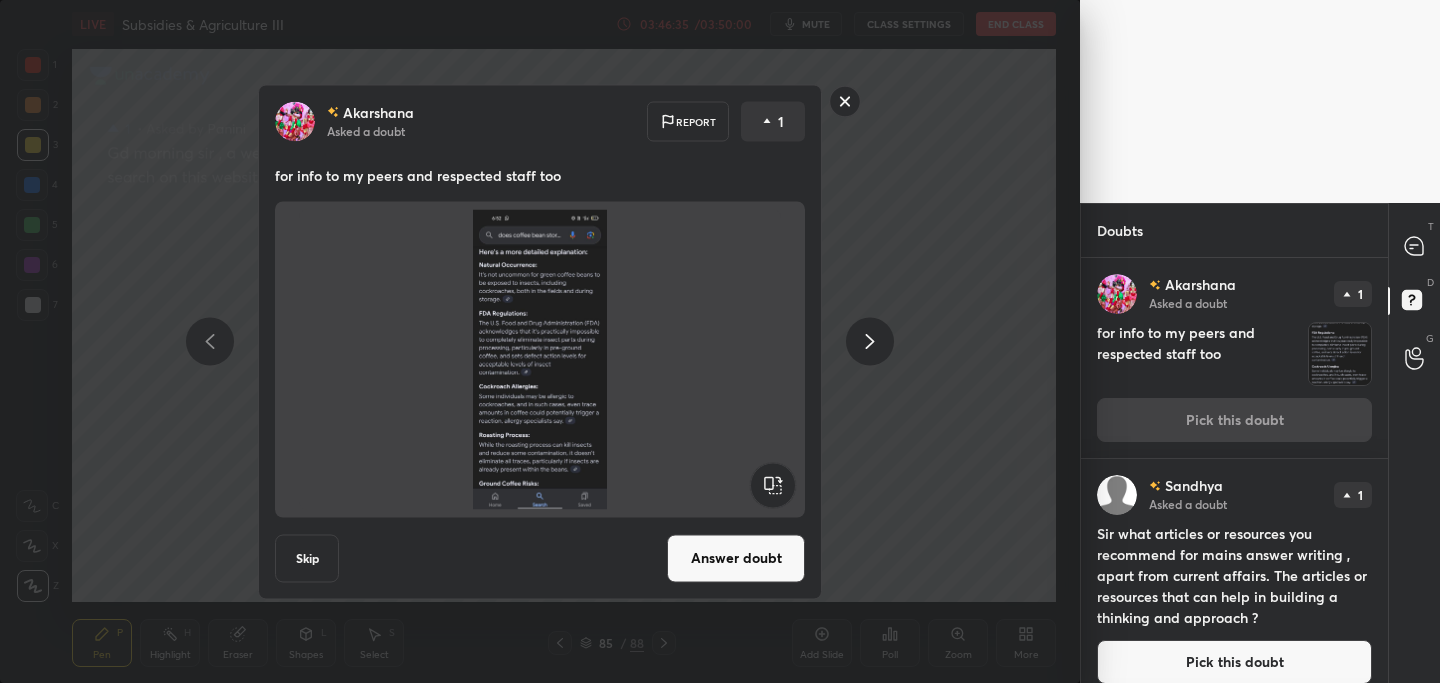 click on "Answer doubt" at bounding box center (736, 558) 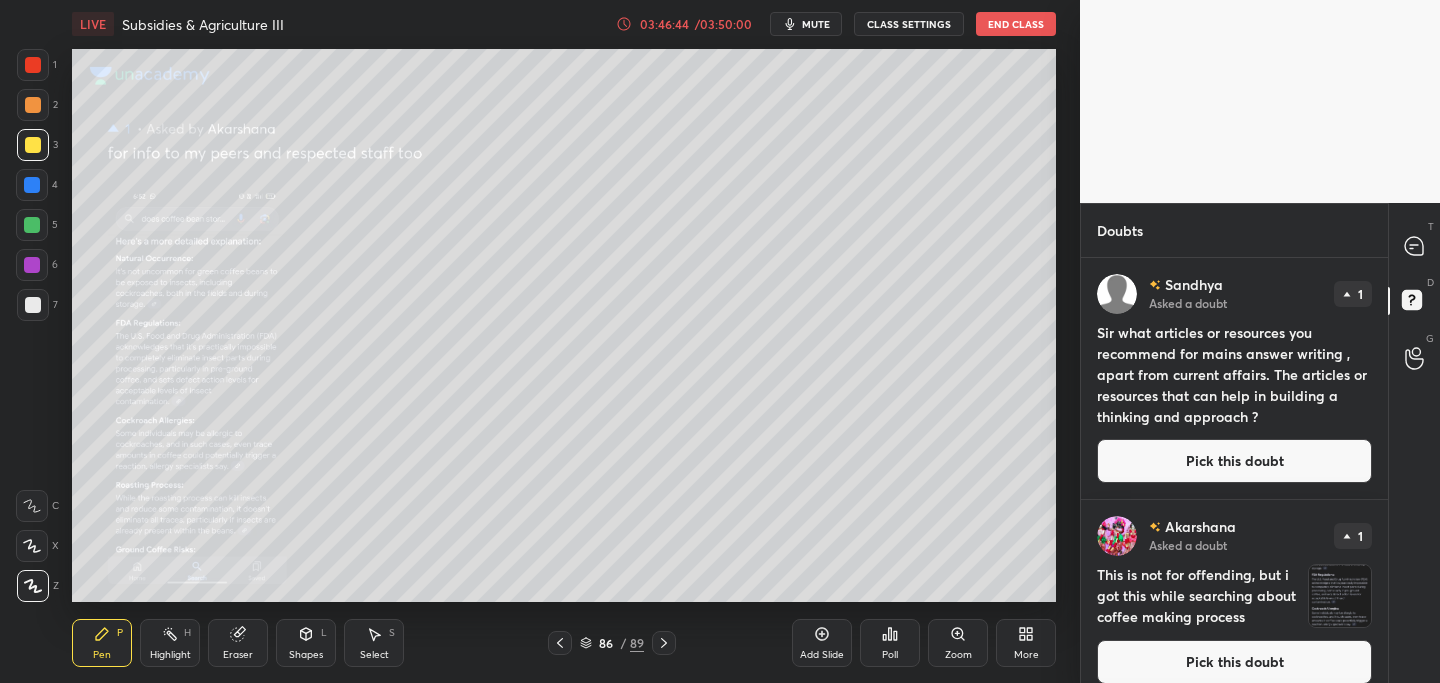 click 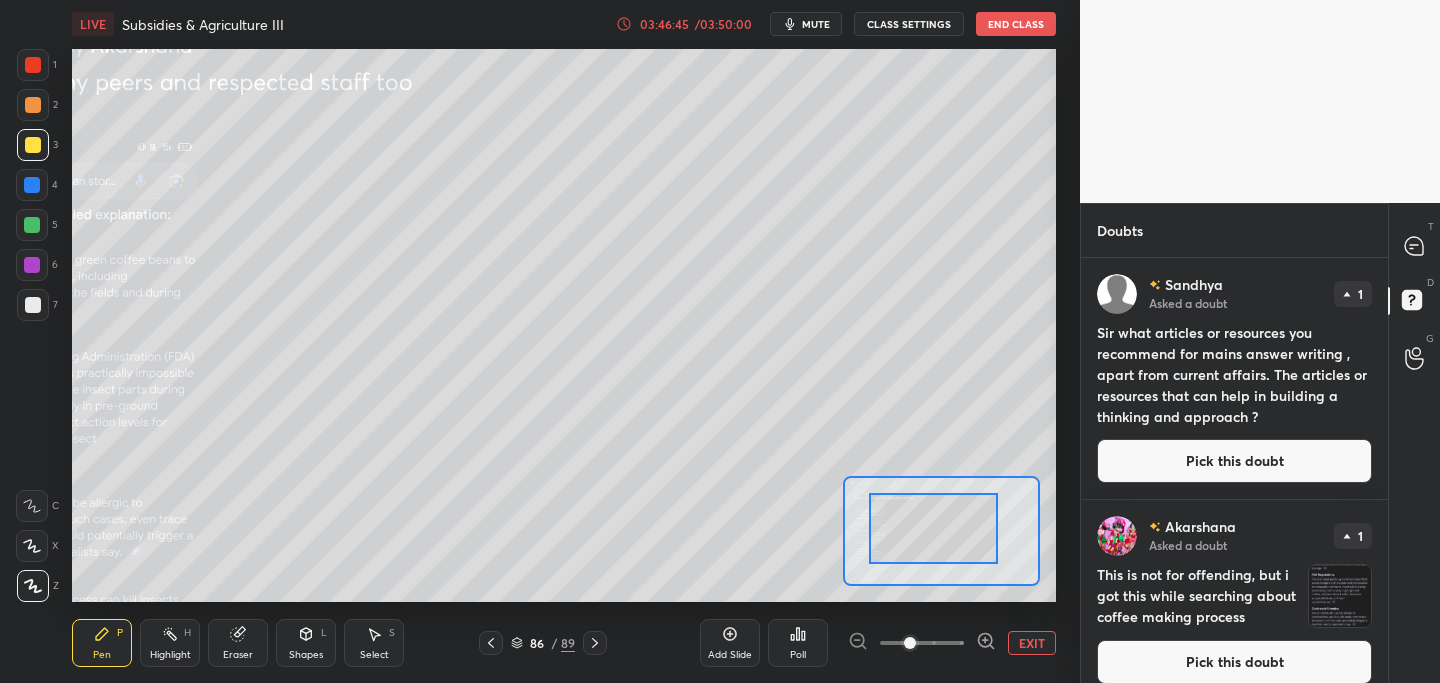 drag, startPoint x: 959, startPoint y: 527, endPoint x: 913, endPoint y: 528, distance: 46.010868 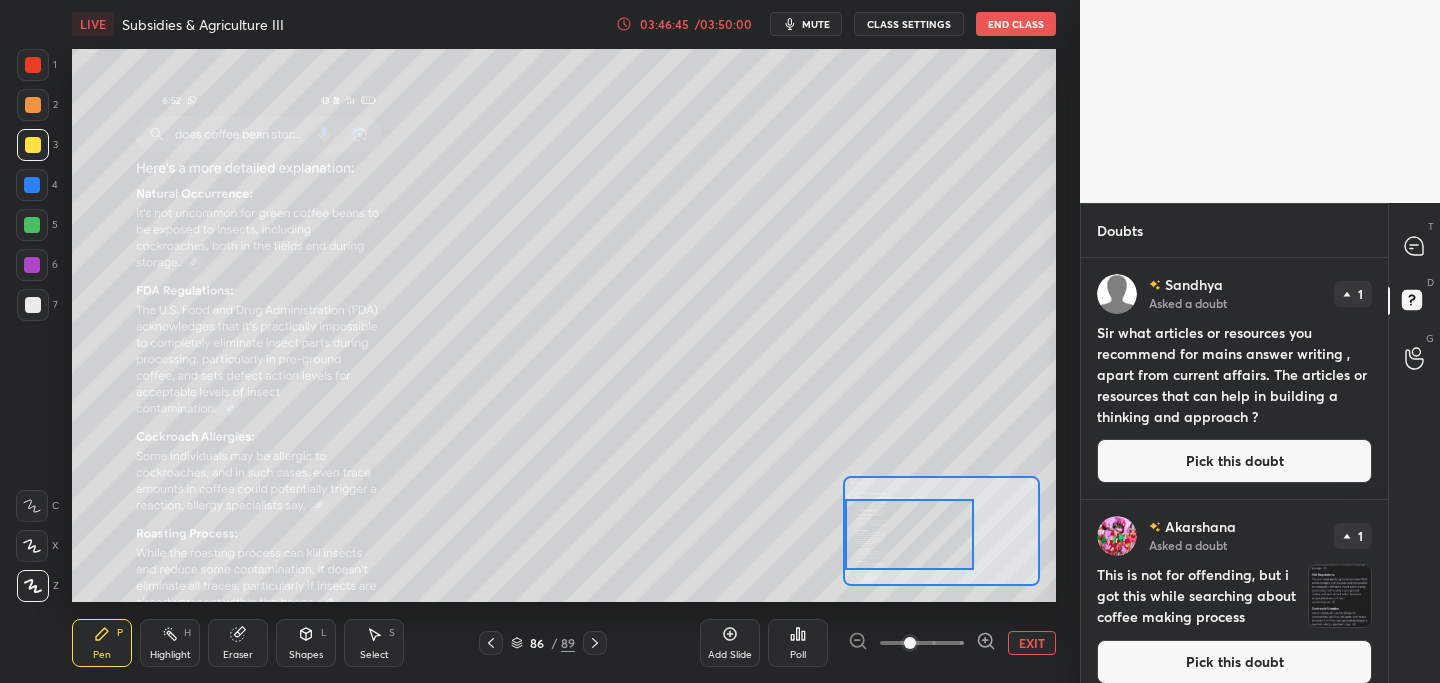 drag, startPoint x: 919, startPoint y: 532, endPoint x: 905, endPoint y: 539, distance: 15.652476 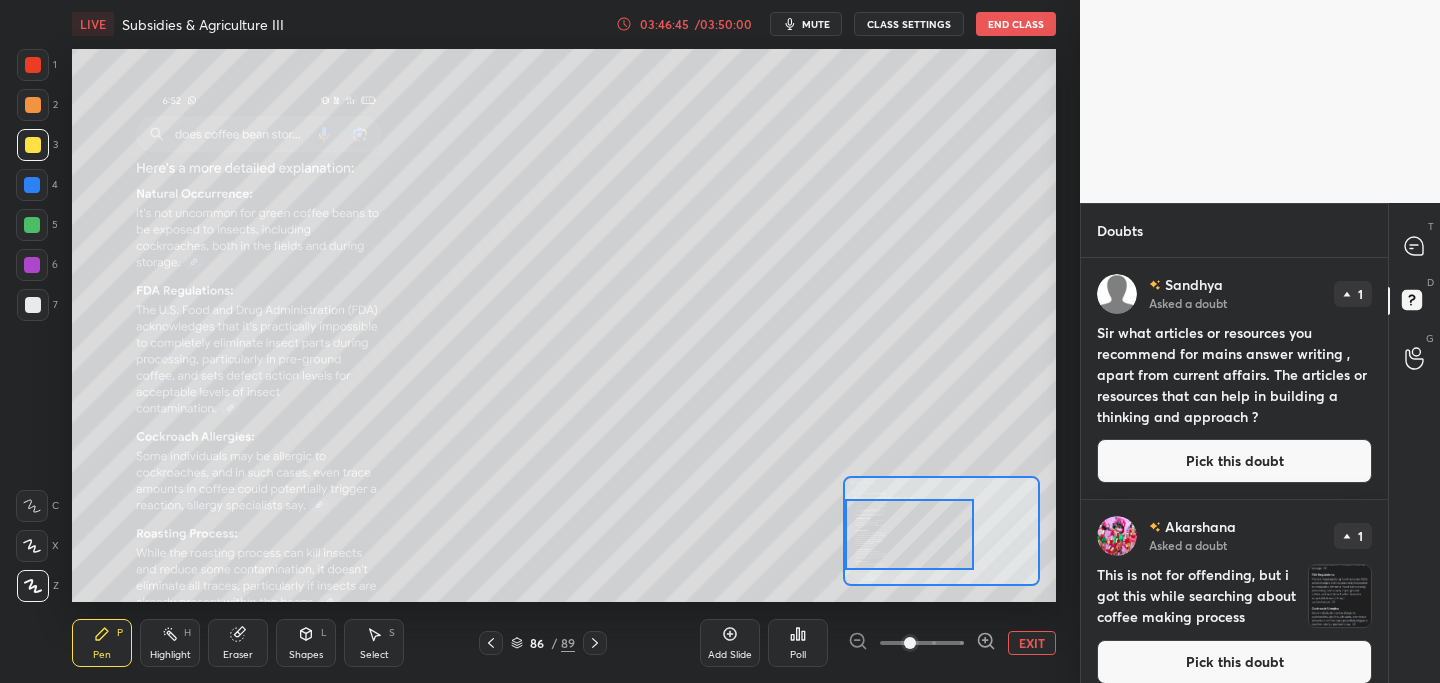 click at bounding box center (909, 534) 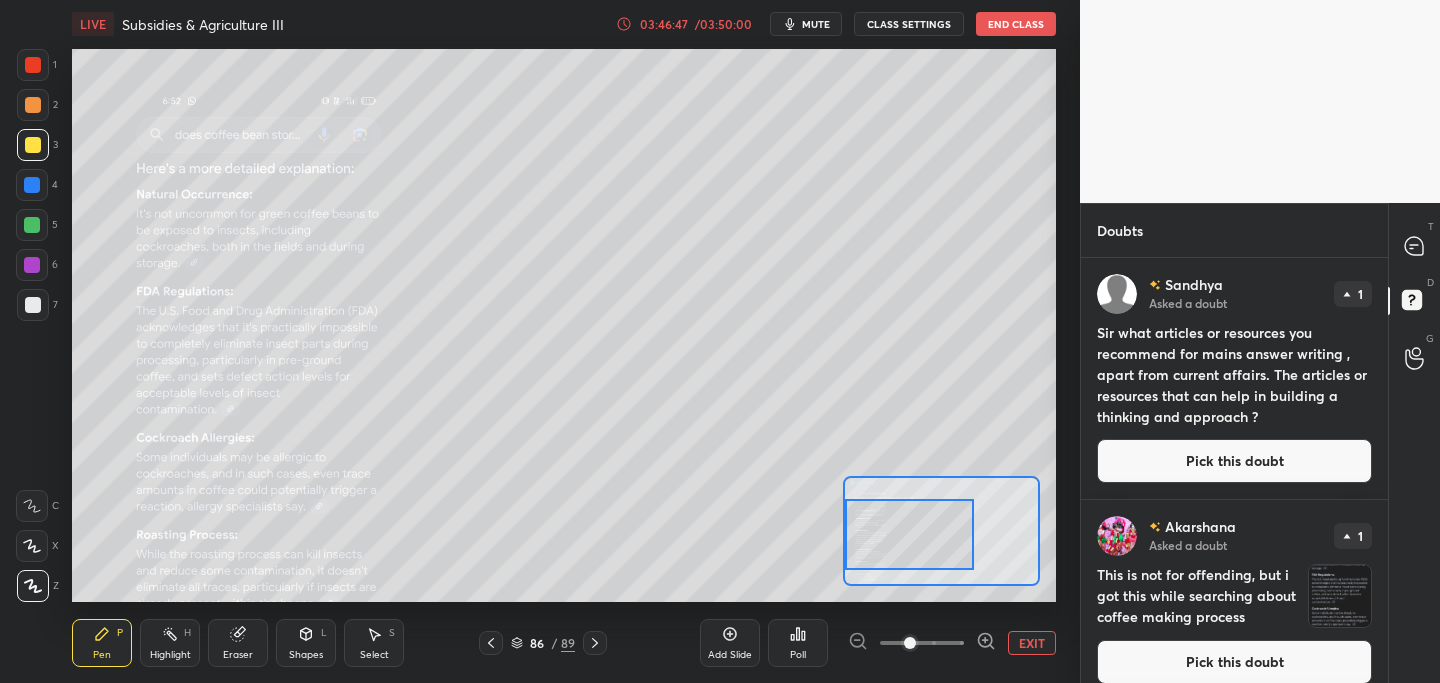click at bounding box center (909, 534) 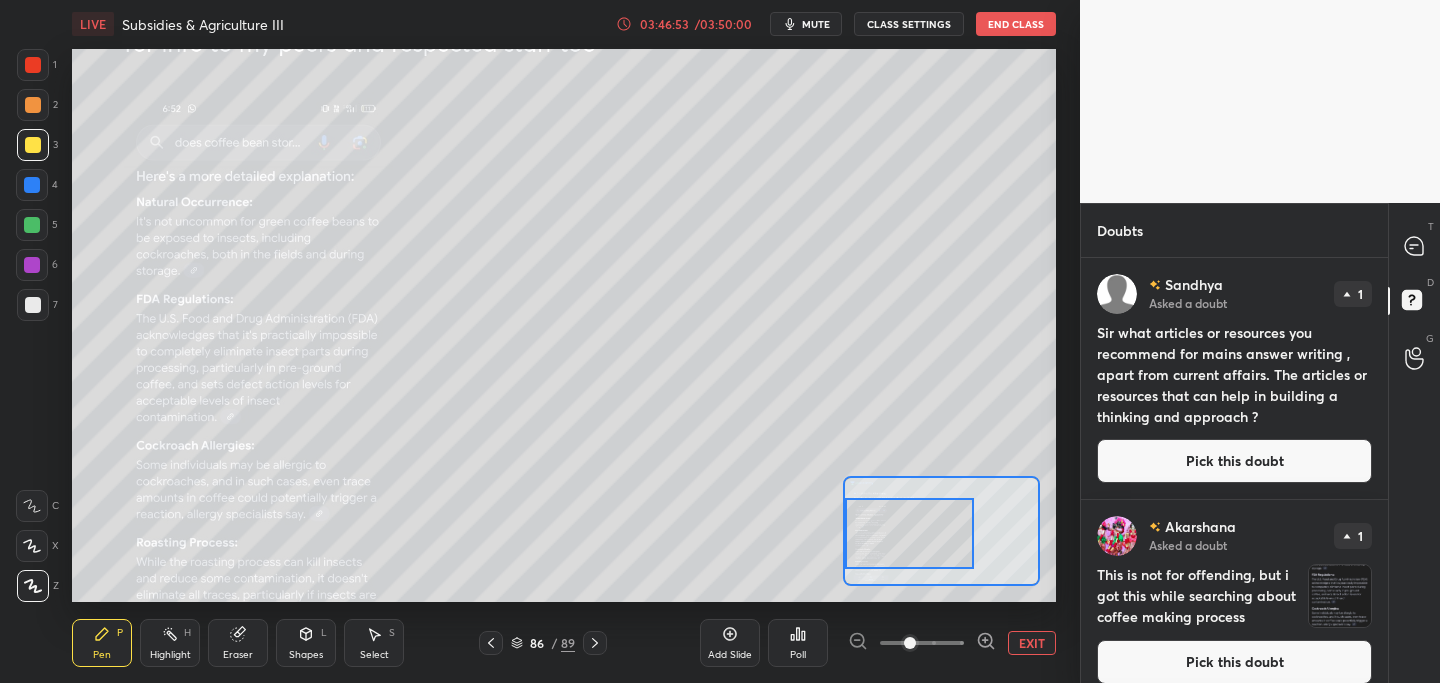 click on "Pick this doubt" at bounding box center (1234, 461) 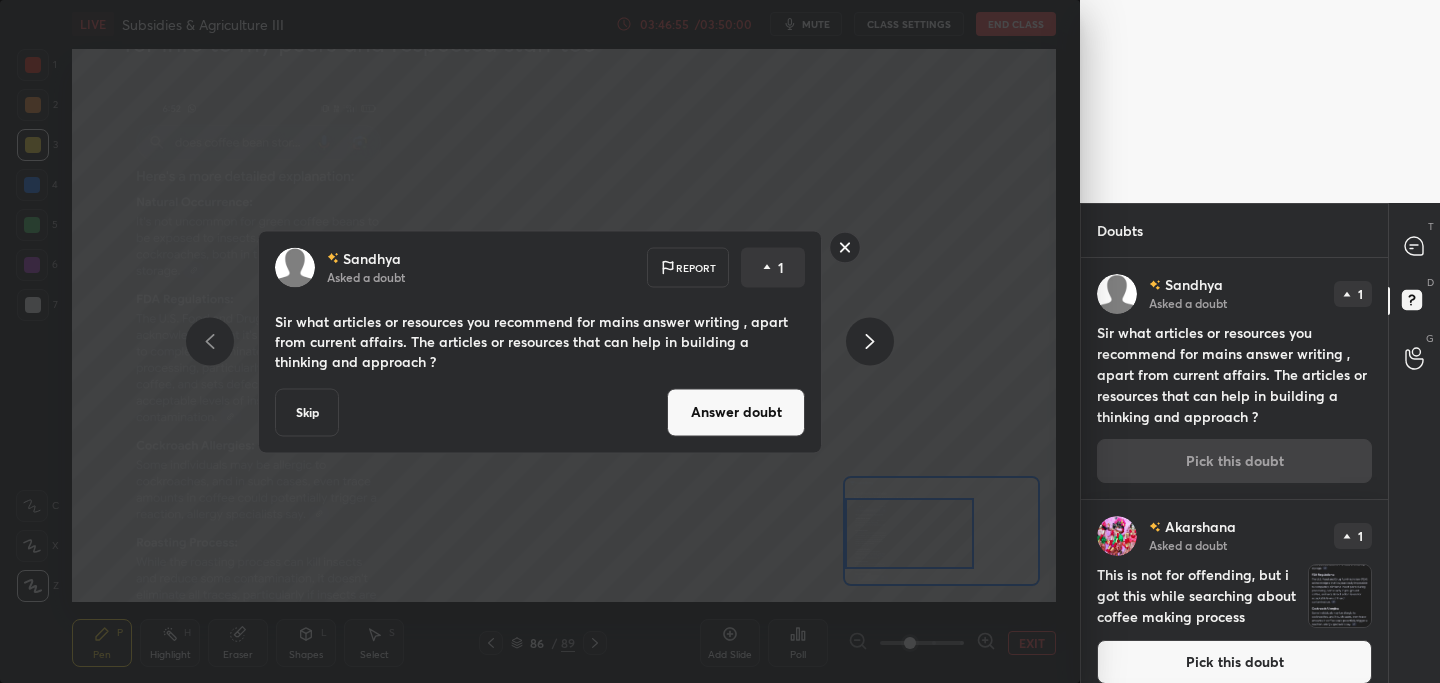 click on "Answer doubt" at bounding box center [736, 412] 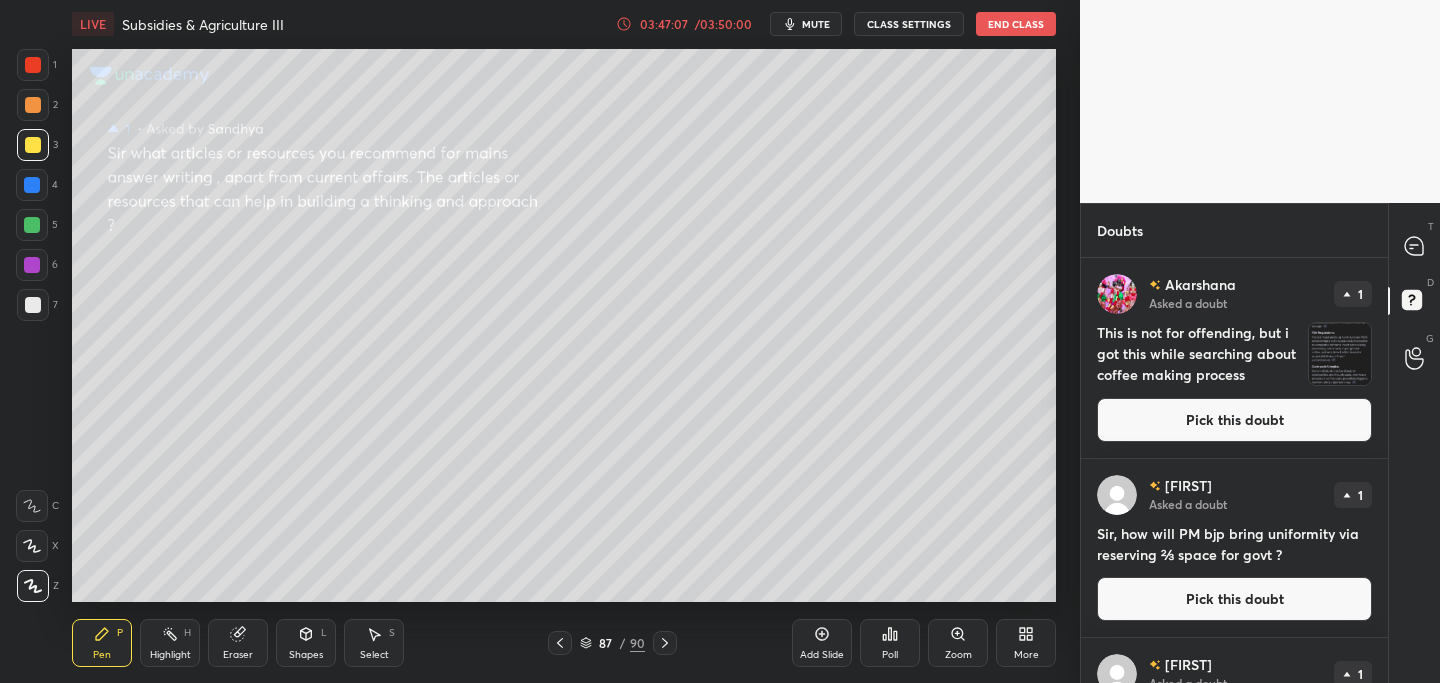 click on "Pick this doubt" at bounding box center (1234, 420) 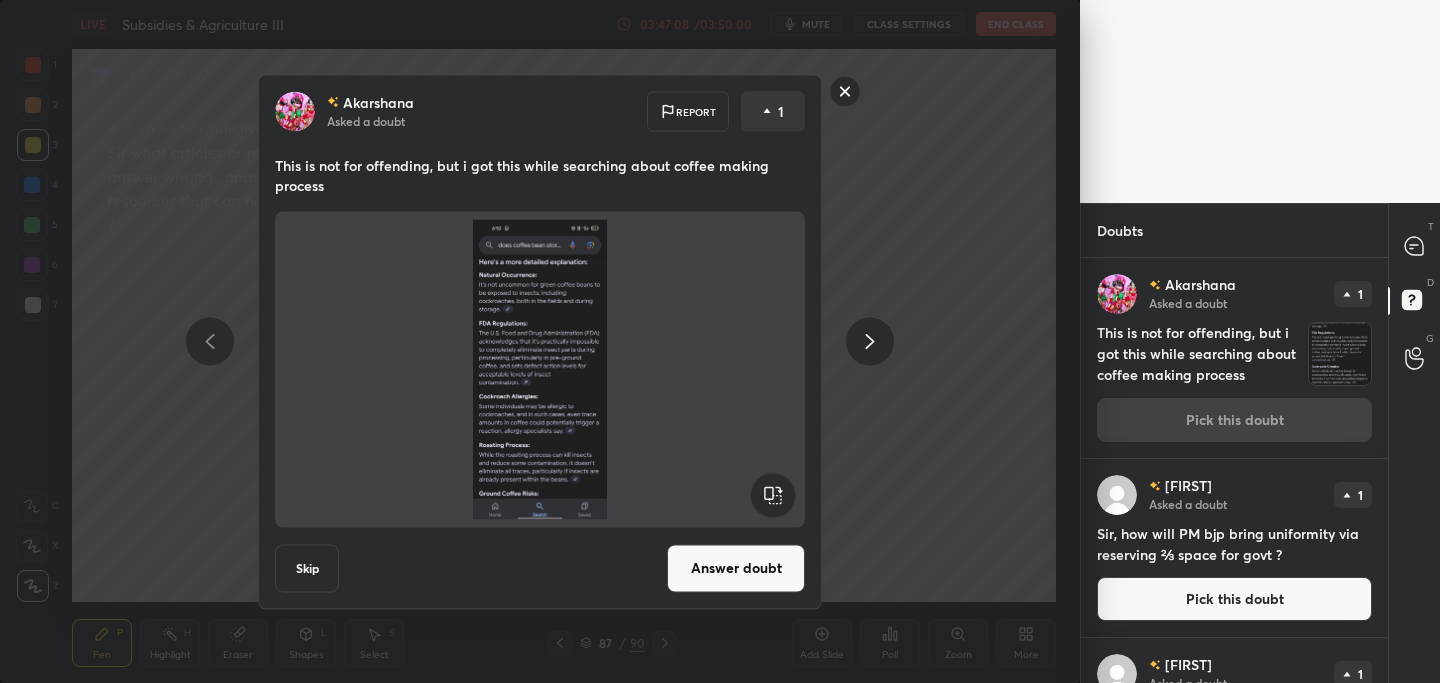 drag, startPoint x: 714, startPoint y: 578, endPoint x: 702, endPoint y: 581, distance: 12.369317 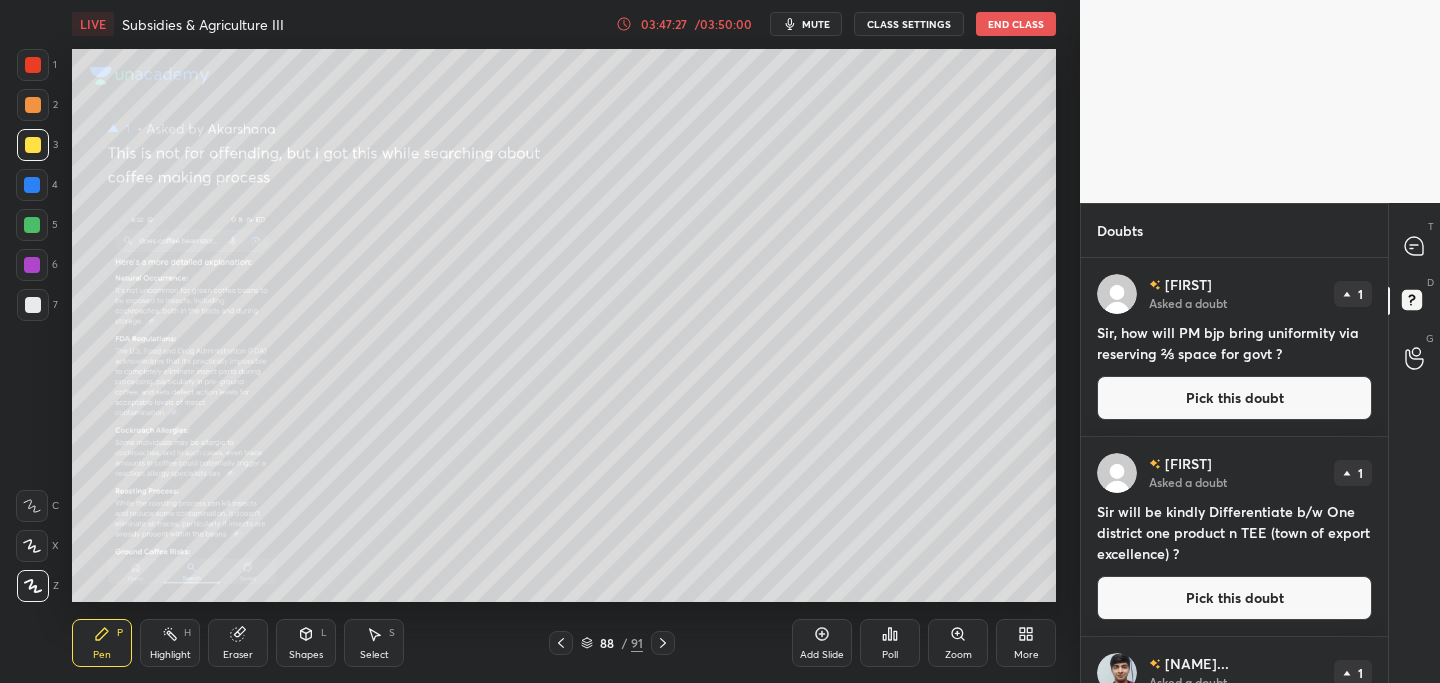 click on "Pick this doubt" at bounding box center (1234, 398) 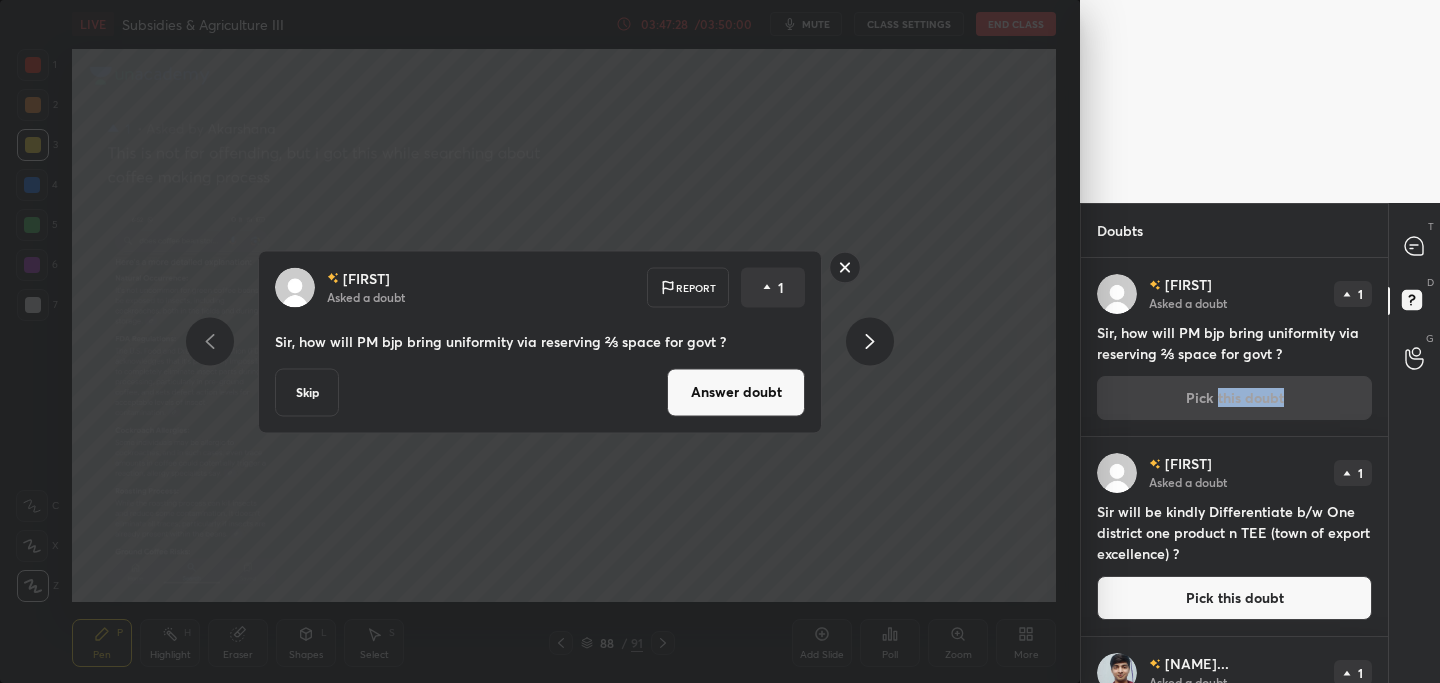 click on "Answer doubt" at bounding box center [736, 392] 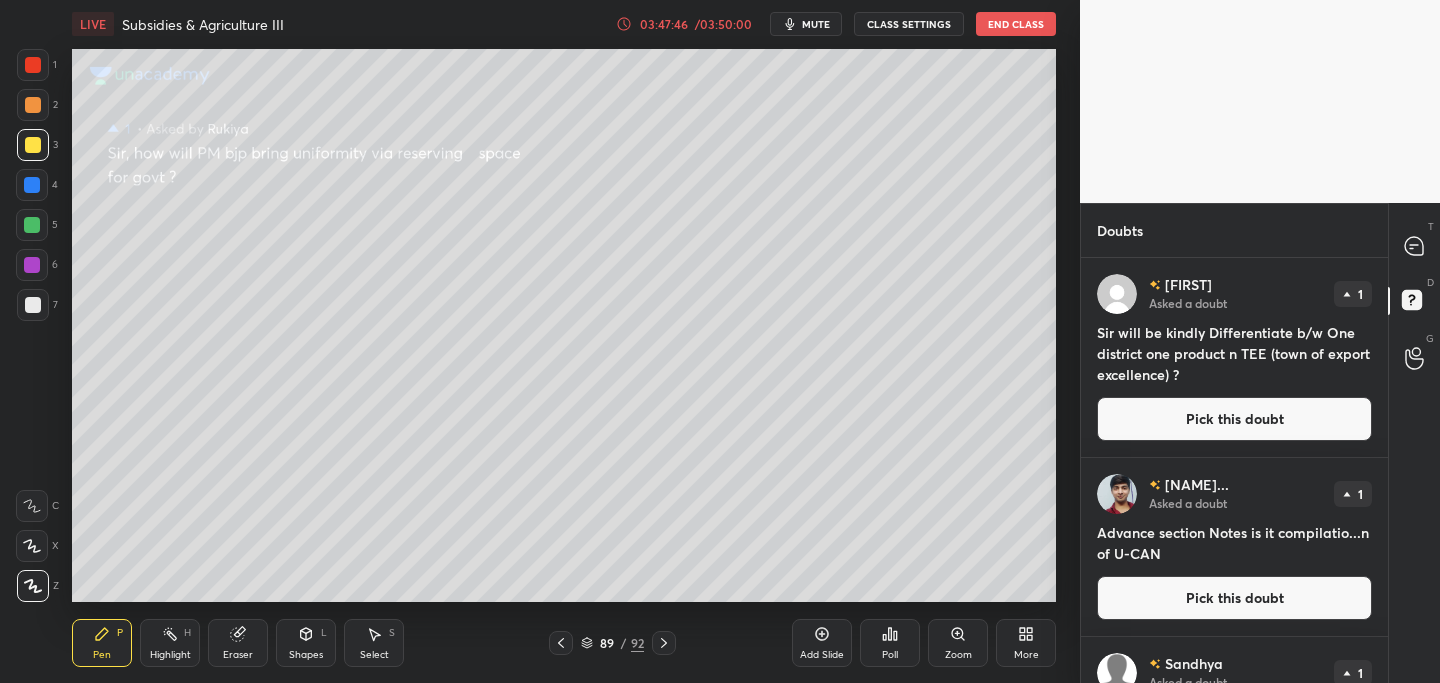 click on "Pick this doubt" at bounding box center [1234, 419] 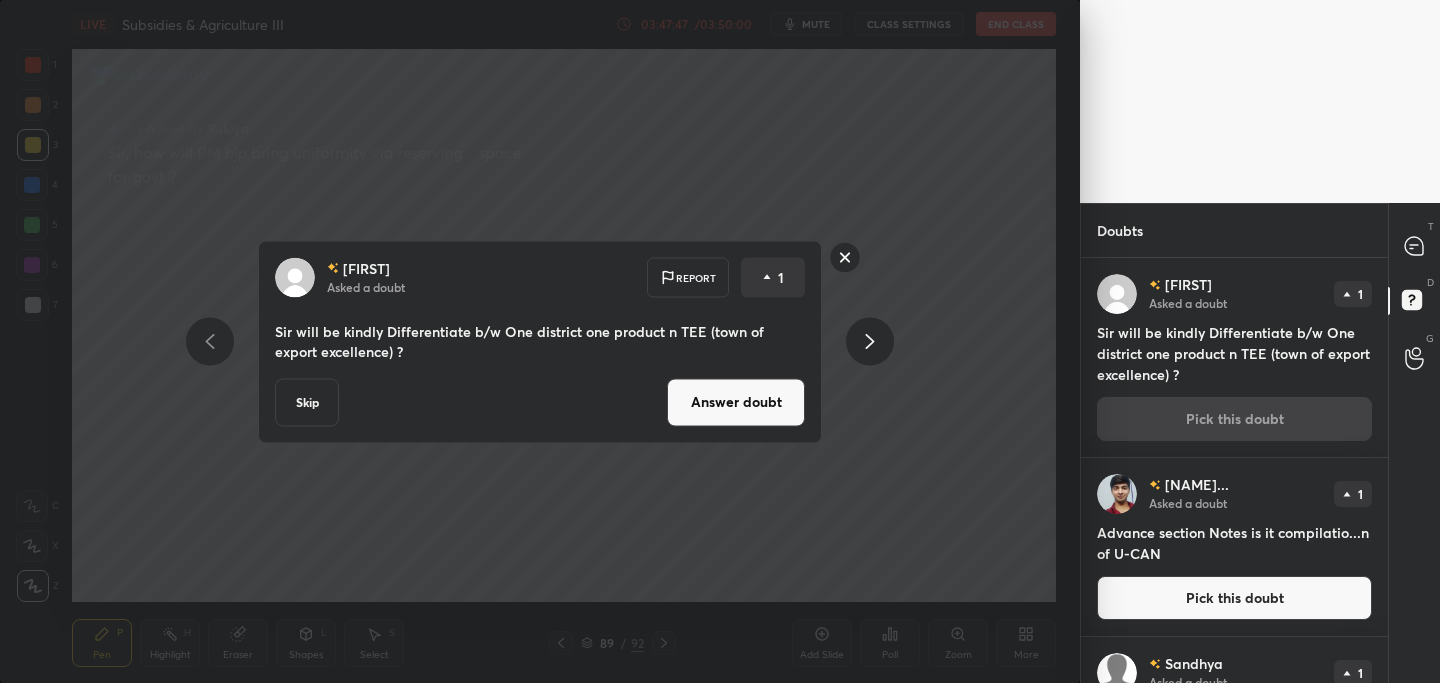 drag, startPoint x: 766, startPoint y: 415, endPoint x: 792, endPoint y: 387, distance: 38.209946 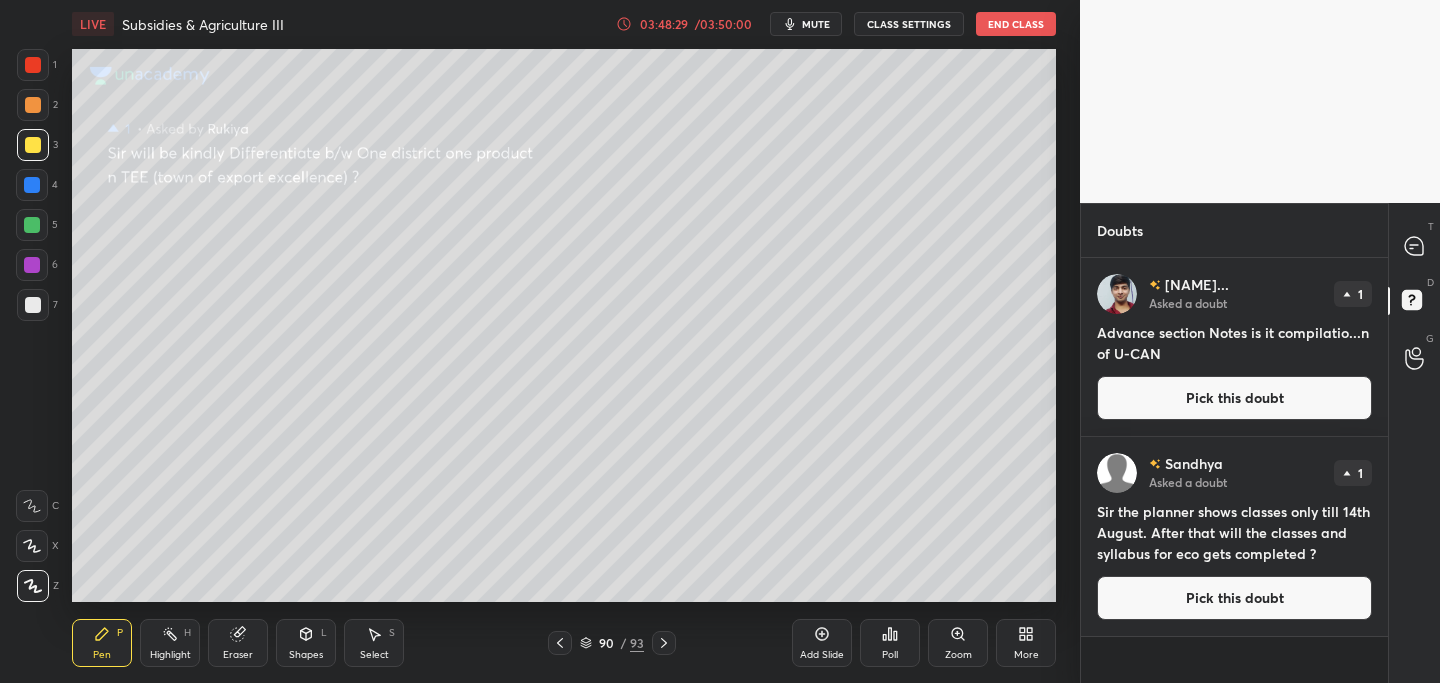 click on "Pick this doubt" at bounding box center [1234, 398] 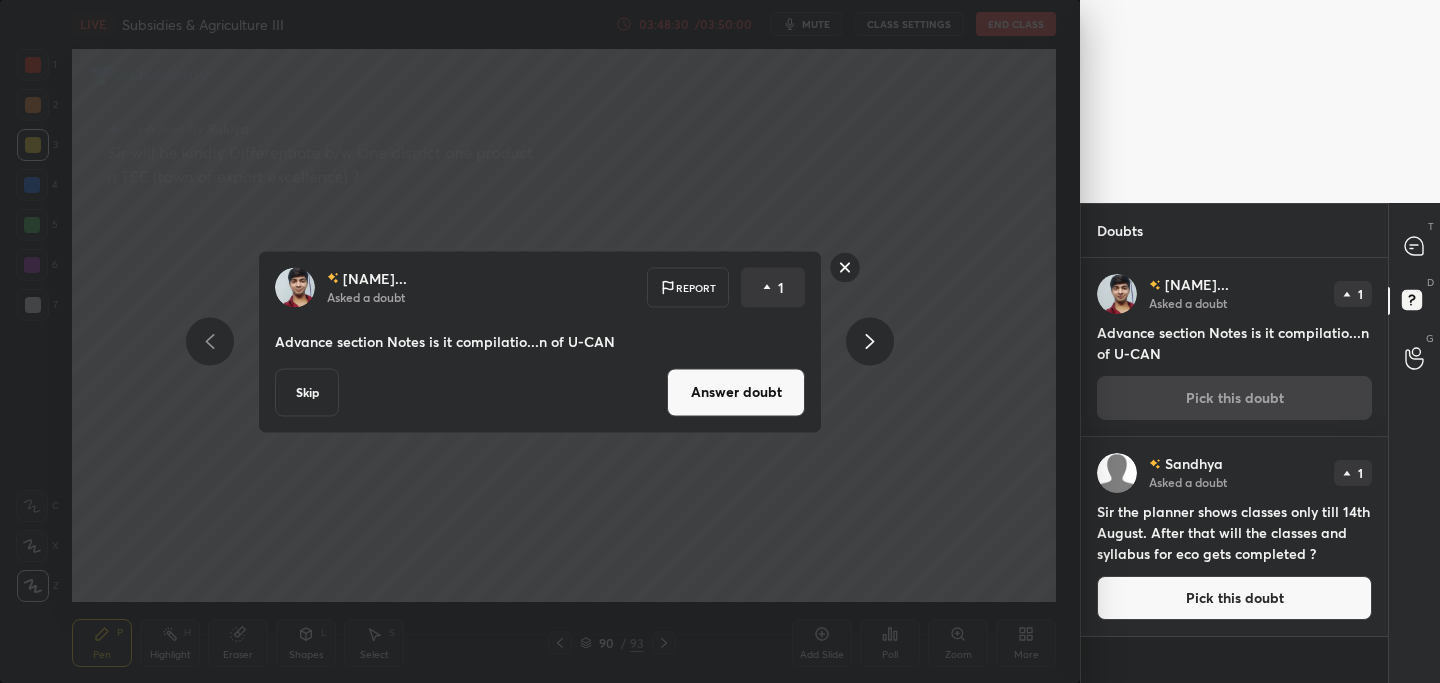 drag, startPoint x: 758, startPoint y: 395, endPoint x: 753, endPoint y: 405, distance: 11.18034 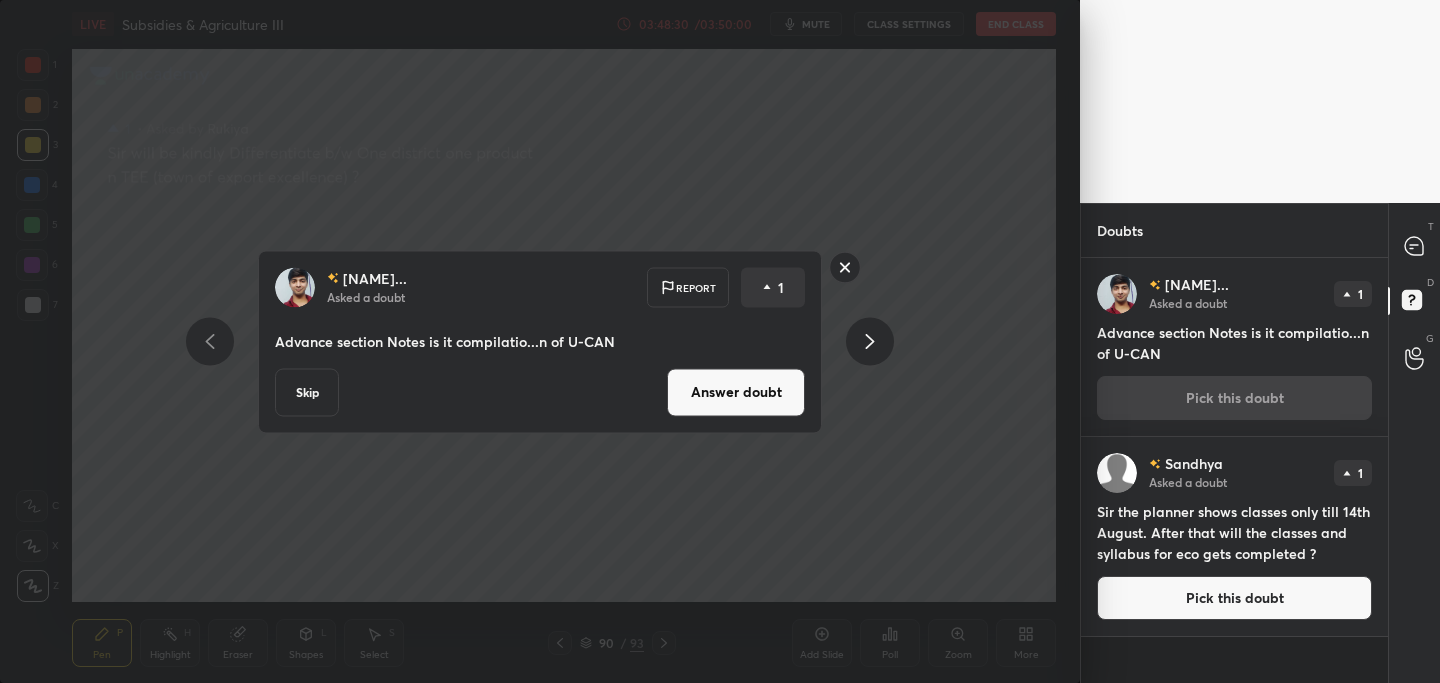 click on "Answer doubt" at bounding box center (736, 392) 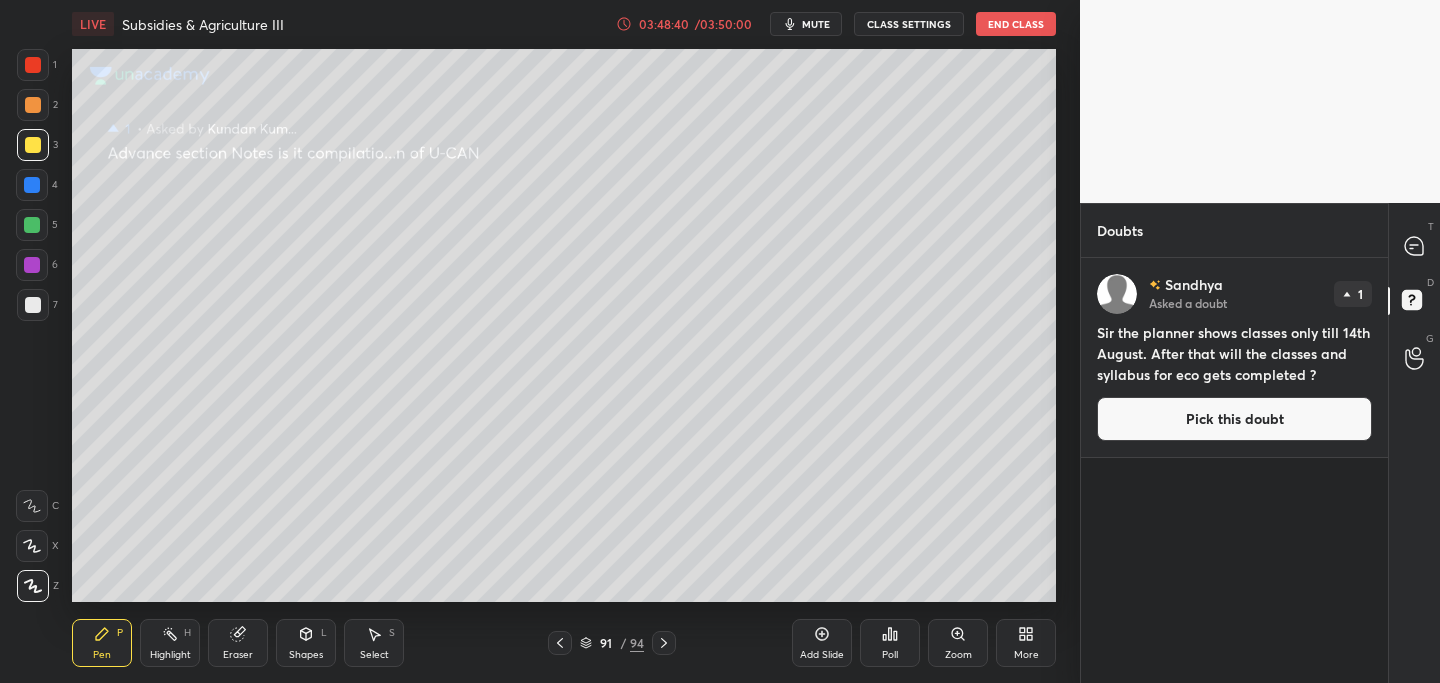drag, startPoint x: 1249, startPoint y: 419, endPoint x: 1237, endPoint y: 419, distance: 12 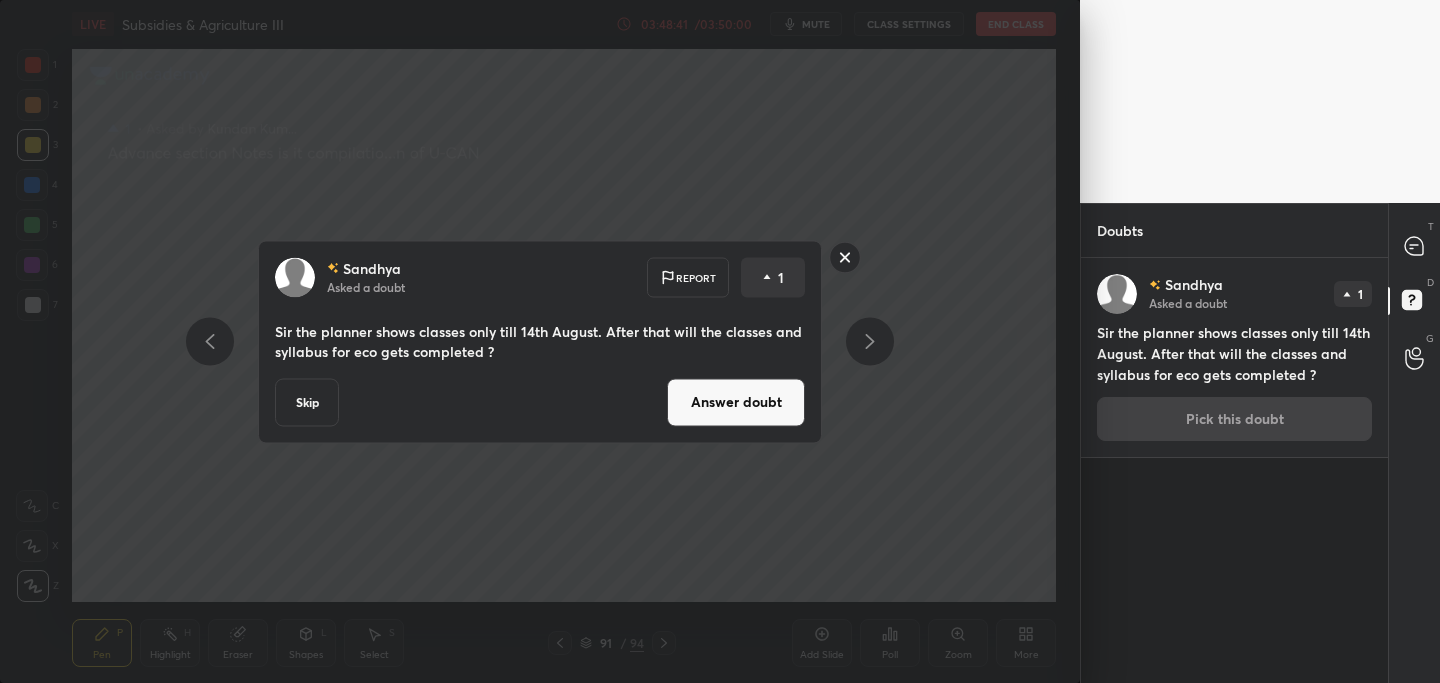 drag, startPoint x: 759, startPoint y: 408, endPoint x: 749, endPoint y: 415, distance: 12.206555 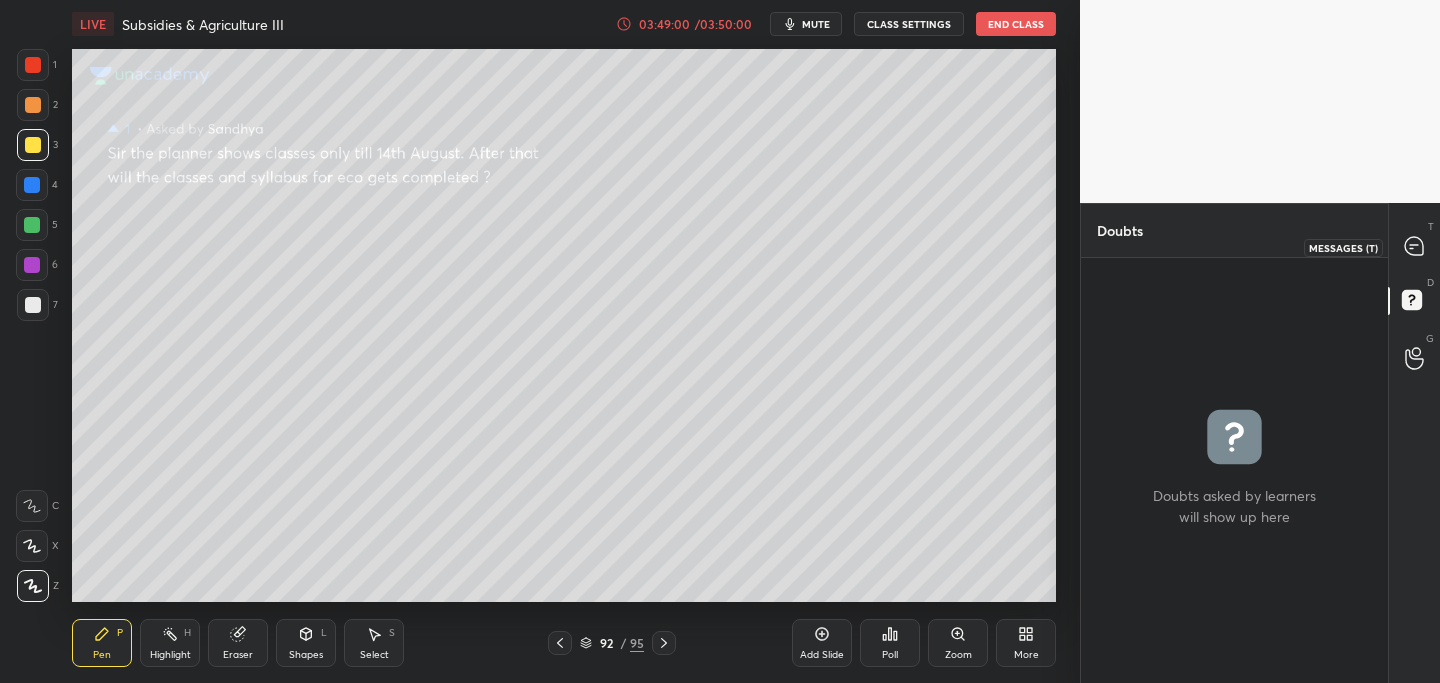 click 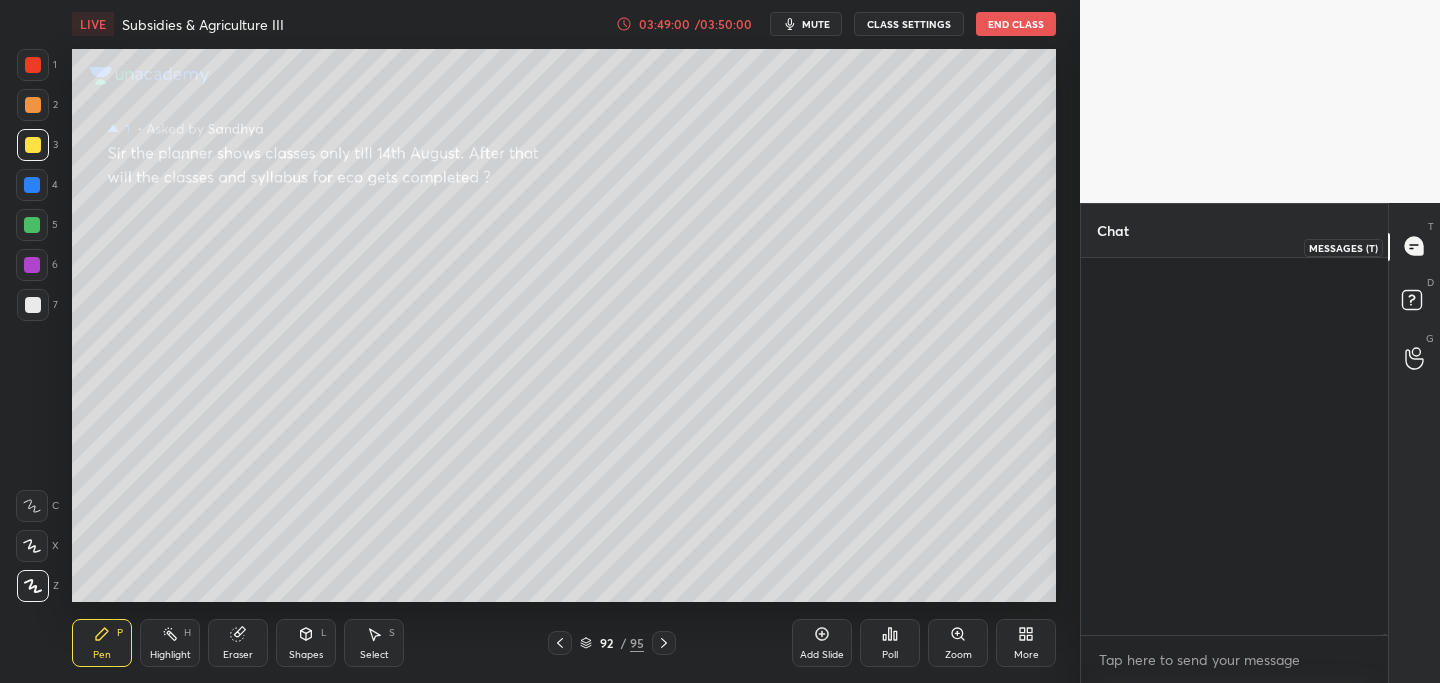 scroll, scrollTop: 148404, scrollLeft: 0, axis: vertical 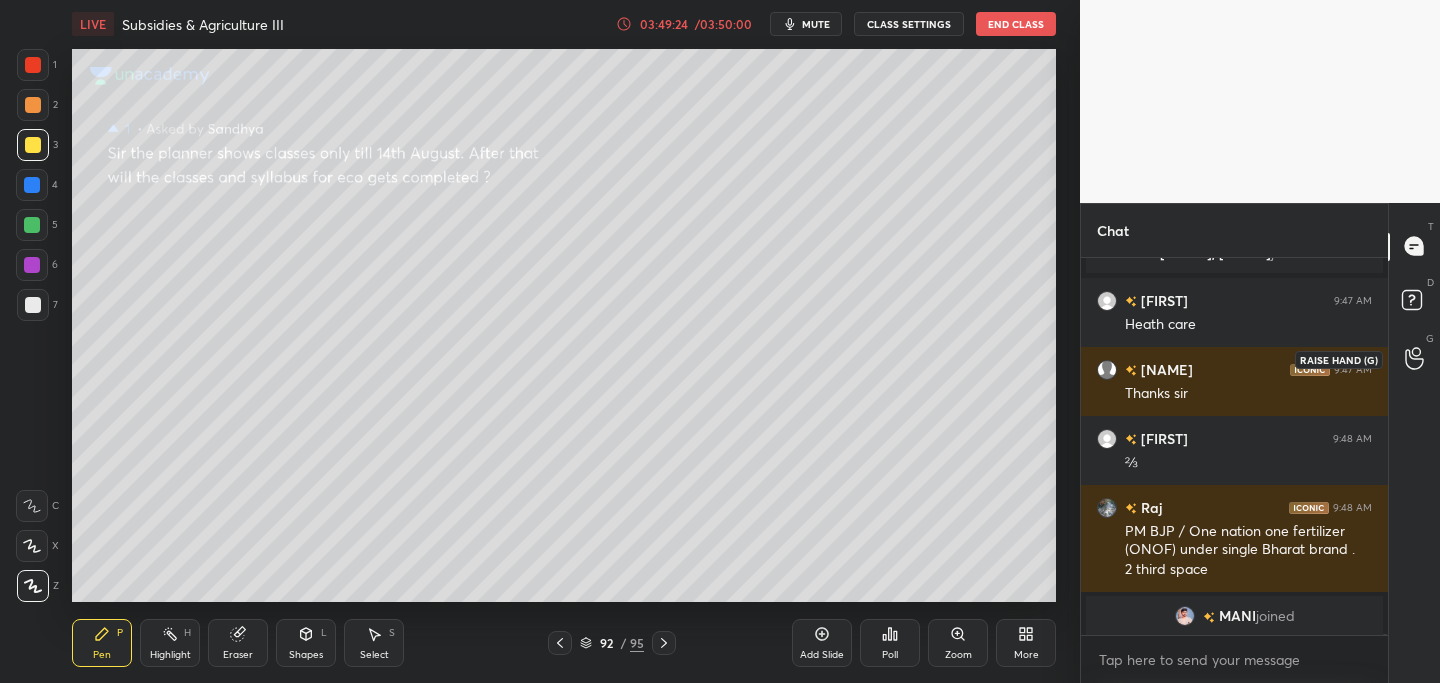 drag, startPoint x: 1414, startPoint y: 358, endPoint x: 1385, endPoint y: 351, distance: 29.832869 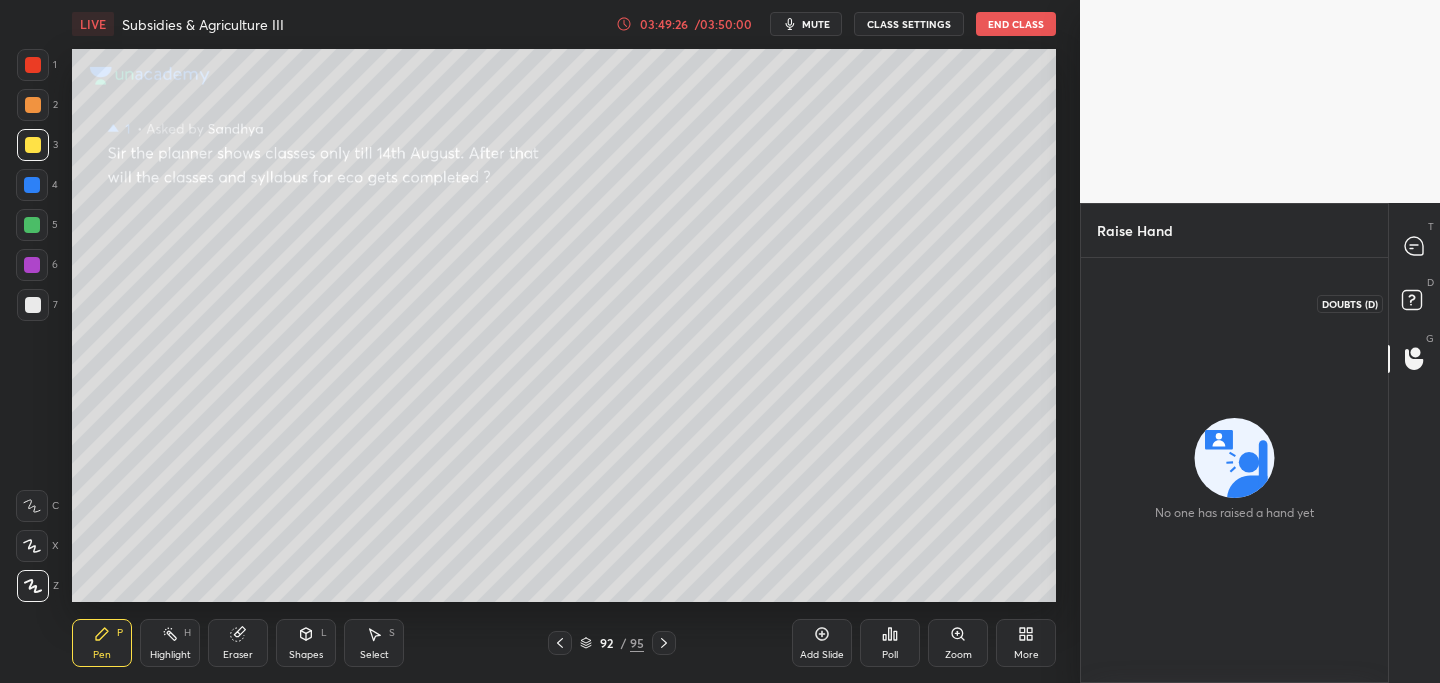 click 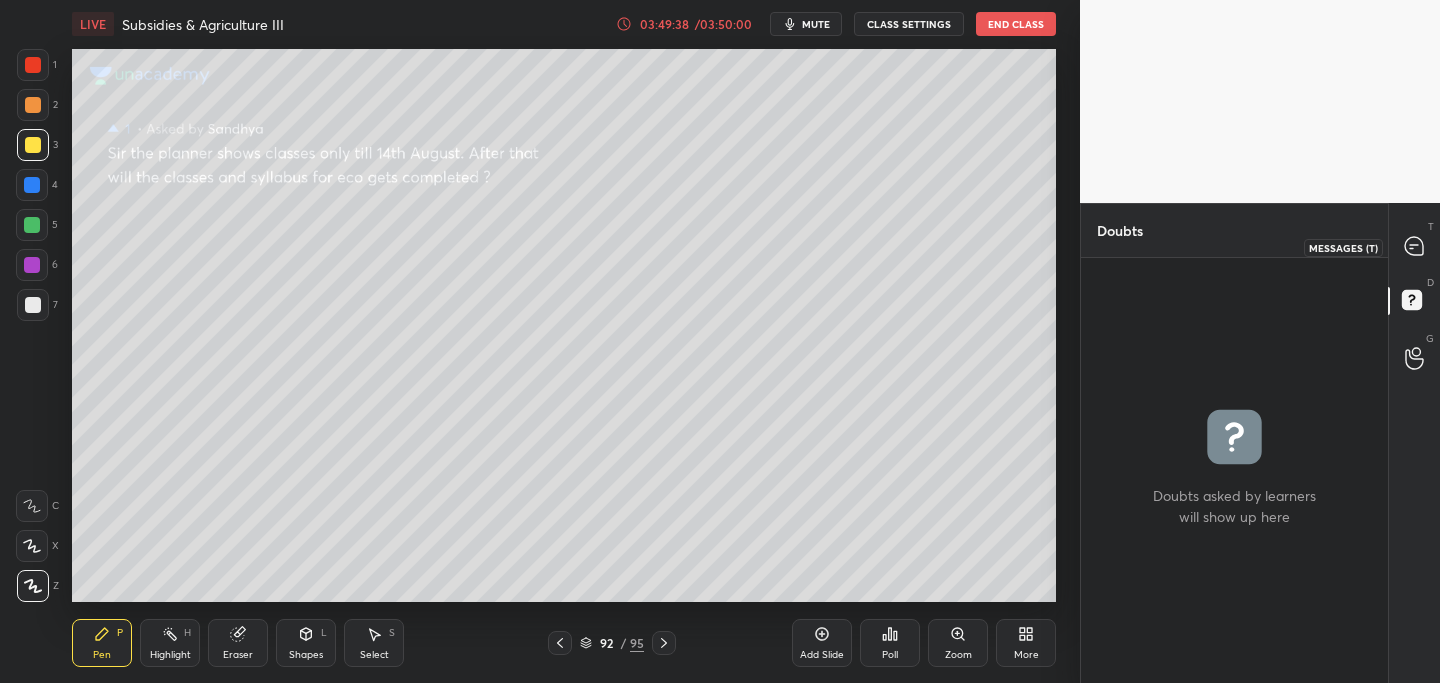 click 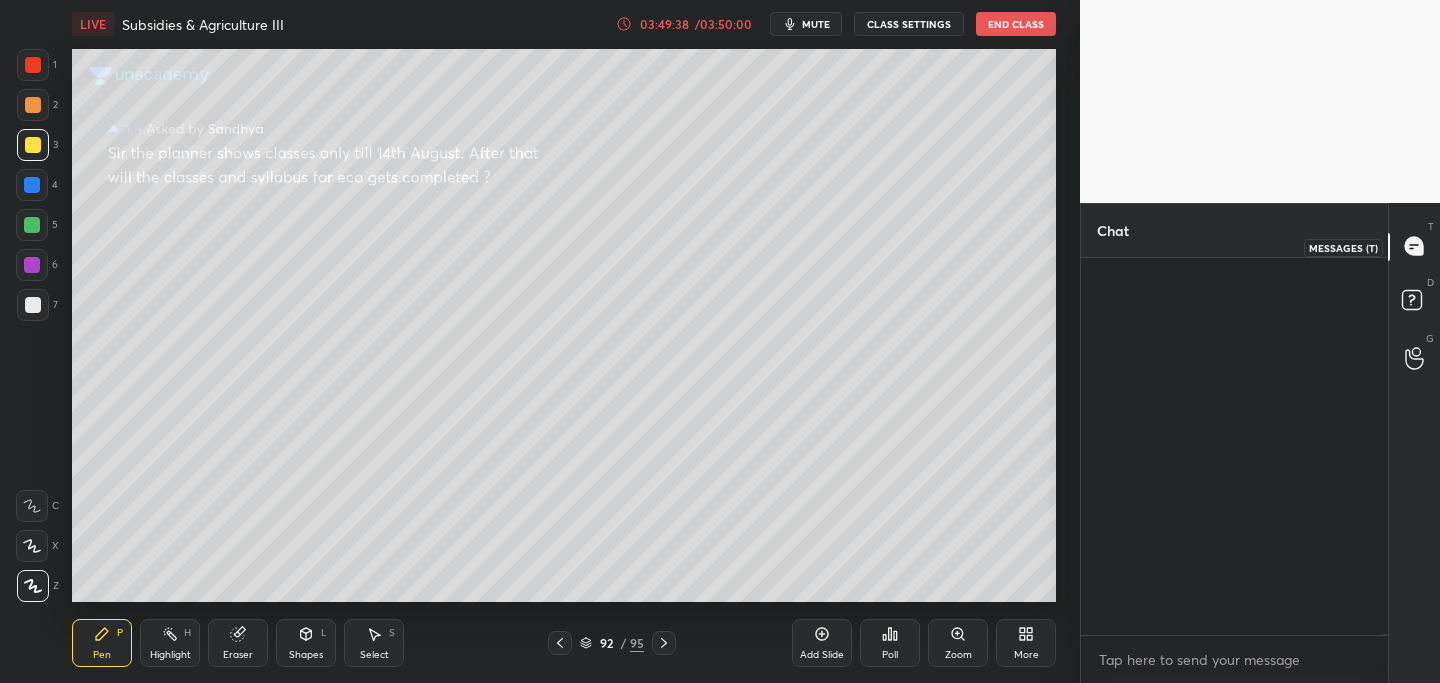 scroll, scrollTop: 148906, scrollLeft: 0, axis: vertical 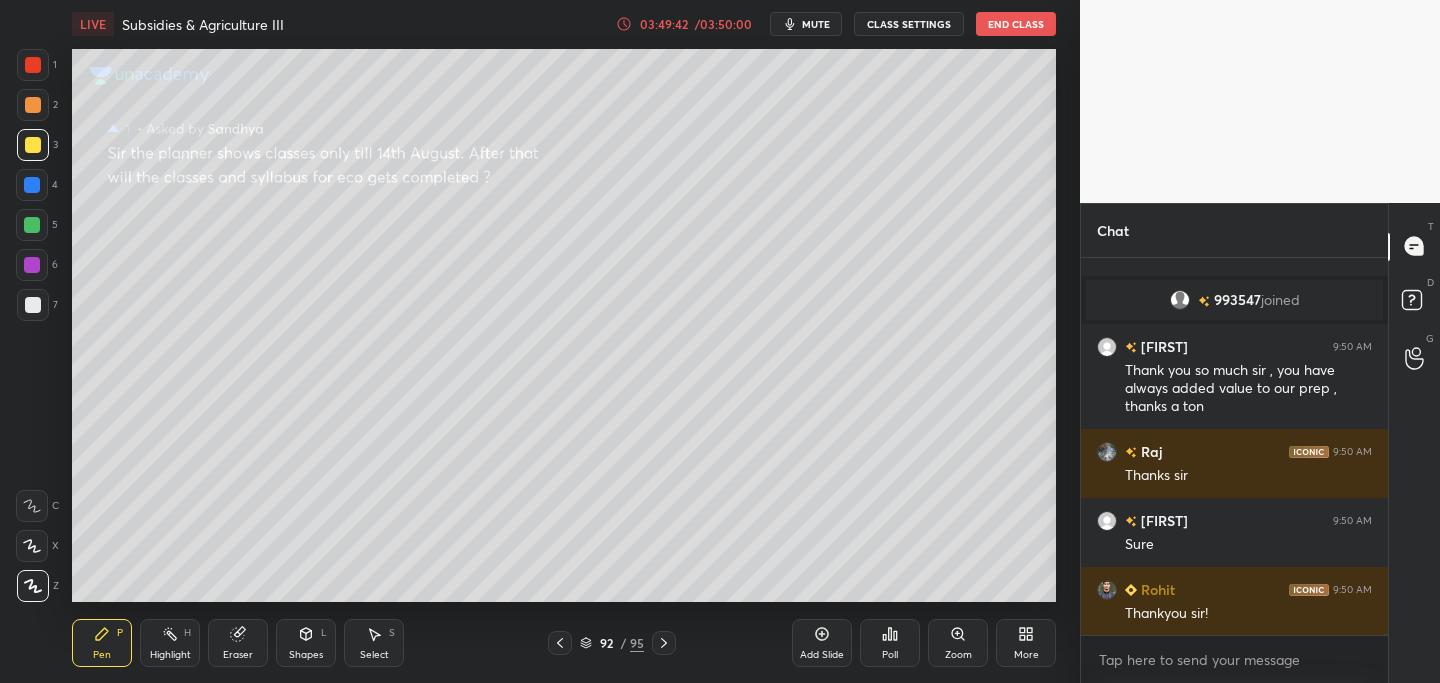 click on "End Class" at bounding box center [1016, 24] 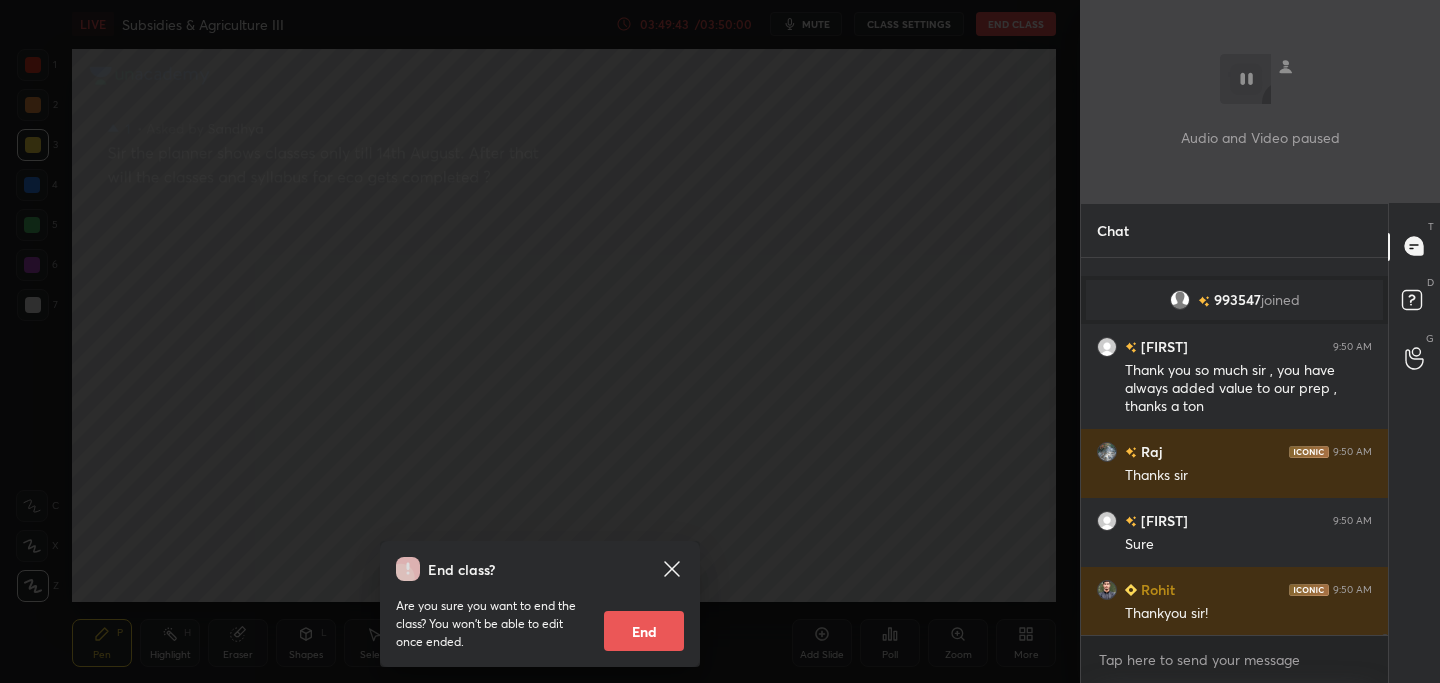 click on "End" at bounding box center (644, 631) 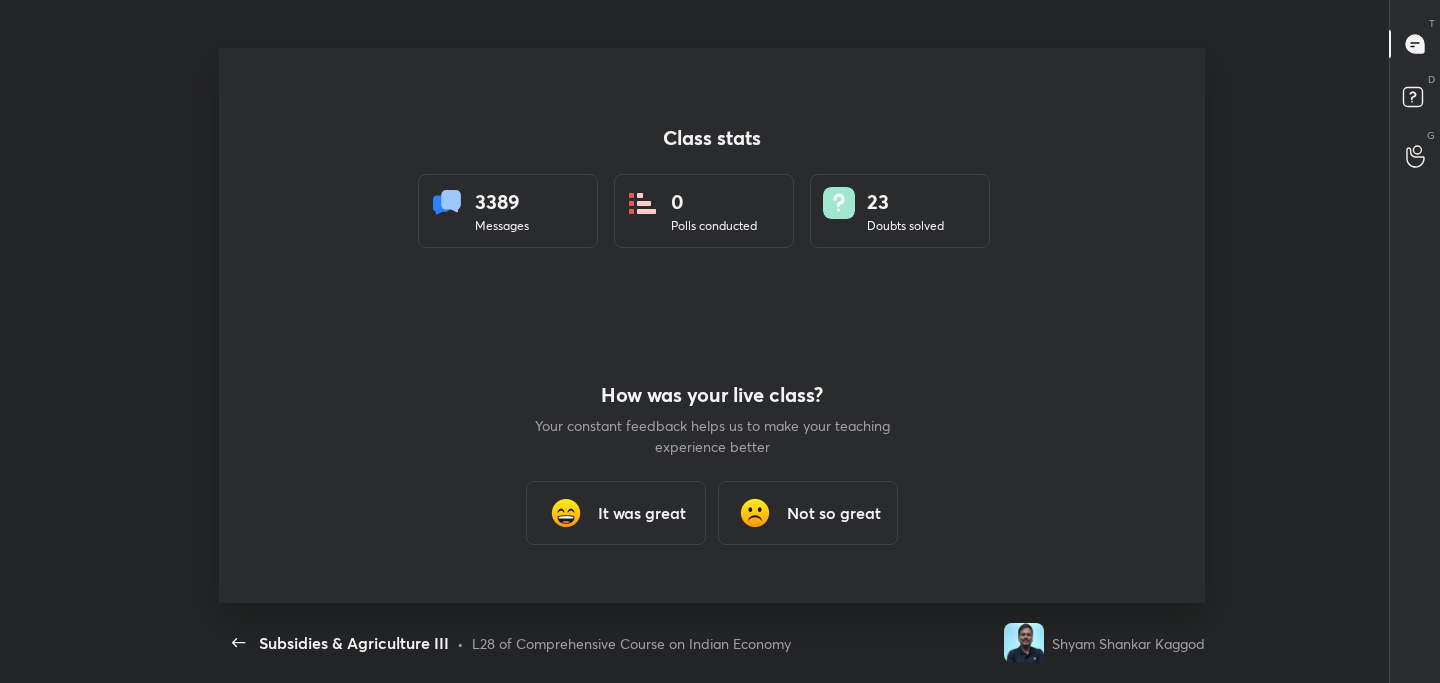 scroll, scrollTop: 99445, scrollLeft: 98834, axis: both 